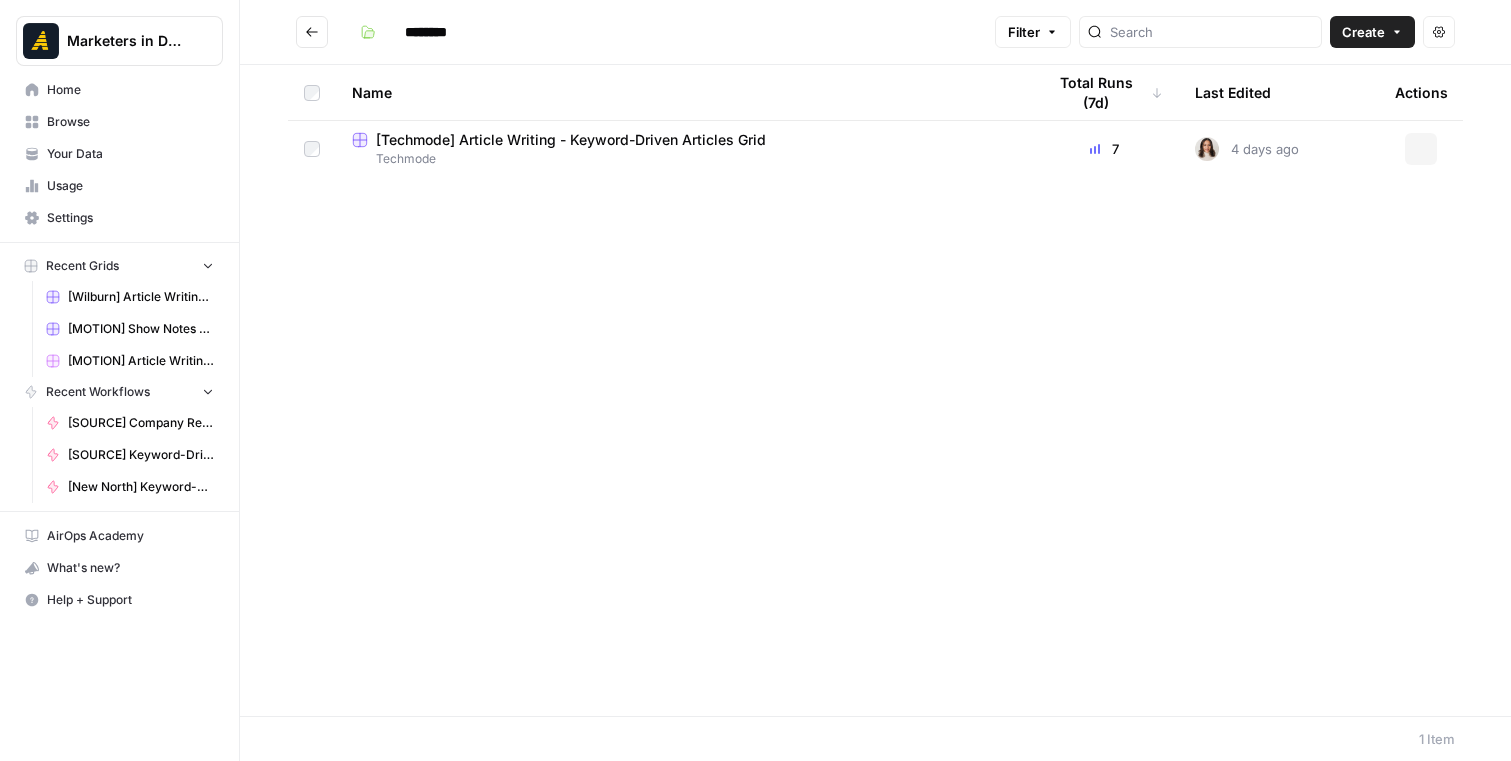 scroll, scrollTop: 0, scrollLeft: 0, axis: both 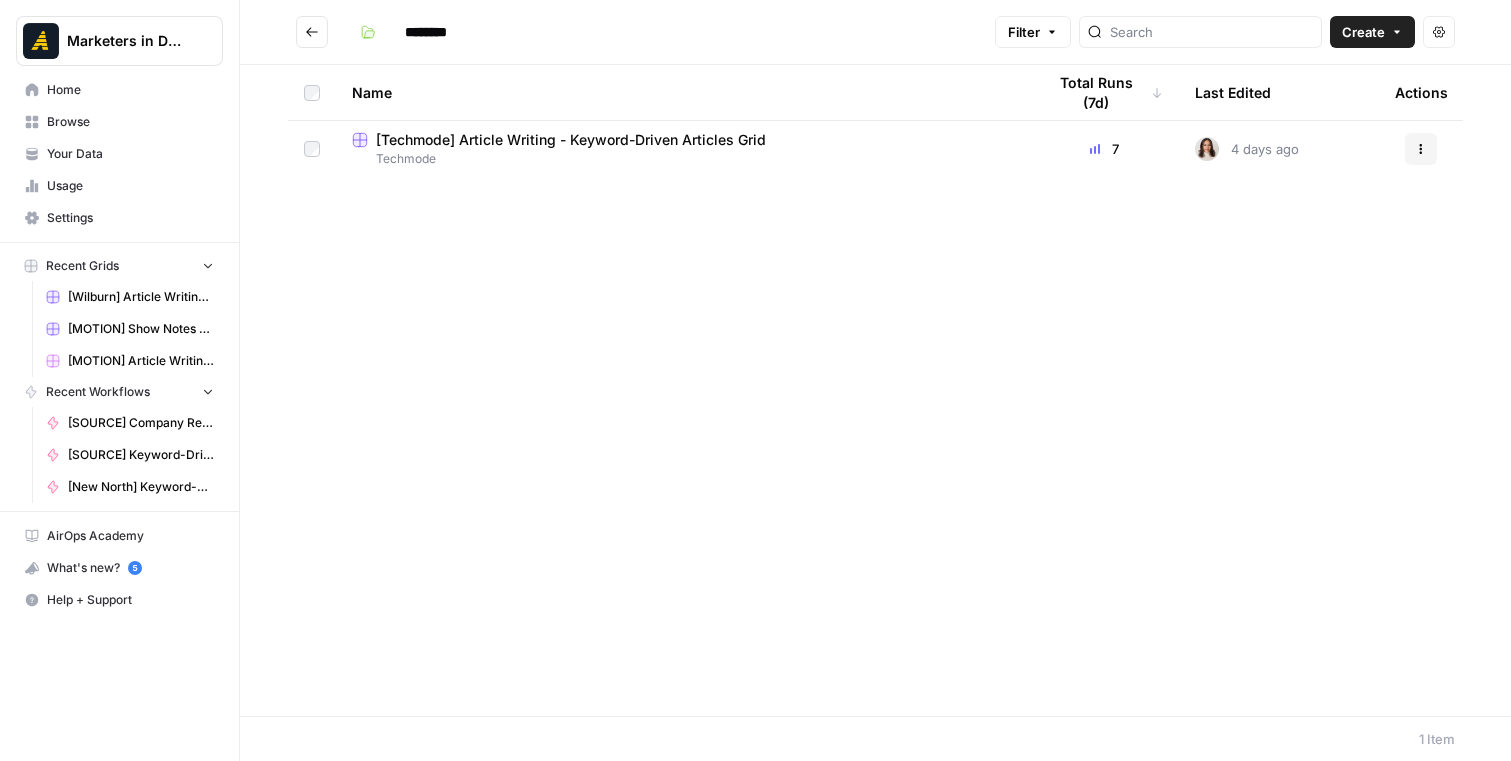 click on "[Techmode] Article Writing - Keyword-Driven Articles Grid" at bounding box center [571, 140] 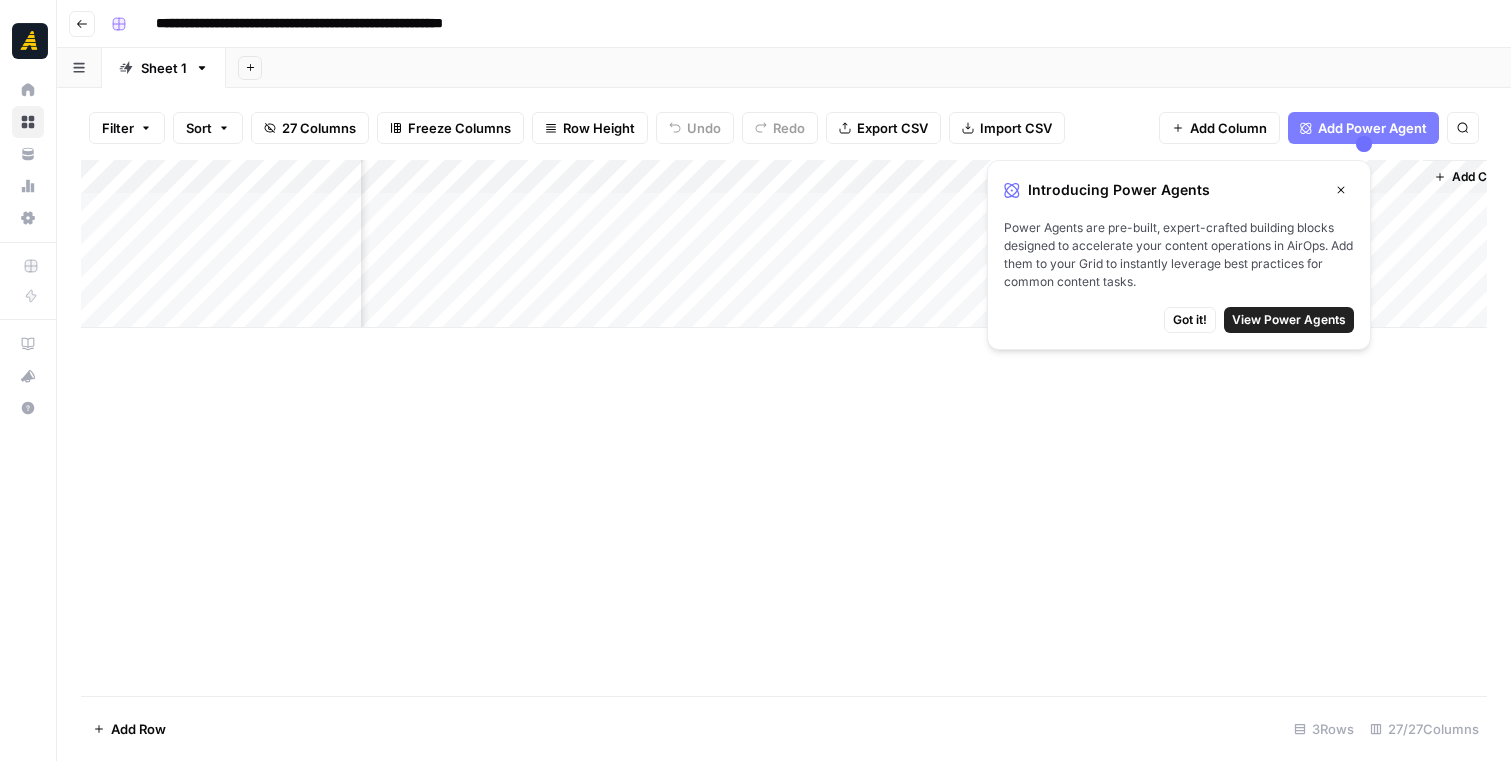 scroll, scrollTop: 0, scrollLeft: 5277, axis: horizontal 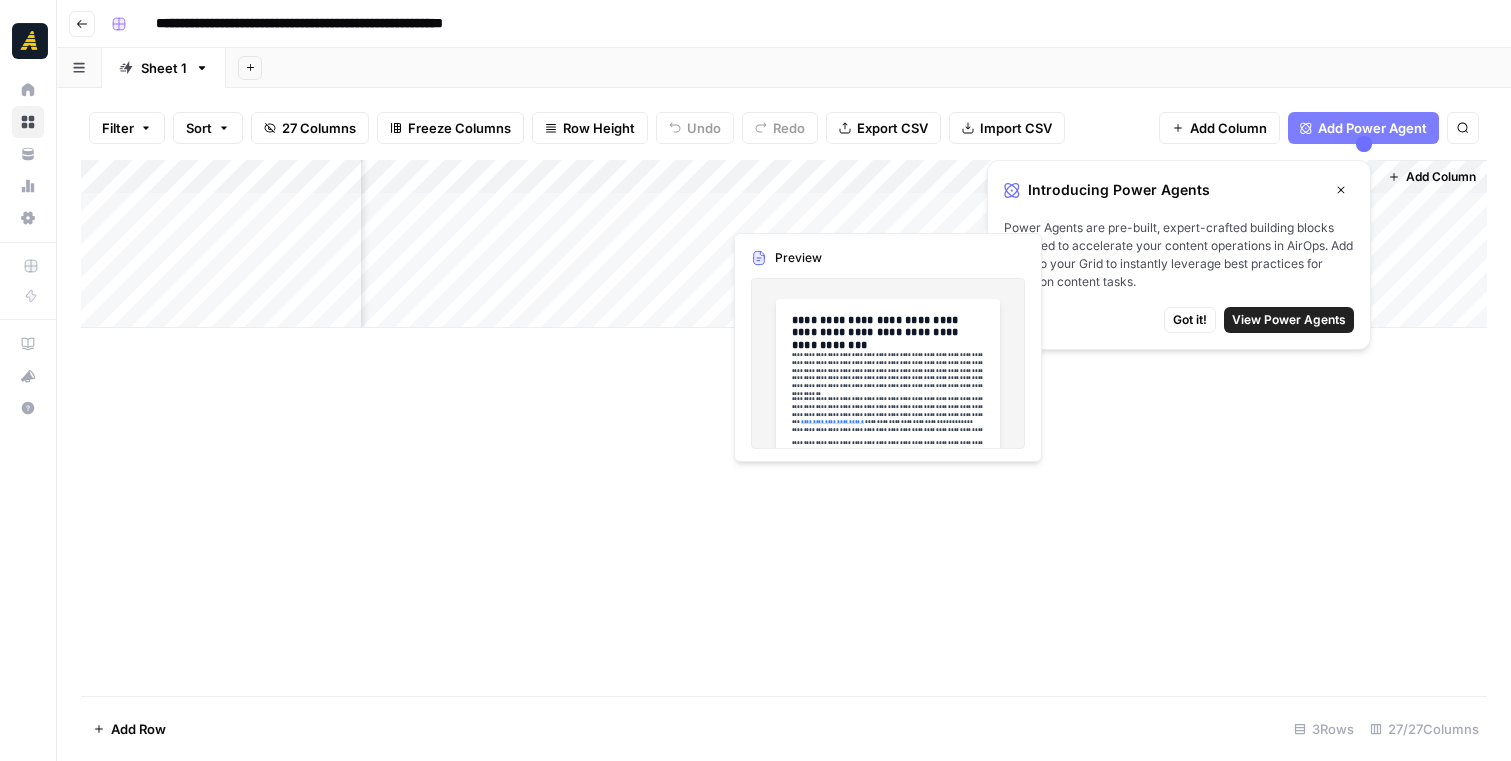 click 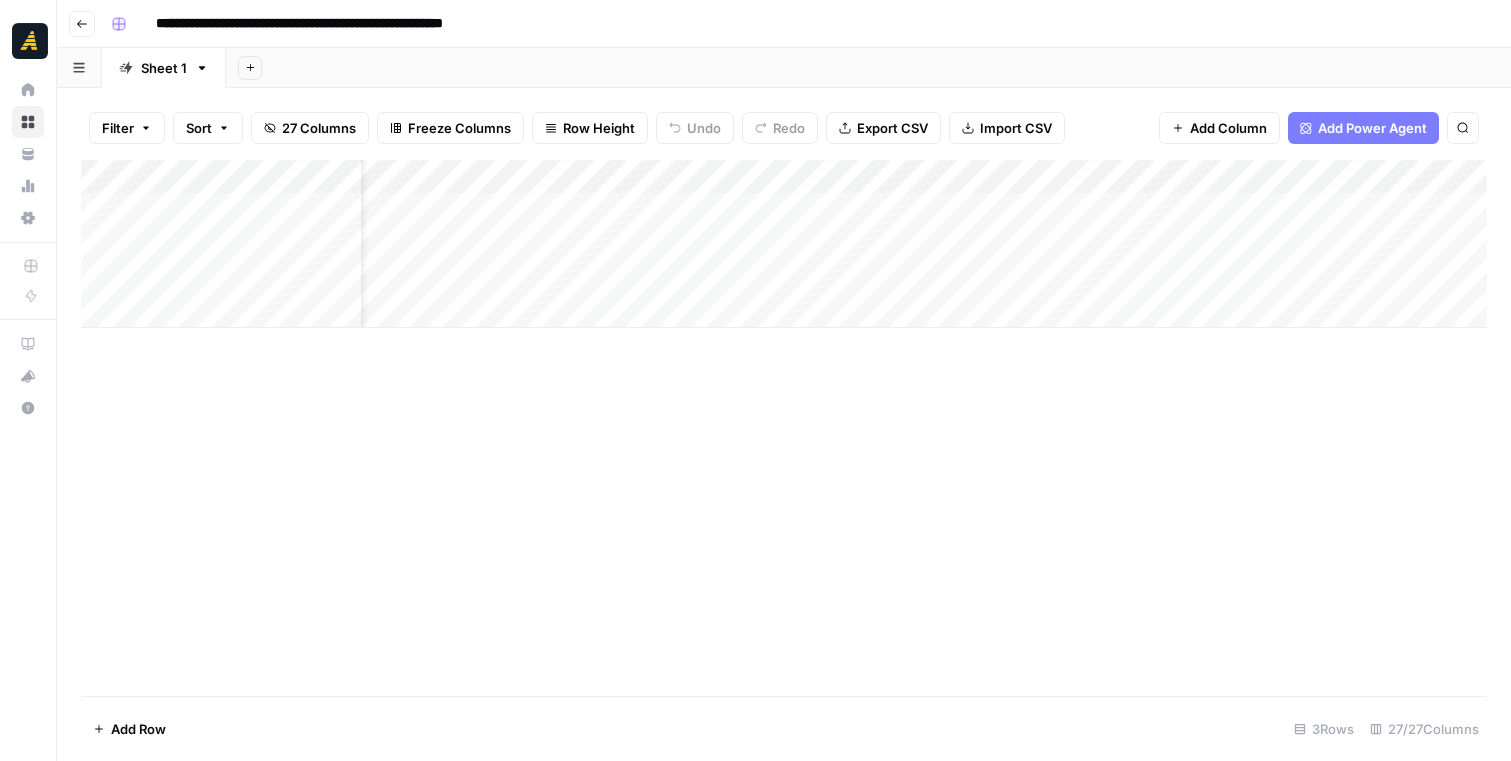 scroll, scrollTop: 0, scrollLeft: 0, axis: both 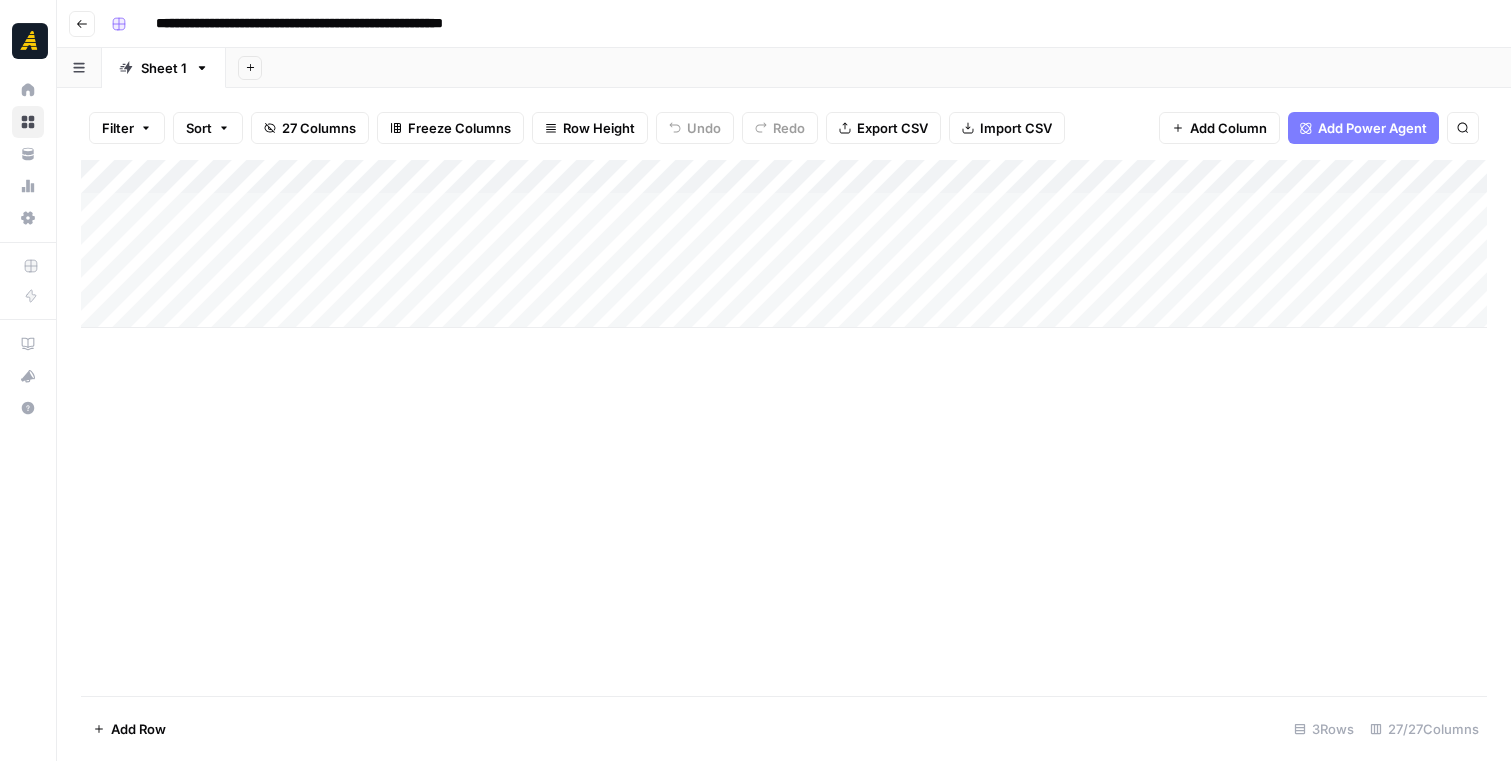 click on "Add Column" at bounding box center (784, 428) 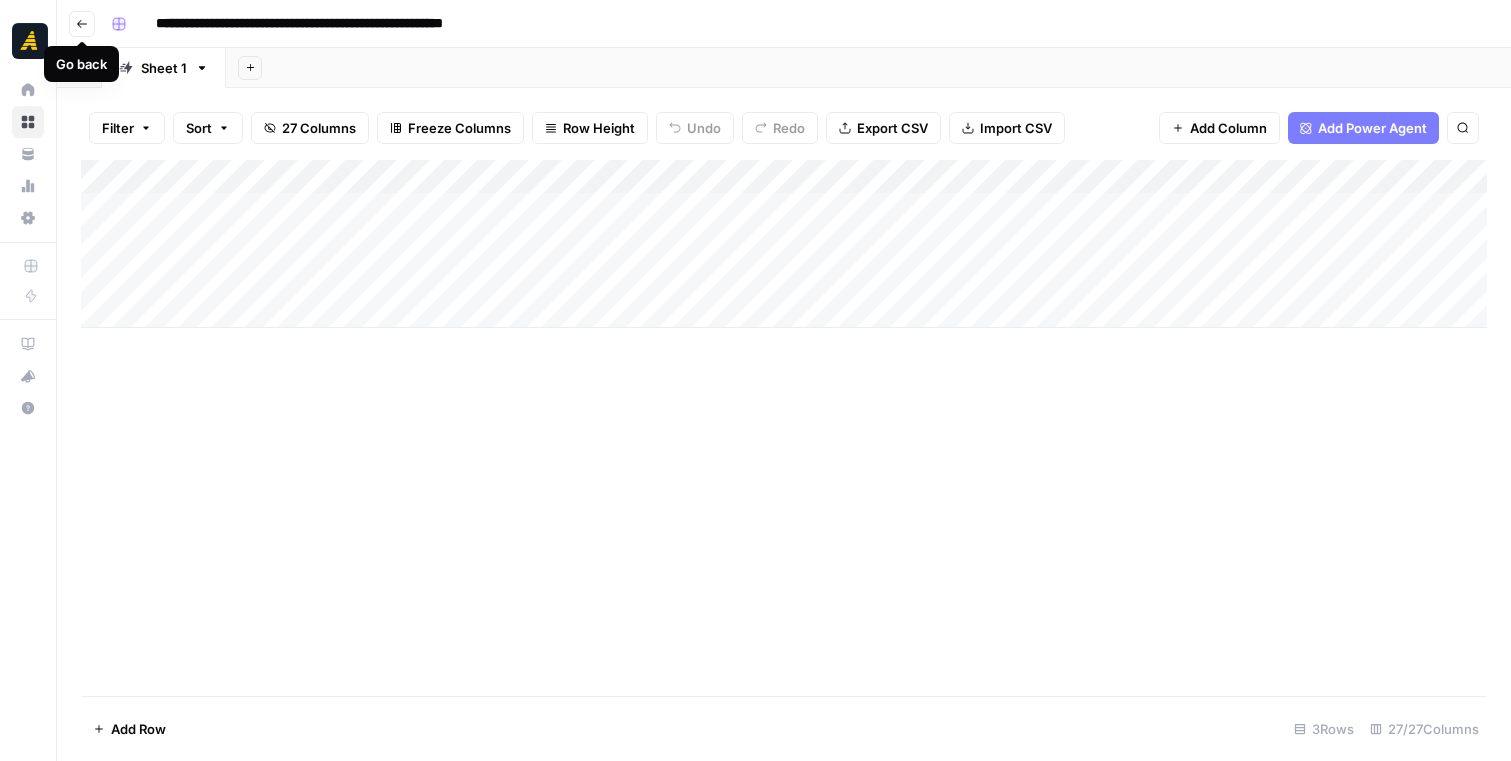 click on "Add Column" at bounding box center [784, 428] 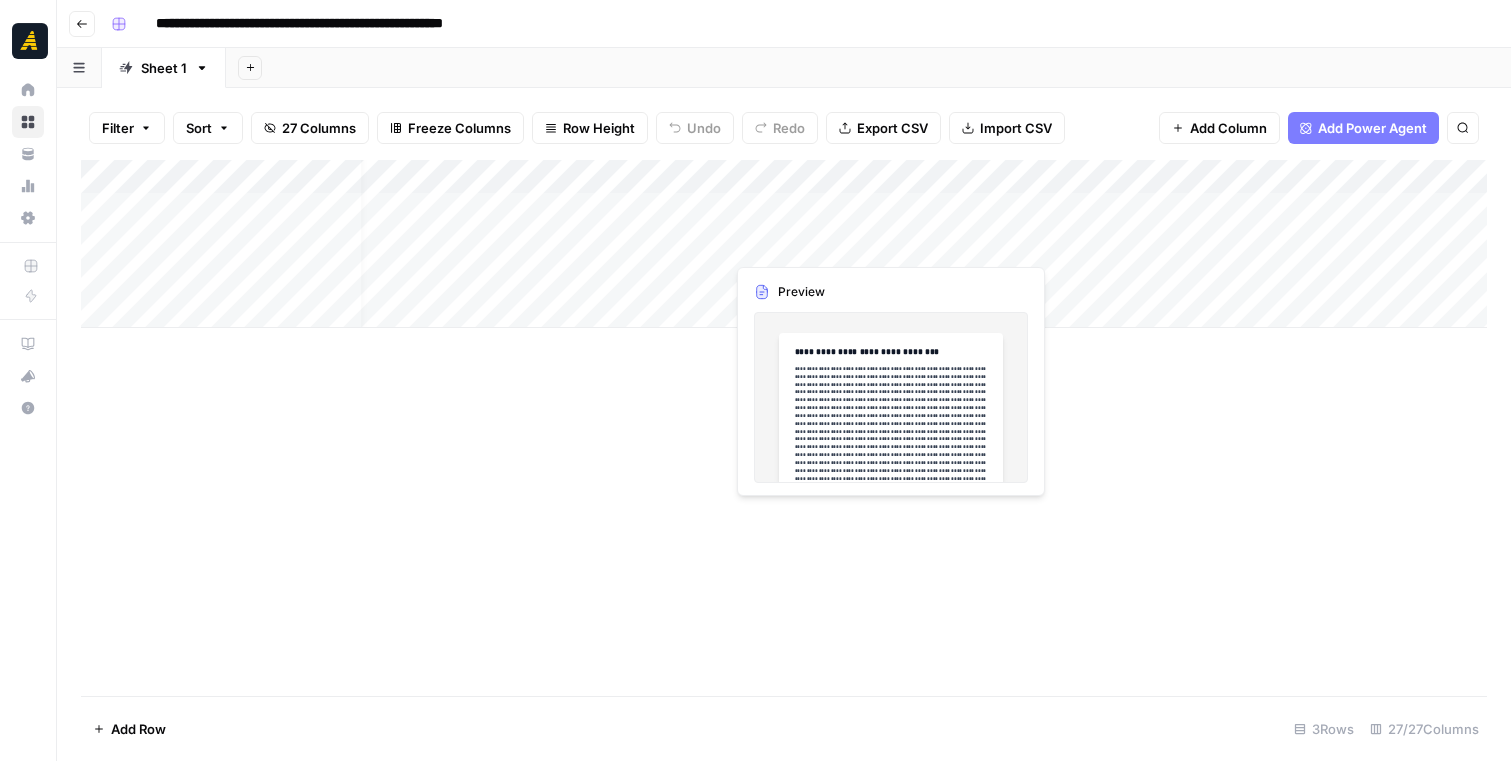scroll, scrollTop: 0, scrollLeft: 0, axis: both 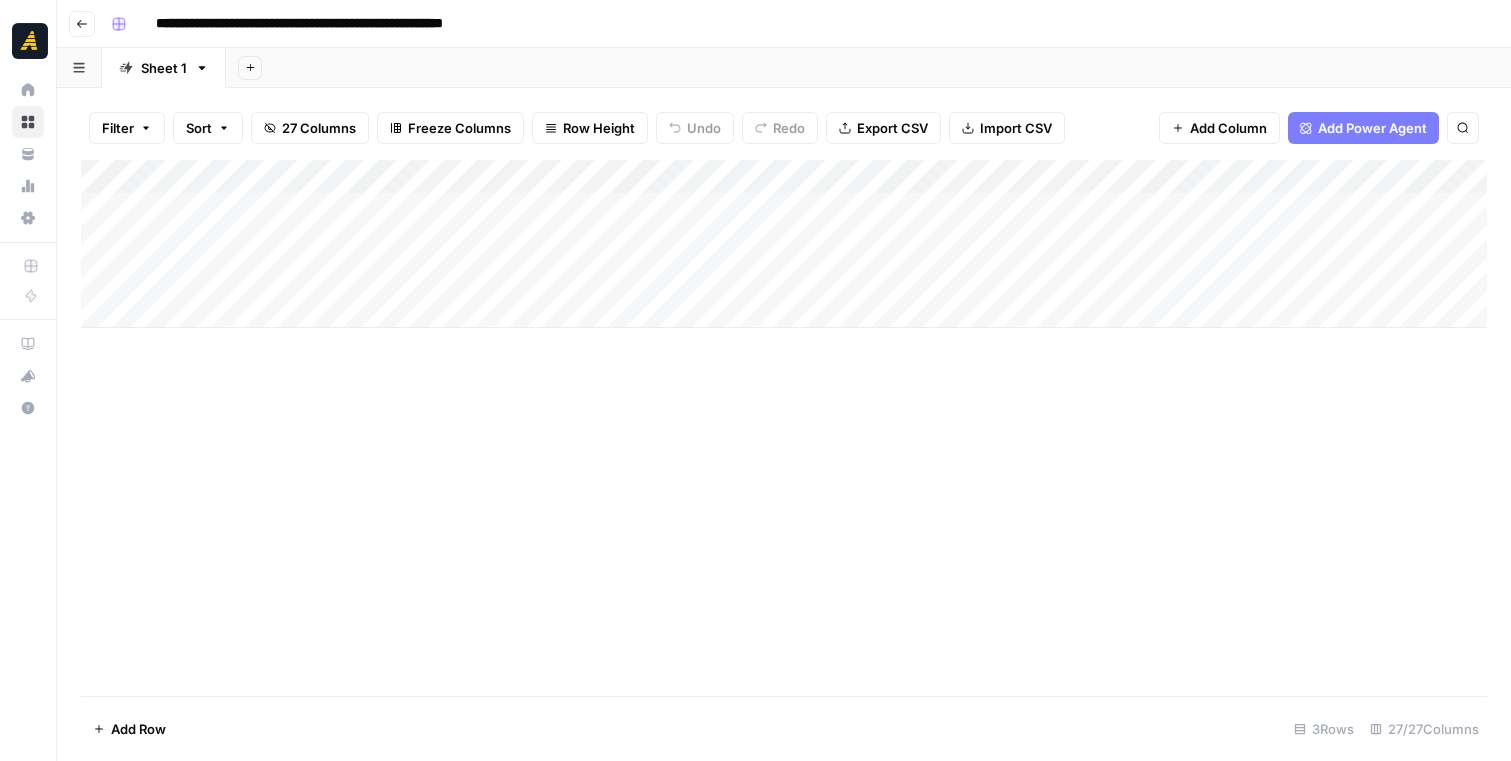click on "Add Column" at bounding box center [784, 244] 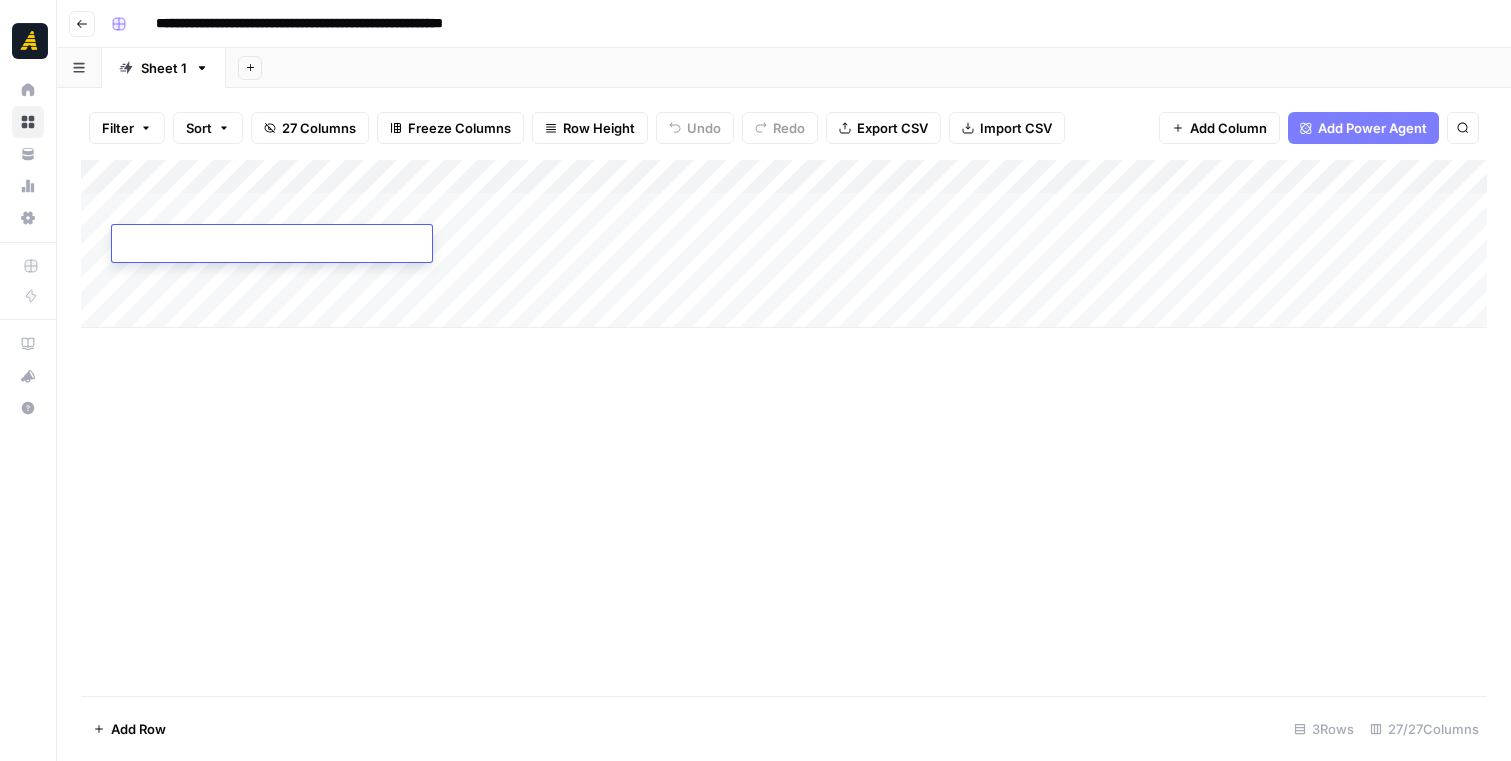 type on "**********" 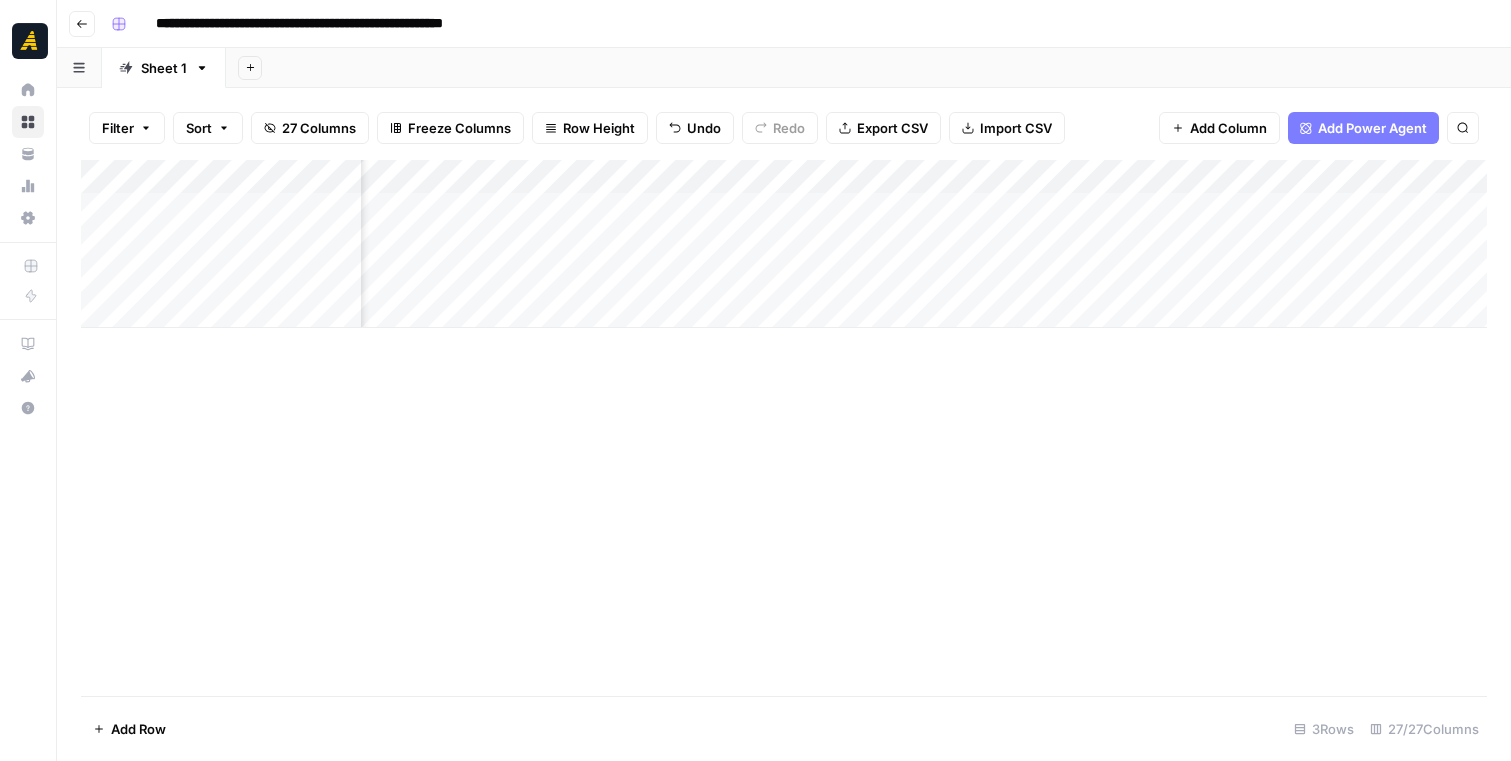 scroll, scrollTop: 0, scrollLeft: 435, axis: horizontal 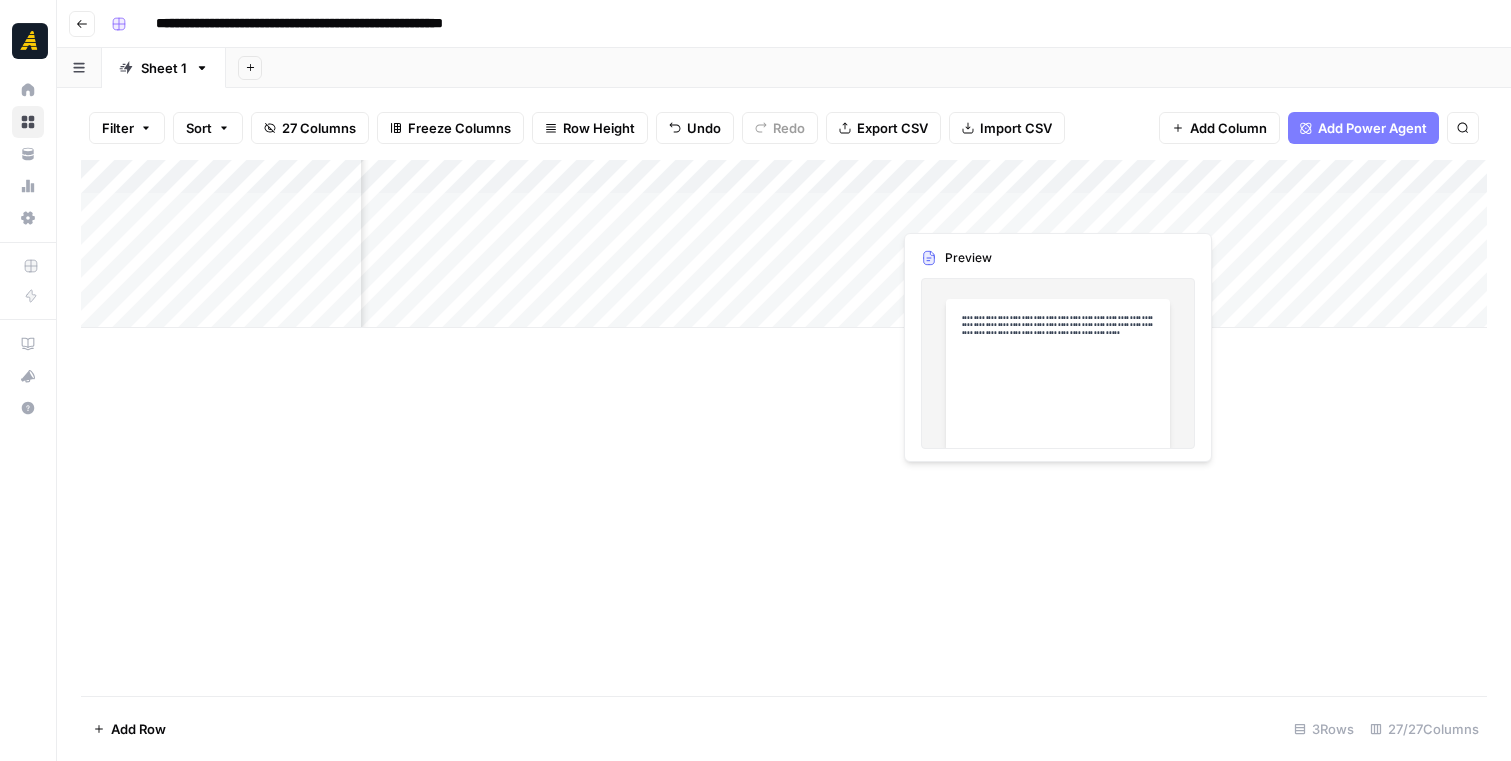 click on "Add Column" at bounding box center [784, 244] 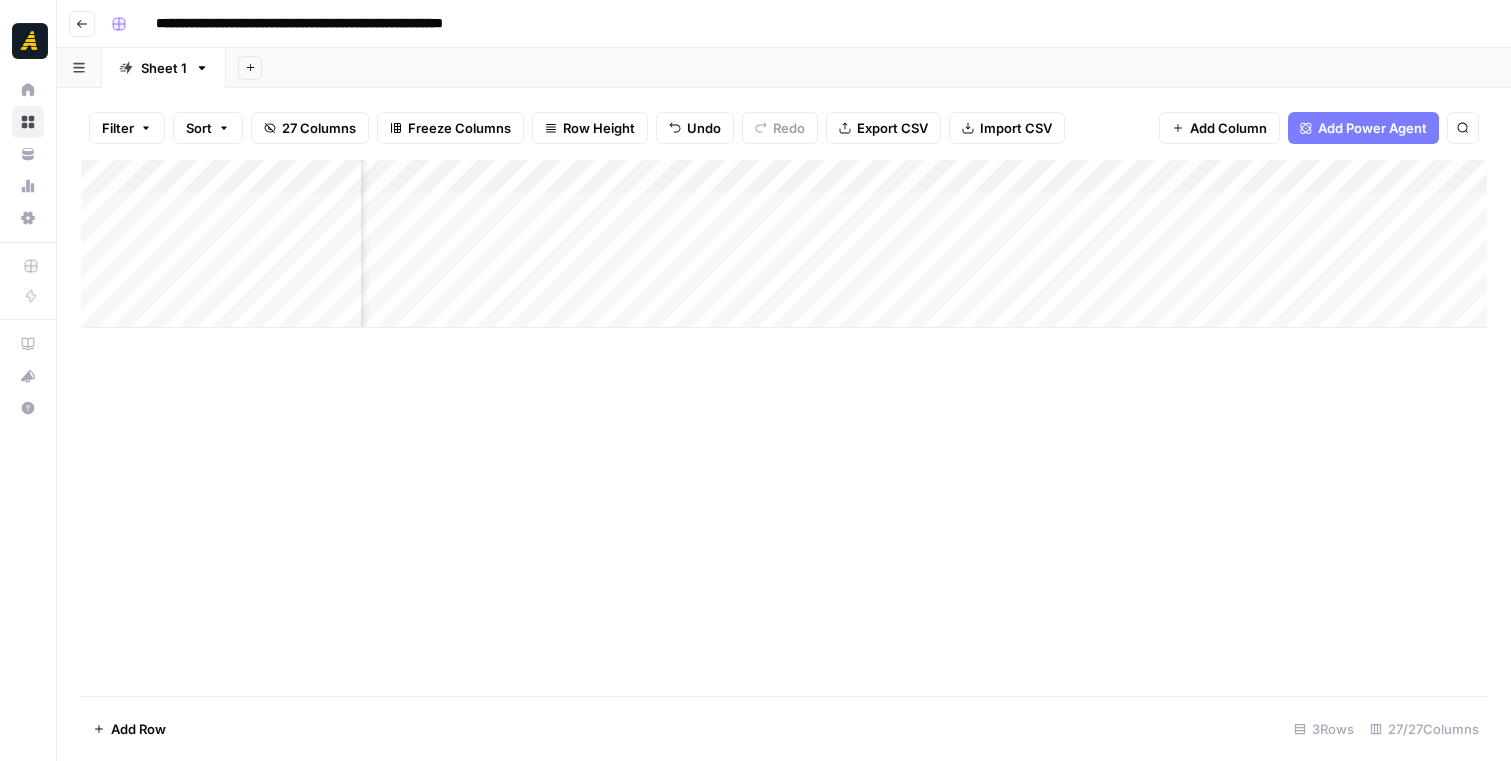 click on "Add Column" at bounding box center [784, 244] 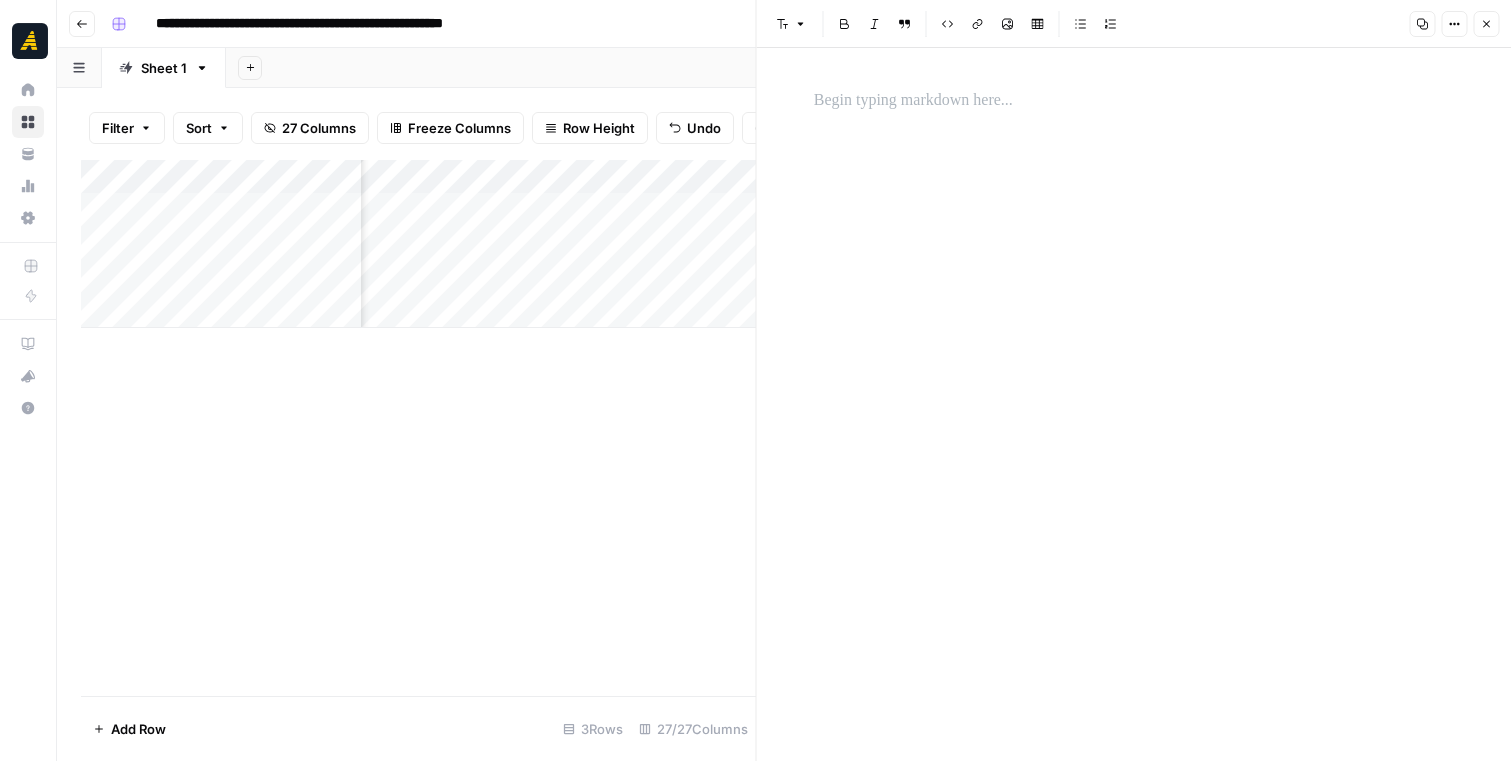 click at bounding box center (1134, 101) 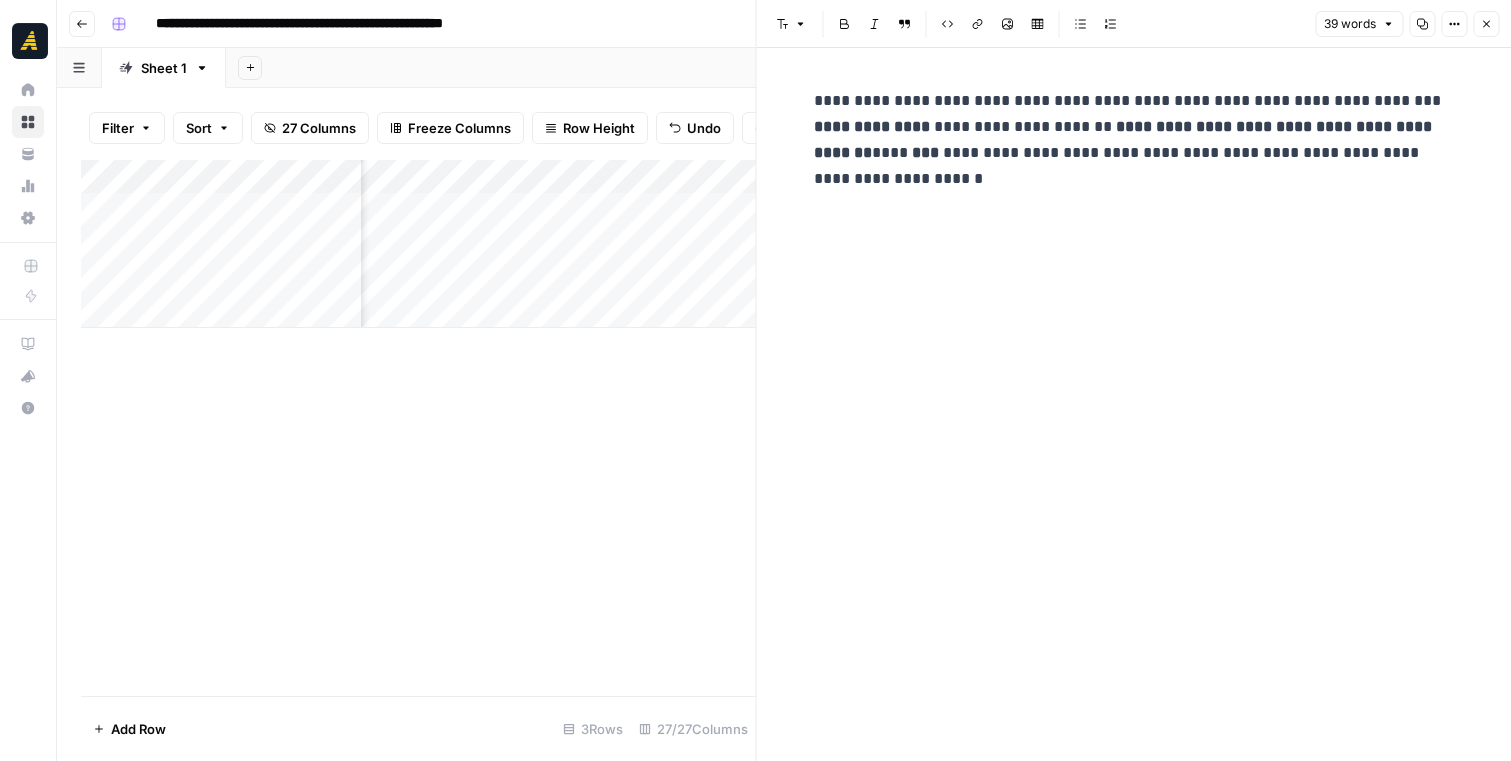 click on "Close" at bounding box center (1486, 24) 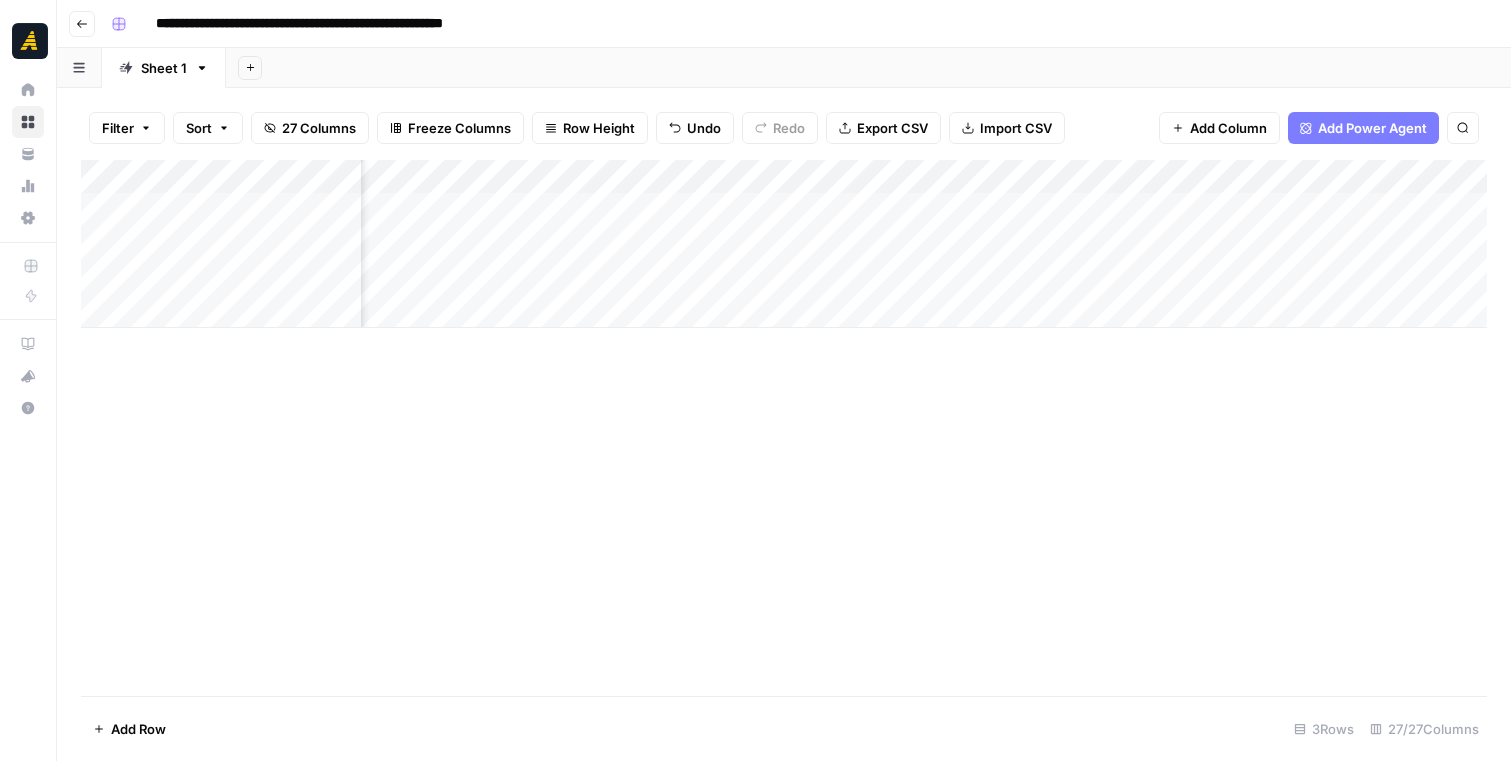 scroll, scrollTop: 0, scrollLeft: 756, axis: horizontal 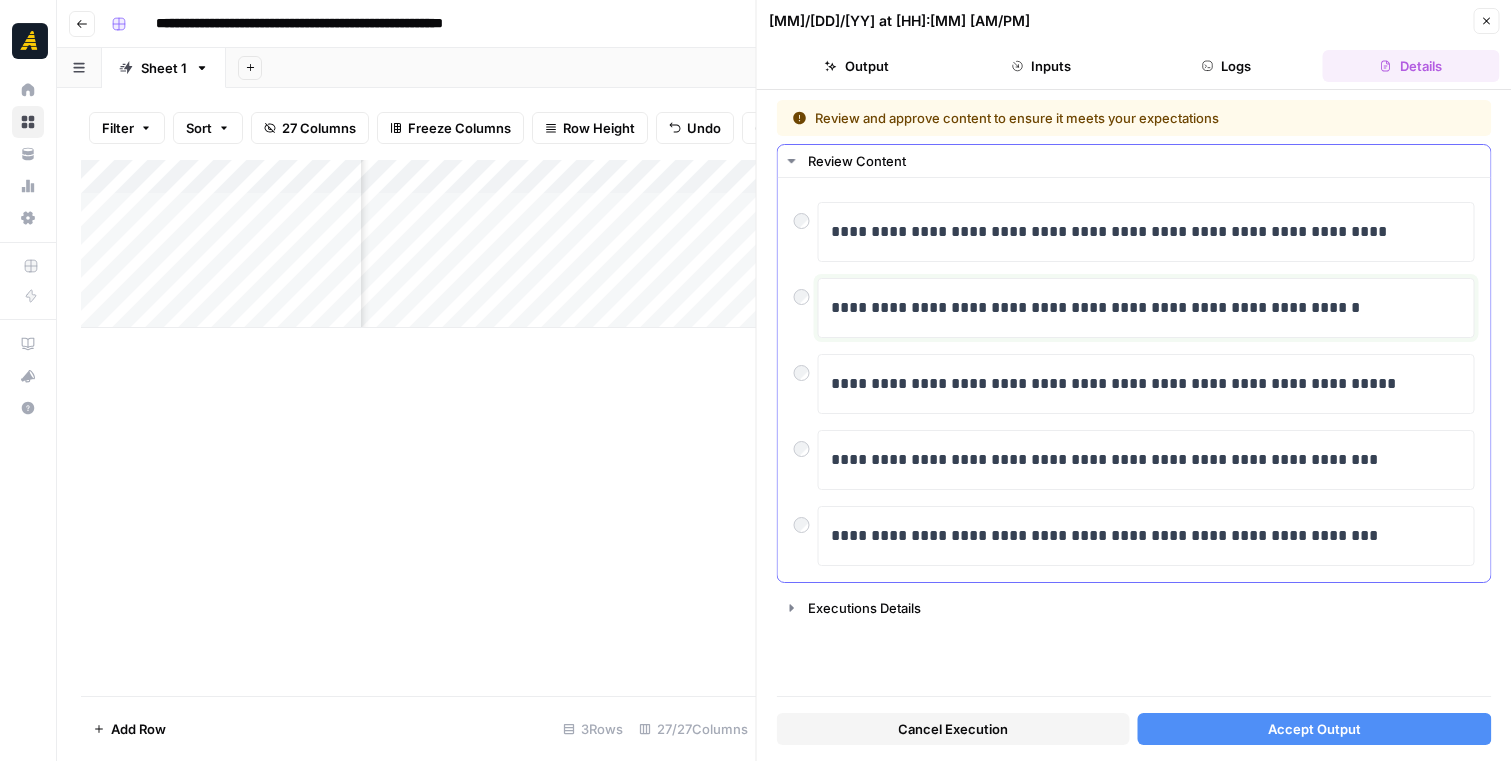 click on "**********" at bounding box center [1146, 308] 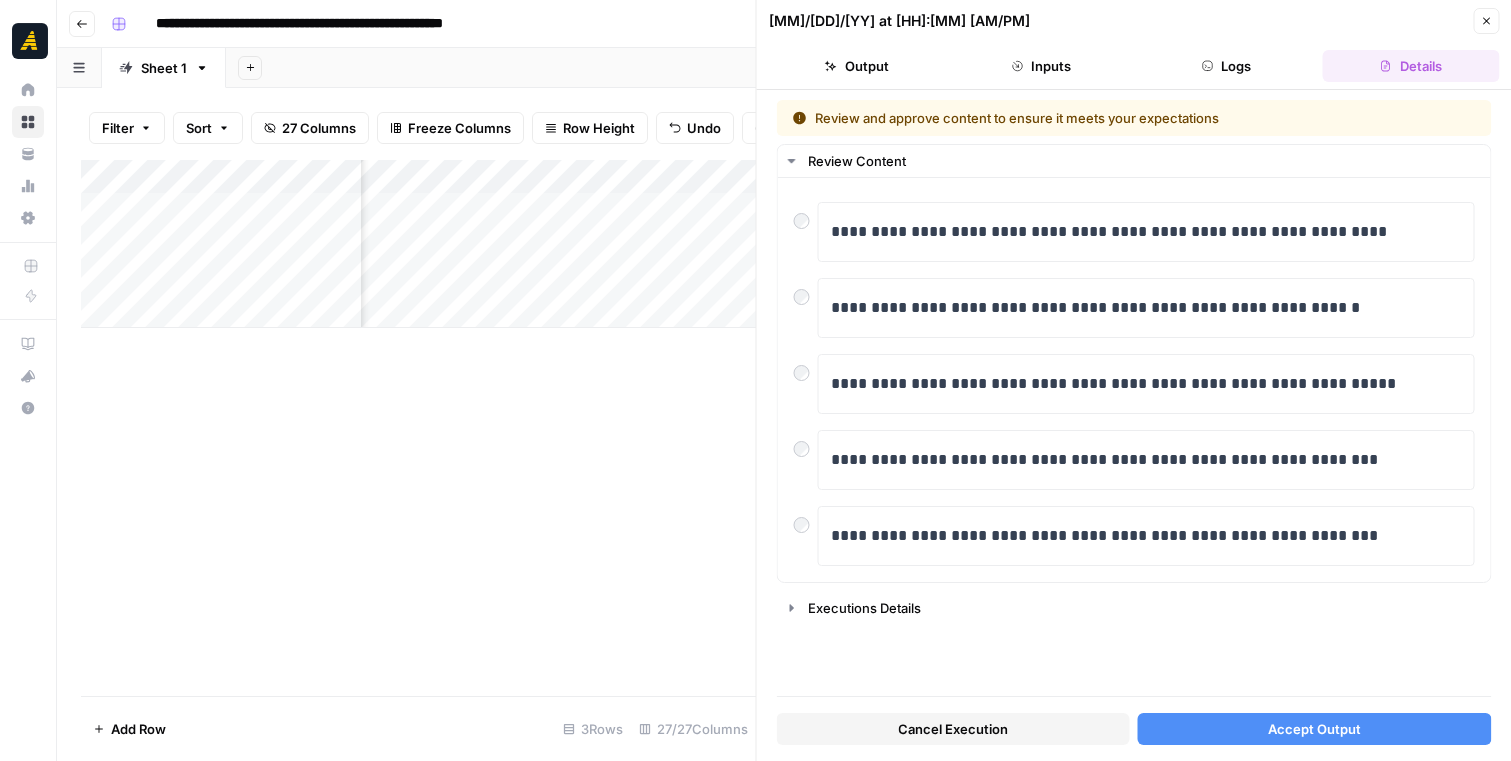 click on "Cancel Execution" at bounding box center [953, 729] 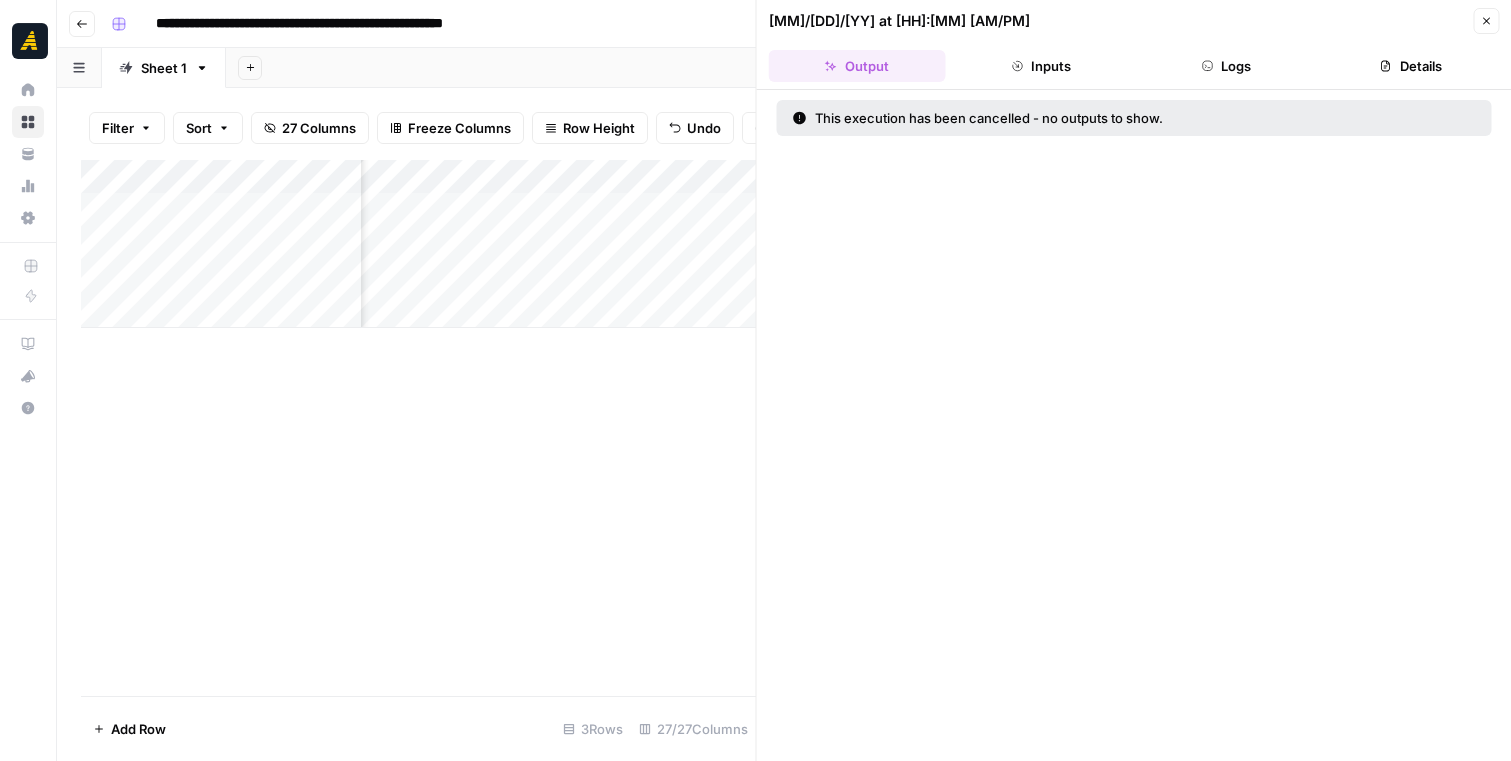 click on "Close" at bounding box center (1486, 21) 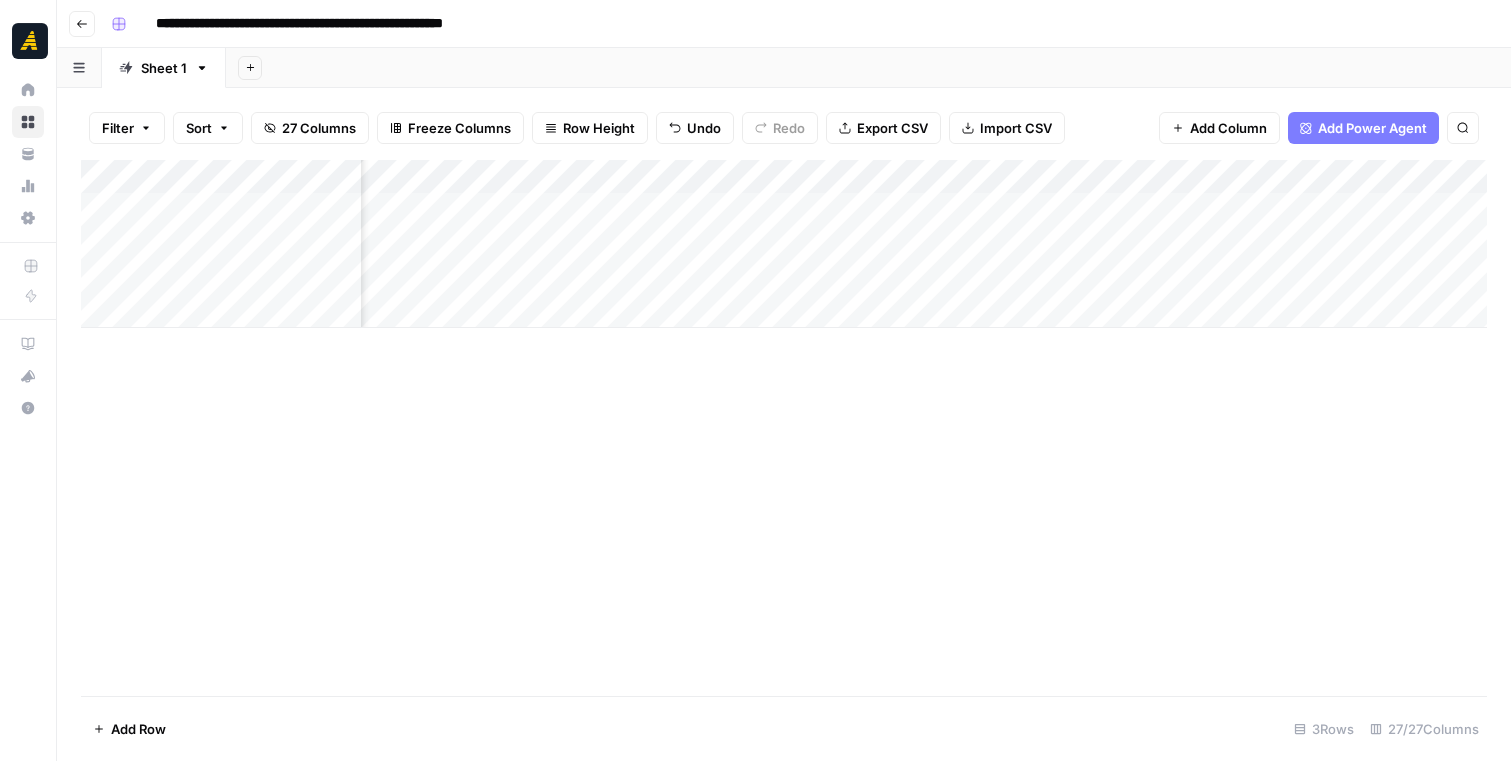 scroll, scrollTop: 0, scrollLeft: 891, axis: horizontal 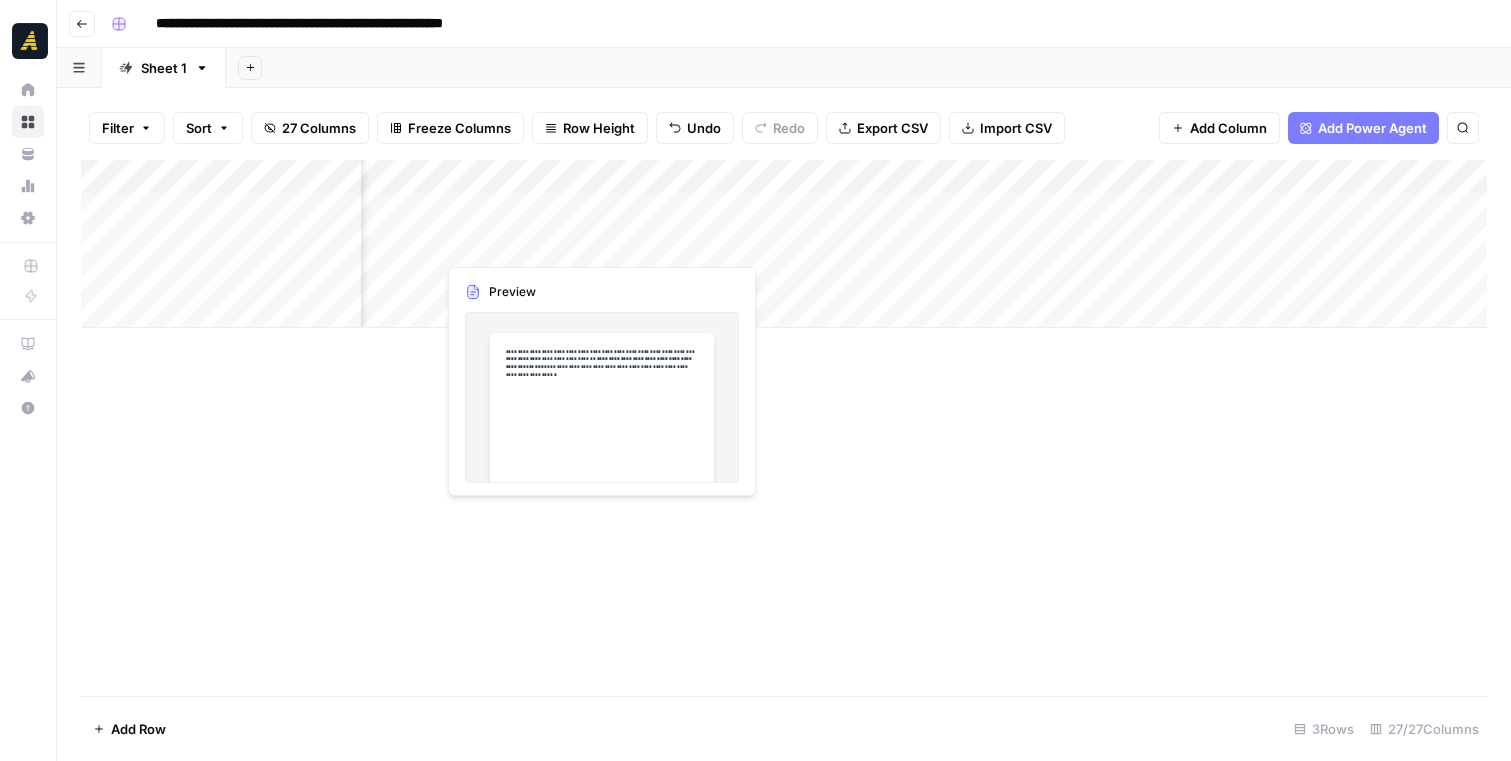 click on "Add Column" at bounding box center [784, 244] 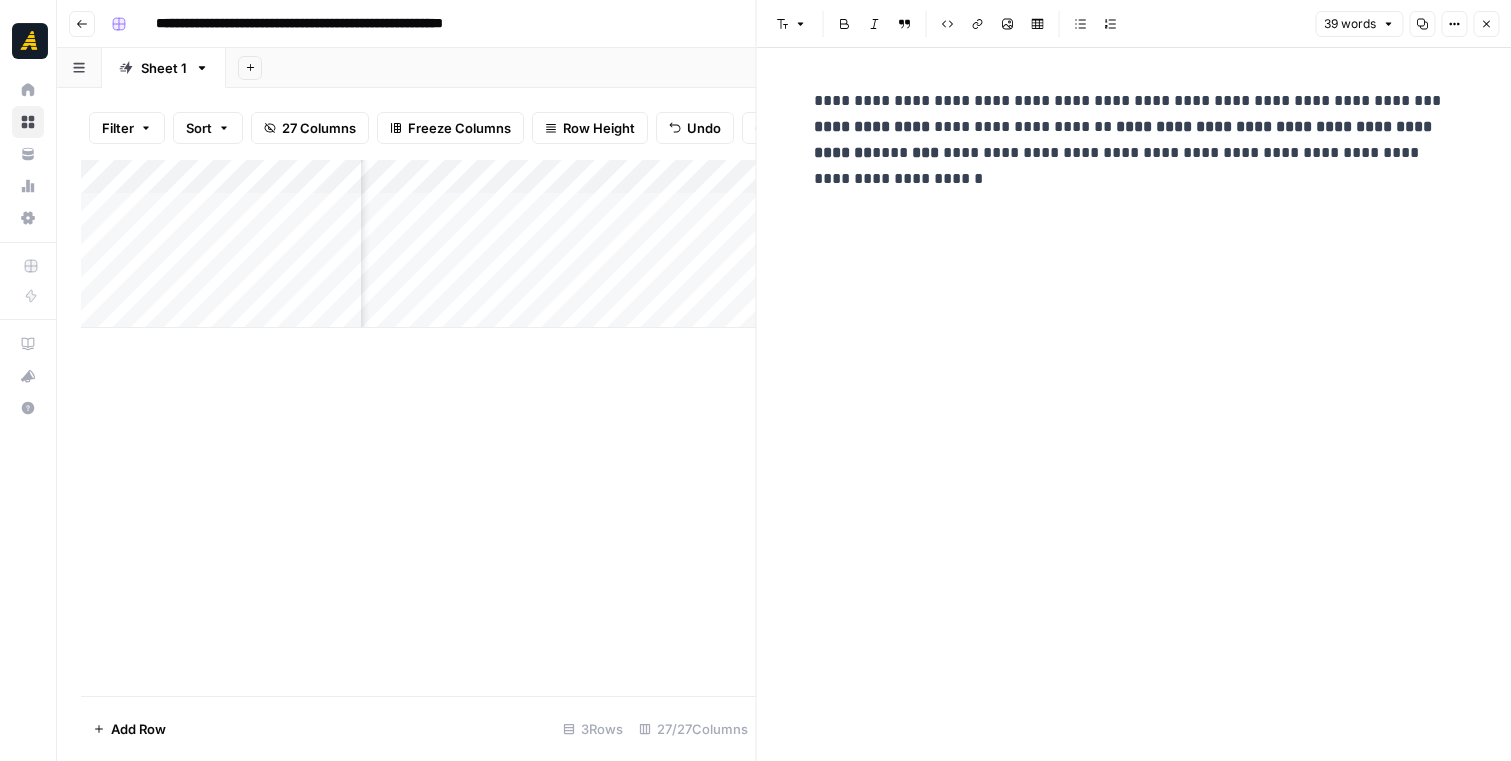 click on "[NEW_TEXT] [NEW_TEXT] [NEW_TEXT] [NEW_TEXT] [NEW_TEXT] [NEW_TEXT] [NEW_TEXT]" at bounding box center [1134, 140] 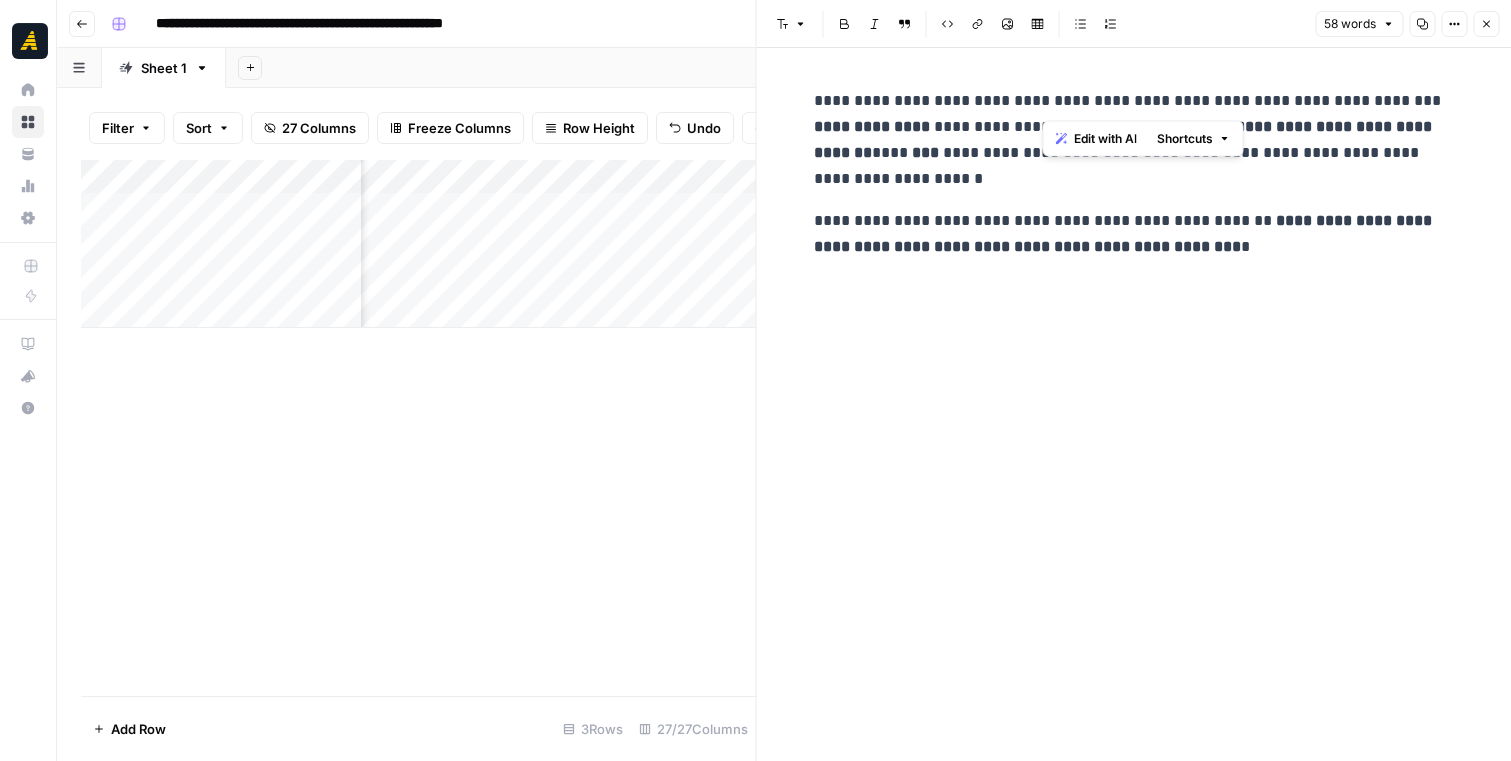 drag, startPoint x: 1041, startPoint y: 102, endPoint x: 1402, endPoint y: 100, distance: 361.00555 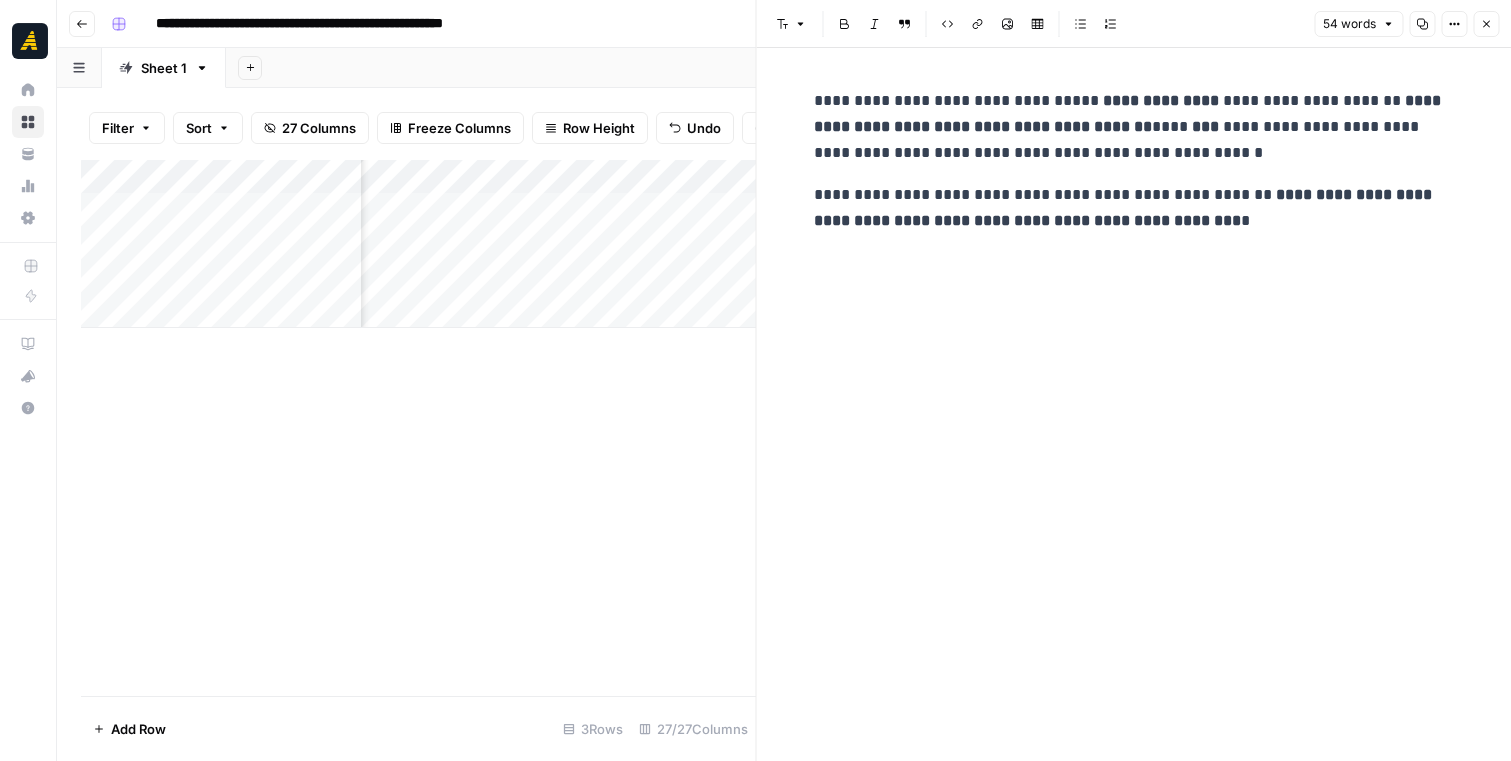 click on "[NEW_TEXT] [NEW_TEXT] [NEW_TEXT] [NEW_TEXT] [NEW_TEXT] [NEW_TEXT] [NEW_TEXT]" at bounding box center (1134, 127) 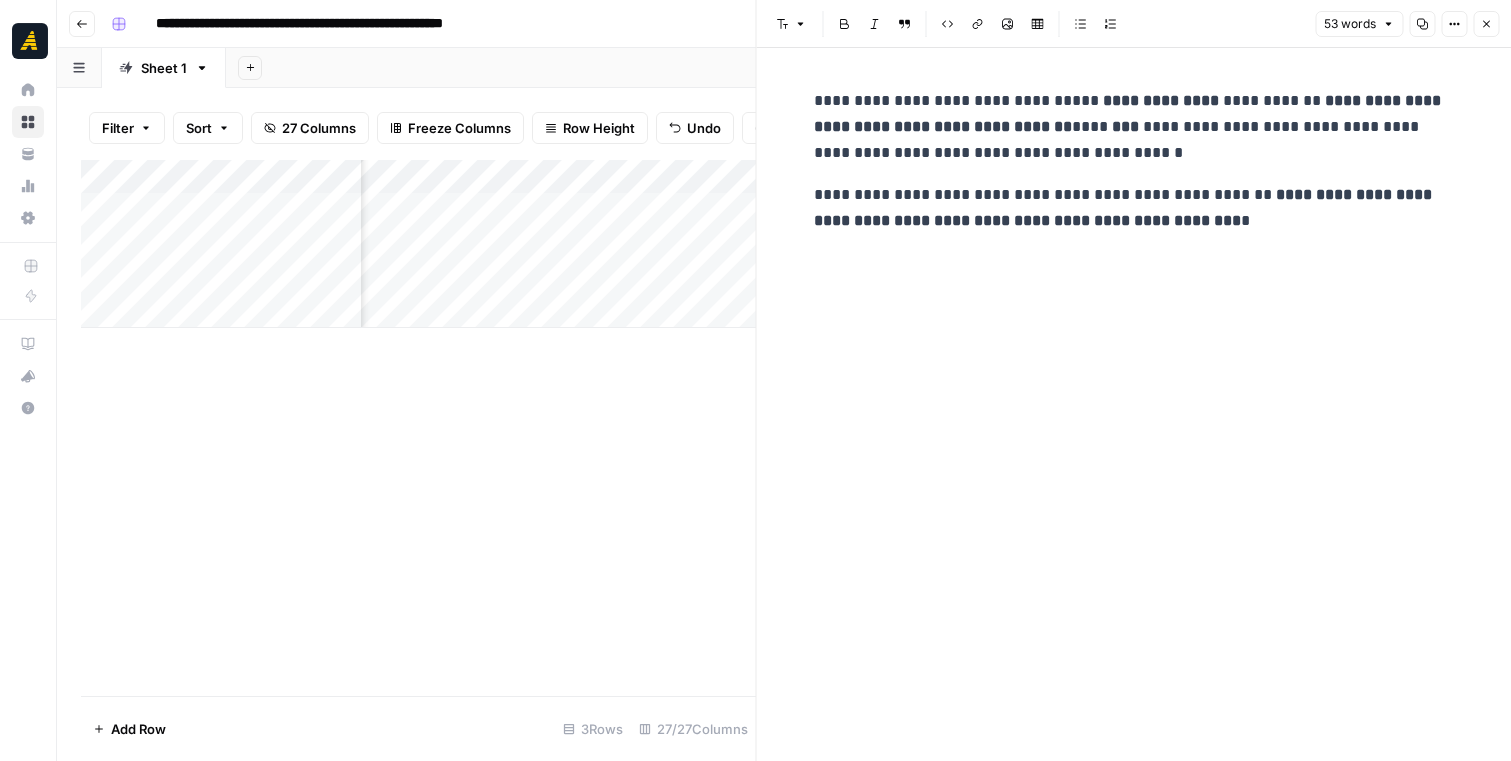 click on "[NEW_TEXT] [NEW_TEXT] [NEW_TEXT] [NEW_TEXT] [NEW_TEXT] [NEW_TEXT] [NEW_TEXT]" at bounding box center (1134, 127) 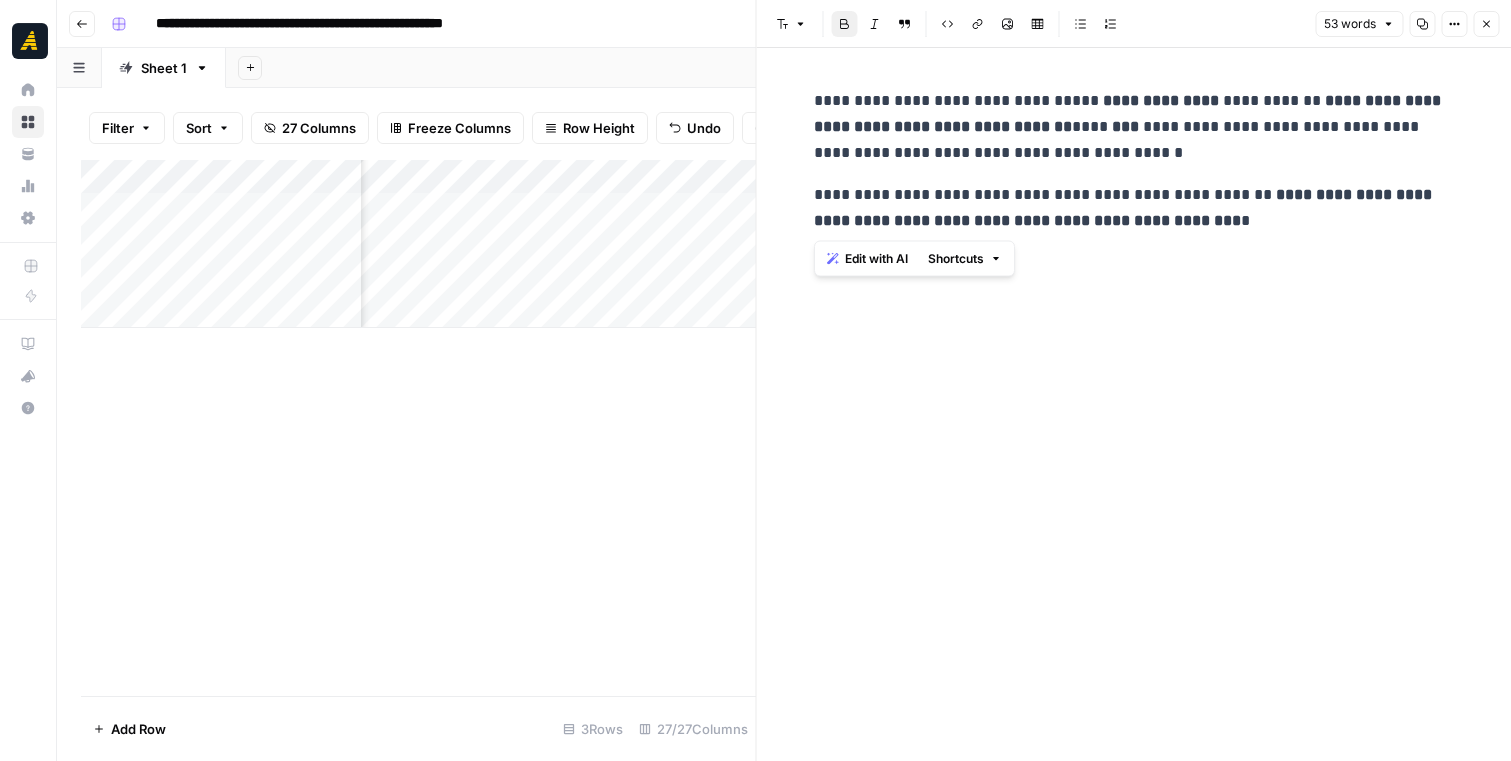 click on "**********" at bounding box center [1125, 207] 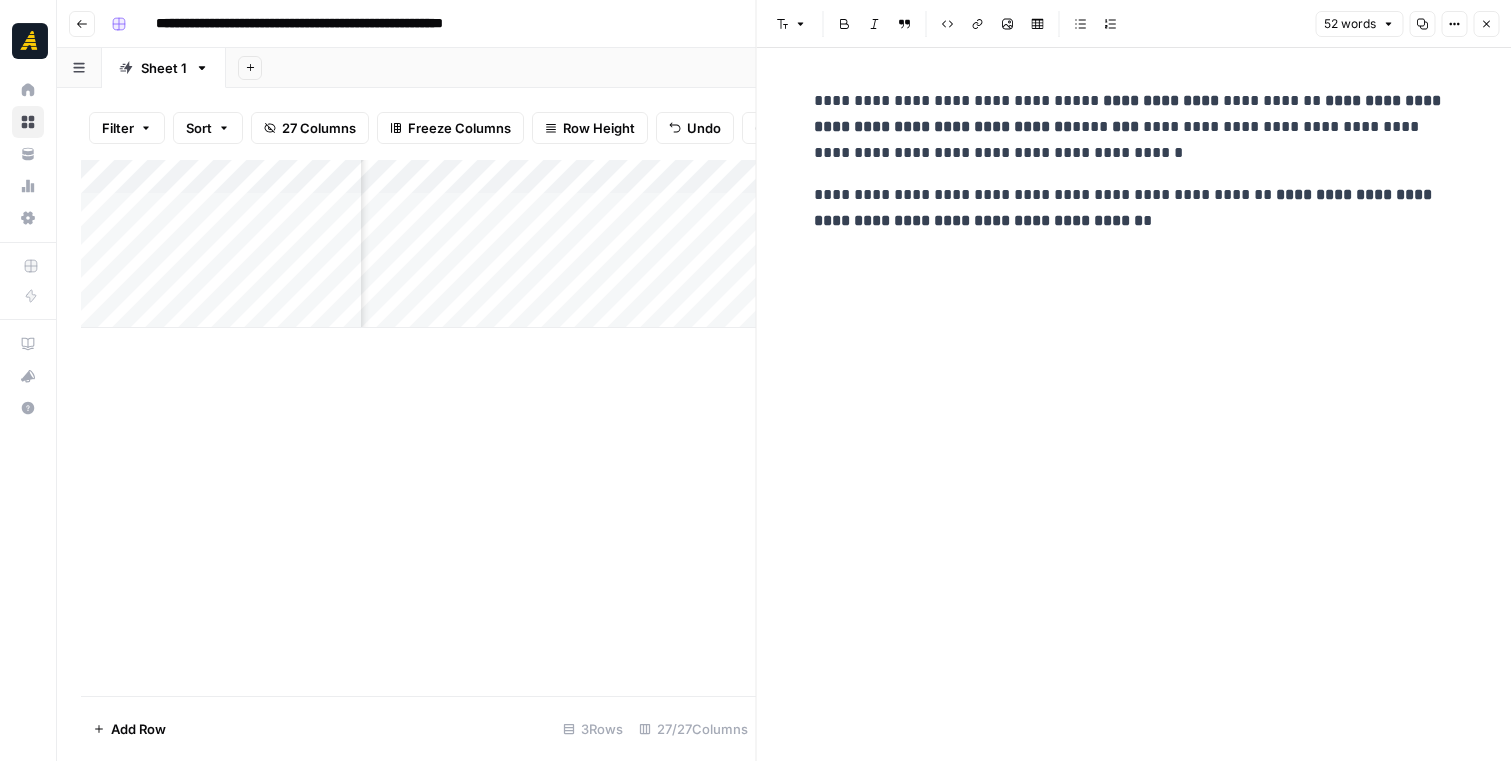 click on "[NEW_TEXT] [NEW_TEXT] [NEW_TEXT]" at bounding box center (1134, 208) 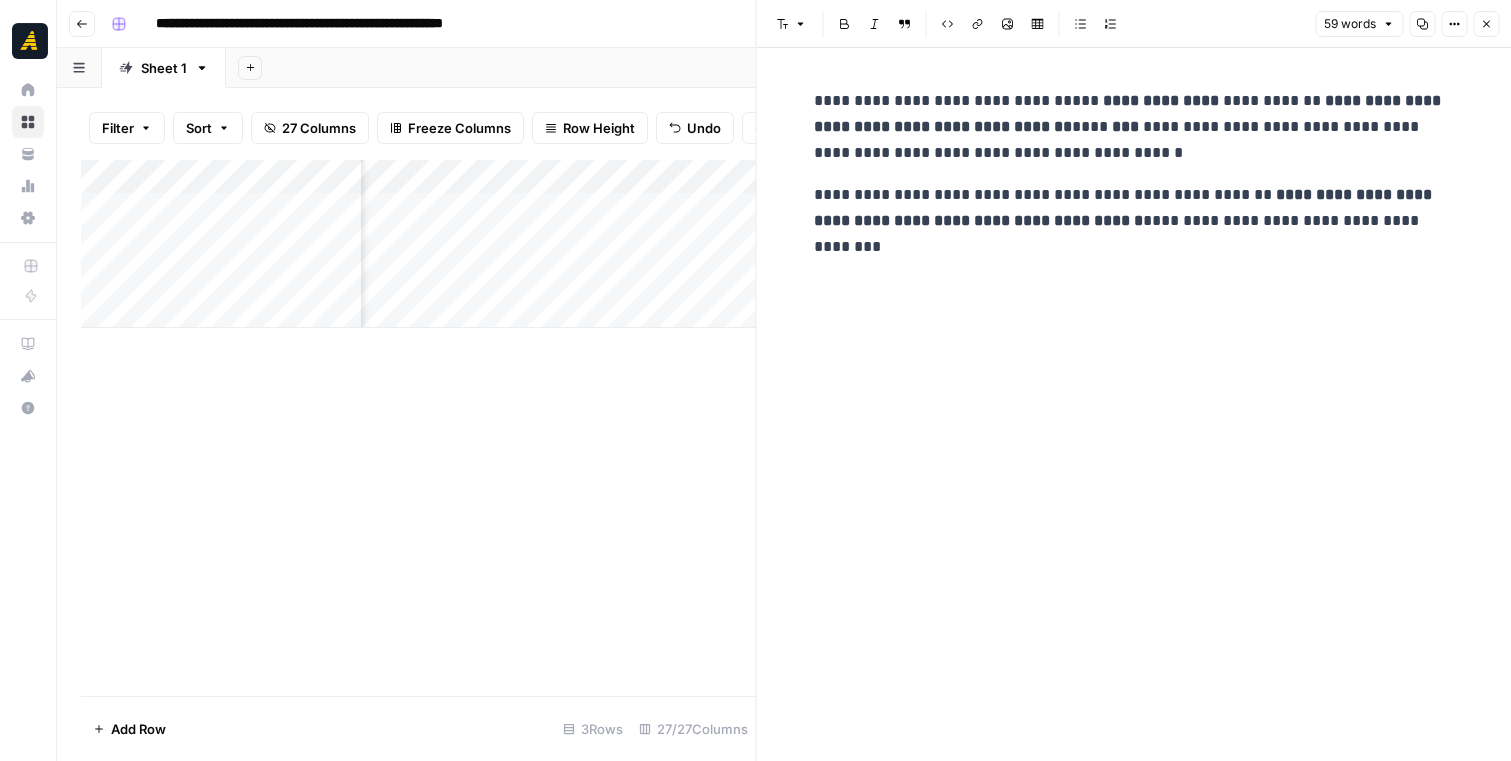 click on "New Text [NEW_TEXT] [NEW_TEXT] [NEW_TEXT] [NEW_TEXT] [NEW_TEXT] [NEW_TEXT] [NEW_TEXT] [NEW_TEXT] [NEW_TEXT]" at bounding box center (1134, 404) 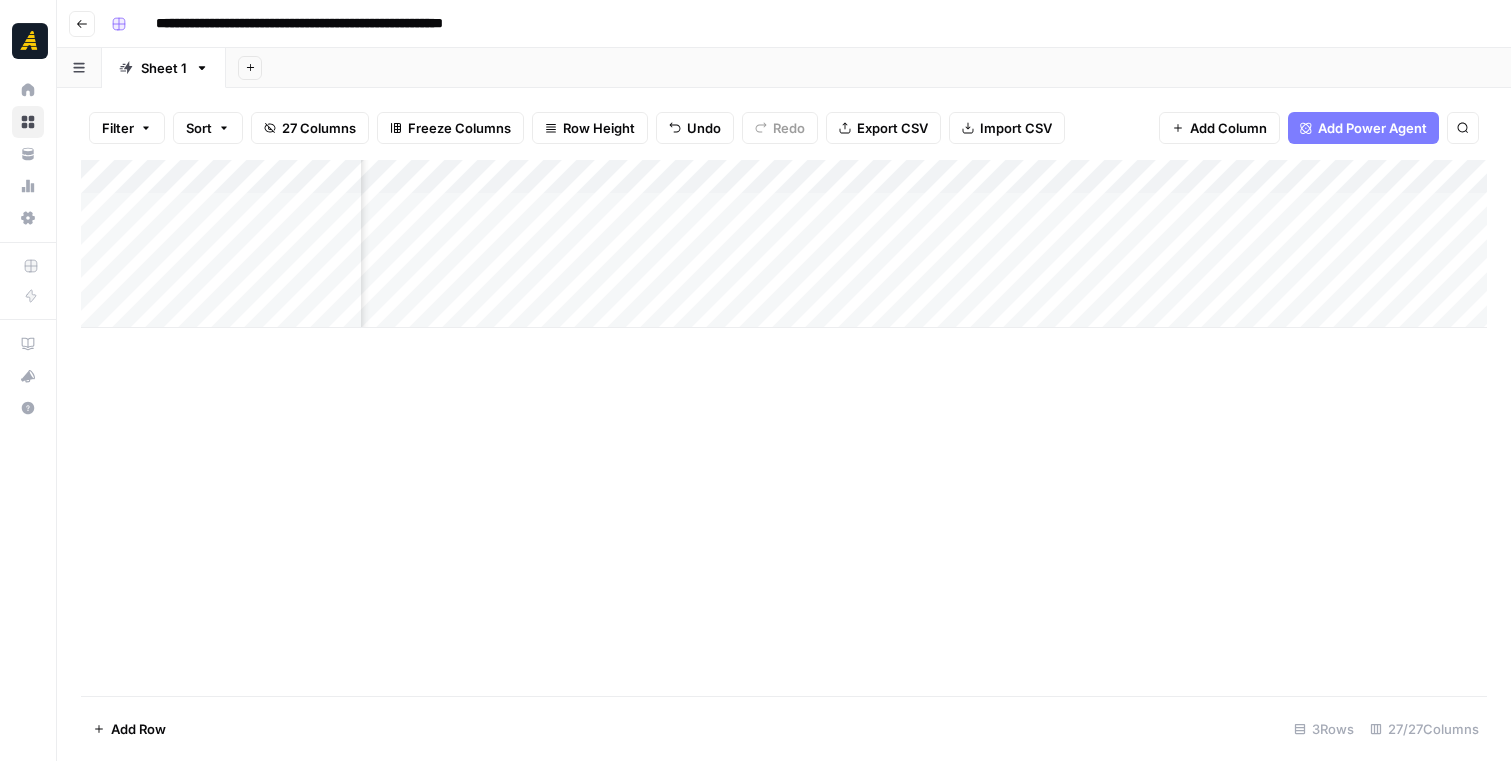 click on "Add Column" at bounding box center (784, 244) 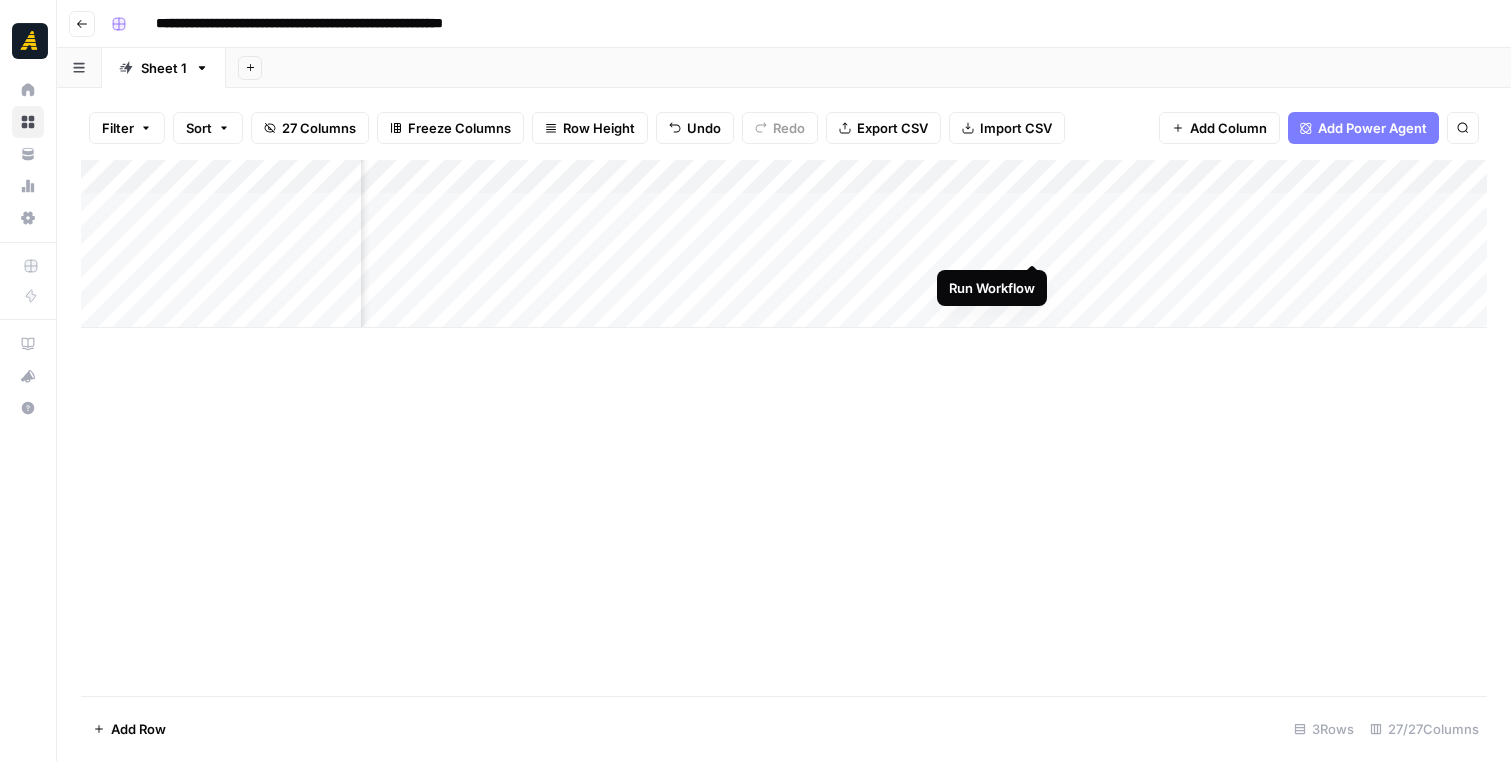 click on "Add Column" at bounding box center (784, 244) 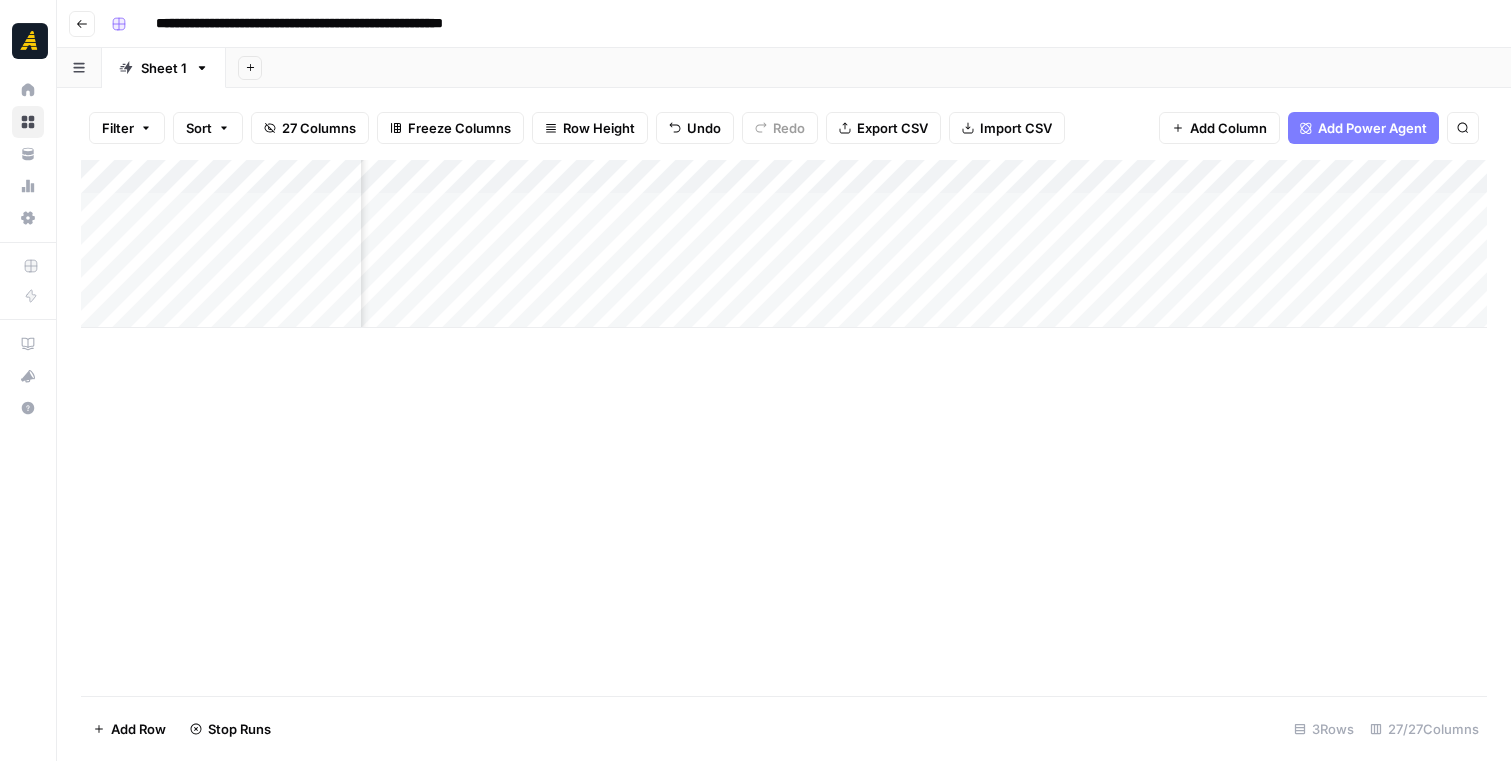 scroll, scrollTop: 0, scrollLeft: 1151, axis: horizontal 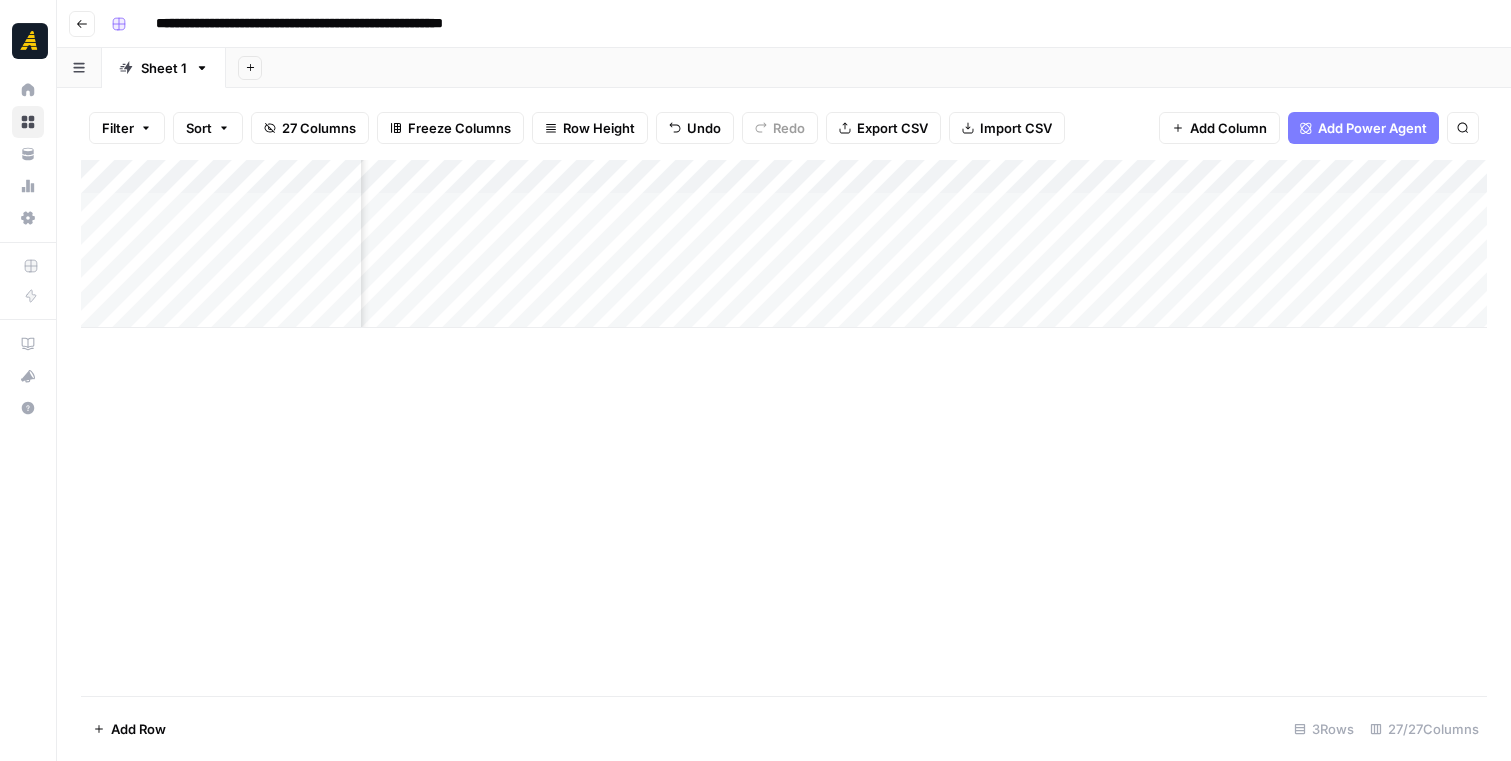 click on "Add Column" at bounding box center (784, 244) 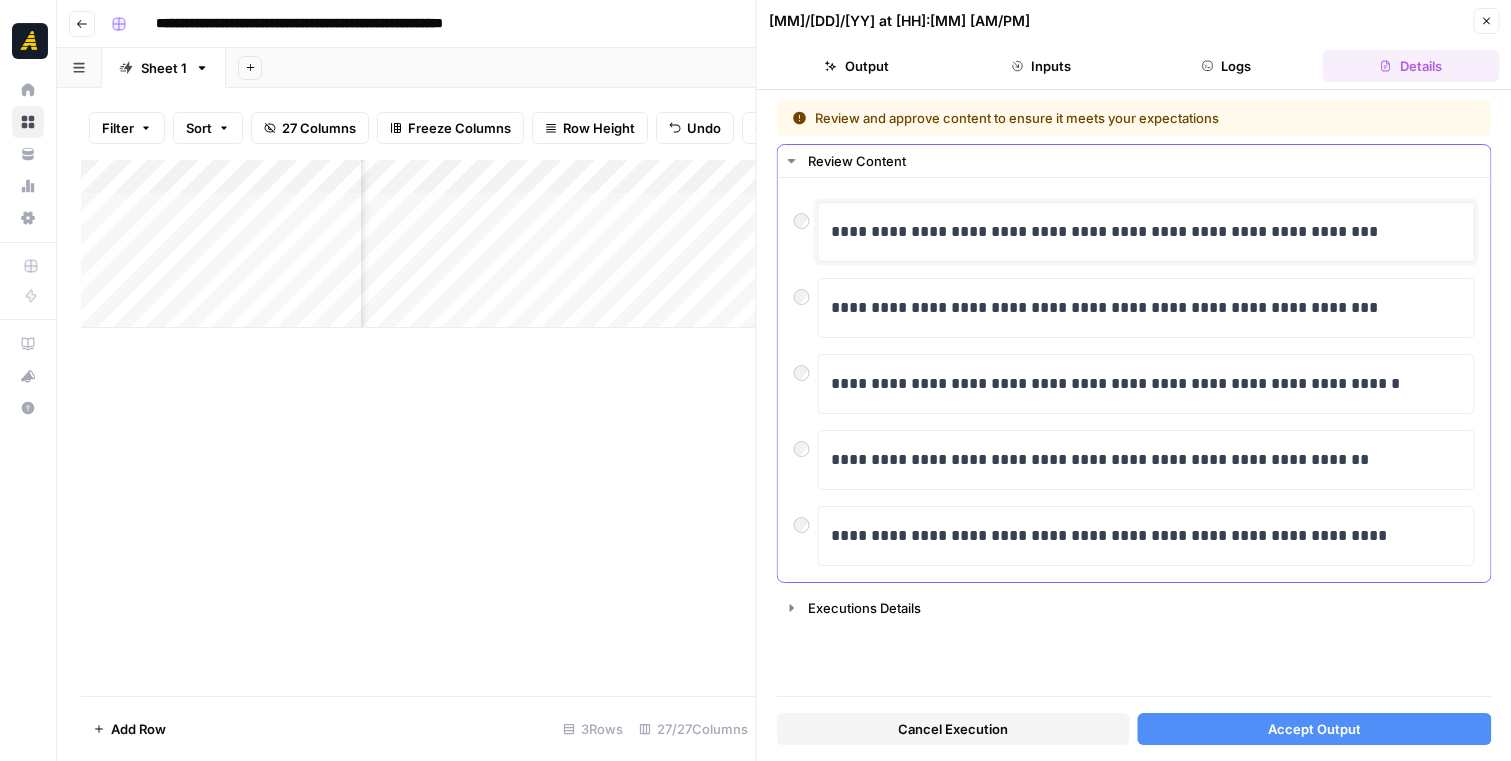 click on "**********" at bounding box center [1146, 232] 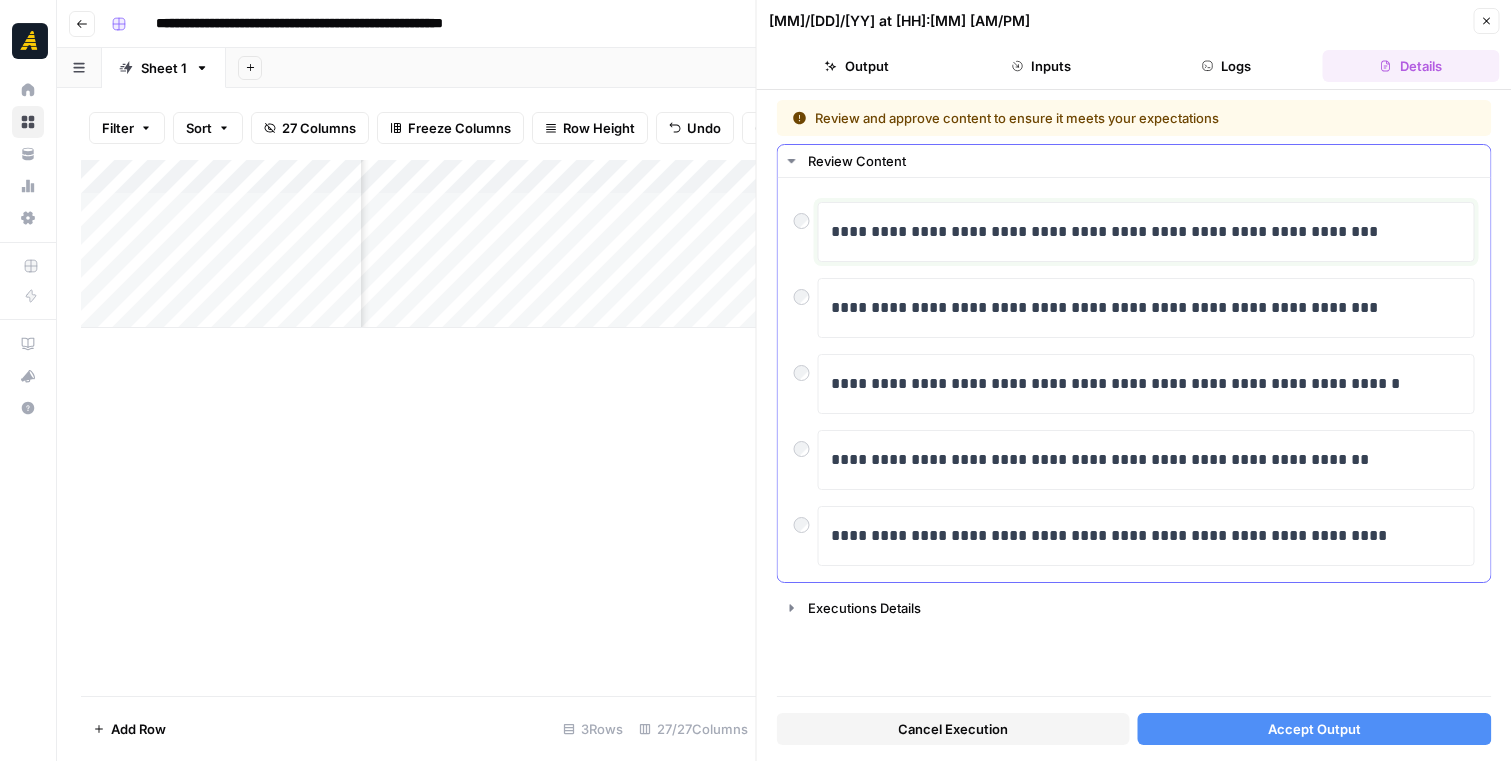 click on "**********" at bounding box center (1146, 232) 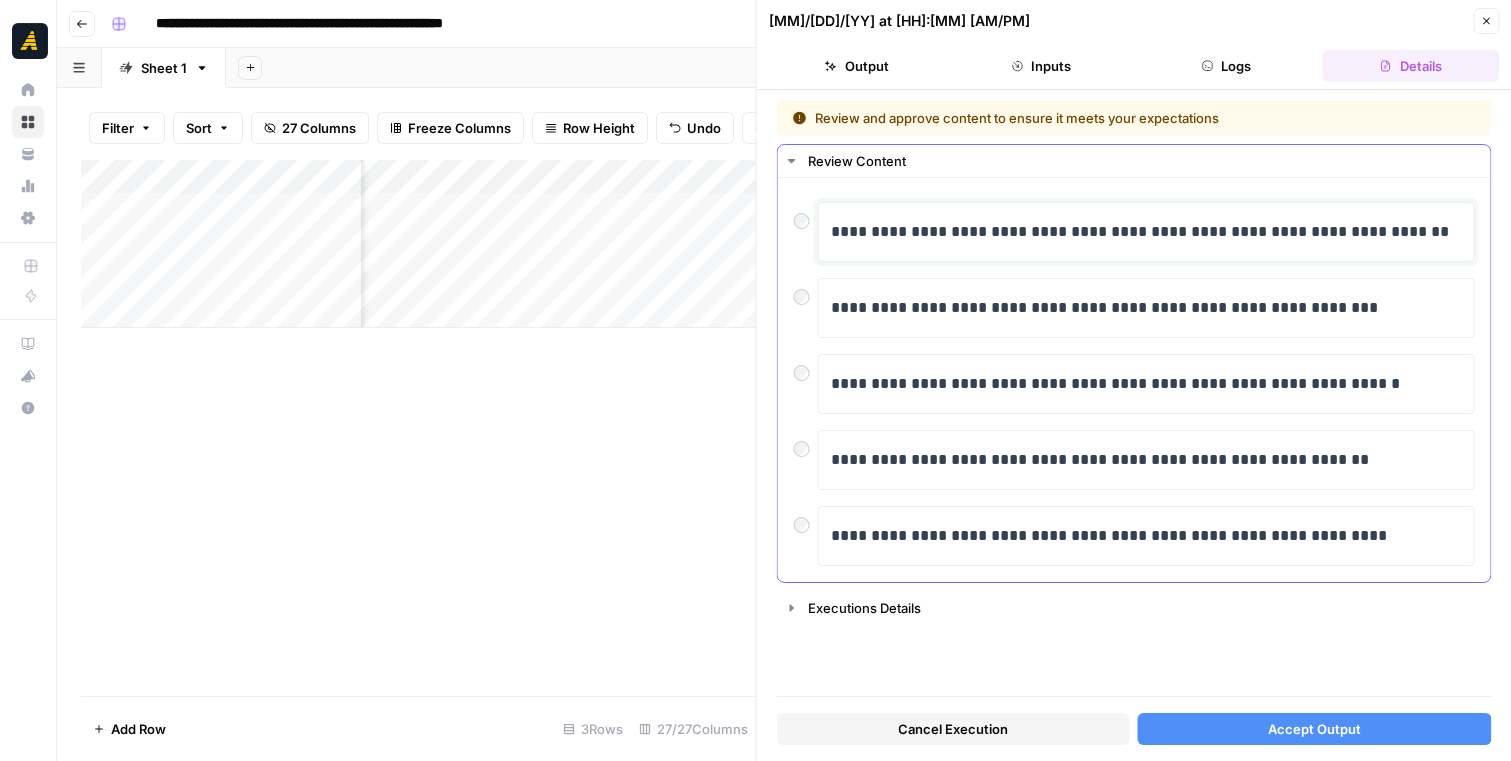 click on "**********" at bounding box center [1146, 232] 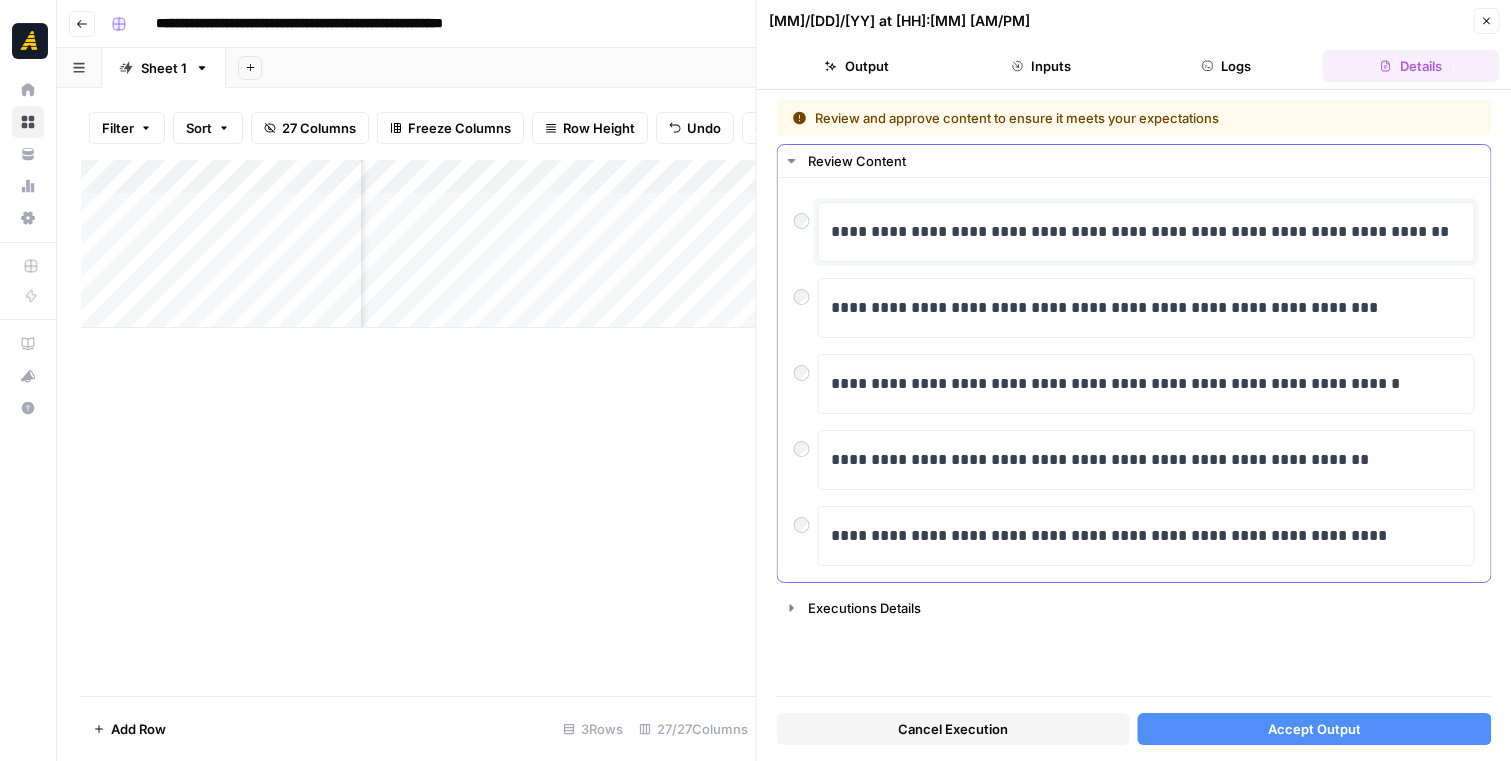 click on "**********" at bounding box center [1146, 232] 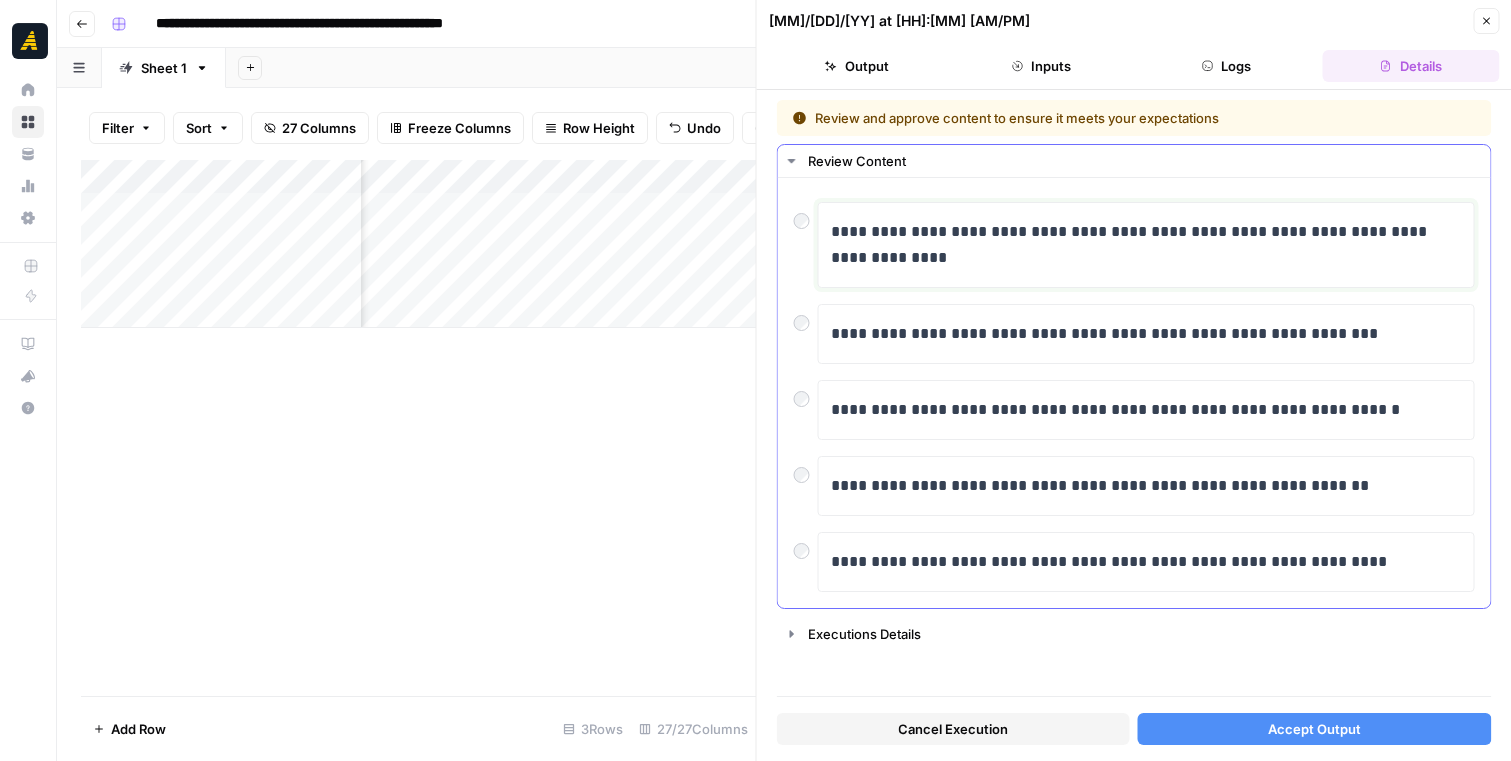 click on "**********" at bounding box center (1146, 245) 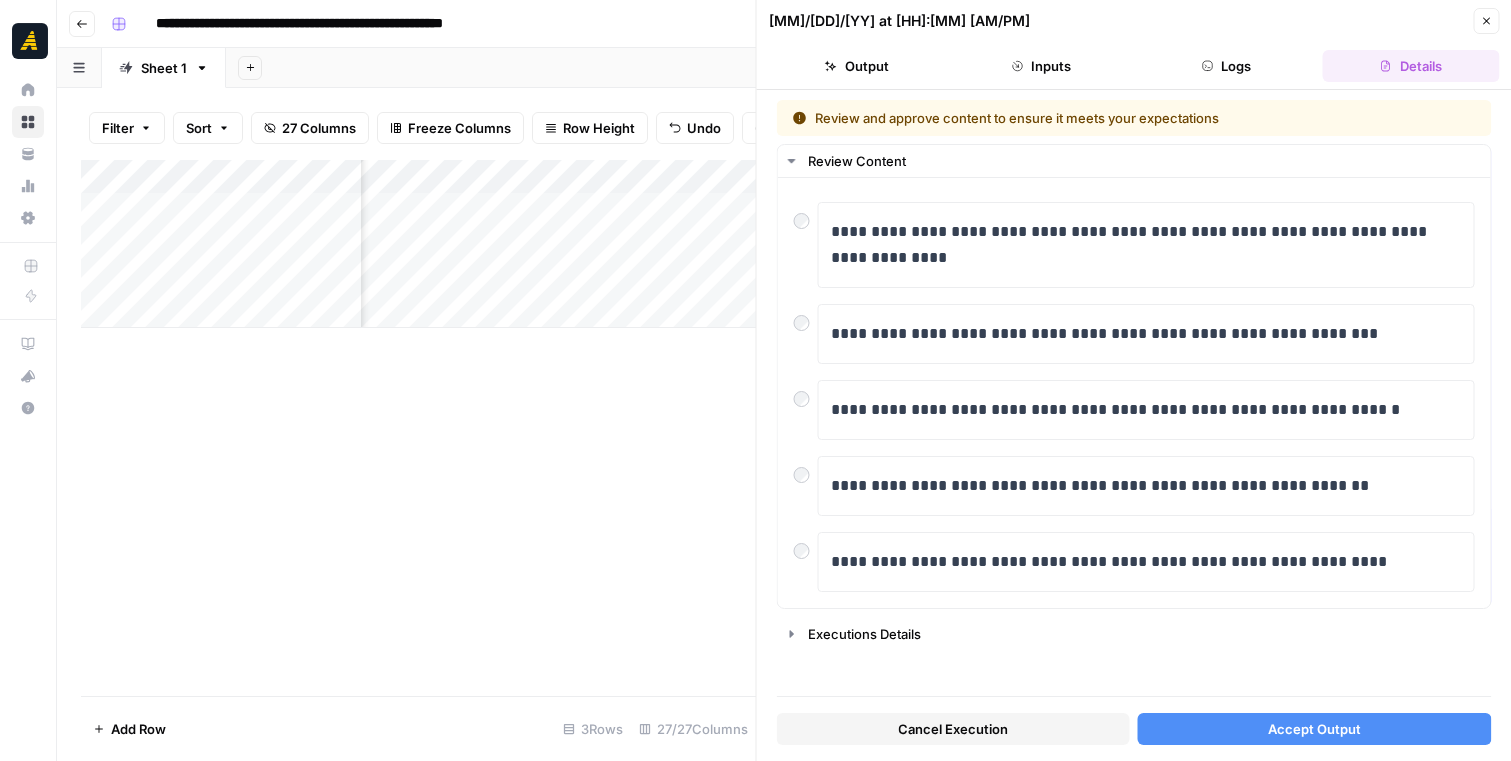 click on "Accept Output" at bounding box center [1314, 729] 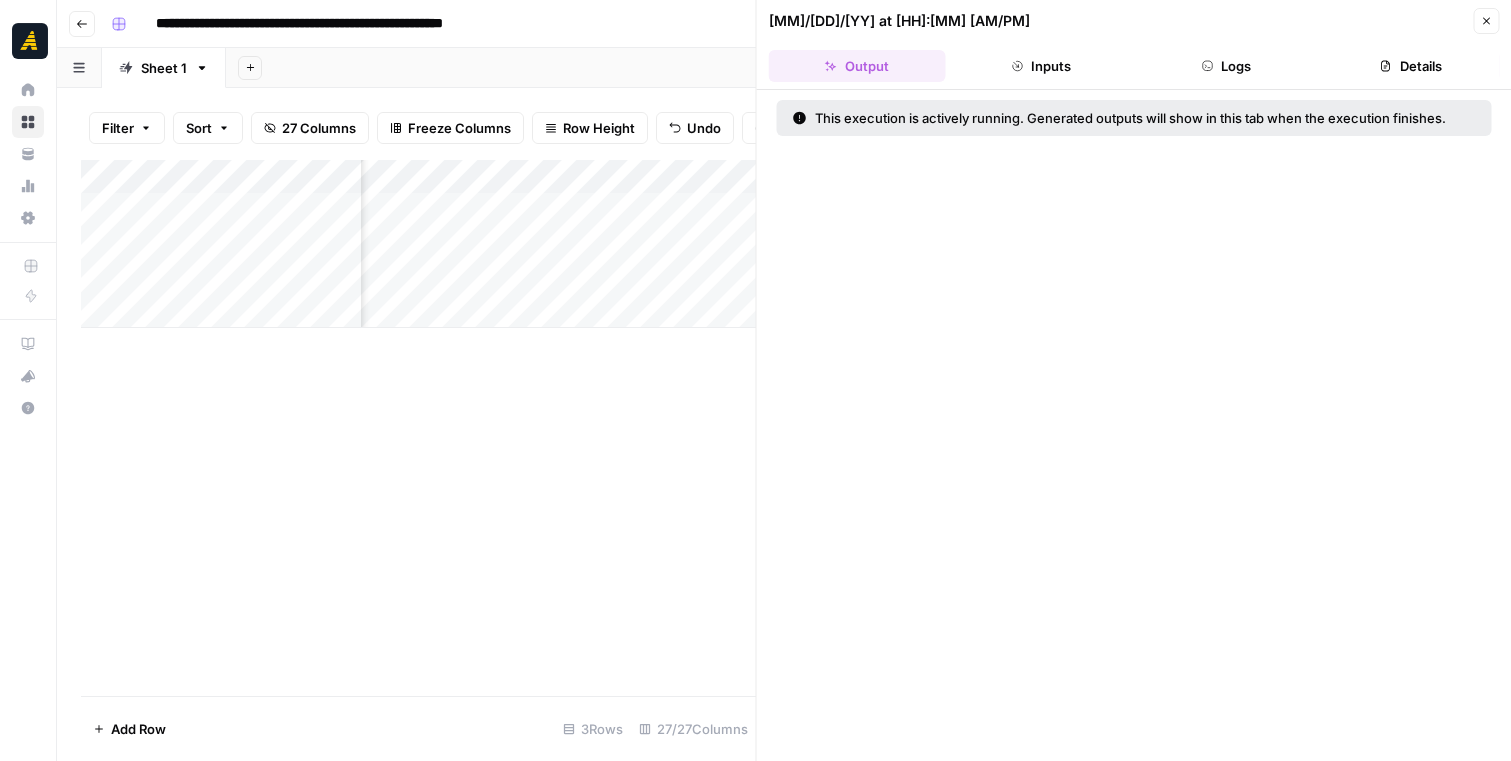 scroll, scrollTop: 0, scrollLeft: 1483, axis: horizontal 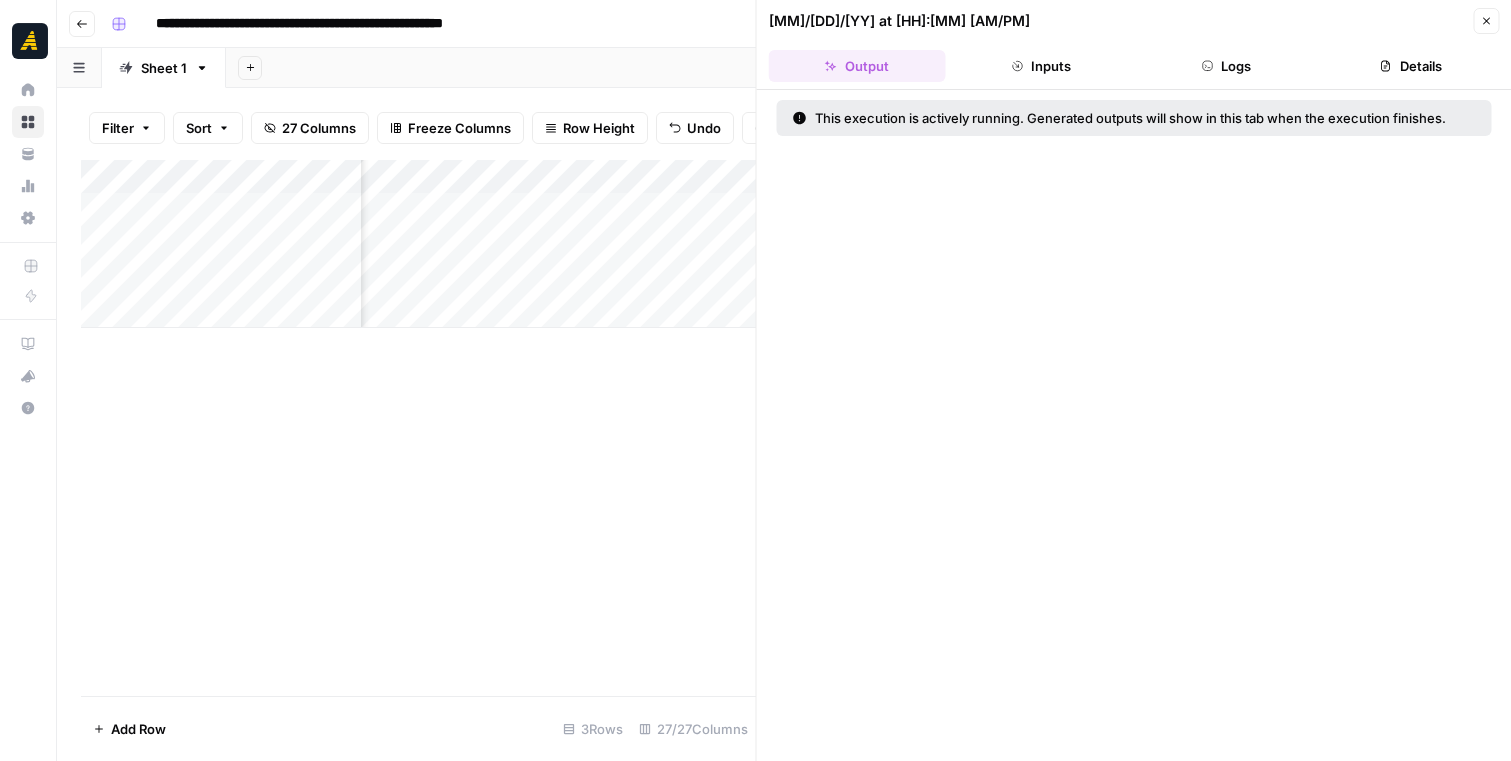 click 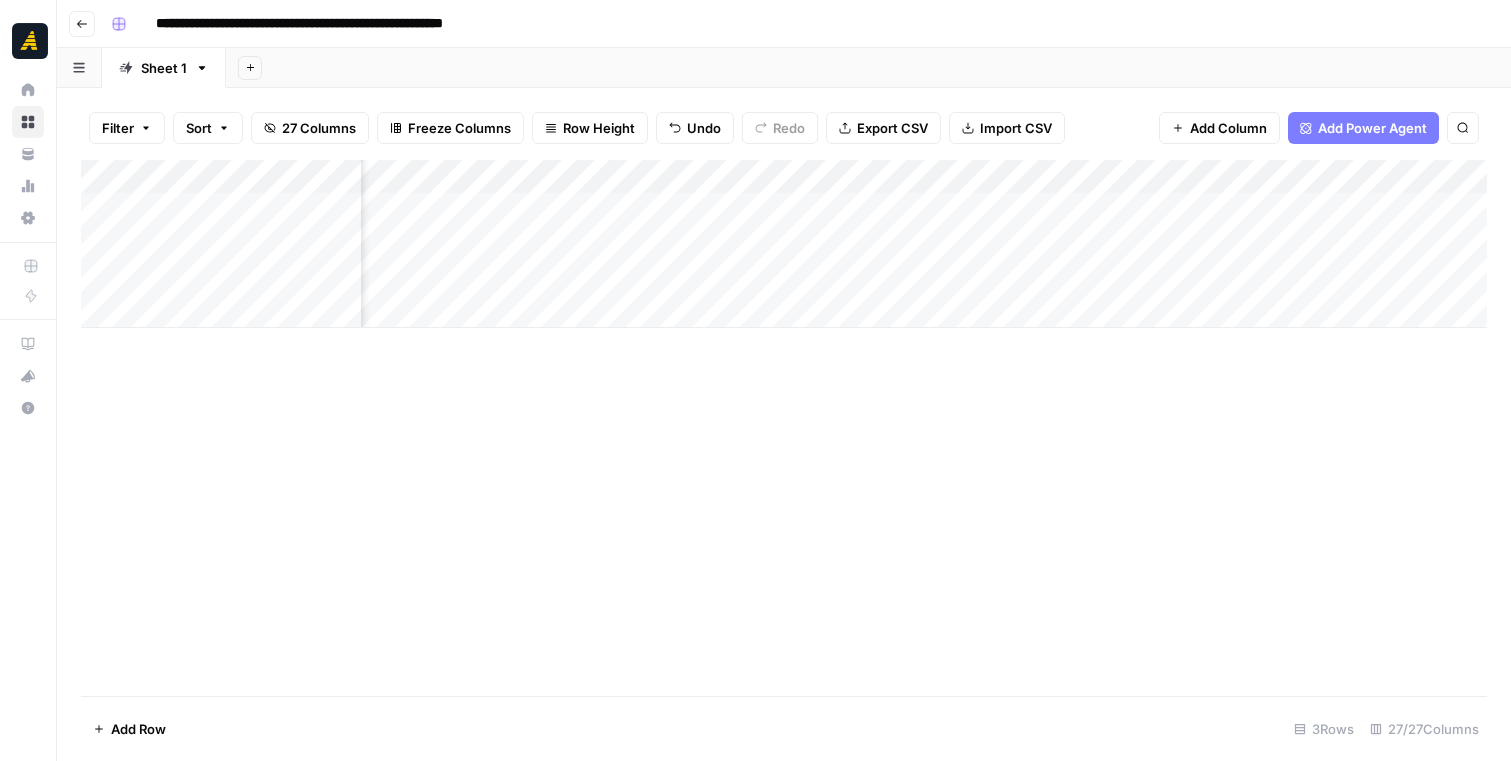 scroll, scrollTop: 0, scrollLeft: 1185, axis: horizontal 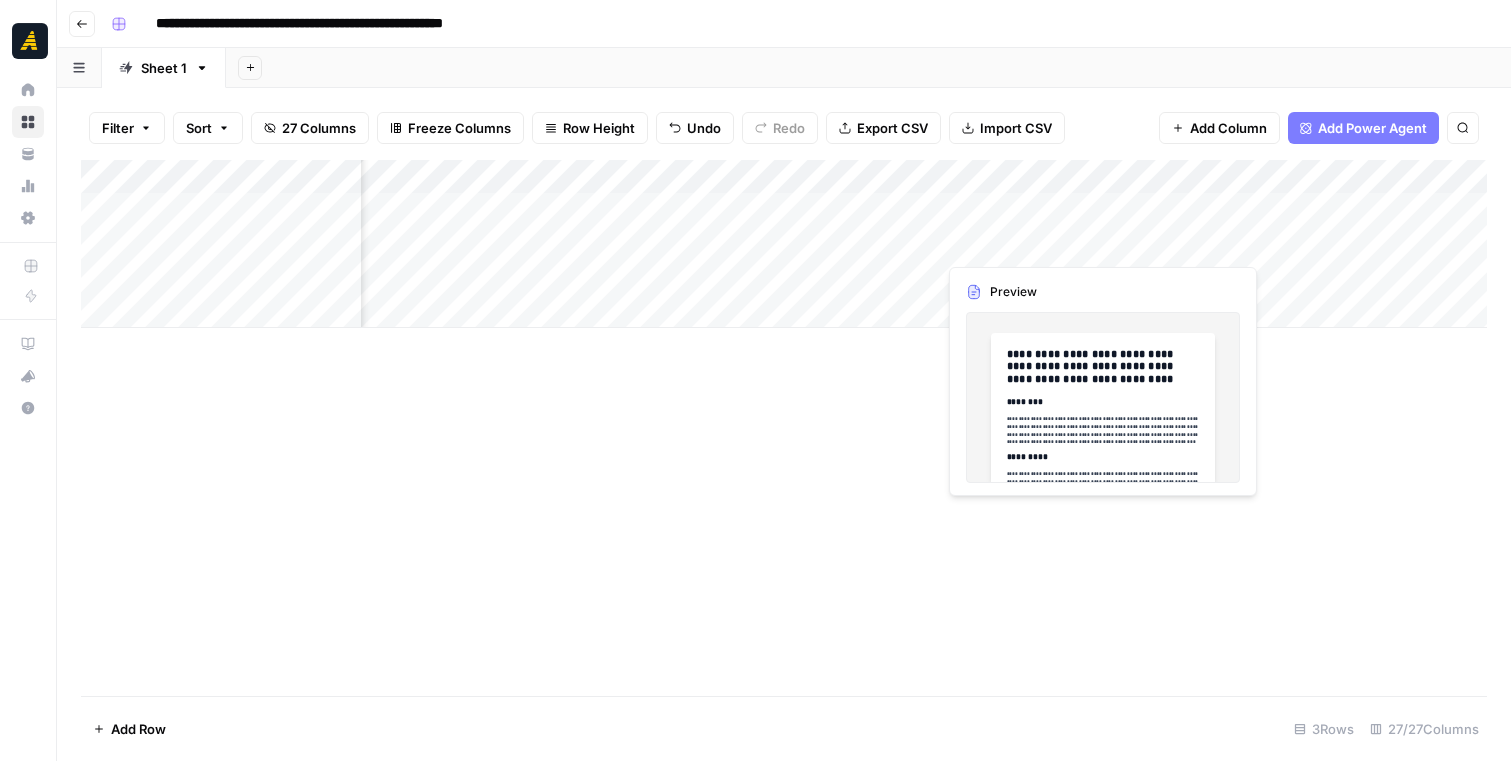 click on "Add Column" at bounding box center [784, 244] 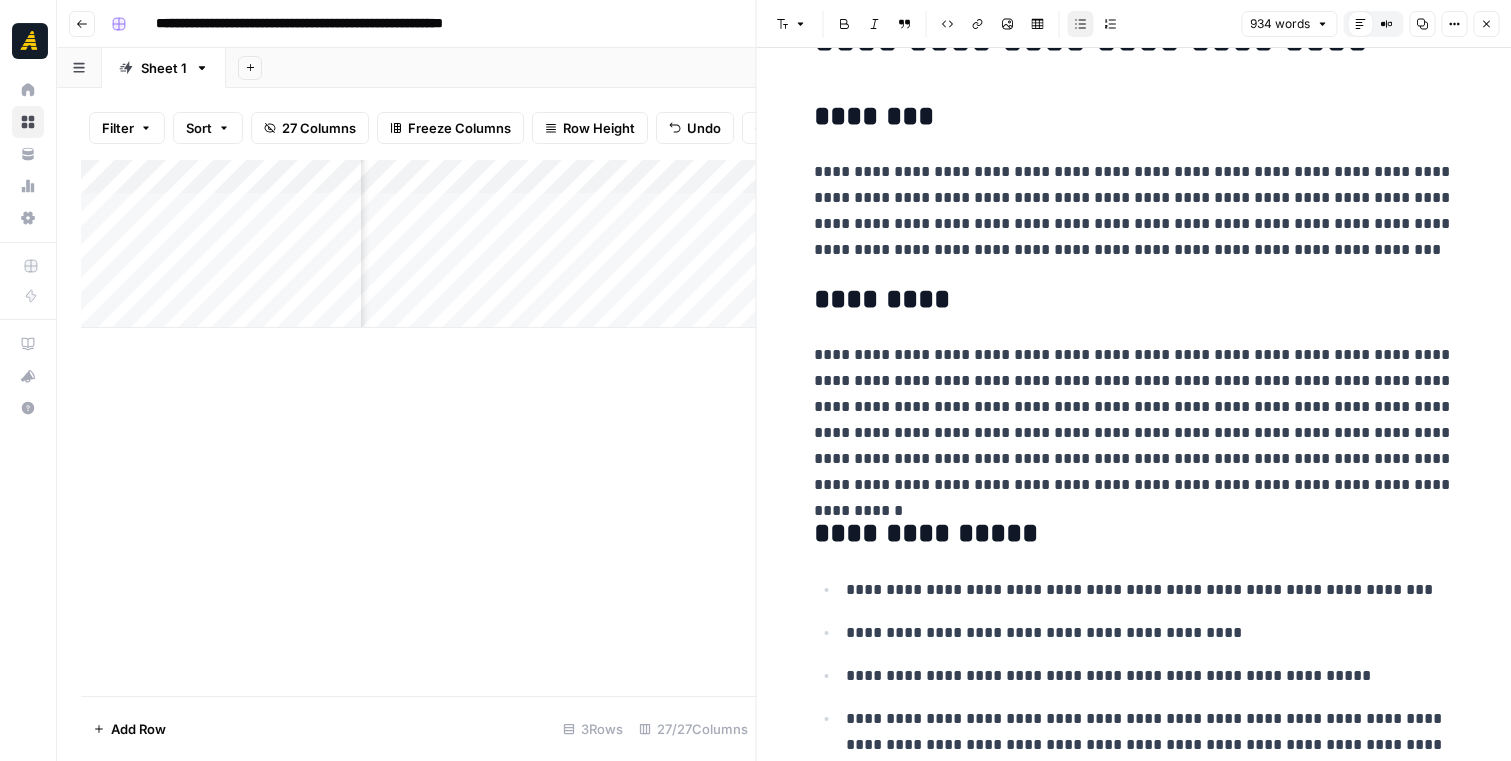 scroll, scrollTop: 156, scrollLeft: 0, axis: vertical 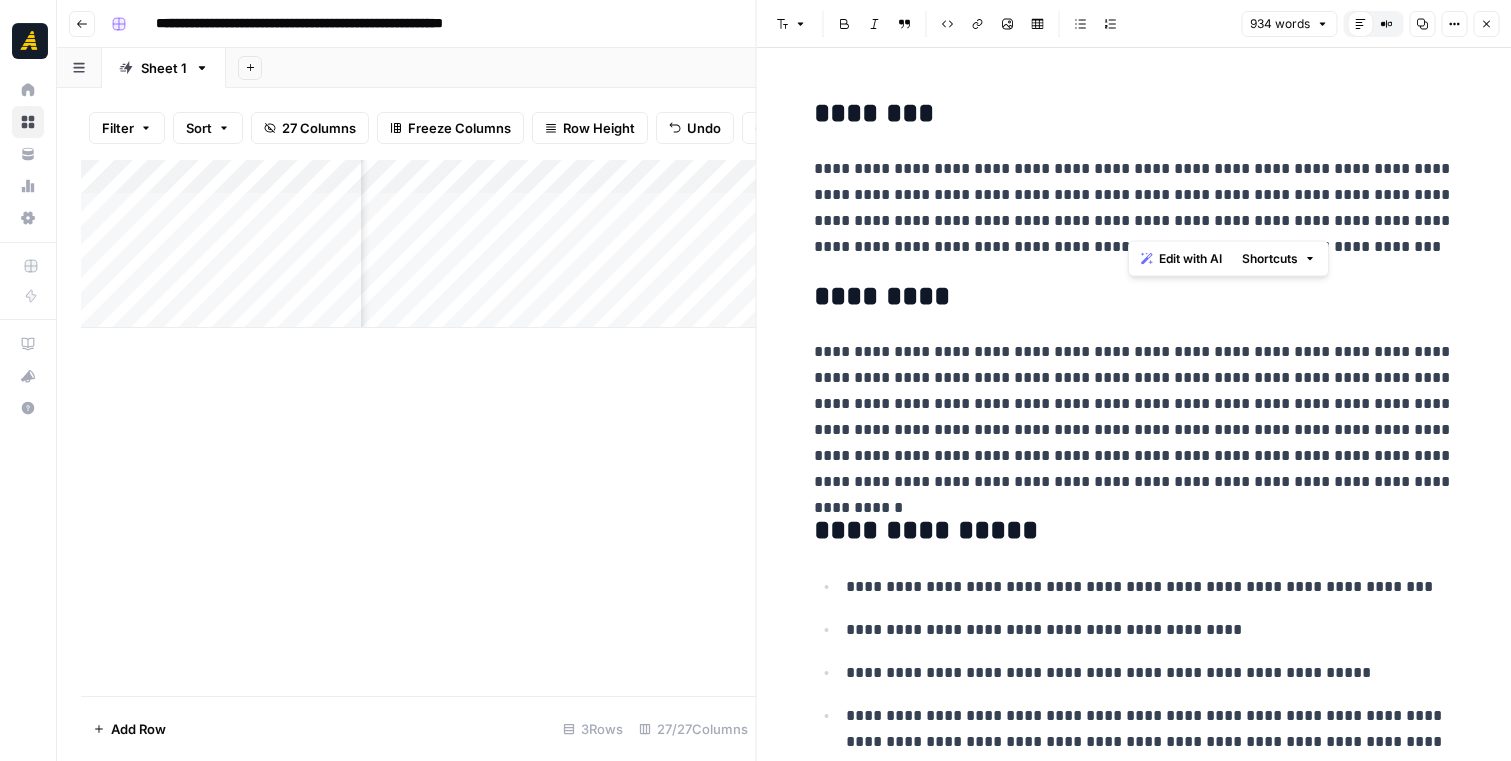 drag, startPoint x: 1277, startPoint y: 197, endPoint x: 1129, endPoint y: 215, distance: 149.09058 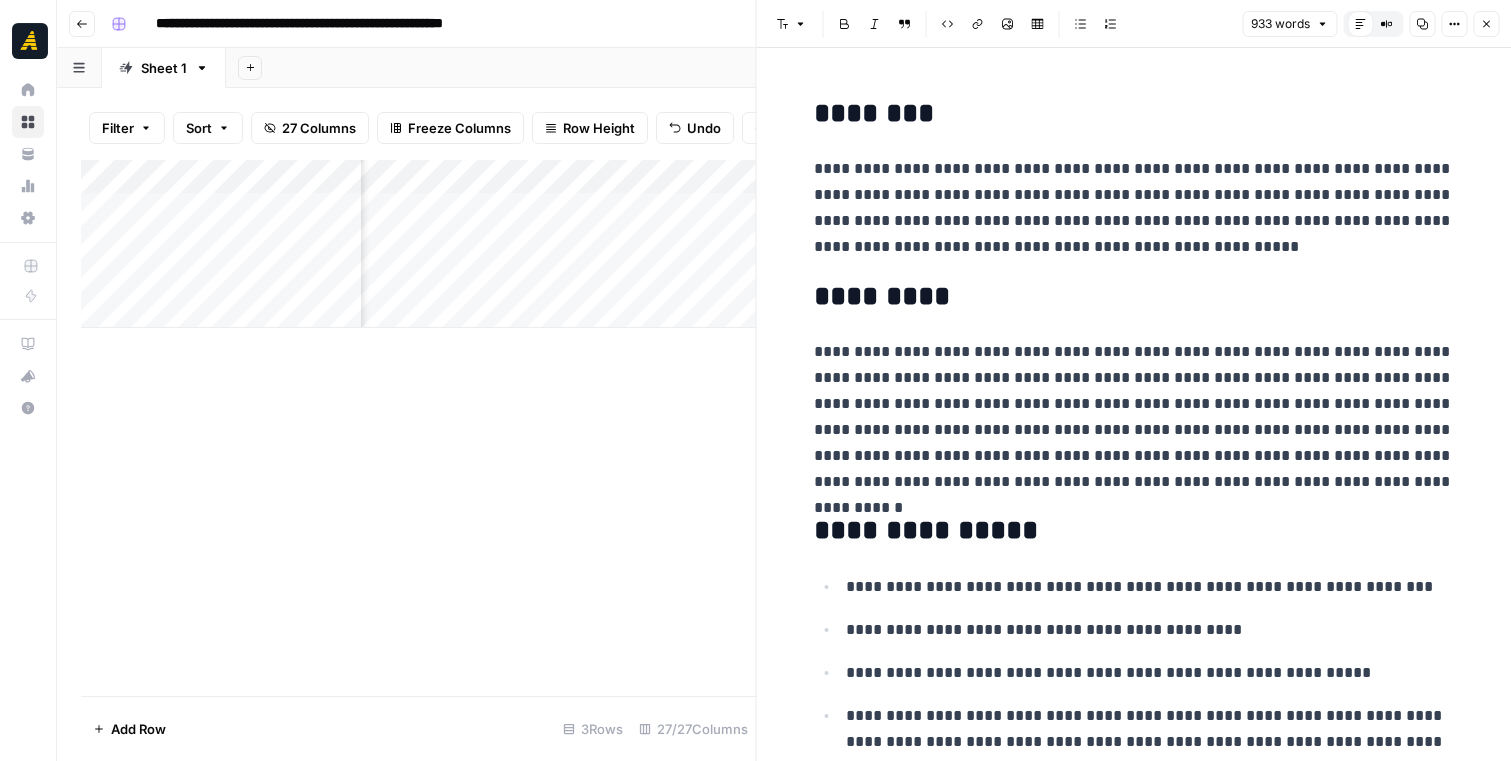 type 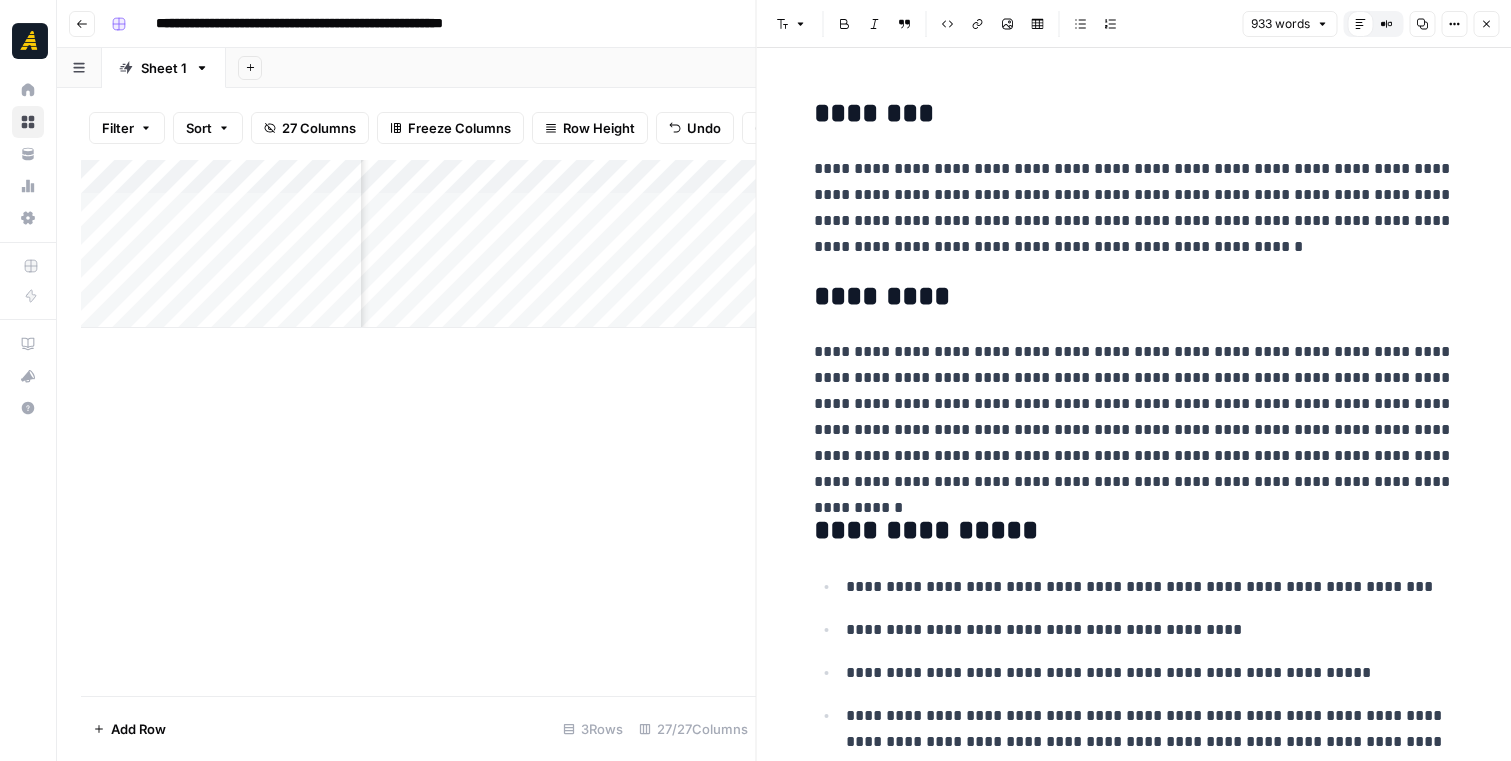 click on "**********" at bounding box center [1134, 208] 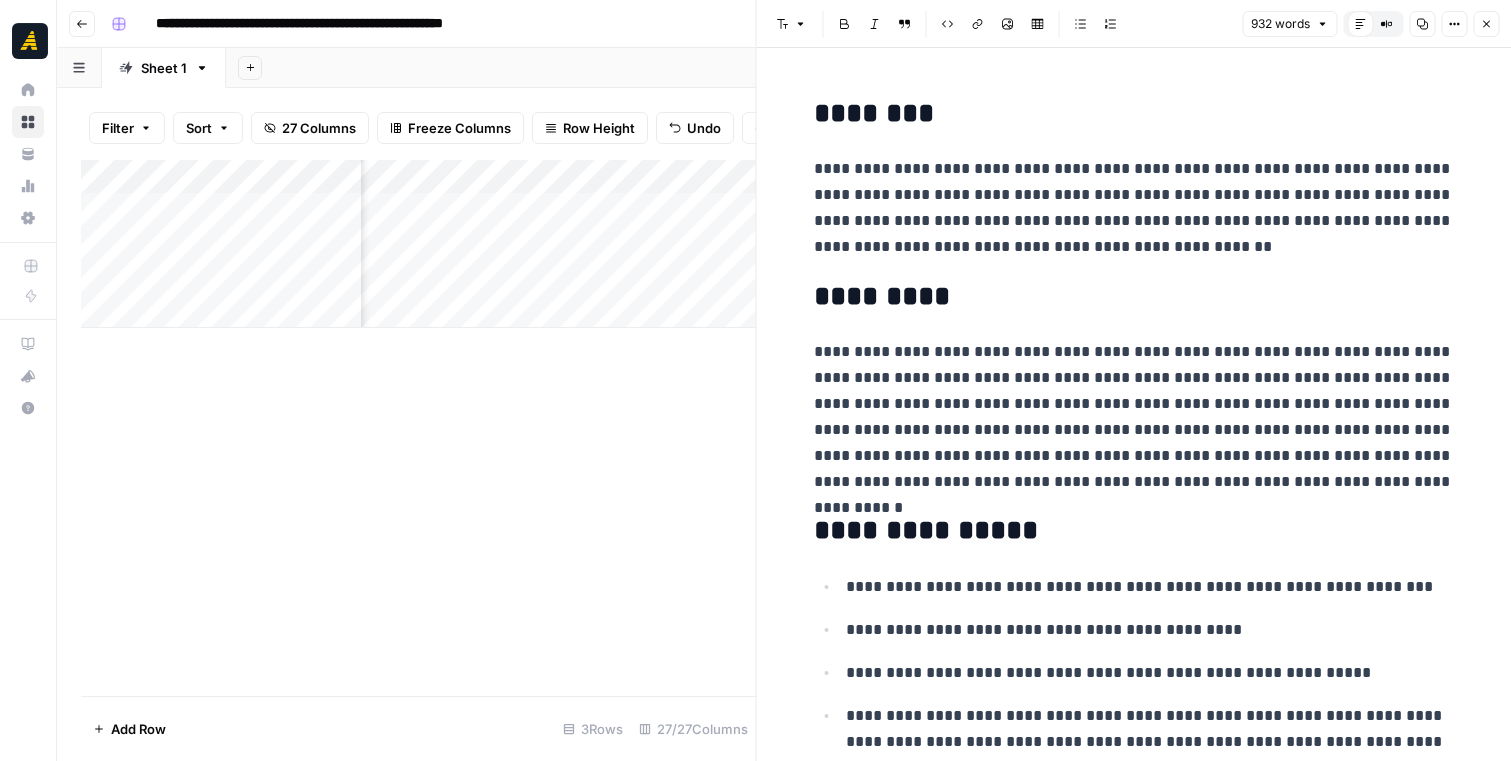 click on "**********" at bounding box center [1134, 208] 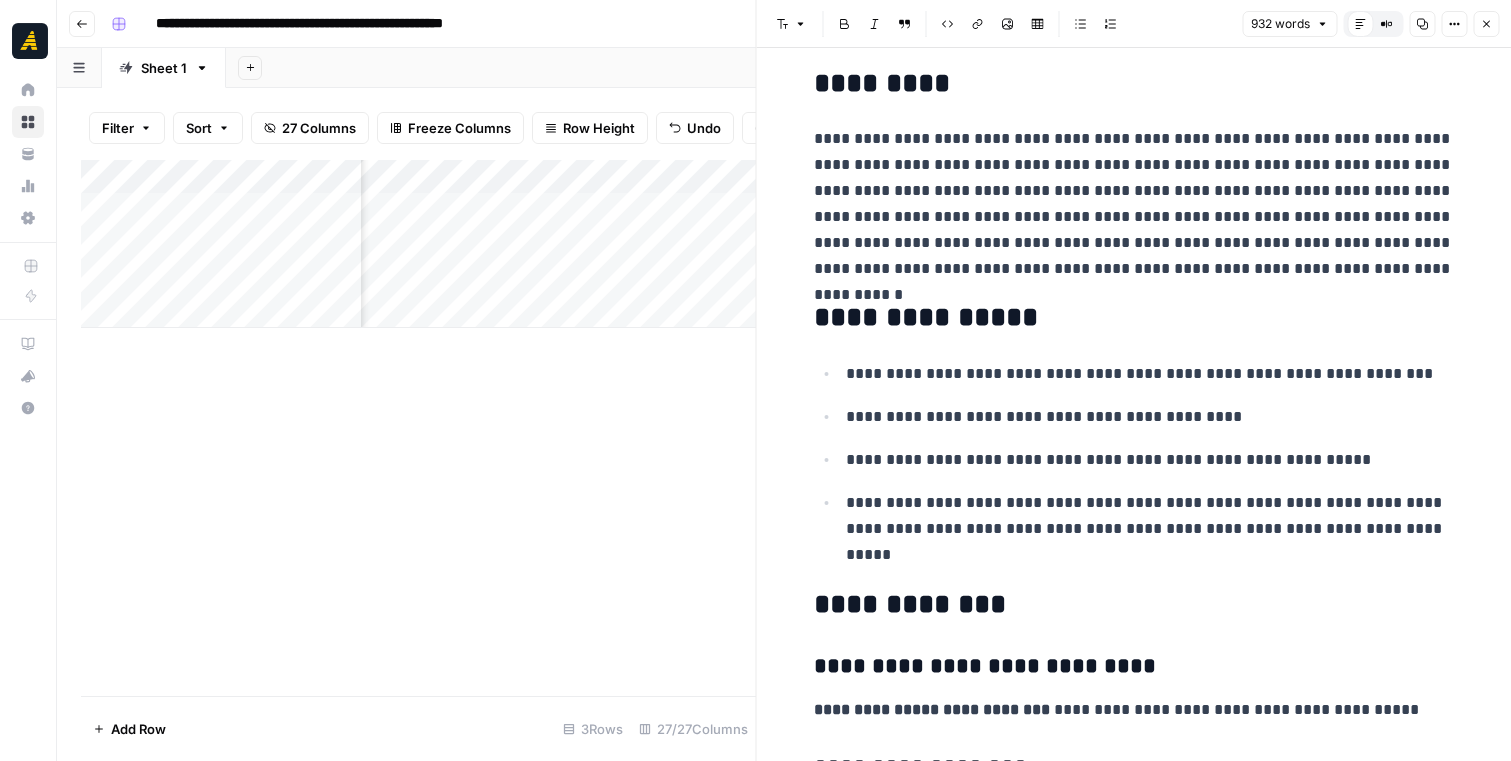scroll, scrollTop: 343, scrollLeft: 0, axis: vertical 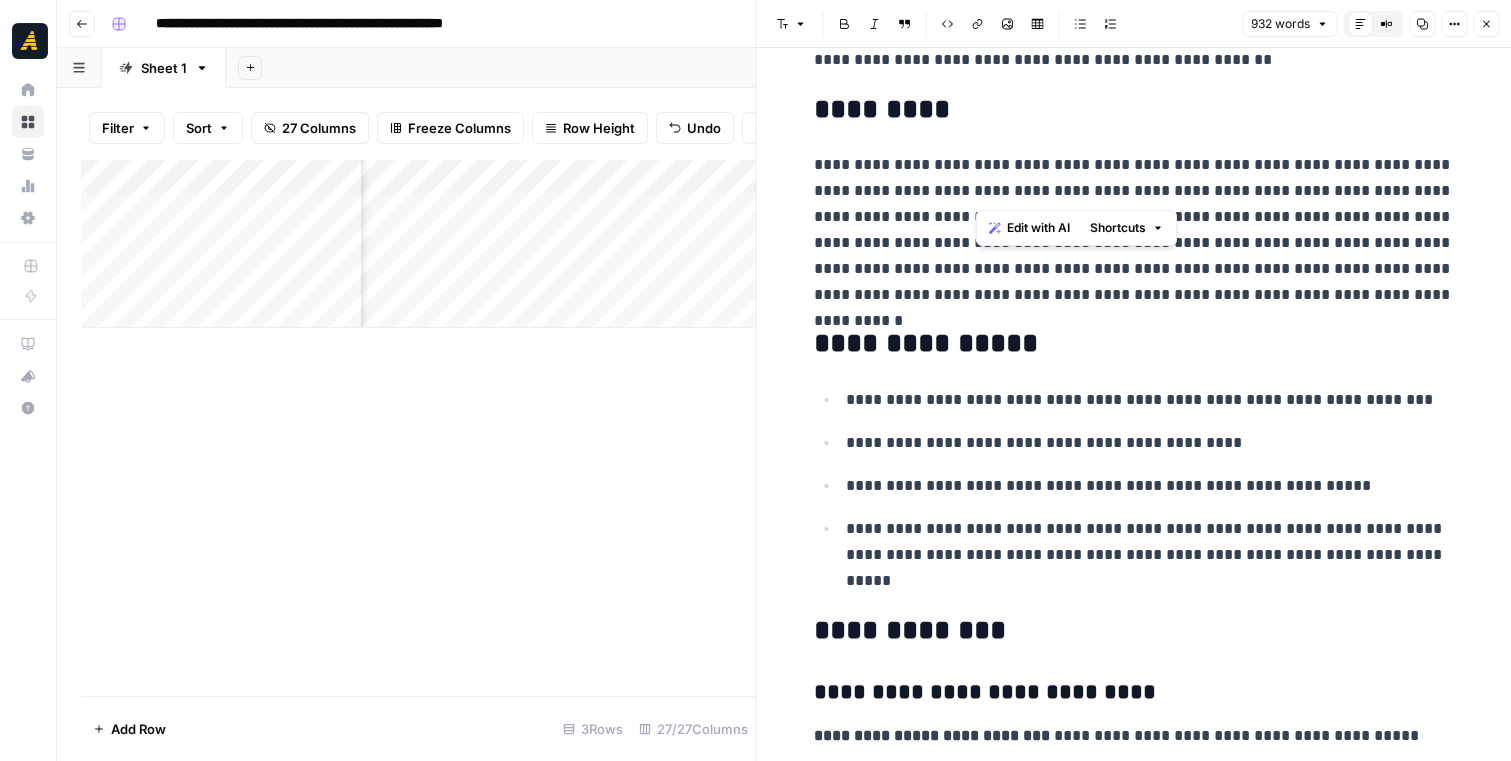 drag, startPoint x: 1356, startPoint y: 165, endPoint x: 973, endPoint y: 193, distance: 384.02213 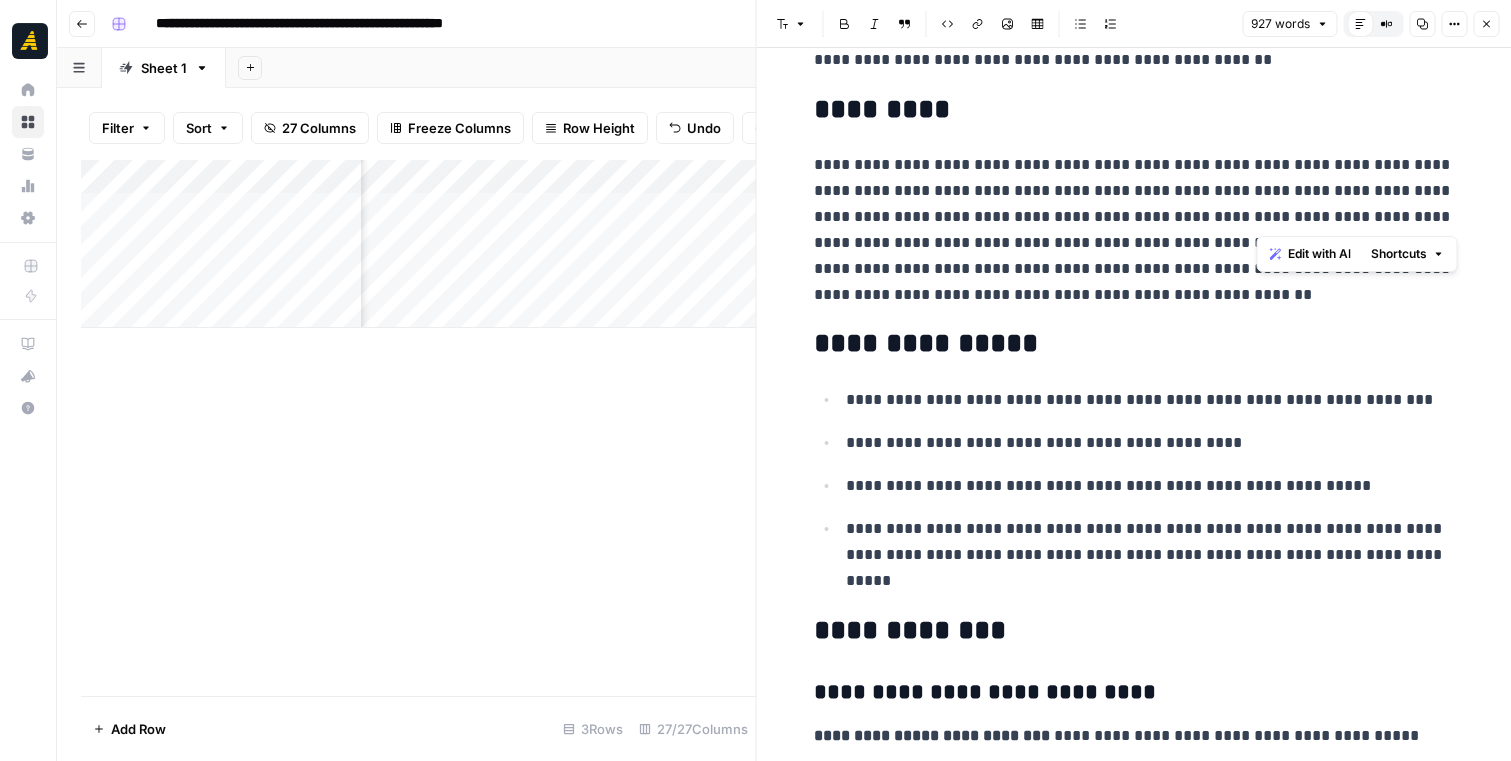 drag, startPoint x: 1258, startPoint y: 192, endPoint x: 1299, endPoint y: 210, distance: 44.777225 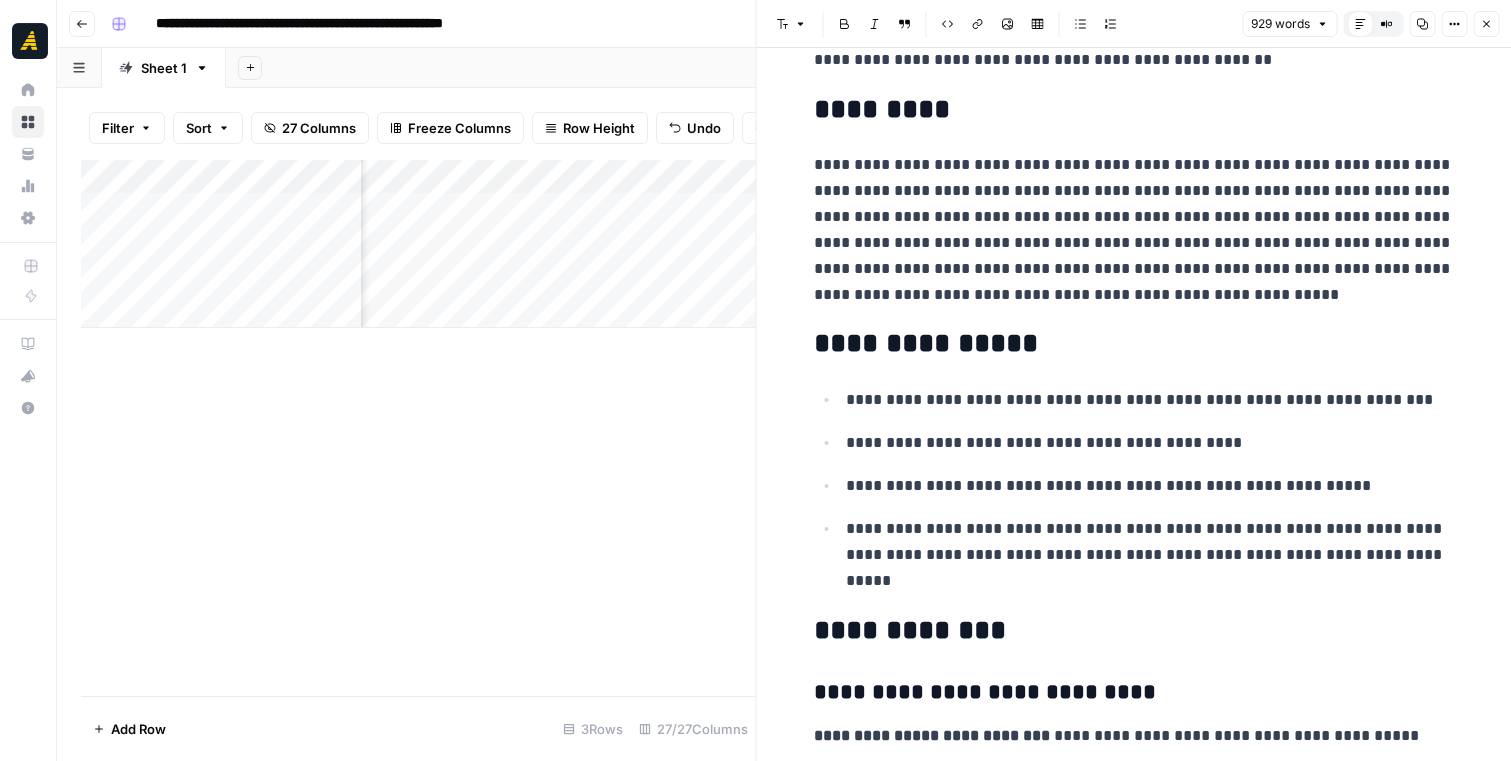 click on "**********" at bounding box center [1134, 230] 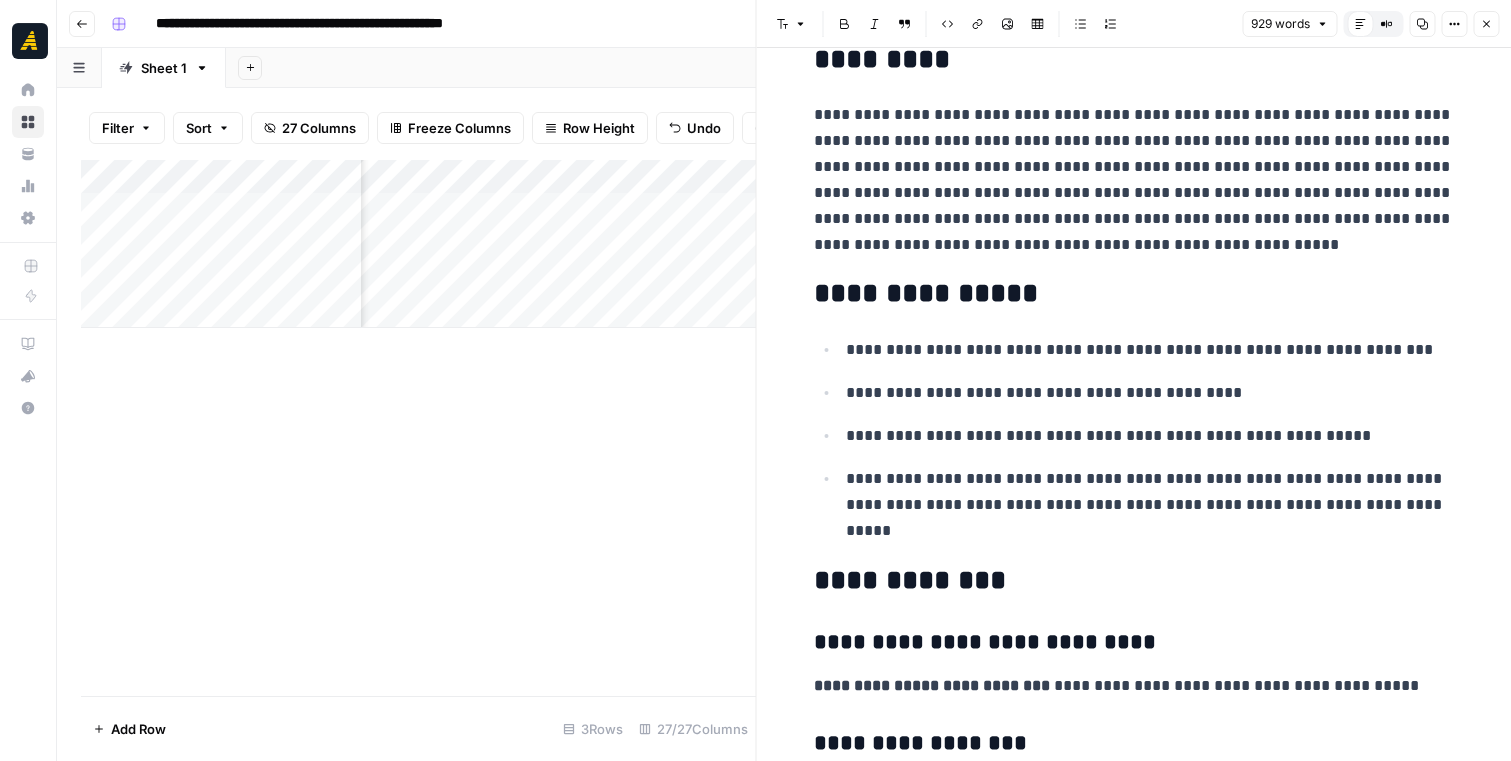 click on "**********" at bounding box center (1134, 294) 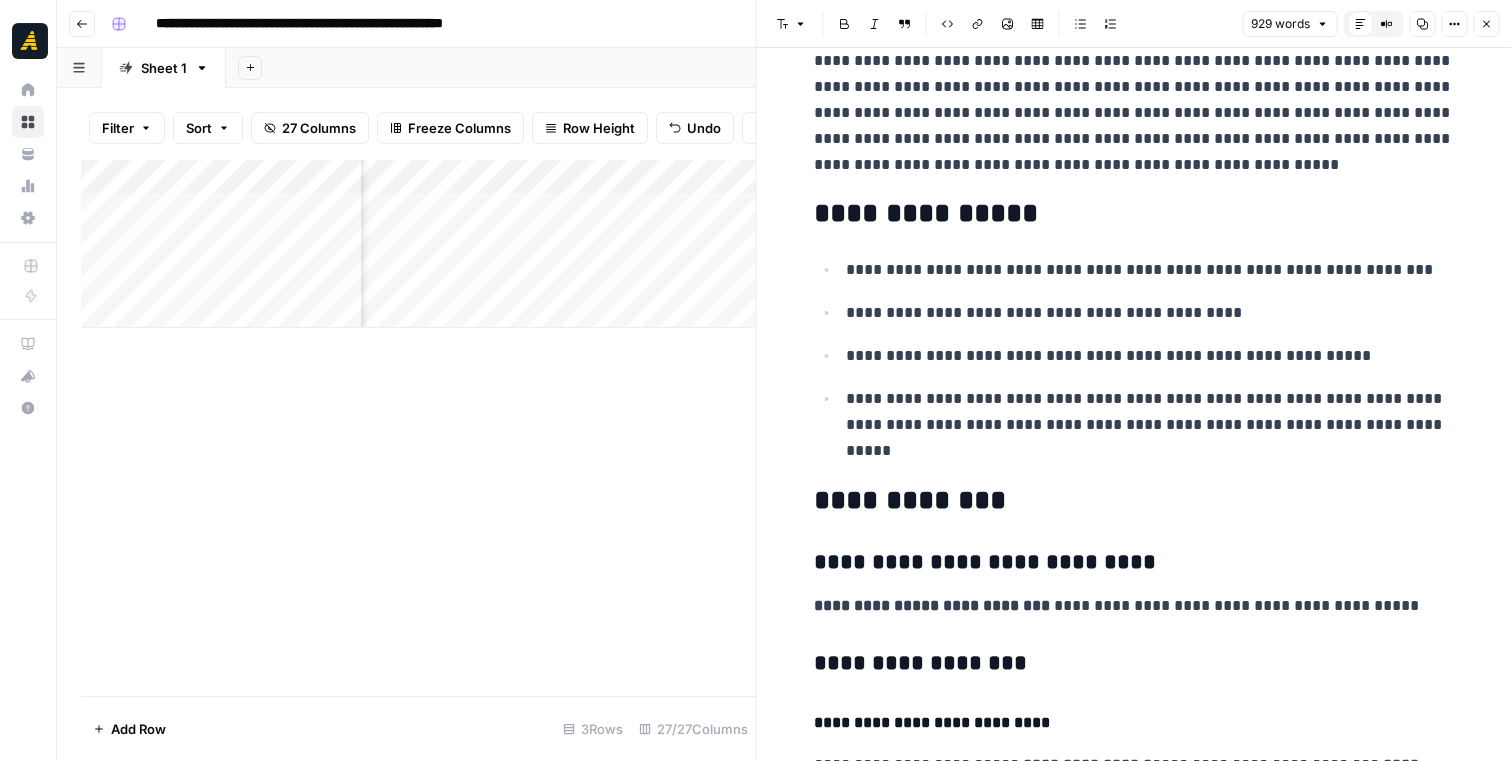 scroll, scrollTop: 474, scrollLeft: 0, axis: vertical 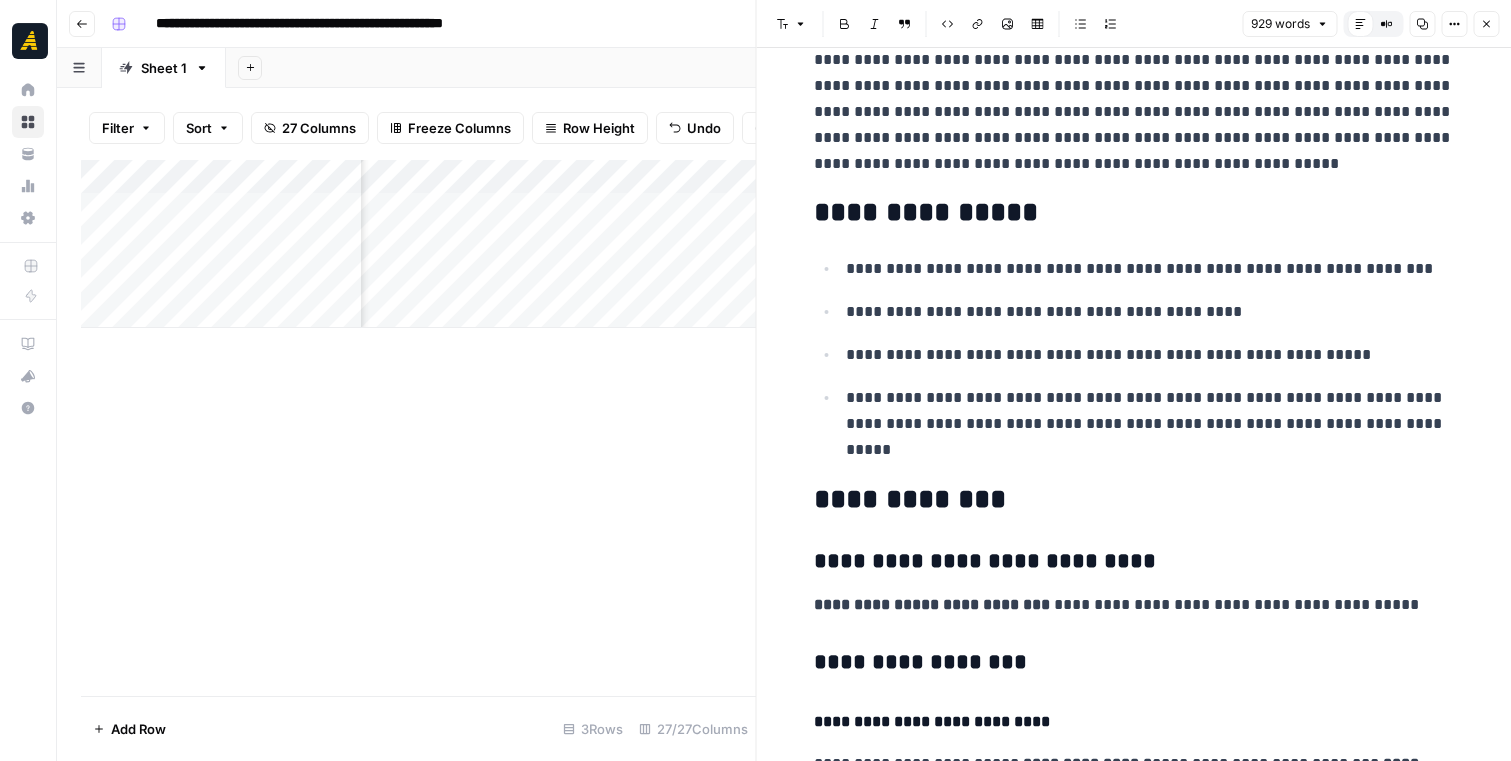 click on "**********" at bounding box center [1150, 269] 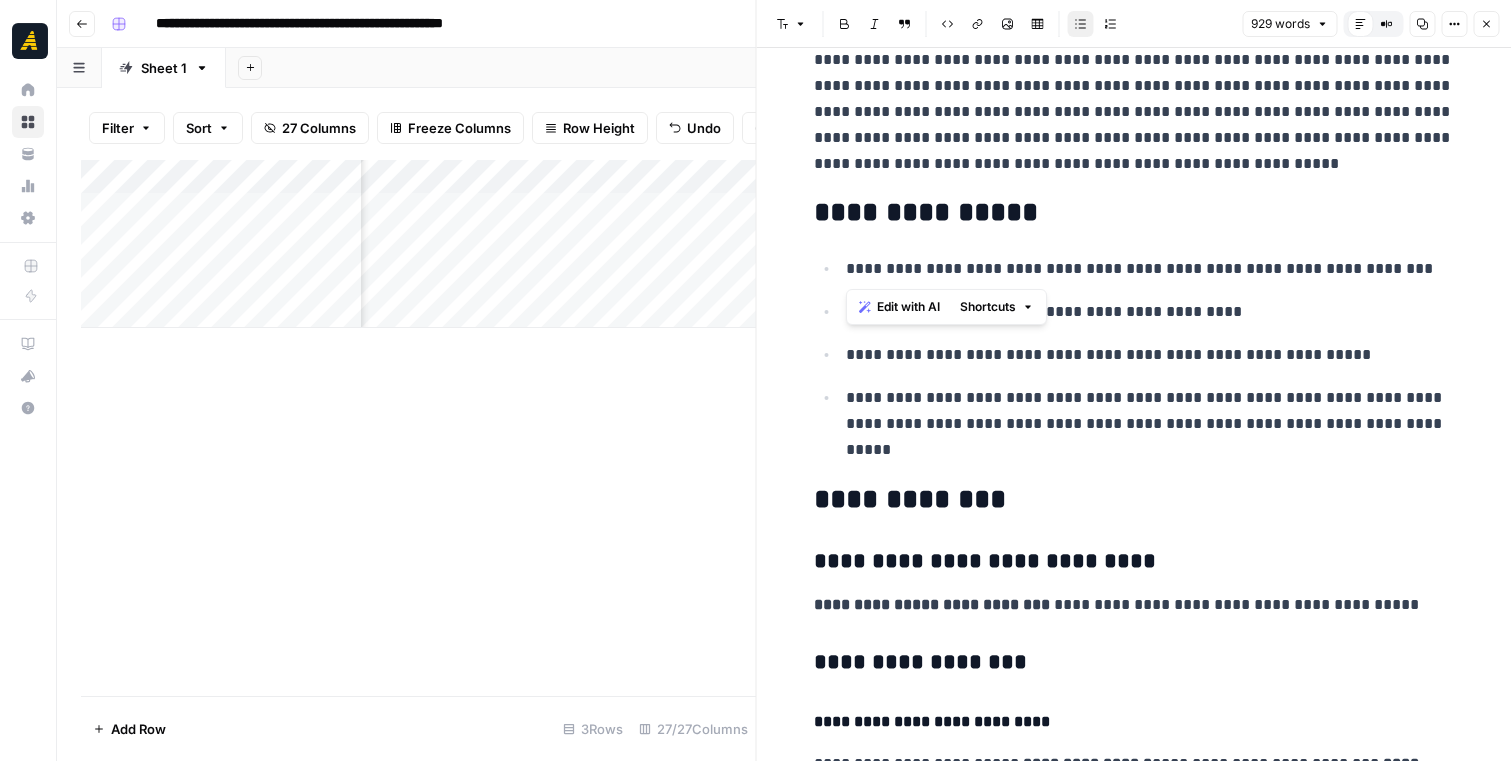 click on "**********" at bounding box center [1150, 269] 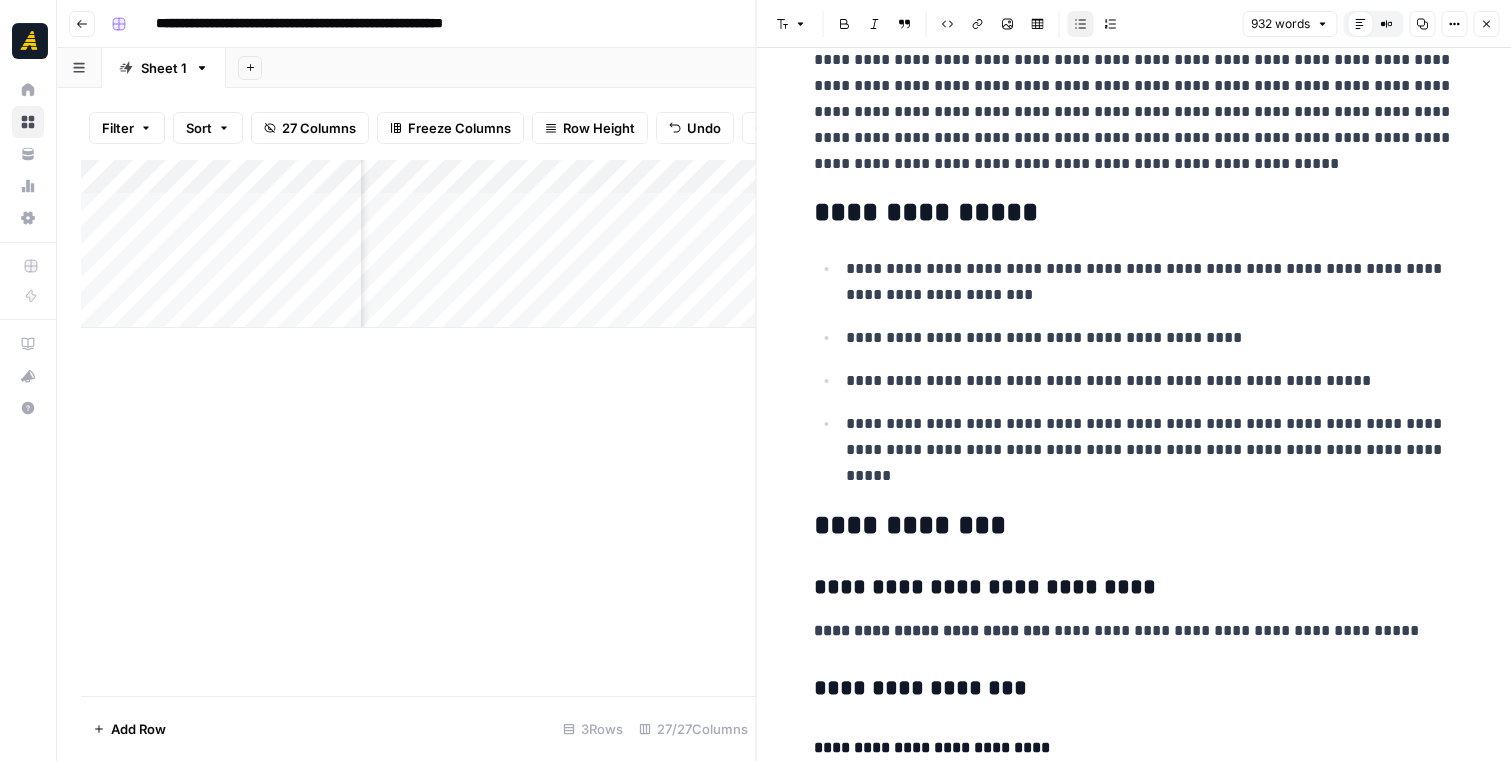 click on "**********" at bounding box center (1150, 282) 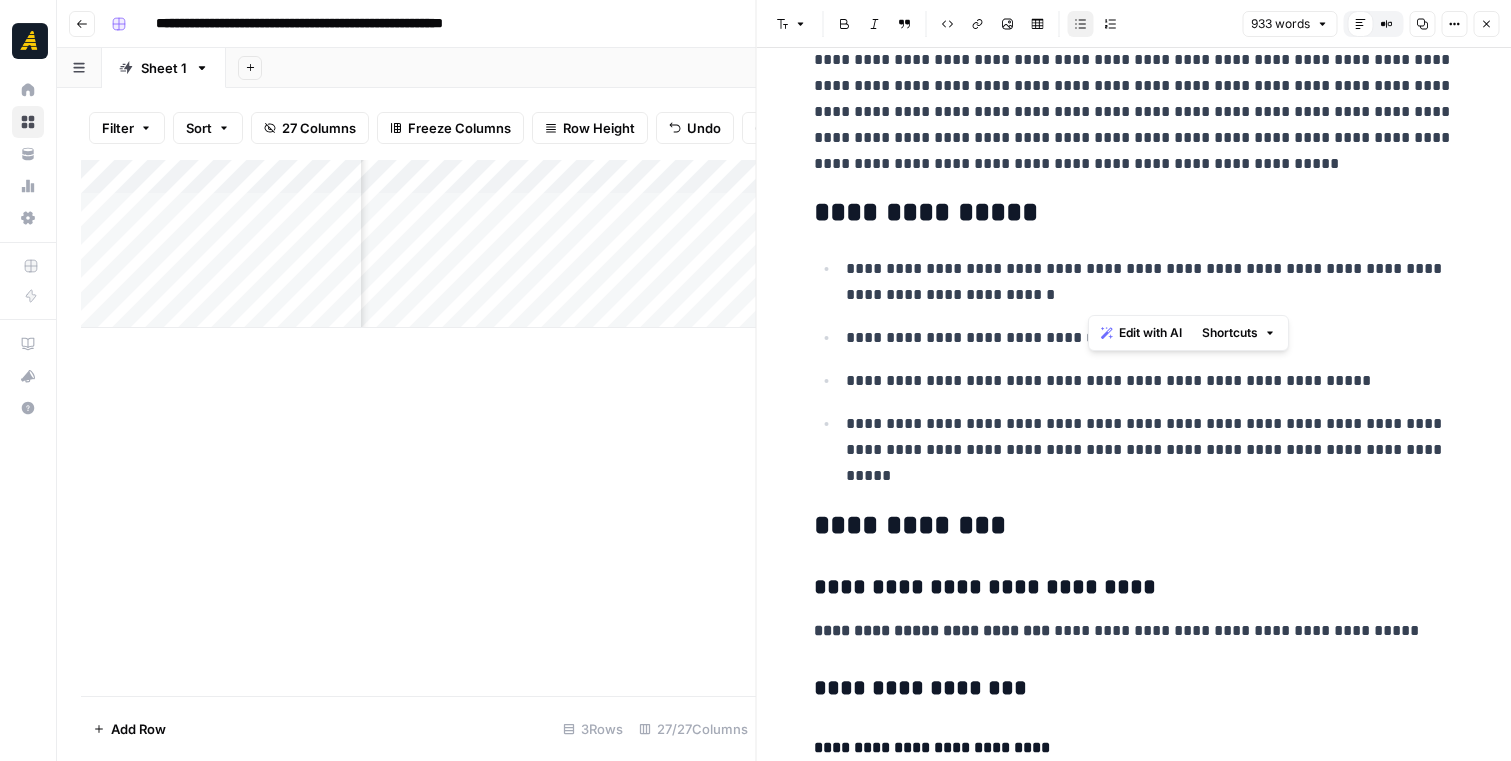 drag, startPoint x: 1288, startPoint y: 289, endPoint x: 1283, endPoint y: 267, distance: 22.561028 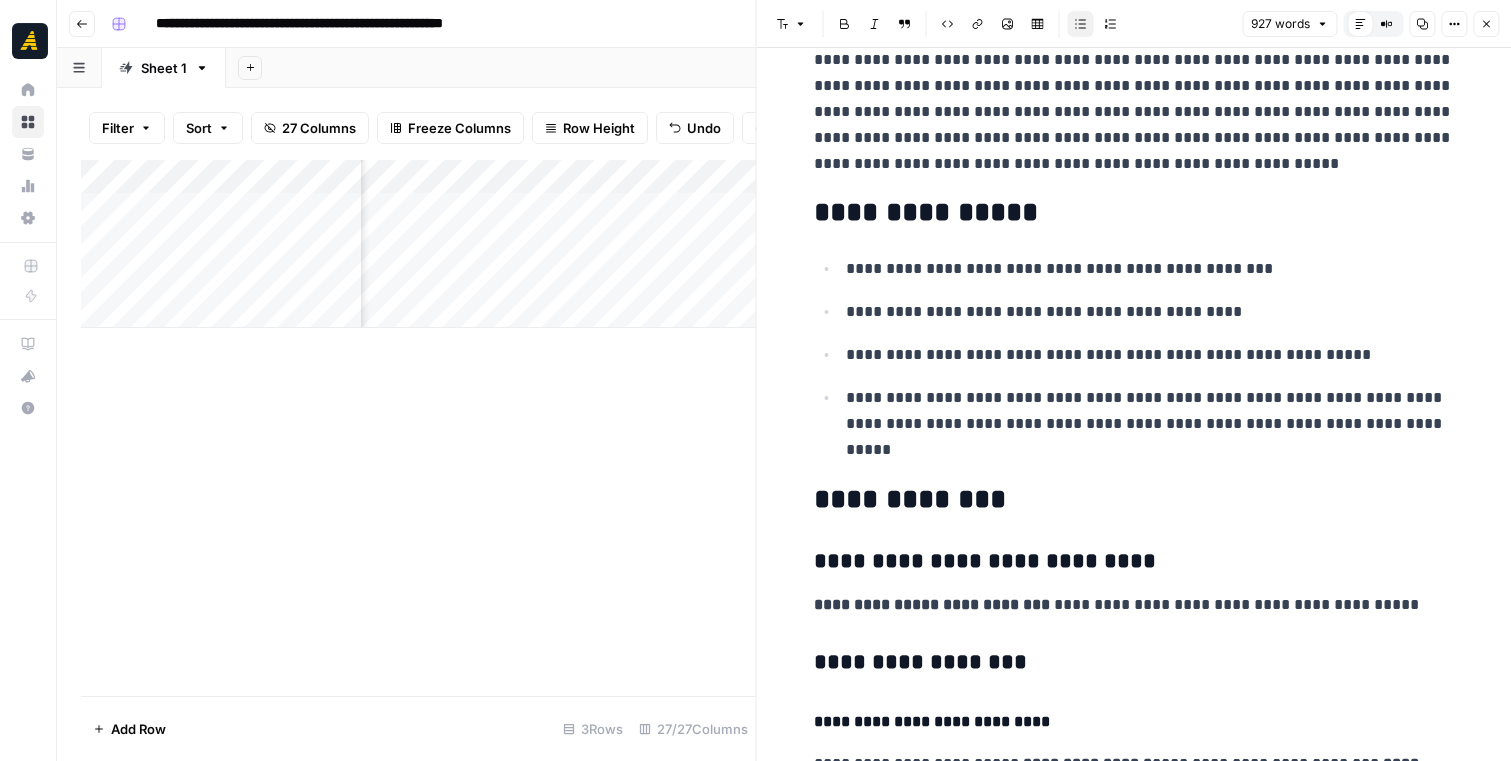 click on "**********" at bounding box center [1150, 312] 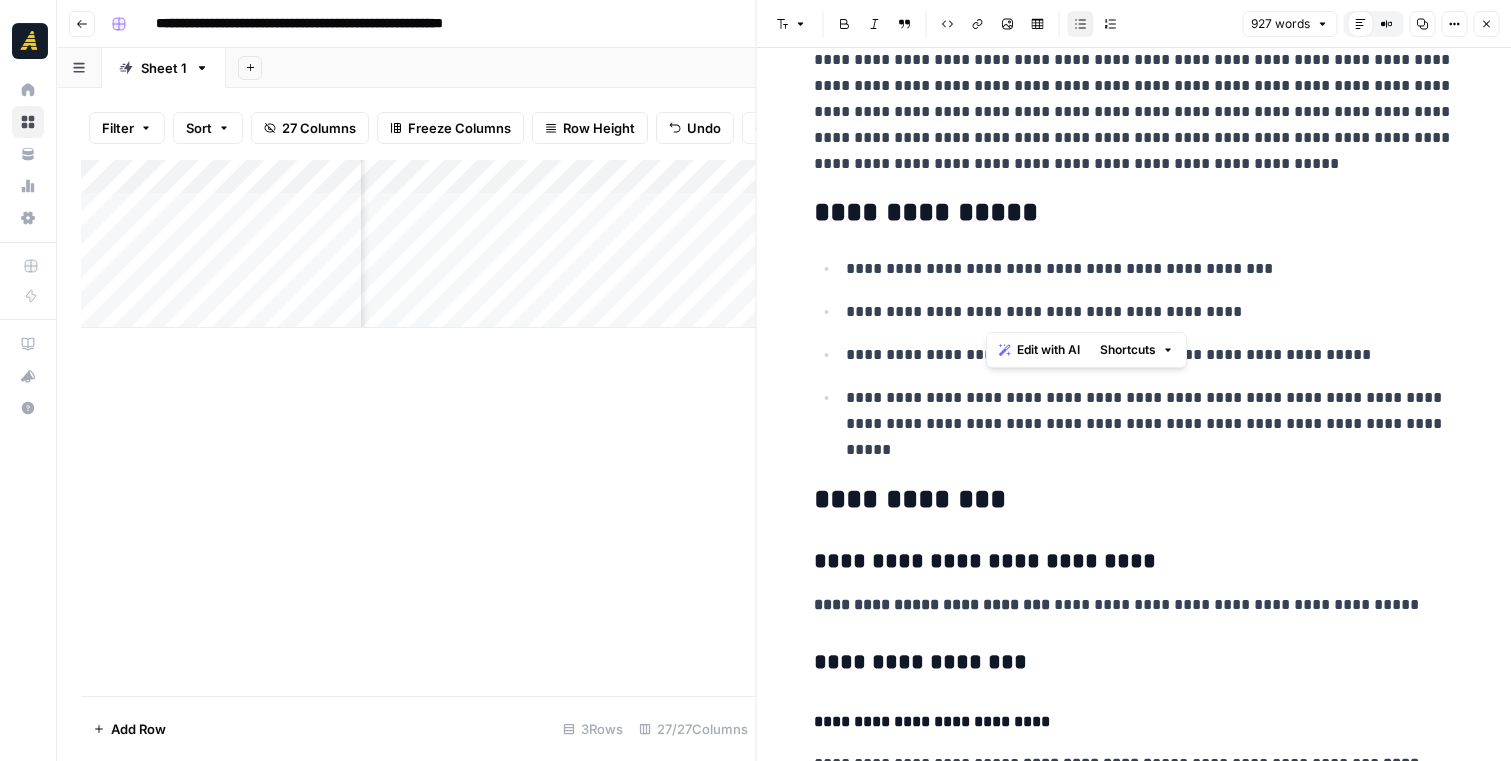 click on "**********" at bounding box center [1150, 312] 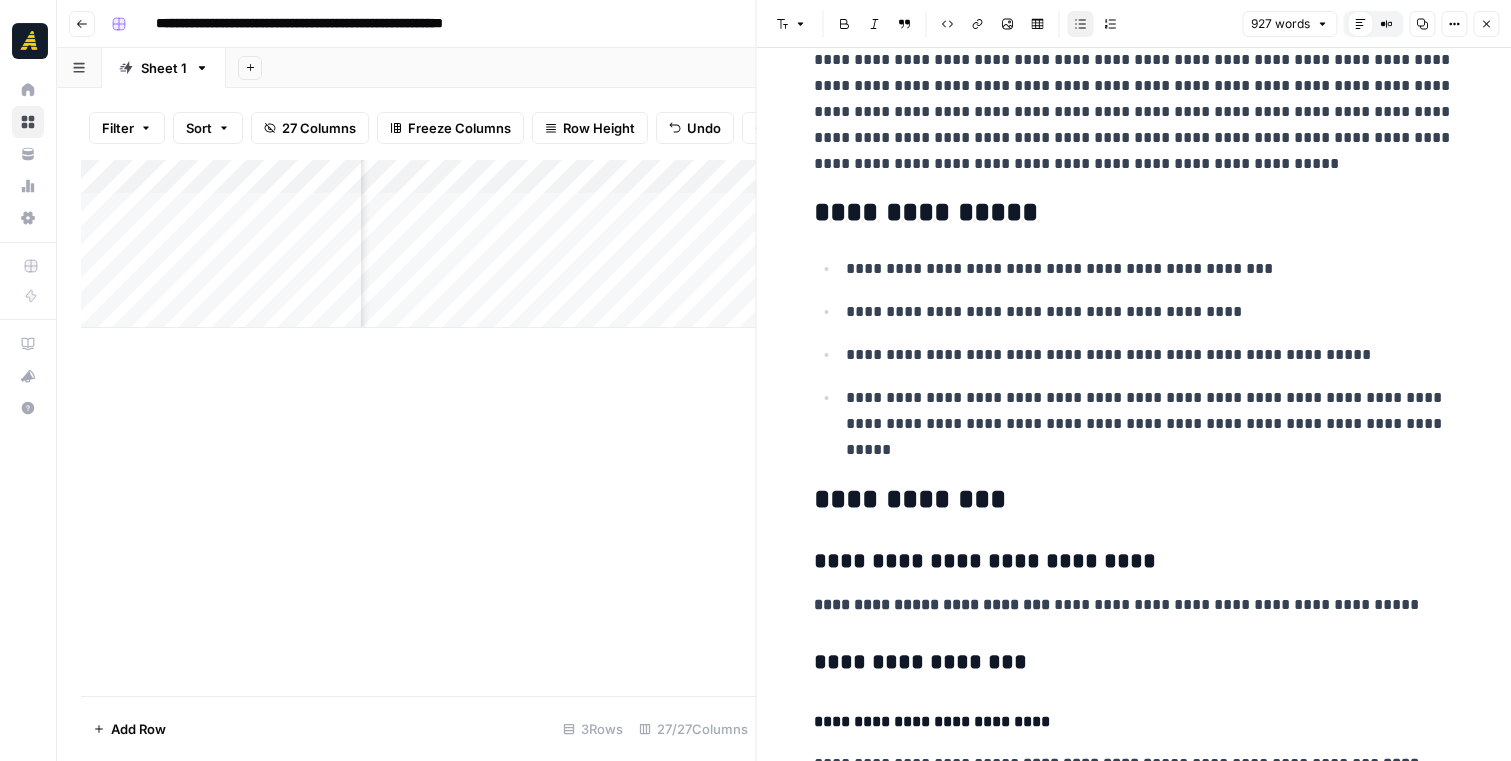 click on "**********" at bounding box center [1150, 312] 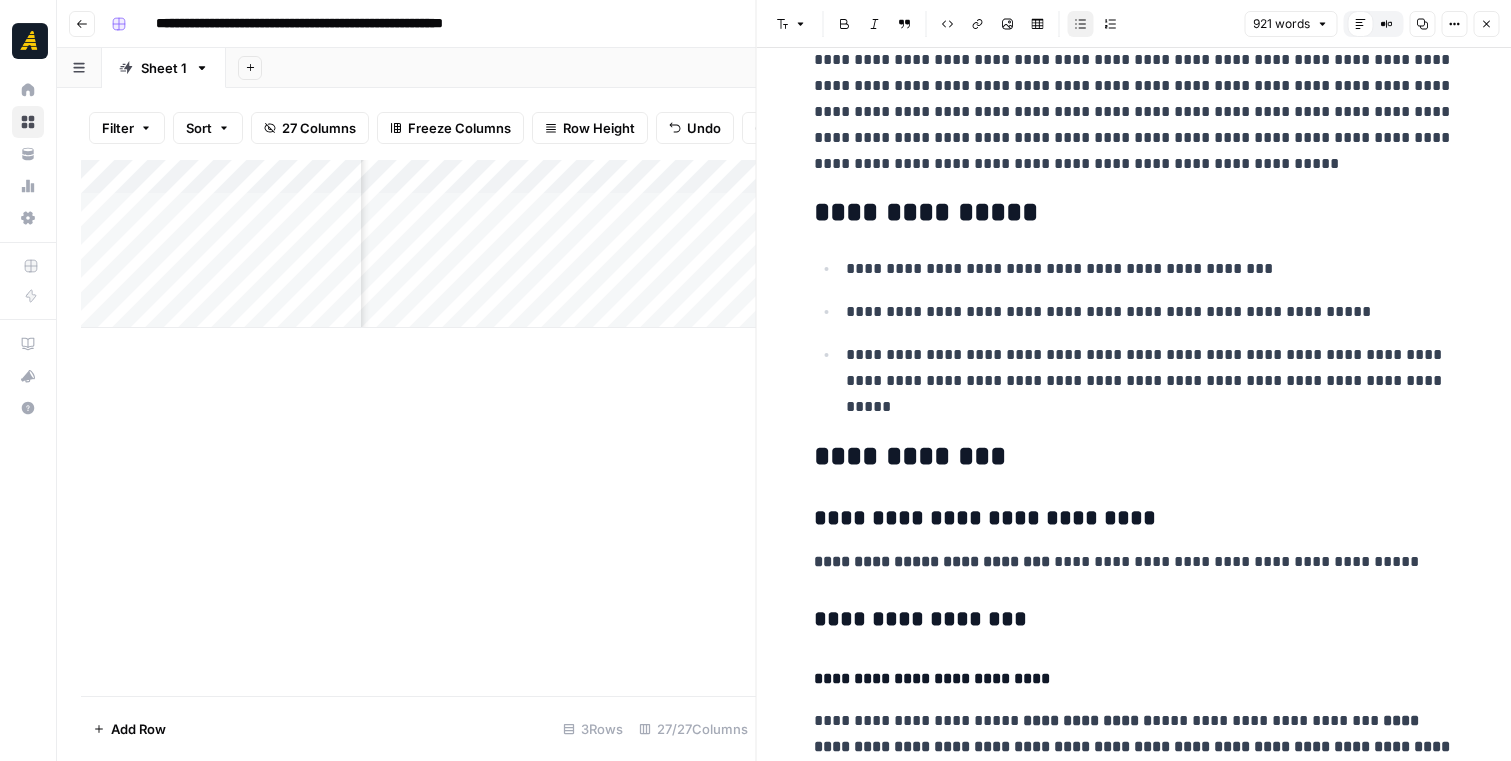 click on "**********" at bounding box center (1150, 312) 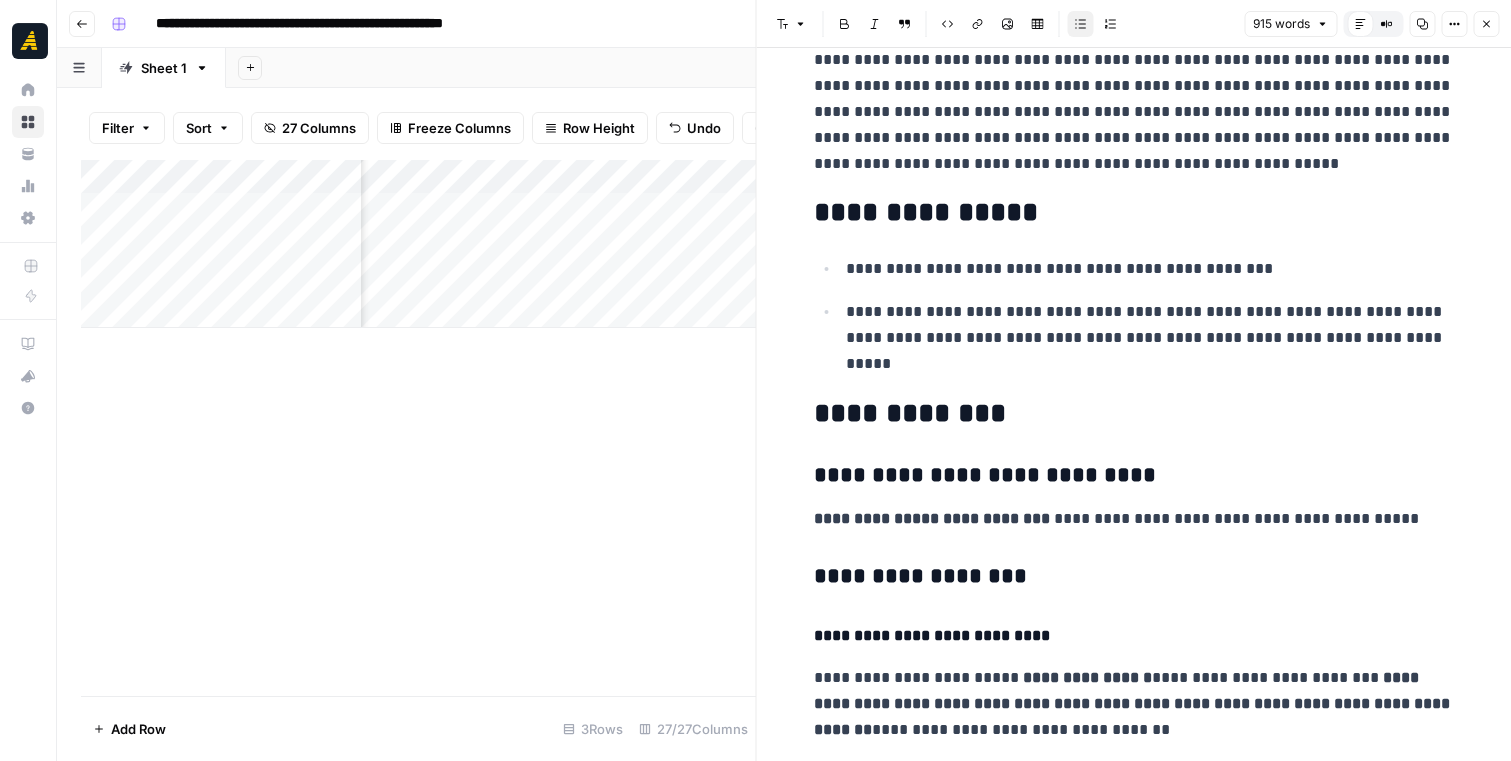click on "**********" at bounding box center (1150, 338) 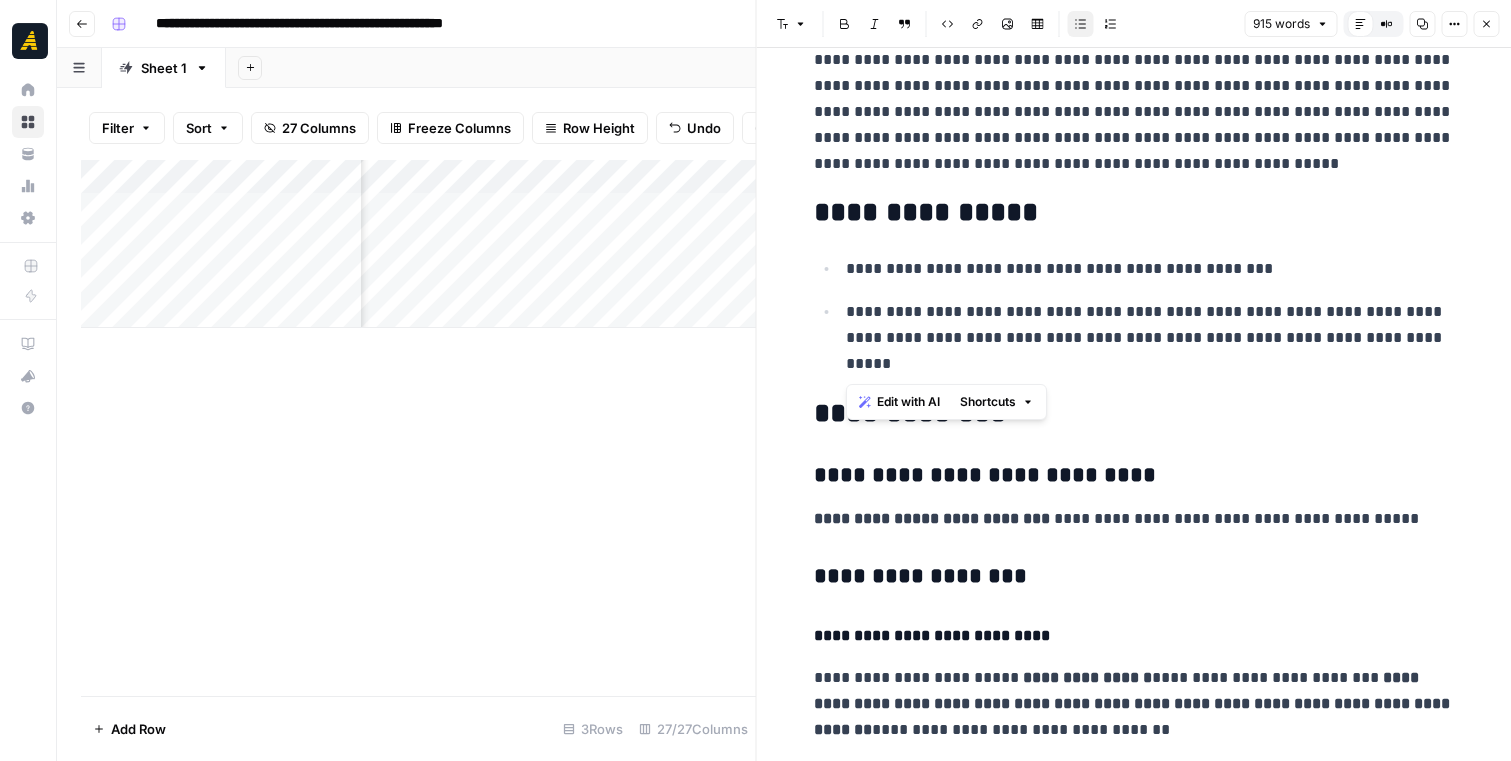drag, startPoint x: 1149, startPoint y: 352, endPoint x: 824, endPoint y: 295, distance: 329.9606 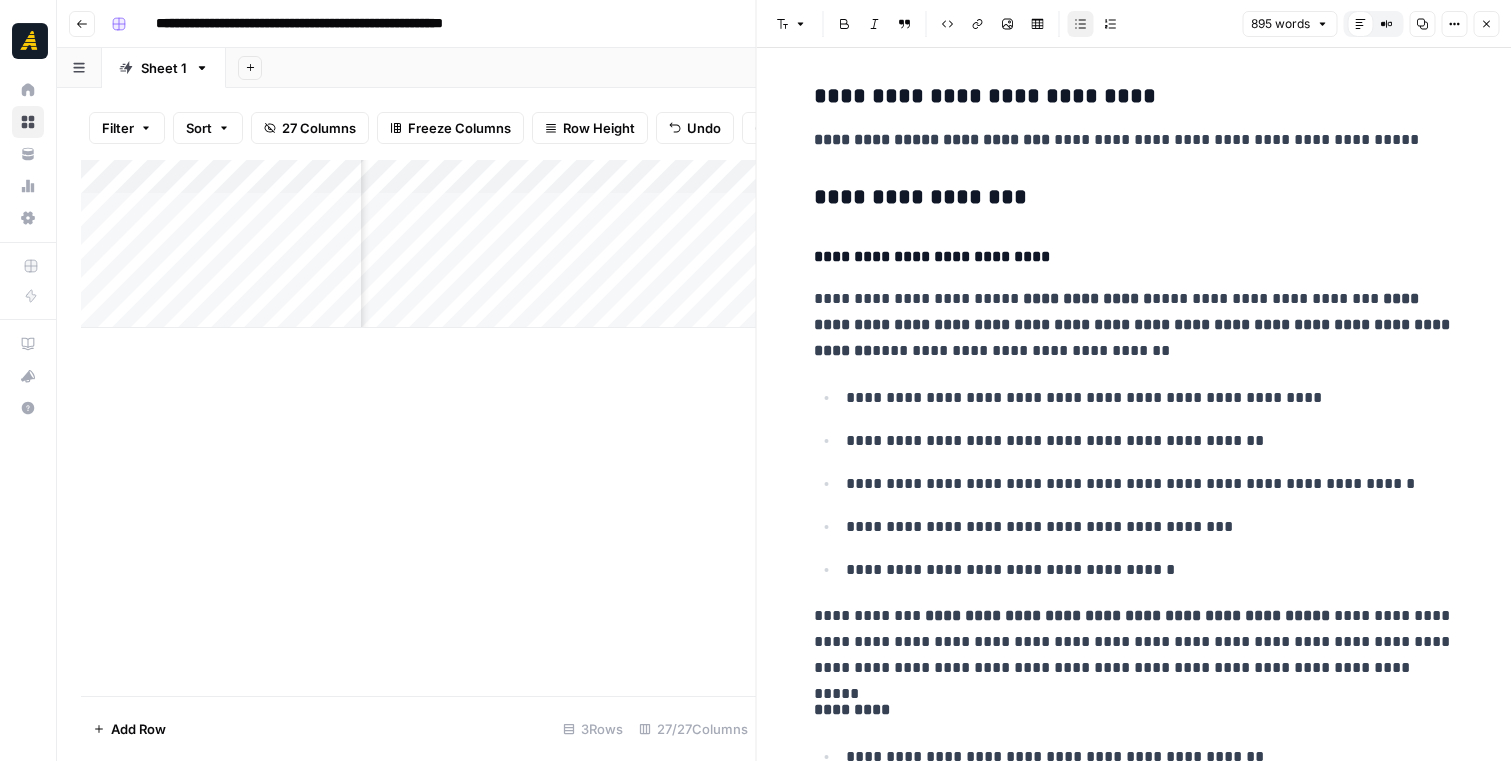 scroll, scrollTop: 777, scrollLeft: 0, axis: vertical 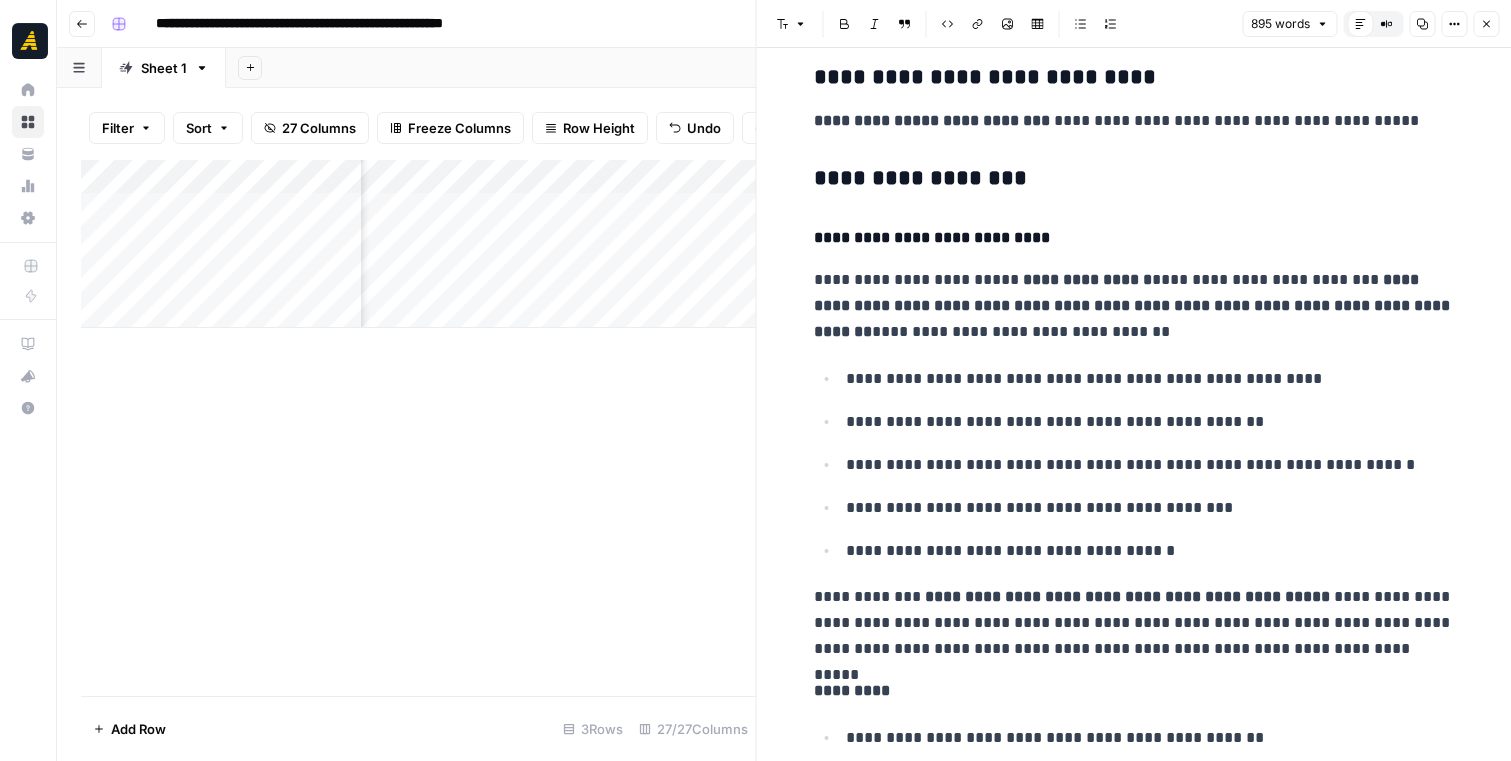 click on "[NEW_TEXT] [NEW_TEXT] [NEW_TEXT] [NEW_TEXT] [NEW_TEXT]" at bounding box center [1134, 306] 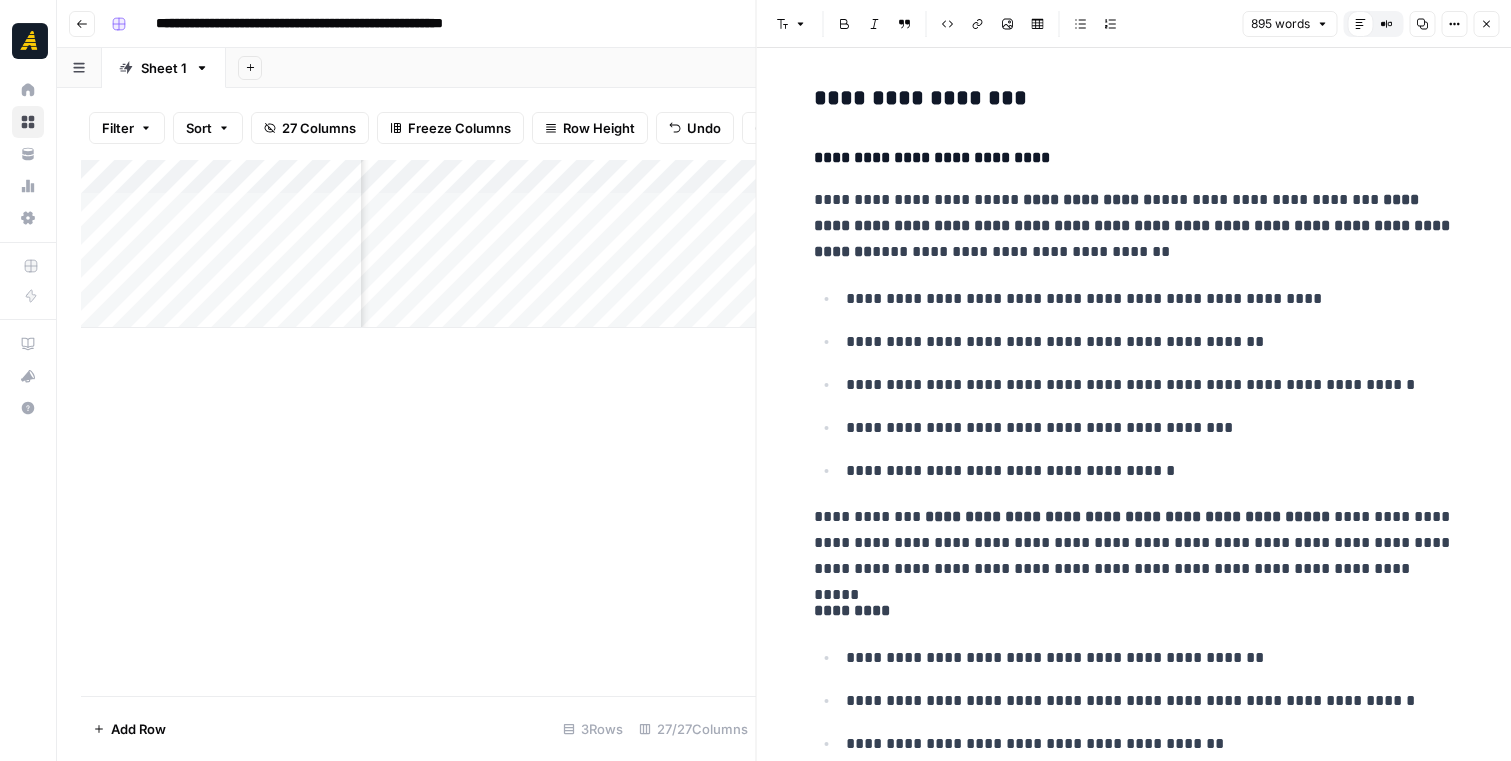 scroll, scrollTop: 868, scrollLeft: 0, axis: vertical 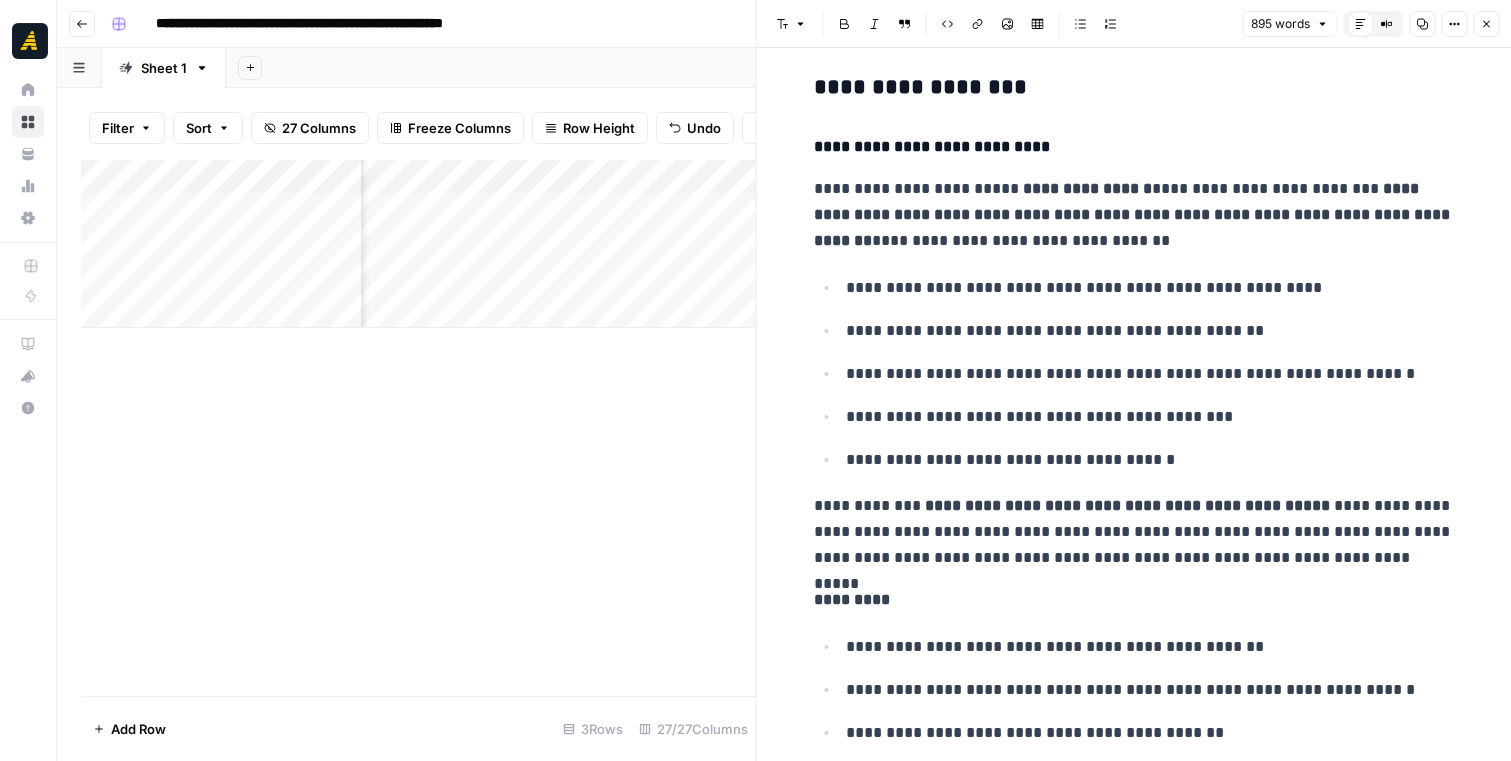 click on "**********" at bounding box center (1150, 331) 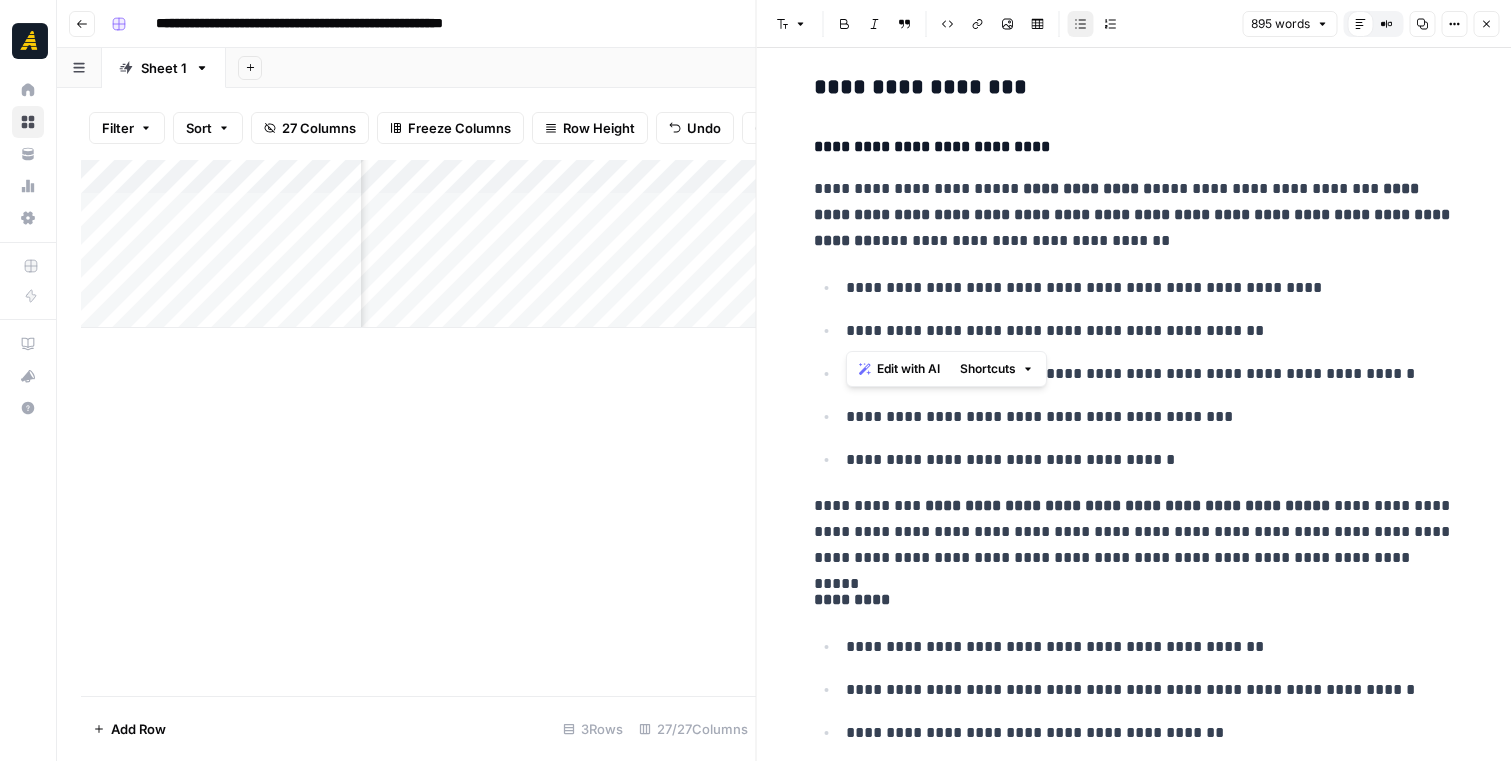 drag, startPoint x: 1235, startPoint y: 332, endPoint x: 850, endPoint y: 329, distance: 385.0117 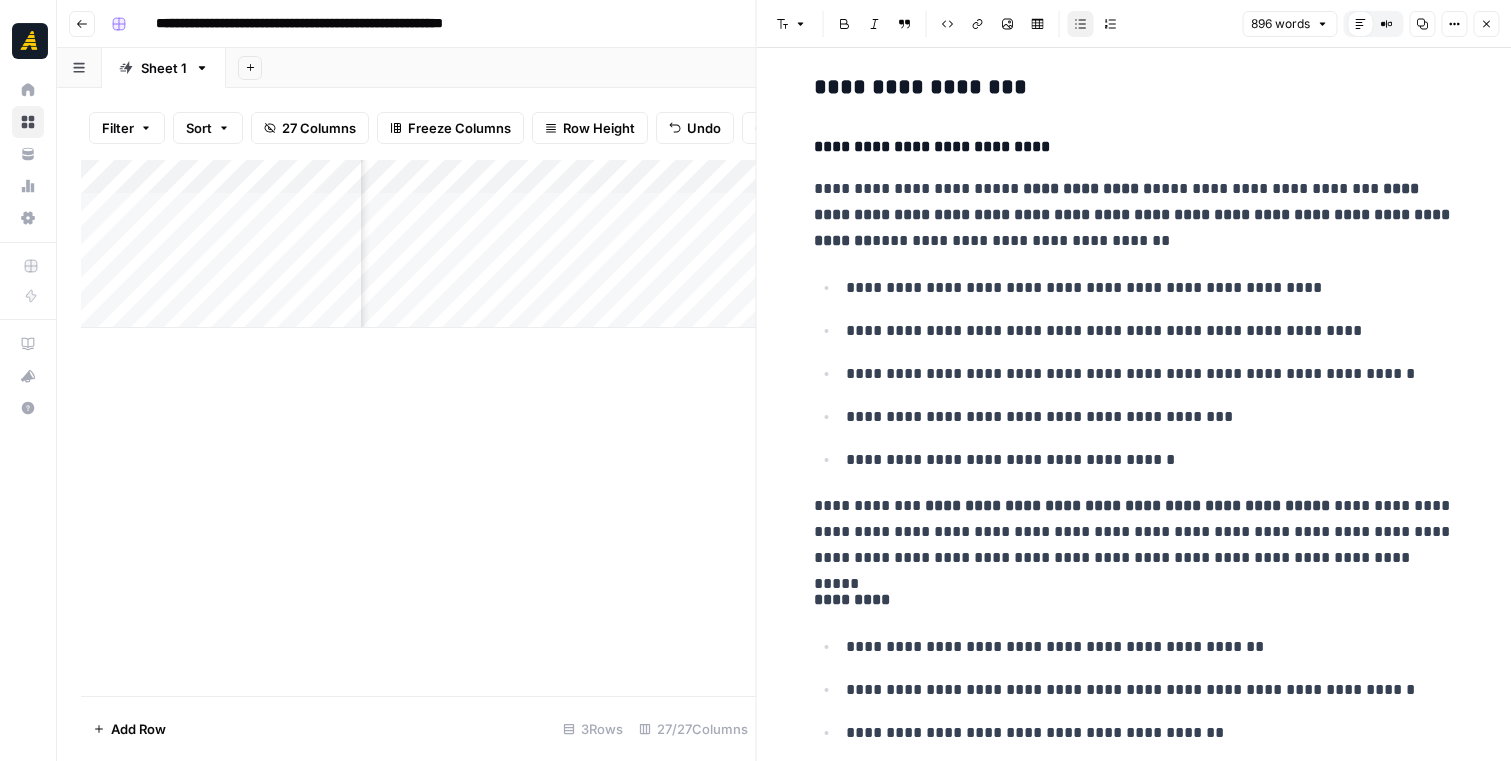 click on "**********" at bounding box center (1150, 374) 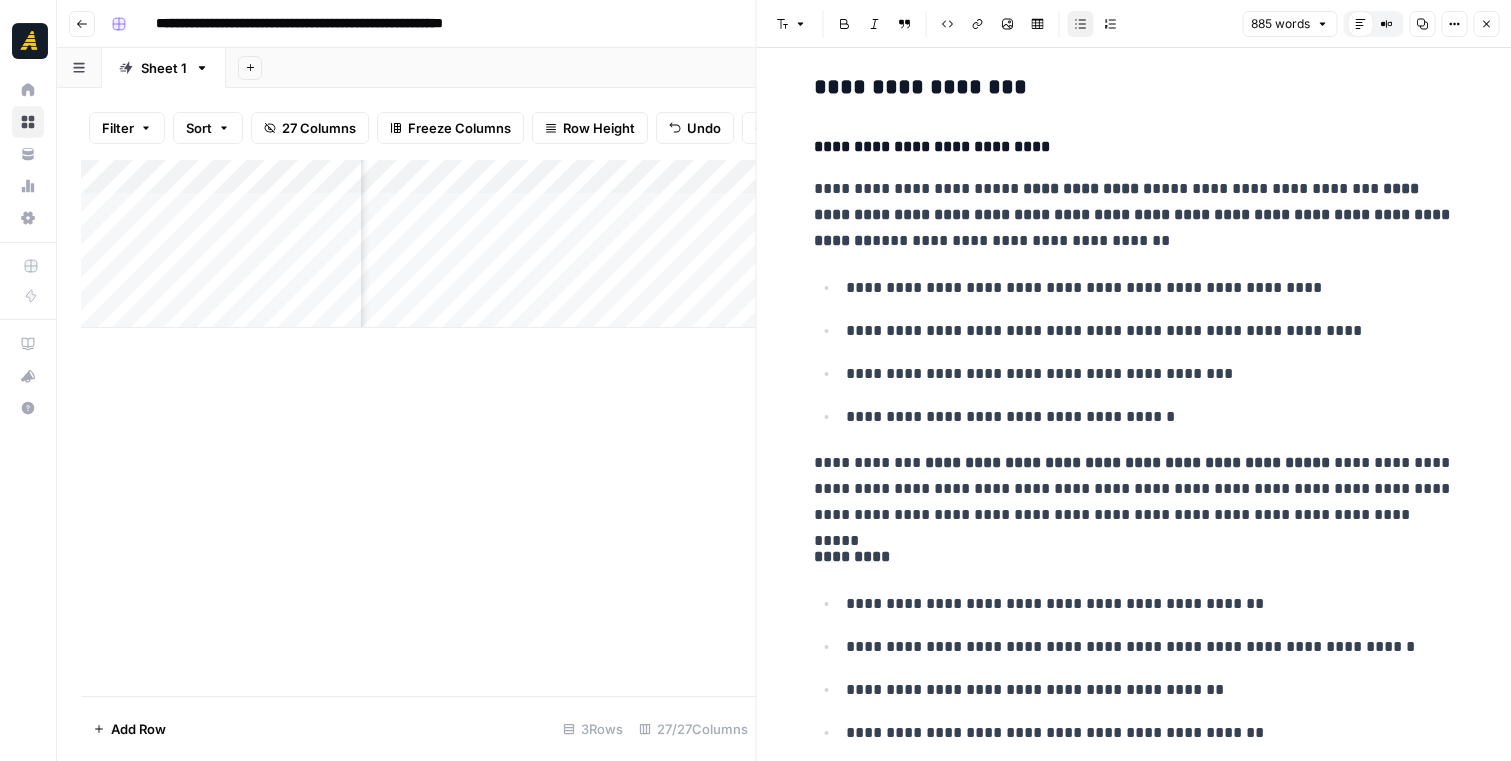 click on "**********" at bounding box center [1150, 417] 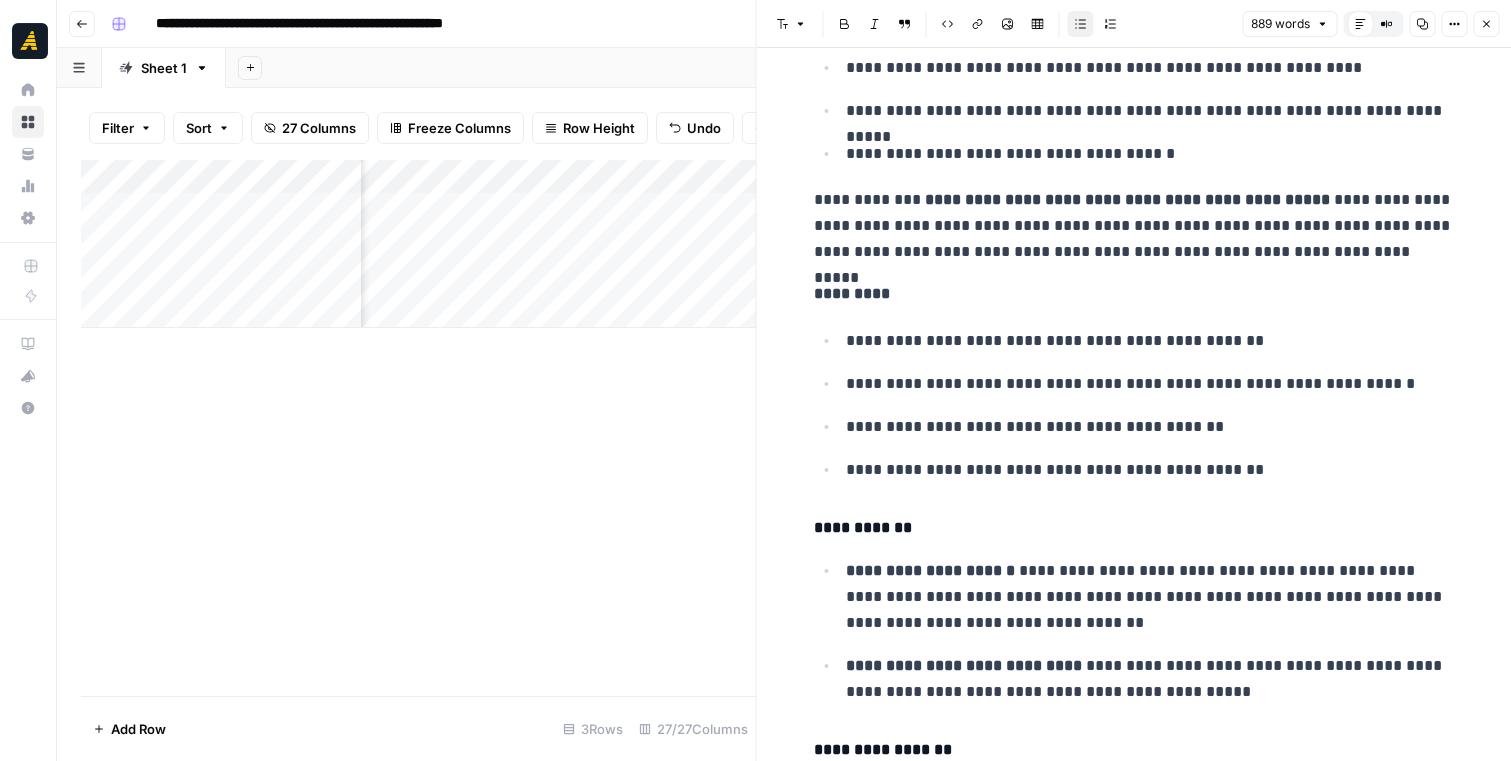 scroll, scrollTop: 1133, scrollLeft: 0, axis: vertical 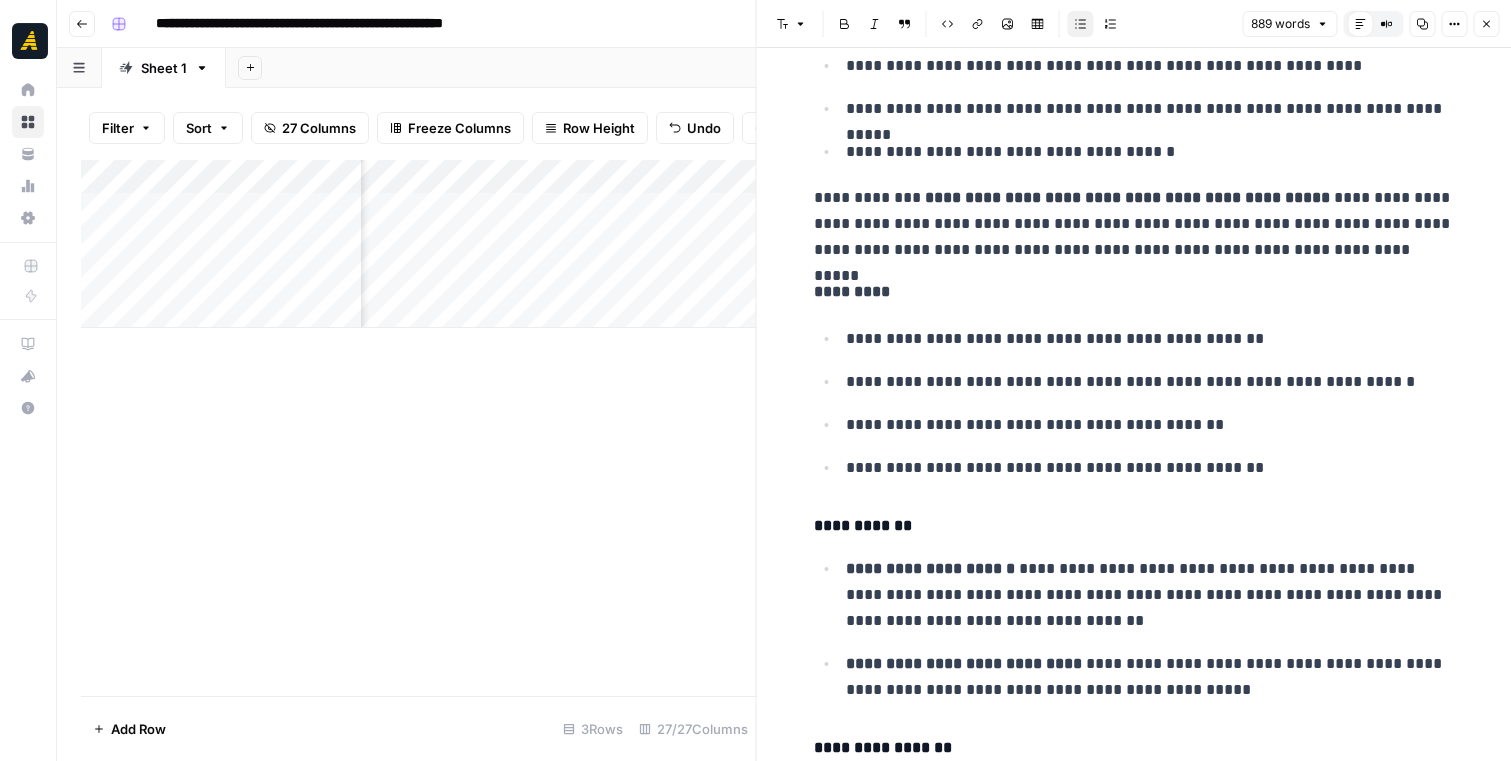 click on "**********" at bounding box center (1150, 339) 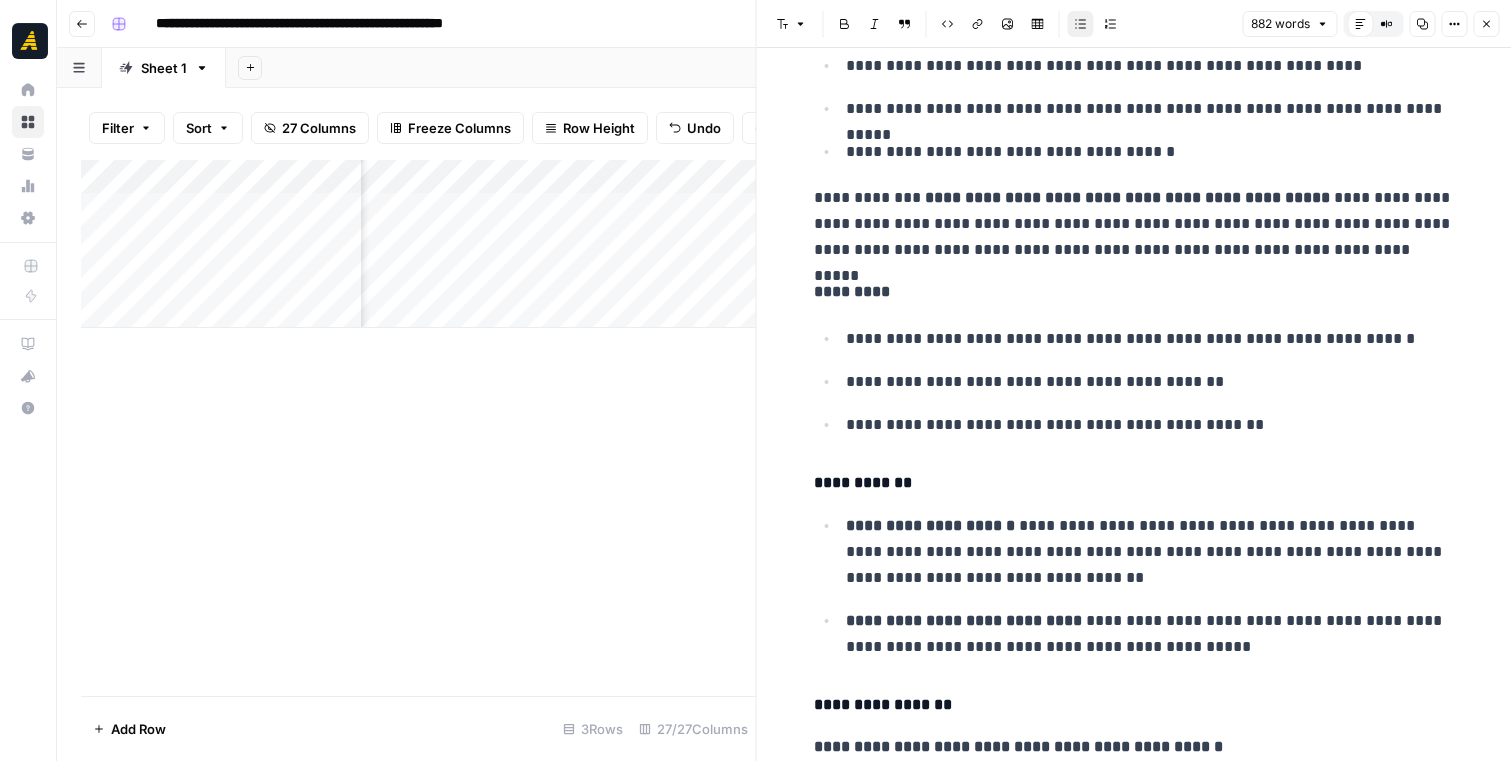 click on "**********" at bounding box center [1150, 382] 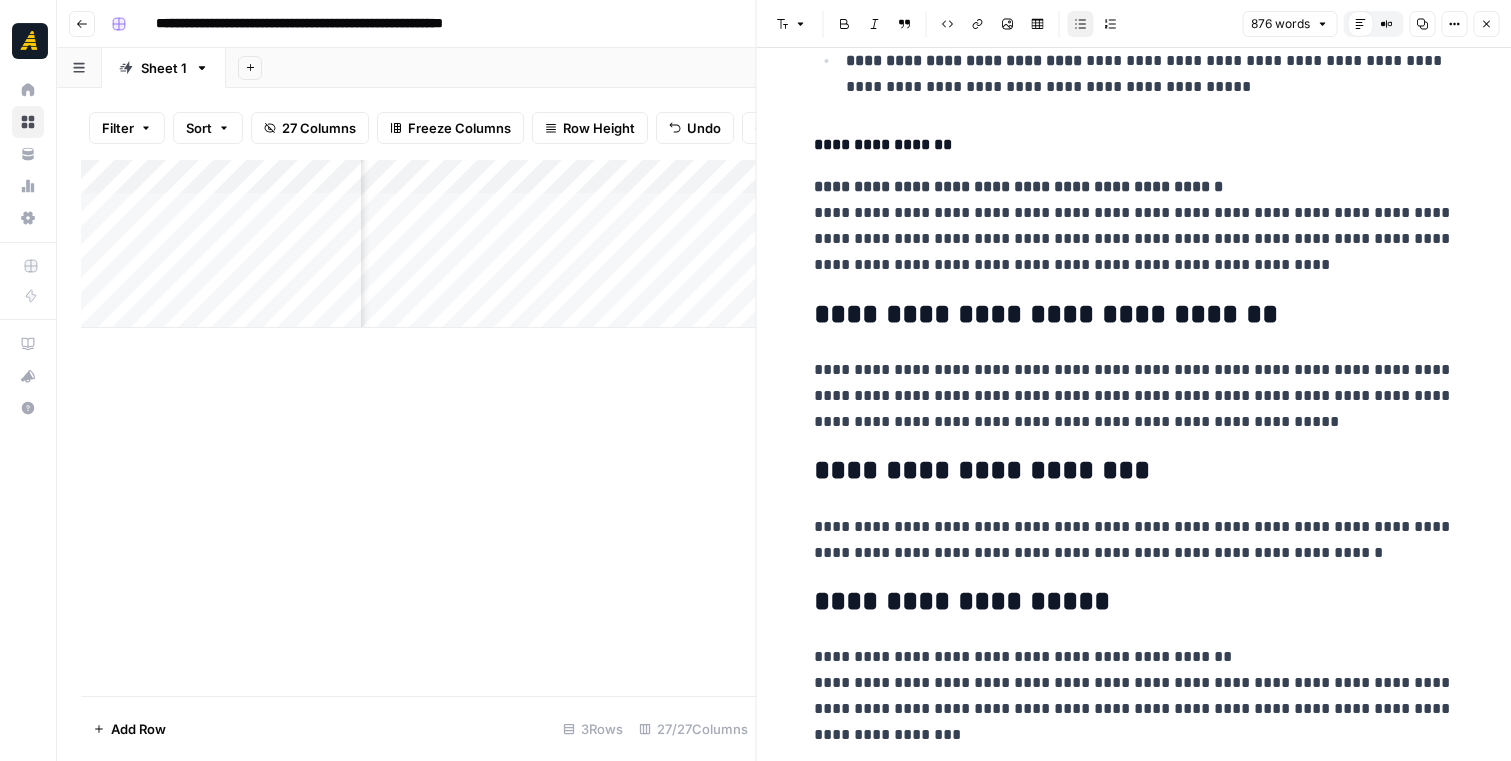 scroll, scrollTop: 1659, scrollLeft: 0, axis: vertical 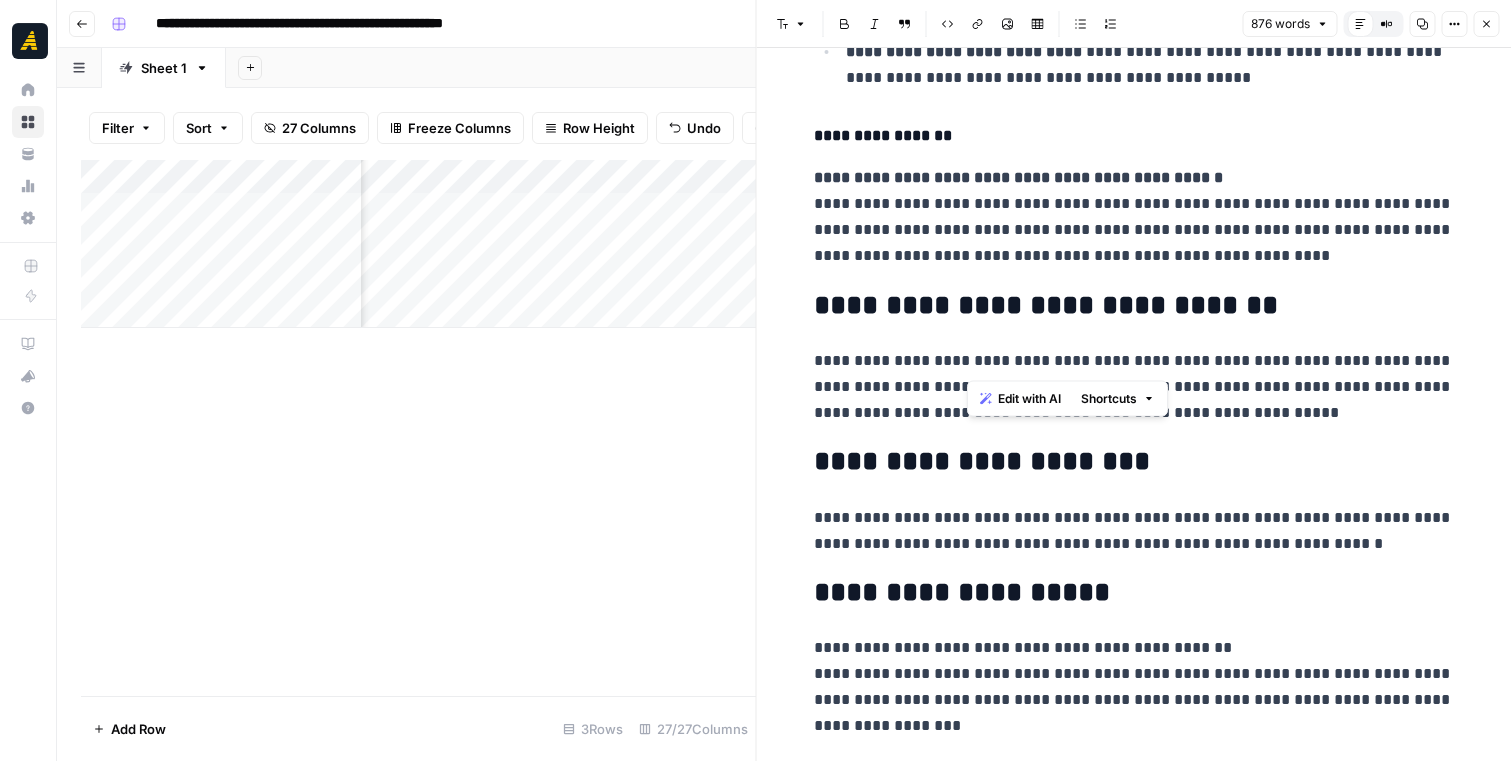 drag, startPoint x: 1001, startPoint y: 361, endPoint x: 958, endPoint y: 362, distance: 43.011627 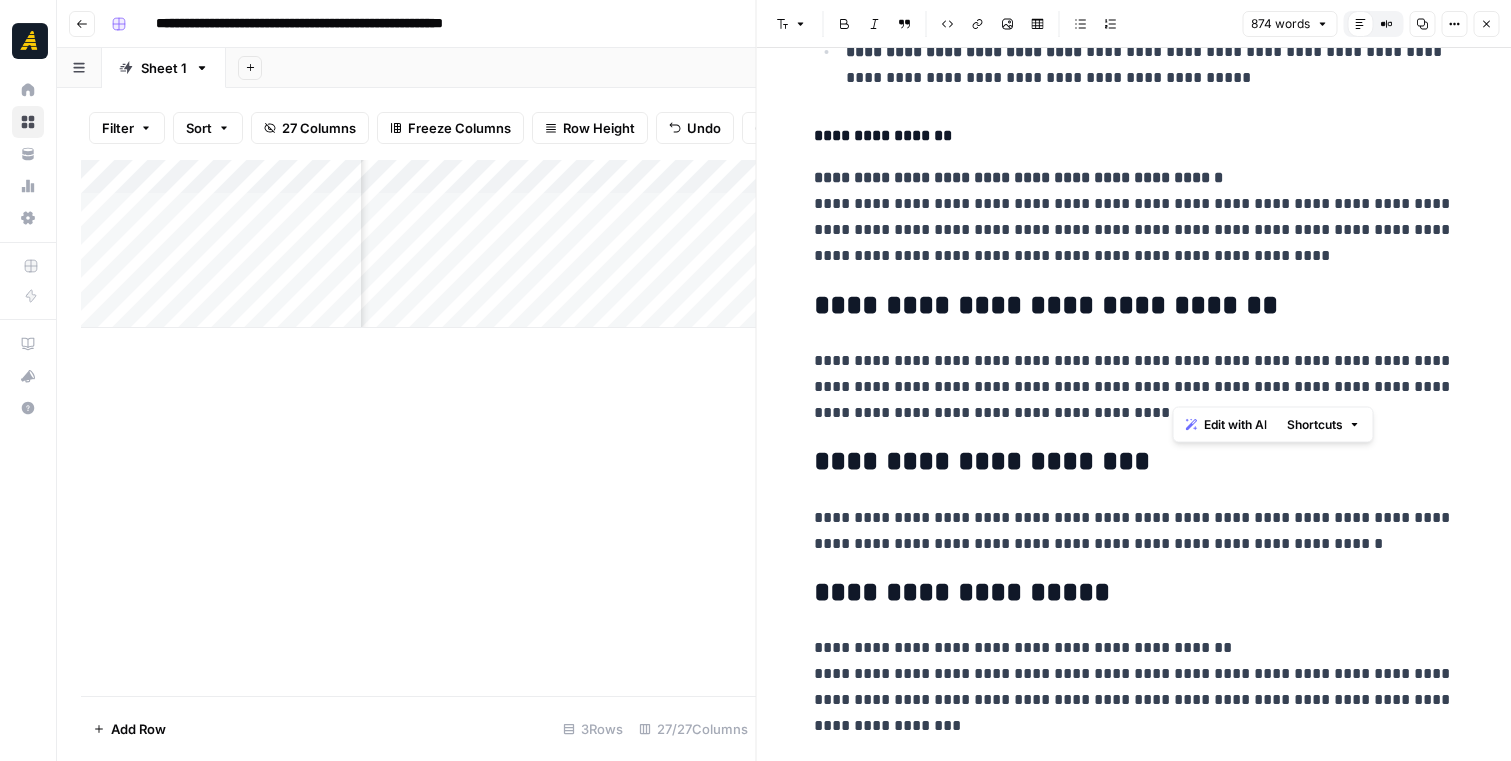 drag, startPoint x: 1172, startPoint y: 389, endPoint x: 1353, endPoint y: 379, distance: 181.27603 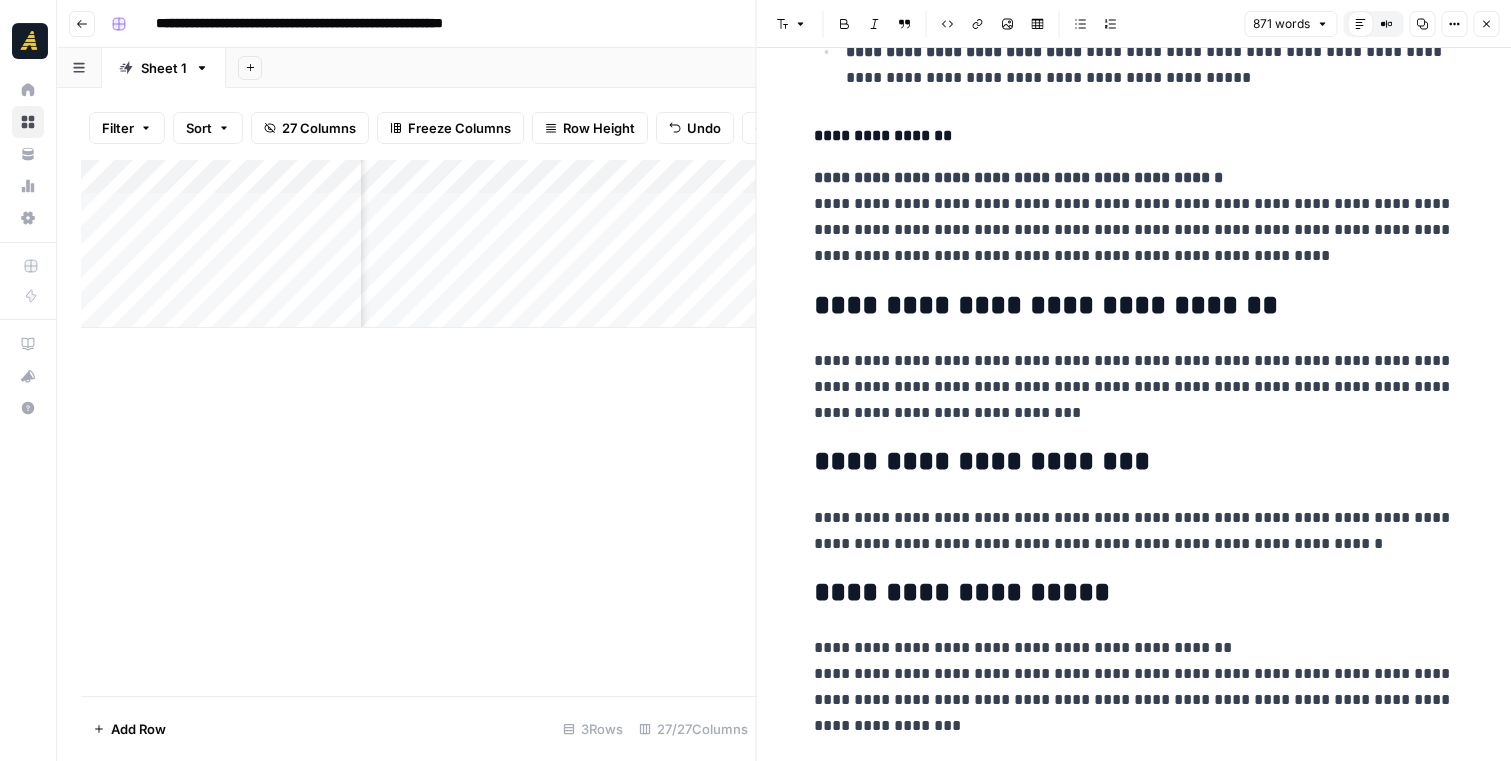 click on "**********" at bounding box center (1134, 387) 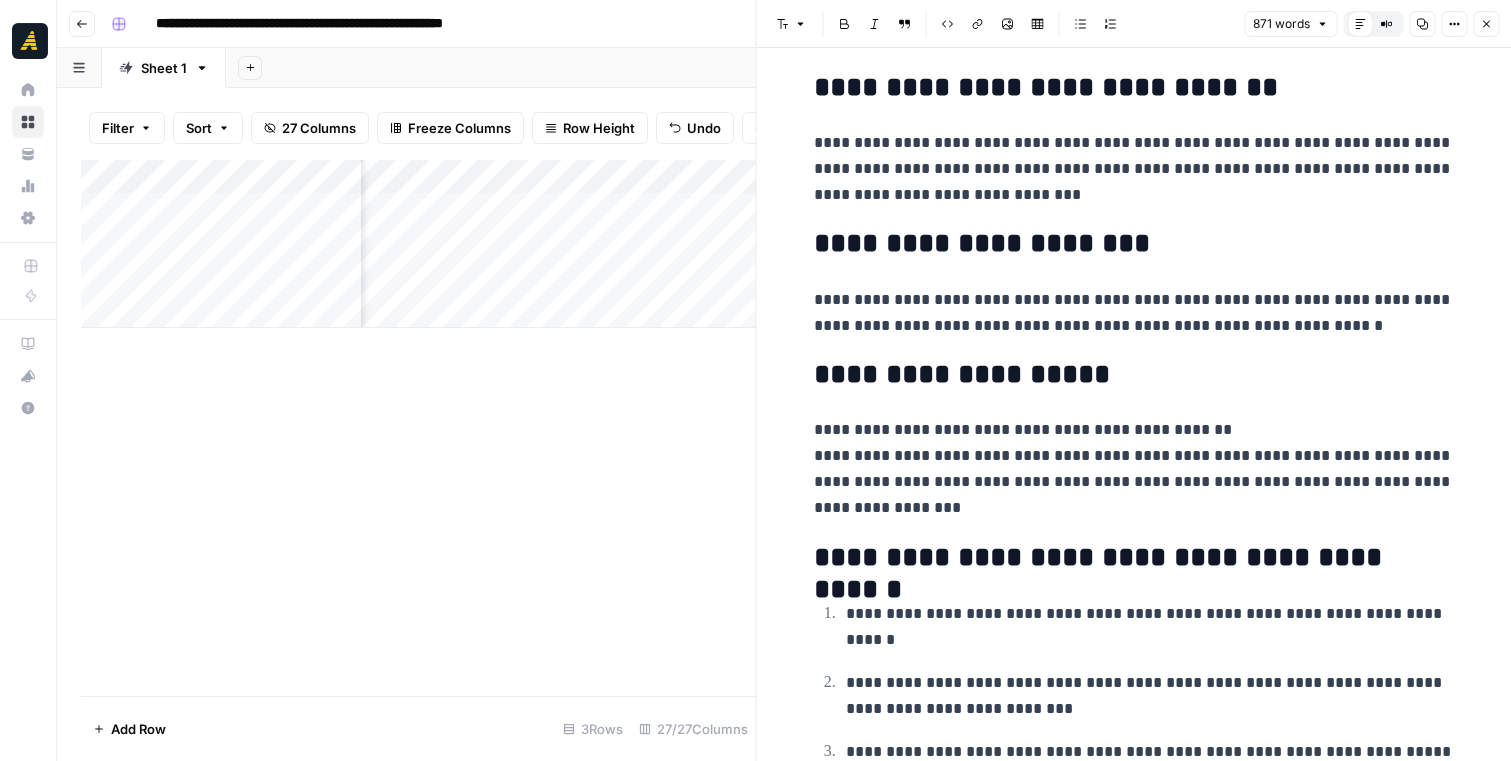 scroll, scrollTop: 1912, scrollLeft: 0, axis: vertical 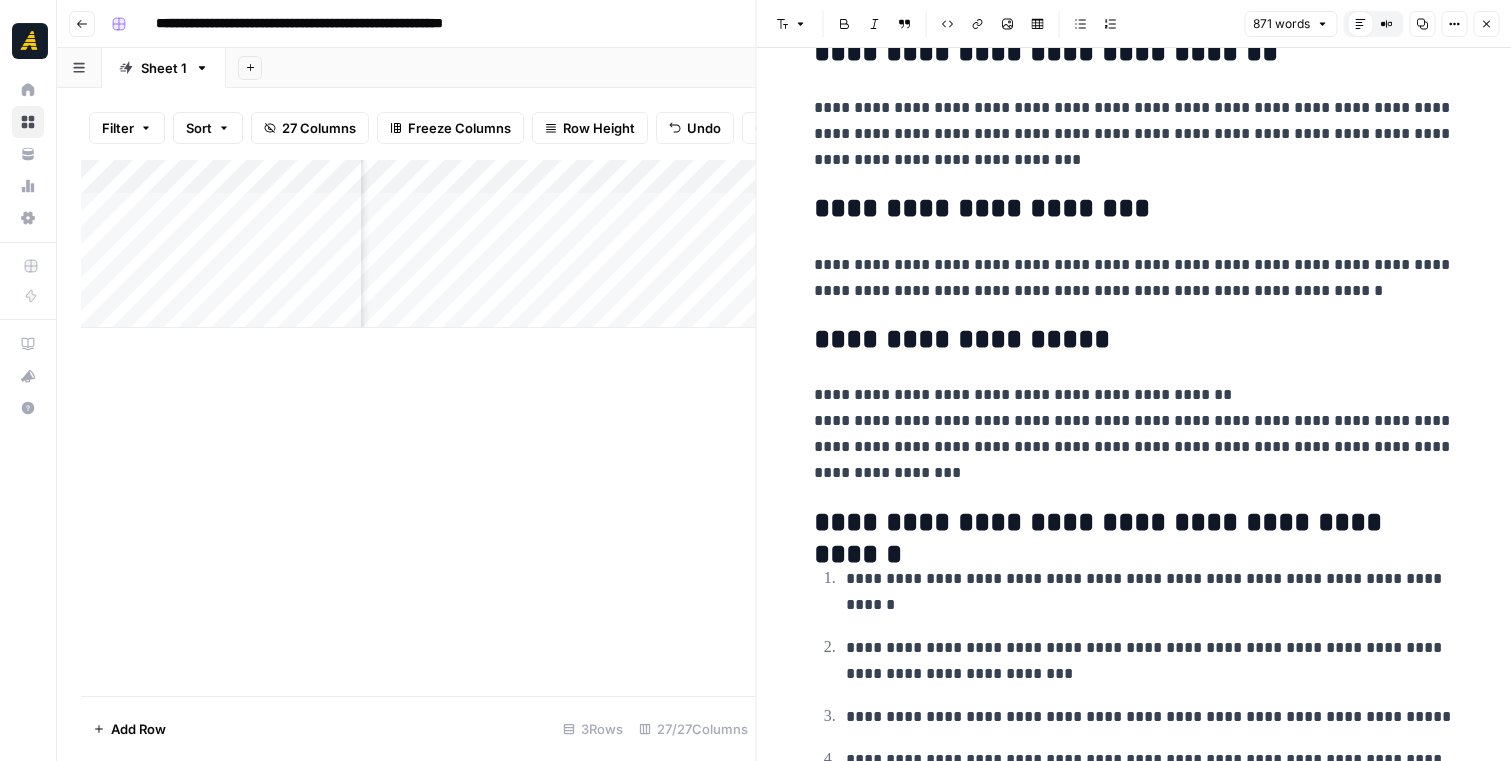 click on "[NEW_TEXT] [NEW_TEXT]" at bounding box center [1134, 434] 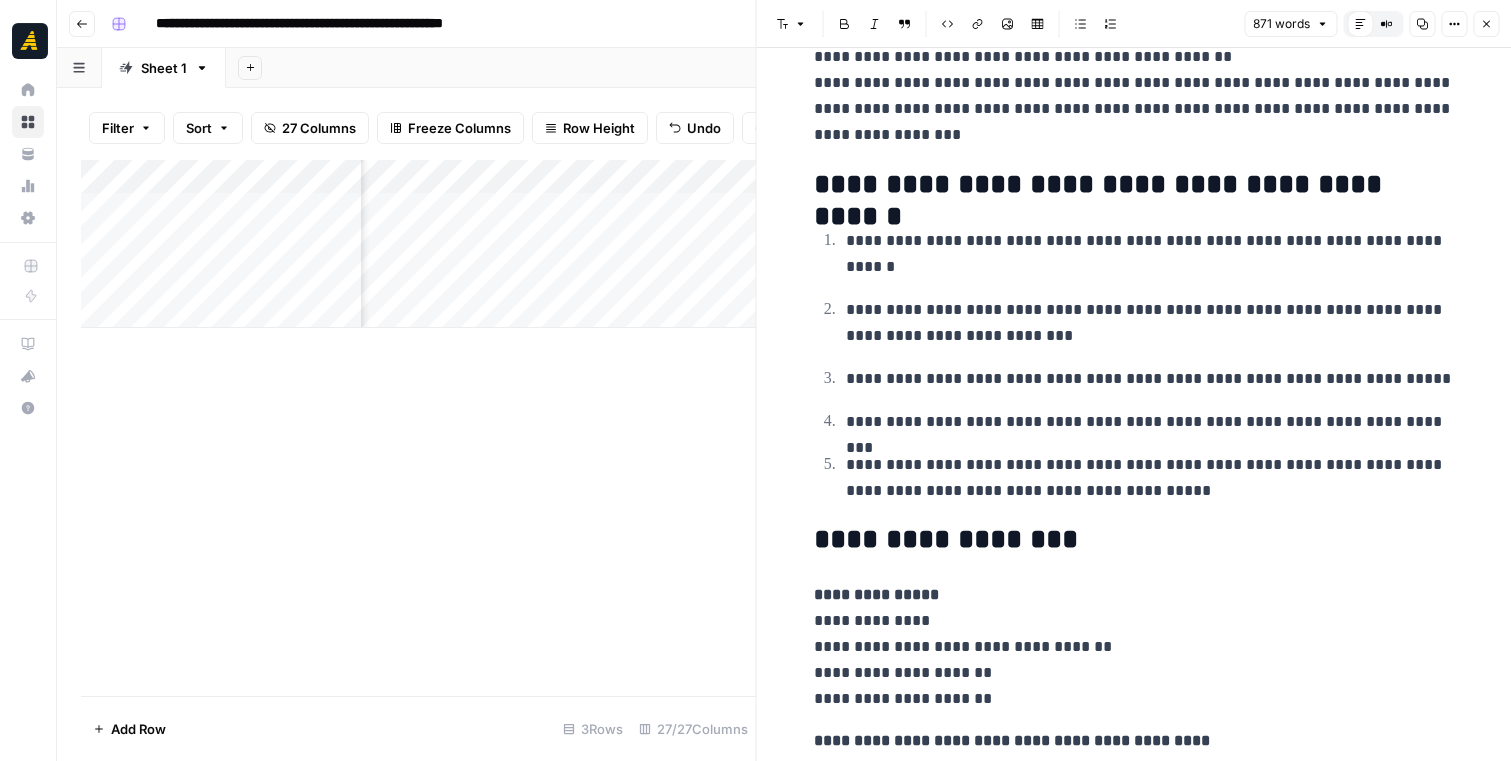 scroll, scrollTop: 2272, scrollLeft: 0, axis: vertical 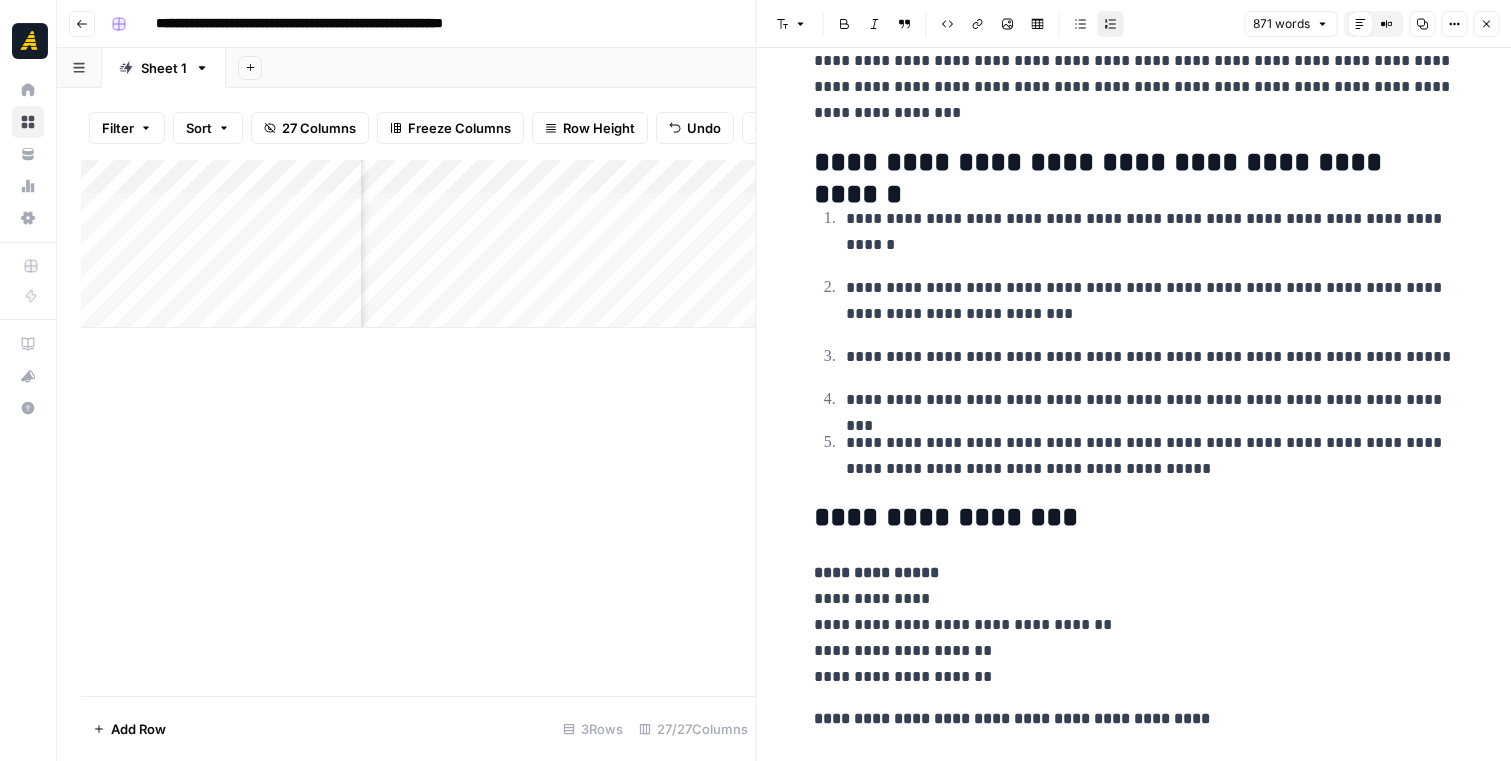 click on "**********" at bounding box center [1150, 400] 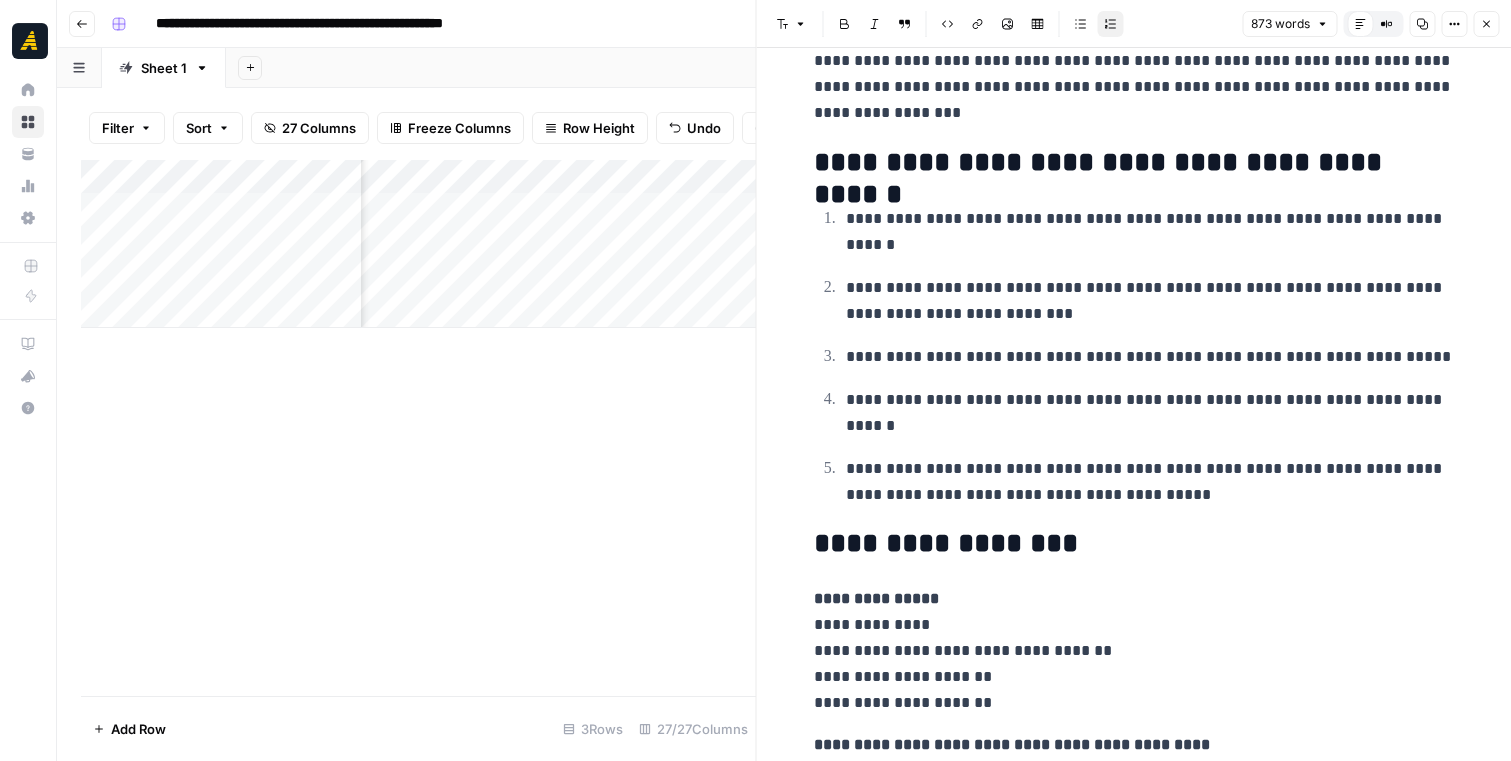 click on "**********" at bounding box center [1150, 482] 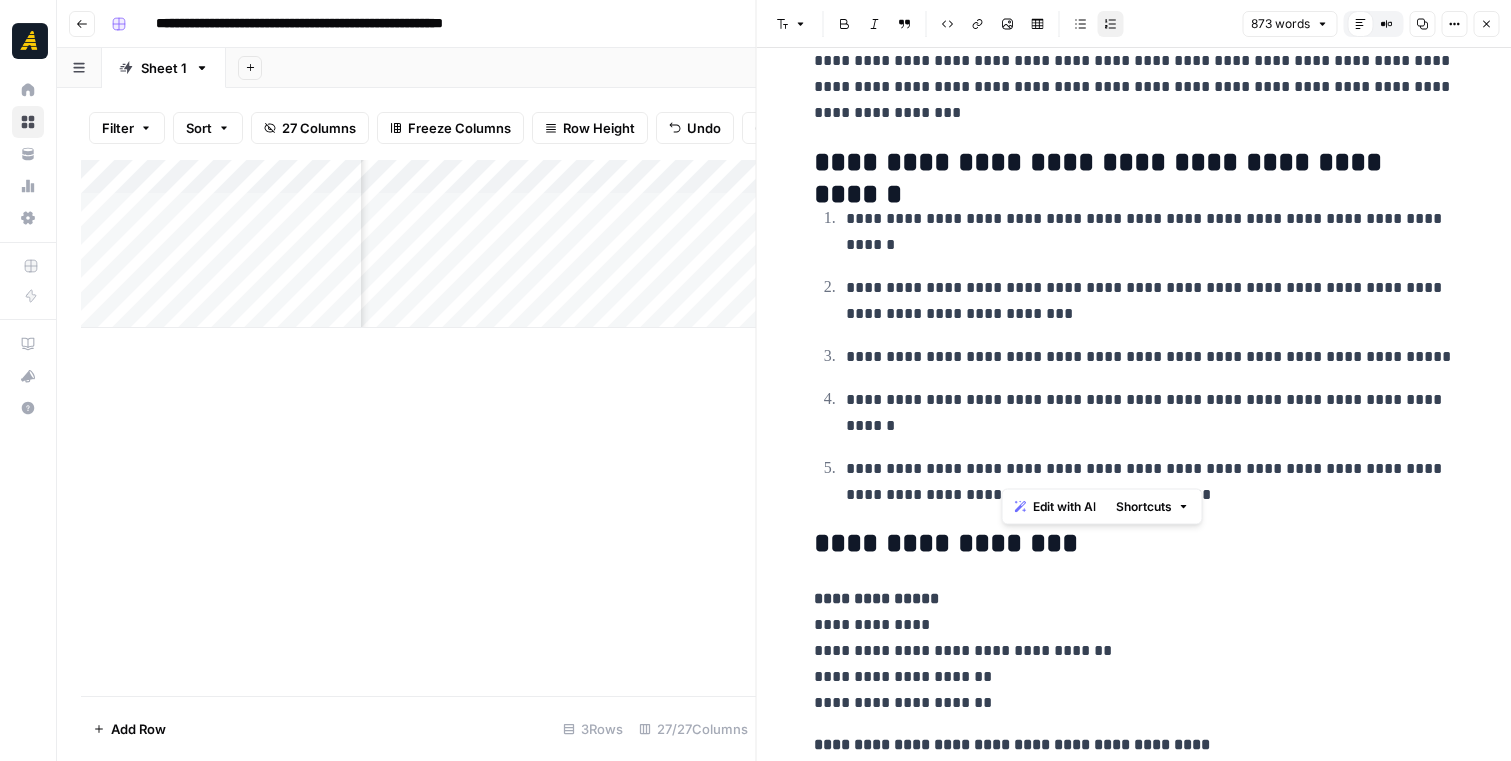 click on "**********" at bounding box center (1150, 482) 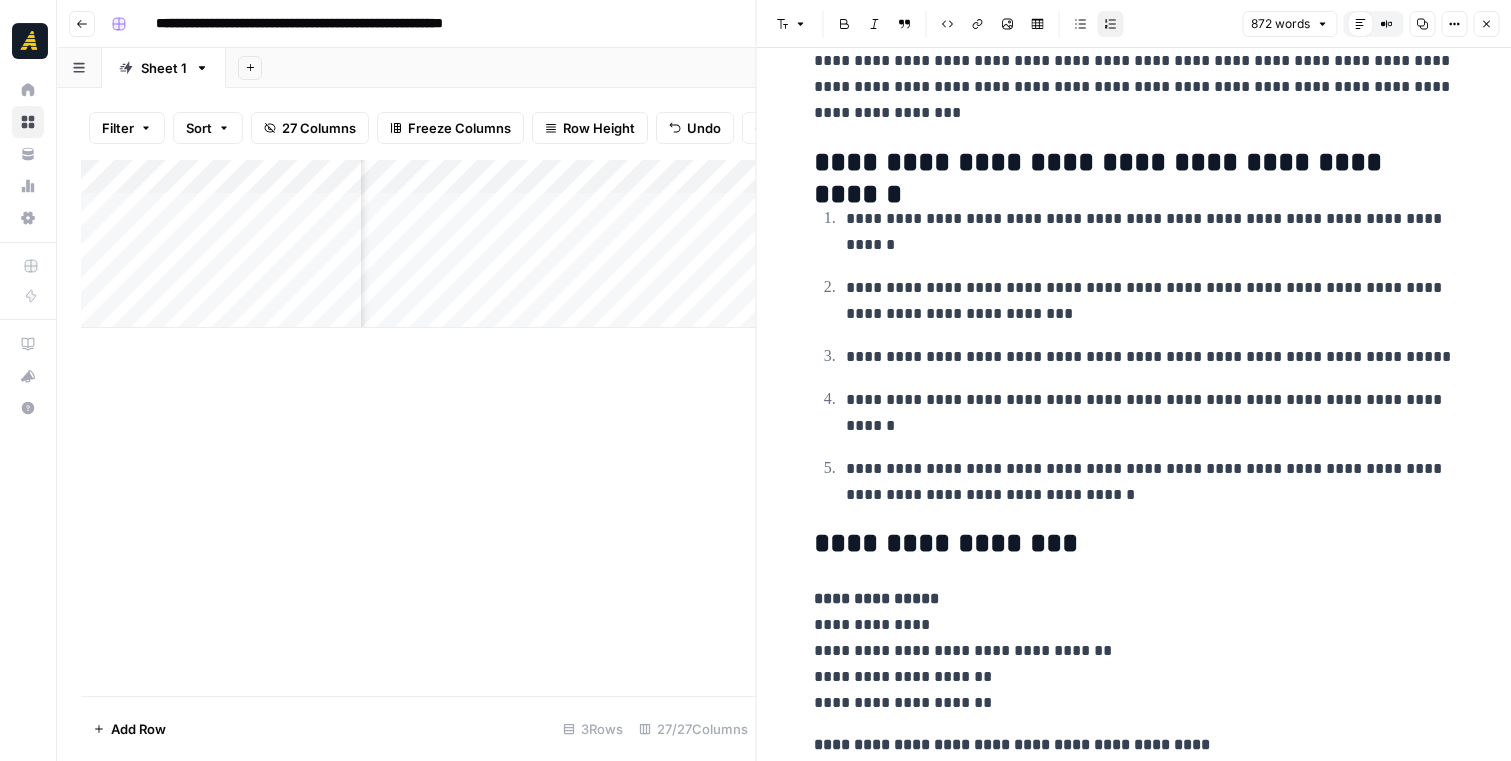 click on "**********" at bounding box center (1150, 482) 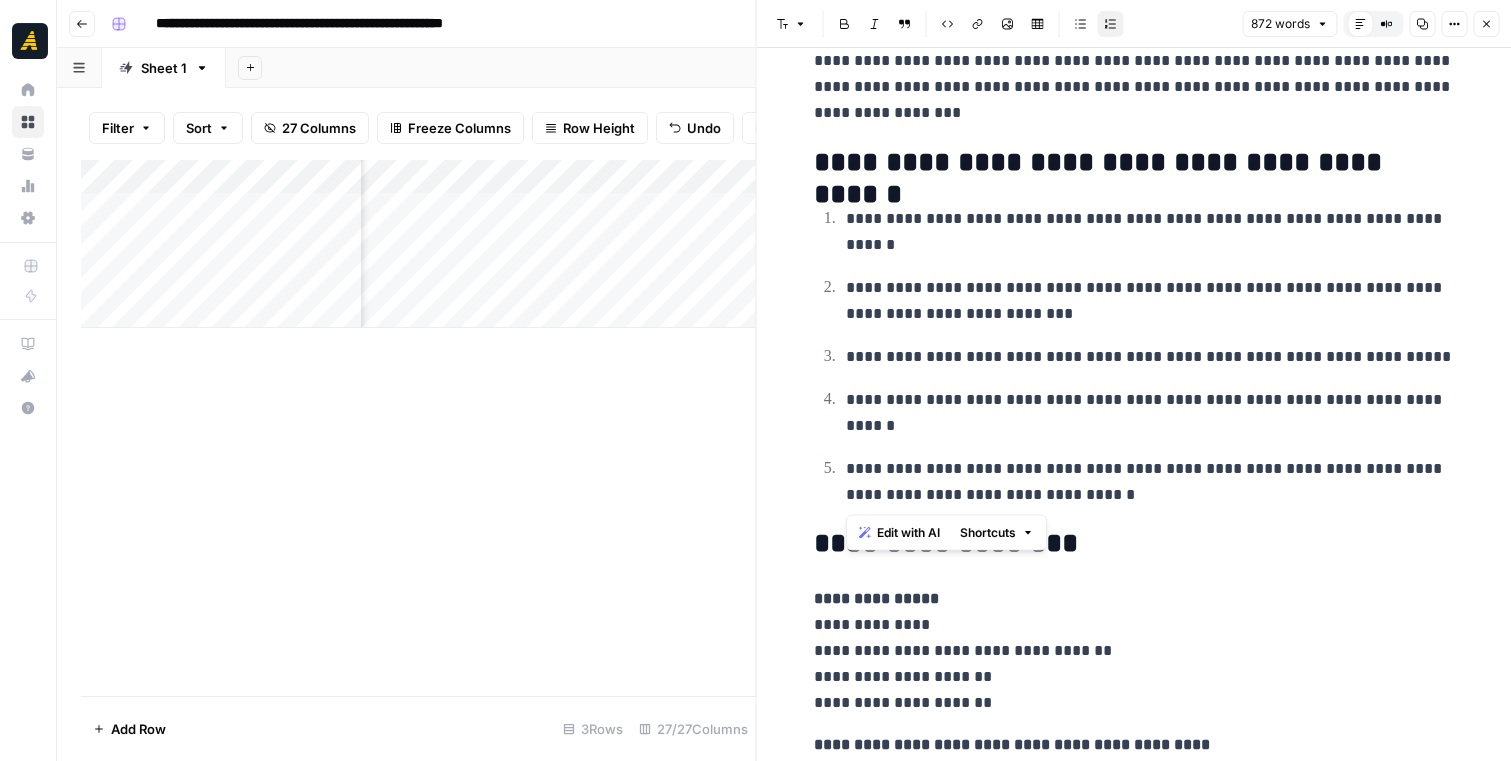 drag, startPoint x: 934, startPoint y: 498, endPoint x: 833, endPoint y: 498, distance: 101 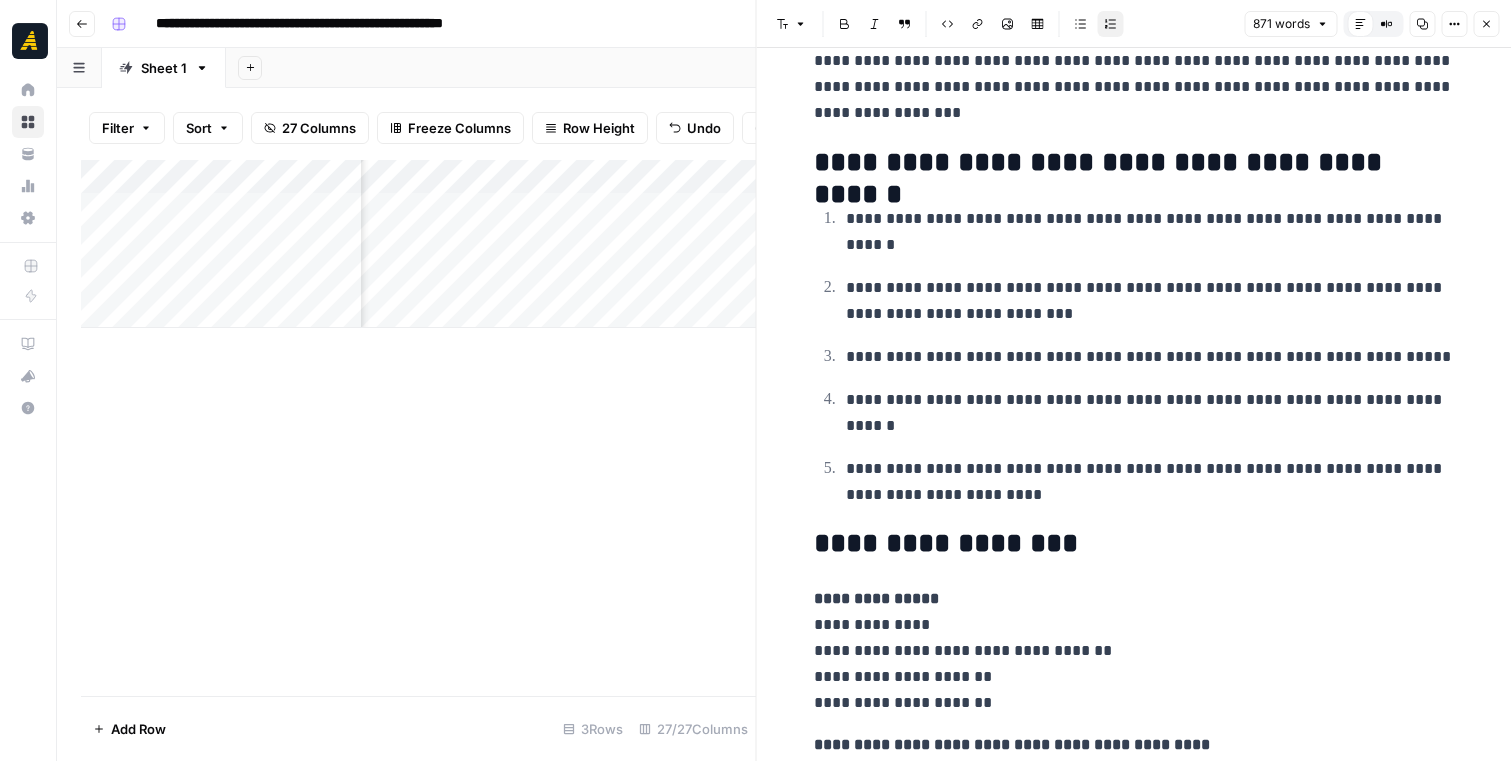 click on "**********" at bounding box center [1150, 482] 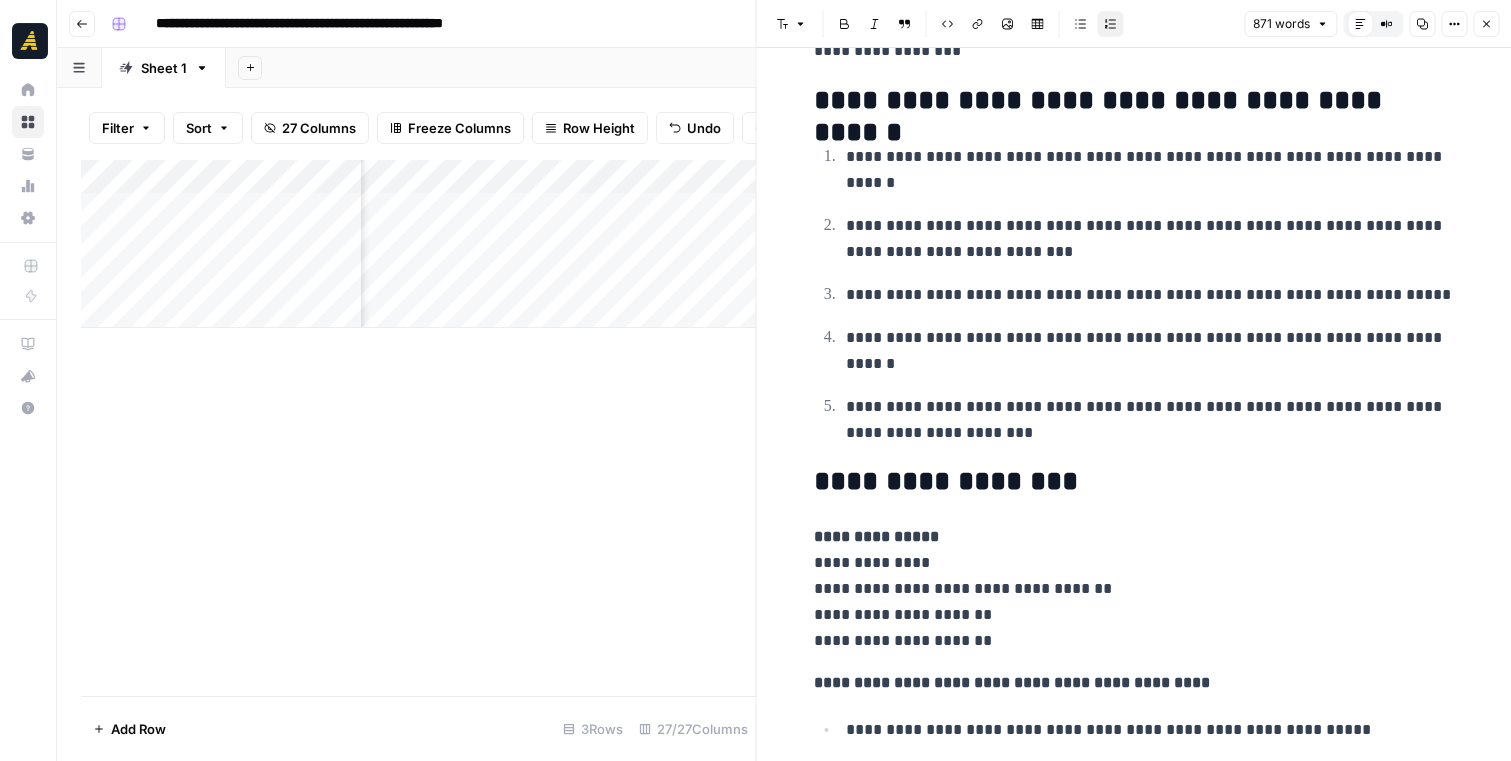 scroll, scrollTop: 2467, scrollLeft: 0, axis: vertical 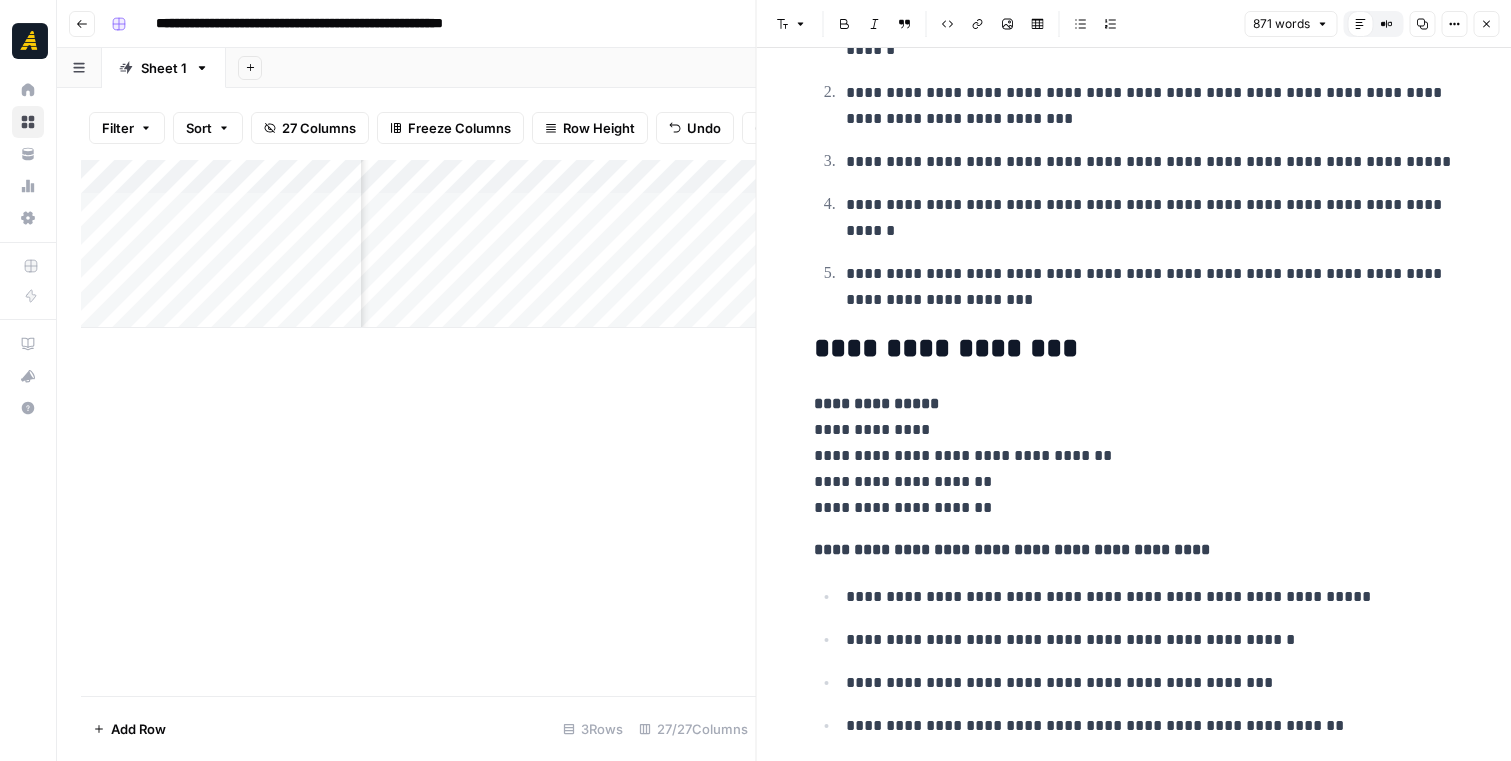 click on "[NEW_TEXT] [NEW_TEXT] [NEW_TEXT] [NEW_TEXT] [NEW_TEXT]" at bounding box center (1134, 456) 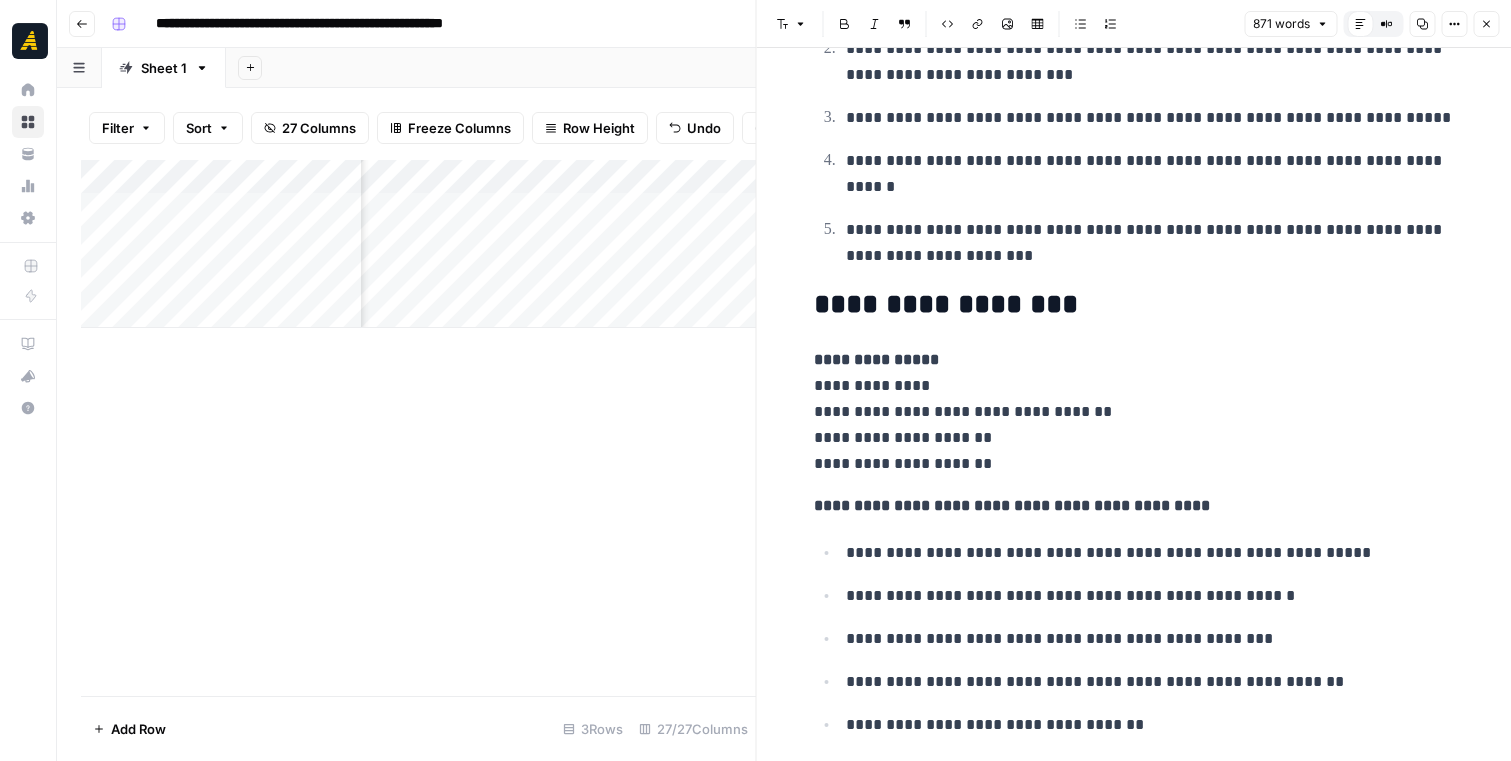 scroll, scrollTop: 2520, scrollLeft: 0, axis: vertical 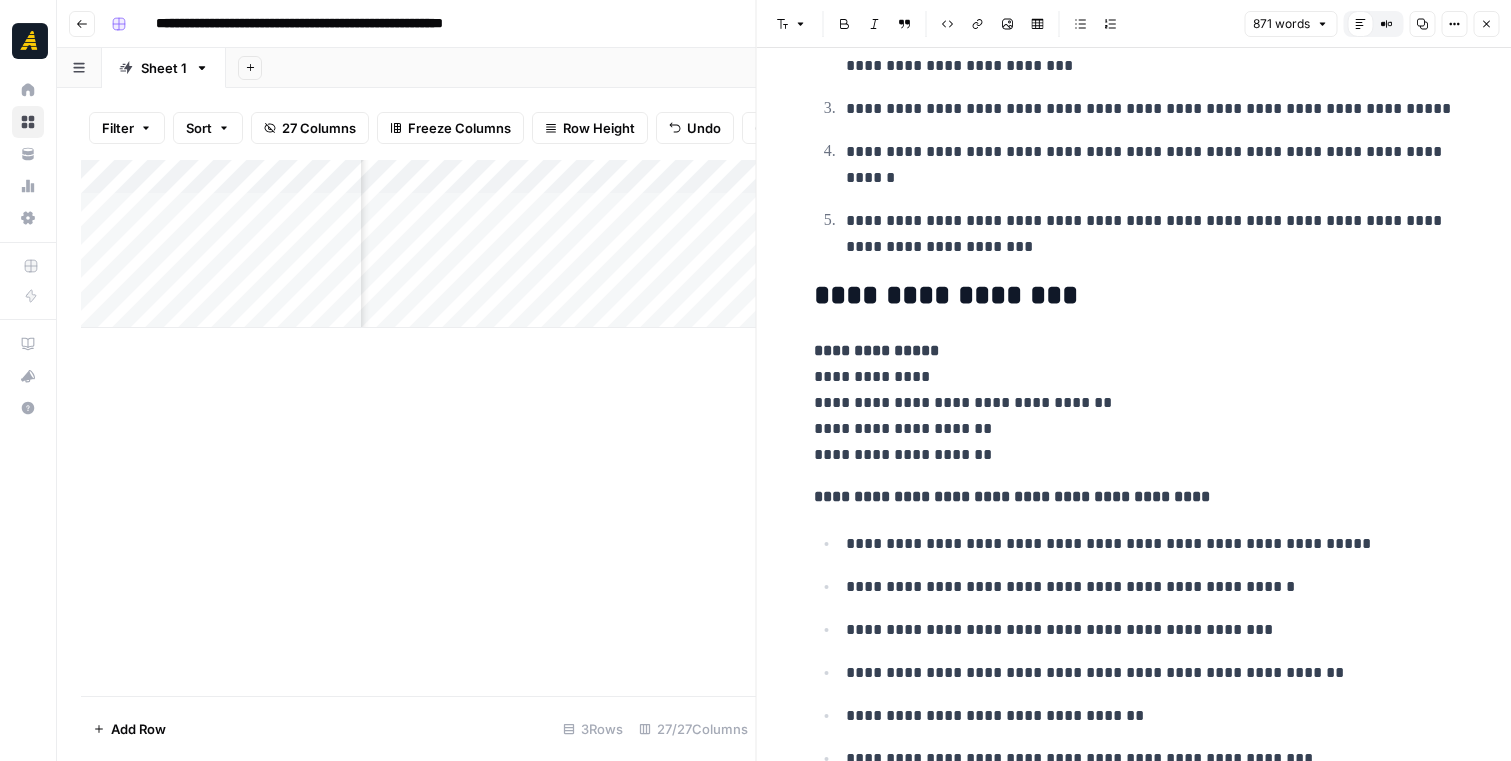 click on "[NEW_TEXT] [NEW_TEXT] [NEW_TEXT] [NEW_TEXT] [NEW_TEXT]" at bounding box center (1134, 403) 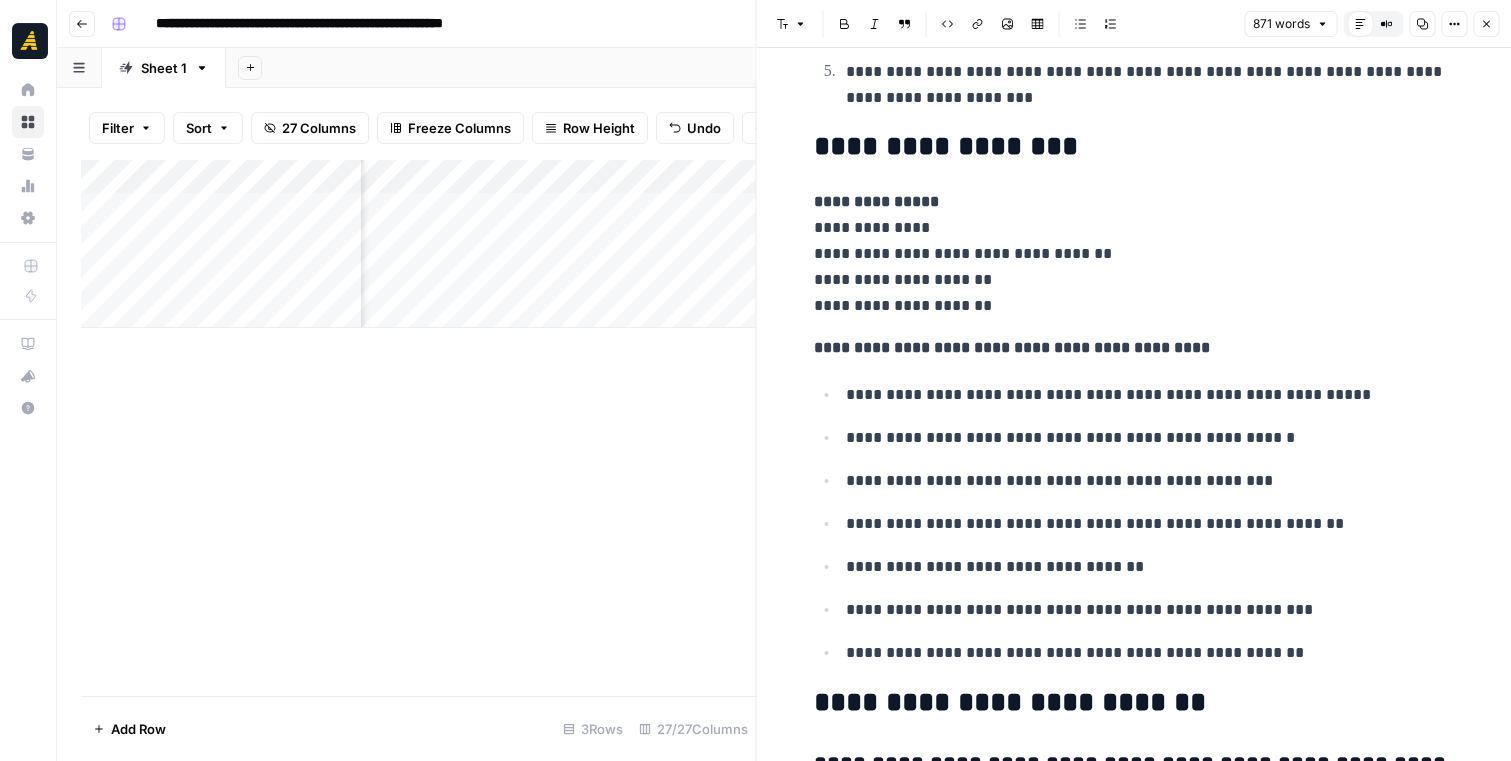 scroll, scrollTop: 2670, scrollLeft: 0, axis: vertical 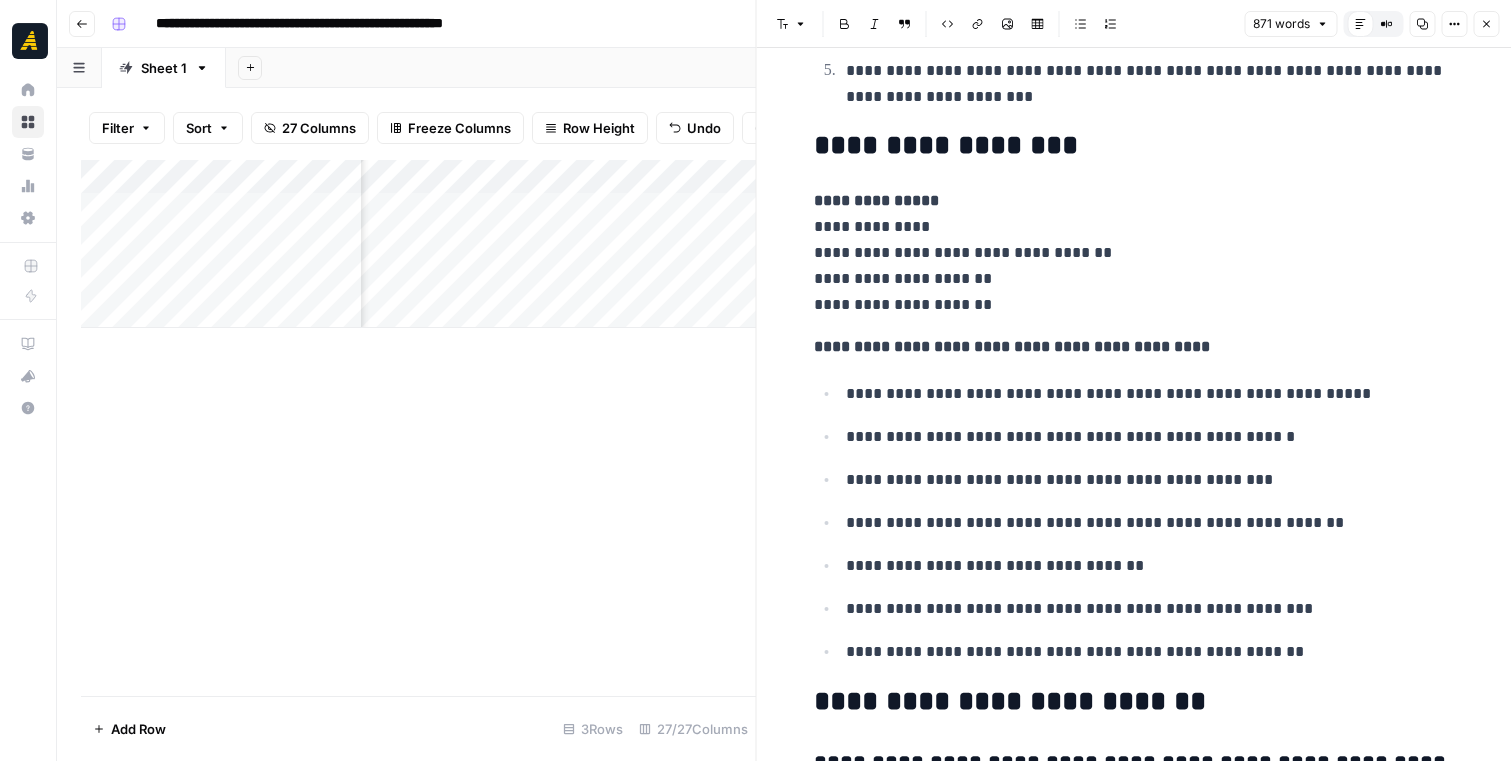 click on "[NEW_TEXT] [NEW_TEXT] [NEW_TEXT] [NEW_TEXT] [NEW_TEXT]" at bounding box center [1134, 253] 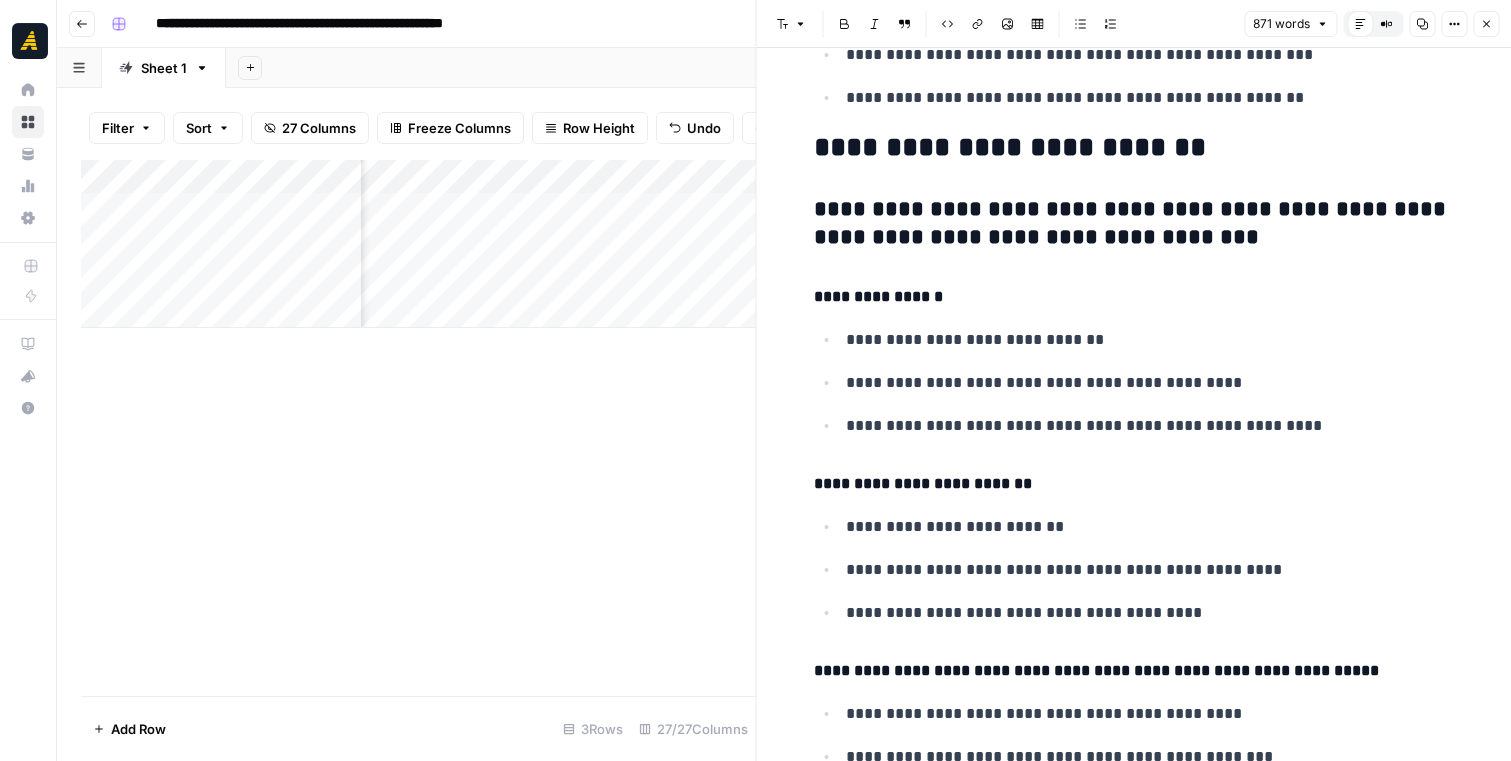 scroll, scrollTop: 3242, scrollLeft: 0, axis: vertical 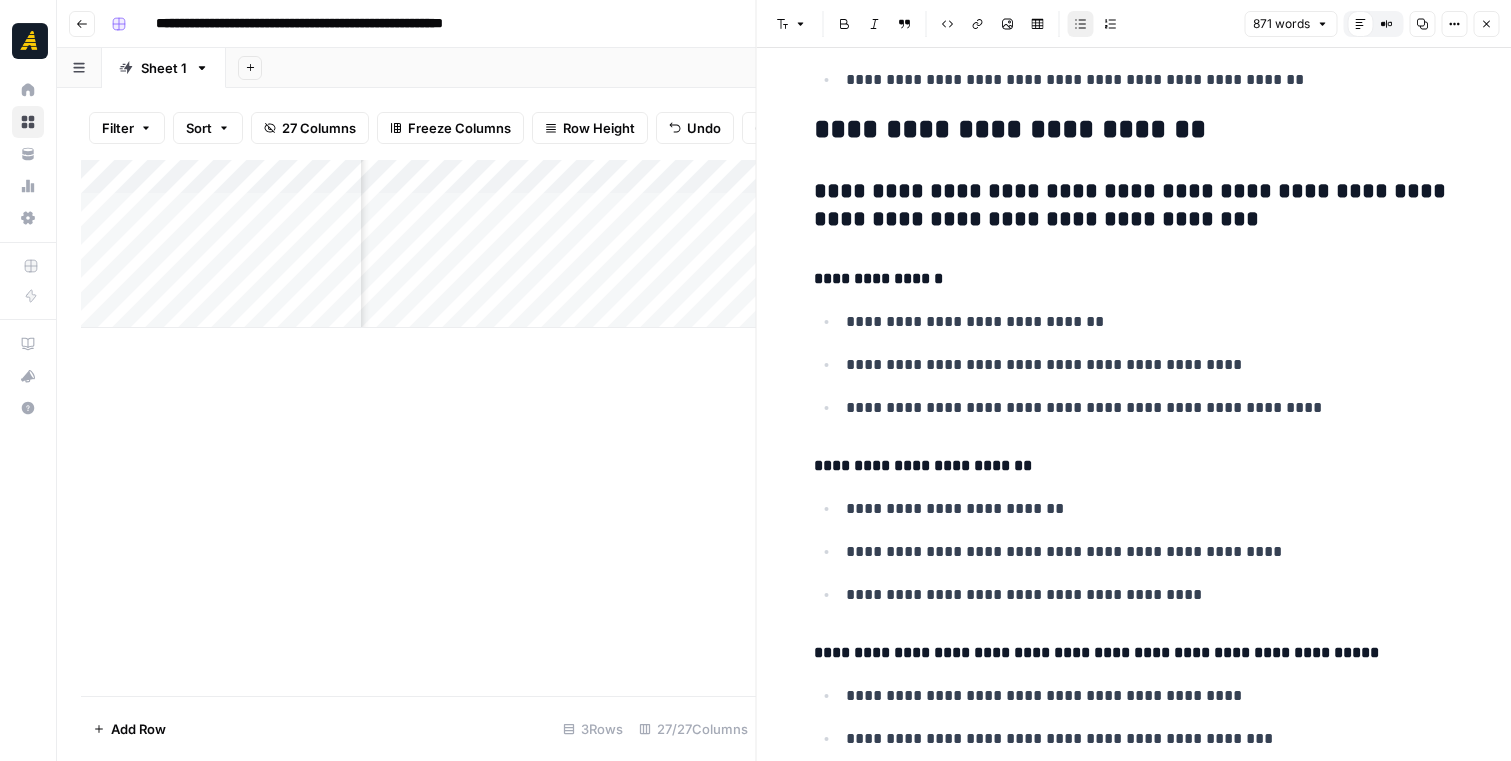 click on "**********" at bounding box center (1150, 365) 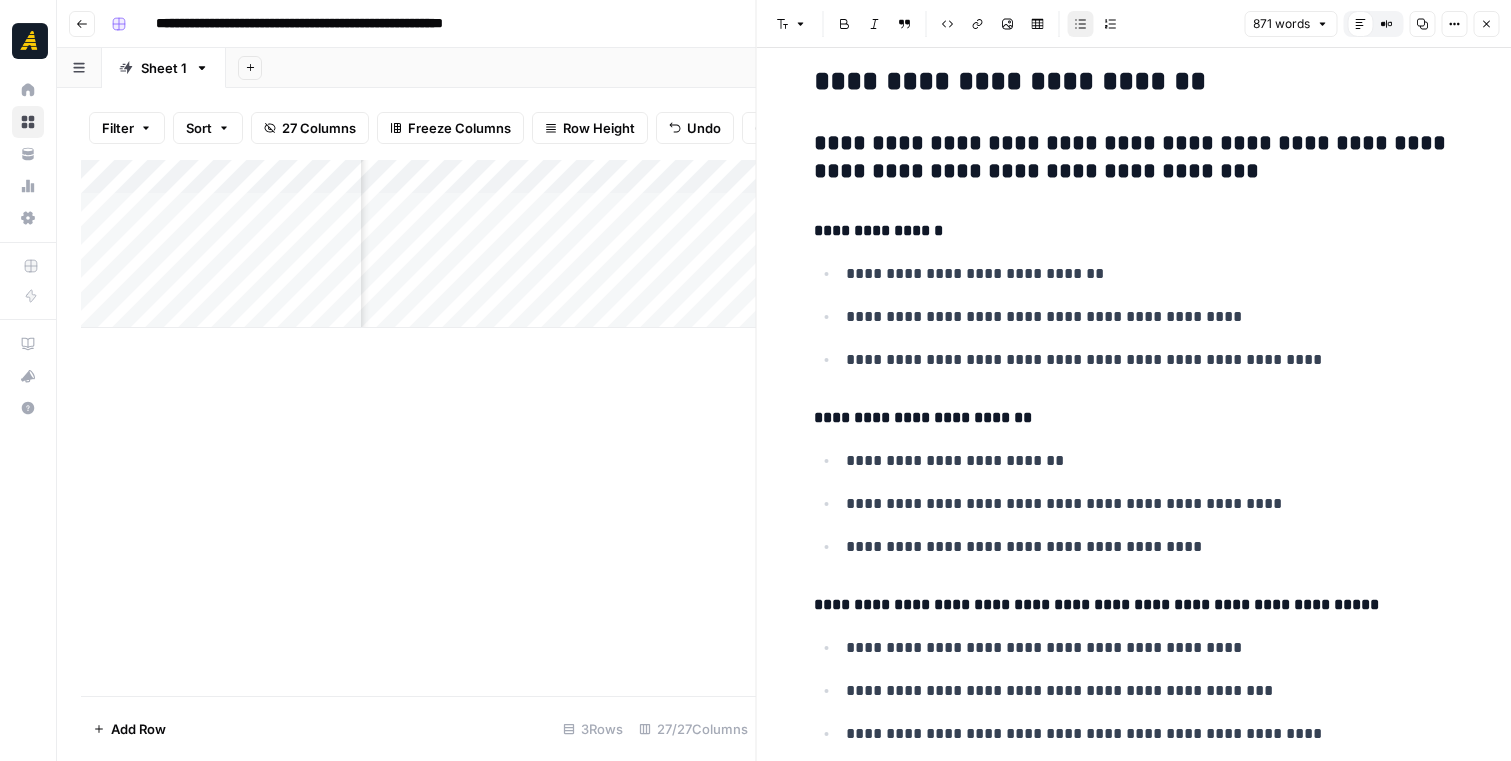 scroll, scrollTop: 3301, scrollLeft: 0, axis: vertical 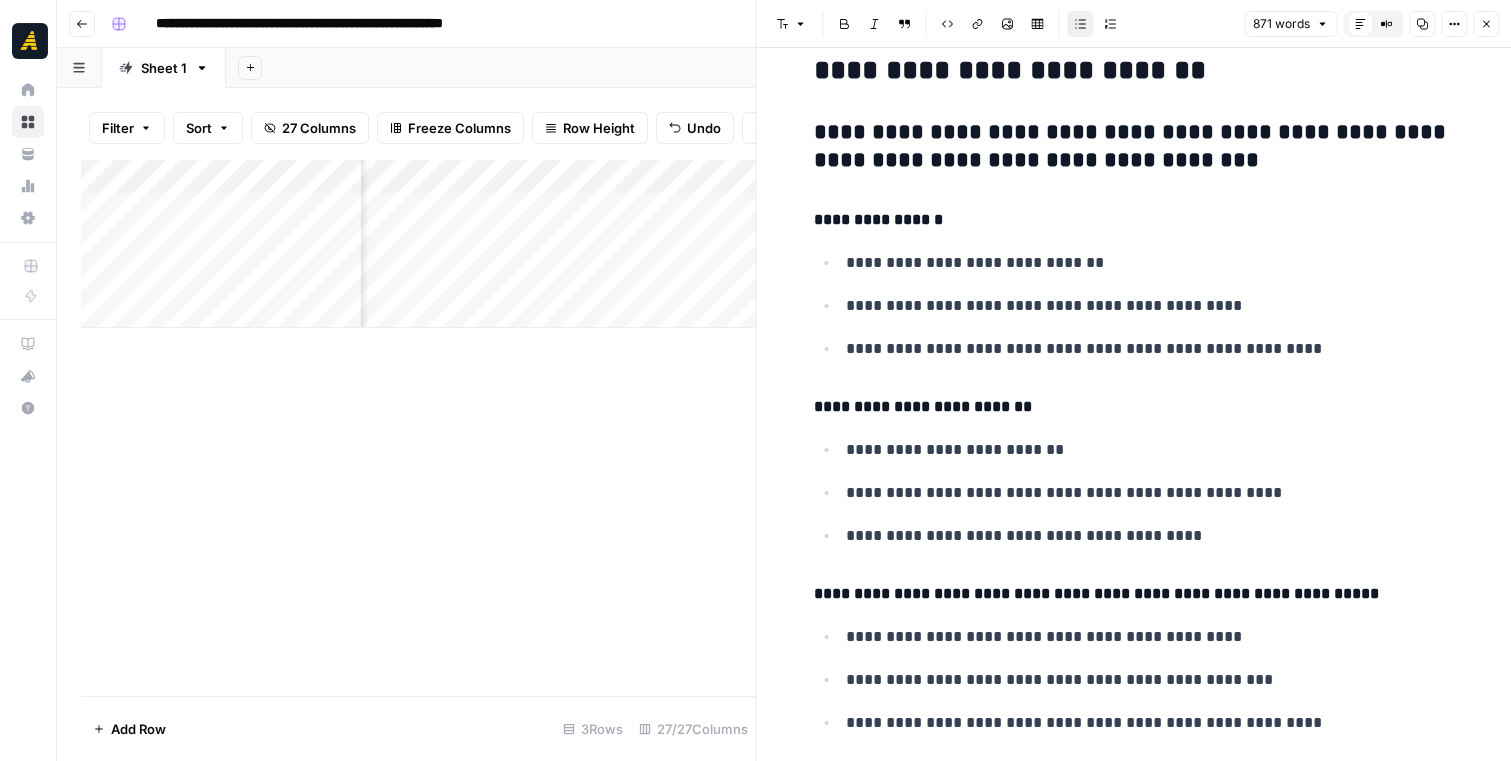click on "**********" at bounding box center [1150, 349] 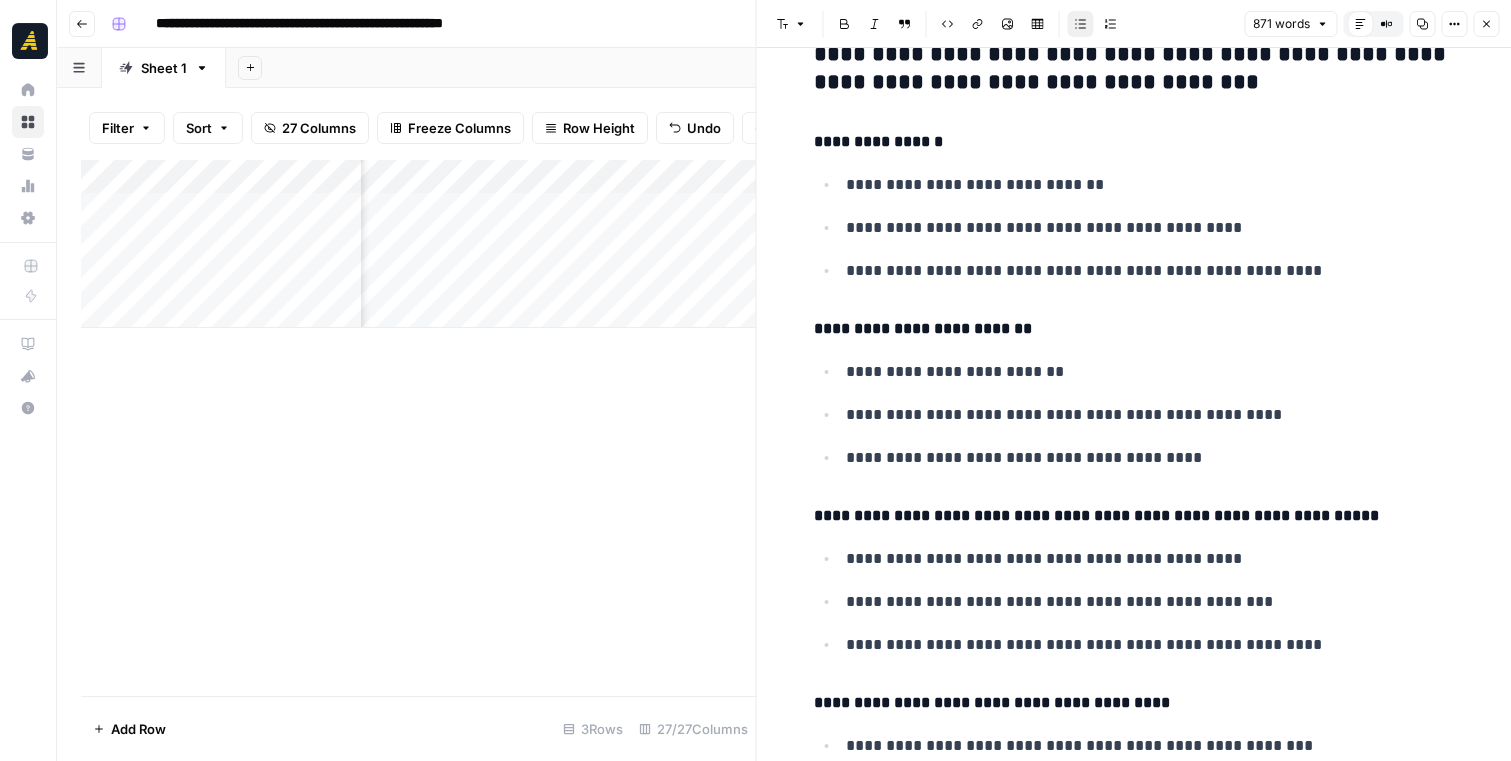 scroll, scrollTop: 3400, scrollLeft: 0, axis: vertical 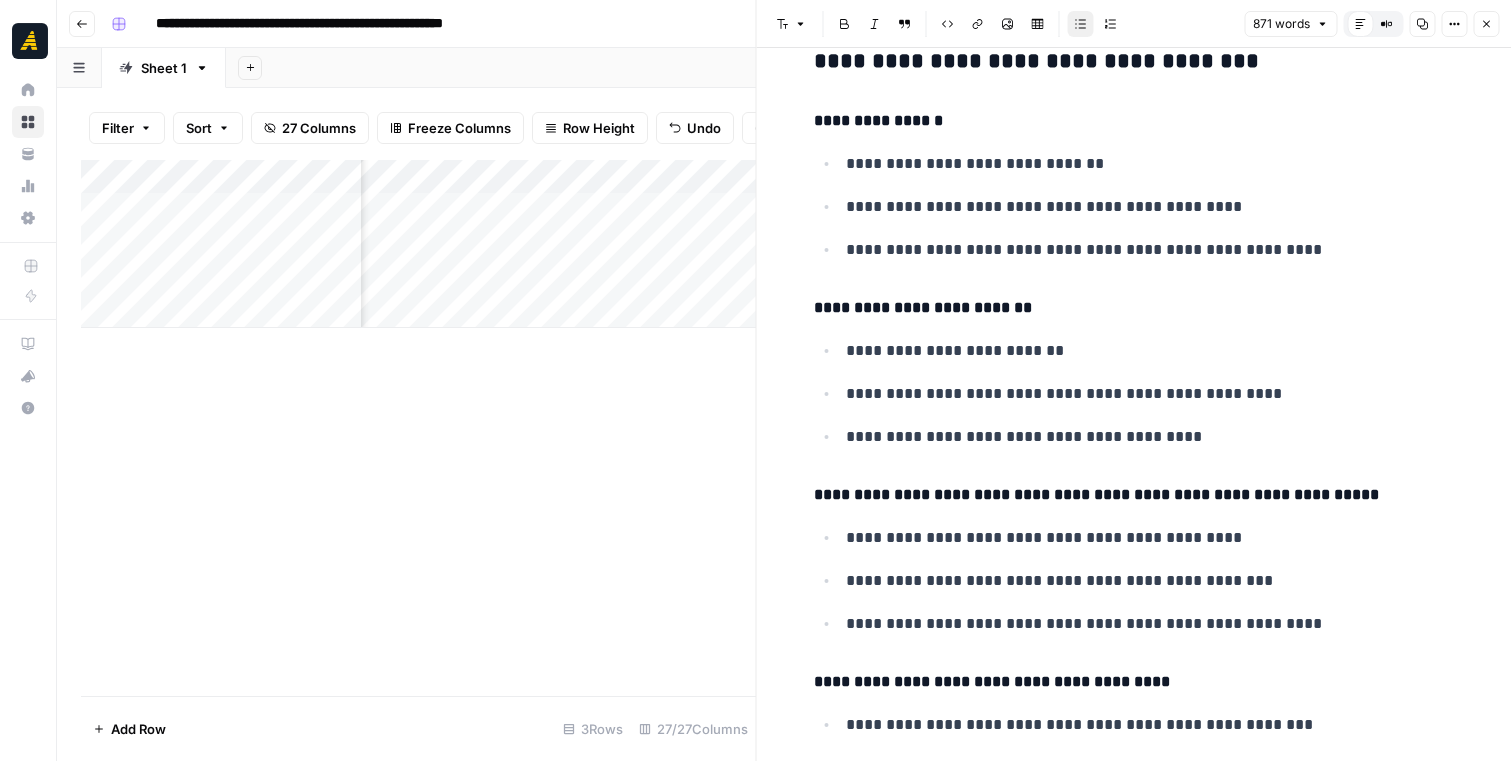 click on "**********" at bounding box center [1150, 351] 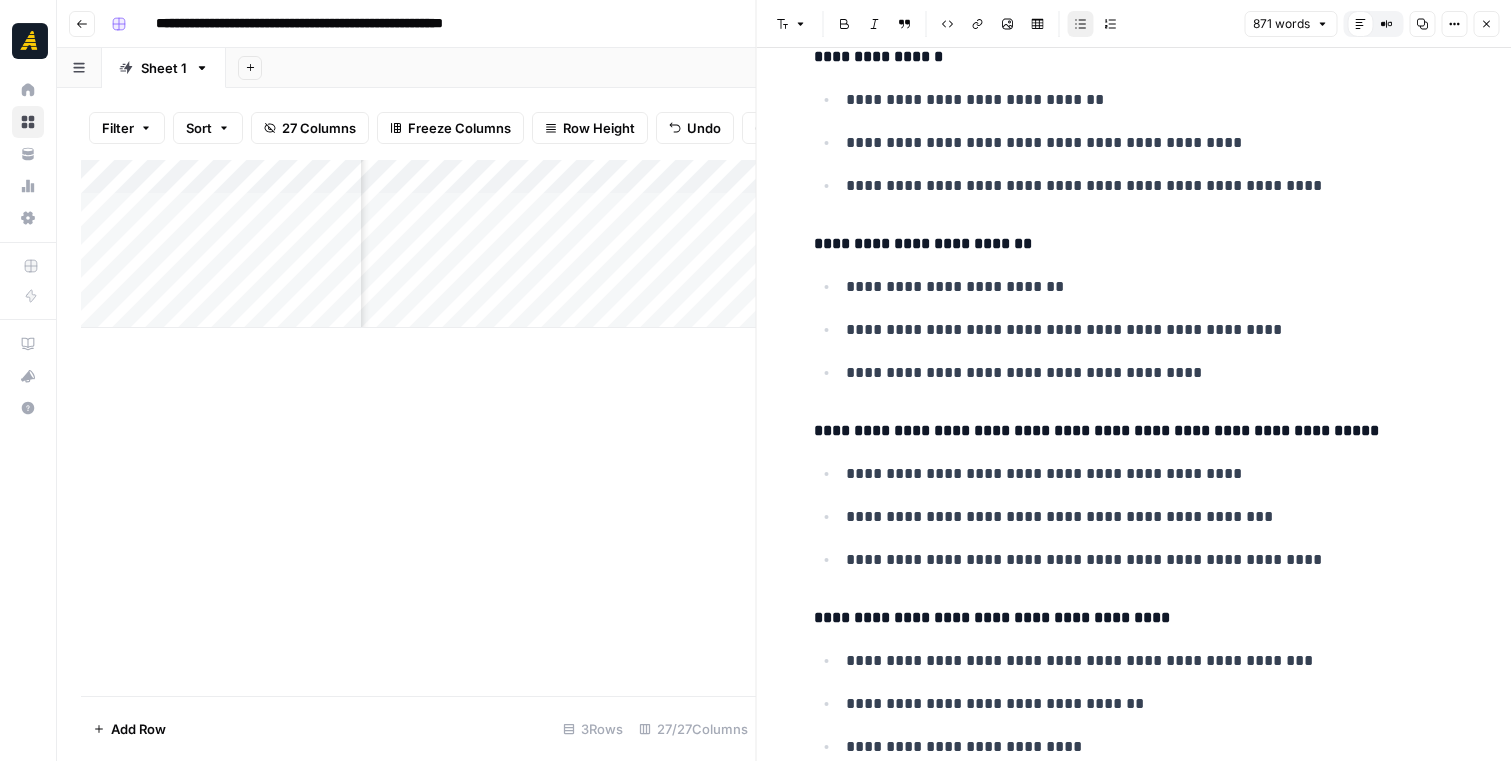 scroll, scrollTop: 3471, scrollLeft: 0, axis: vertical 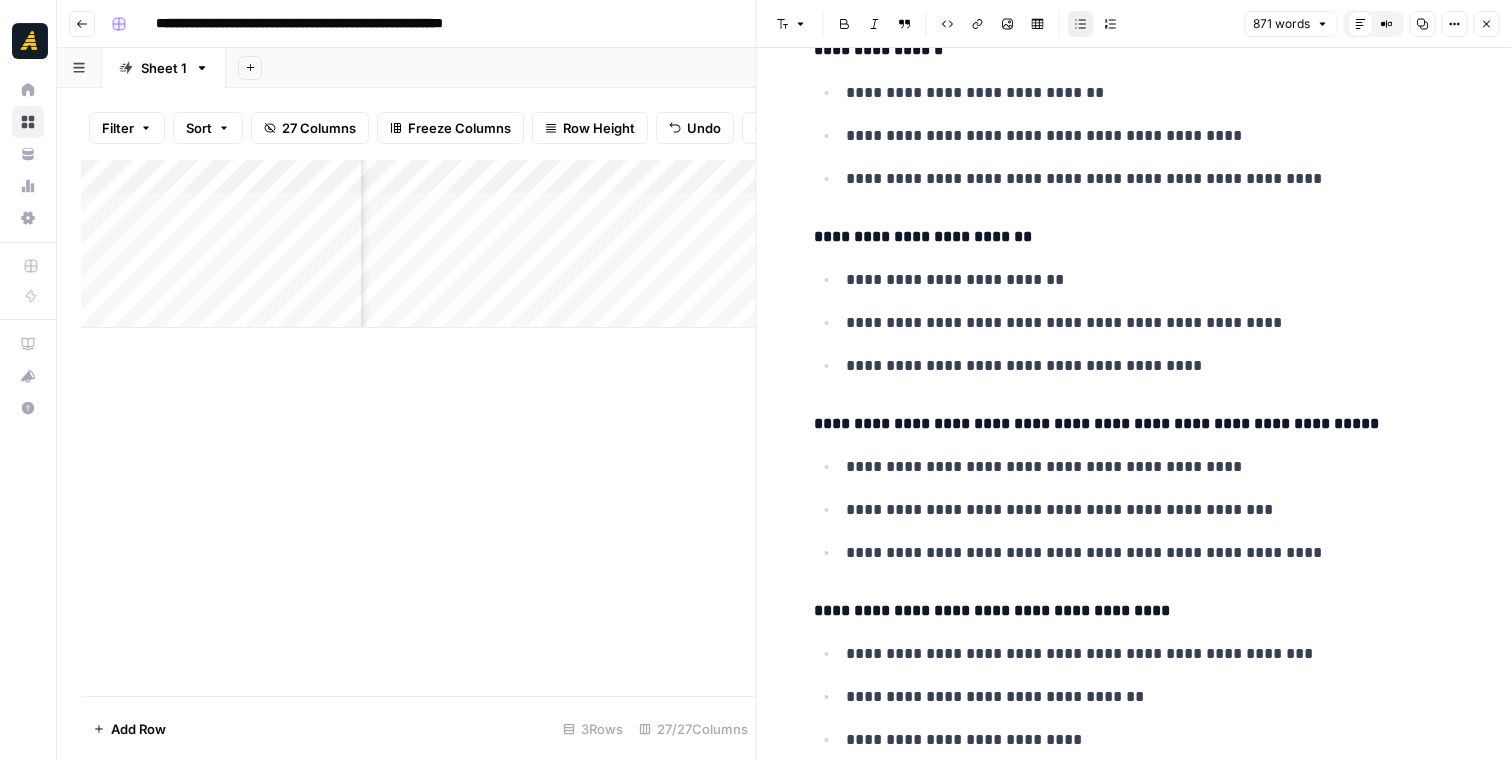 click on "**********" at bounding box center (1150, 323) 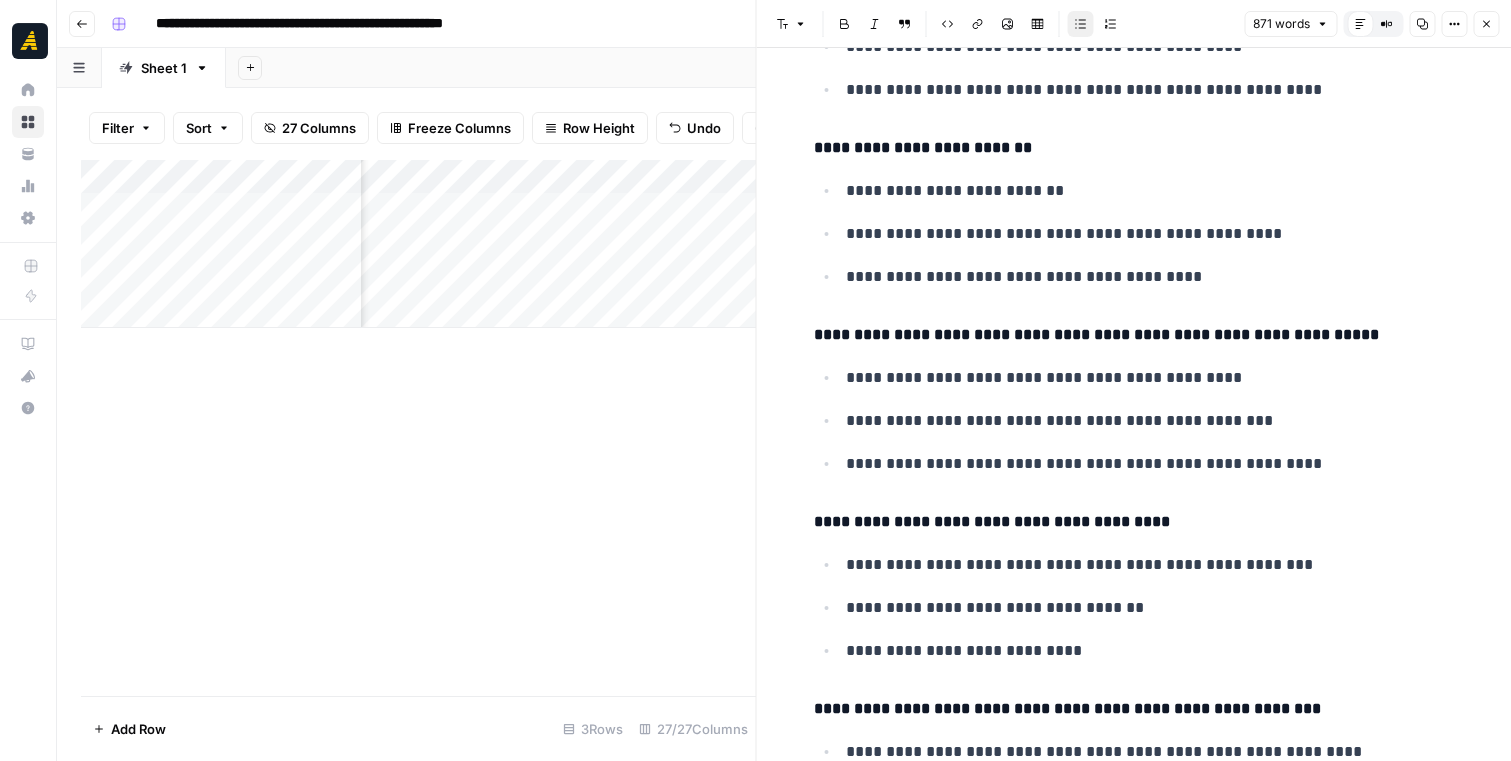 scroll, scrollTop: 3562, scrollLeft: 0, axis: vertical 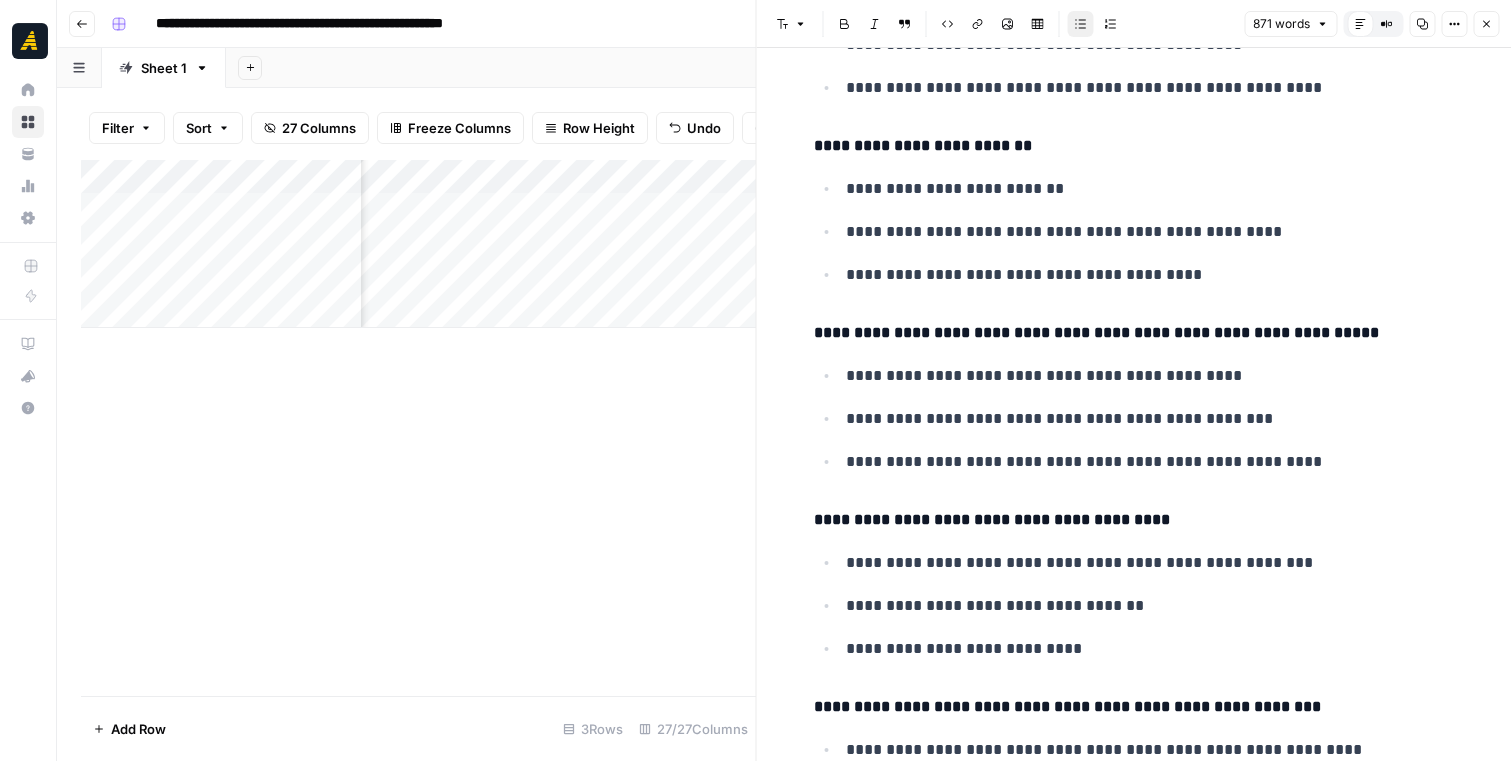 click on "**********" at bounding box center (1150, 376) 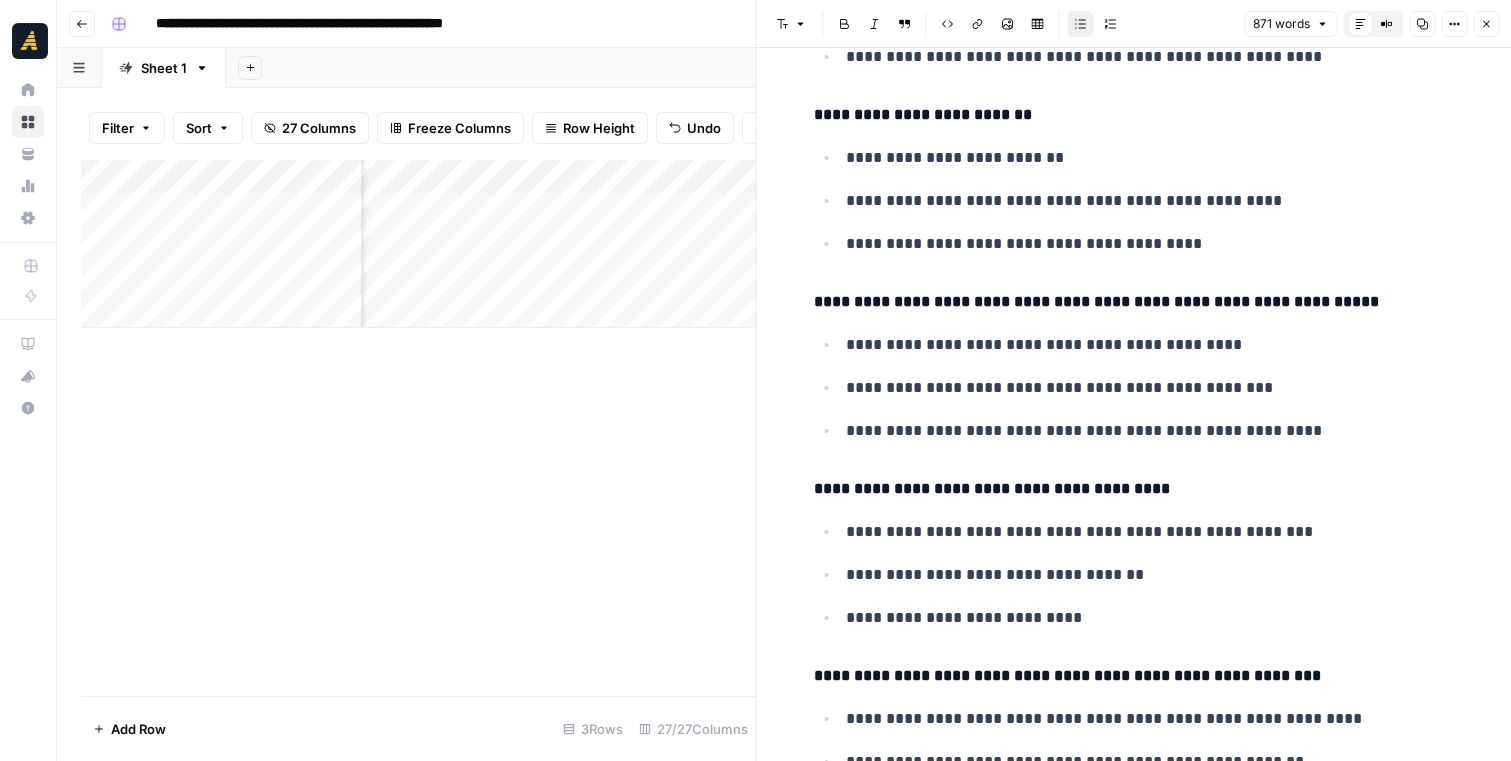 scroll, scrollTop: 3597, scrollLeft: 0, axis: vertical 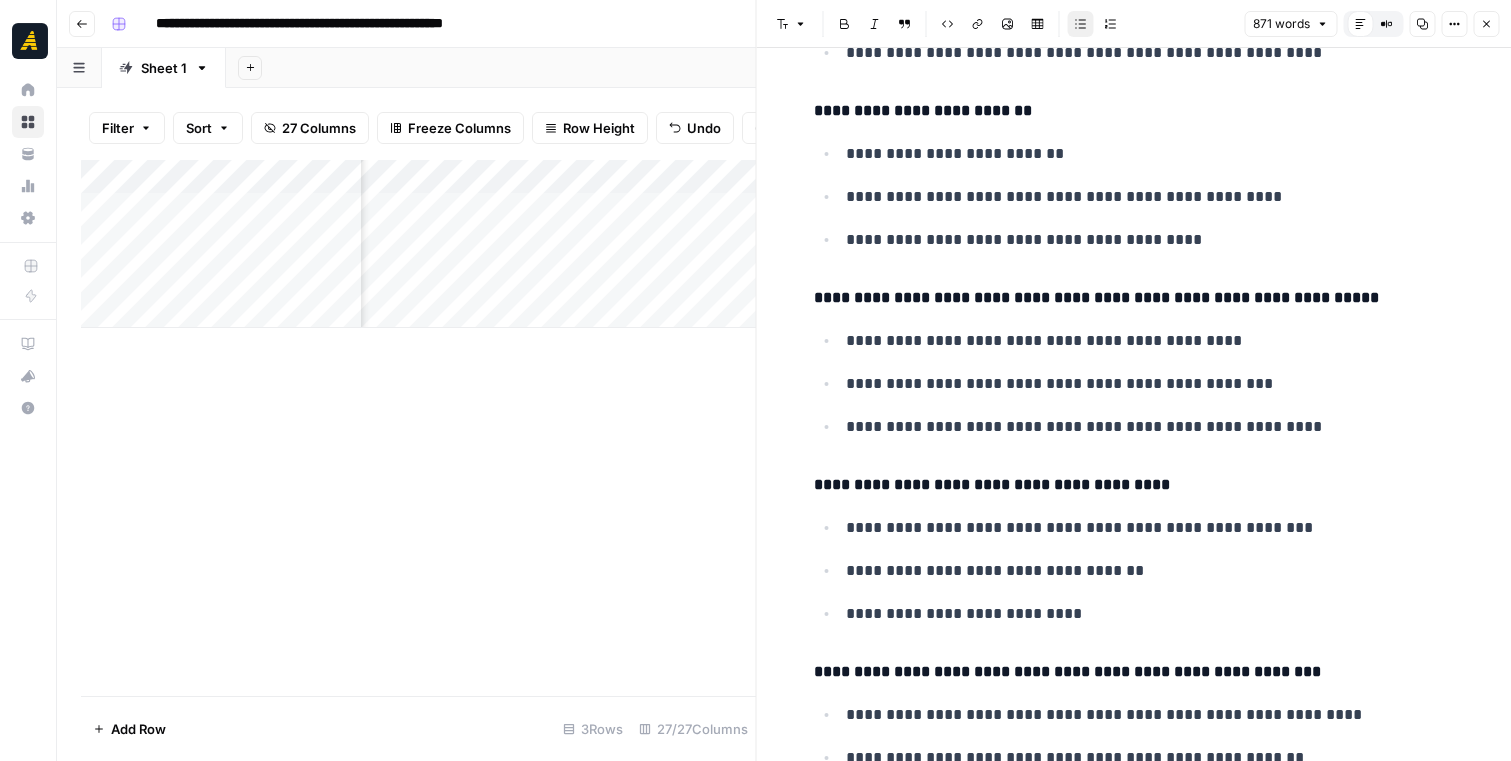 click on "**********" at bounding box center (1150, 384) 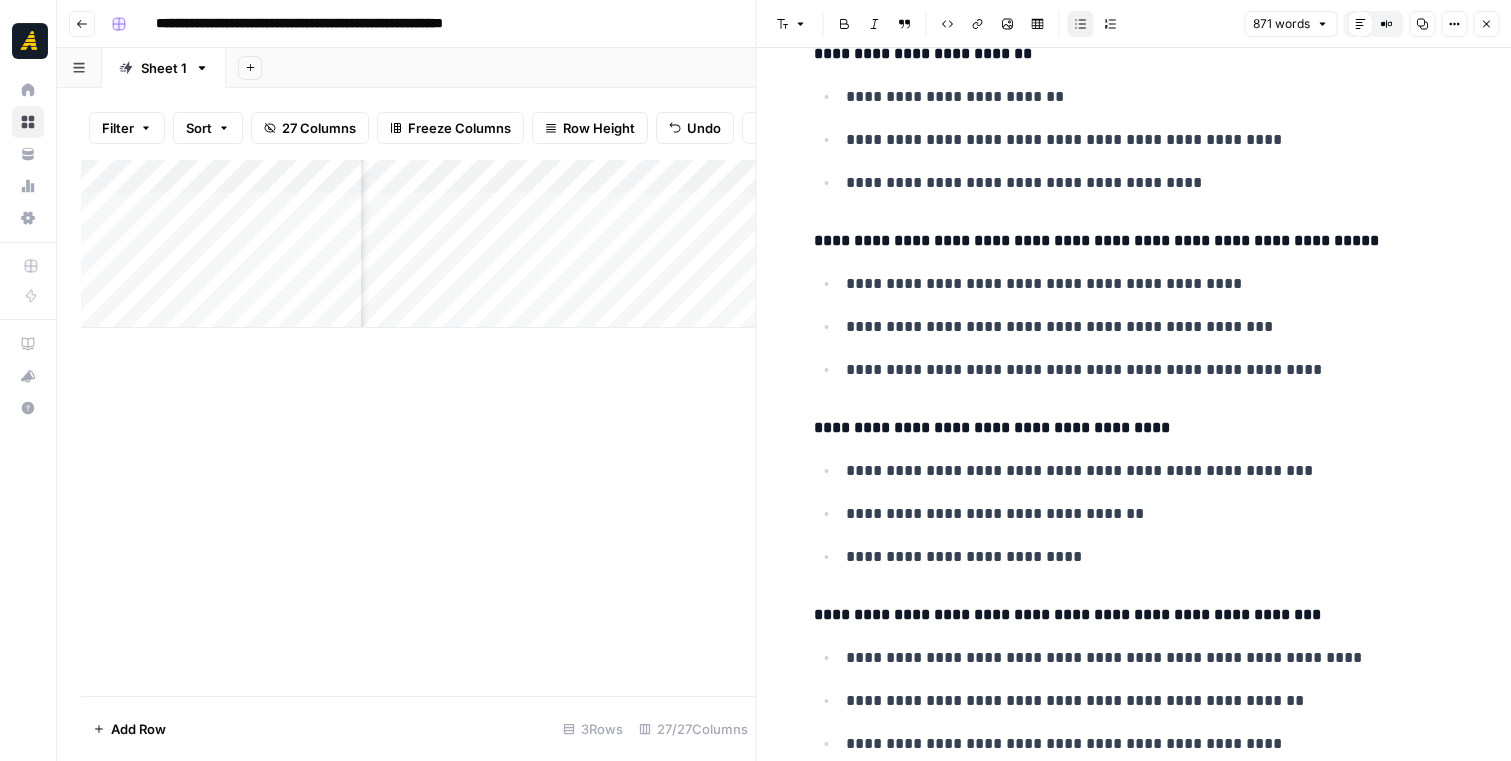 click on "**********" at bounding box center (1150, 370) 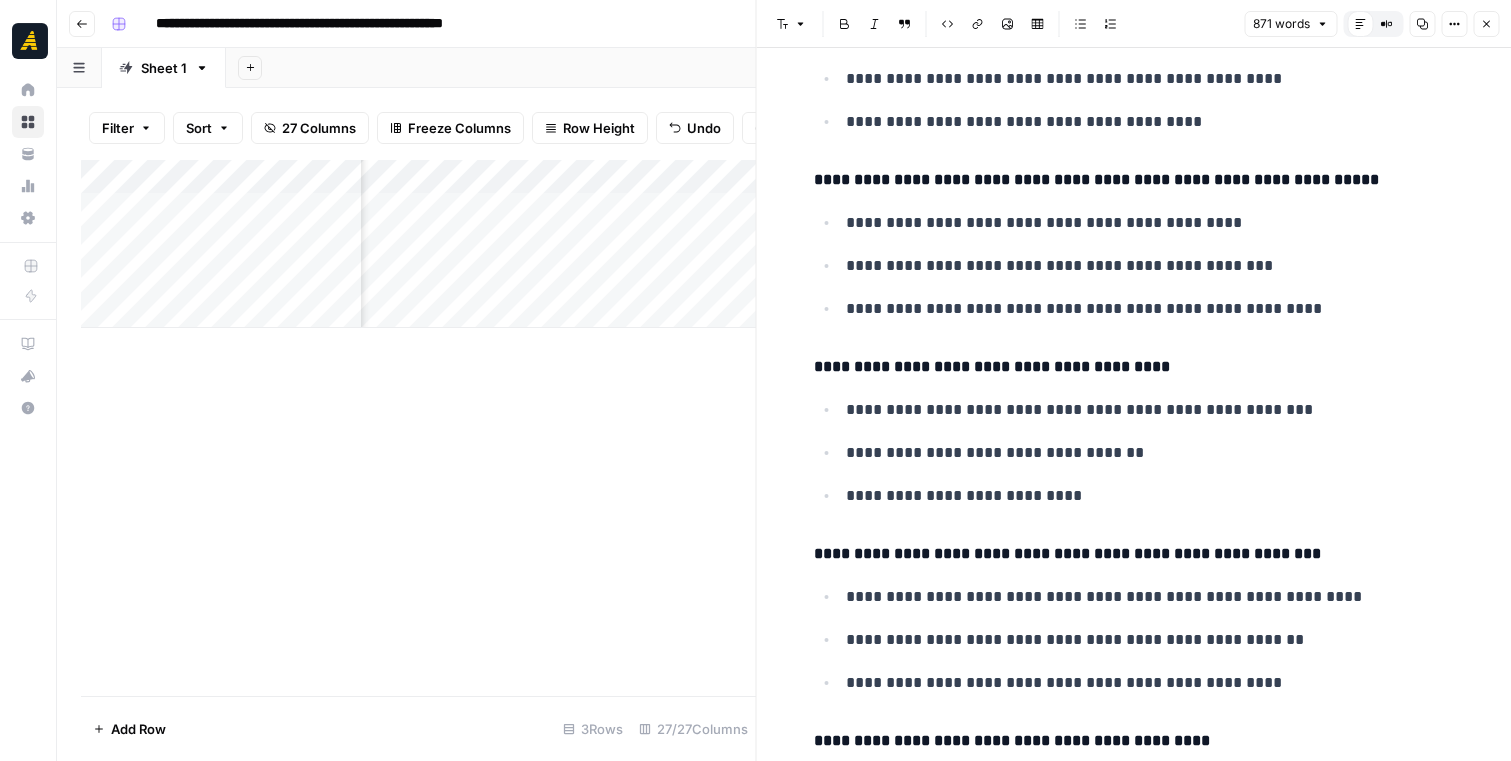 click on "**********" at bounding box center [1134, 367] 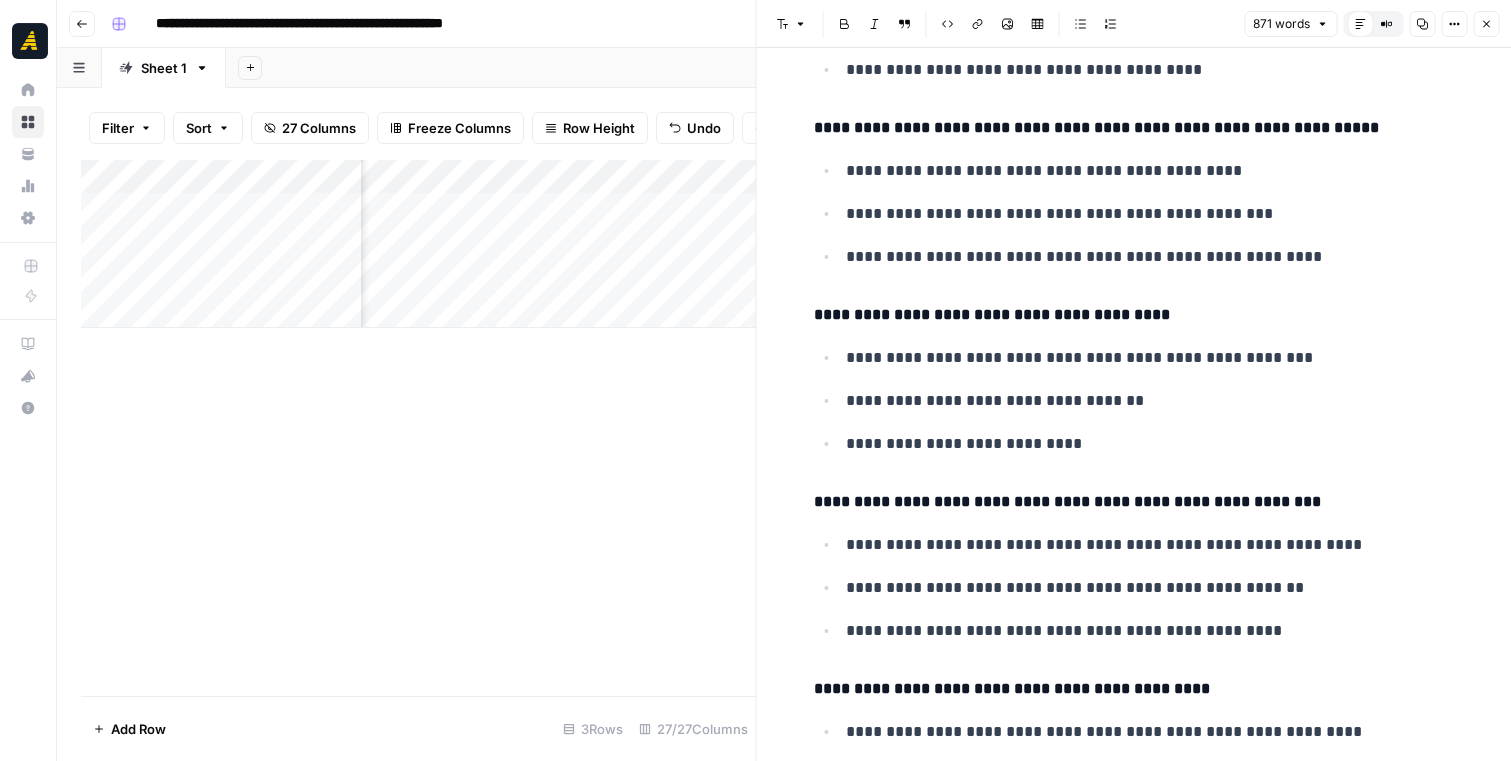 scroll, scrollTop: 3771, scrollLeft: 0, axis: vertical 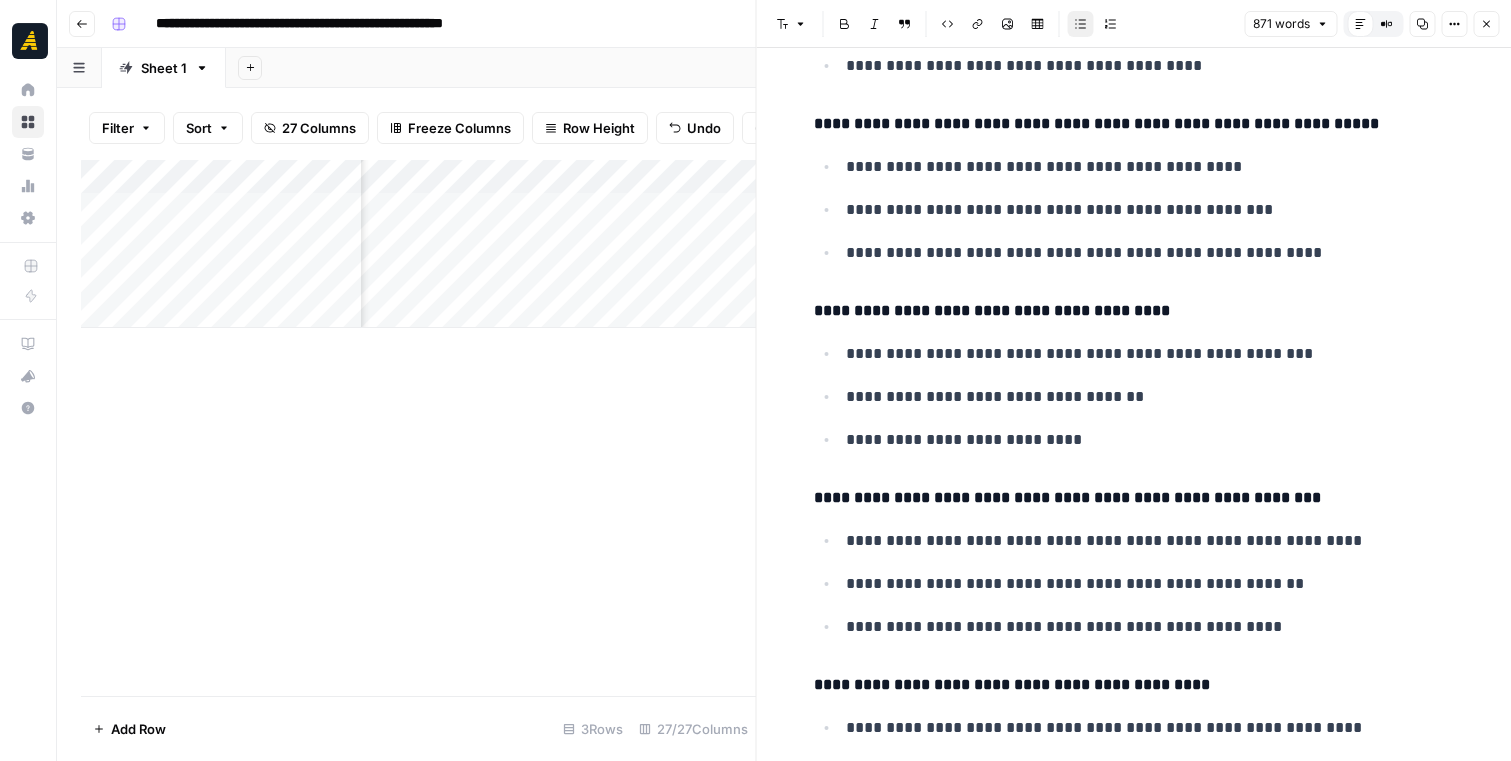 click on "**********" at bounding box center [1150, 354] 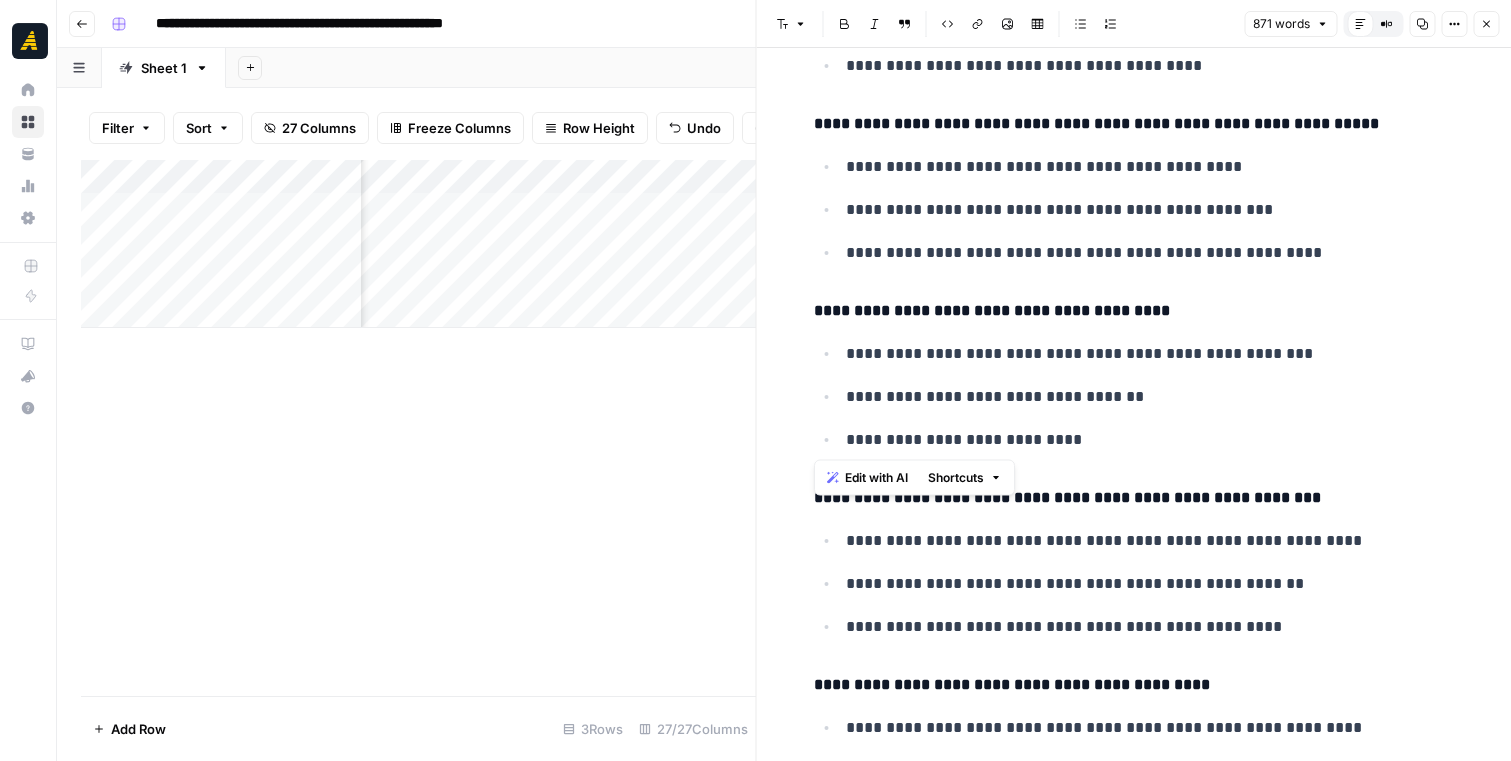 drag, startPoint x: 1124, startPoint y: 437, endPoint x: 817, endPoint y: 319, distance: 328.89664 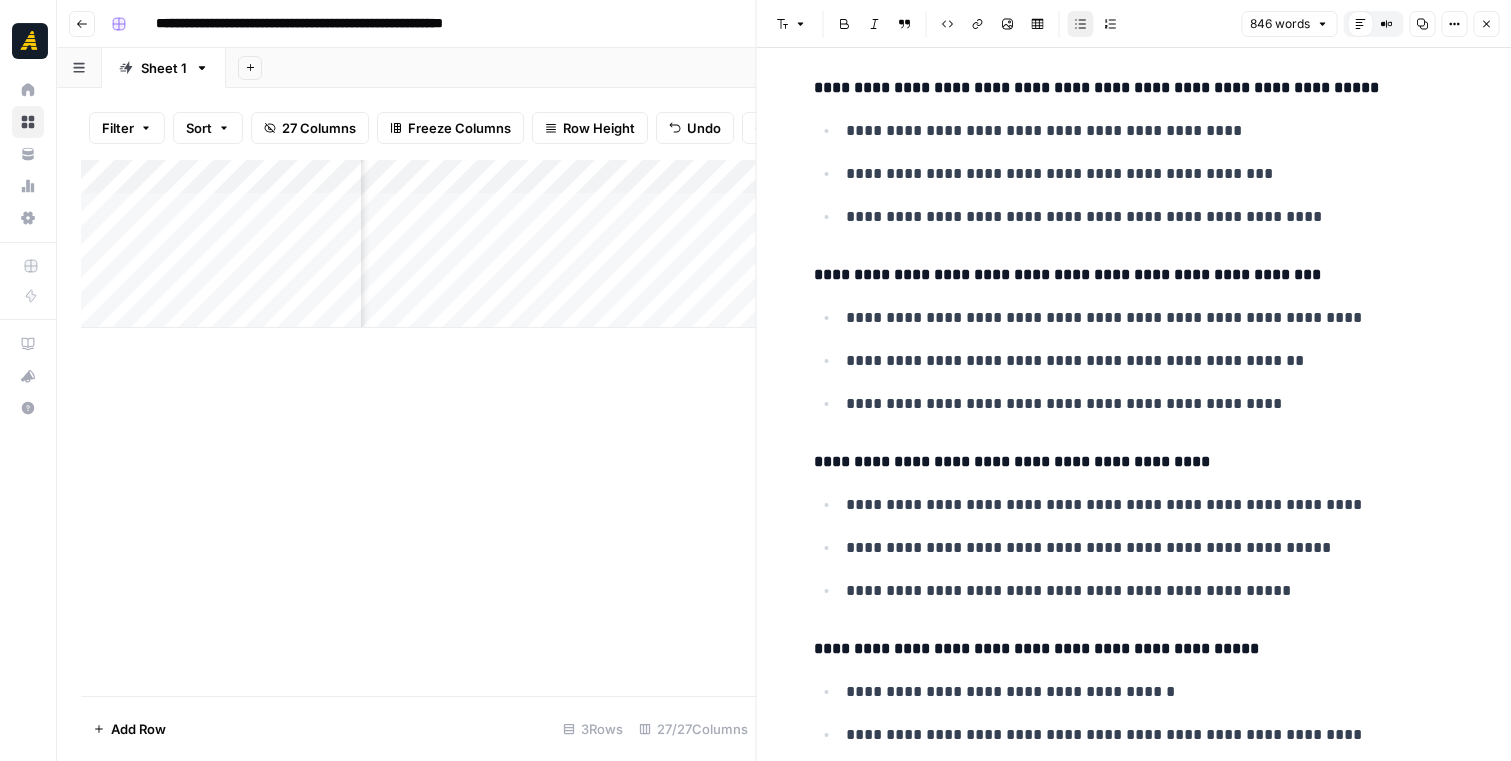 scroll, scrollTop: 3808, scrollLeft: 0, axis: vertical 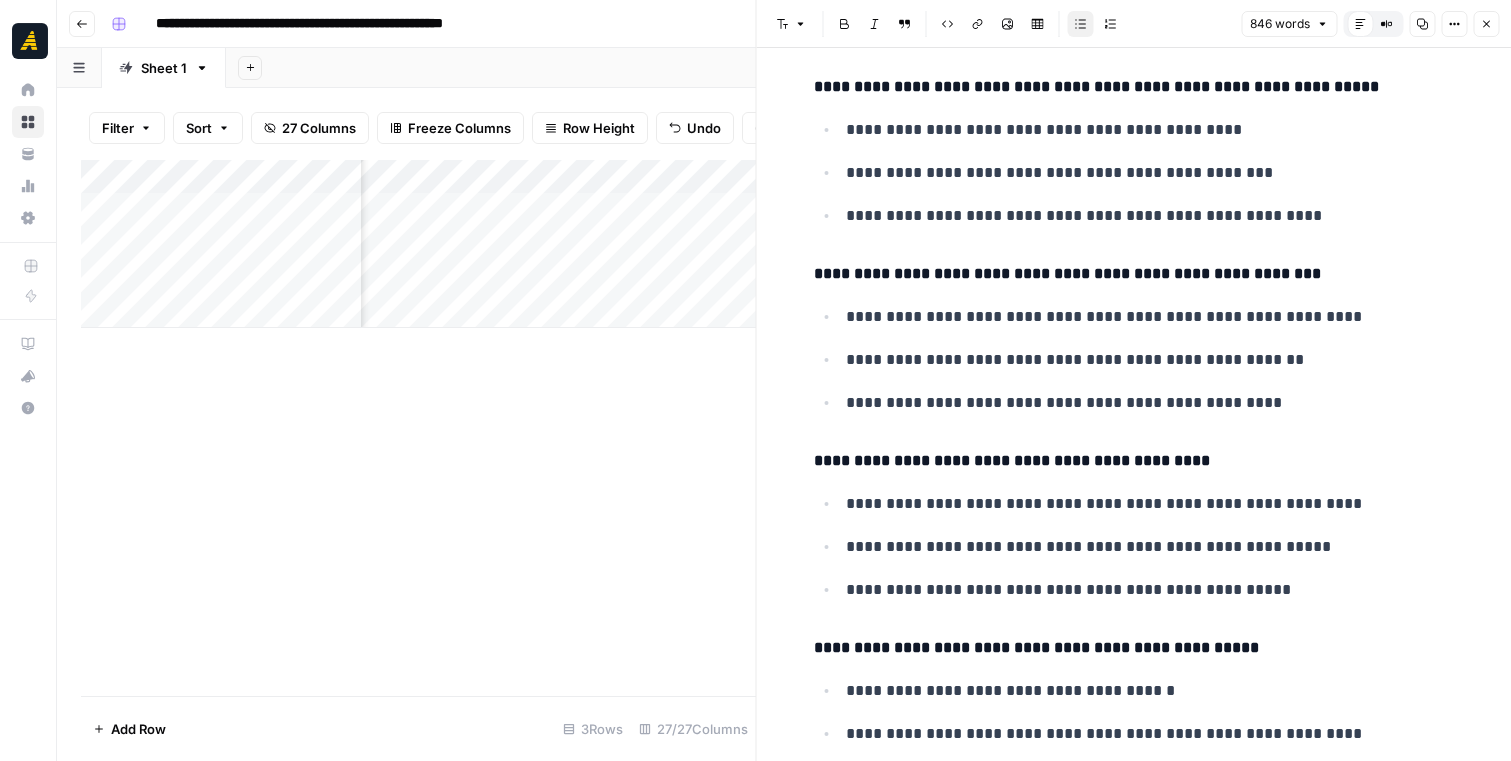 click on "**********" at bounding box center [1150, 360] 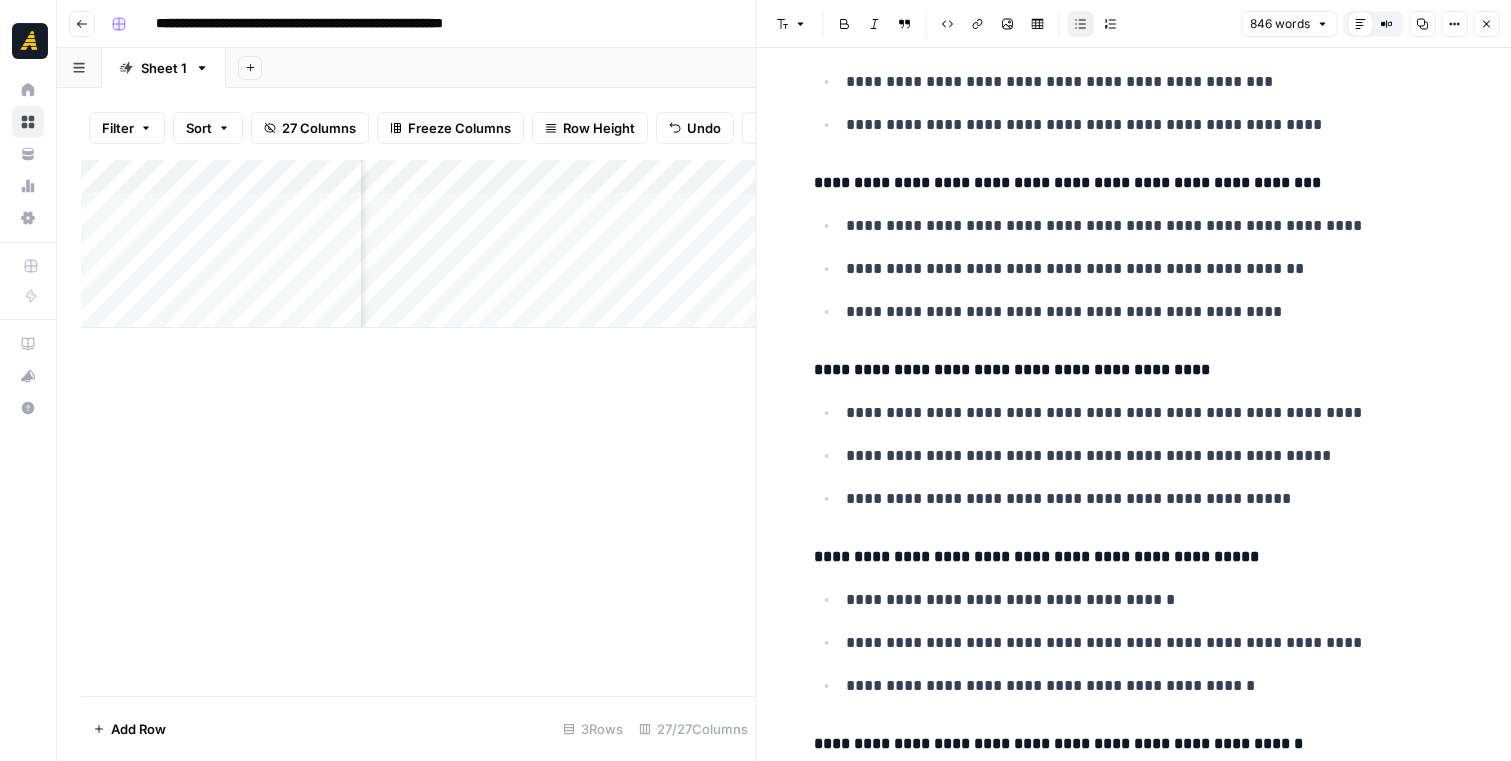 scroll, scrollTop: 3936, scrollLeft: 0, axis: vertical 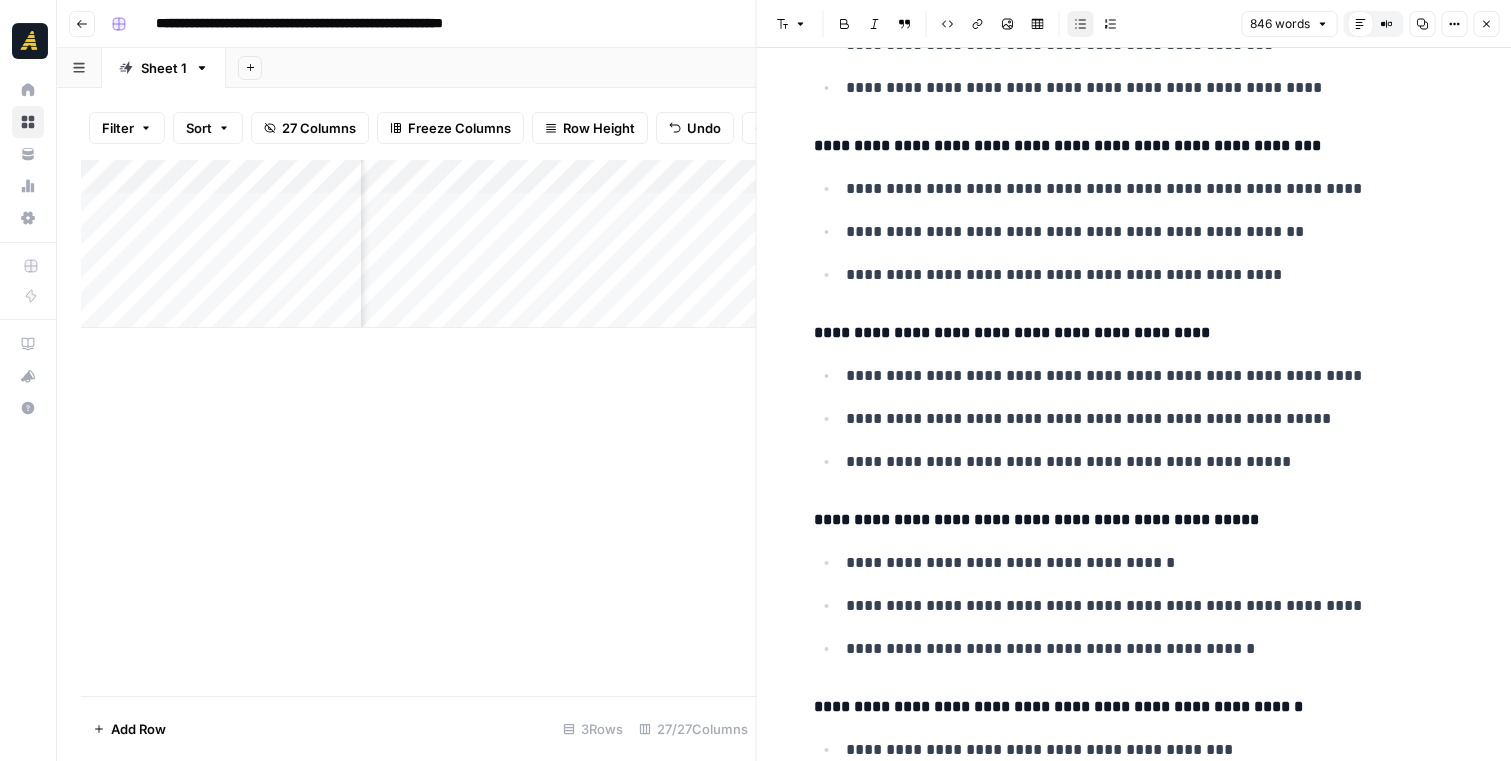click on "**********" at bounding box center [1150, 462] 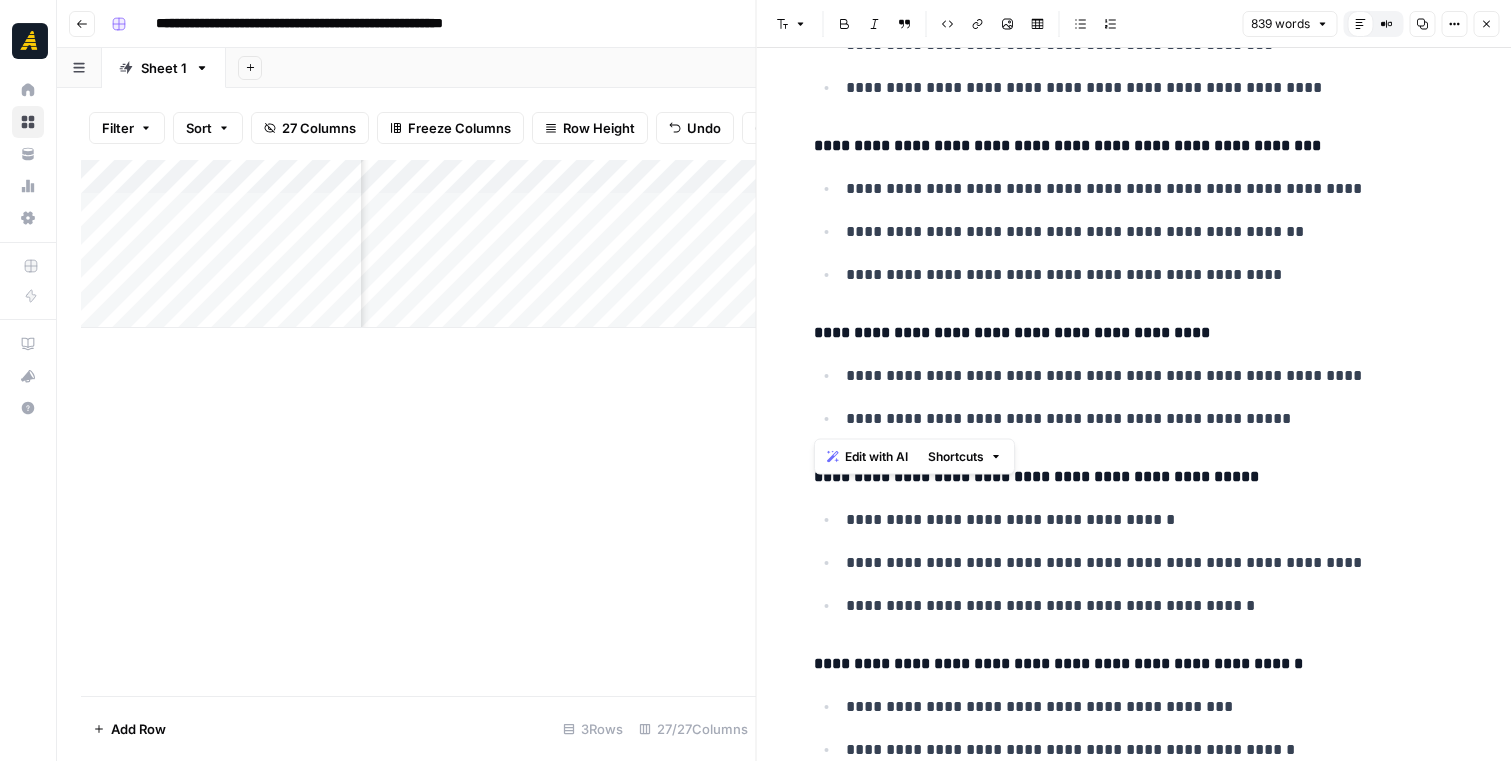 drag, startPoint x: 1307, startPoint y: 429, endPoint x: 799, endPoint y: 333, distance: 516.9913 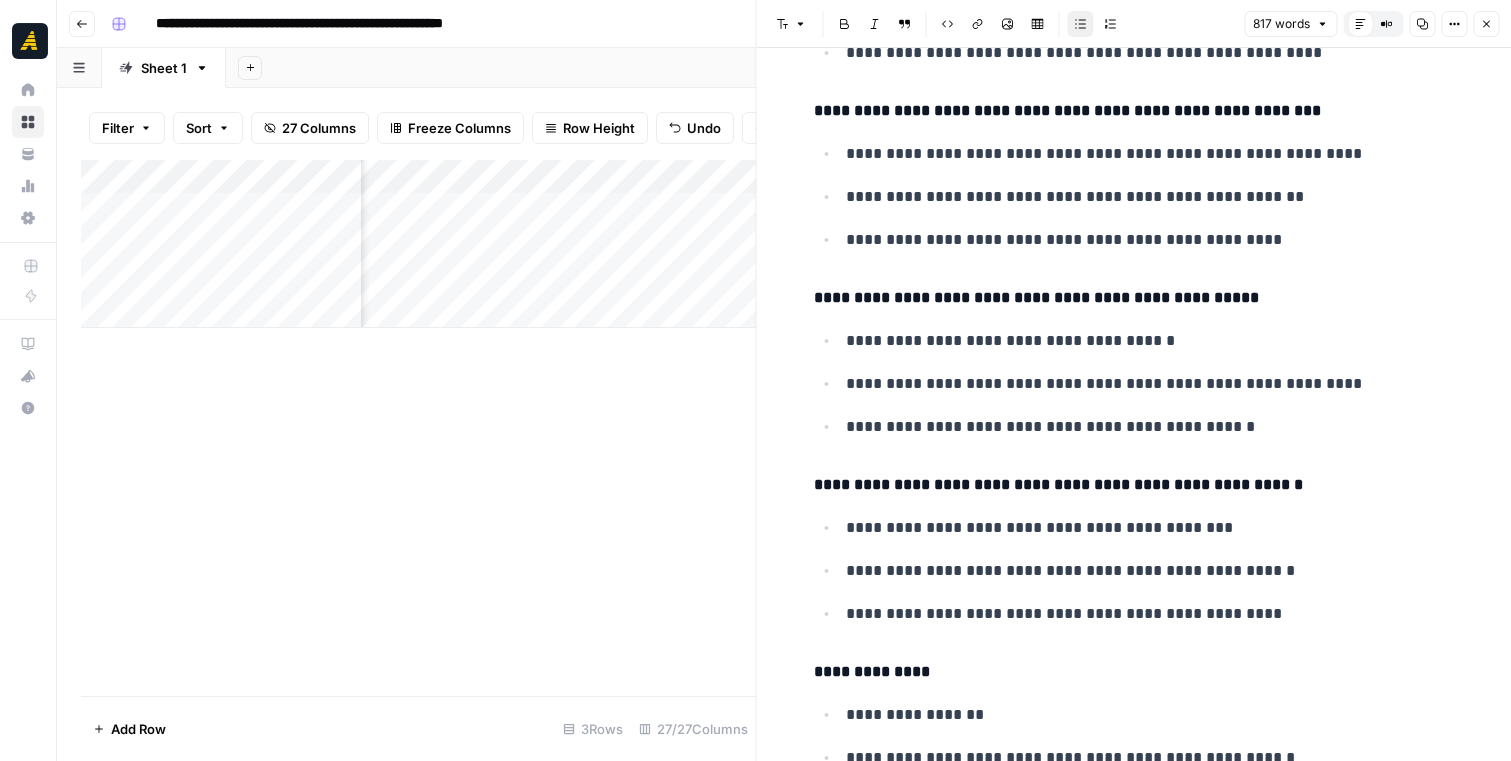 scroll, scrollTop: 3973, scrollLeft: 0, axis: vertical 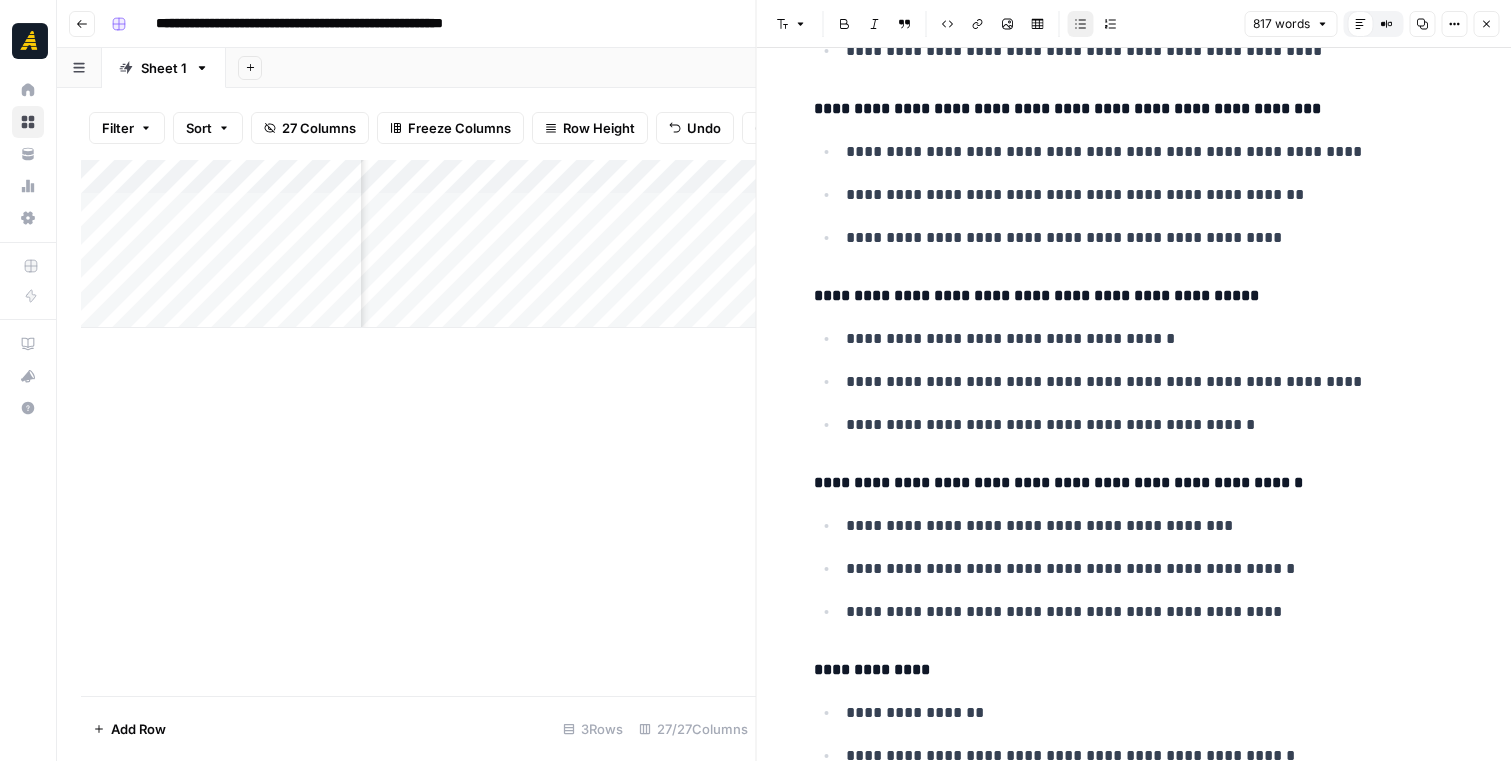 click on "**********" at bounding box center [1150, 339] 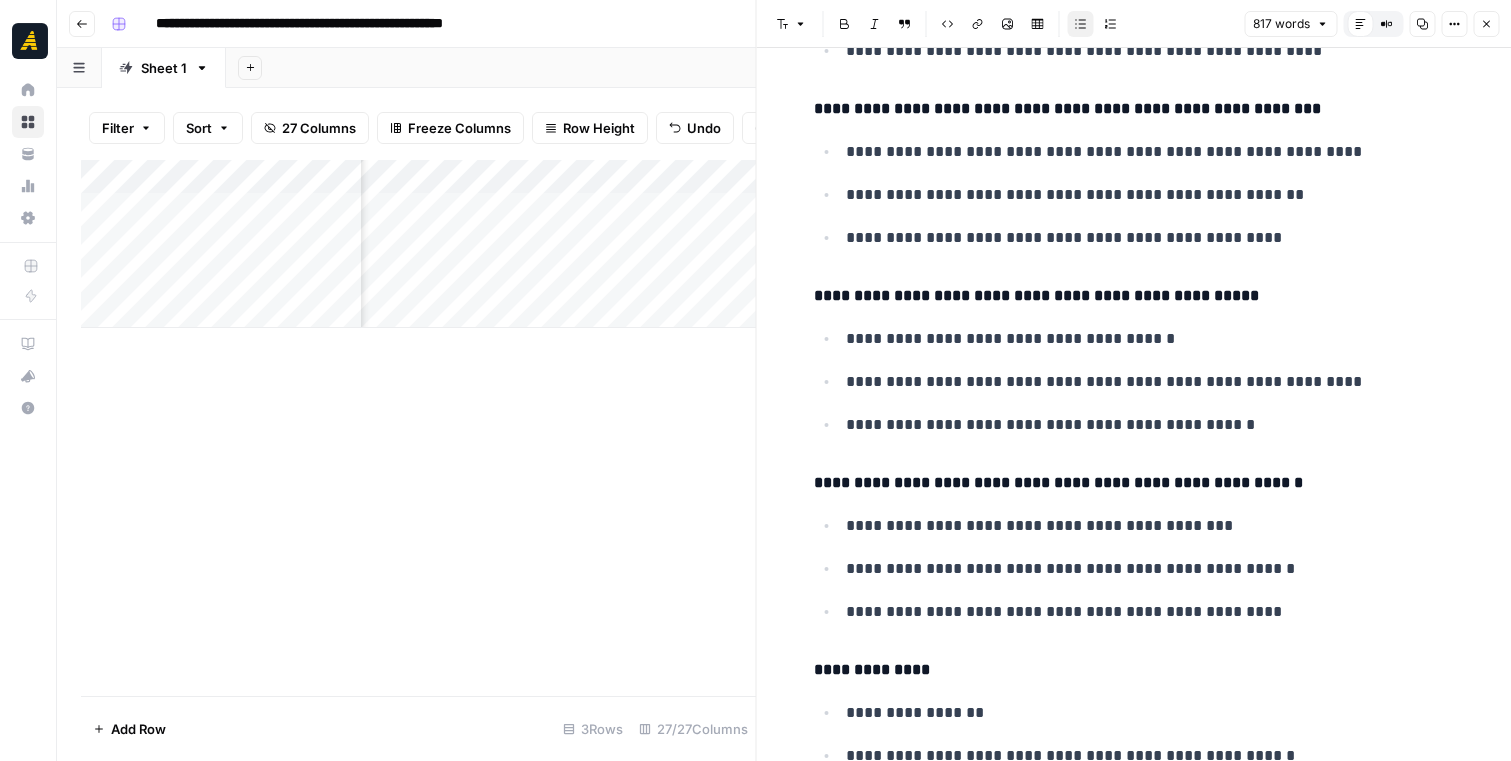 click on "**********" at bounding box center [1150, 382] 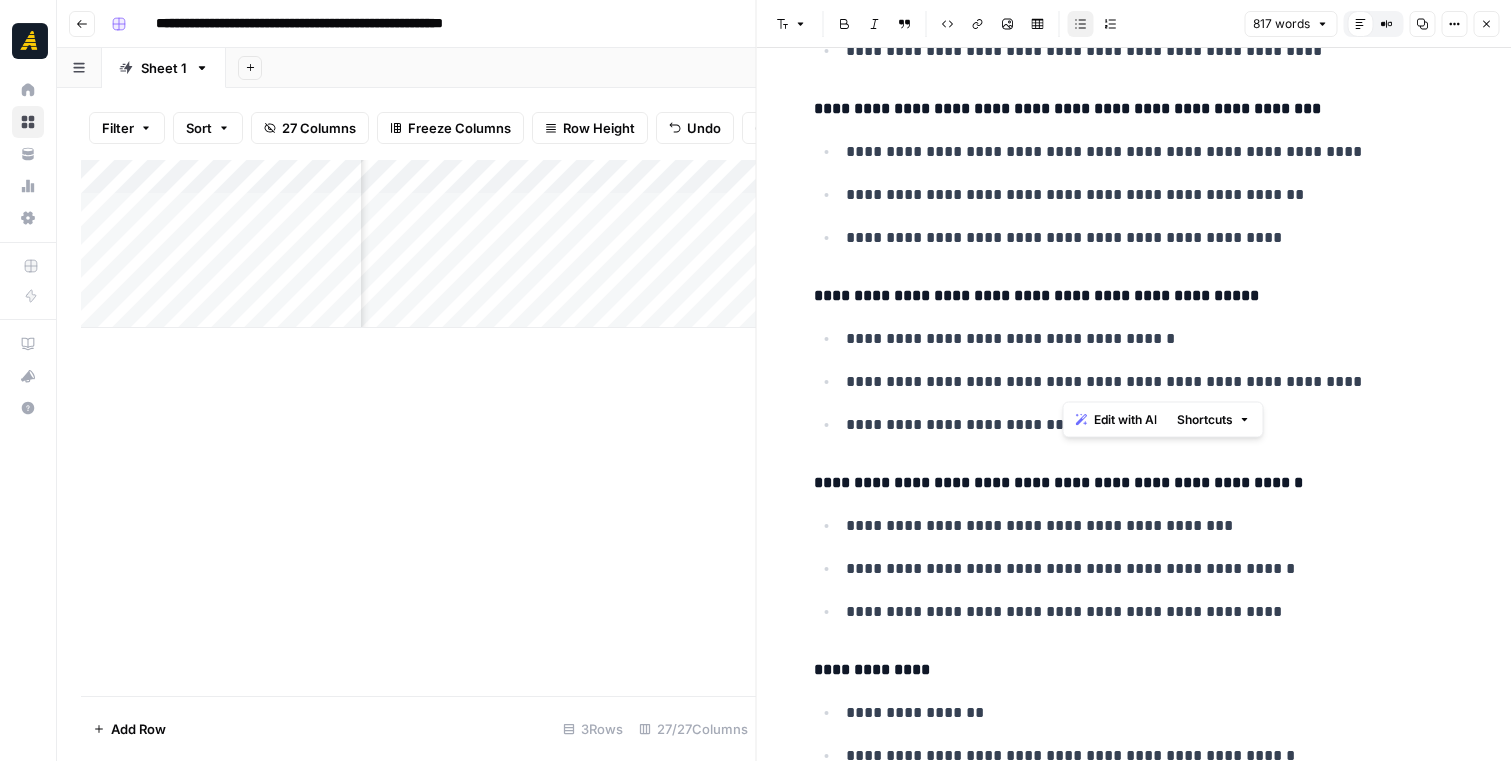 click on "**********" at bounding box center [1150, 382] 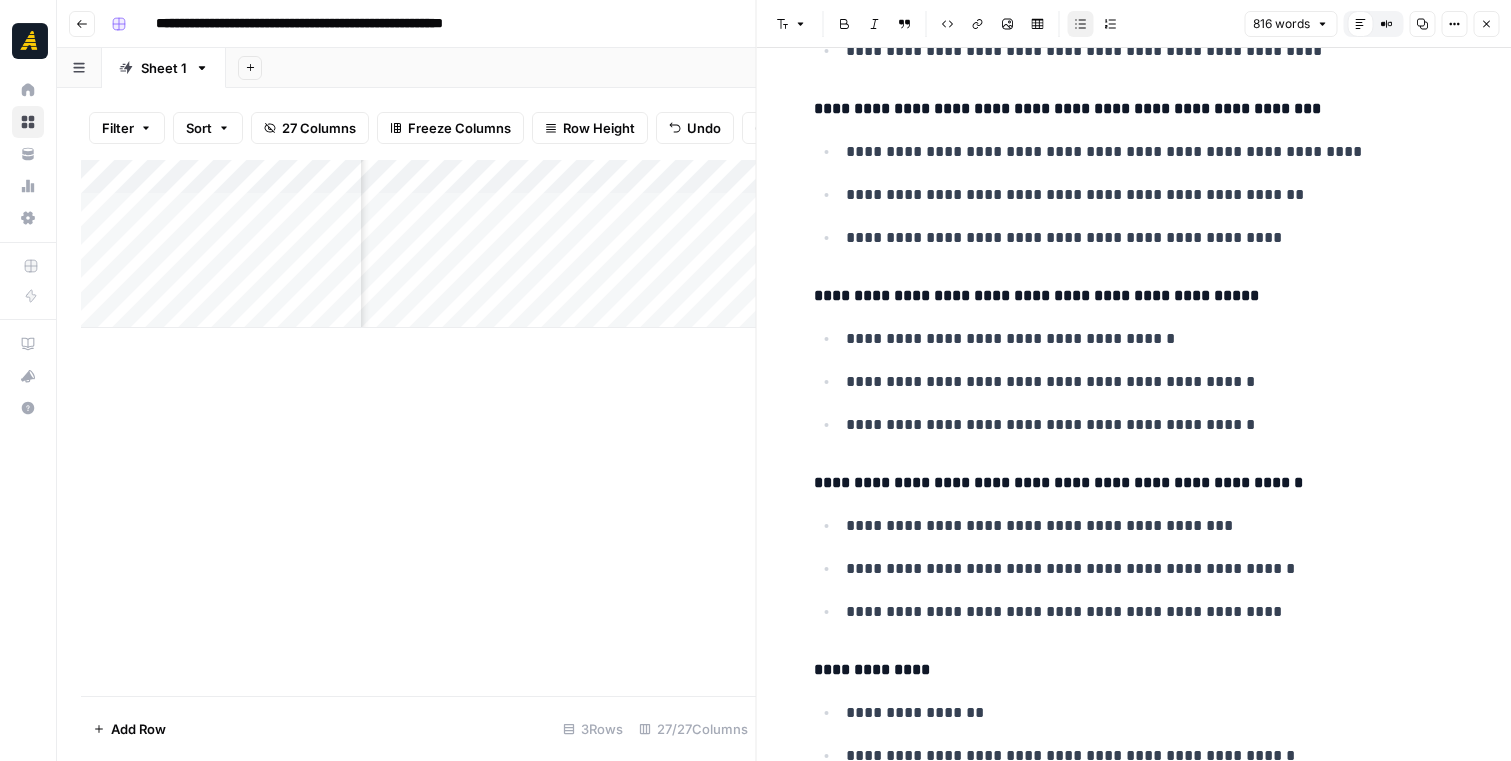 click on "**********" at bounding box center (1150, 425) 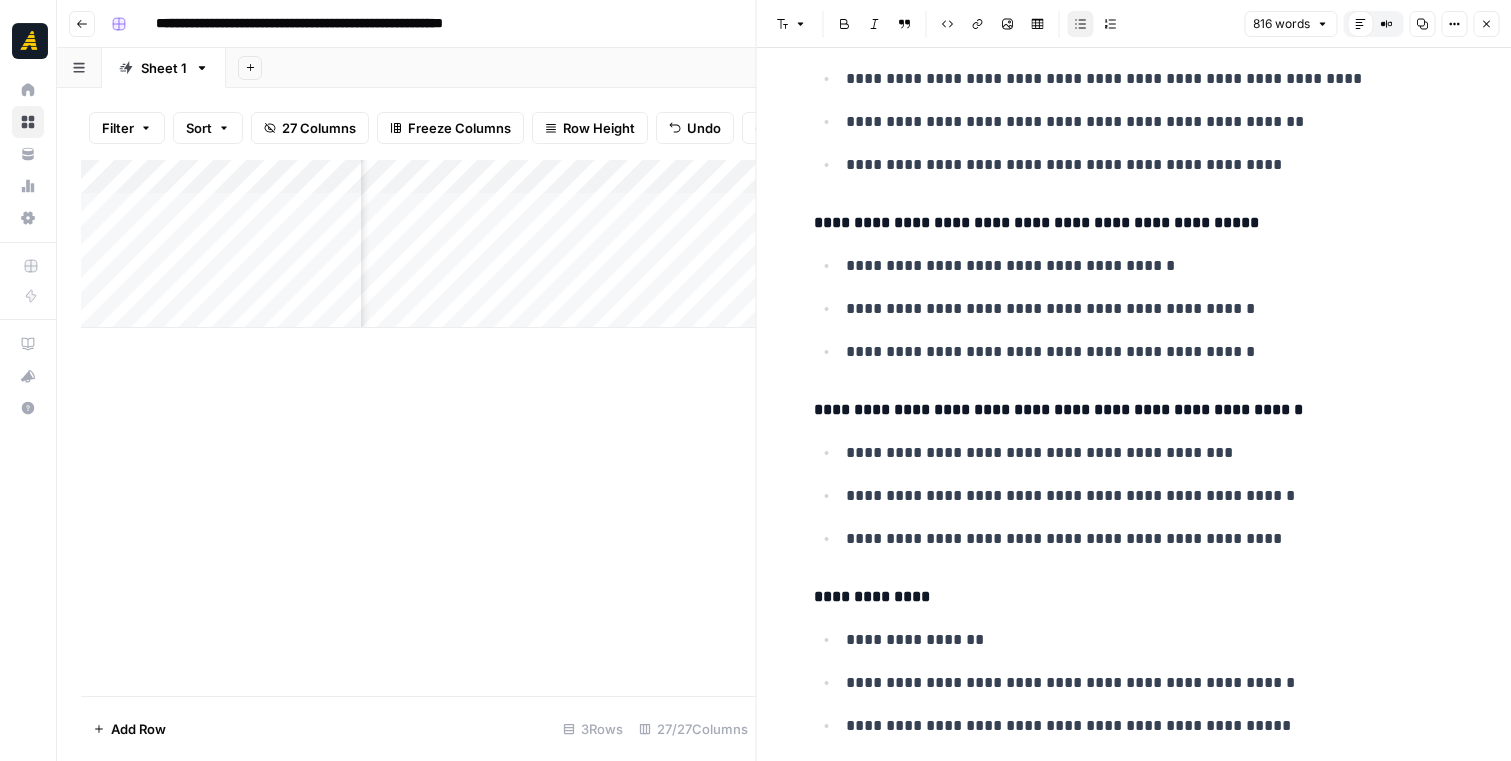 scroll, scrollTop: 4104, scrollLeft: 0, axis: vertical 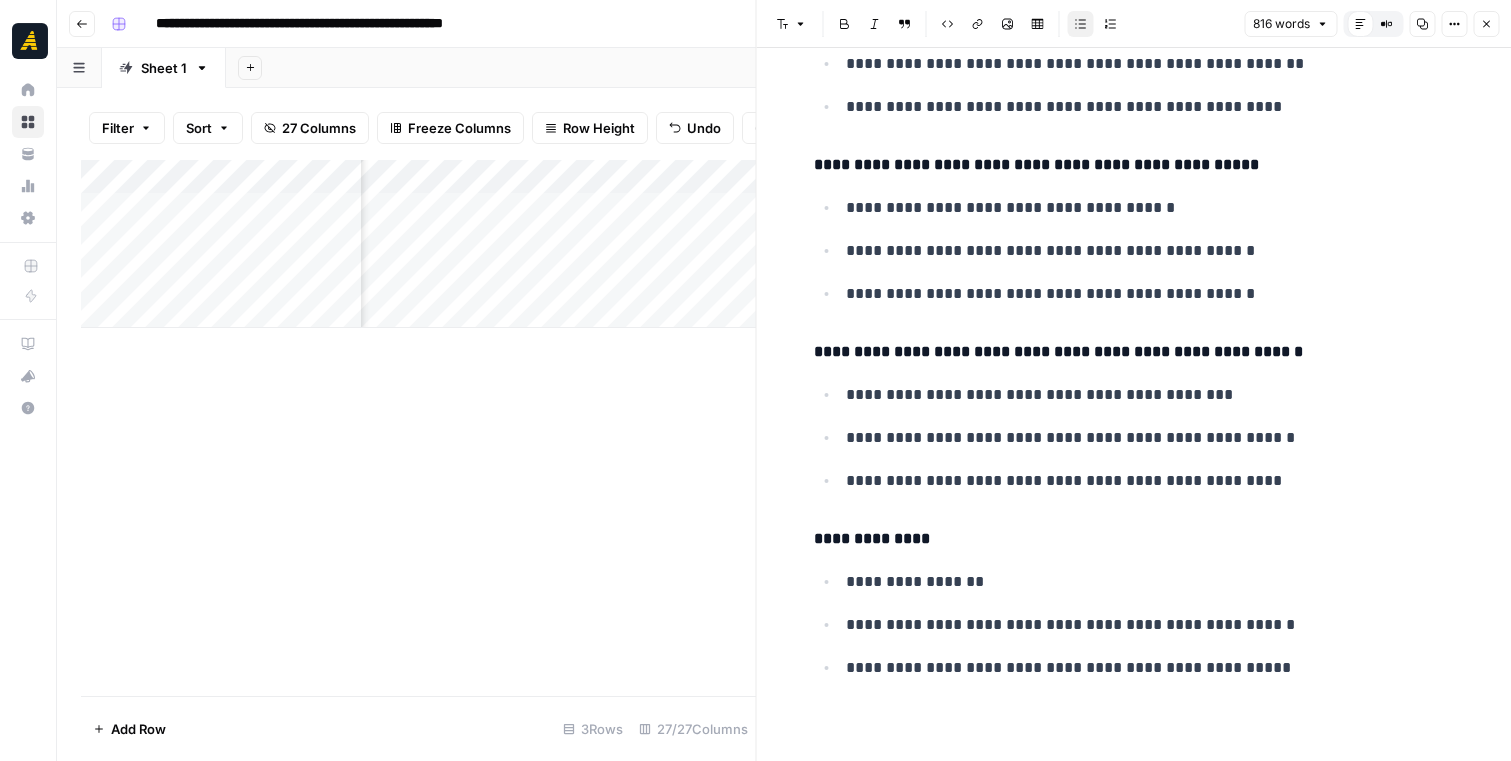 click on "**********" at bounding box center [1150, 395] 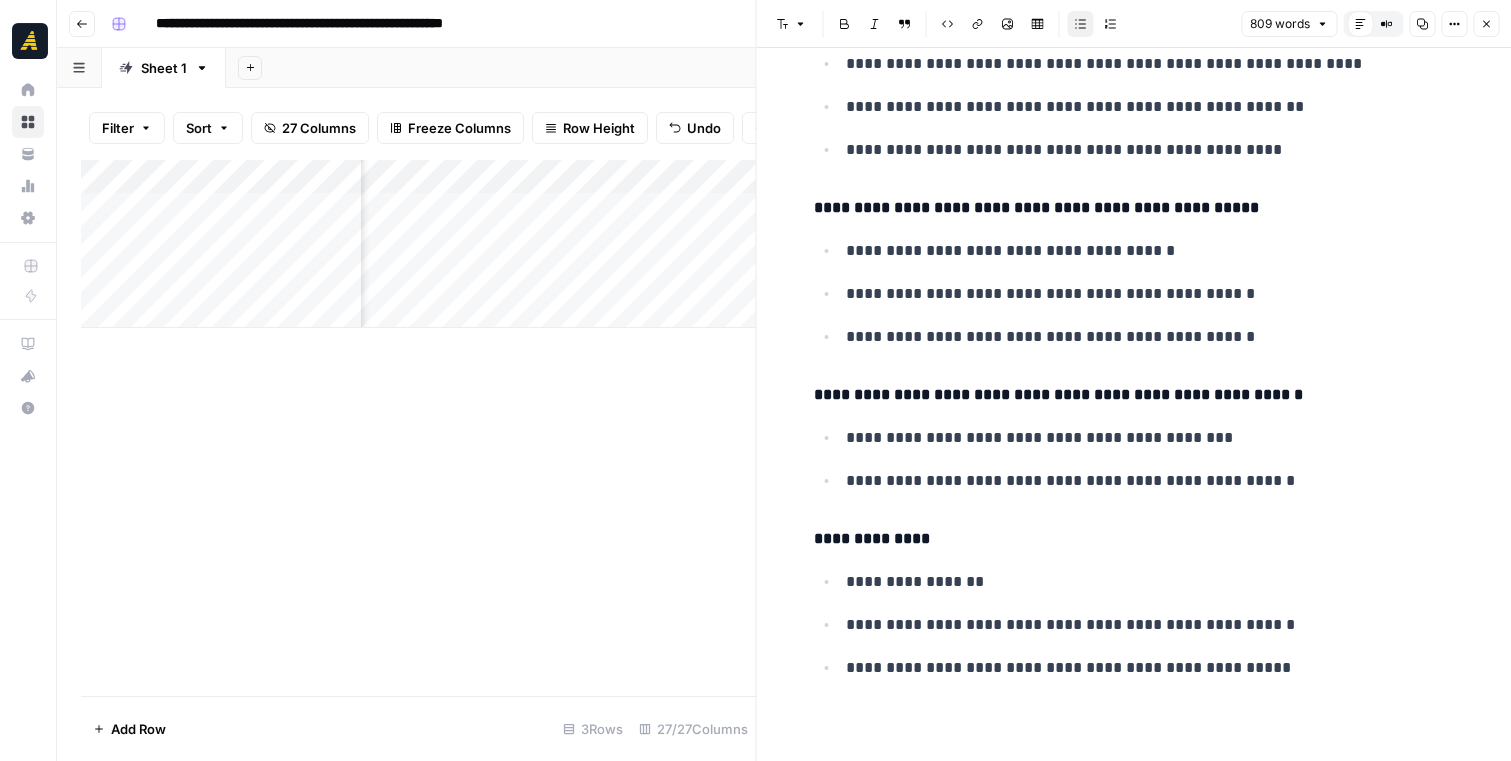 scroll, scrollTop: 4061, scrollLeft: 0, axis: vertical 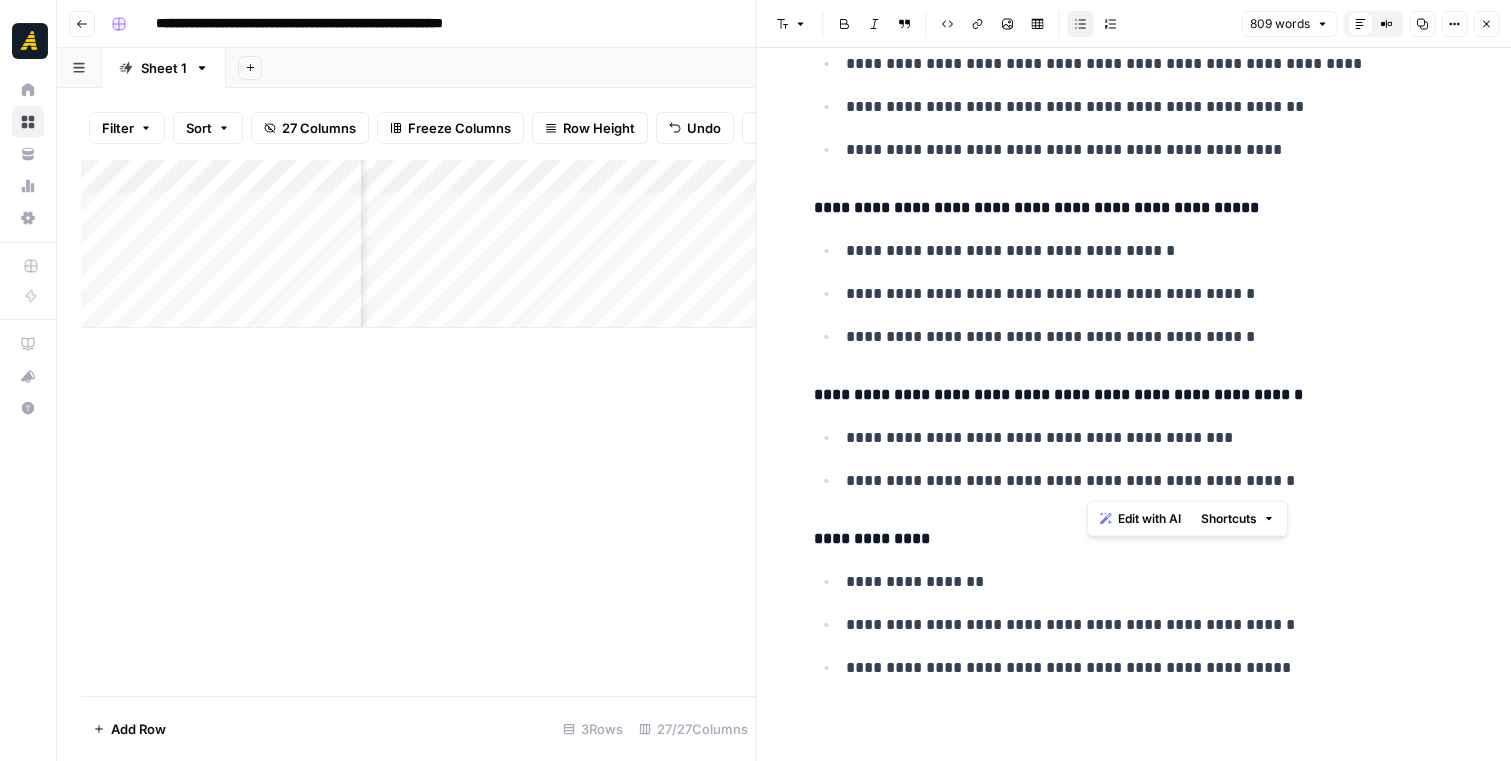 drag, startPoint x: 1089, startPoint y: 481, endPoint x: 1282, endPoint y: 473, distance: 193.16573 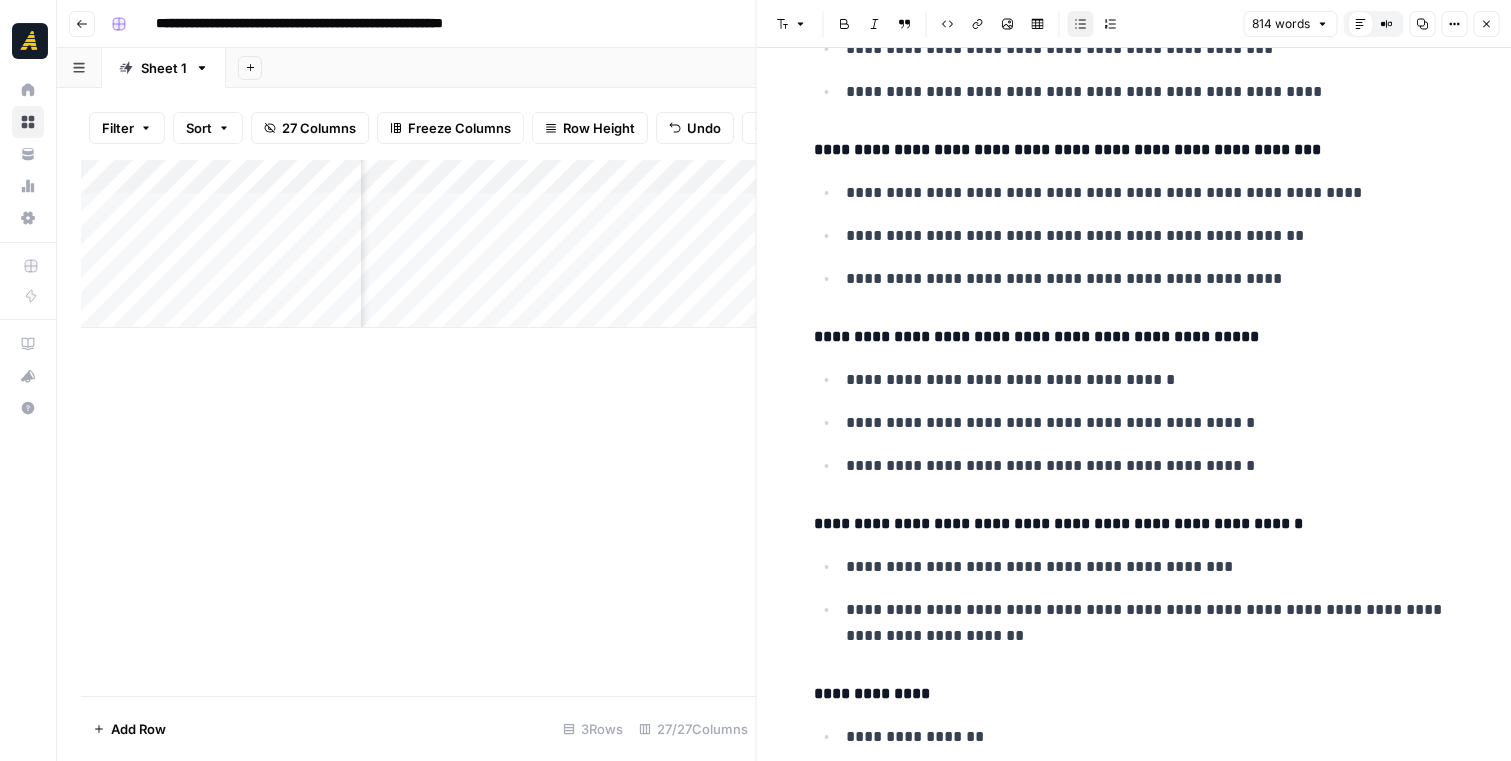 scroll, scrollTop: 3945, scrollLeft: 0, axis: vertical 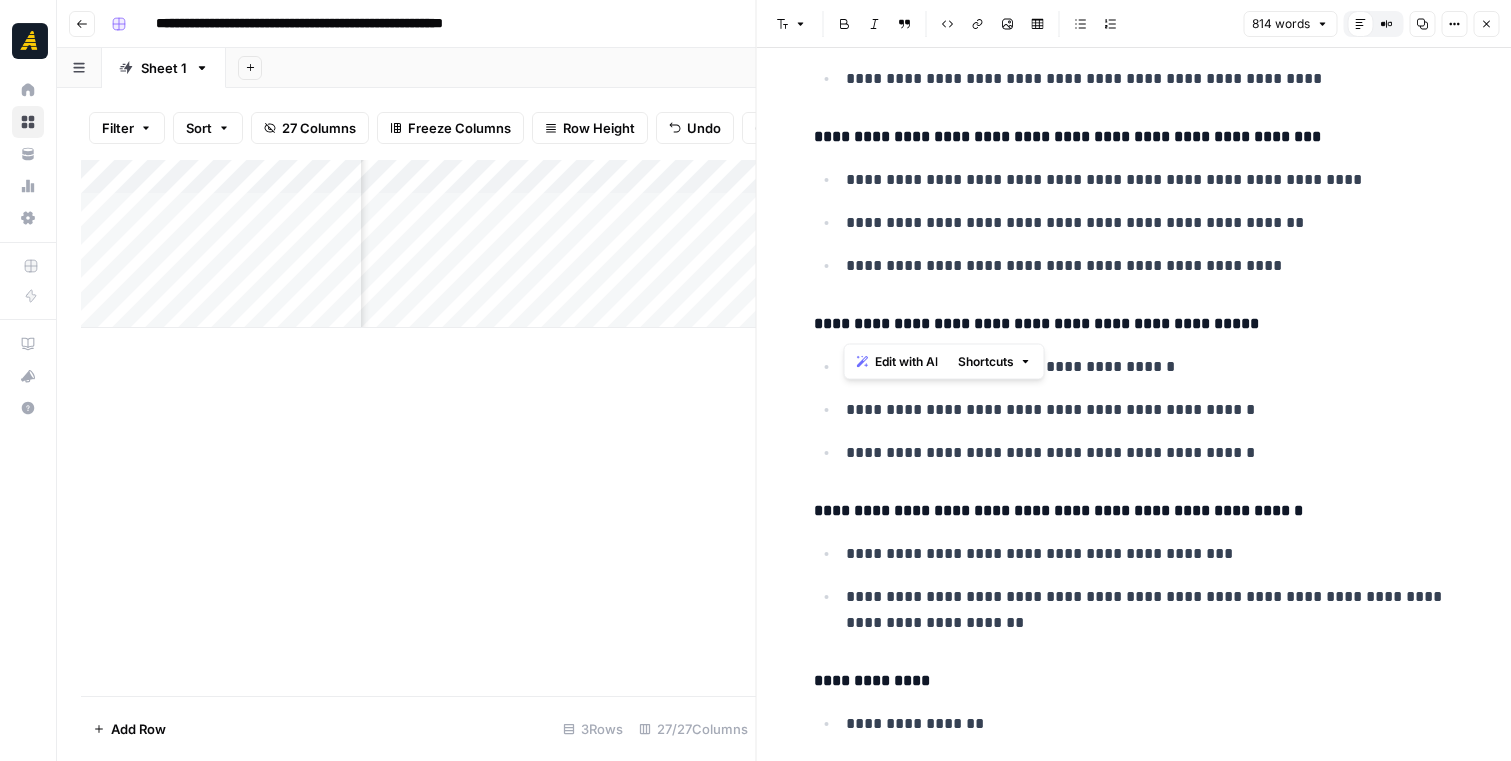 drag, startPoint x: 1044, startPoint y: 324, endPoint x: 846, endPoint y: 325, distance: 198.00252 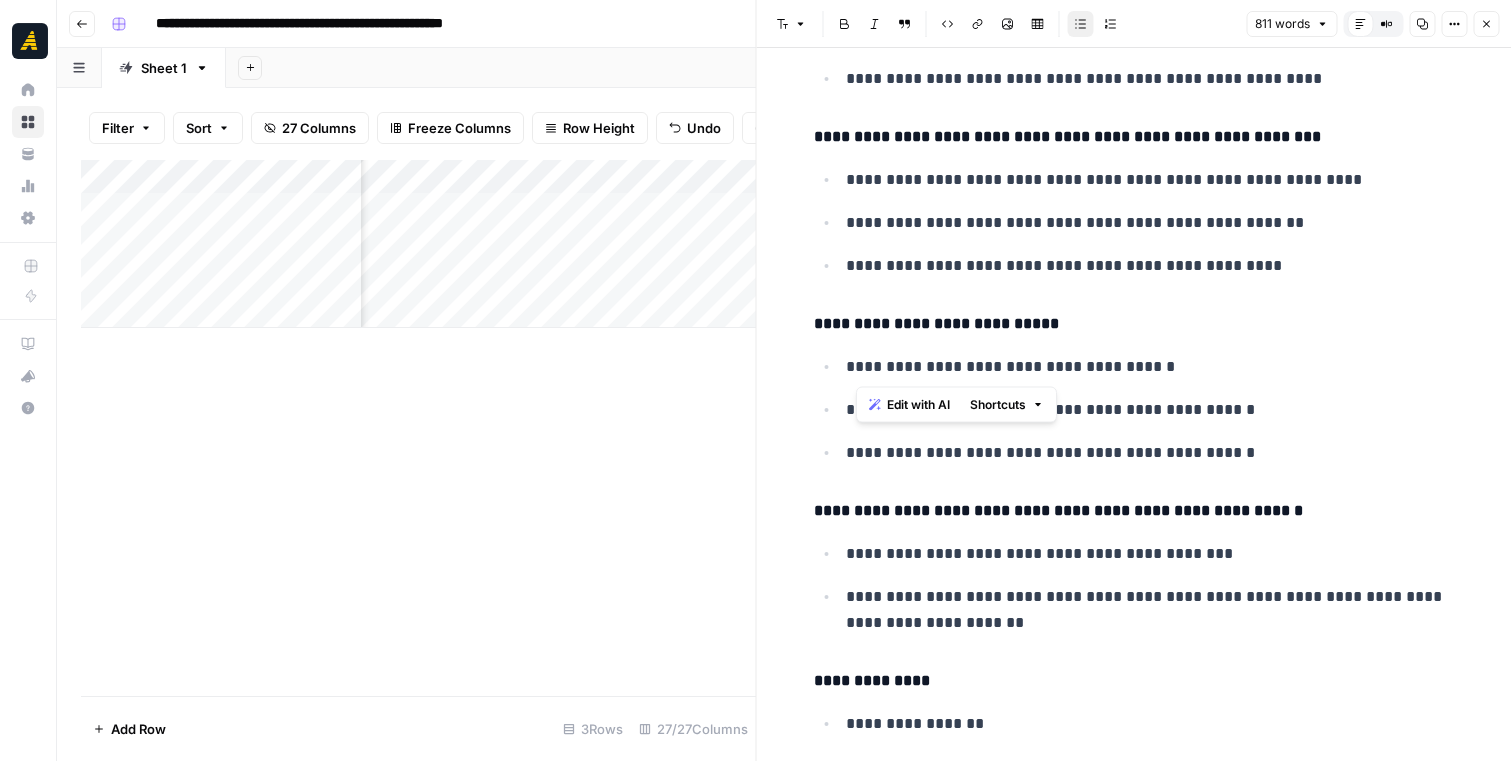 drag, startPoint x: 1002, startPoint y: 369, endPoint x: 846, endPoint y: 368, distance: 156.0032 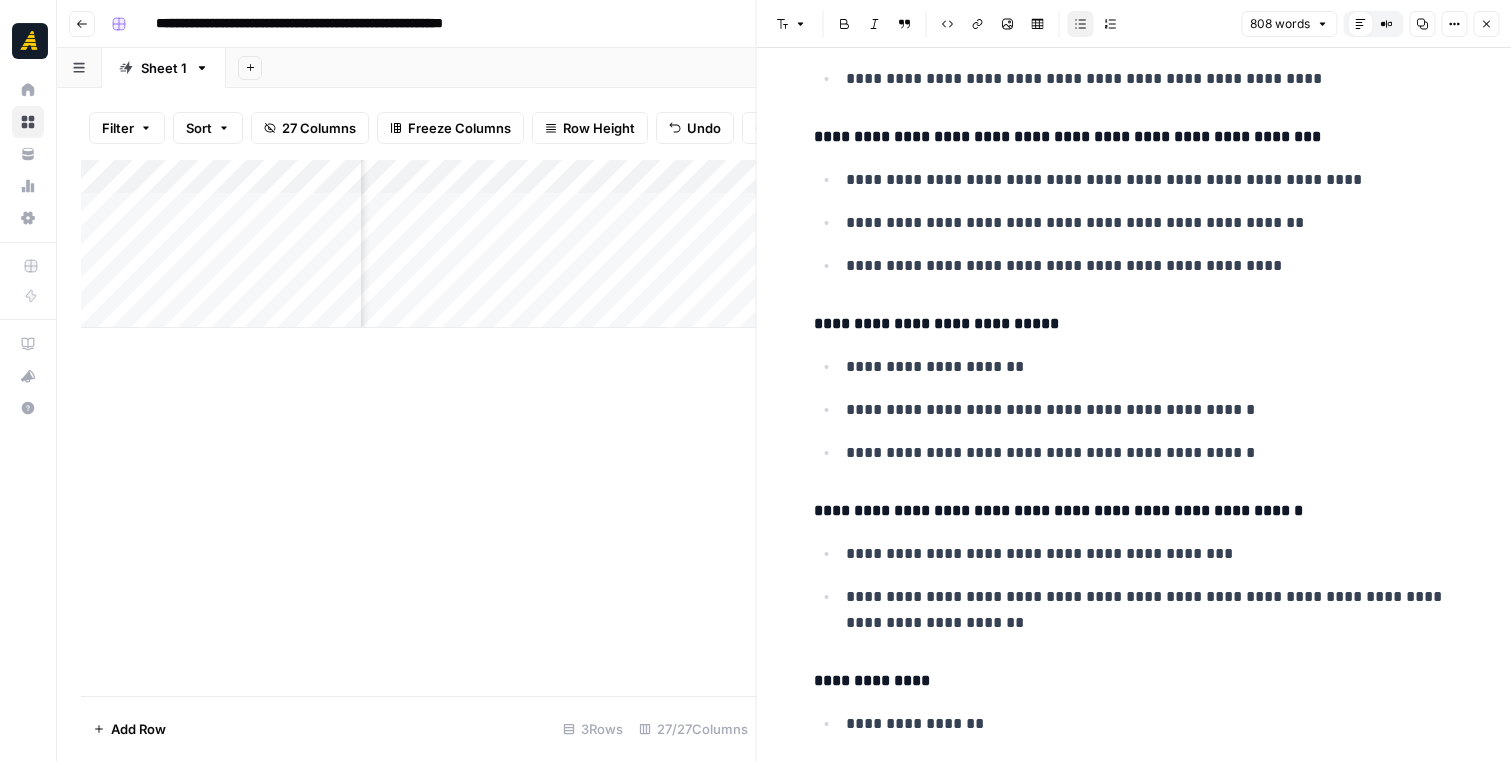 click on "**********" at bounding box center [1150, 410] 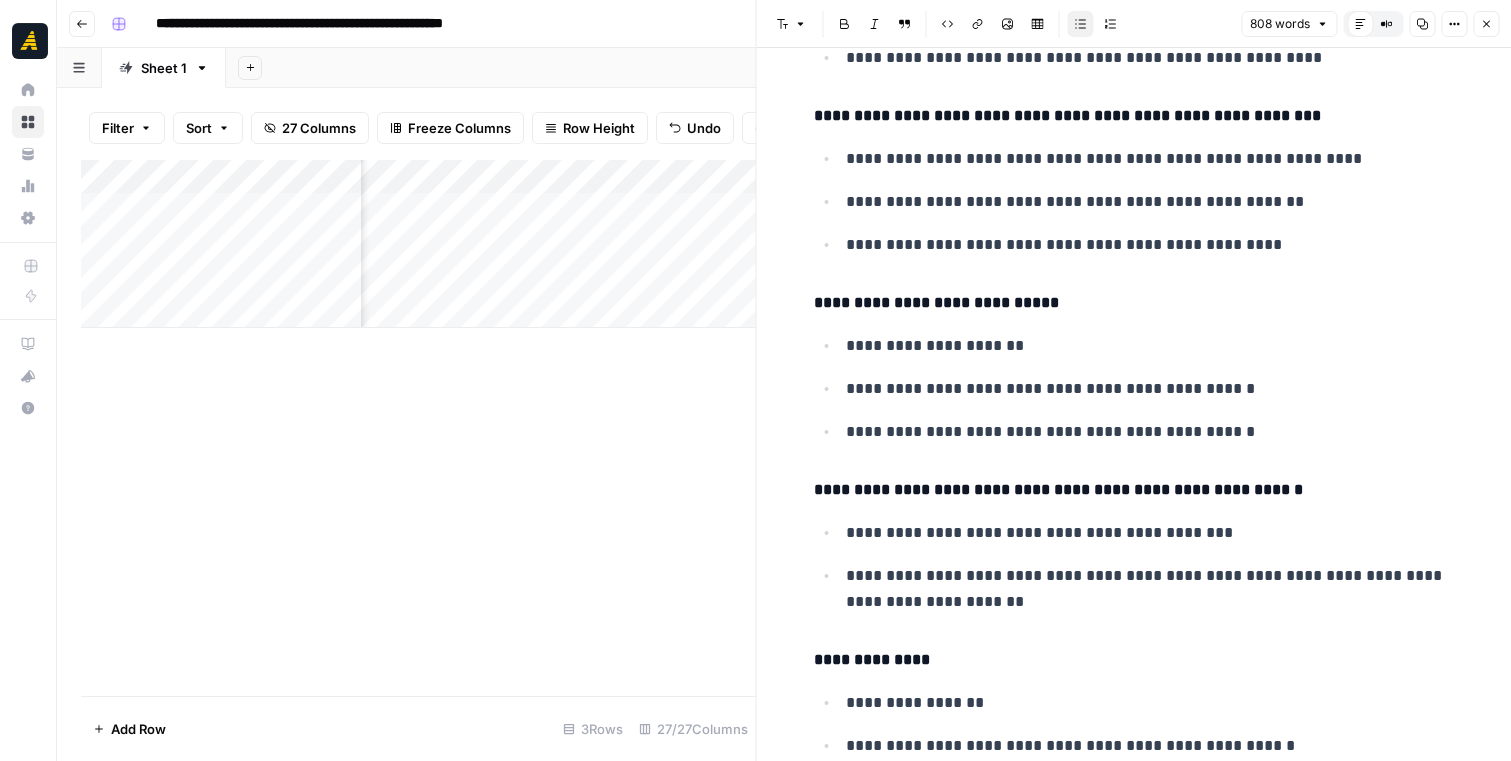 scroll, scrollTop: 3969, scrollLeft: 0, axis: vertical 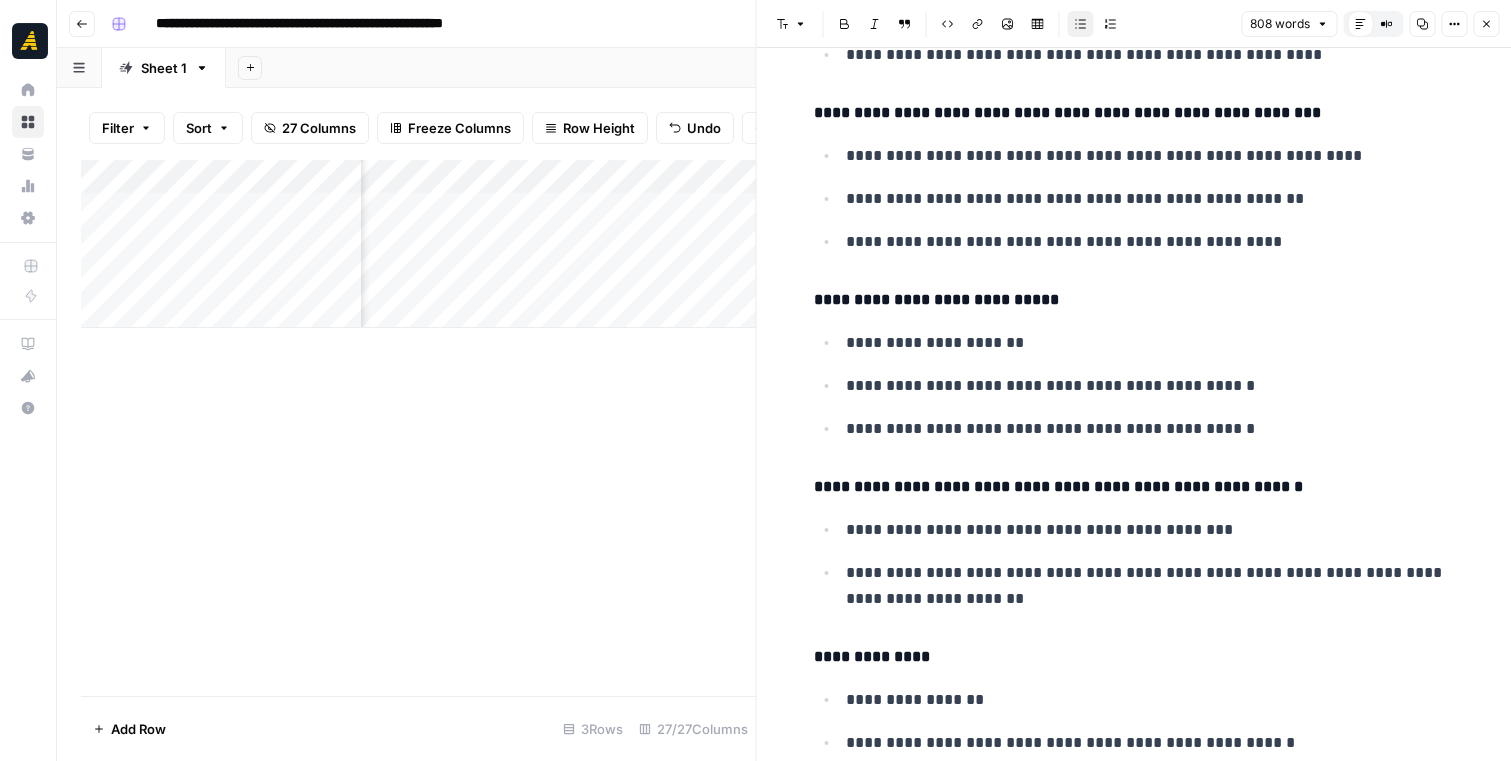 click on "**********" at bounding box center [1150, 429] 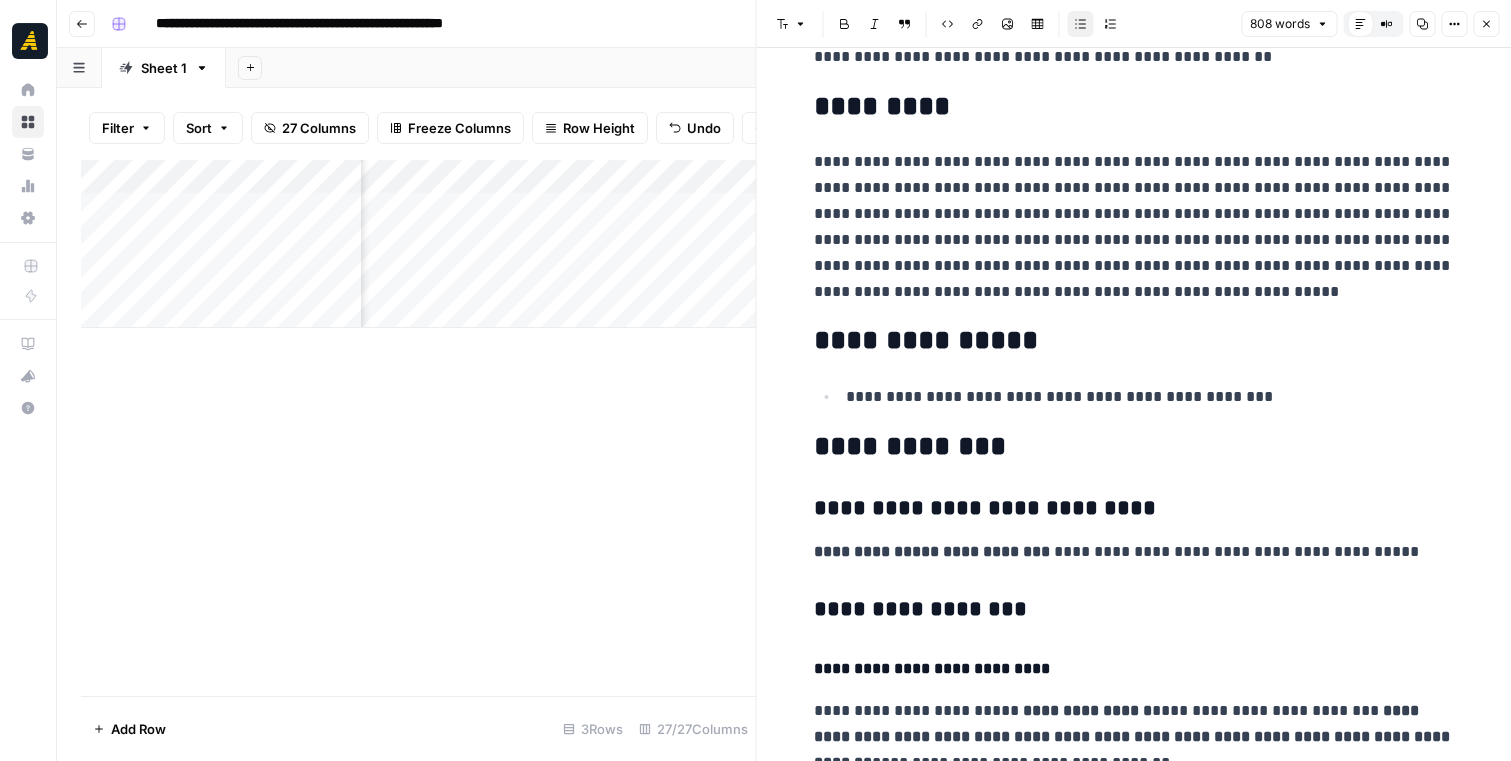scroll, scrollTop: 0, scrollLeft: 0, axis: both 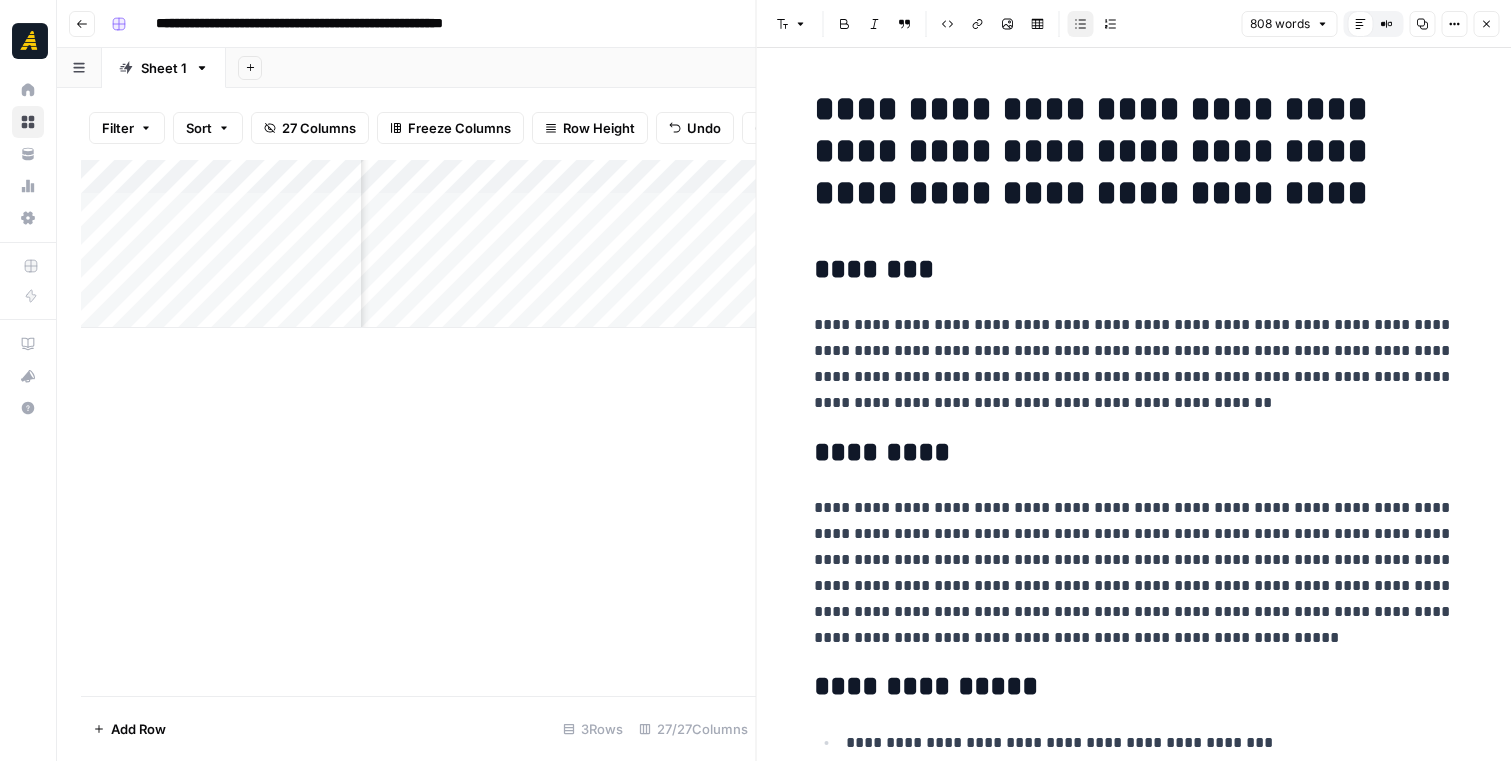 click on "[NEW_TEXT] [NEW_TEXT] [NEW_TEXT] [NEW_TEXT] [NEW_TEXT] [NEW_TEXT] [NEW_TEXT] [NEW_TEXT] [NEW_TEXT] [NEW_TEXT] [NEW_TEXT] [NEW_TEXT] [NEW_TEXT] [NEW_TEXT] [NEW_TEXT] [NEW_TEXT] [NEW_TEXT] [NEW_TEXT] [NEW_TEXT] [NEW_TEXT] [NEW_TEXT] [NEW_TEXT] [NEW_TEXT] [NEW_TEXT] [NEW_TEXT] [NEW_TEXT] [NEW_TEXT] [NEW_TEXT] [NEW_TEXT] [NEW_TEXT] [NEW_TEXT]" at bounding box center (1134, 2432) 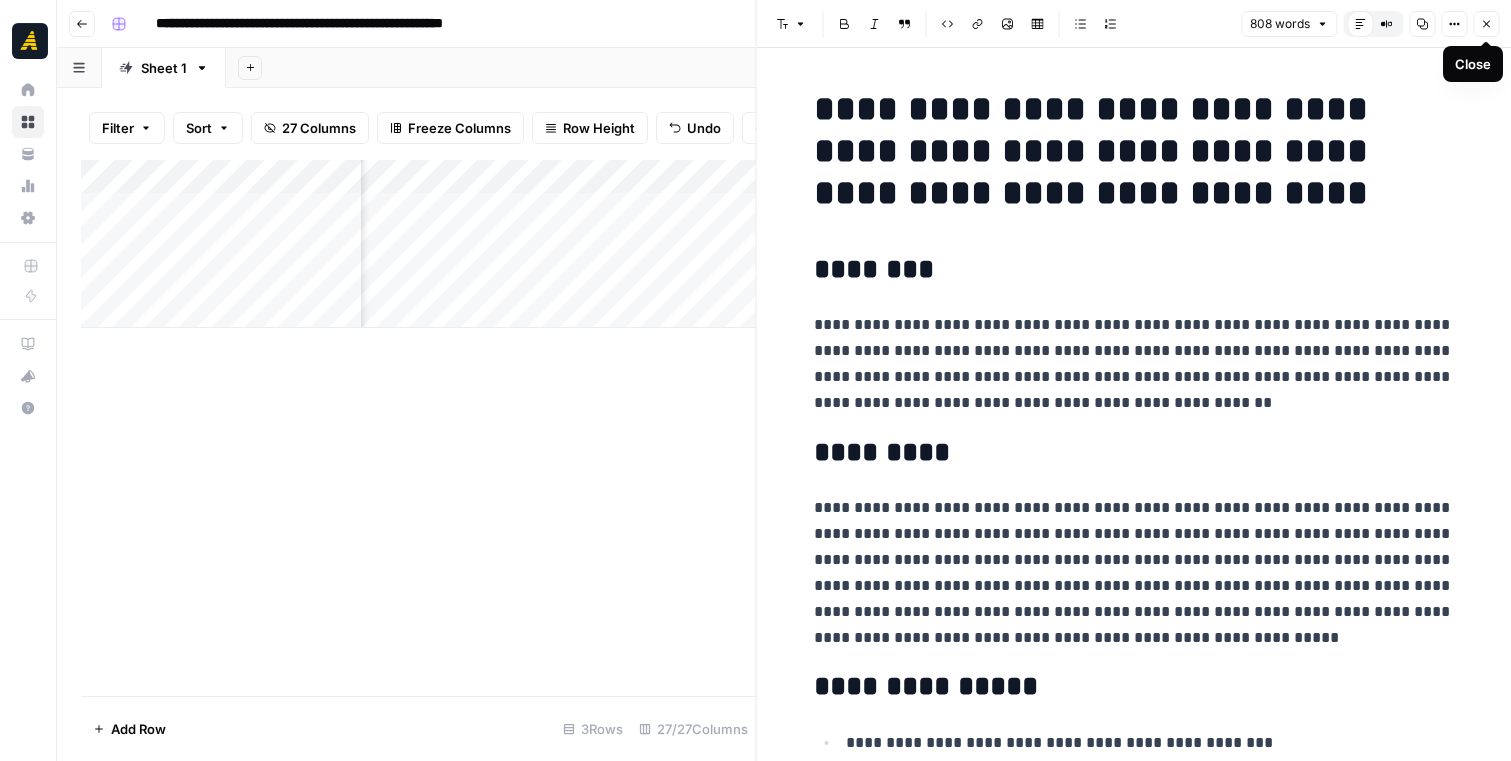click 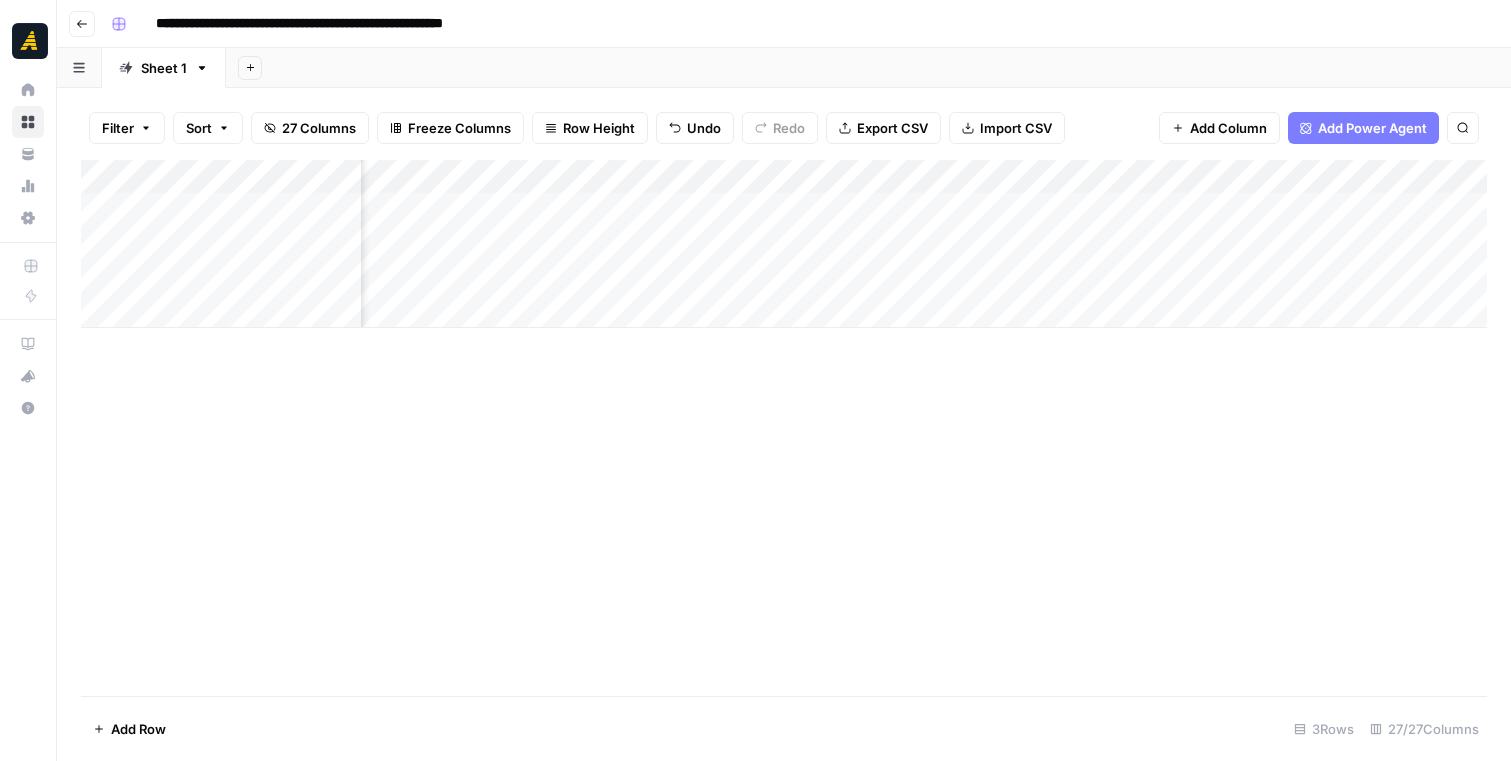 scroll, scrollTop: 0, scrollLeft: 1541, axis: horizontal 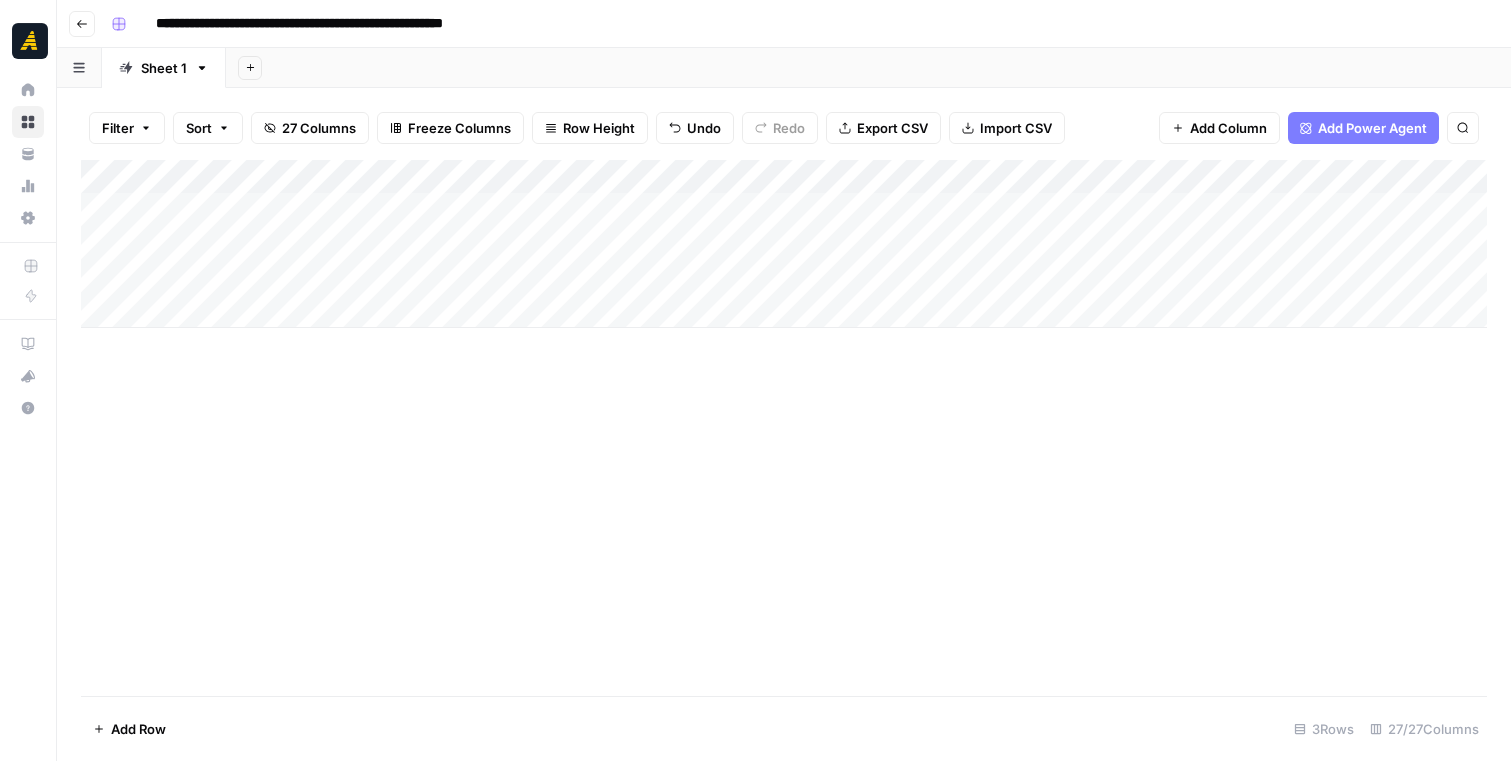 click on "Add Column" at bounding box center (784, 244) 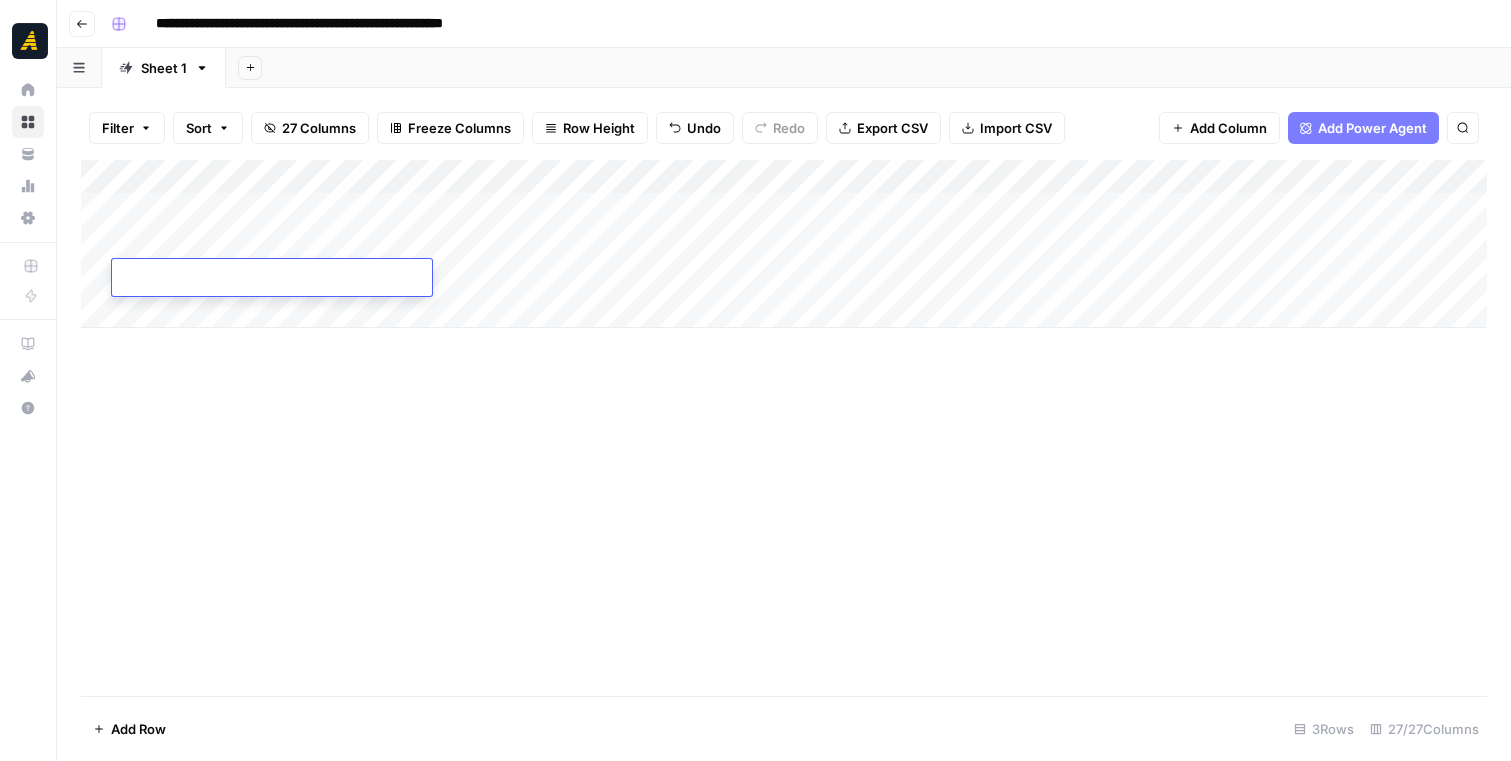 type on "**********" 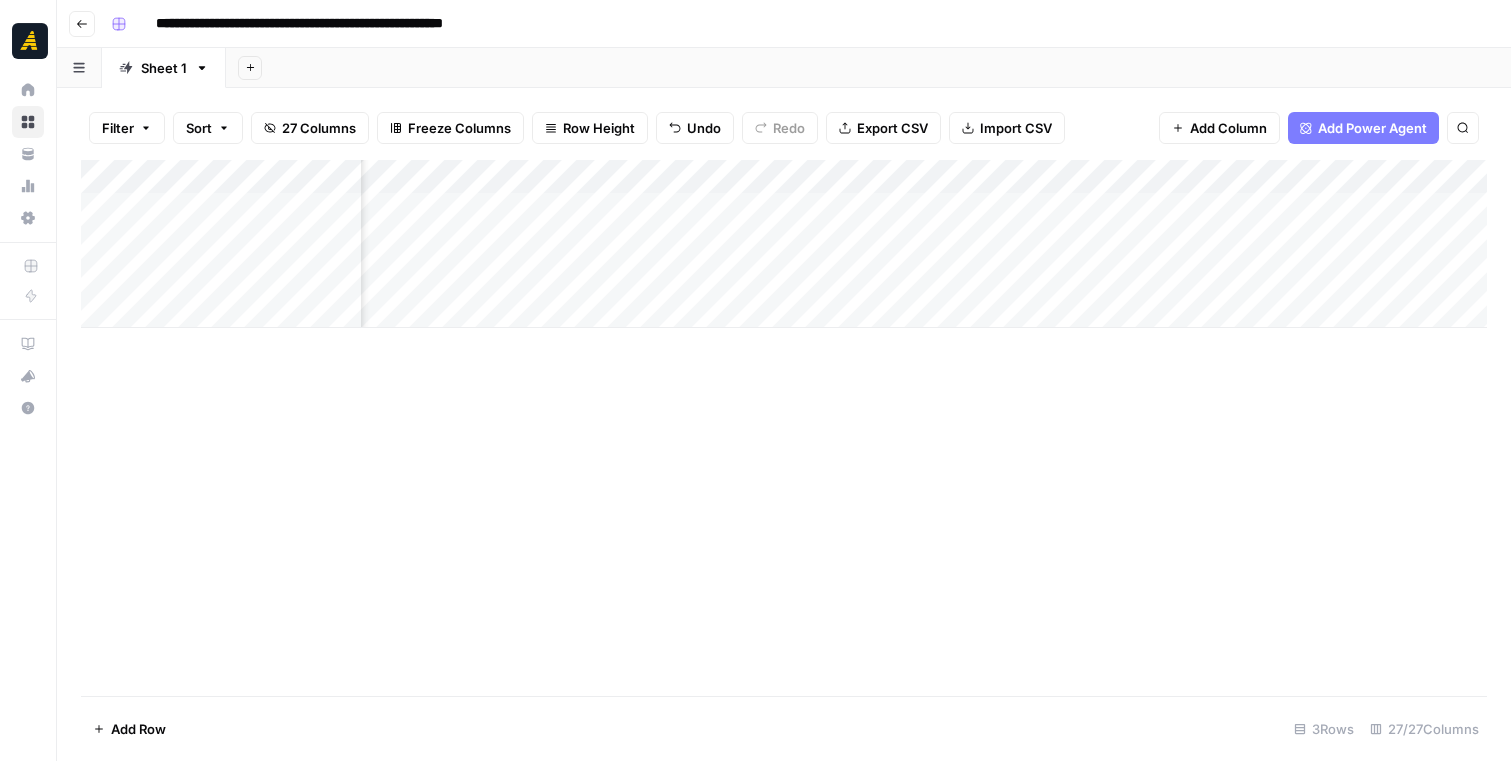 scroll, scrollTop: 0, scrollLeft: 667, axis: horizontal 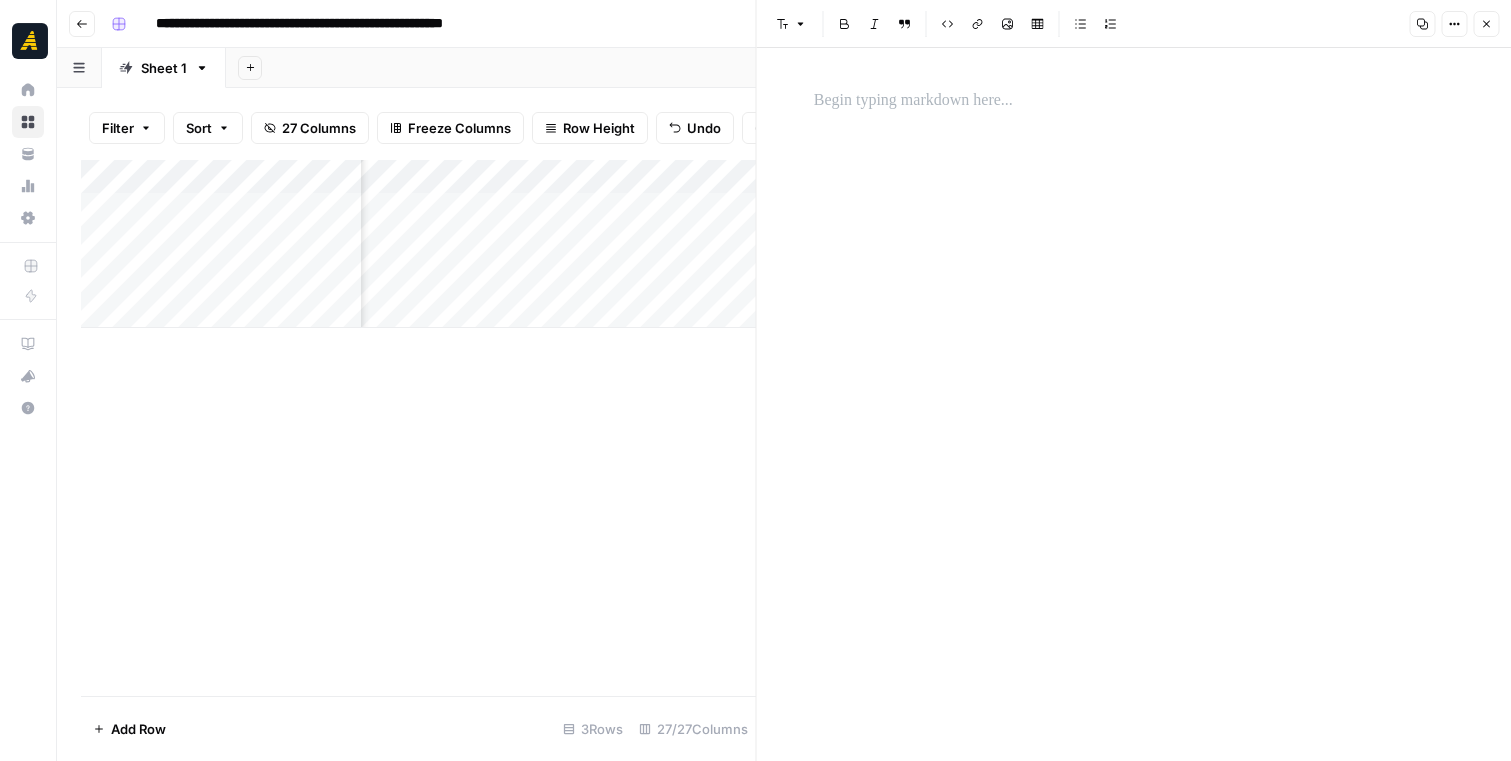 click at bounding box center (1134, 404) 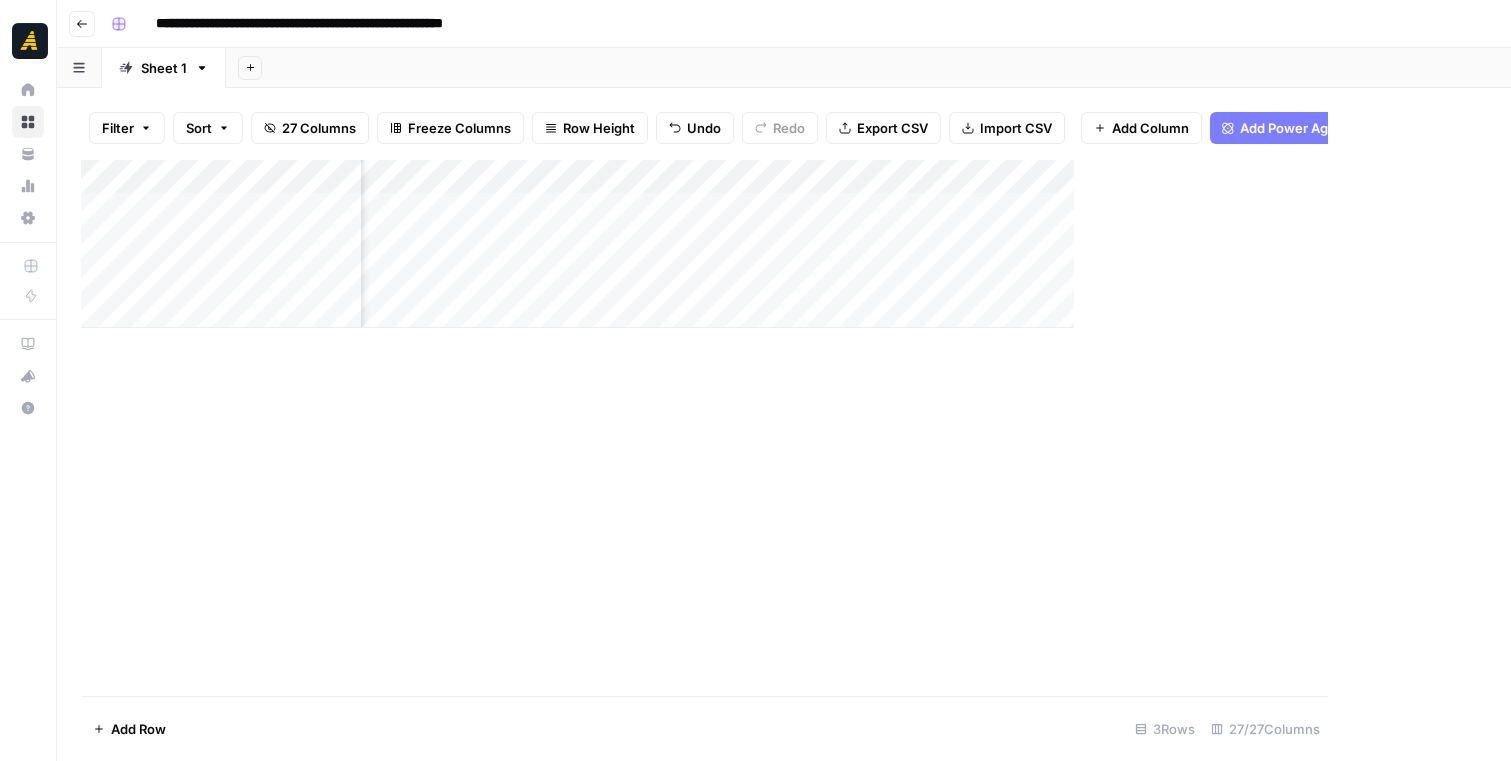 scroll, scrollTop: 0, scrollLeft: 0, axis: both 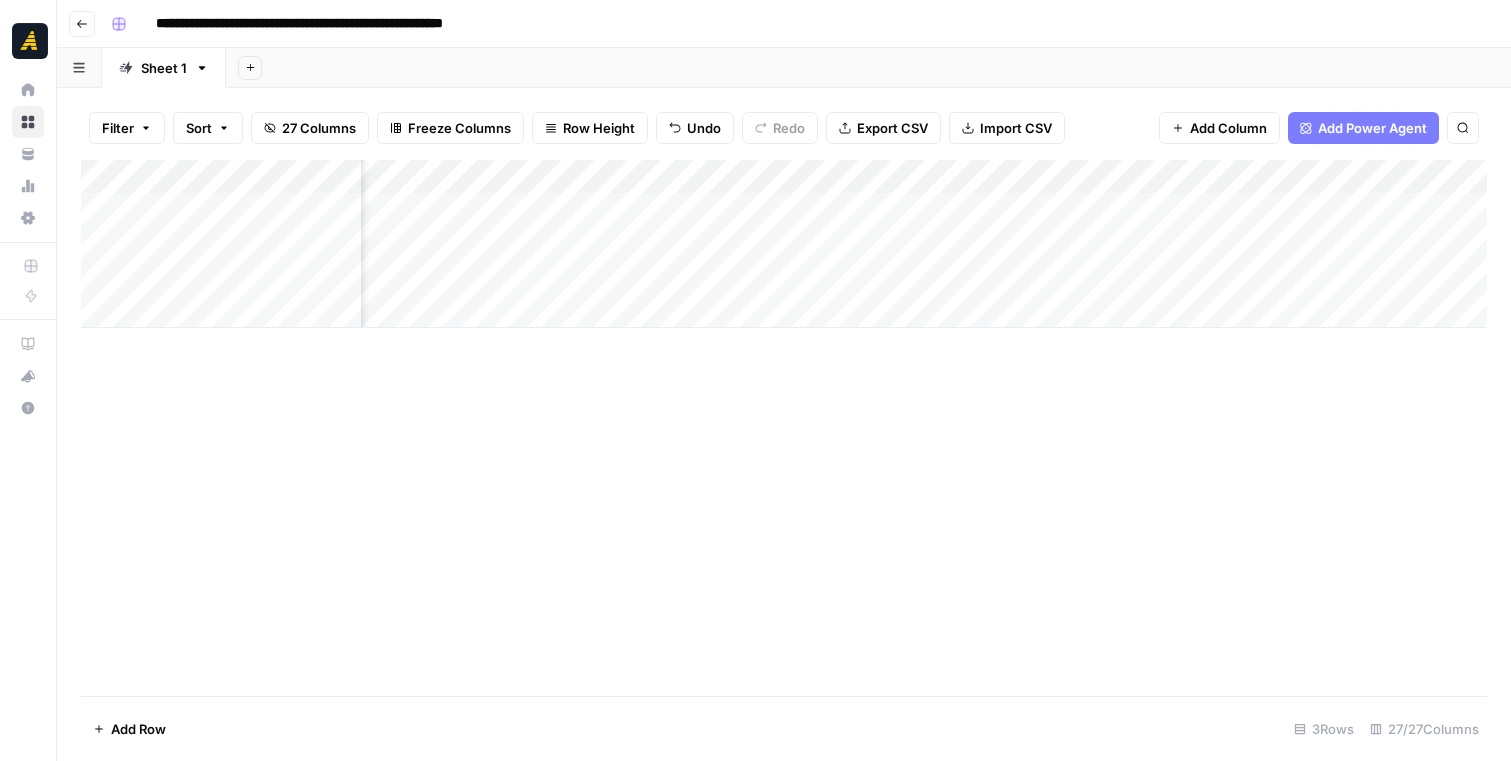 click on "Add Column" at bounding box center [784, 244] 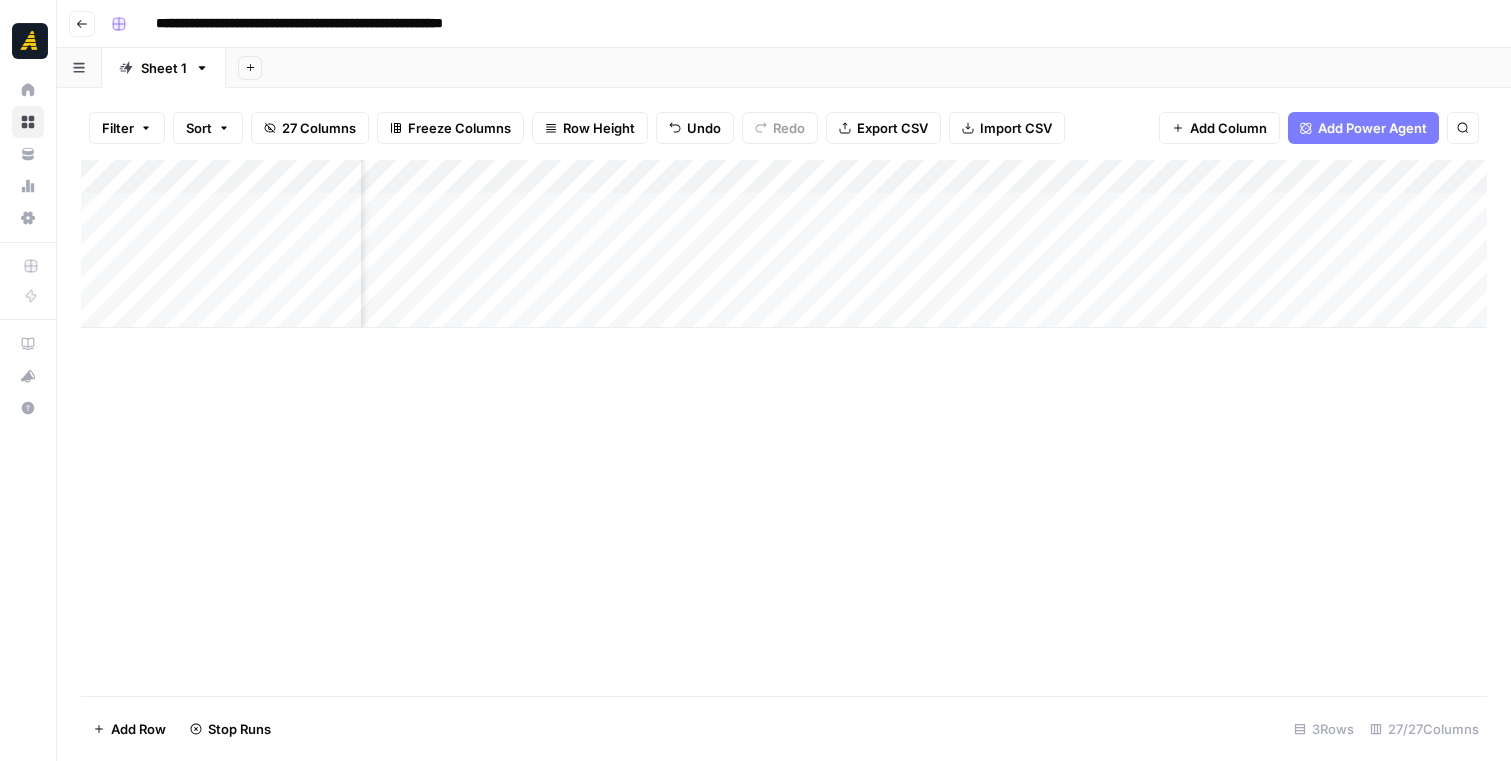 scroll, scrollTop: 0, scrollLeft: 1833, axis: horizontal 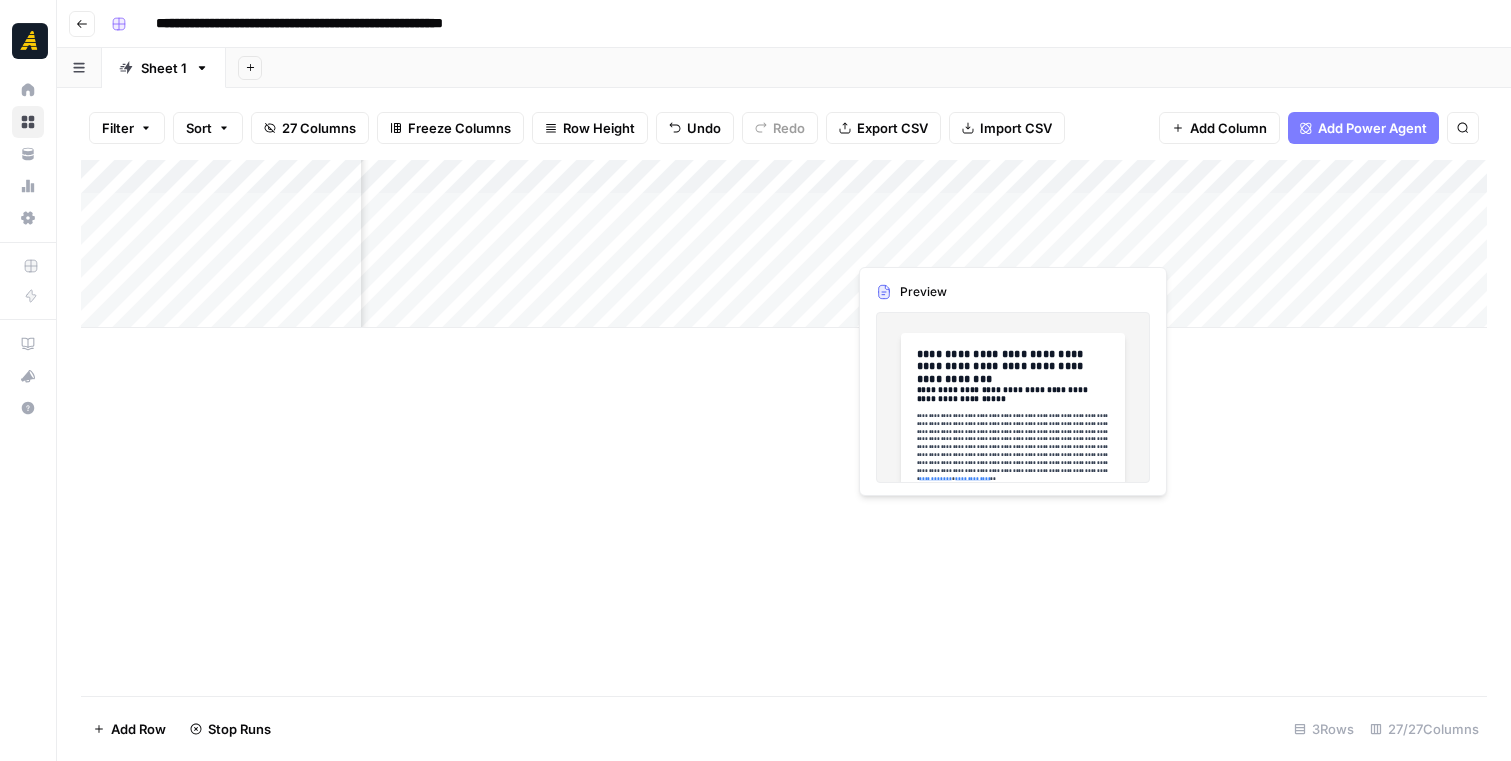 click on "Add Column" at bounding box center [784, 244] 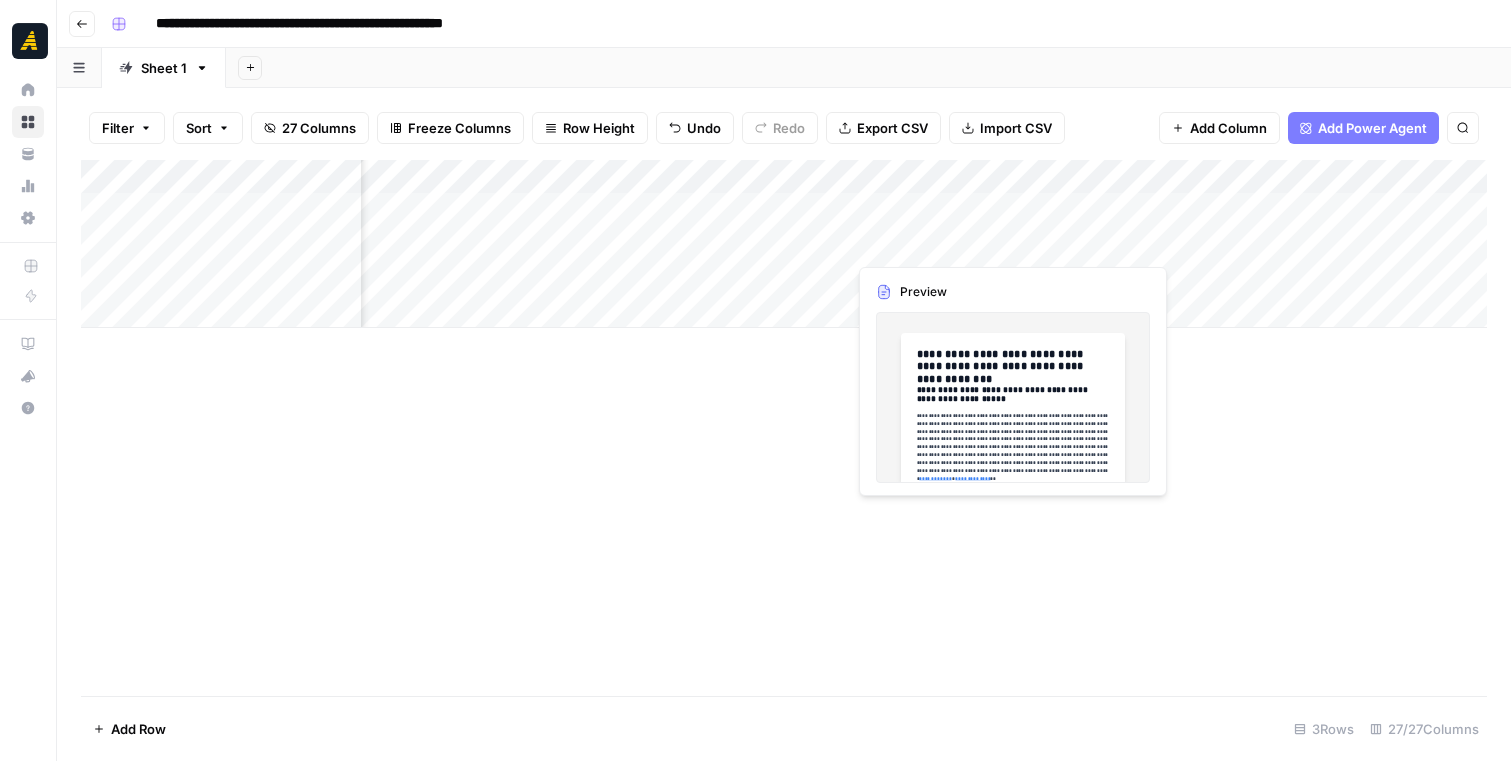 scroll, scrollTop: 0, scrollLeft: 1907, axis: horizontal 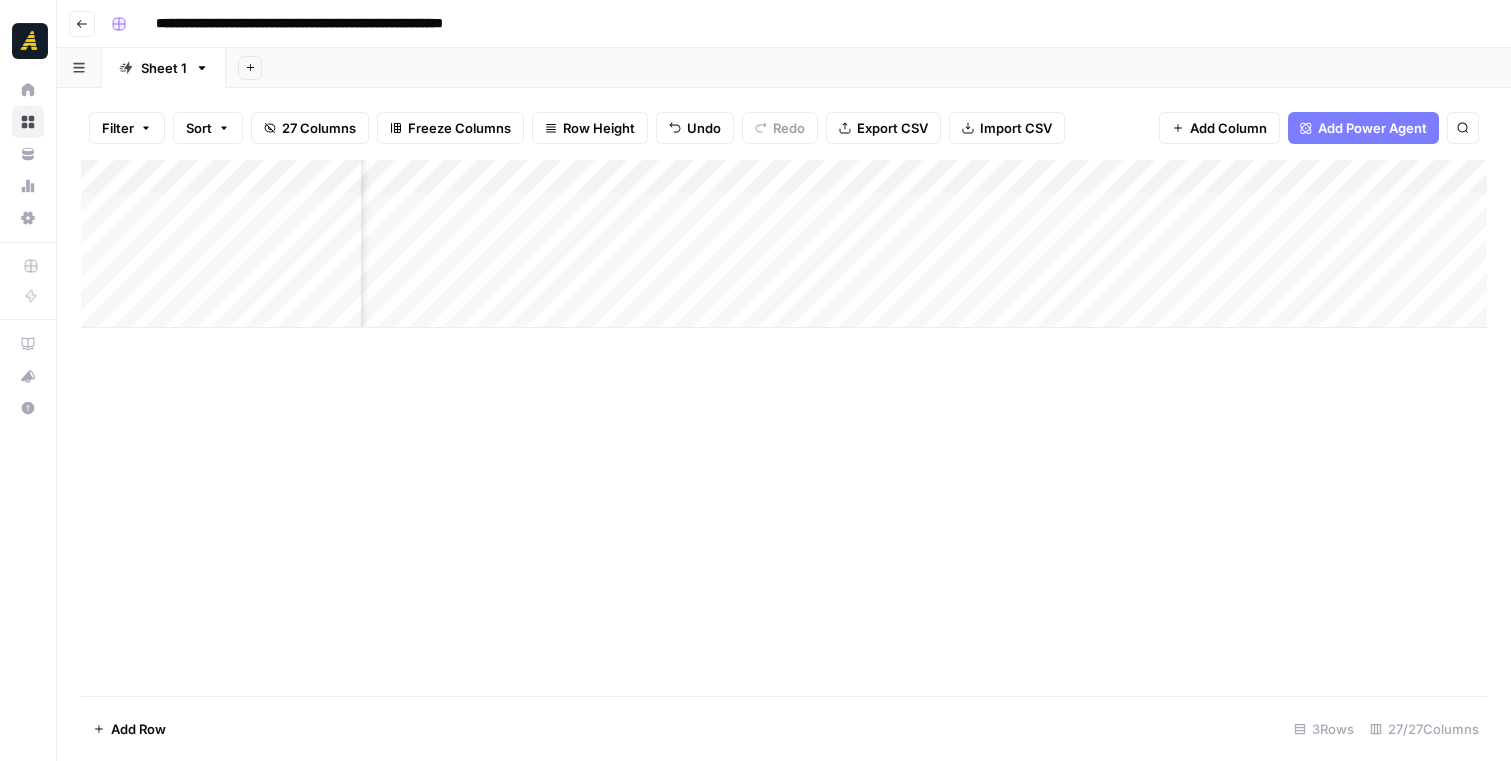 click on "Add Column" at bounding box center [784, 244] 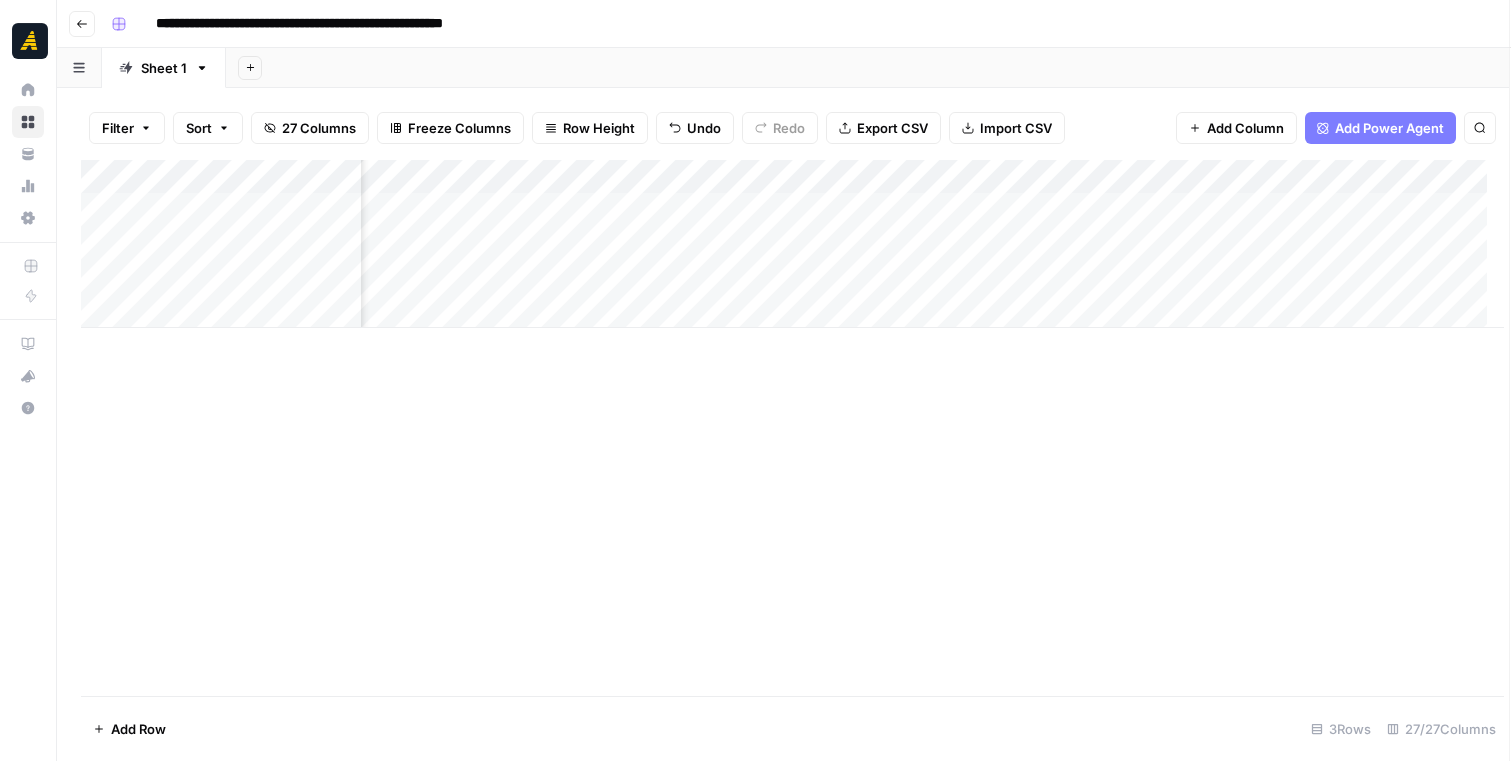 click at bounding box center (902, 243) 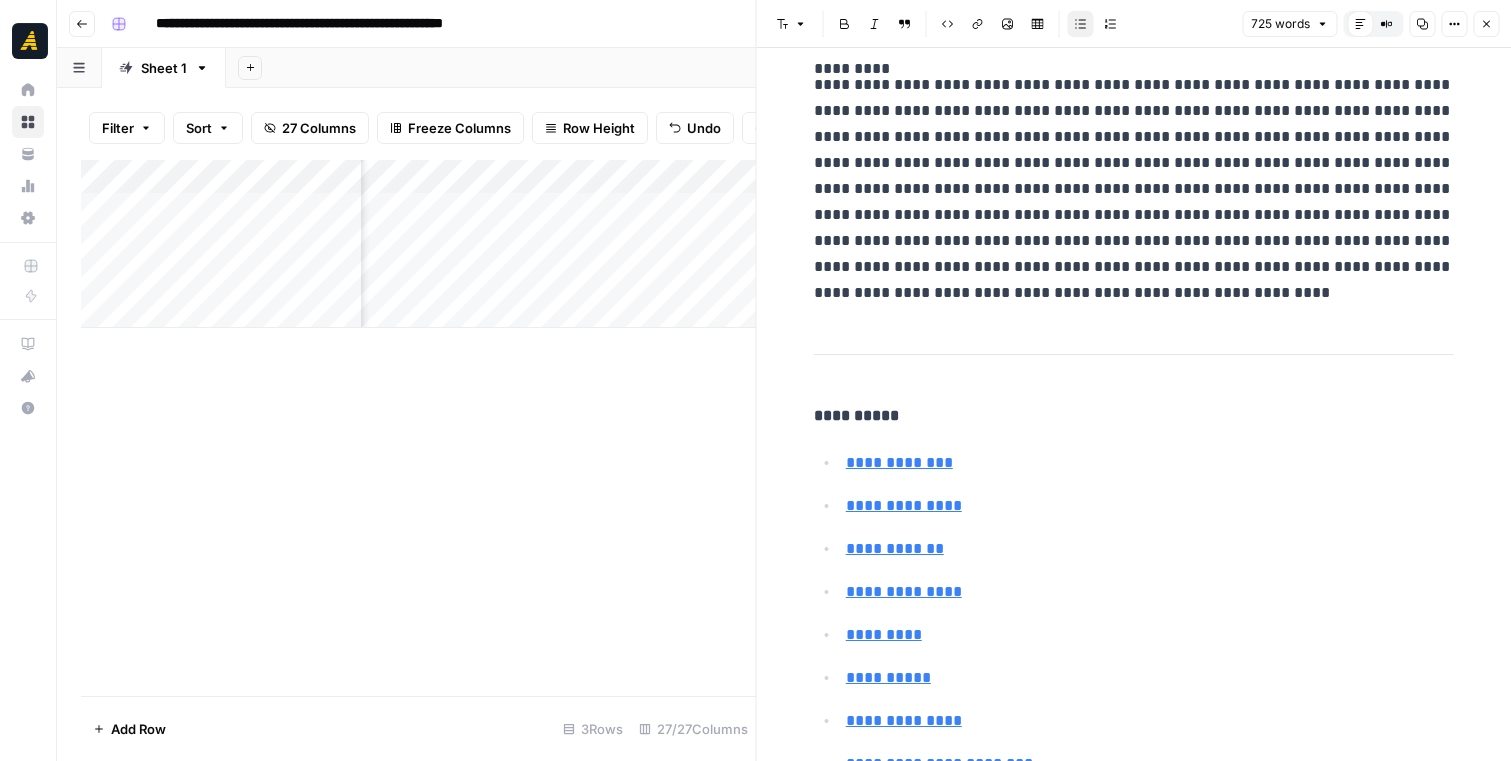 scroll, scrollTop: 2791, scrollLeft: 0, axis: vertical 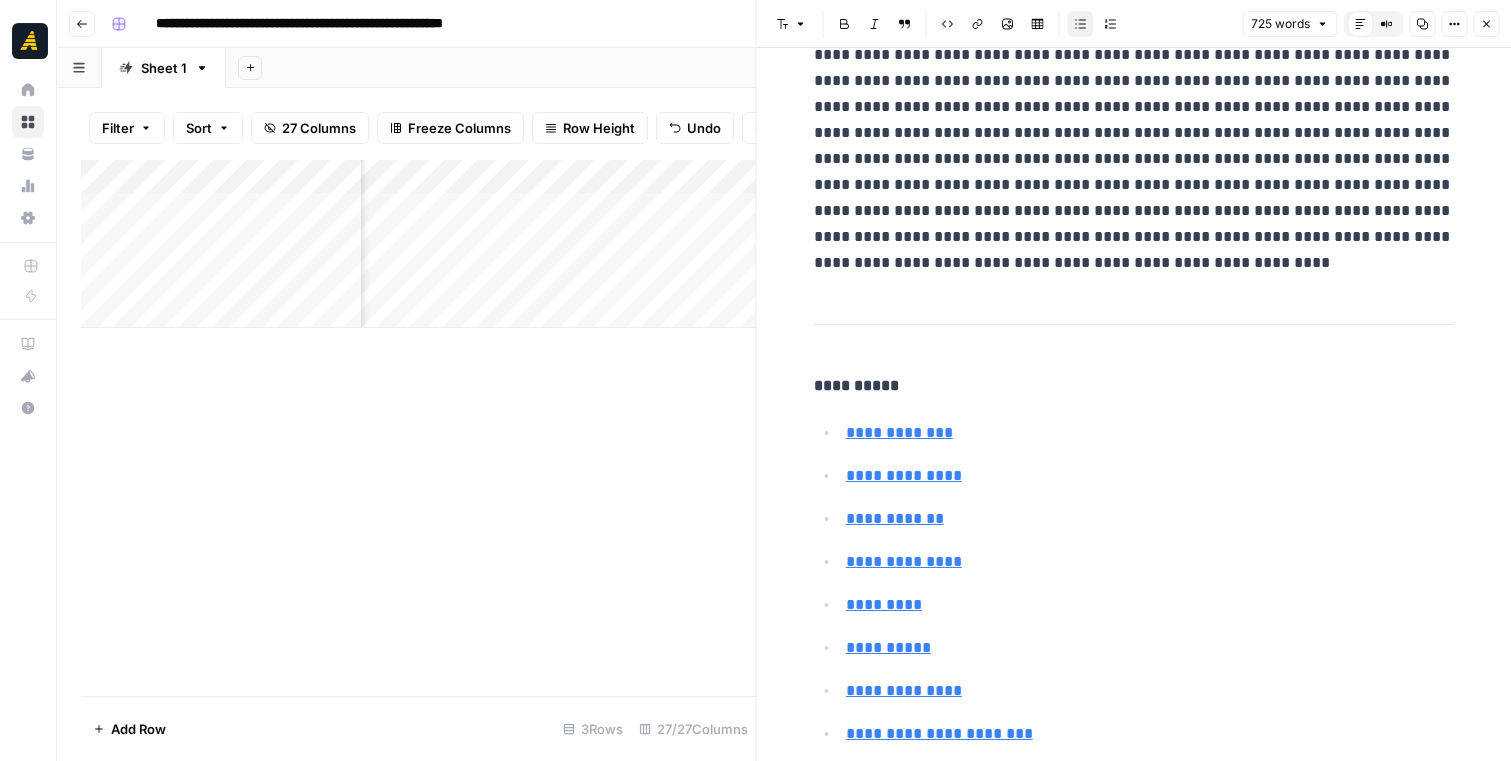 click 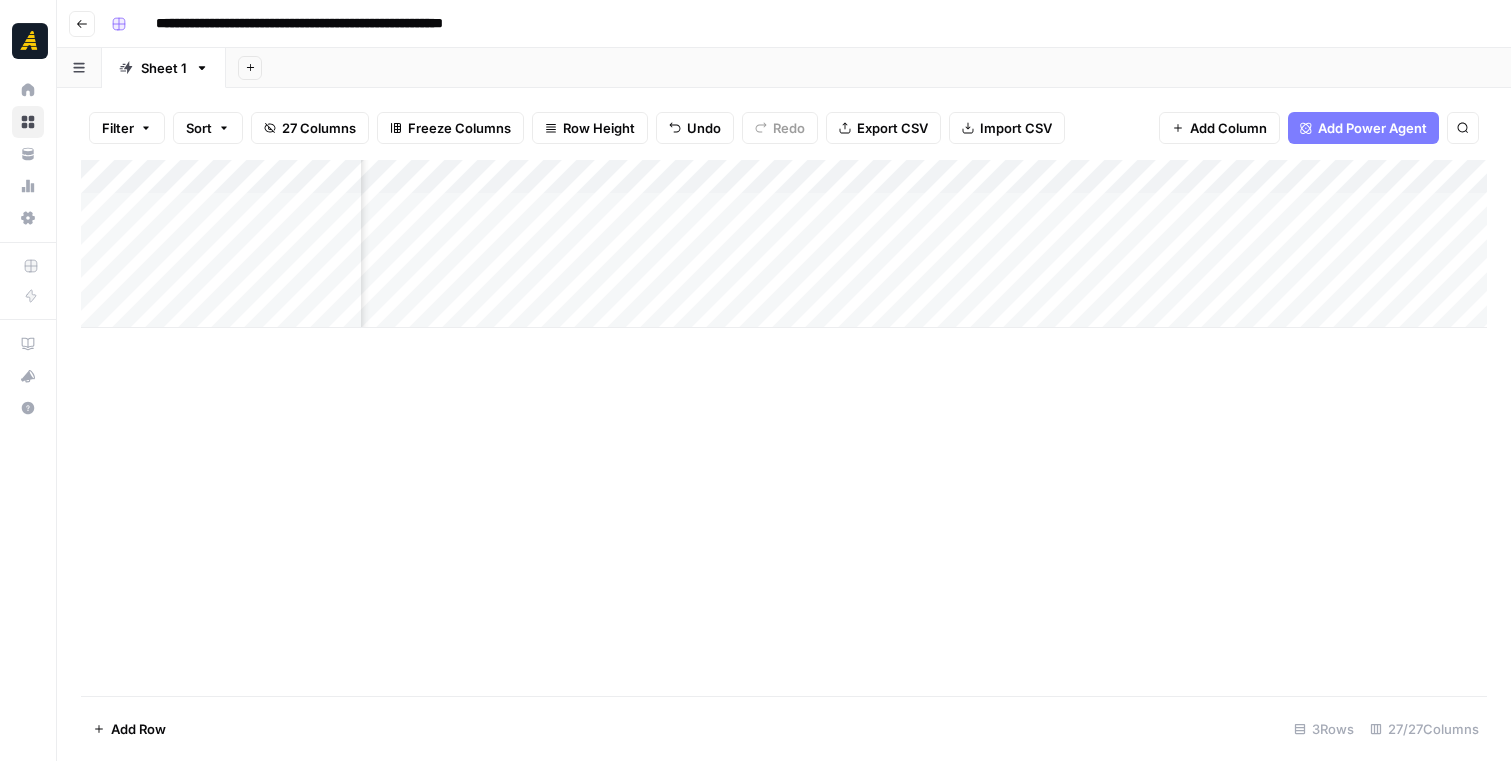 scroll, scrollTop: 0, scrollLeft: 2045, axis: horizontal 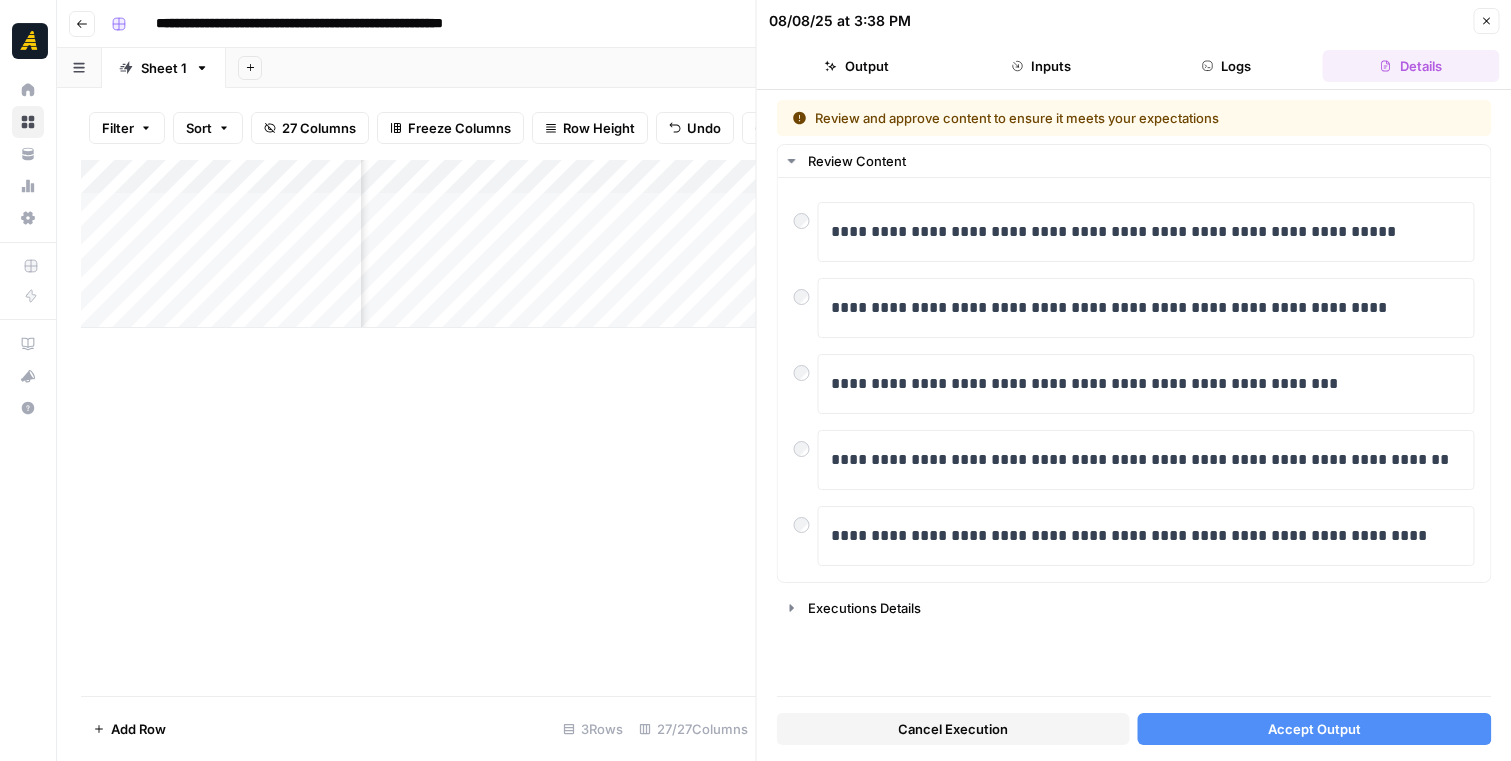 click on "Accept Output" at bounding box center (1314, 729) 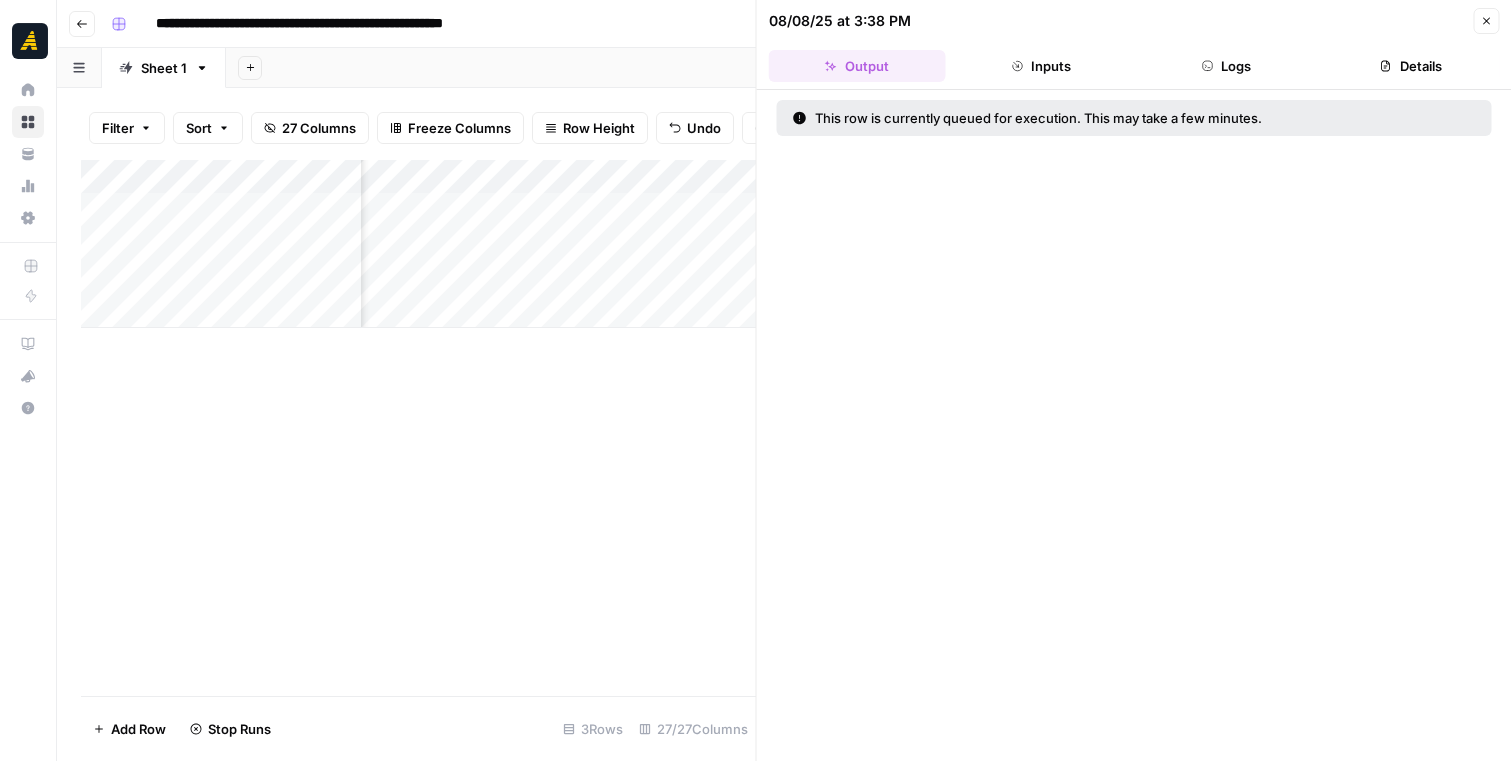 click 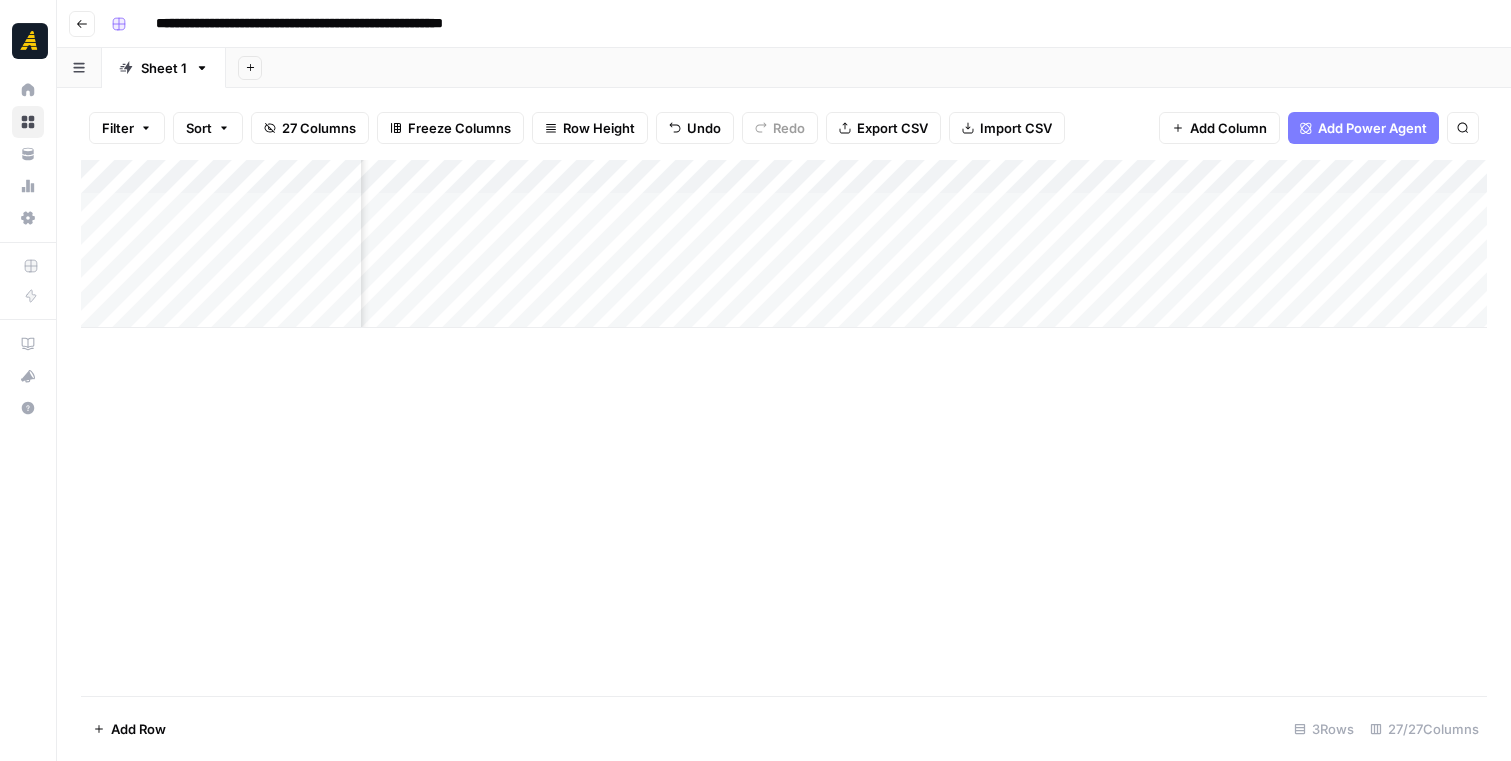 scroll, scrollTop: 0, scrollLeft: 2492, axis: horizontal 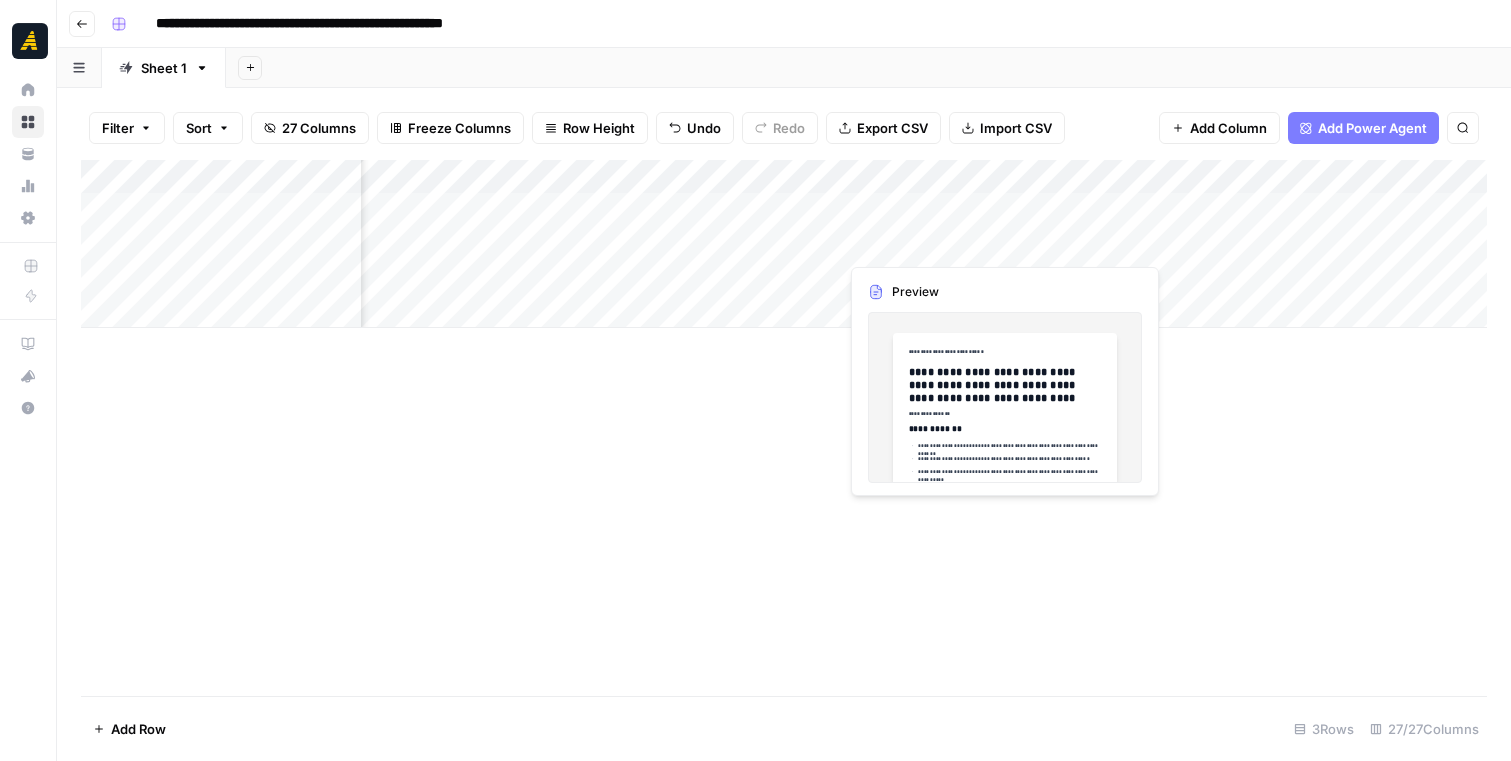 click on "Add Column" at bounding box center (784, 244) 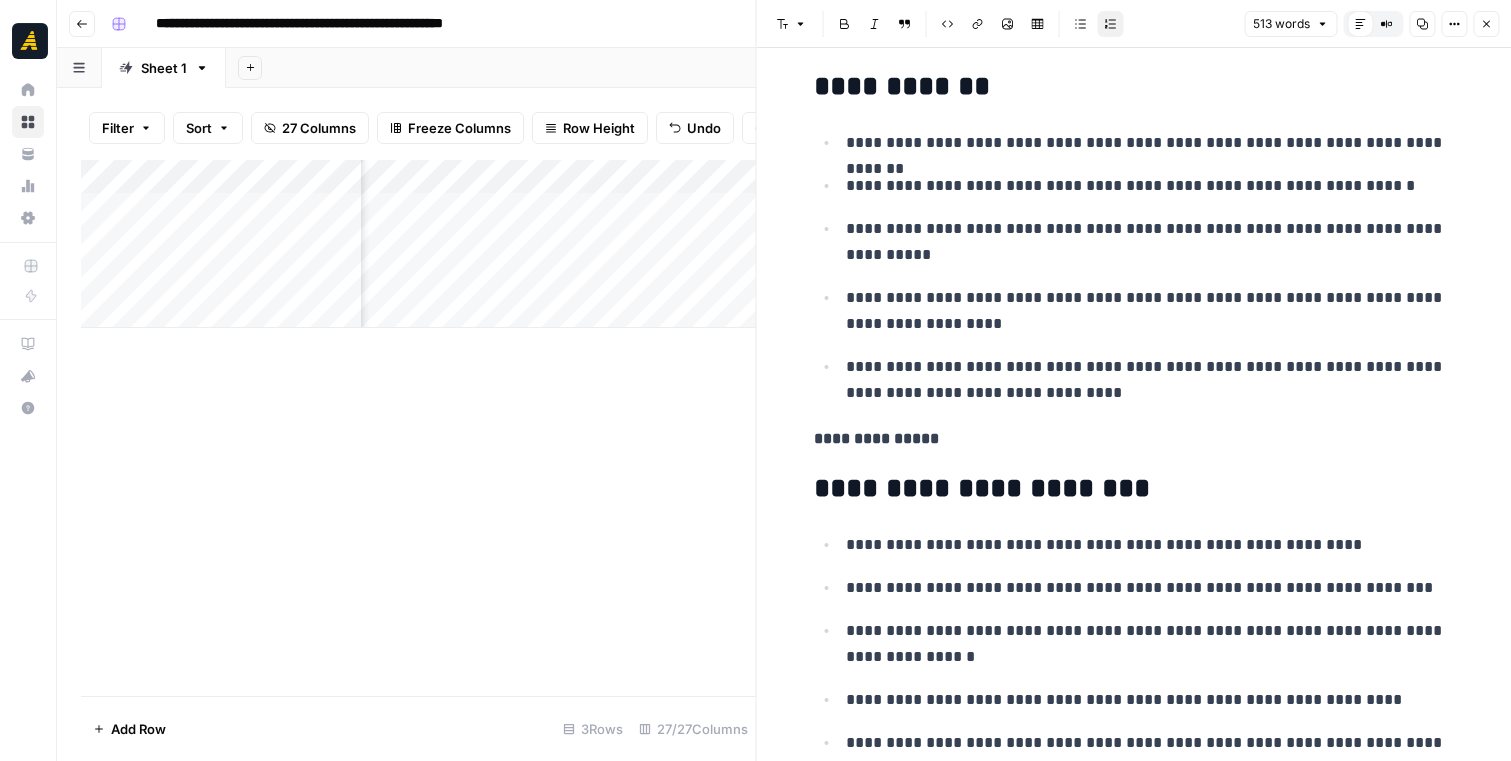 scroll, scrollTop: 274, scrollLeft: 0, axis: vertical 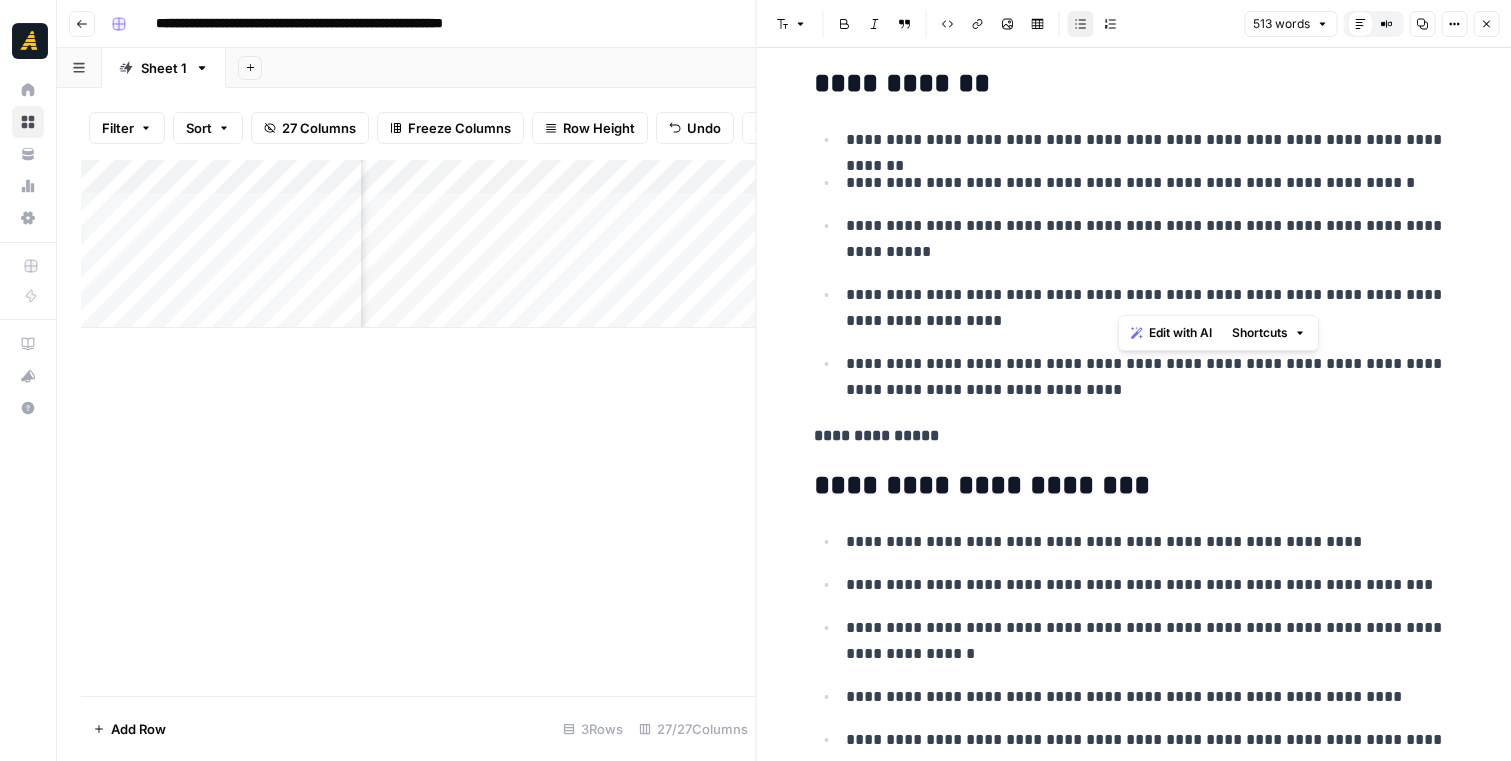 drag, startPoint x: 1120, startPoint y: 298, endPoint x: 1208, endPoint y: 297, distance: 88.005684 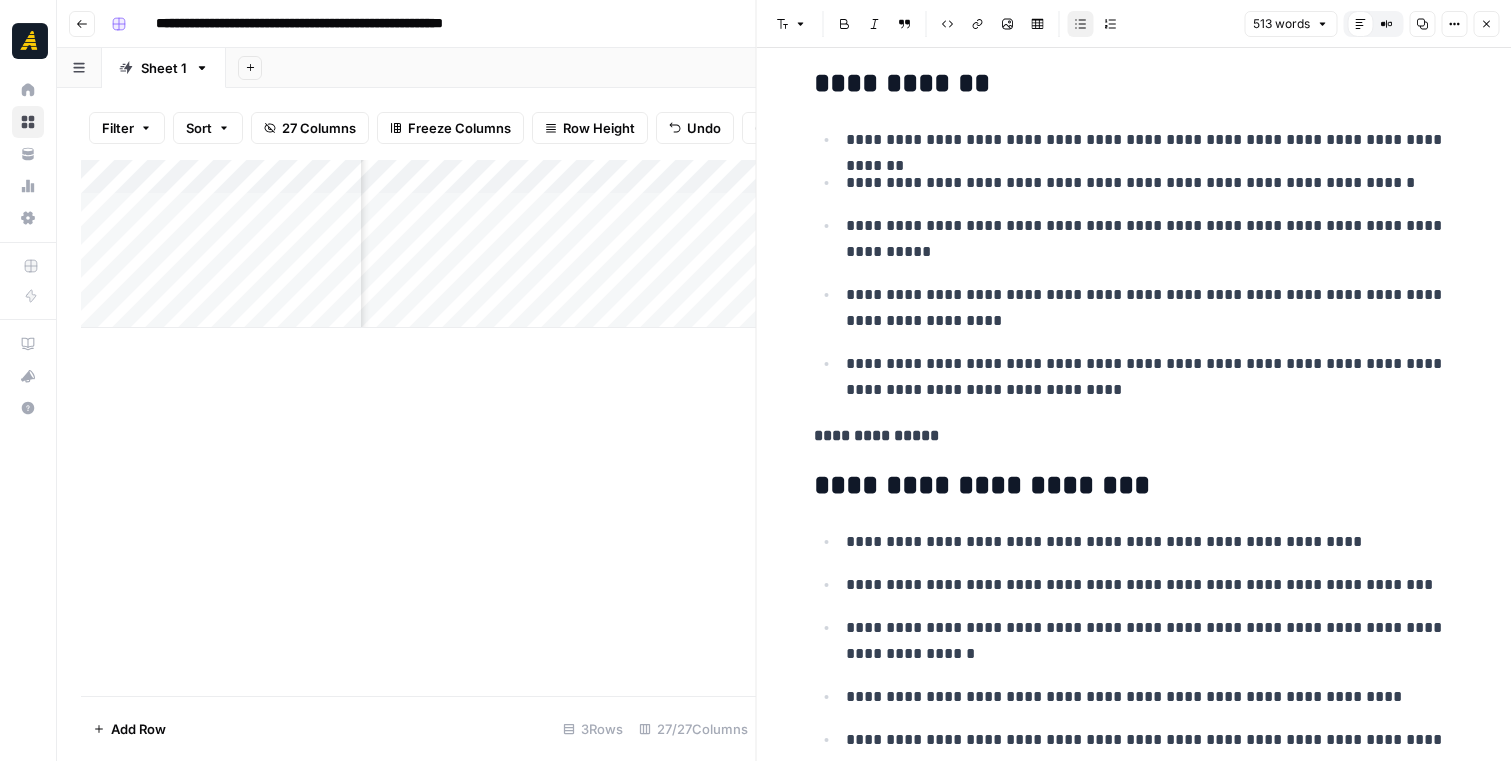 click on "**********" at bounding box center [1150, 308] 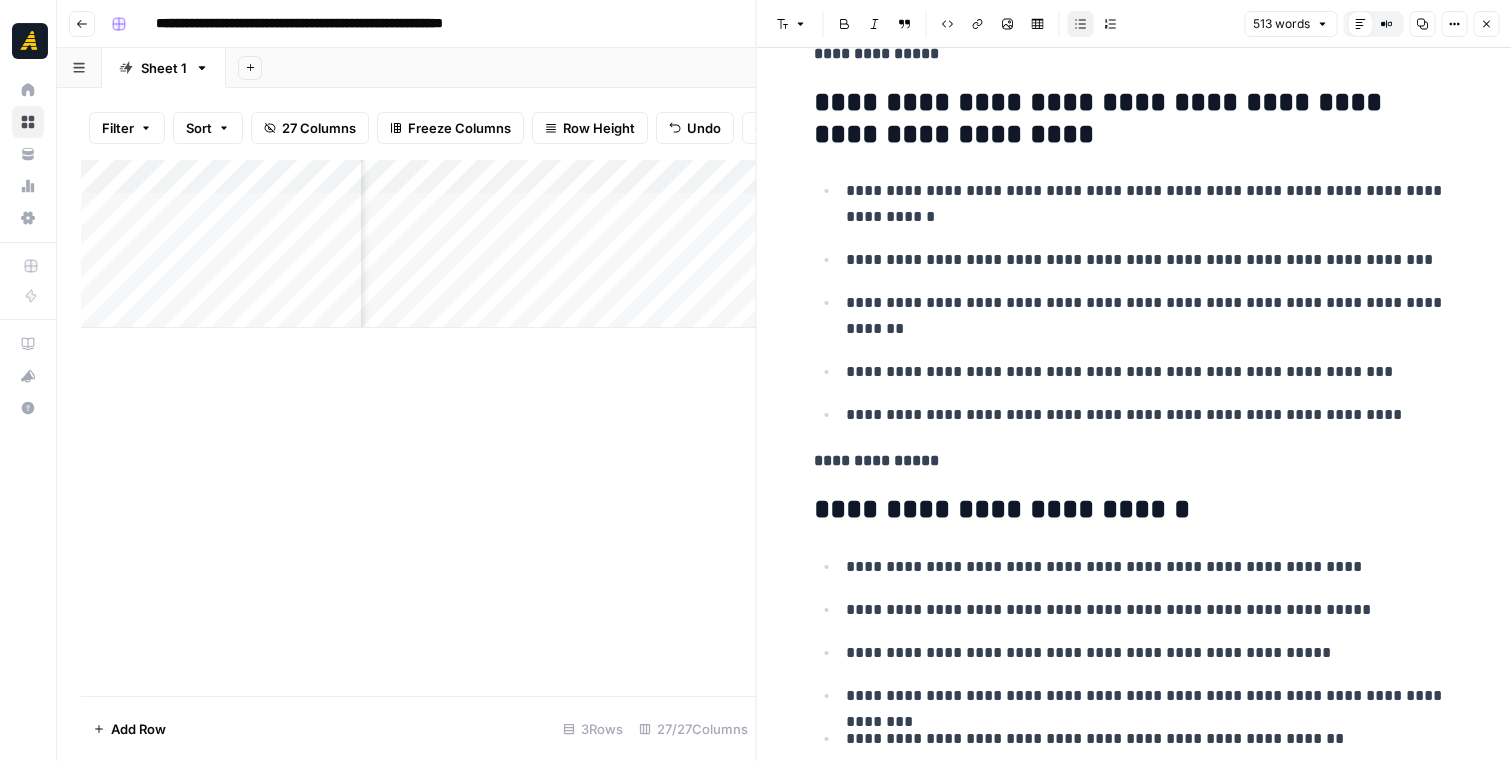 scroll, scrollTop: 1373, scrollLeft: 0, axis: vertical 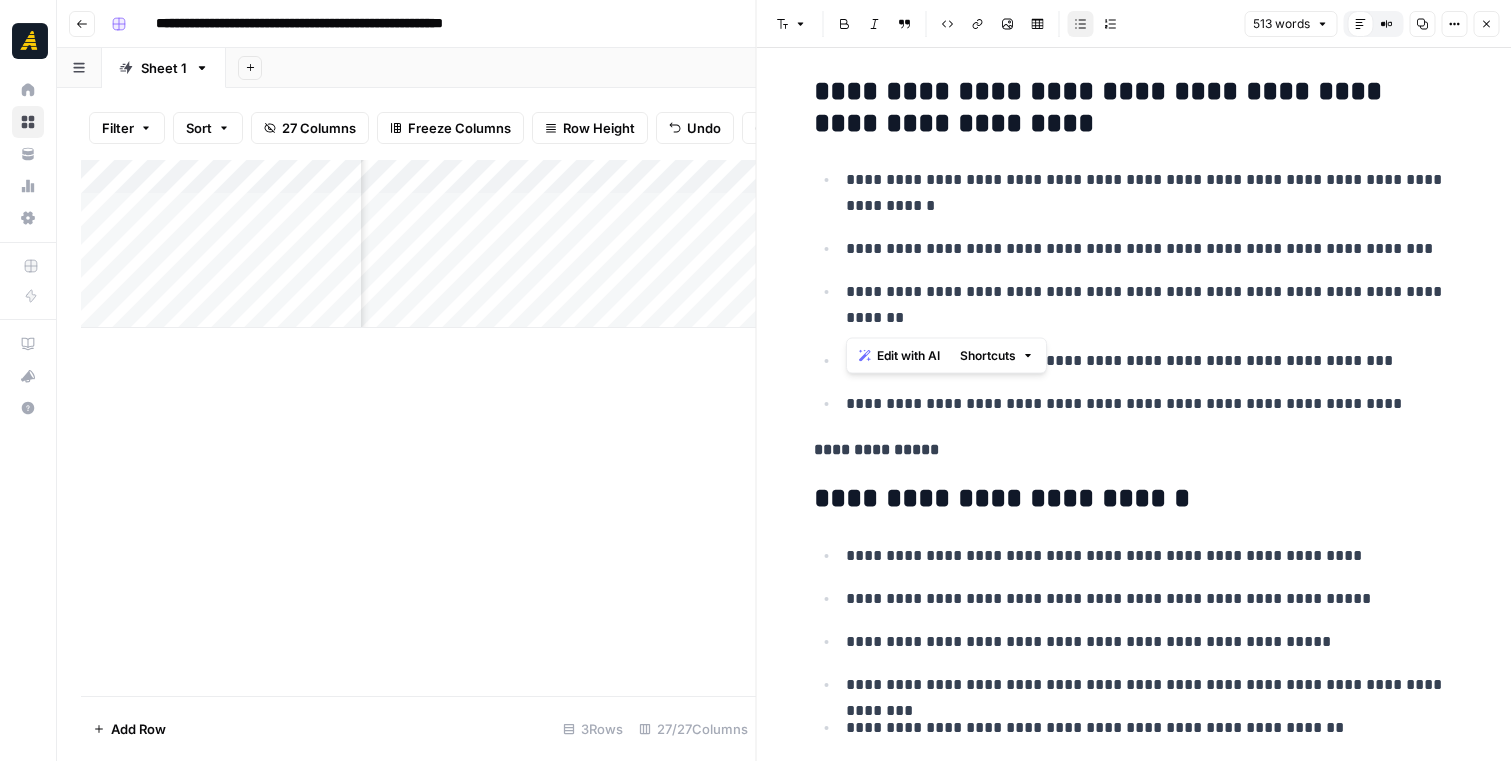 drag, startPoint x: 1046, startPoint y: 309, endPoint x: 821, endPoint y: 288, distance: 225.97787 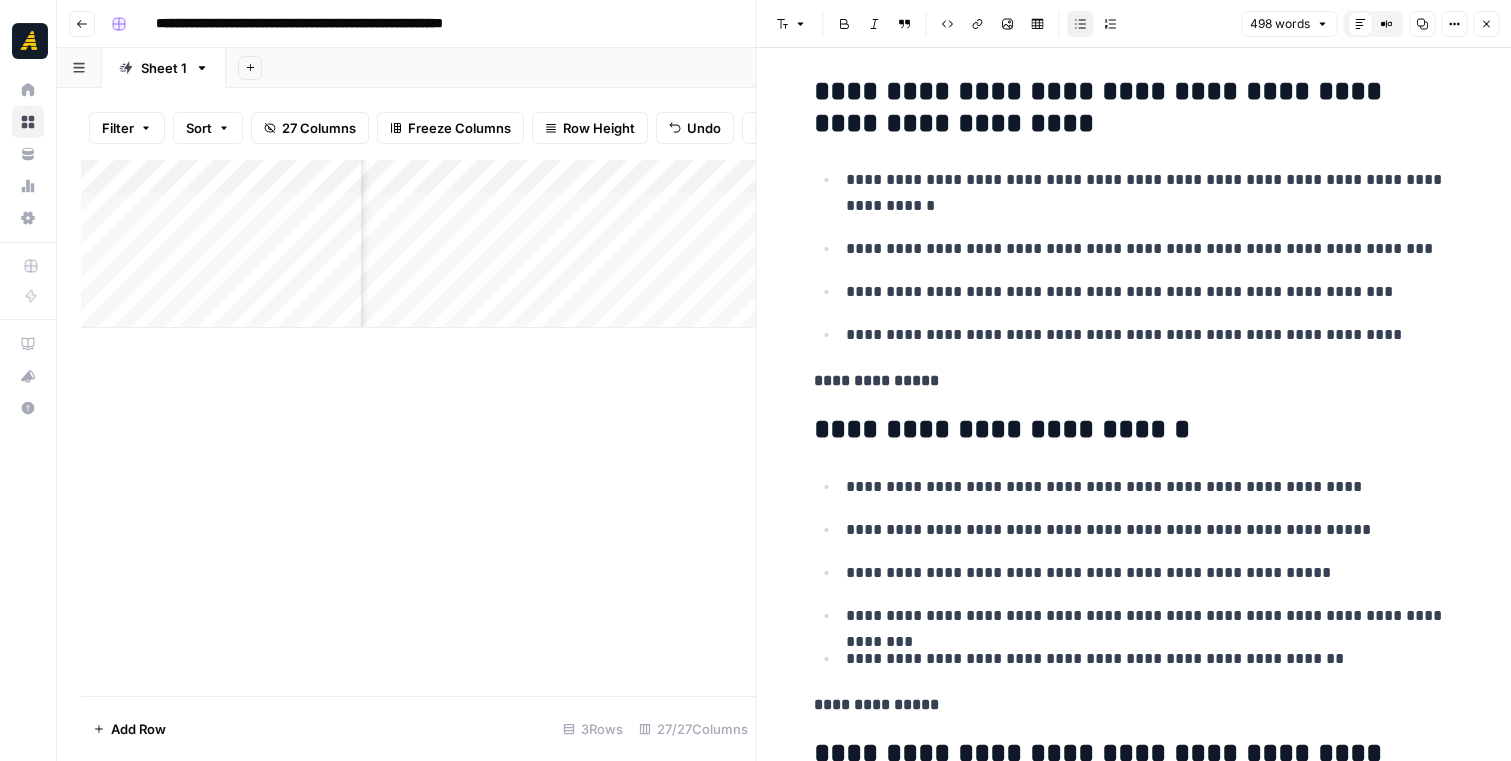 click on "**********" at bounding box center [1150, 292] 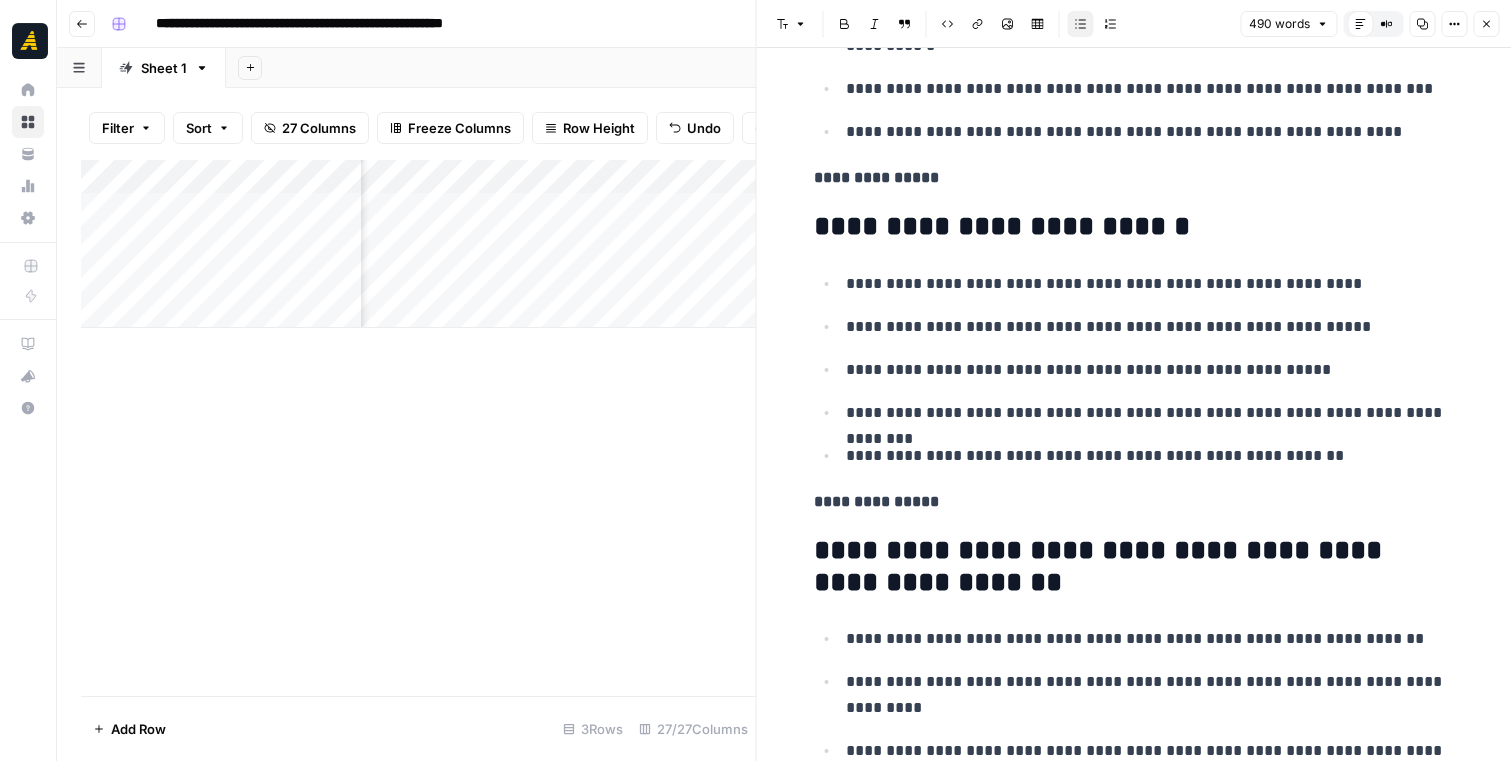 scroll, scrollTop: 1534, scrollLeft: 0, axis: vertical 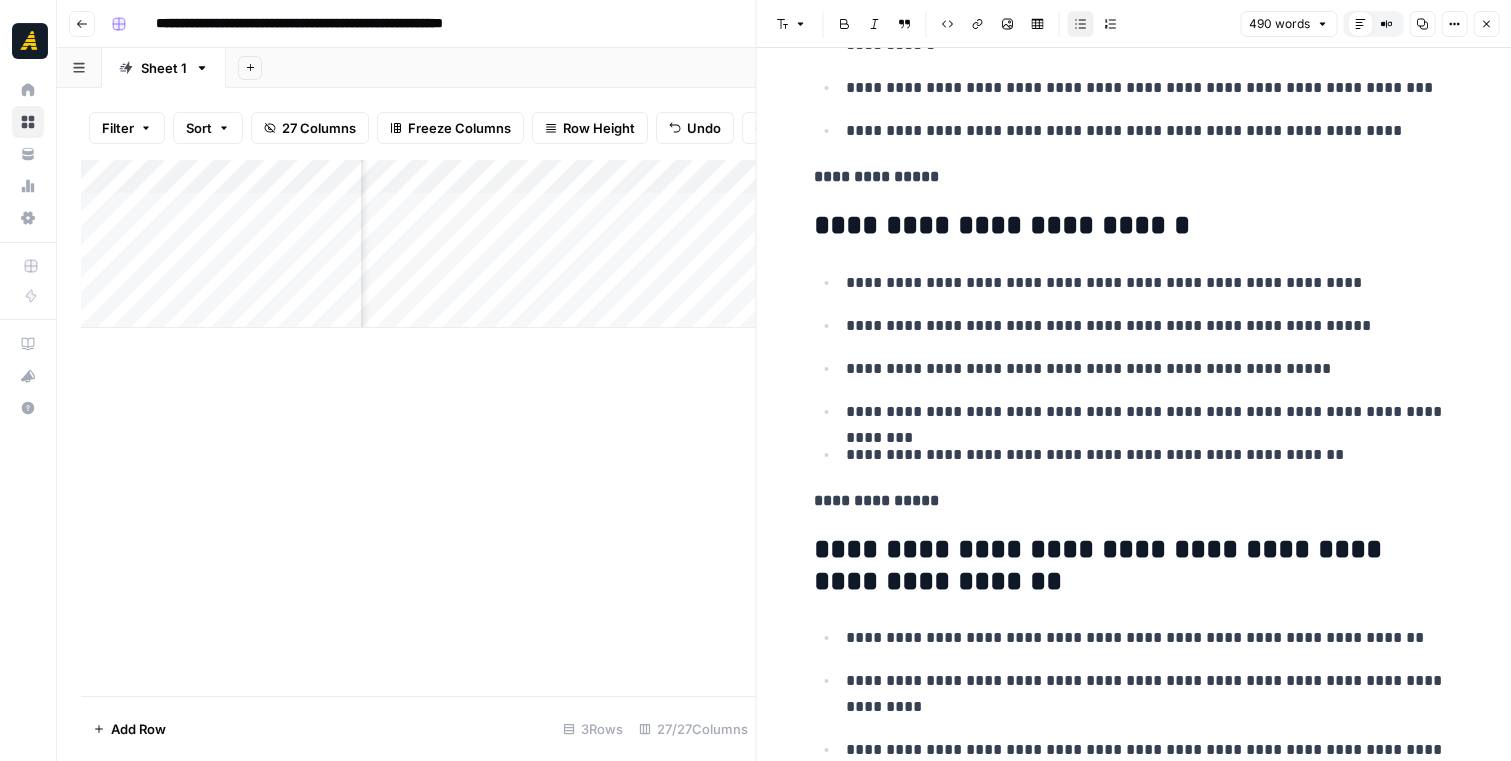 click on "**********" at bounding box center [1150, 283] 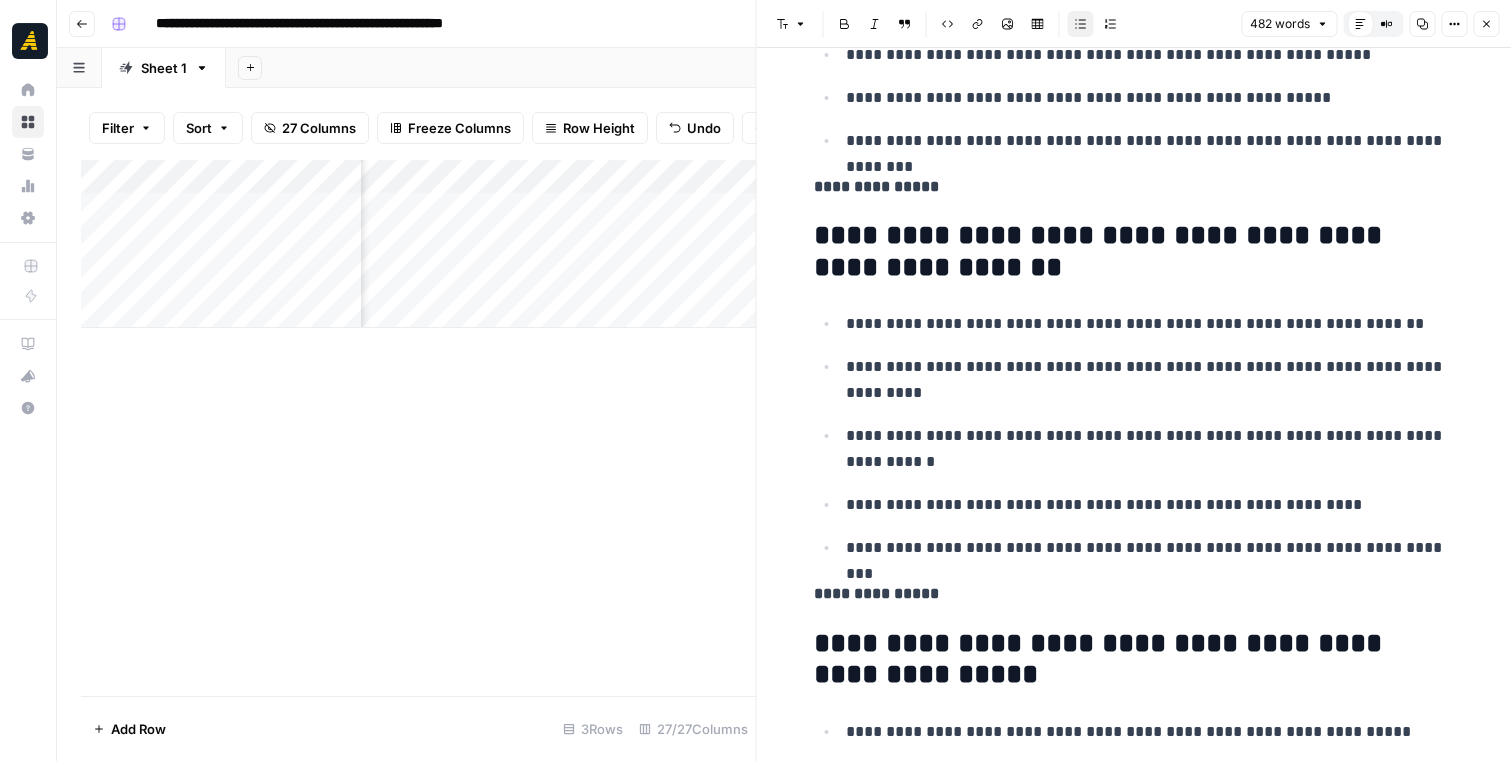 scroll, scrollTop: 1807, scrollLeft: 0, axis: vertical 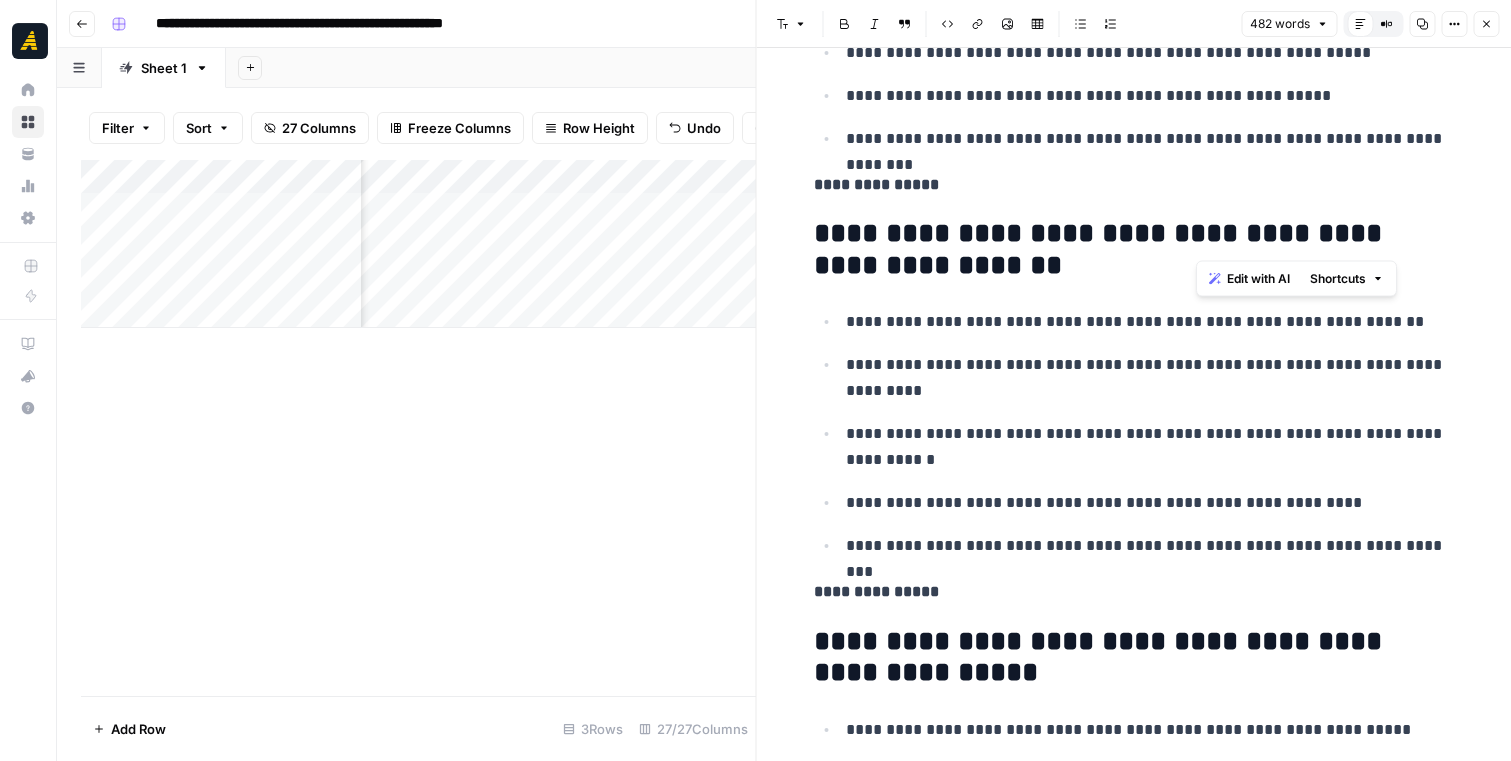drag, startPoint x: 1280, startPoint y: 238, endPoint x: 1174, endPoint y: 233, distance: 106.11786 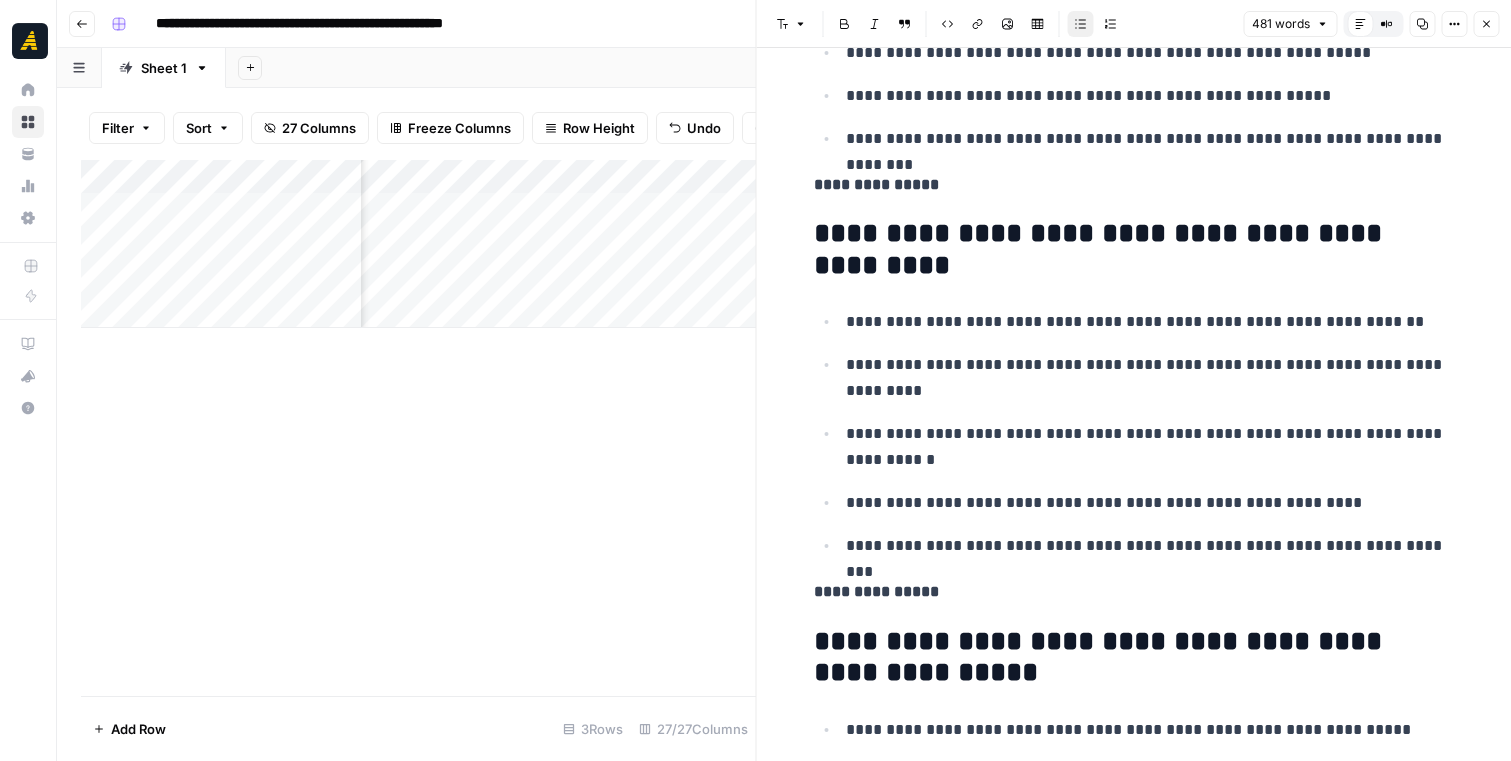 click on "**********" at bounding box center (1150, 322) 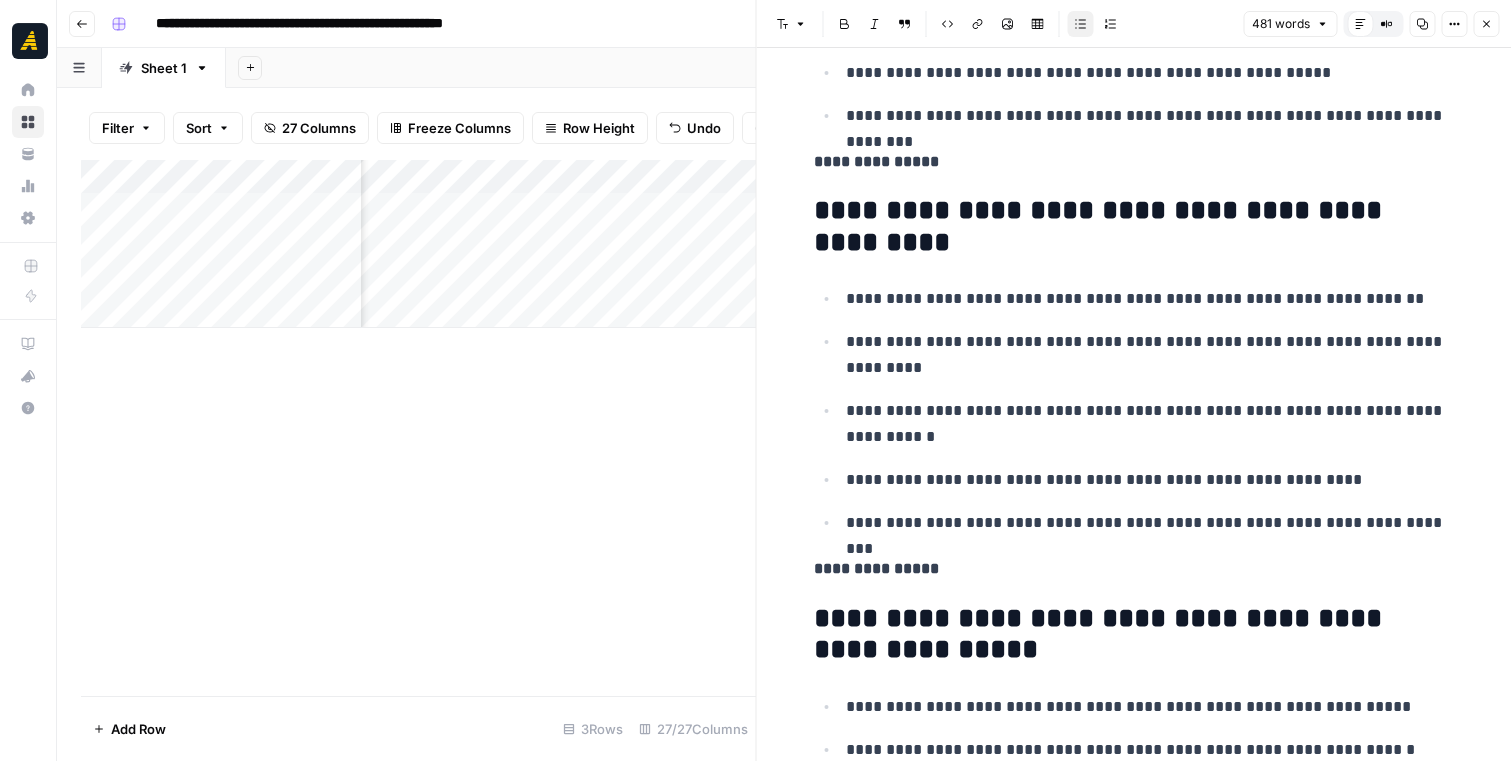 scroll, scrollTop: 1846, scrollLeft: 0, axis: vertical 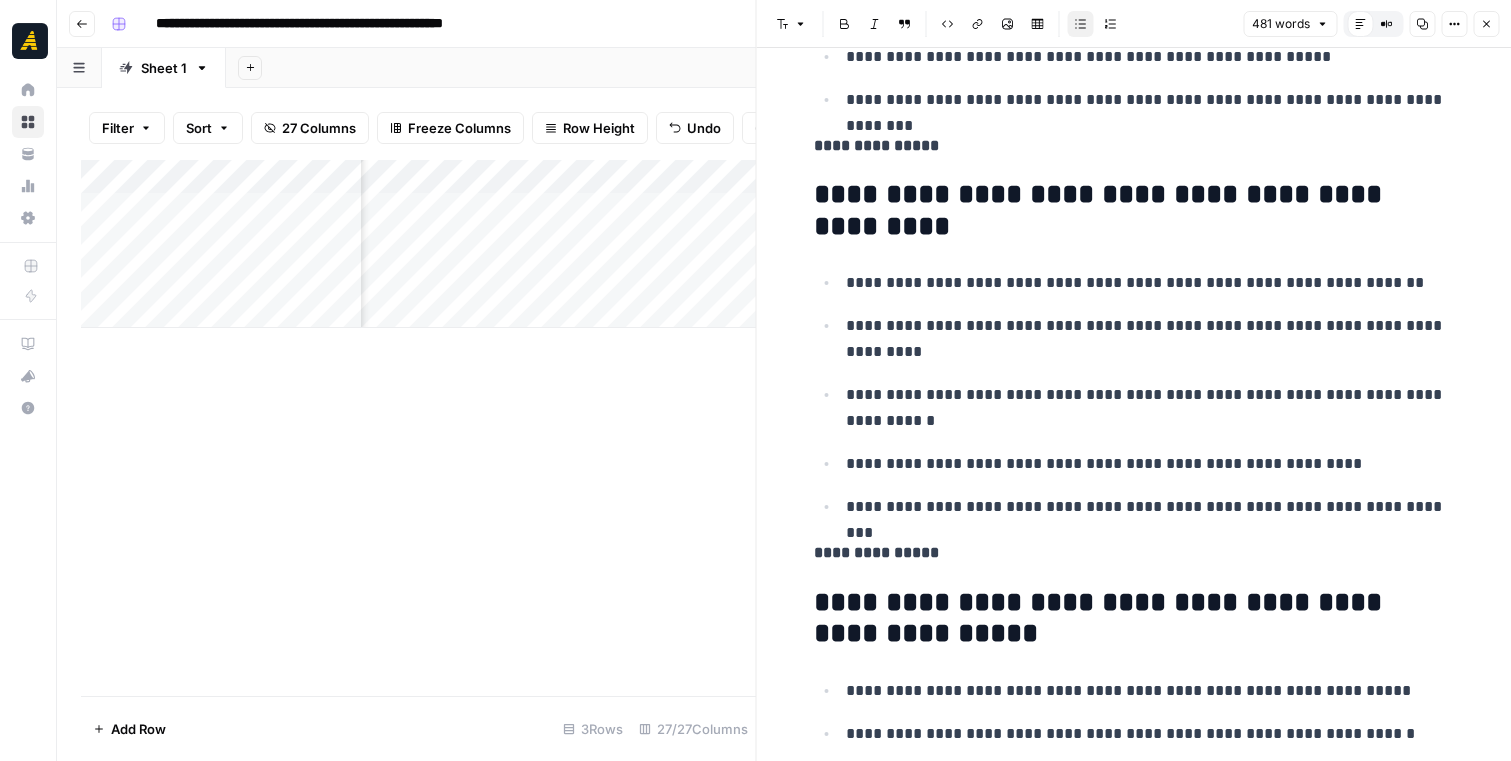 click on "**********" at bounding box center [1150, 339] 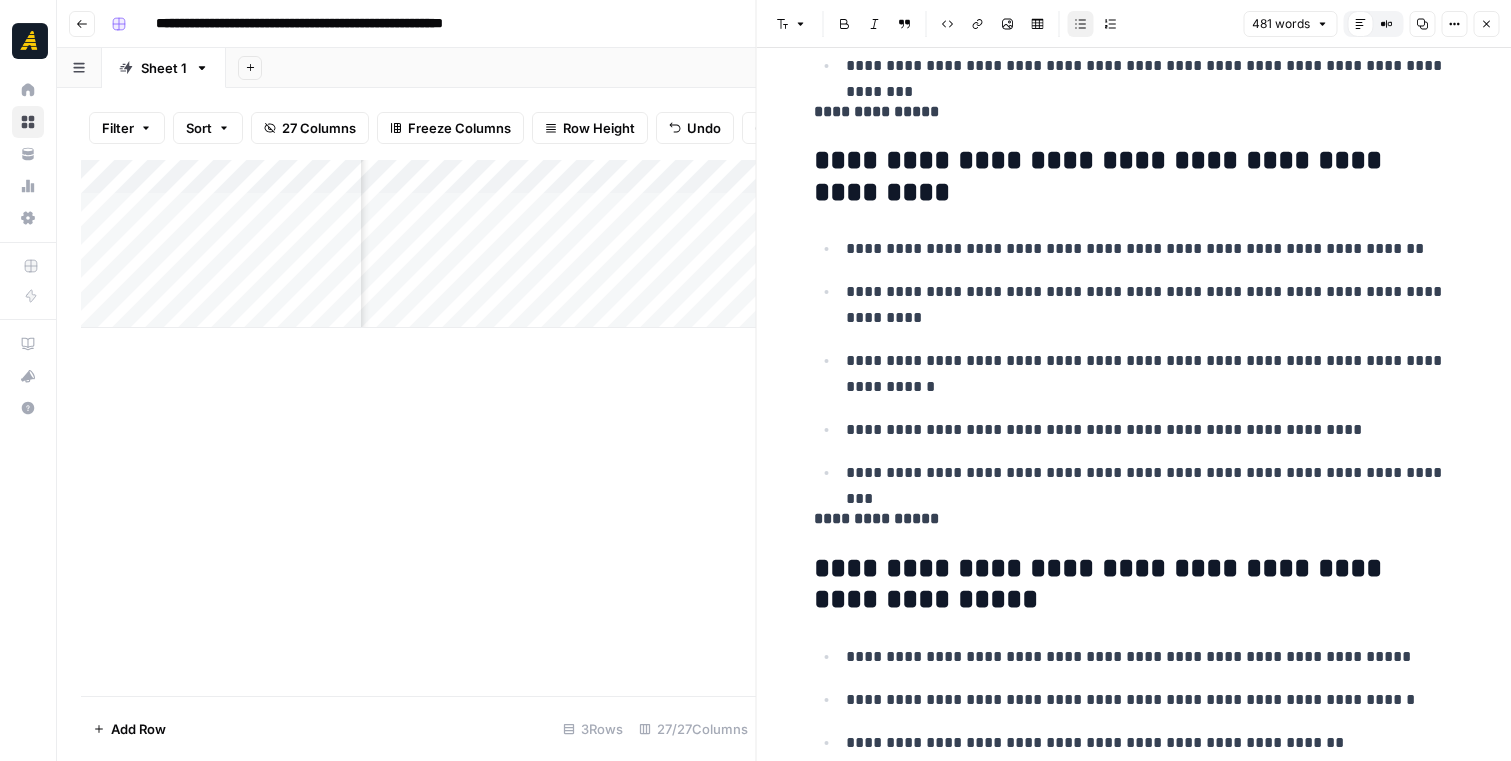 scroll, scrollTop: 1887, scrollLeft: 0, axis: vertical 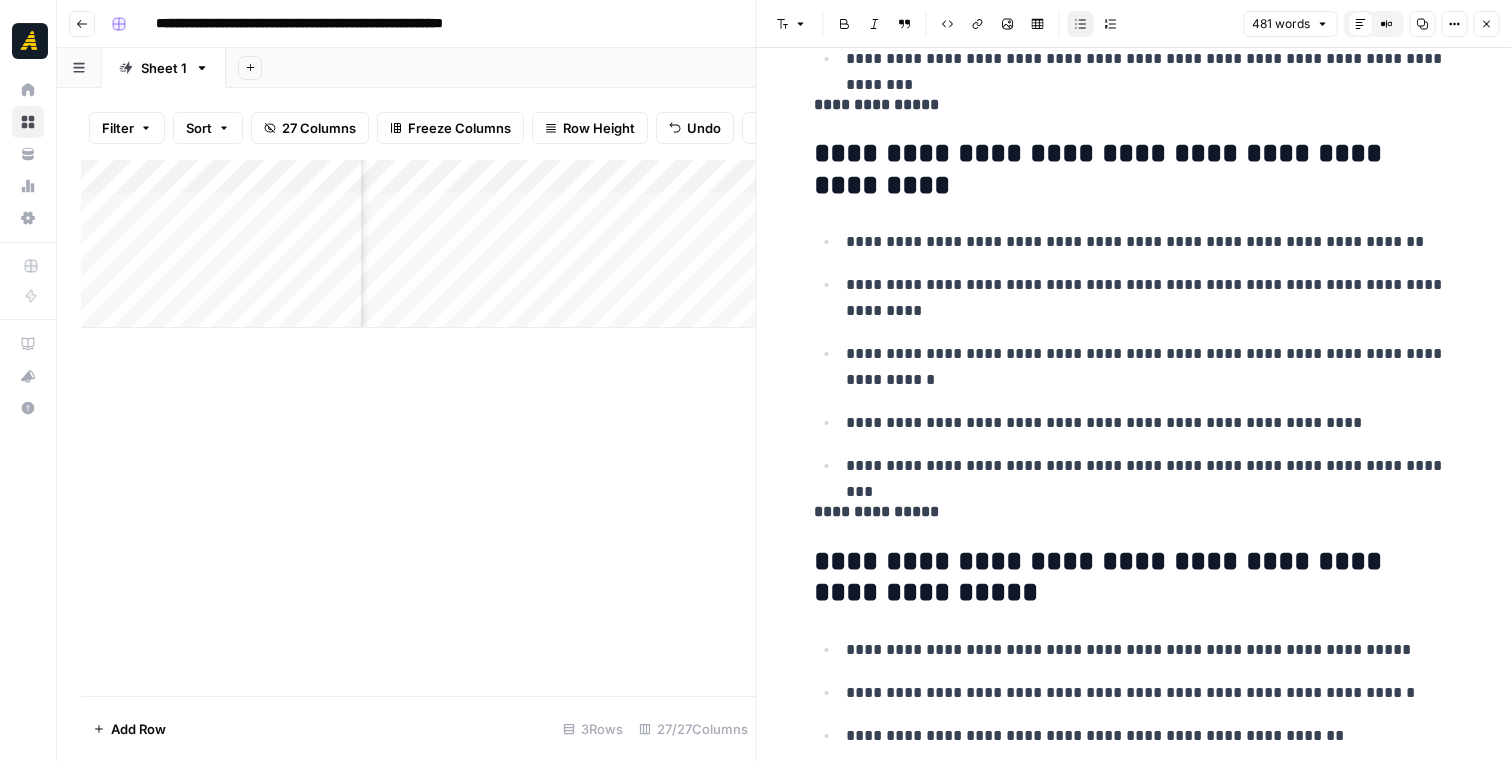 click on "**********" at bounding box center (1150, 367) 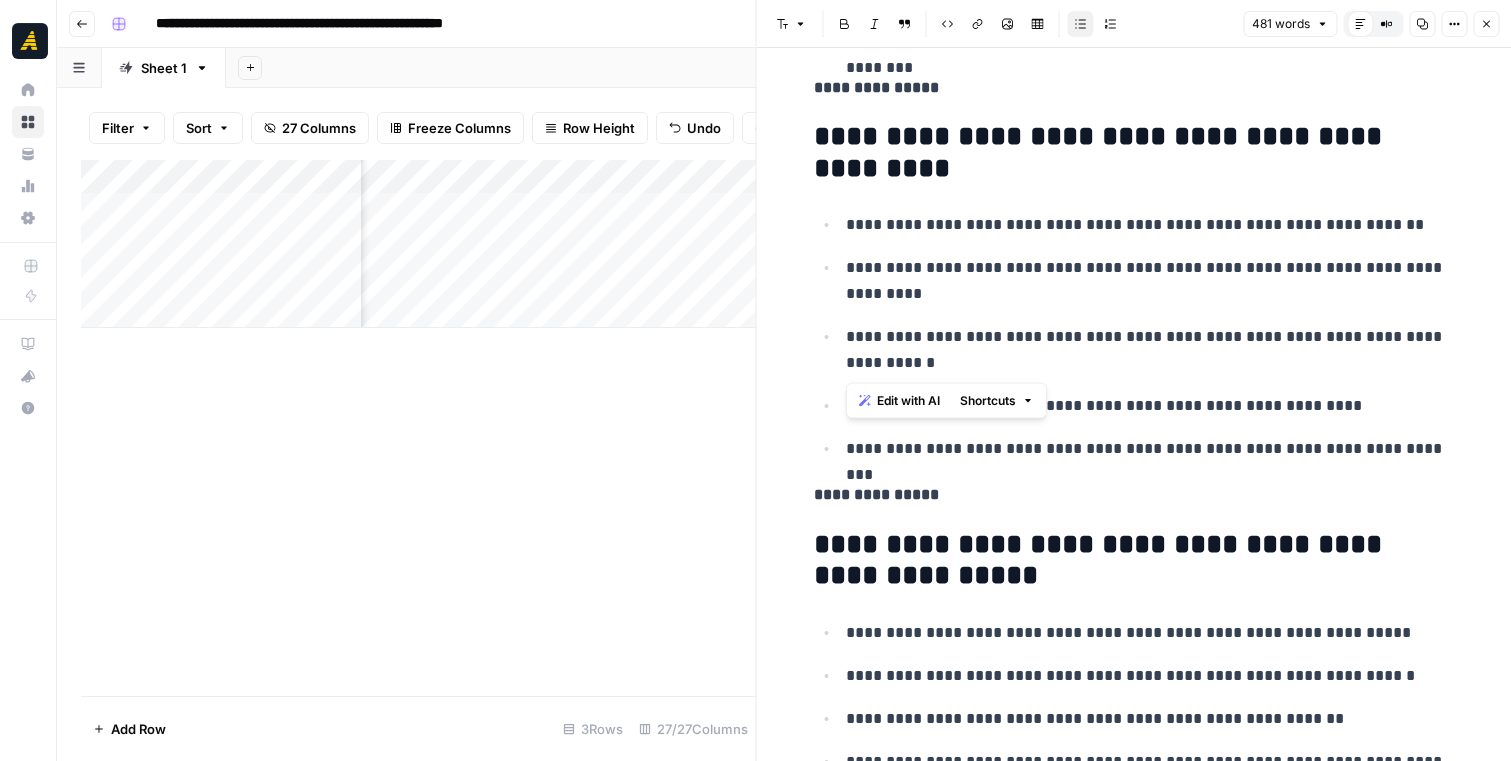 drag, startPoint x: 921, startPoint y: 357, endPoint x: 827, endPoint y: 342, distance: 95.189285 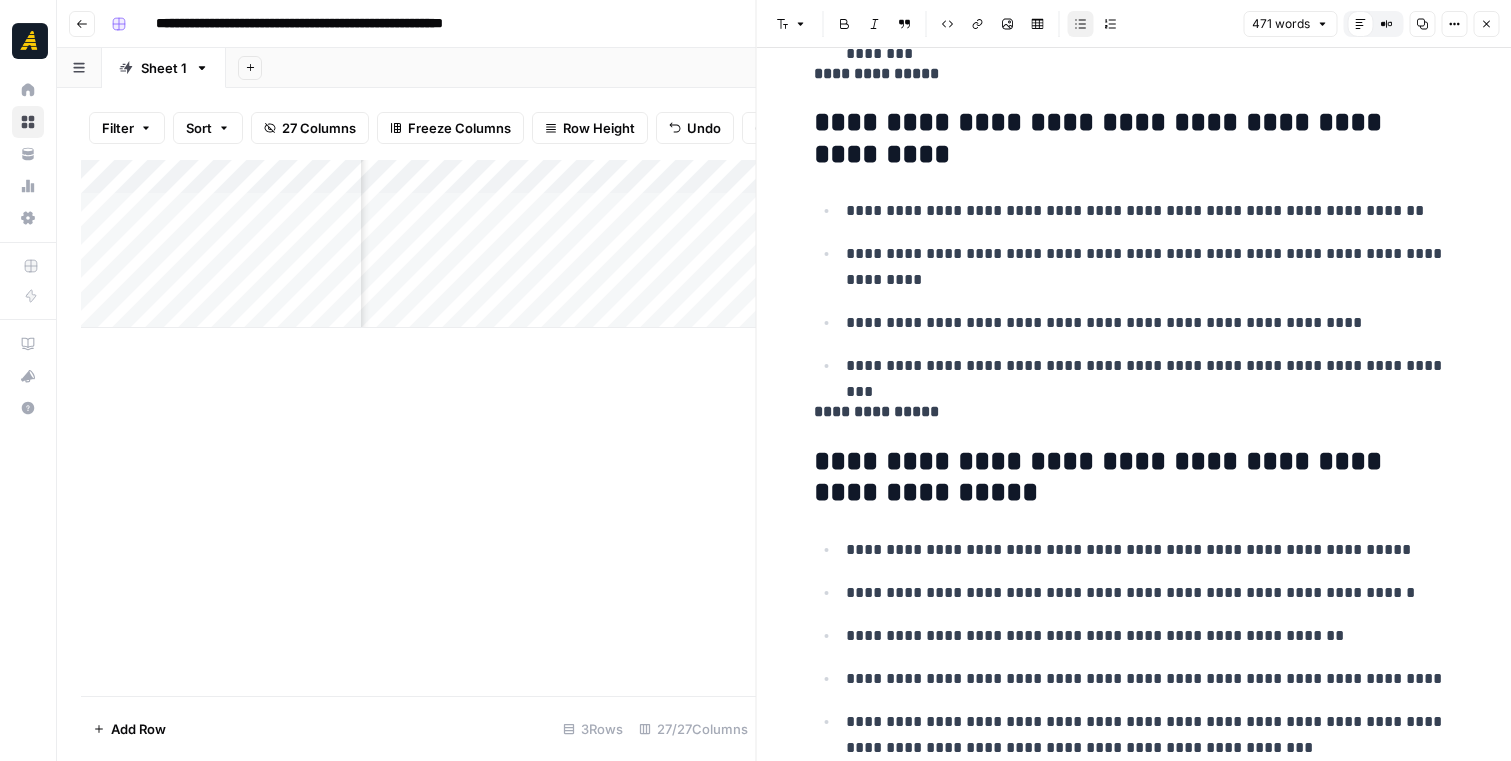 scroll, scrollTop: 1917, scrollLeft: 0, axis: vertical 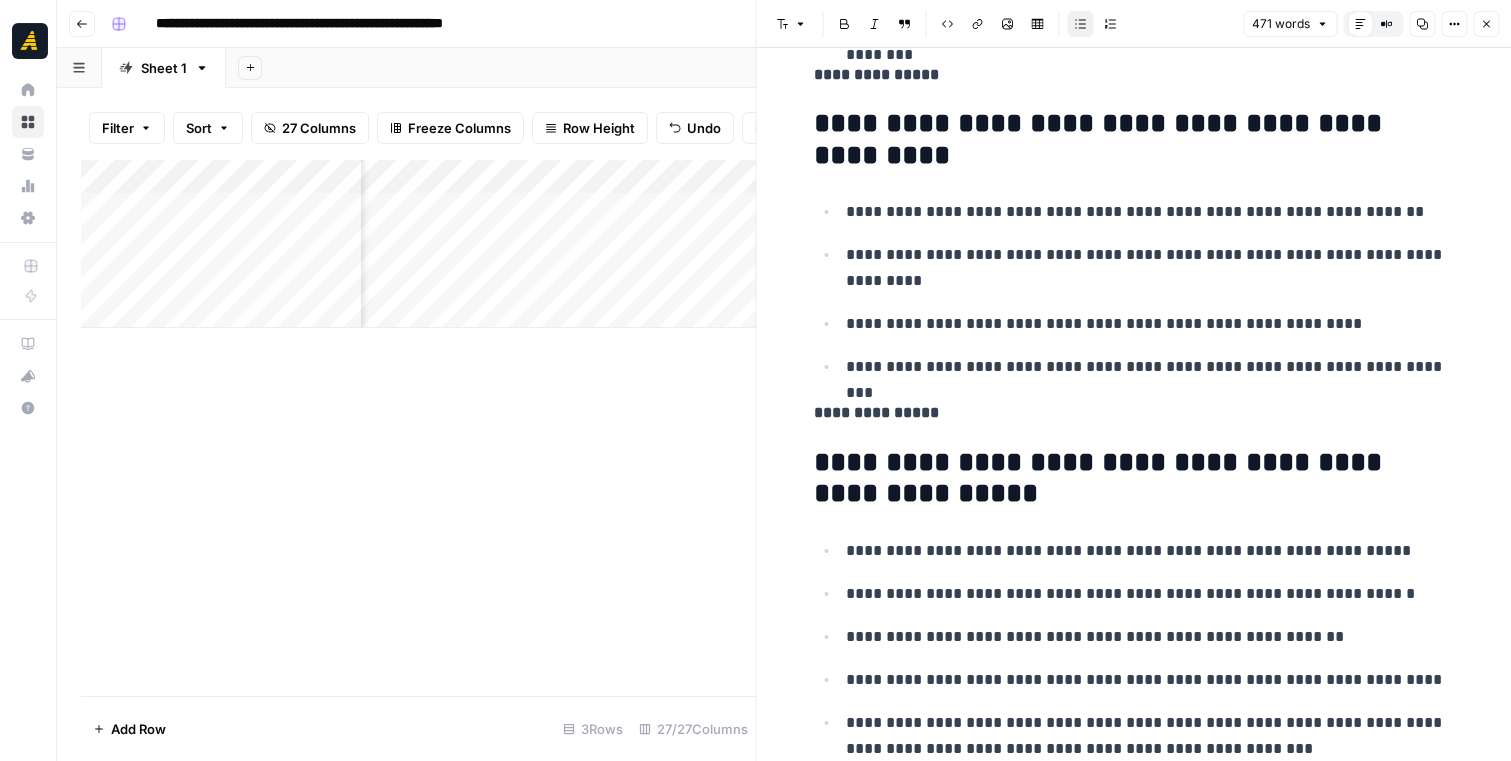click on "**********" at bounding box center [1150, 324] 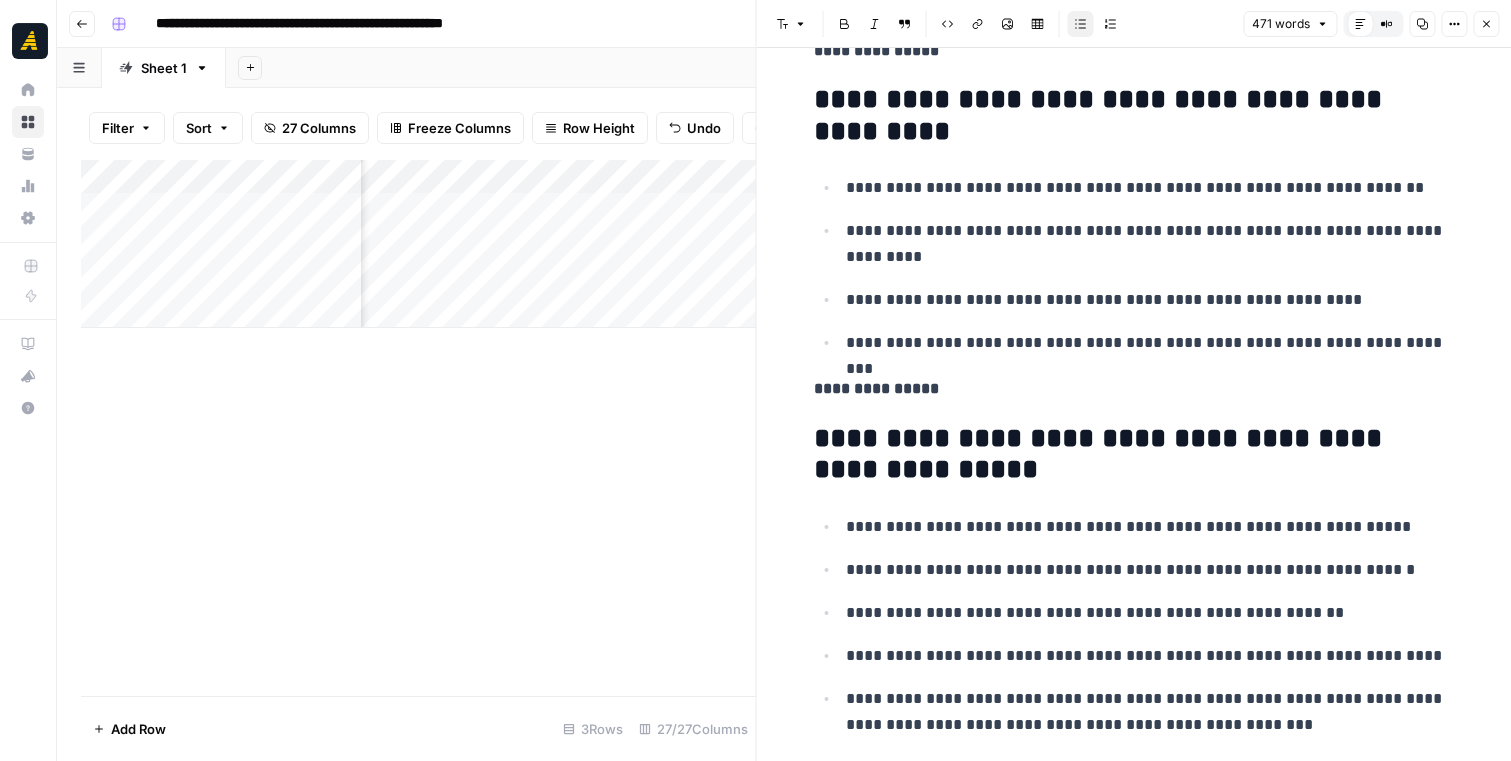 scroll, scrollTop: 1943, scrollLeft: 0, axis: vertical 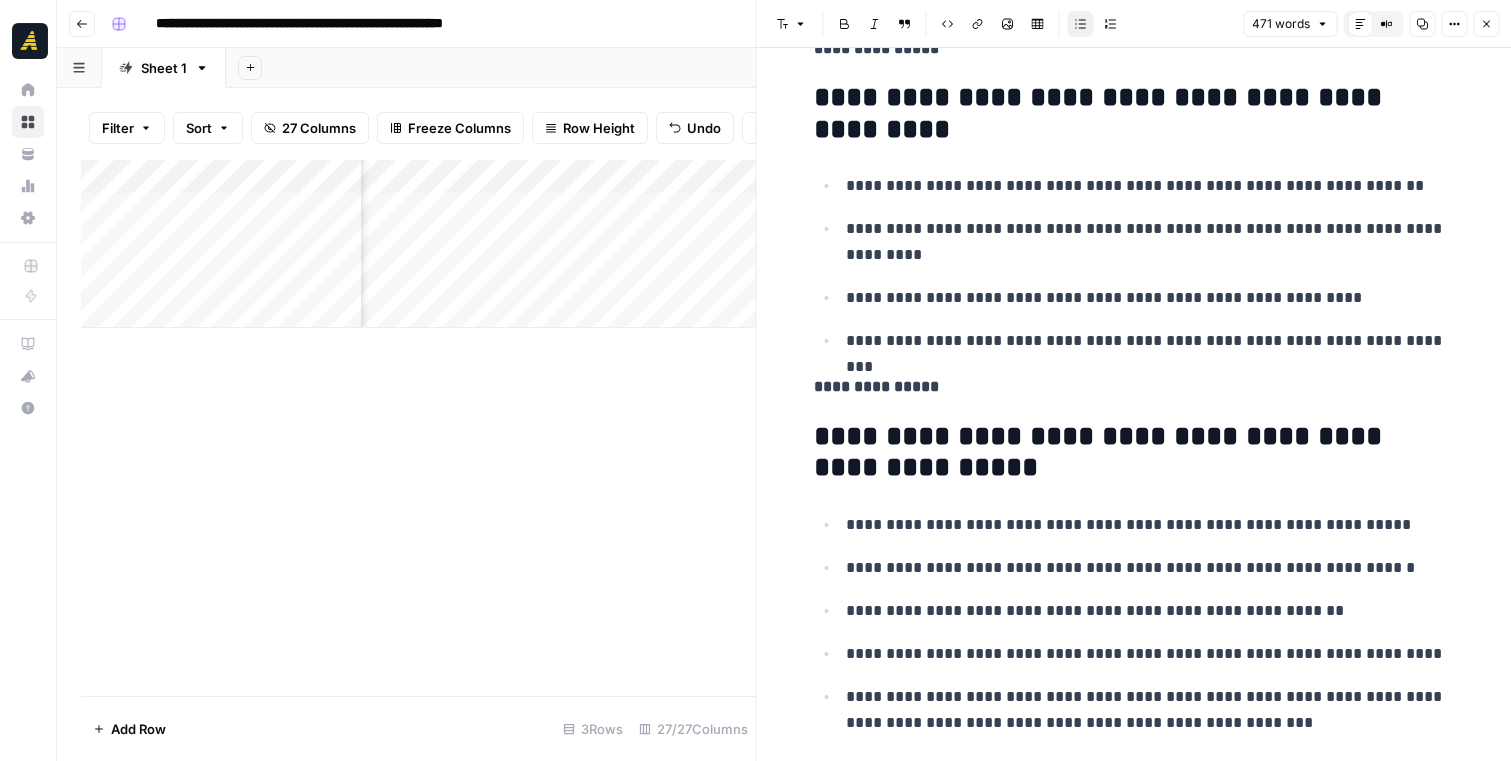 click on "**********" at bounding box center (1134, -287) 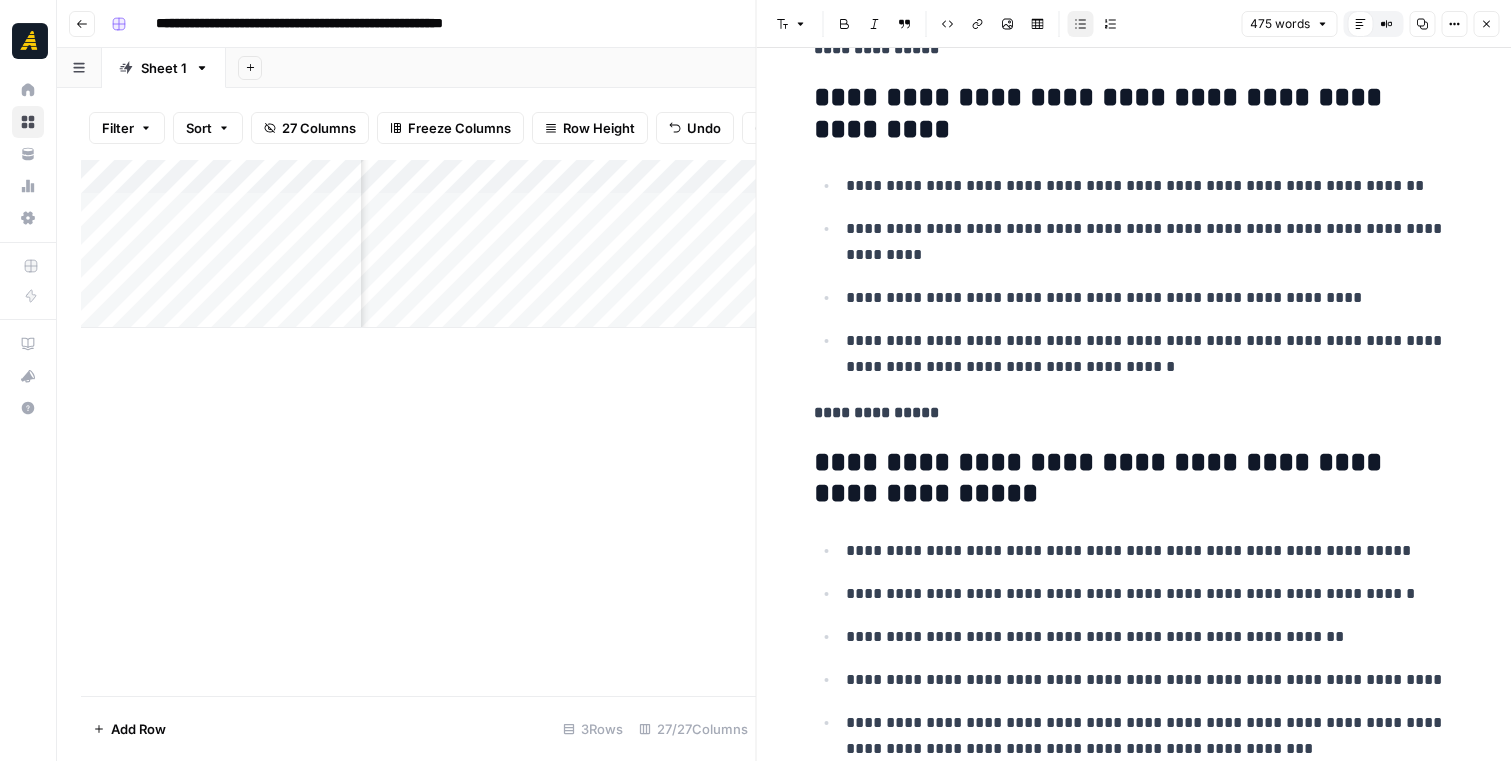 click on "**********" at bounding box center (1150, 354) 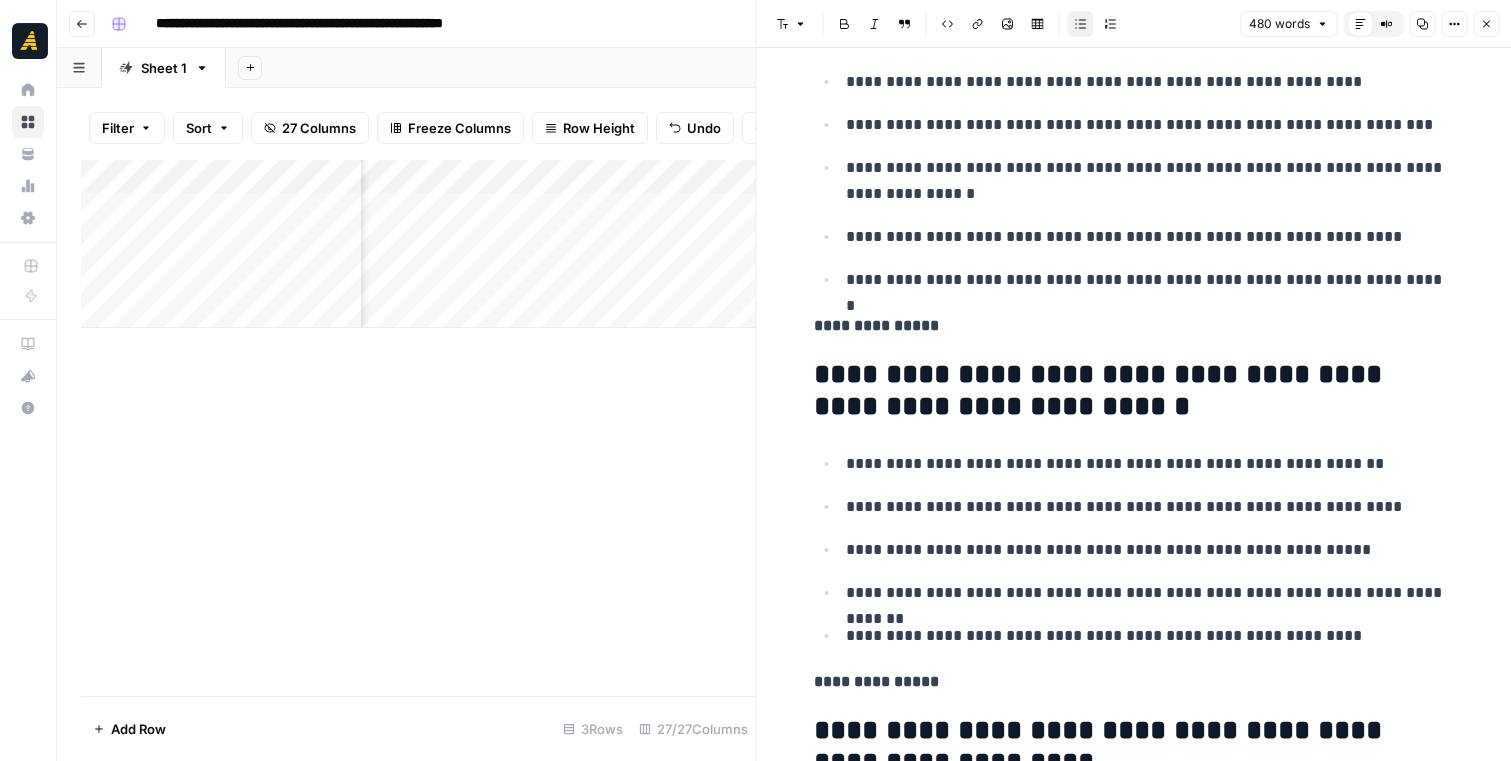 scroll, scrollTop: 445, scrollLeft: 0, axis: vertical 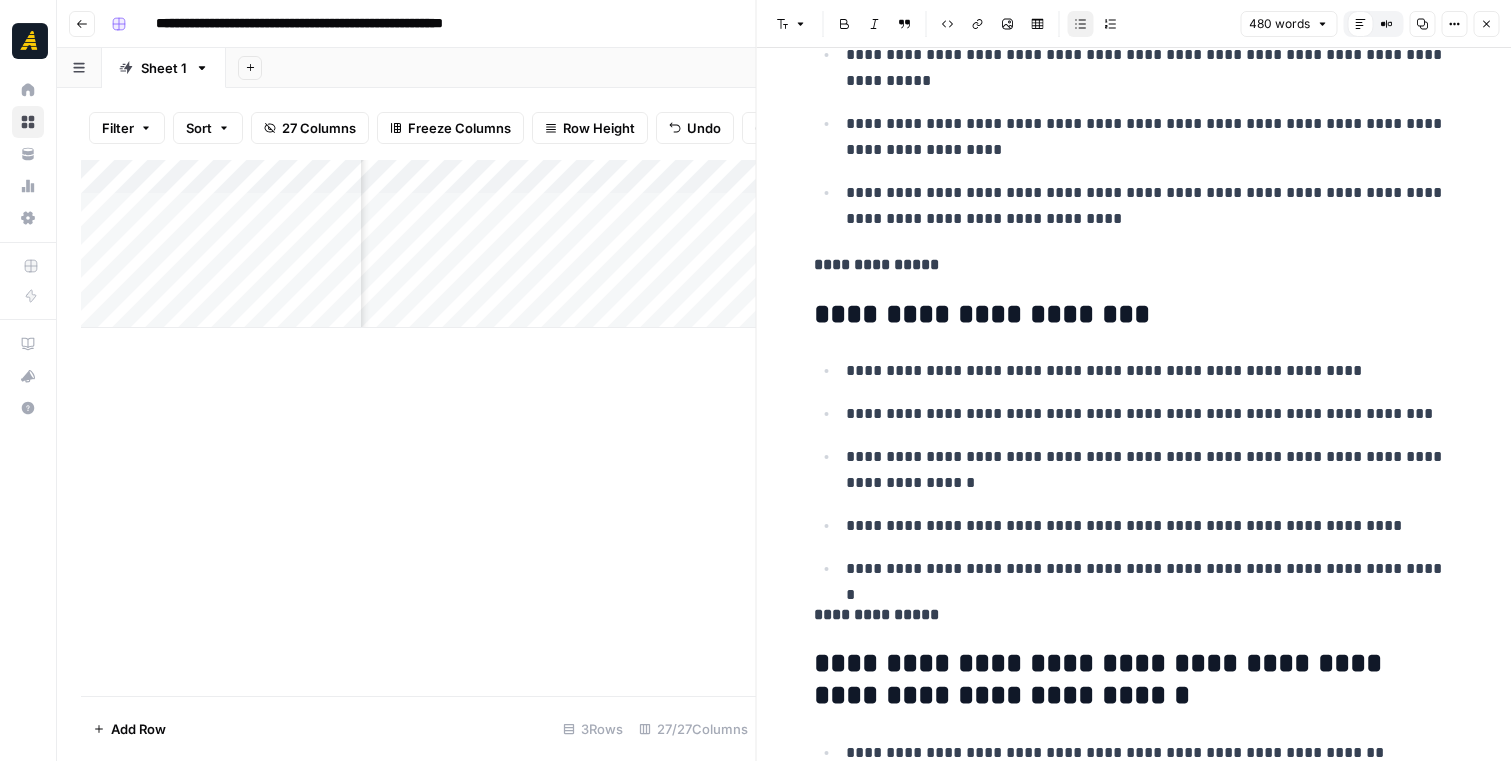 click on "Close" at bounding box center [1486, 24] 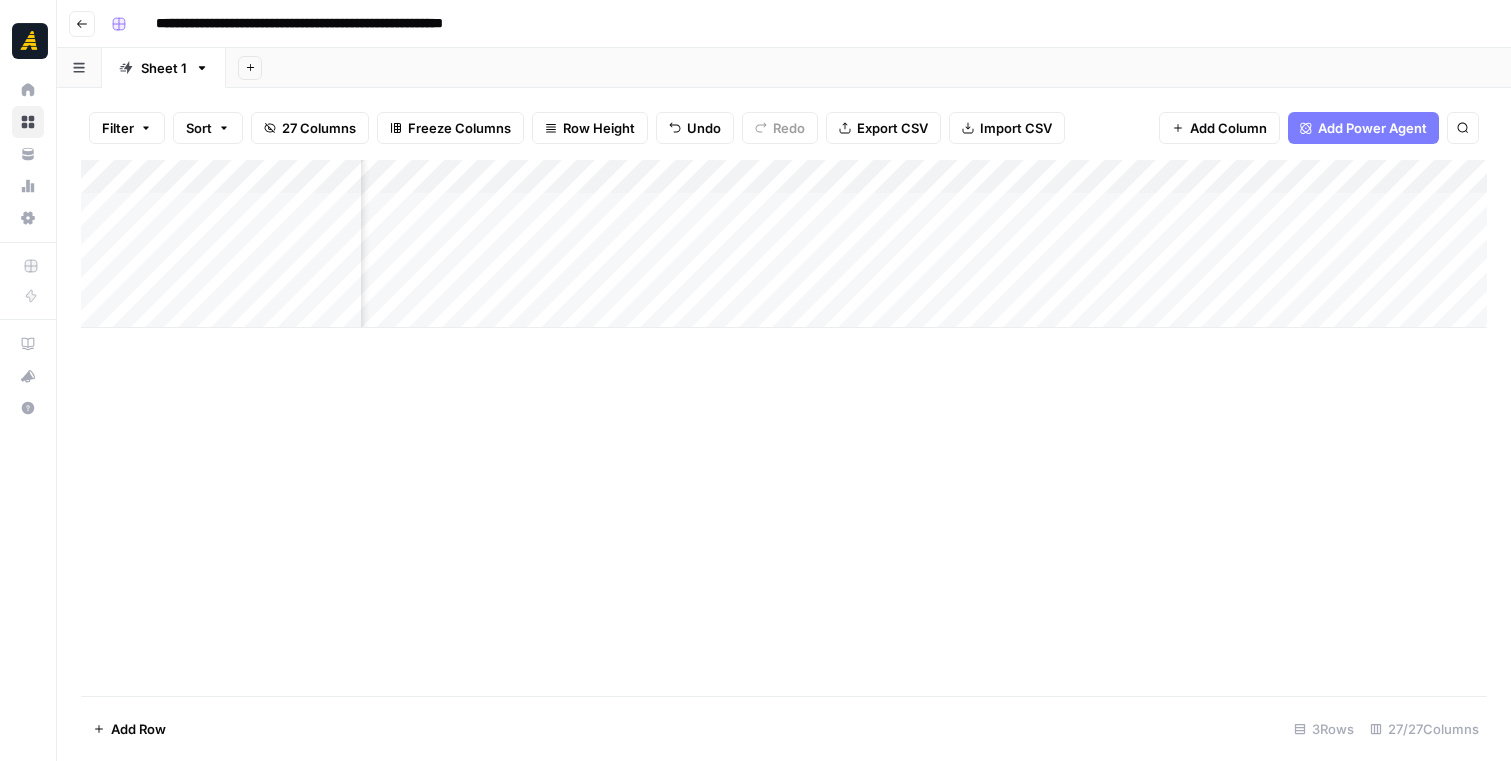 scroll, scrollTop: 0, scrollLeft: 2643, axis: horizontal 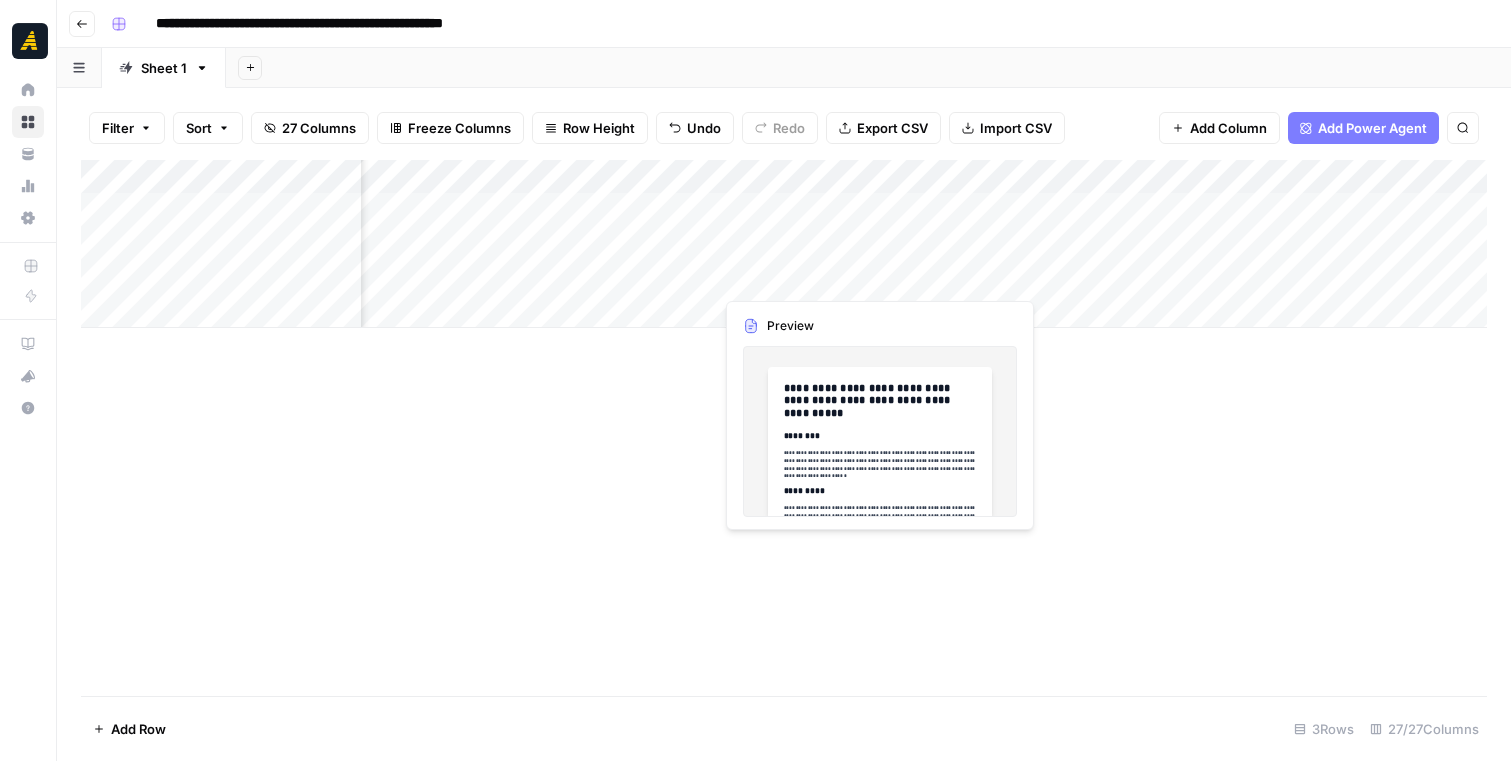 click on "Add Column" at bounding box center [784, 244] 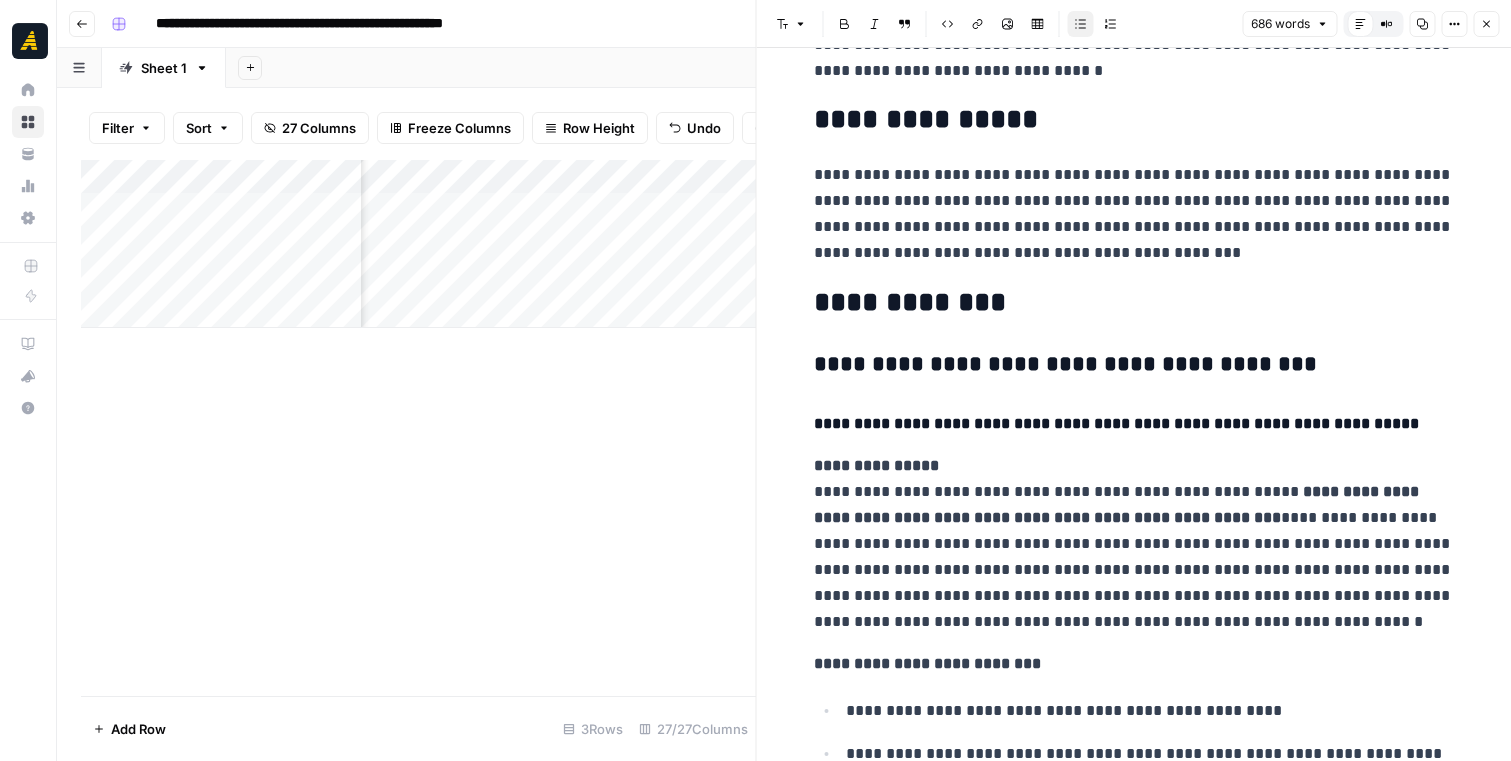 scroll, scrollTop: 601, scrollLeft: 0, axis: vertical 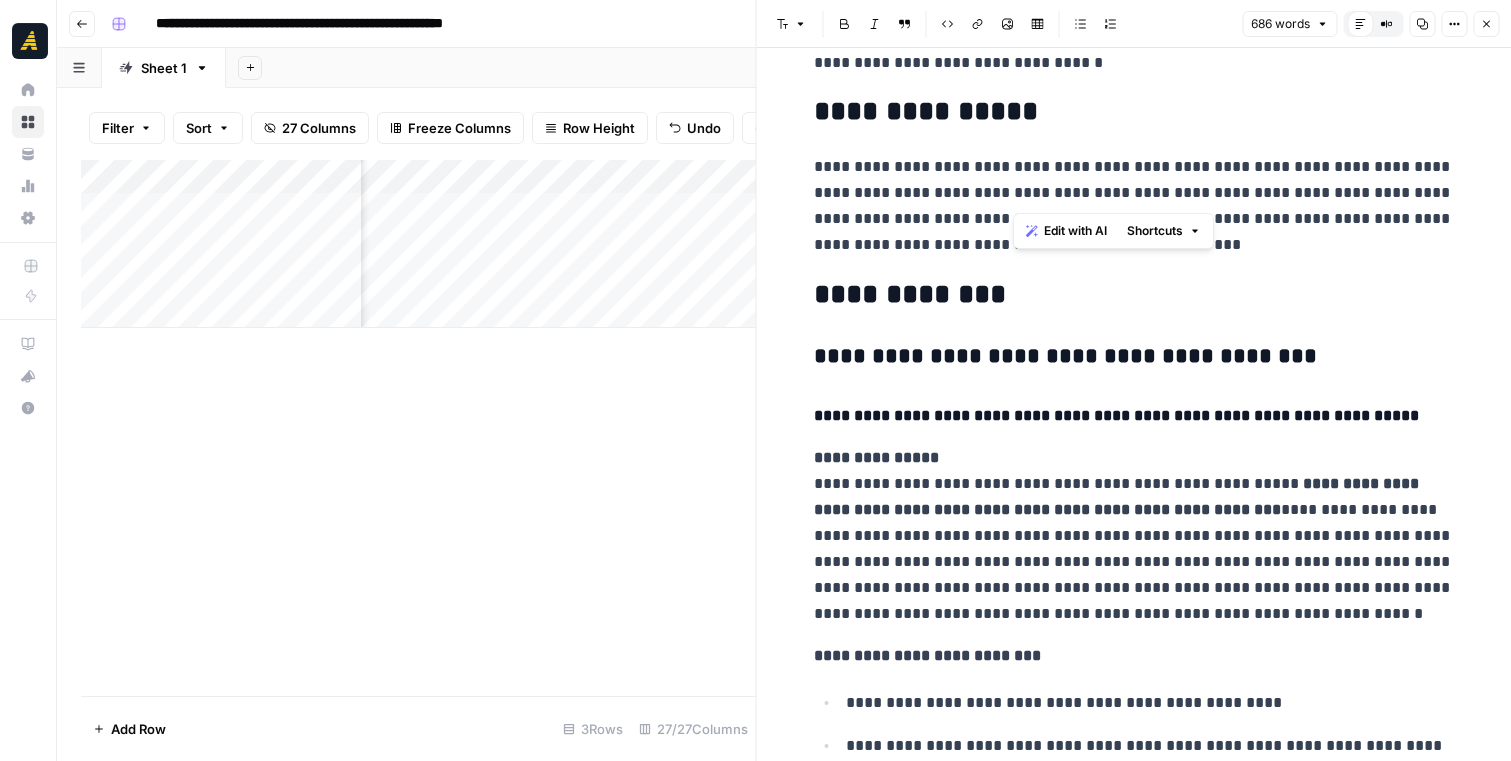 drag, startPoint x: 1012, startPoint y: 194, endPoint x: 1380, endPoint y: 190, distance: 368.02173 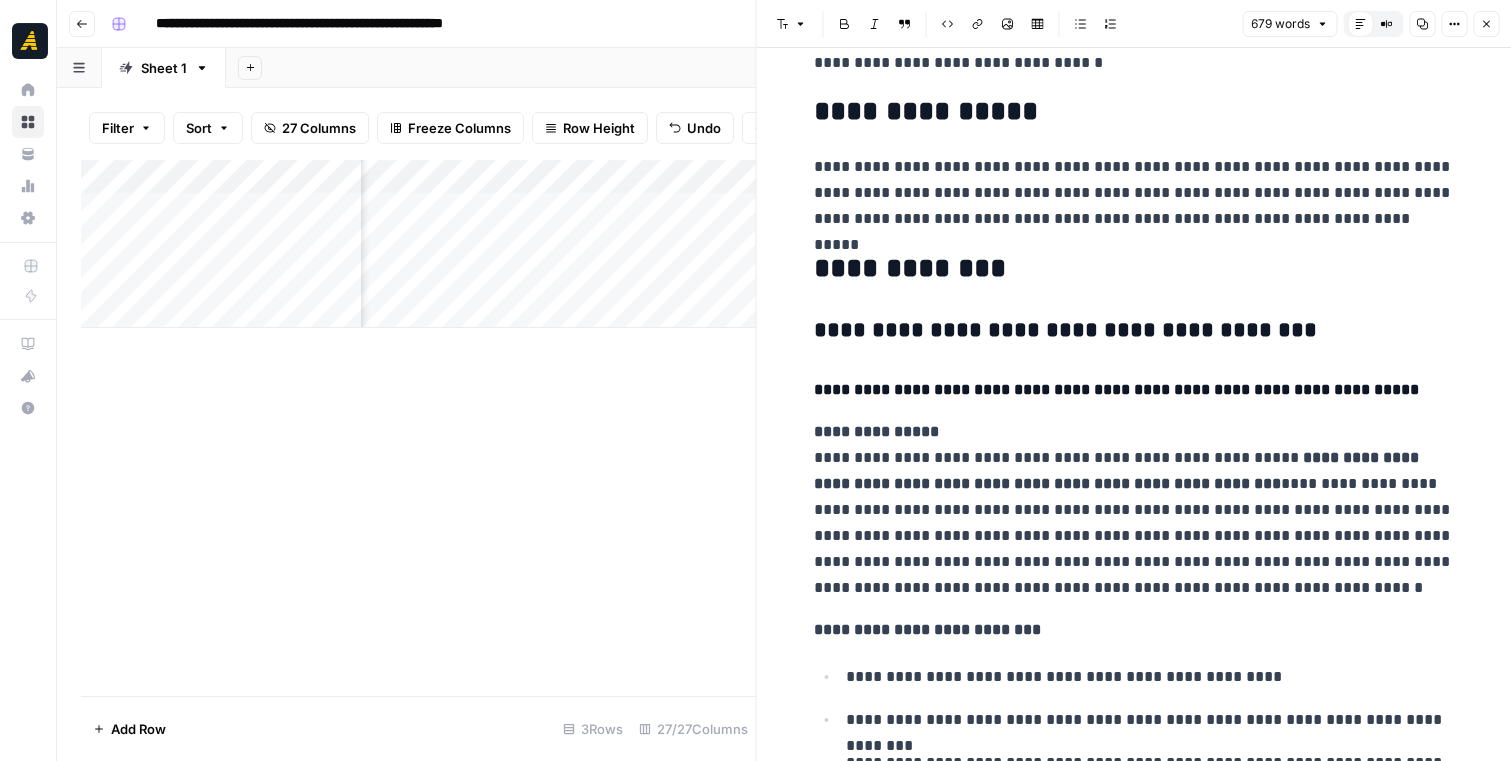 click on "**********" at bounding box center (1134, 193) 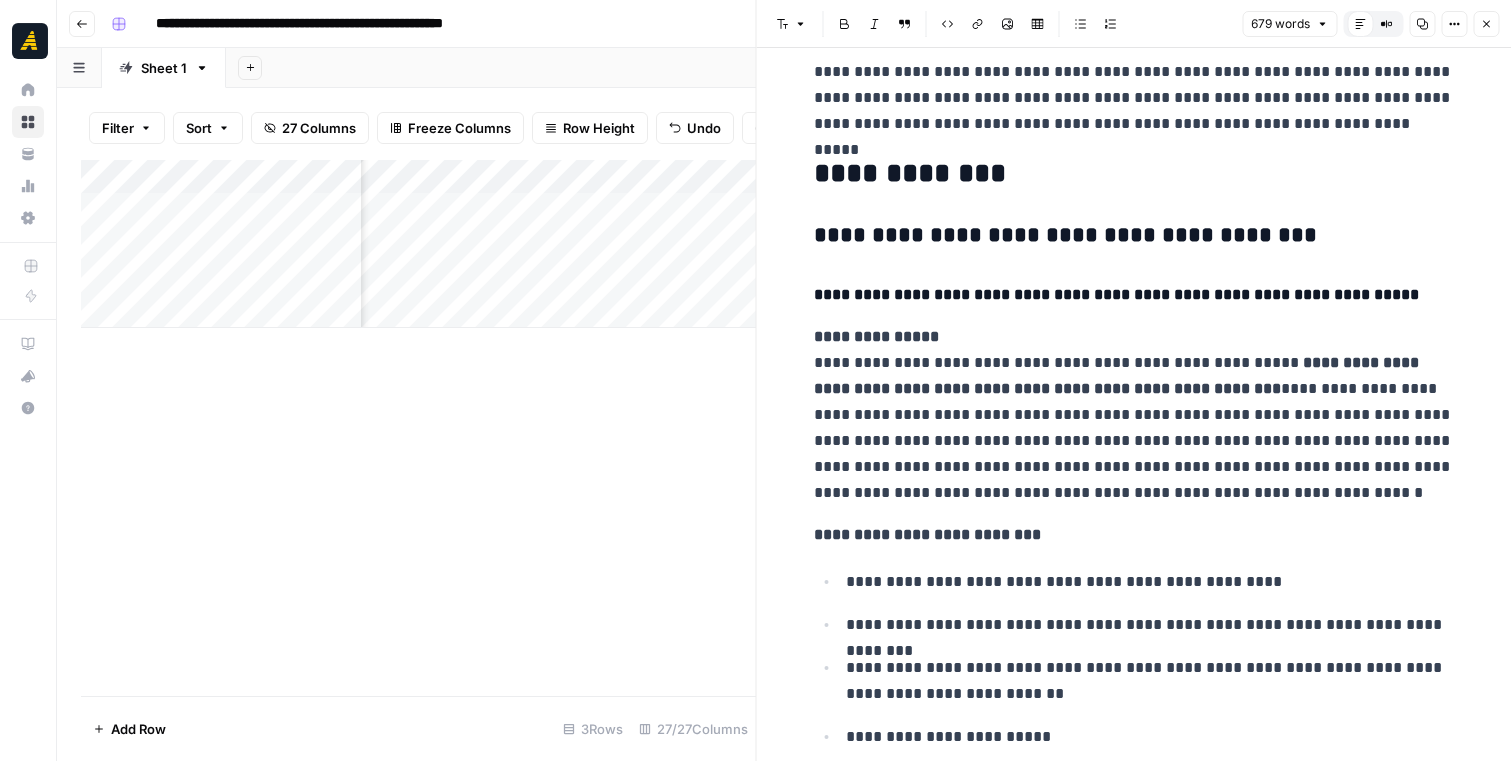 scroll, scrollTop: 699, scrollLeft: 0, axis: vertical 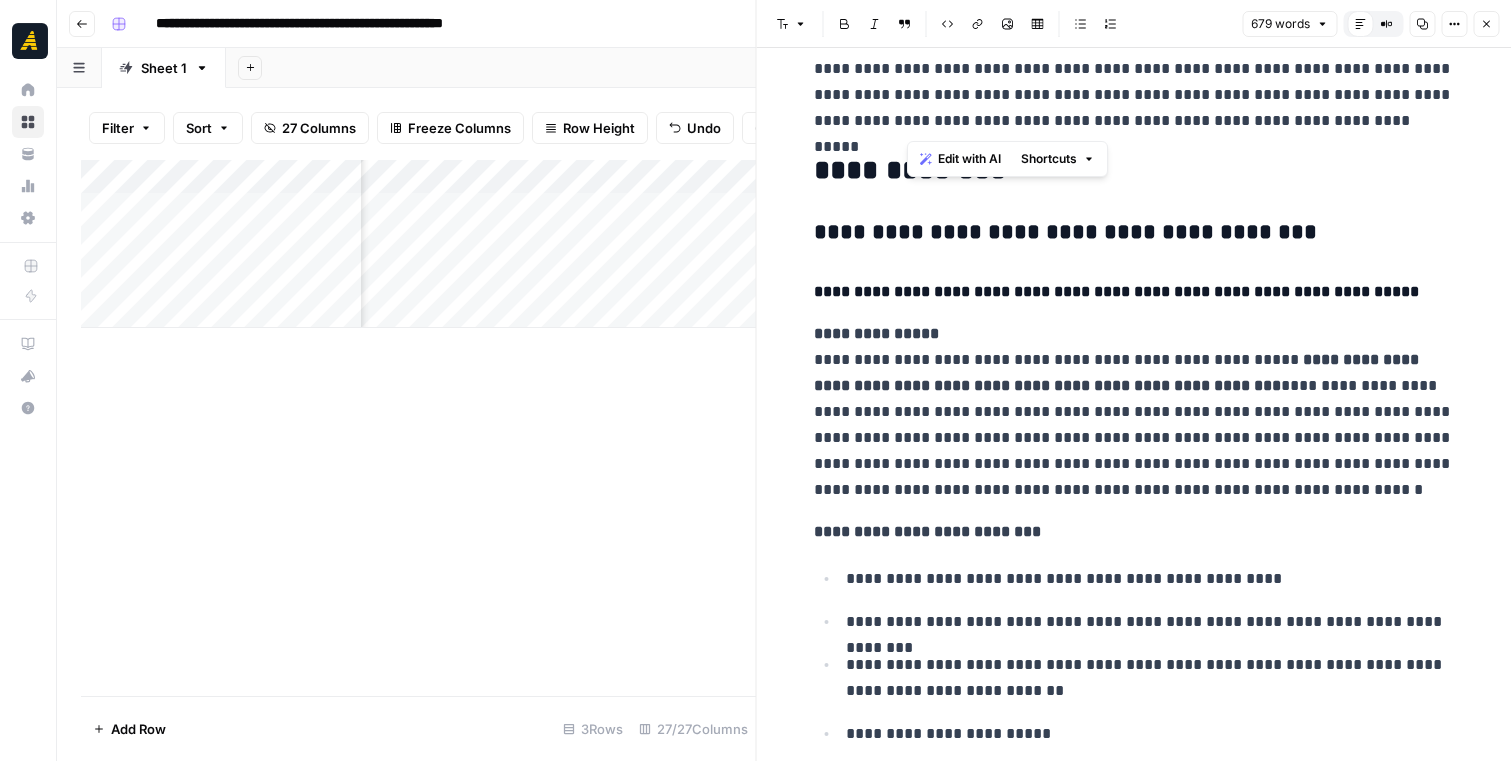 drag, startPoint x: 905, startPoint y: 122, endPoint x: 1398, endPoint y: 95, distance: 493.7388 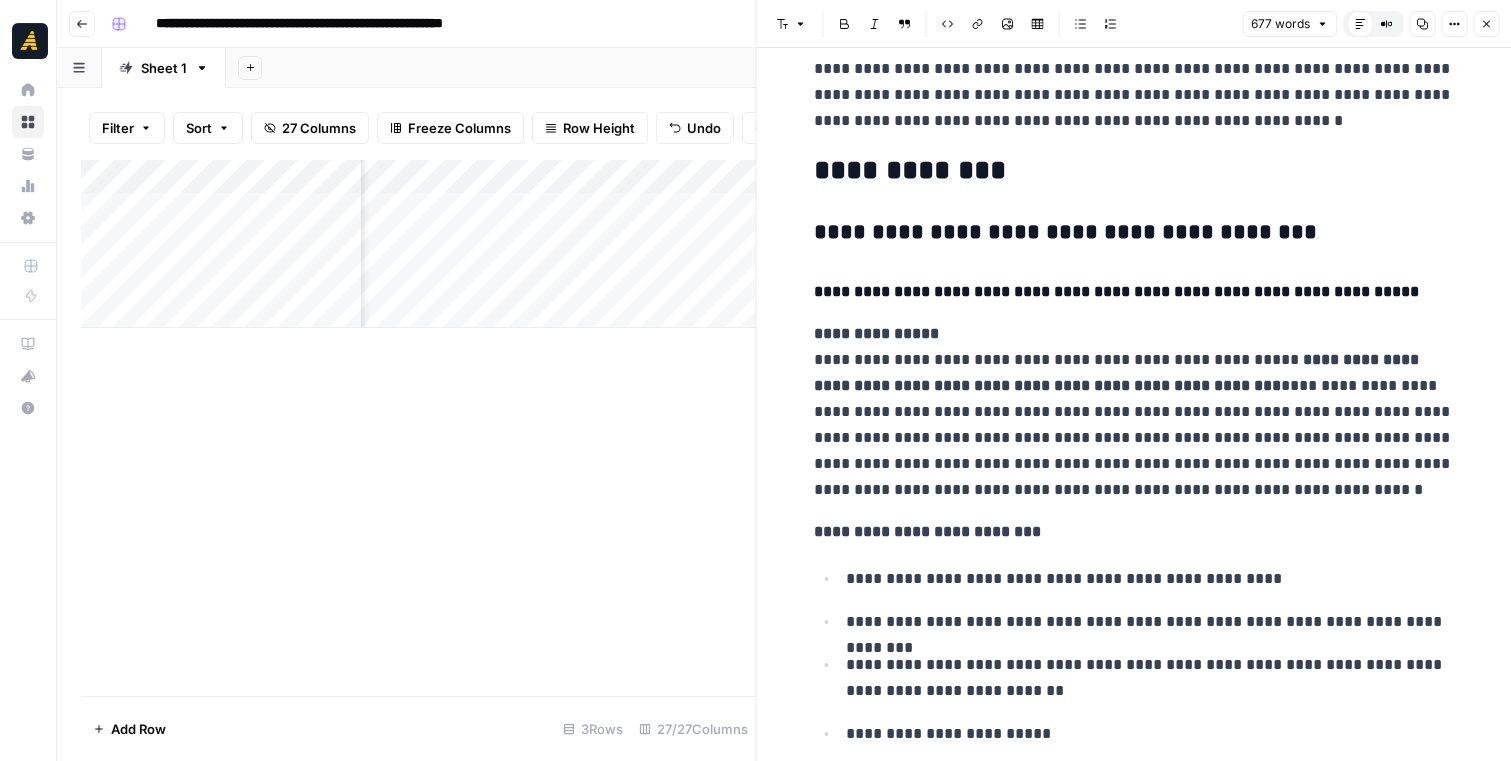 type 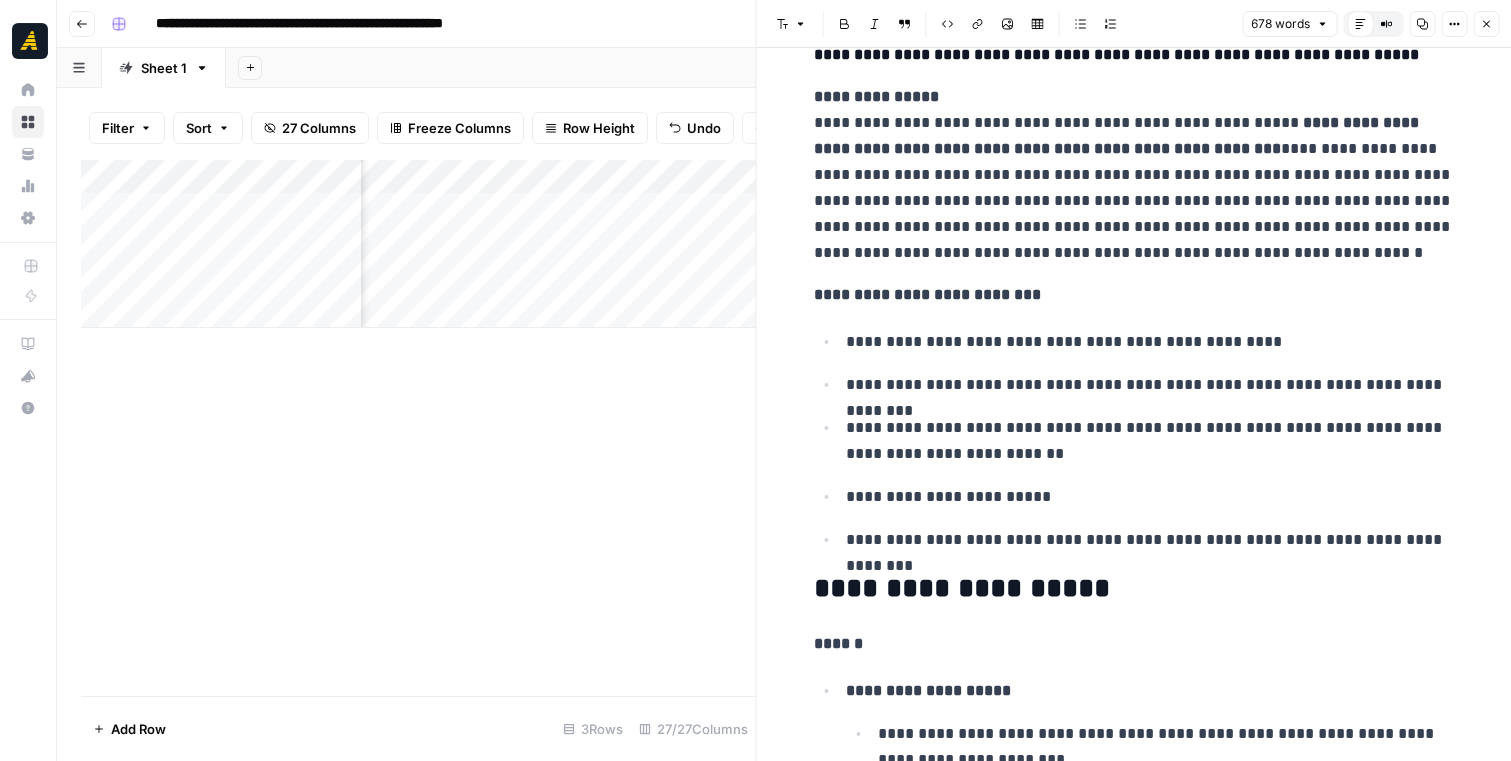 scroll, scrollTop: 939, scrollLeft: 0, axis: vertical 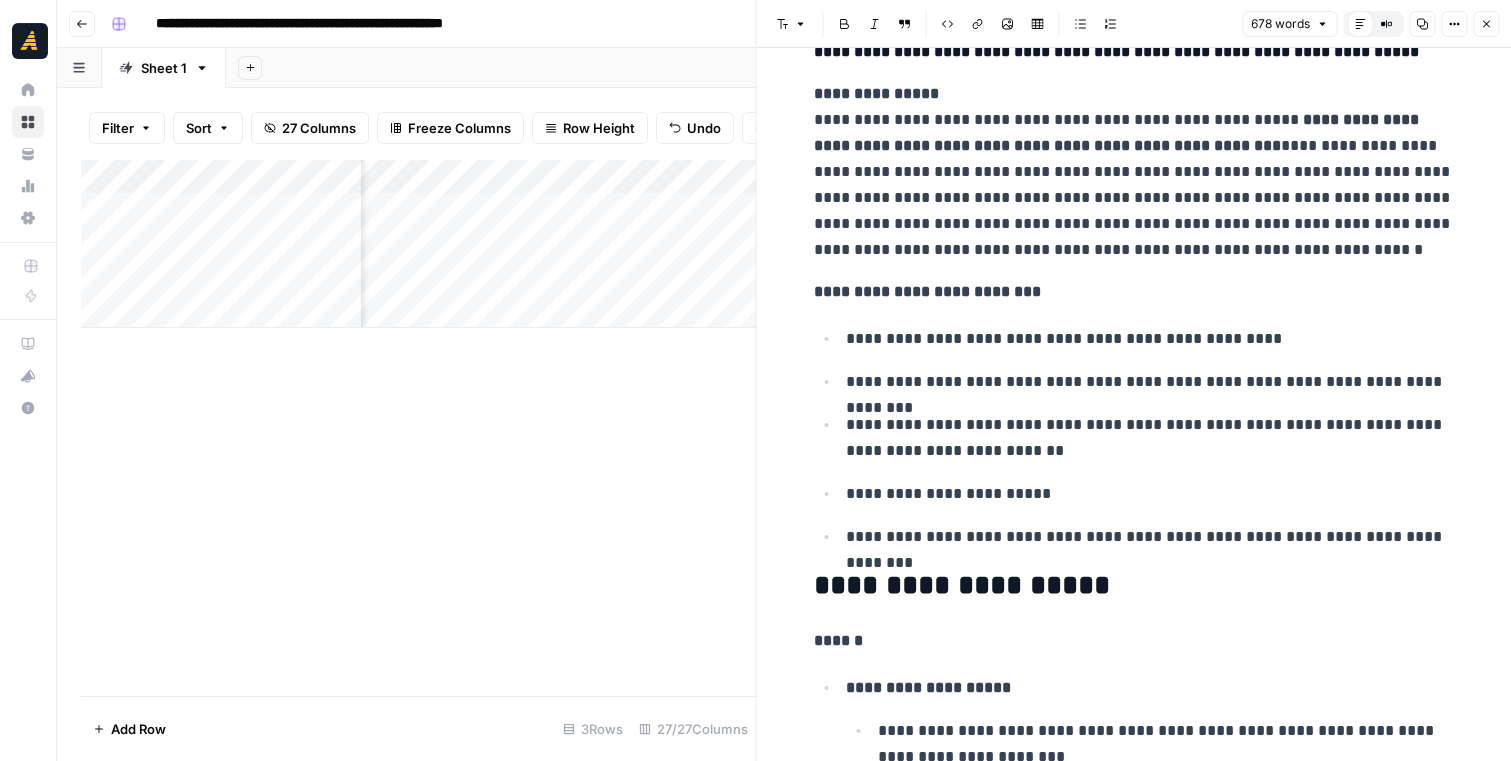 click on "**********" at bounding box center (1134, 172) 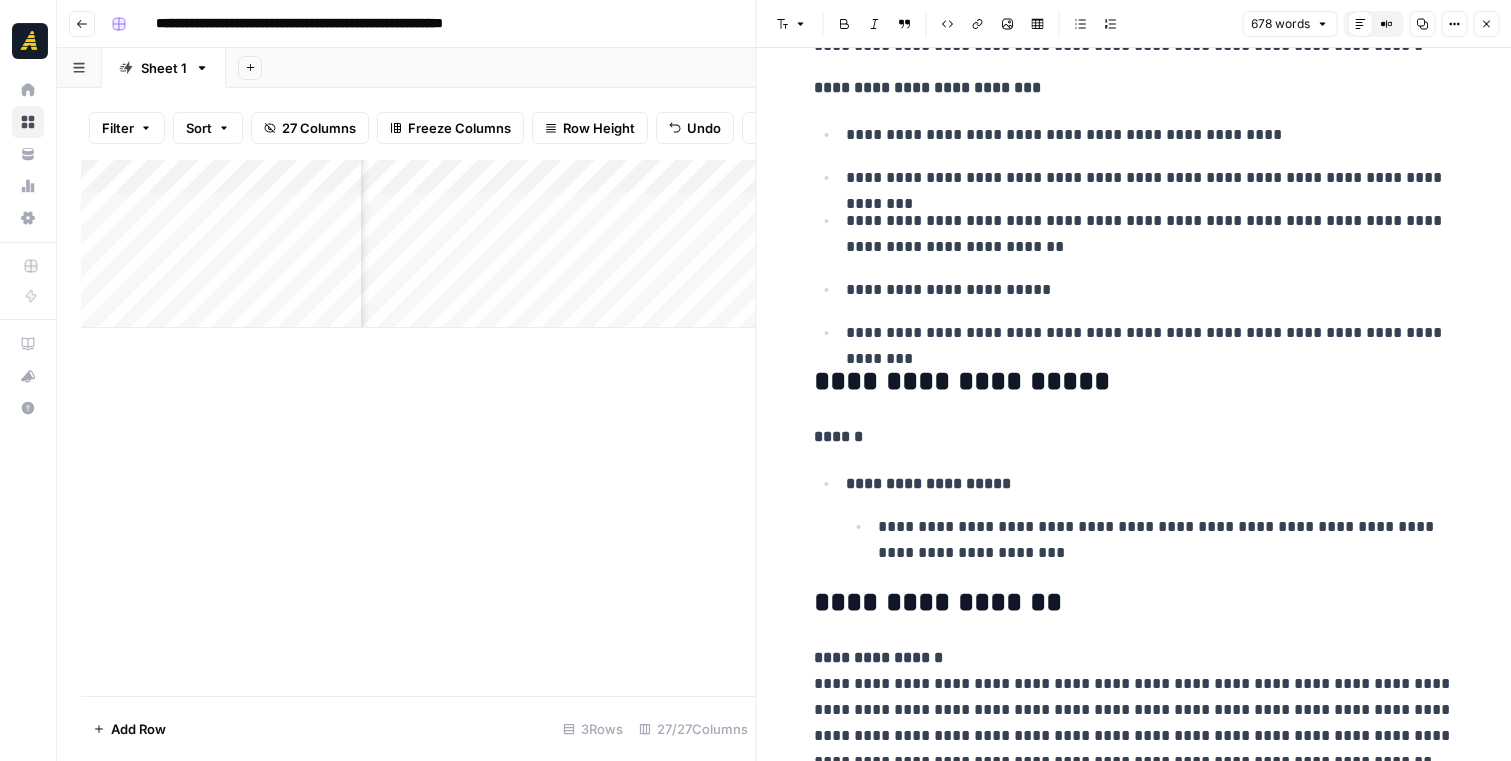 scroll, scrollTop: 1145, scrollLeft: 0, axis: vertical 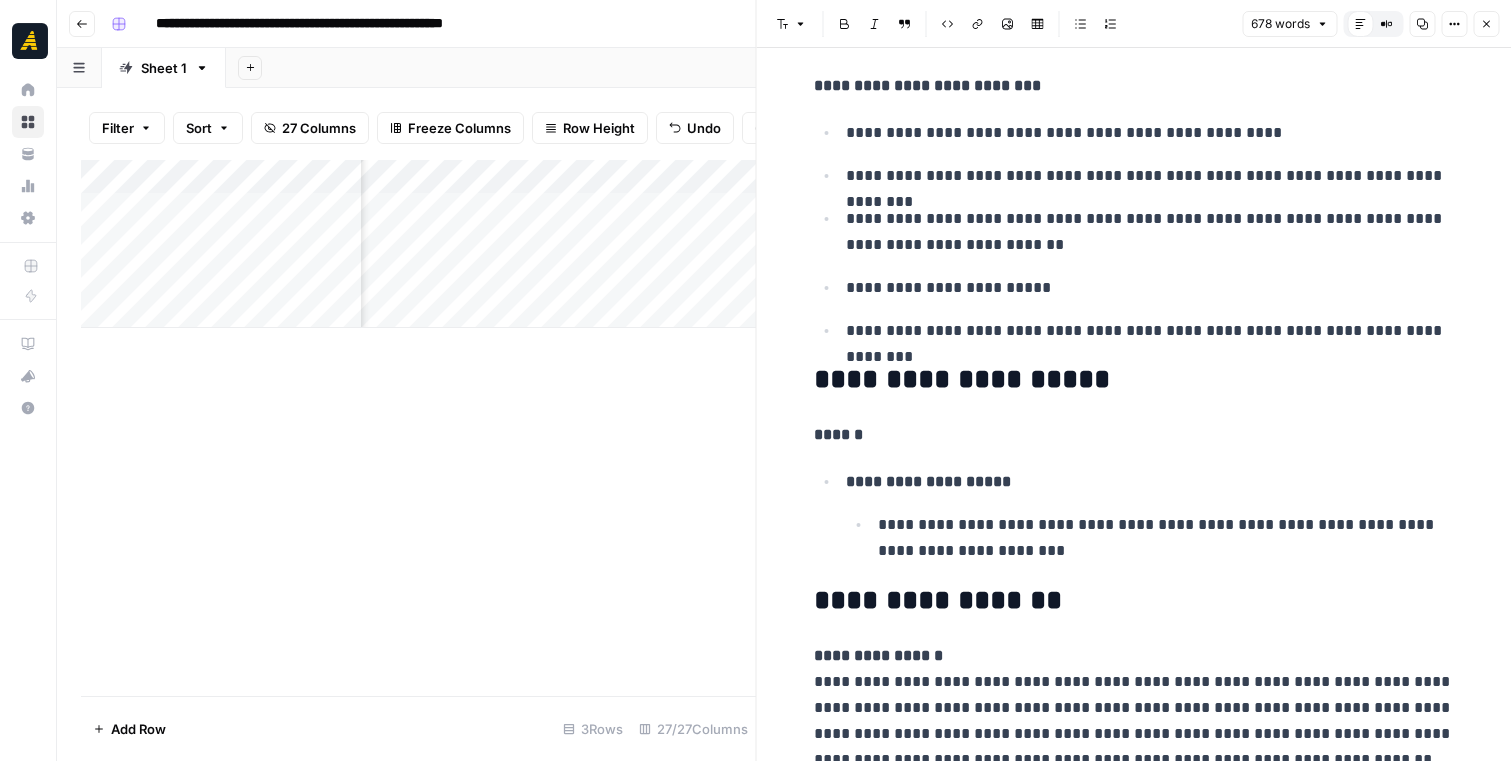 click on "**********" at bounding box center (1150, 288) 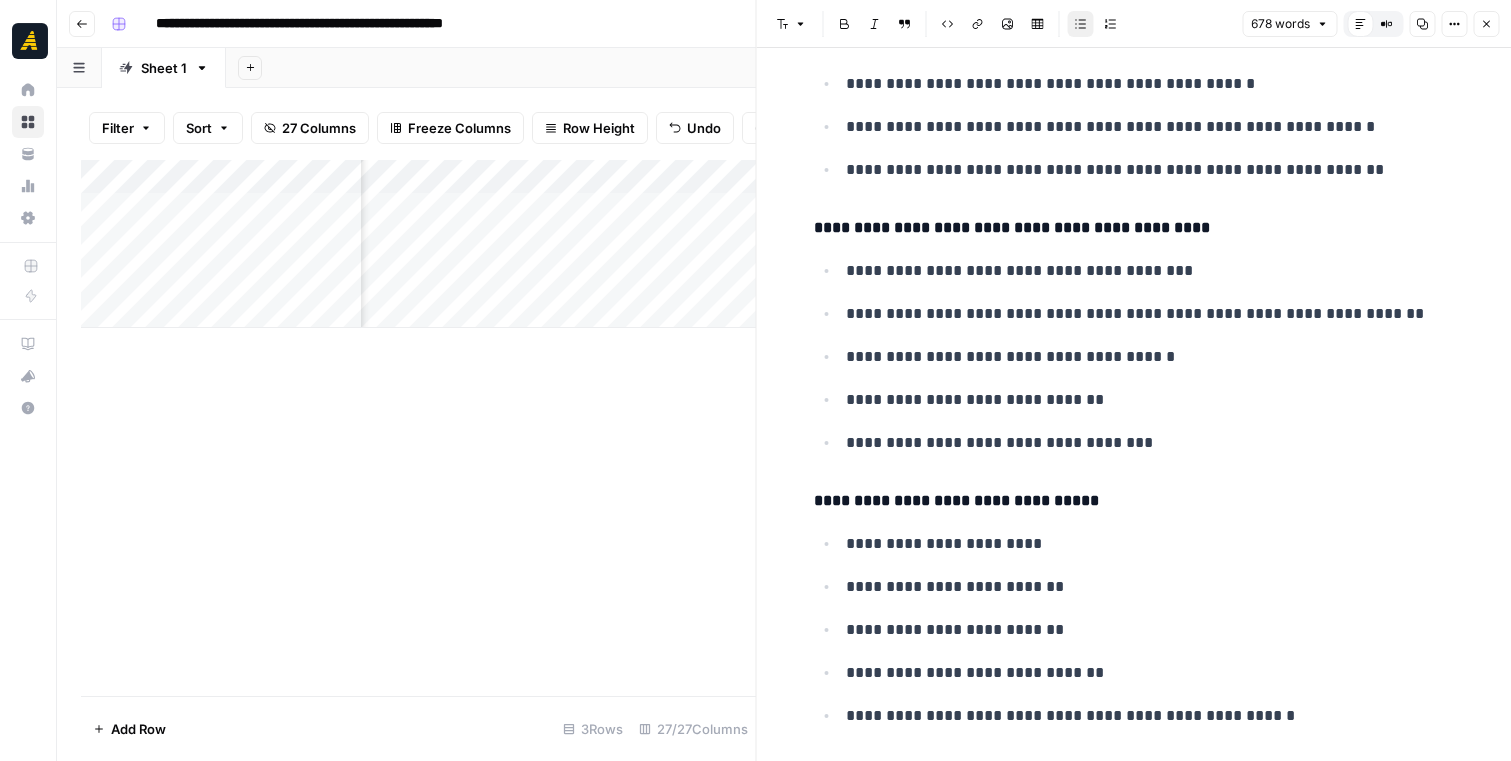 scroll, scrollTop: 3261, scrollLeft: 0, axis: vertical 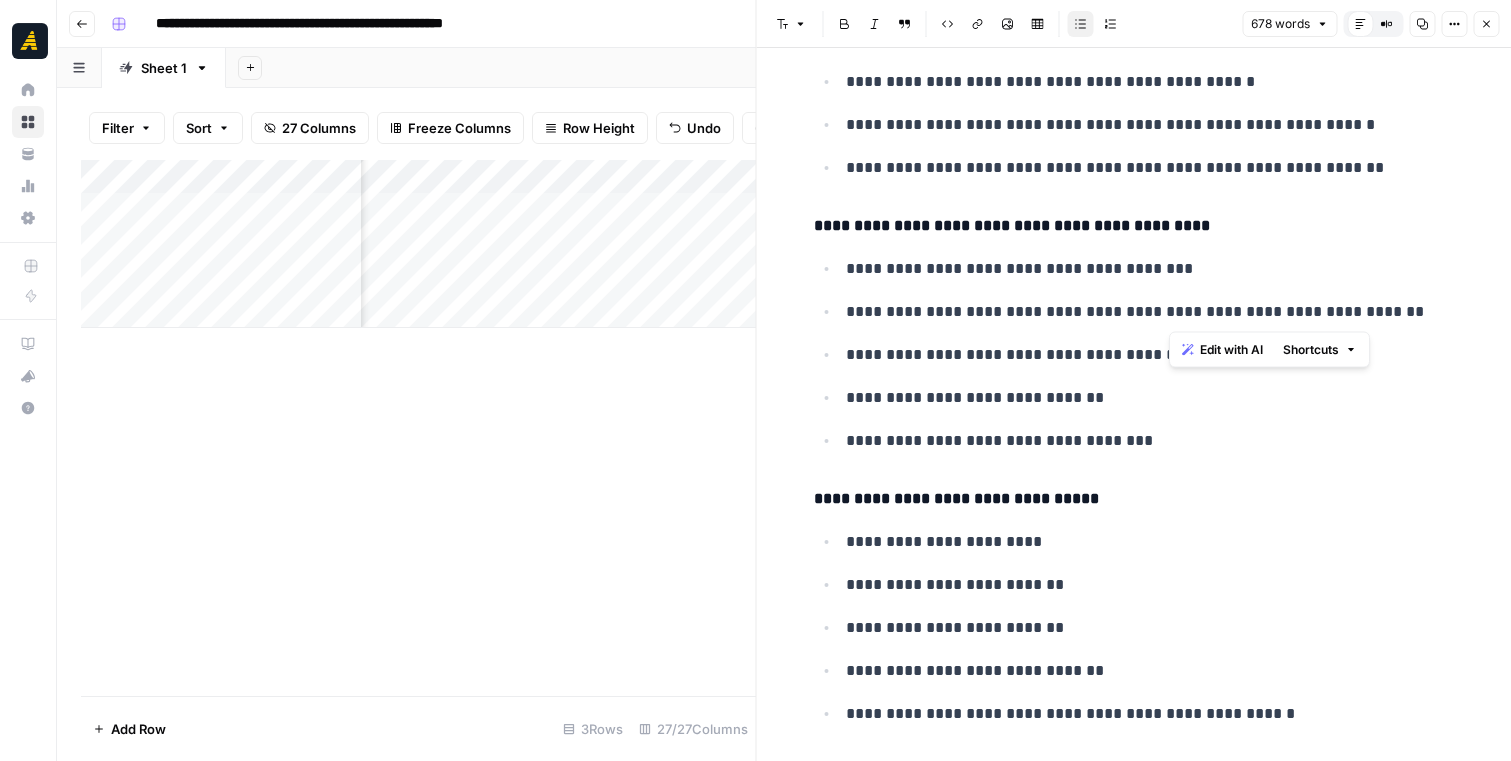 drag, startPoint x: 1369, startPoint y: 314, endPoint x: 1167, endPoint y: 303, distance: 202.29929 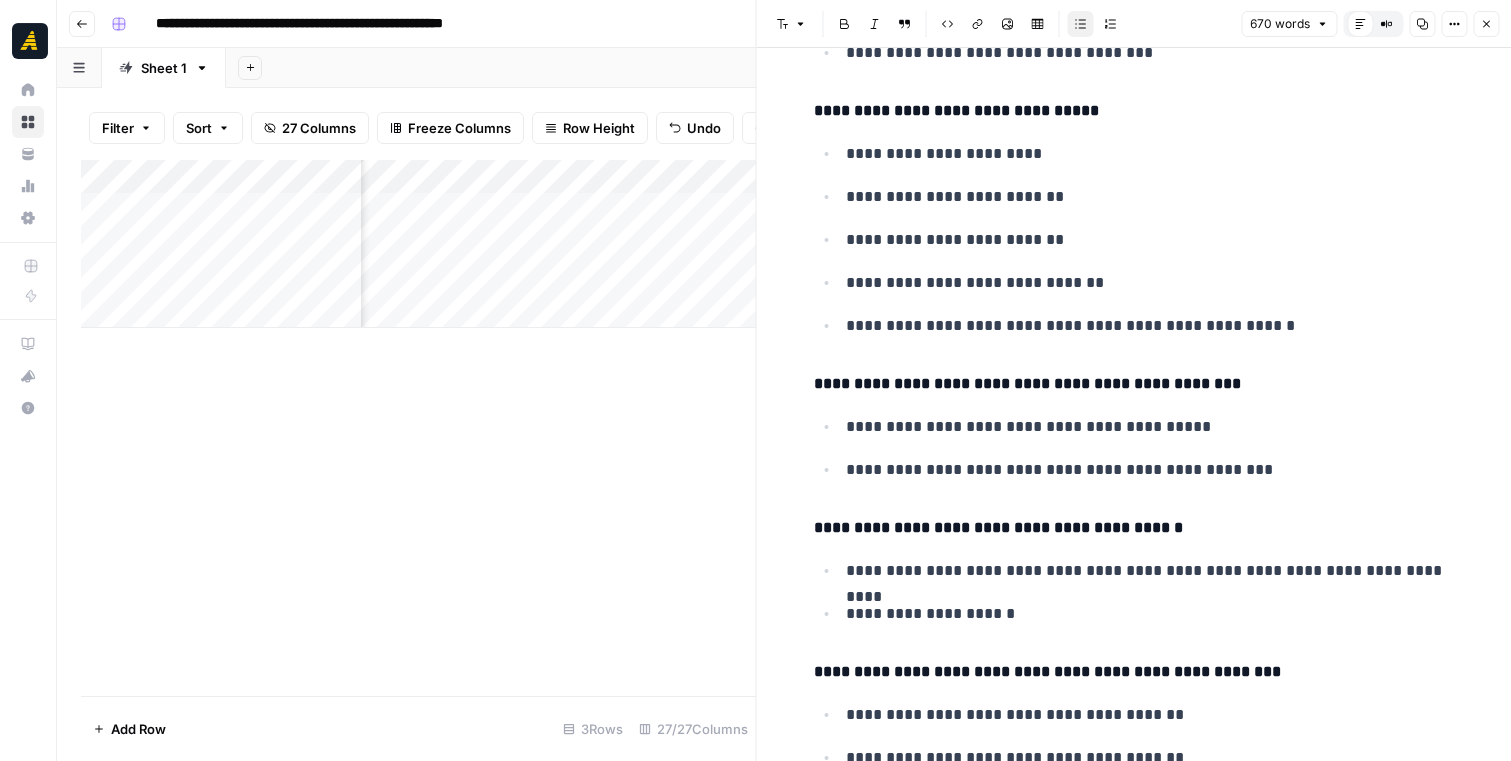 scroll, scrollTop: 3640, scrollLeft: 0, axis: vertical 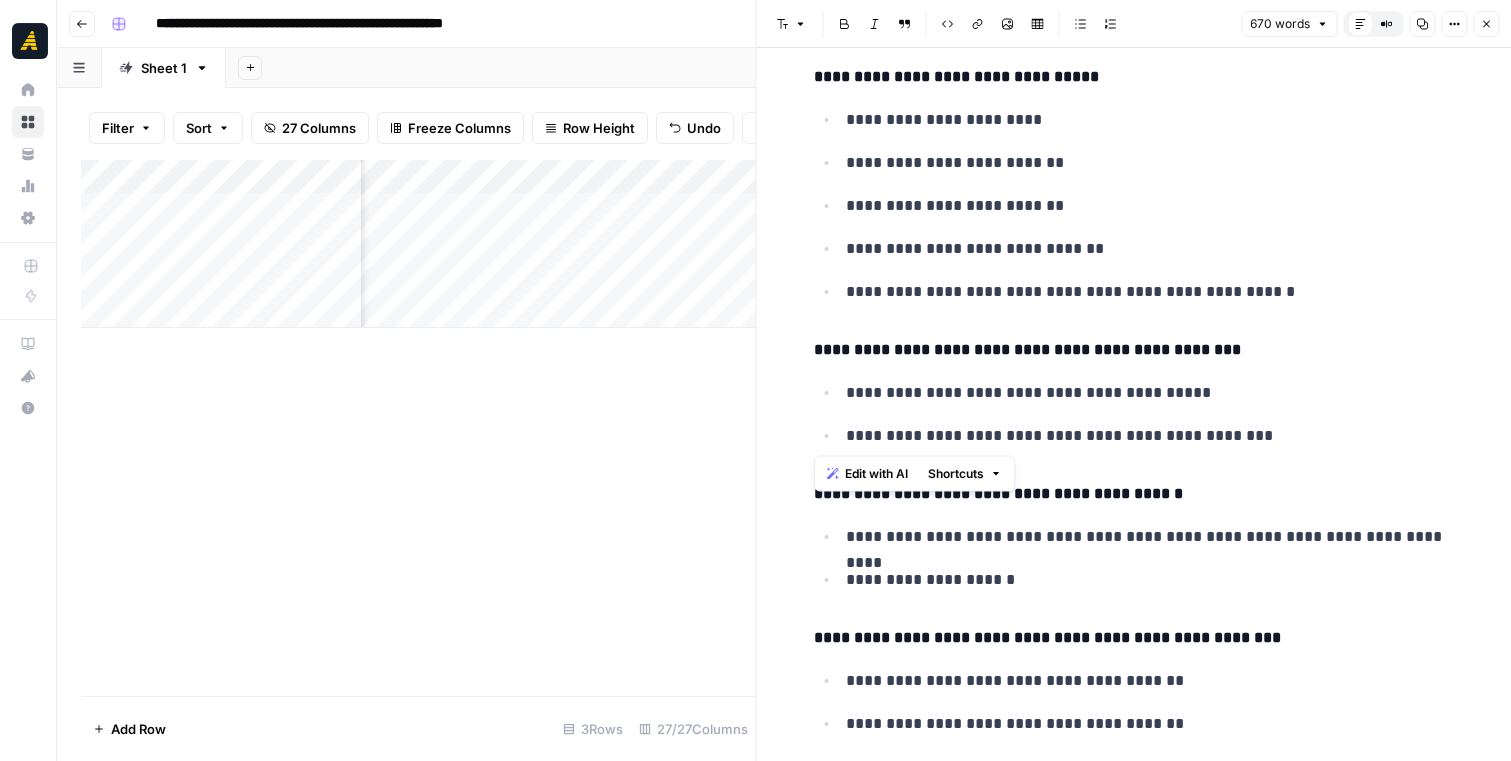drag, startPoint x: 1322, startPoint y: 438, endPoint x: 798, endPoint y: 347, distance: 531.843 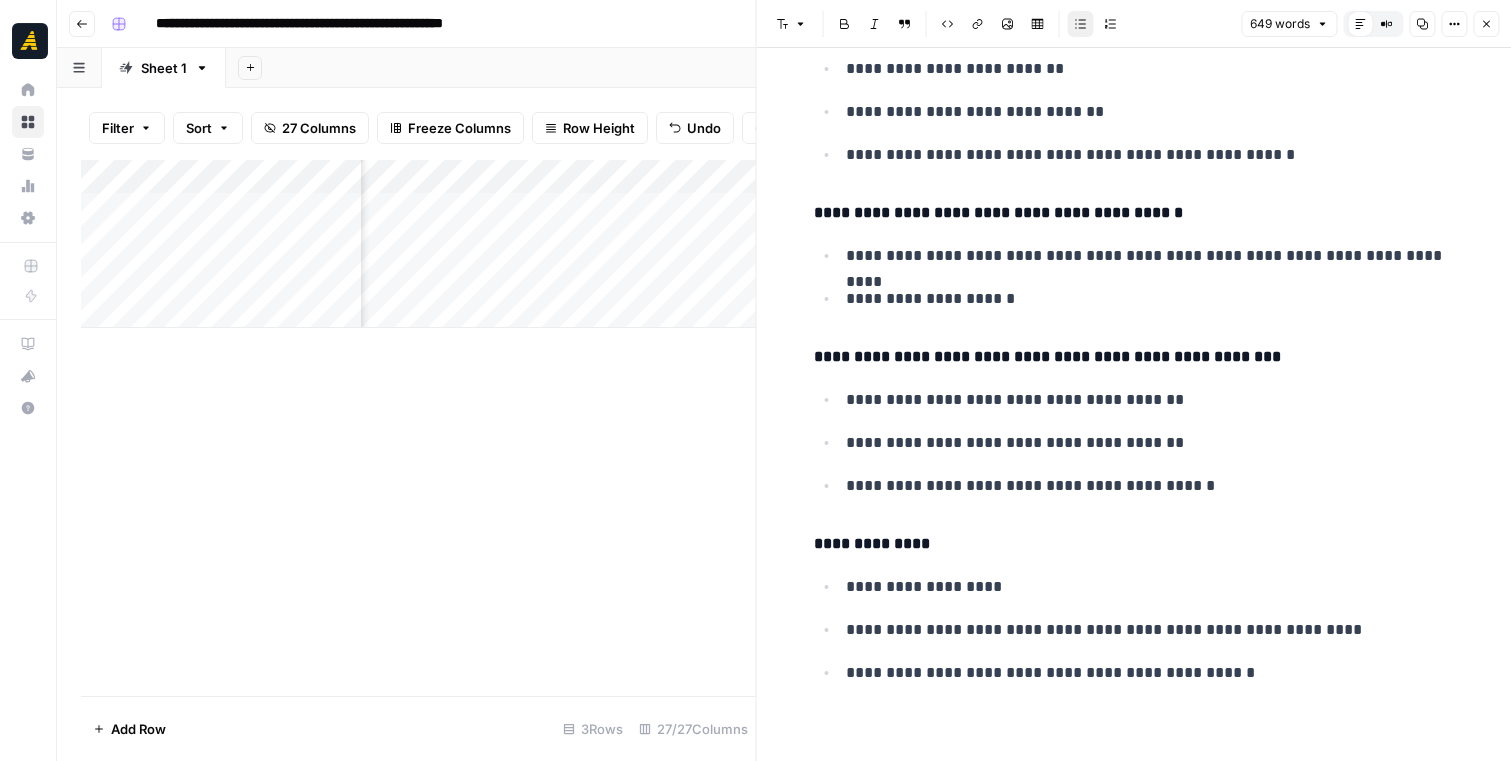 scroll, scrollTop: 3782, scrollLeft: 0, axis: vertical 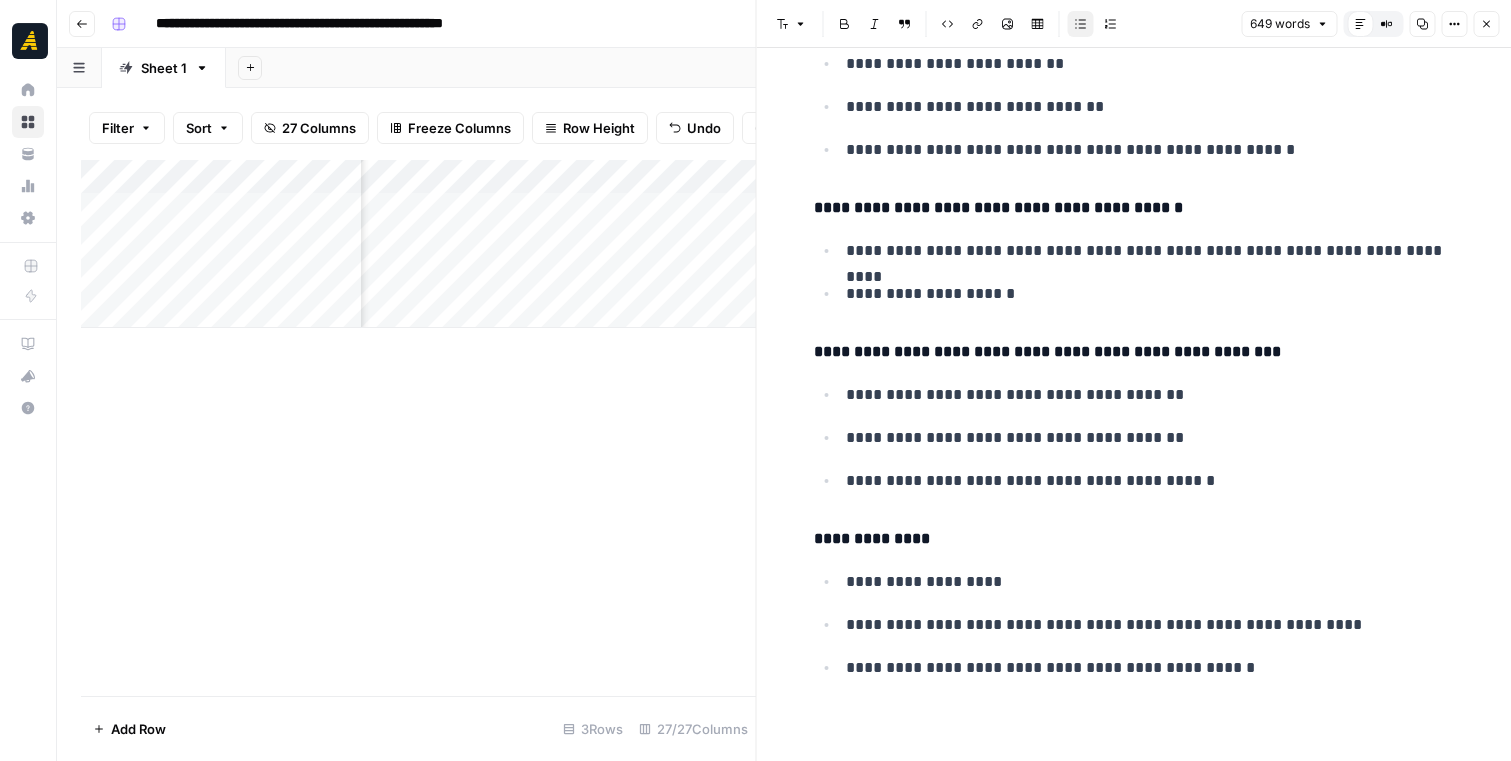 click on "Close" at bounding box center (1491, 24) 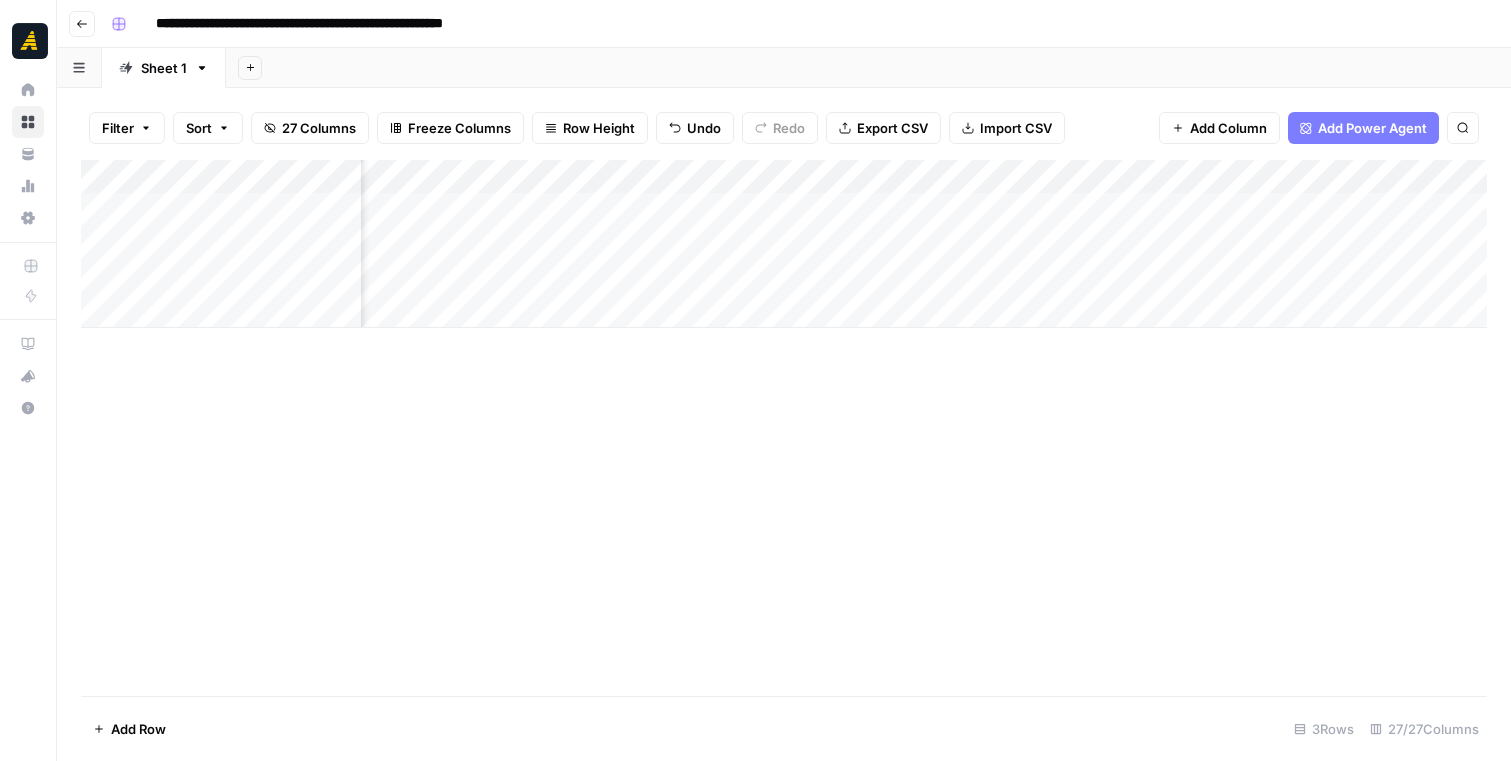 click on "Add Column" at bounding box center (784, 244) 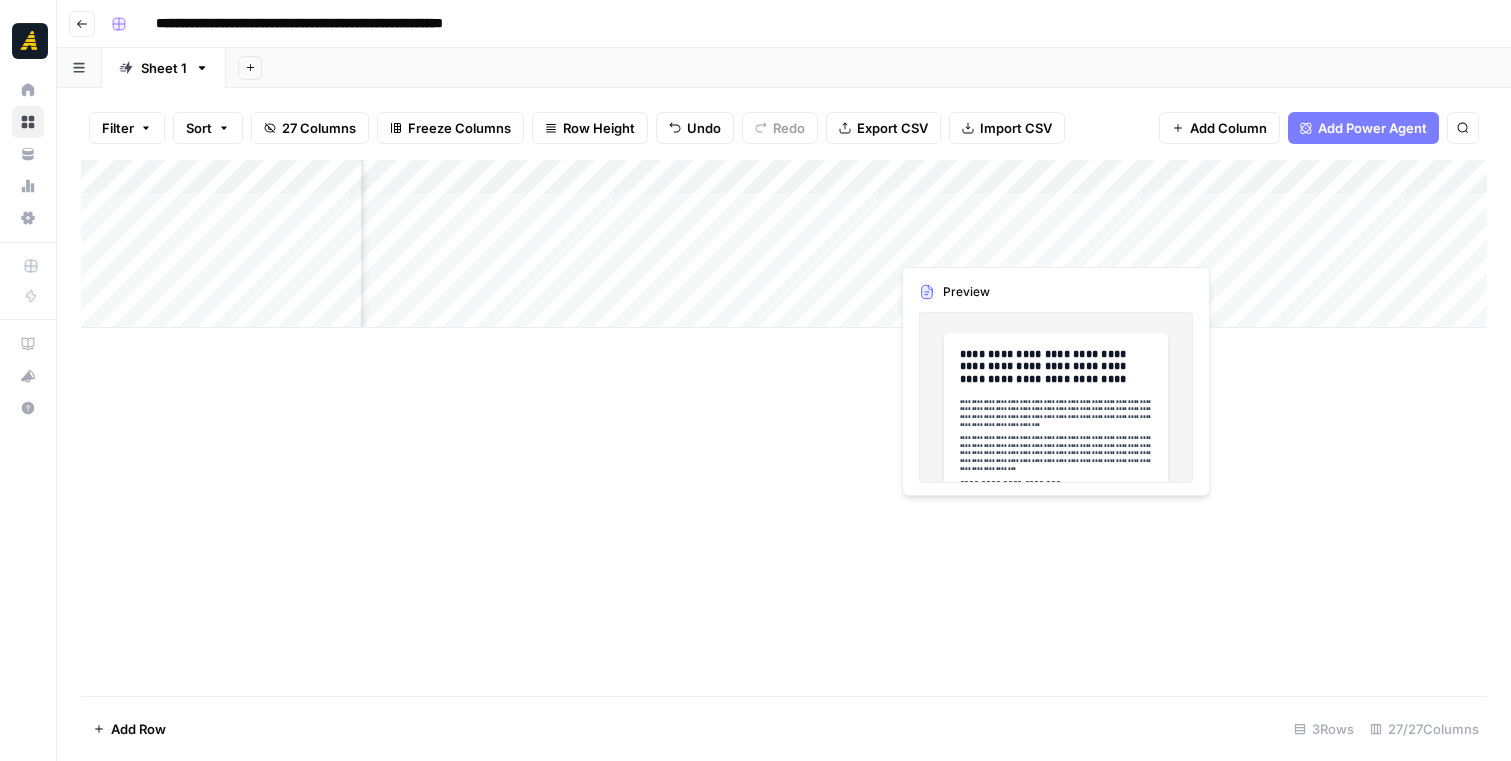 scroll, scrollTop: 0, scrollLeft: 3021, axis: horizontal 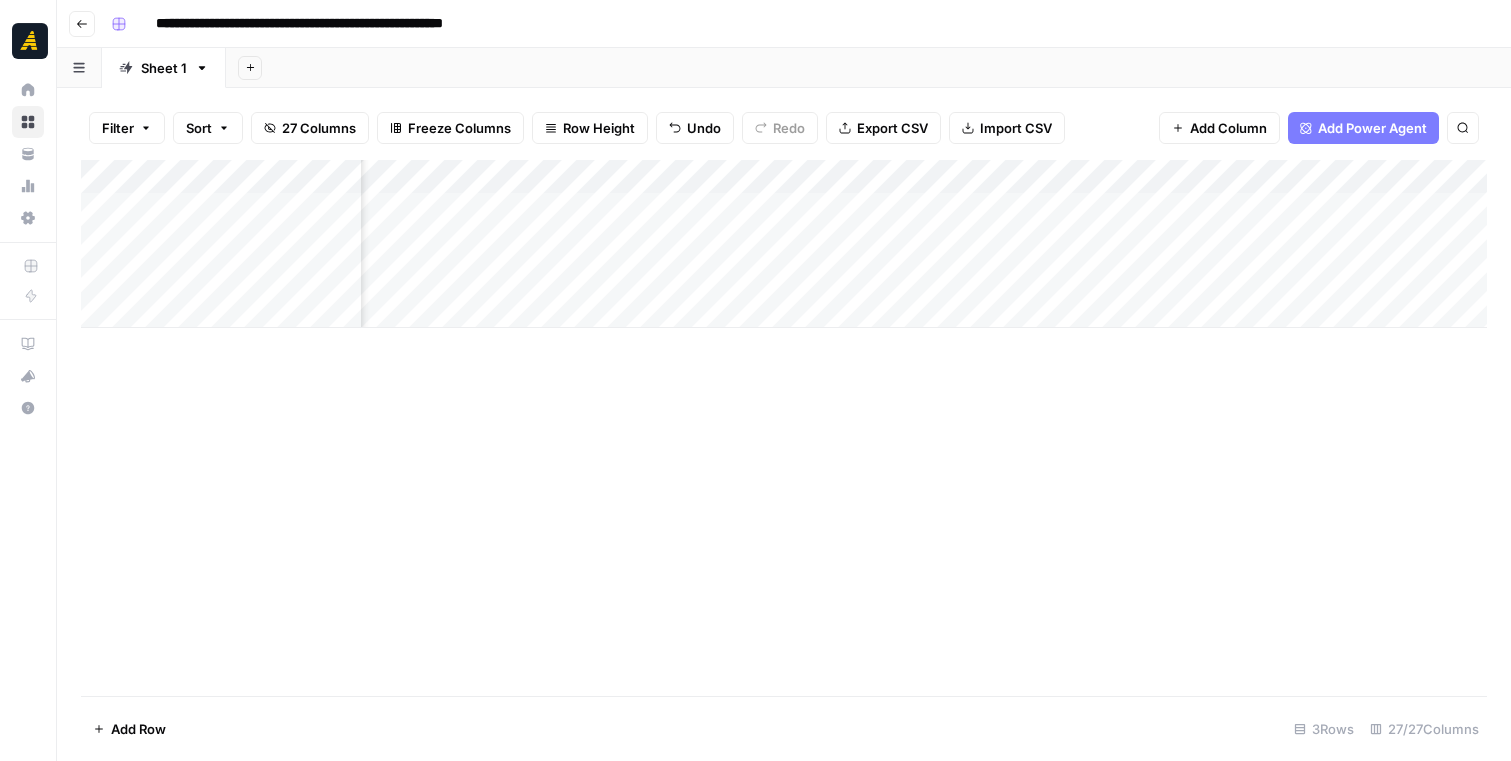 click on "Add Column" at bounding box center [784, 244] 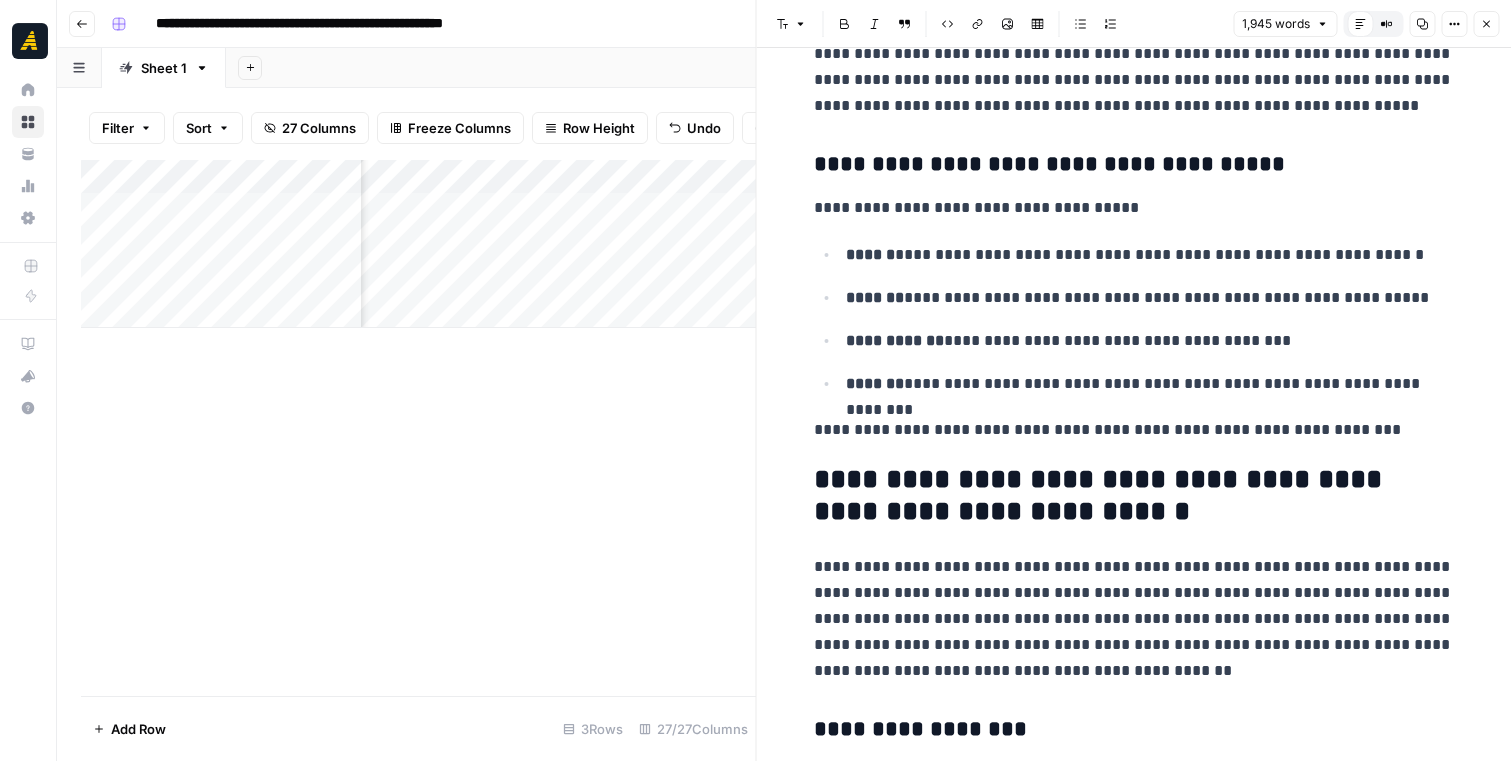 scroll, scrollTop: 1454, scrollLeft: 0, axis: vertical 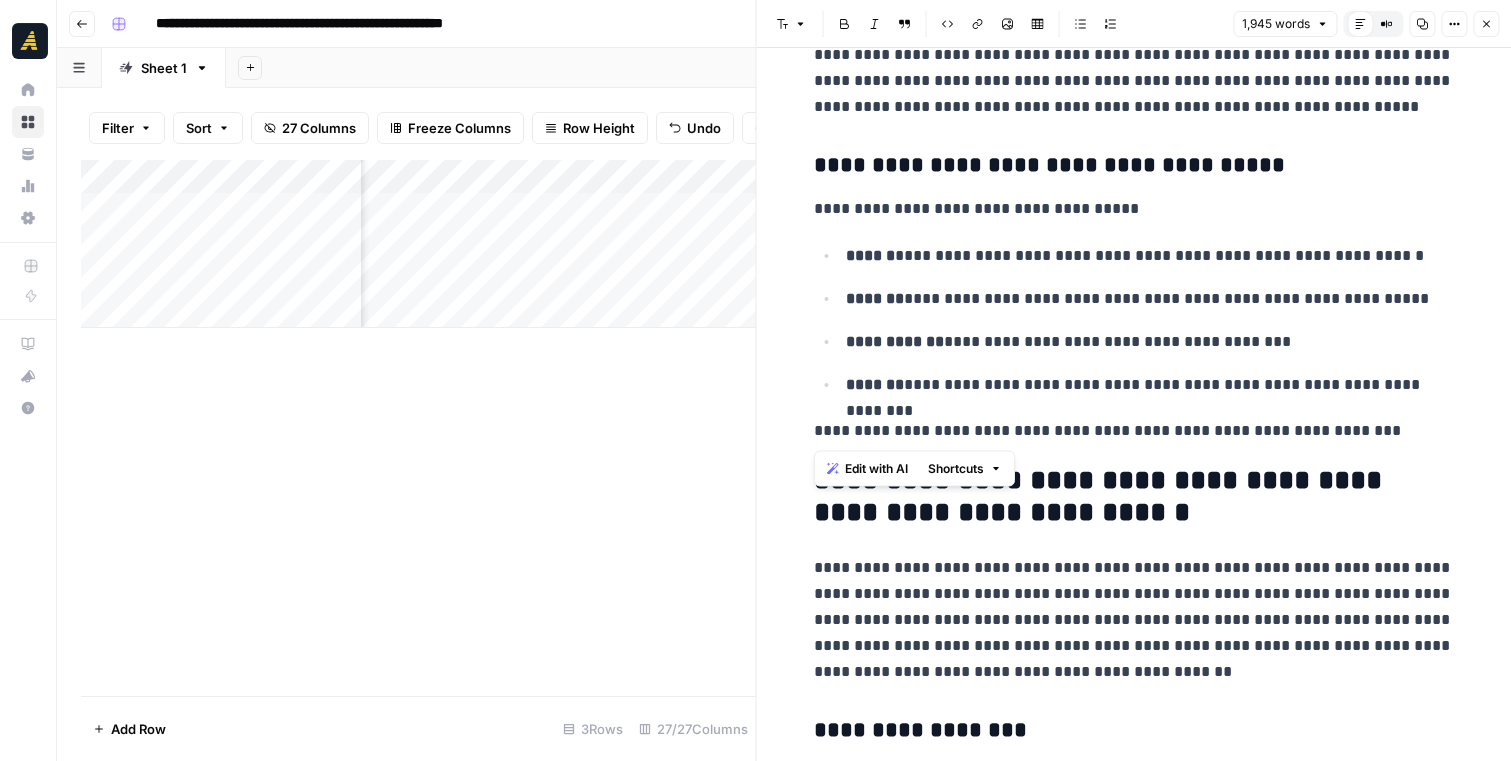 drag, startPoint x: 818, startPoint y: 168, endPoint x: 1359, endPoint y: 424, distance: 598.5123 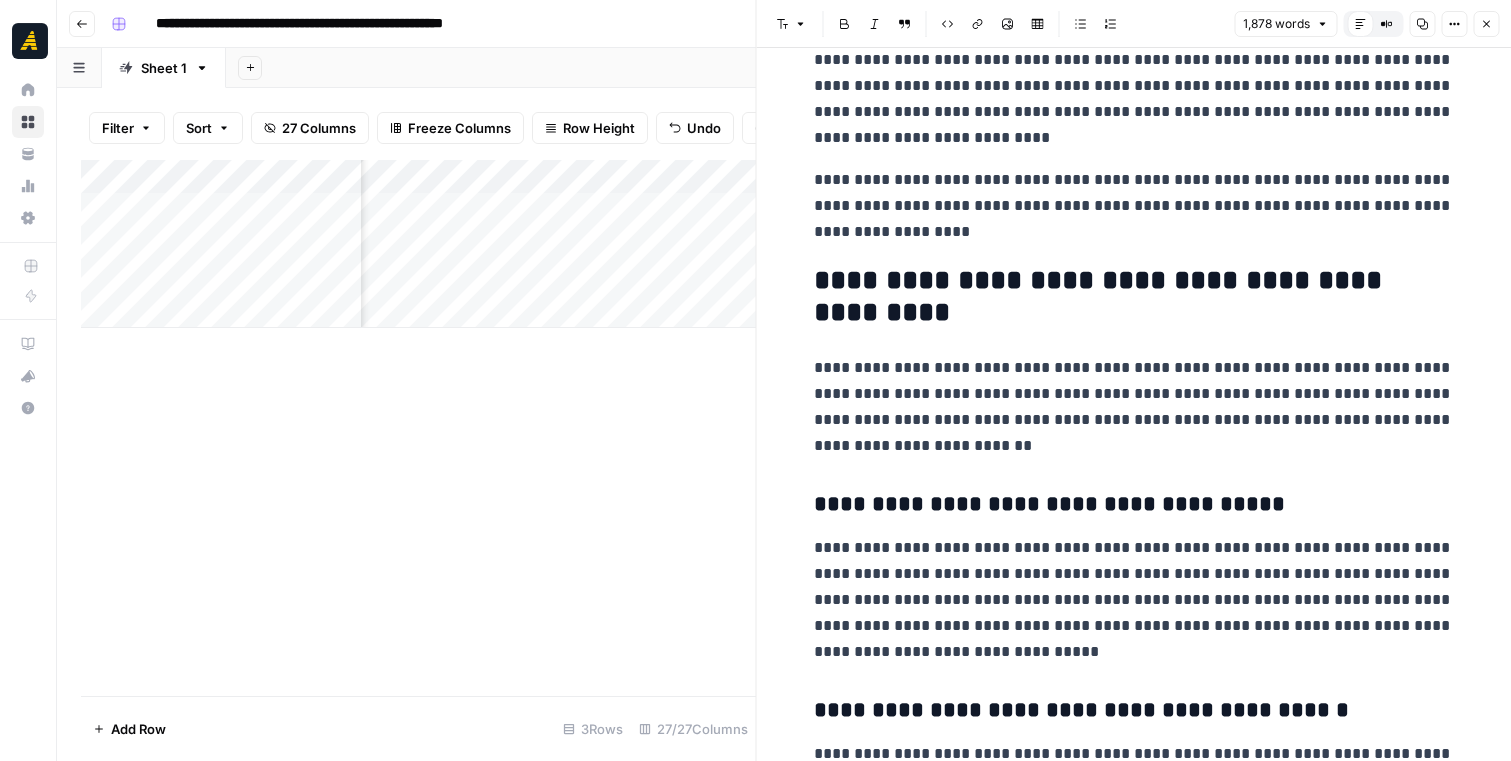 scroll, scrollTop: 4597, scrollLeft: 0, axis: vertical 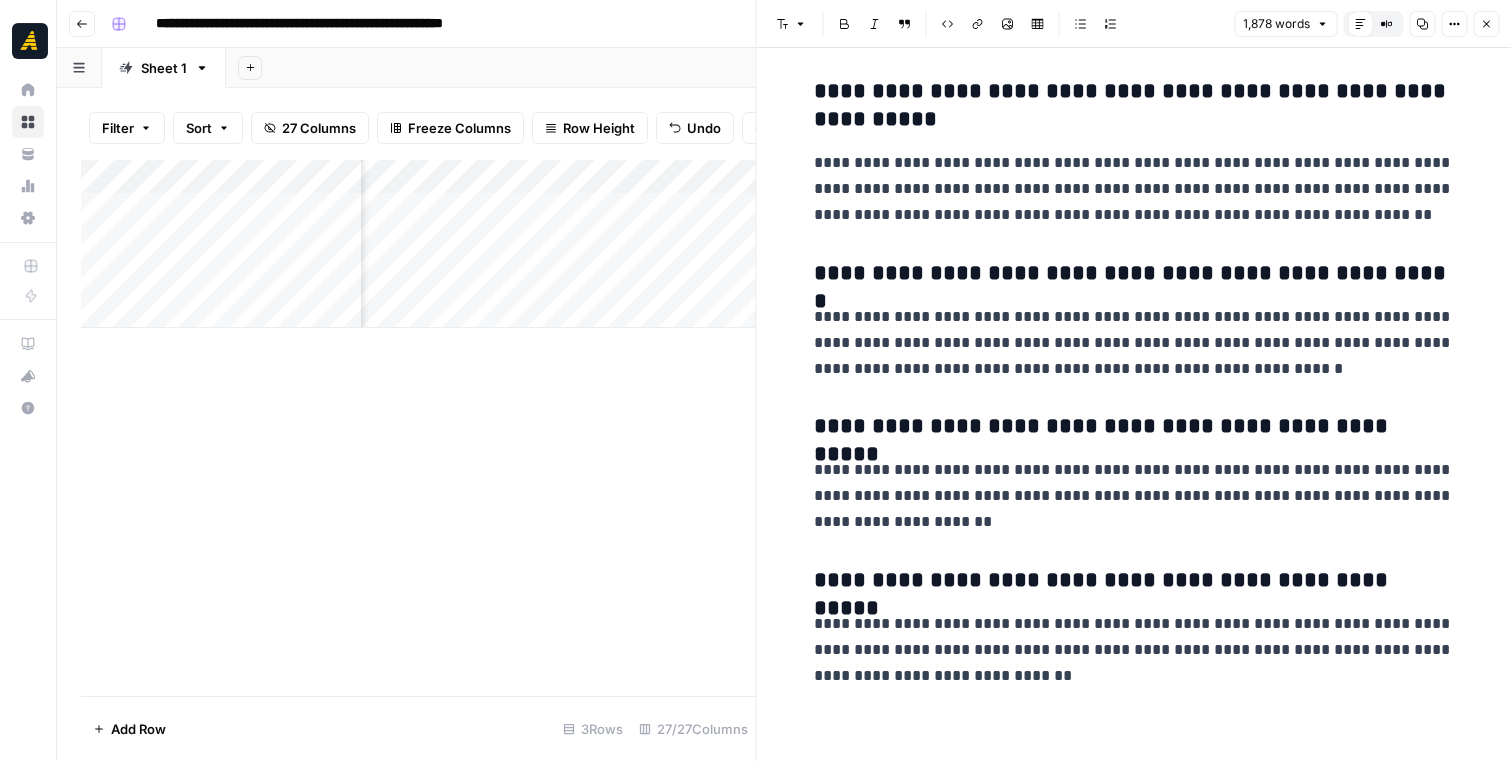 click on "Close" at bounding box center (1486, 24) 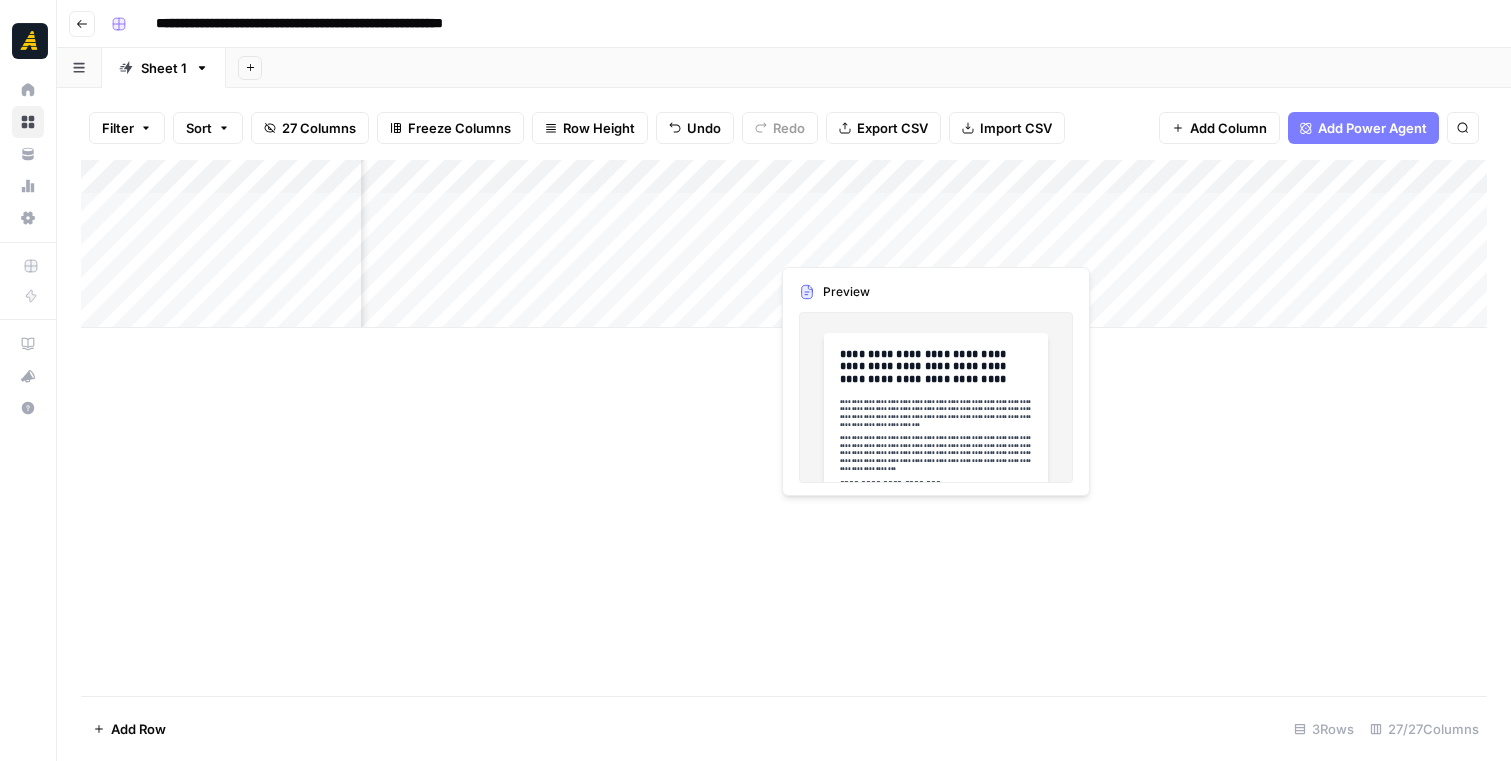 click on "Add Column" at bounding box center (784, 244) 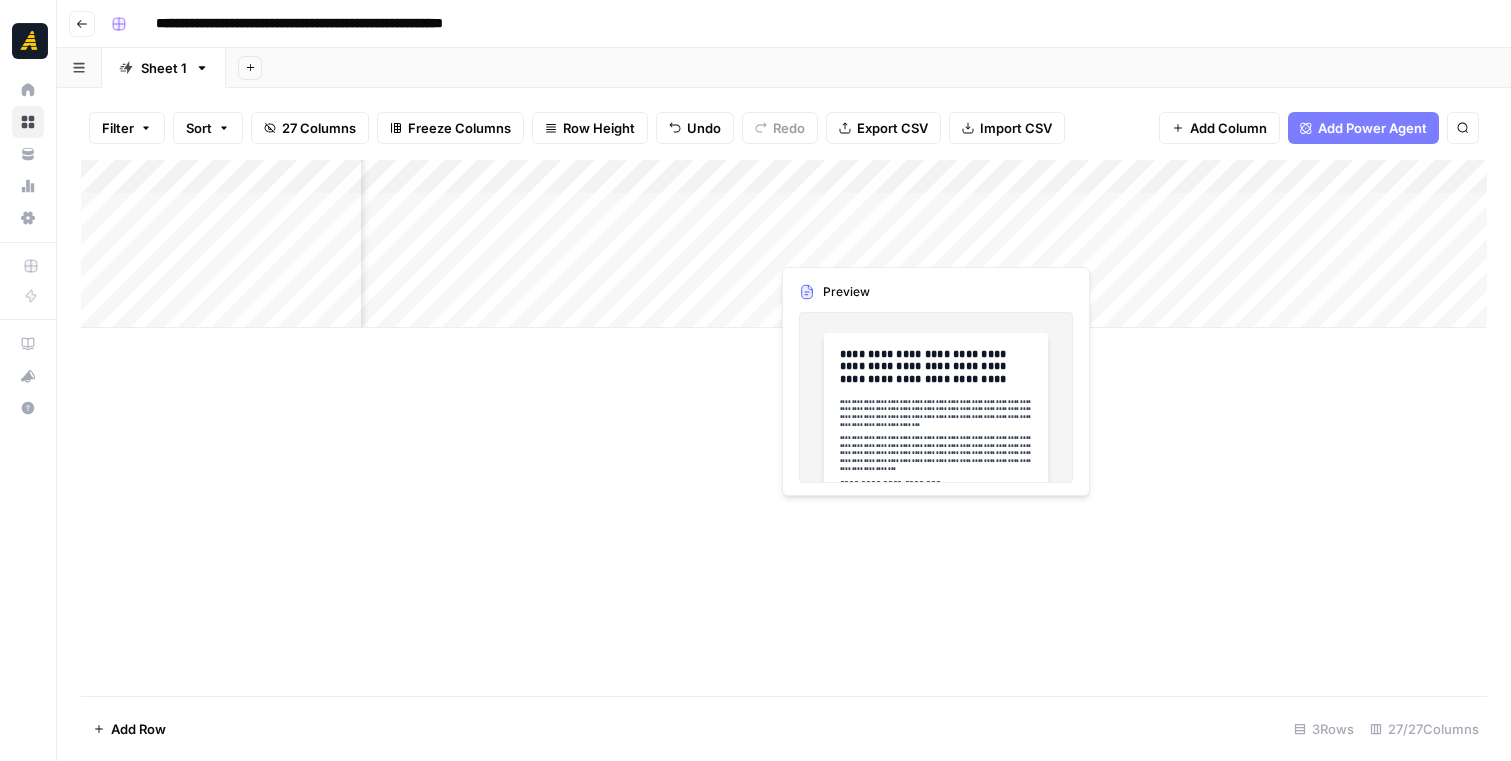 click at bounding box center [860, 243] 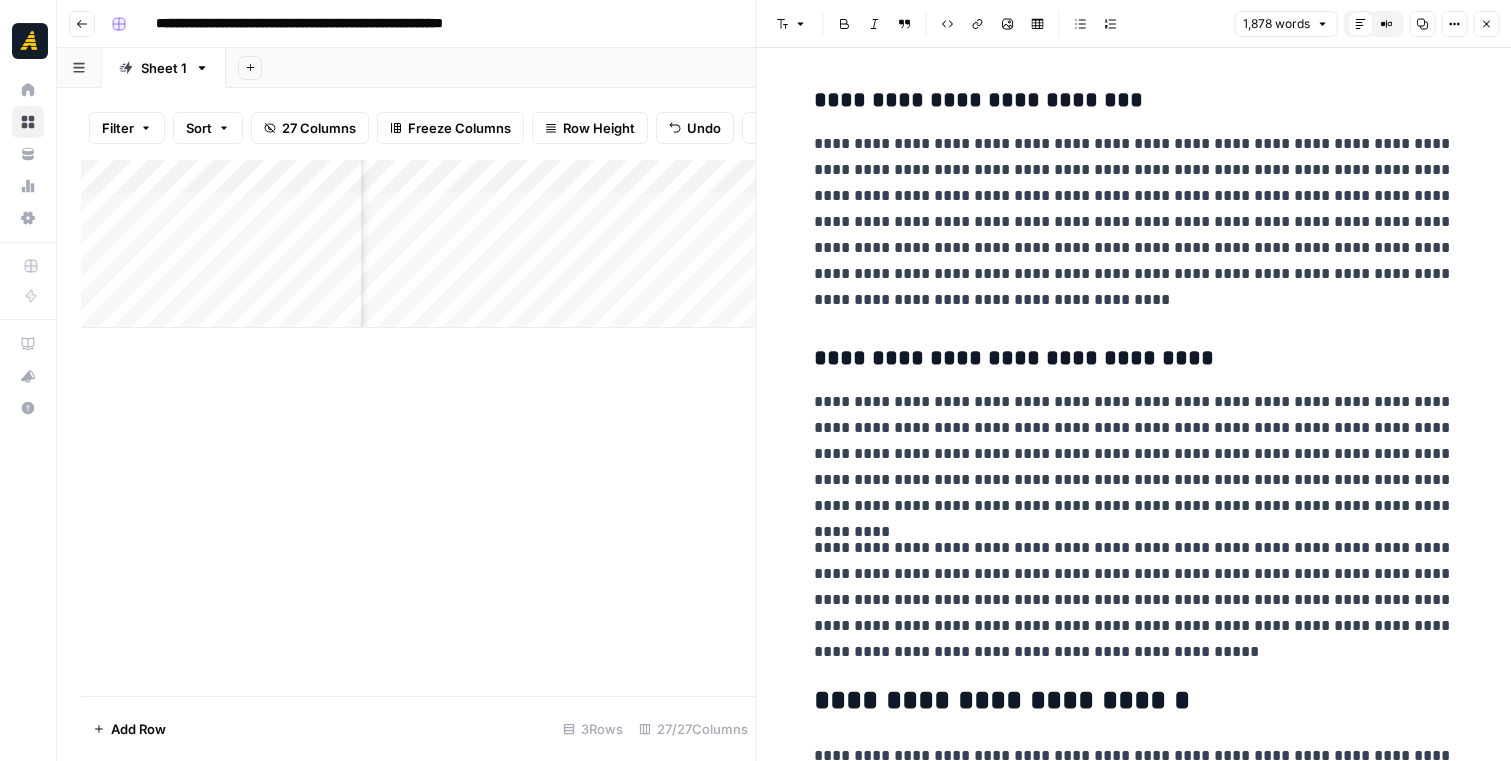 scroll, scrollTop: 3144, scrollLeft: 0, axis: vertical 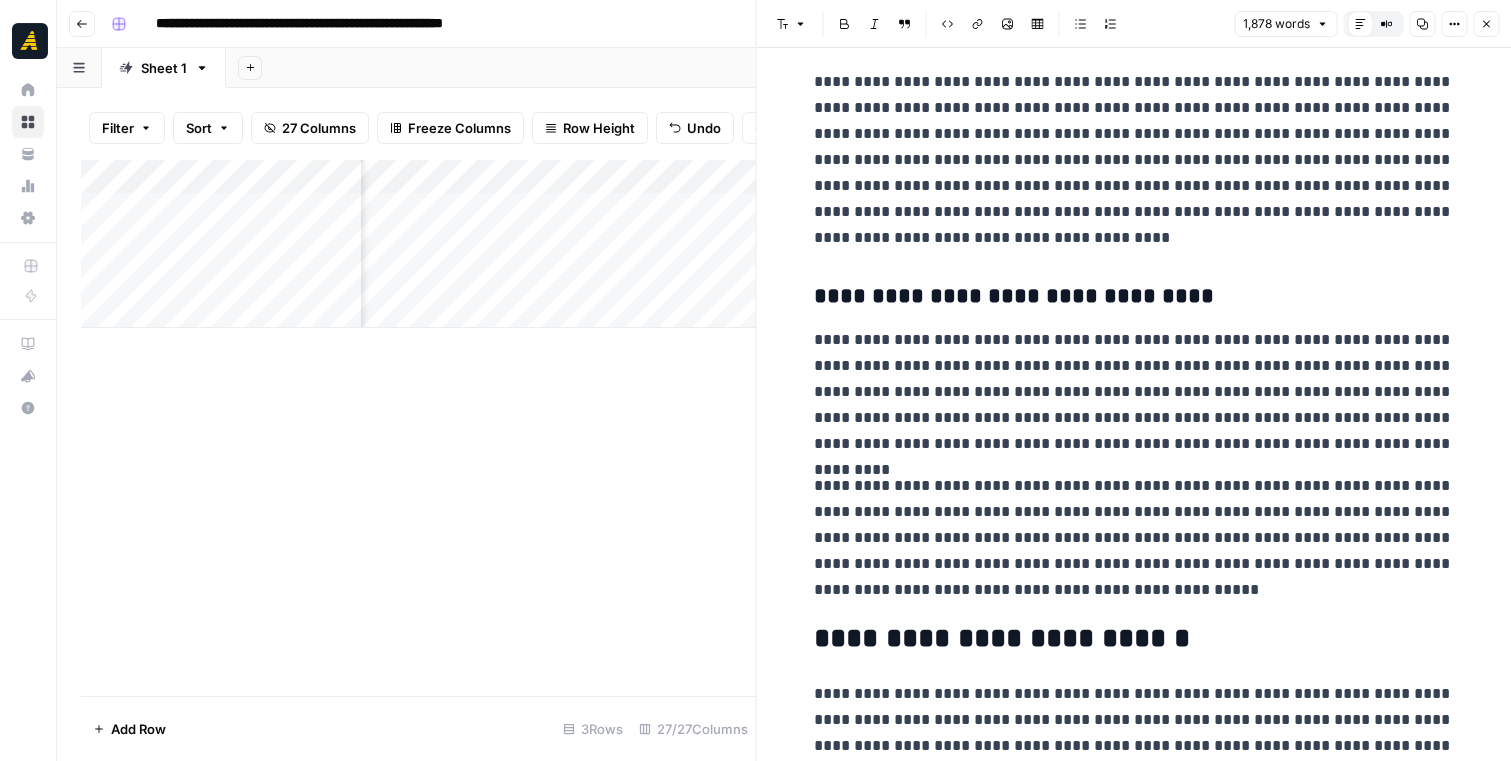 click 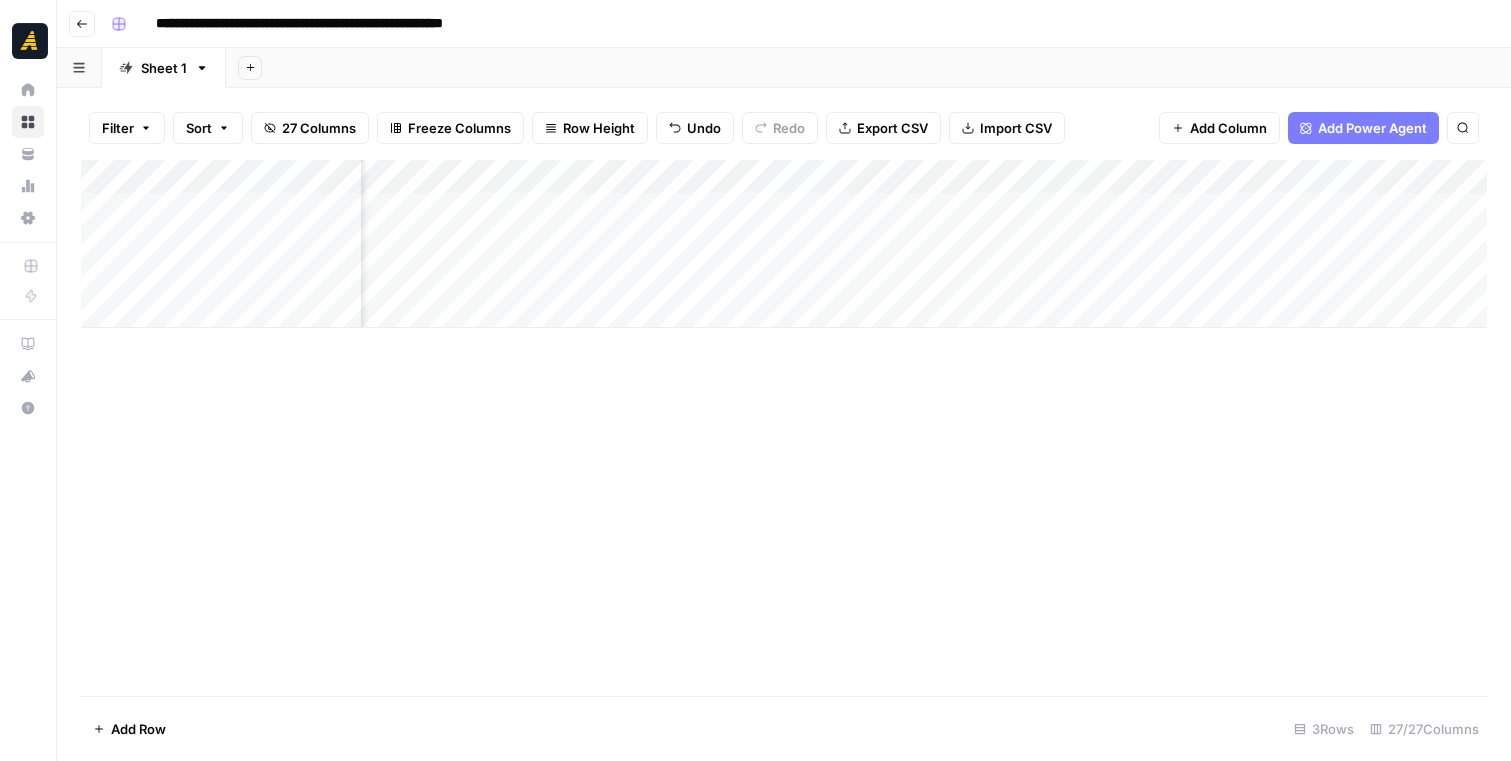 click on "Add Column" at bounding box center (784, 244) 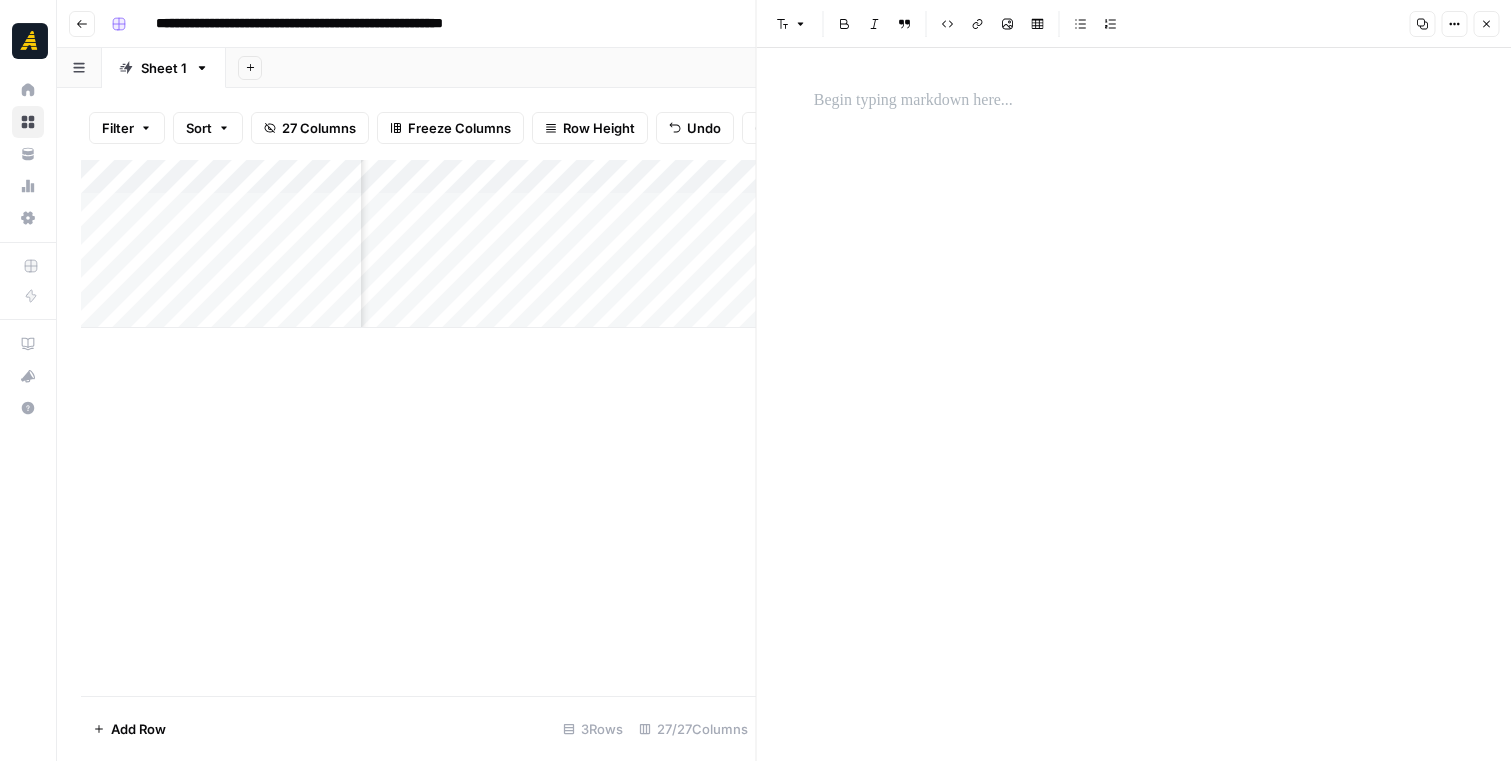 click at bounding box center [1134, 101] 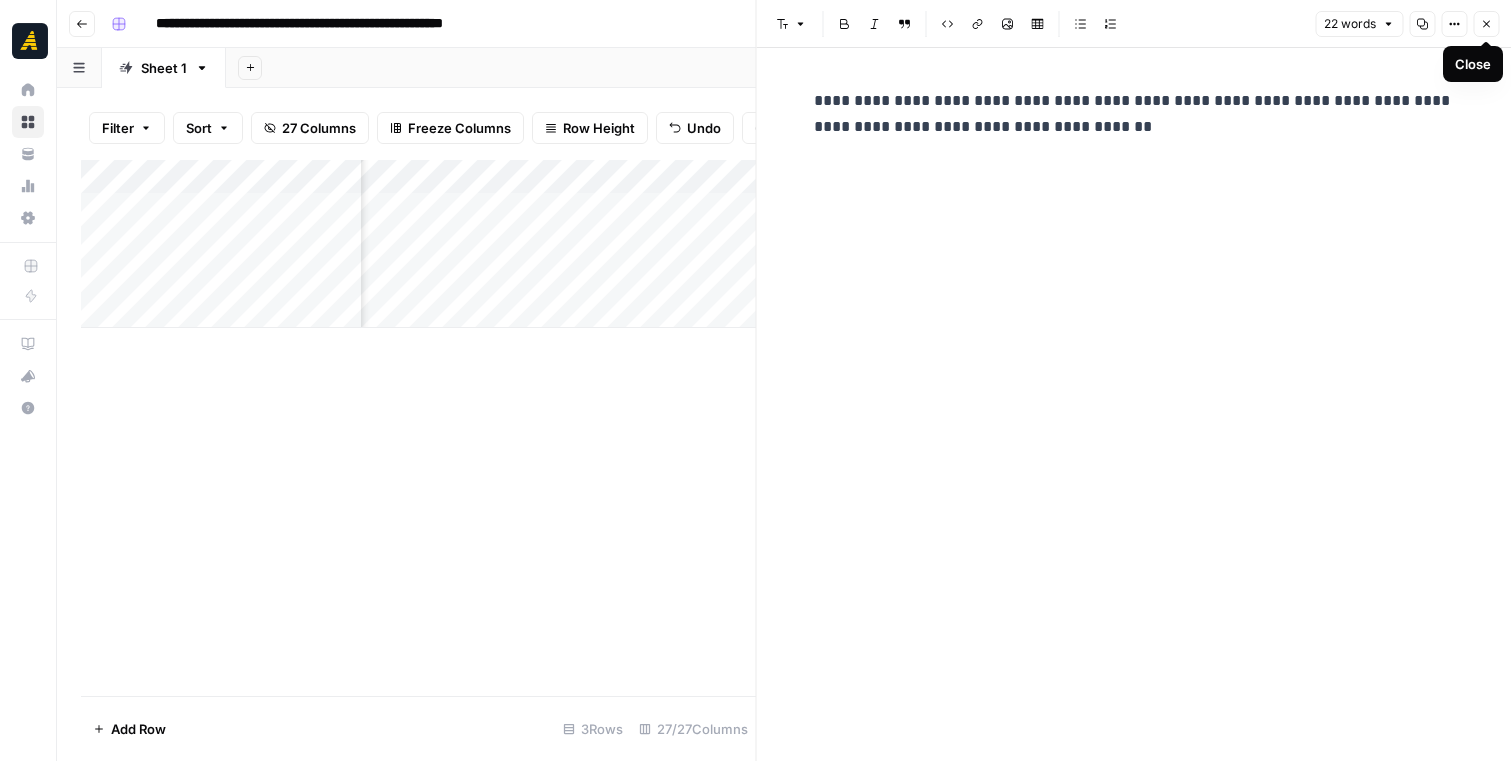 click 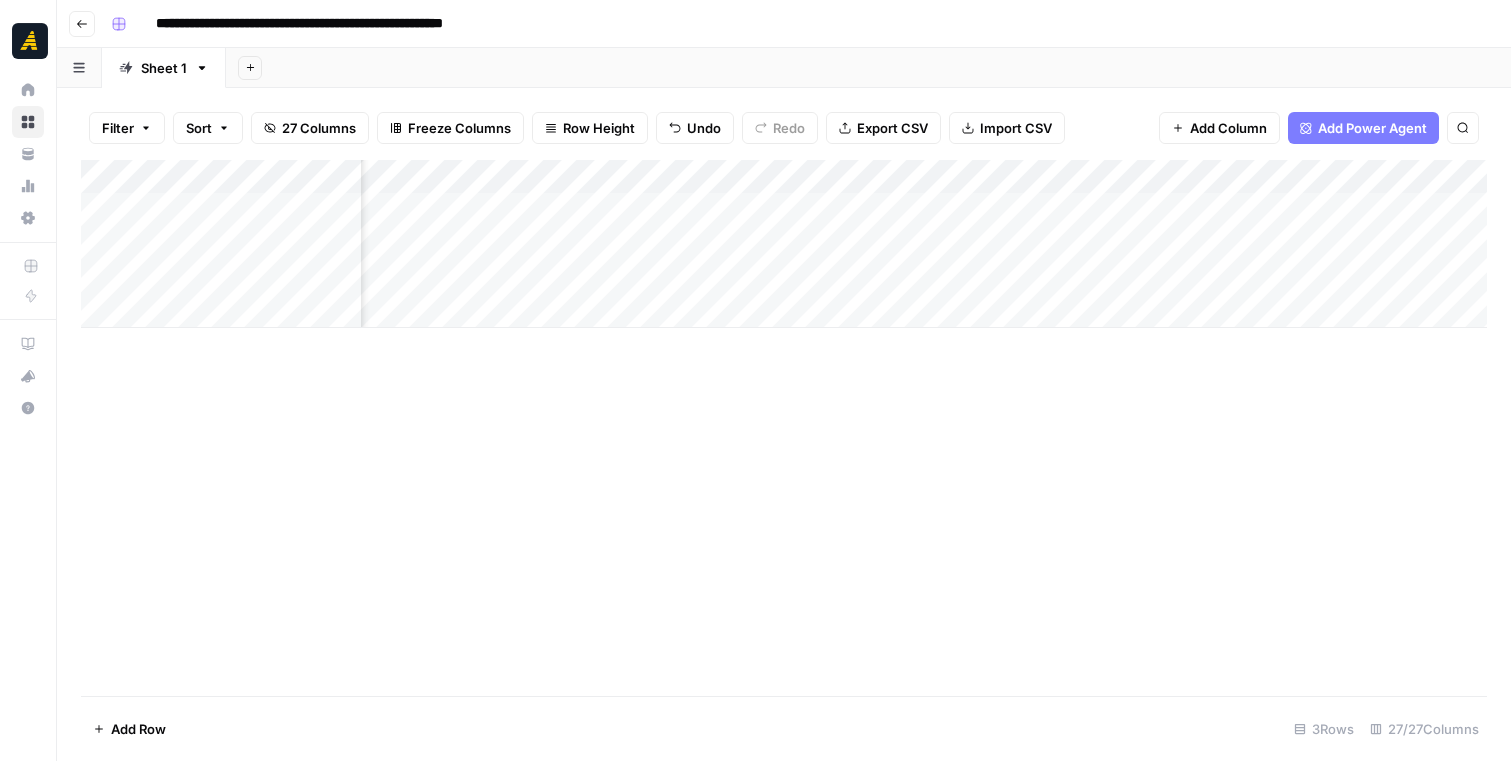 click on "Add Column" at bounding box center (784, 244) 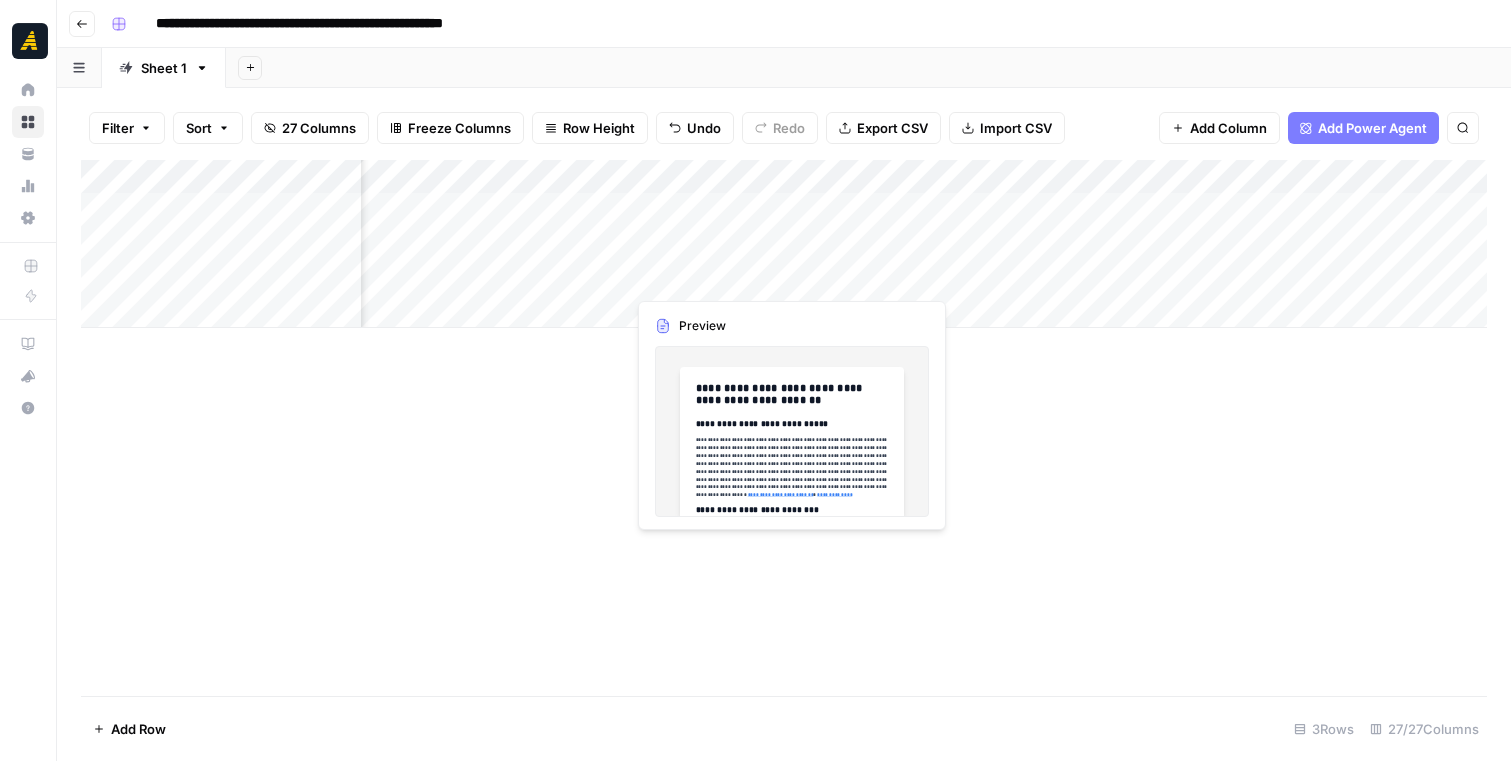 click on "Add Column" at bounding box center [784, 244] 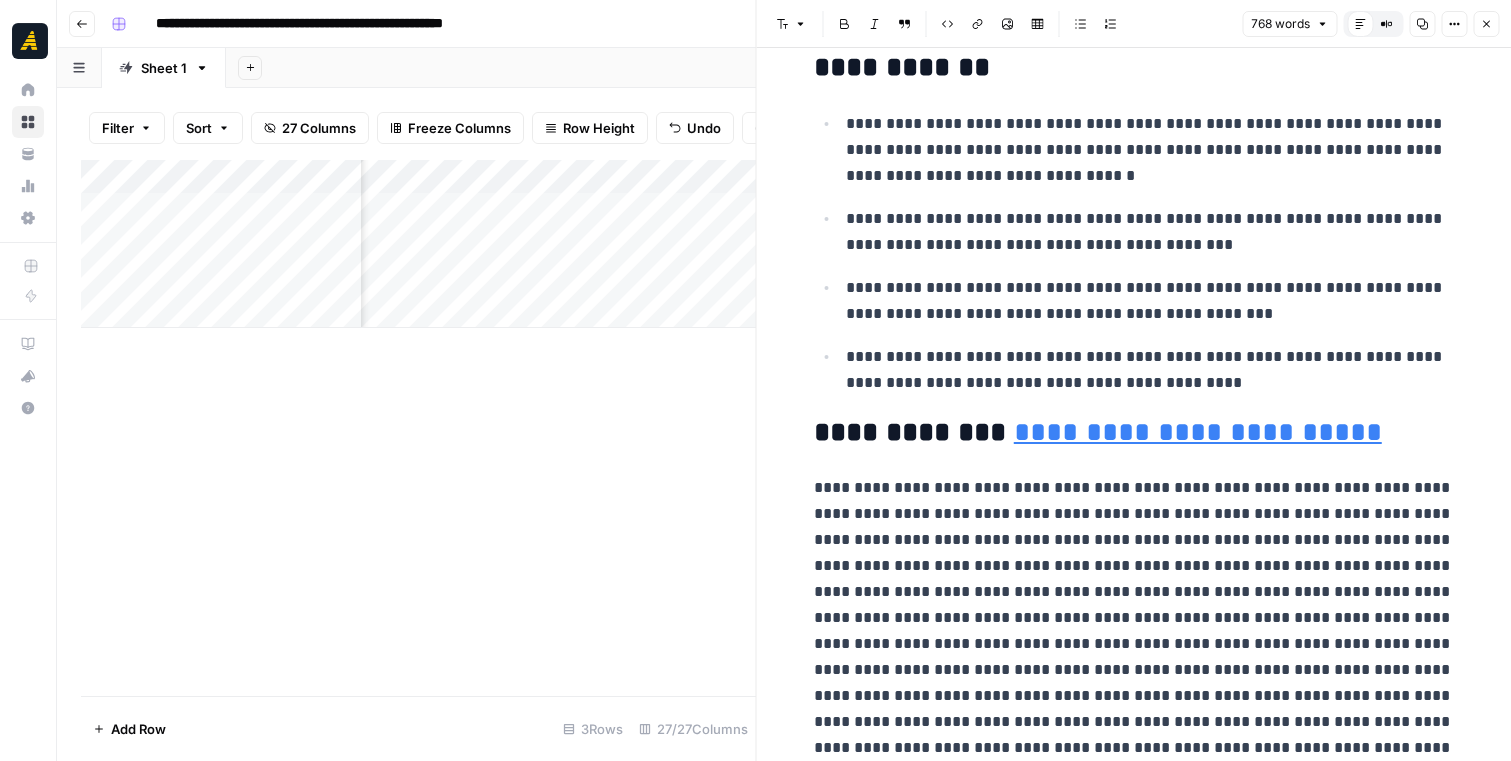 scroll, scrollTop: 2268, scrollLeft: 0, axis: vertical 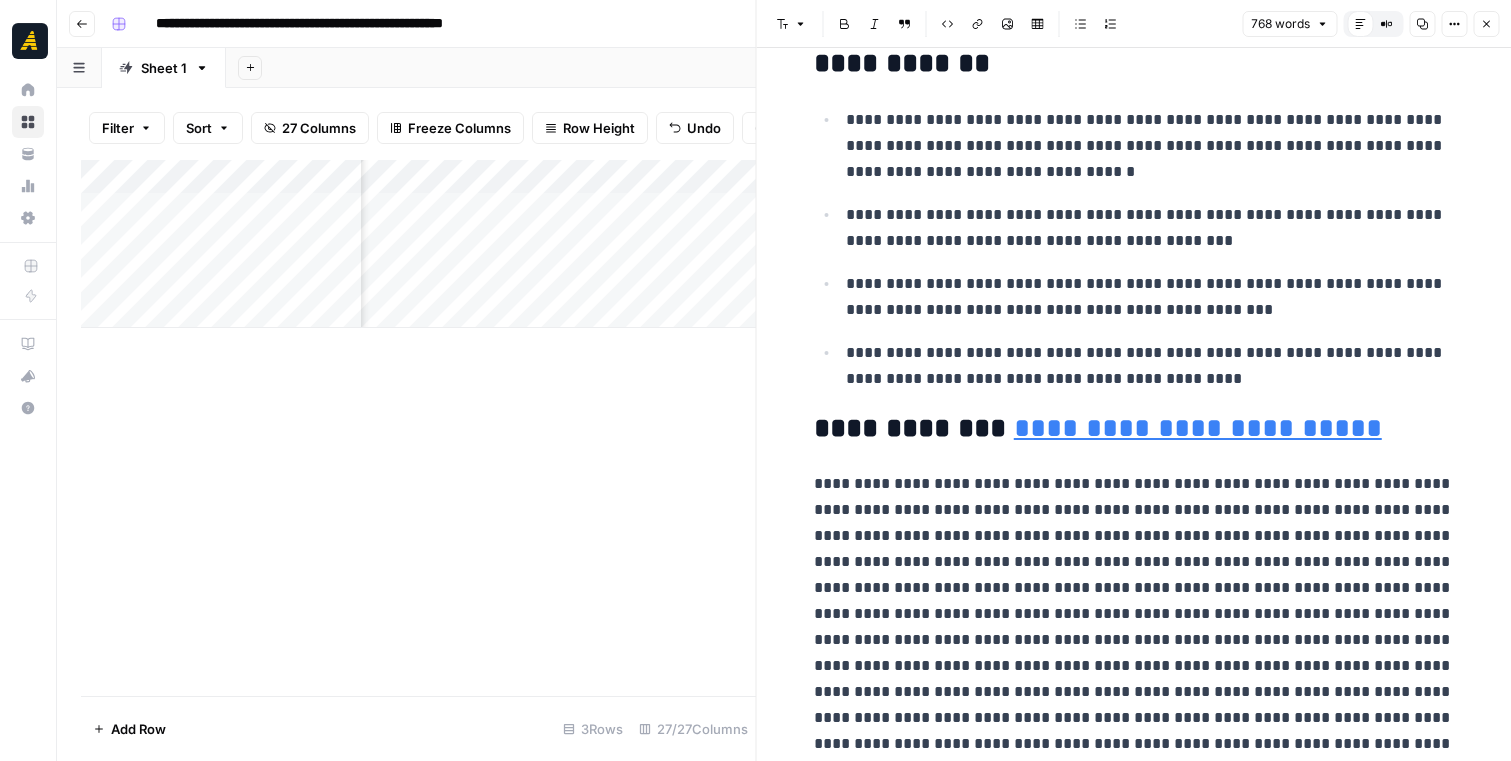 click 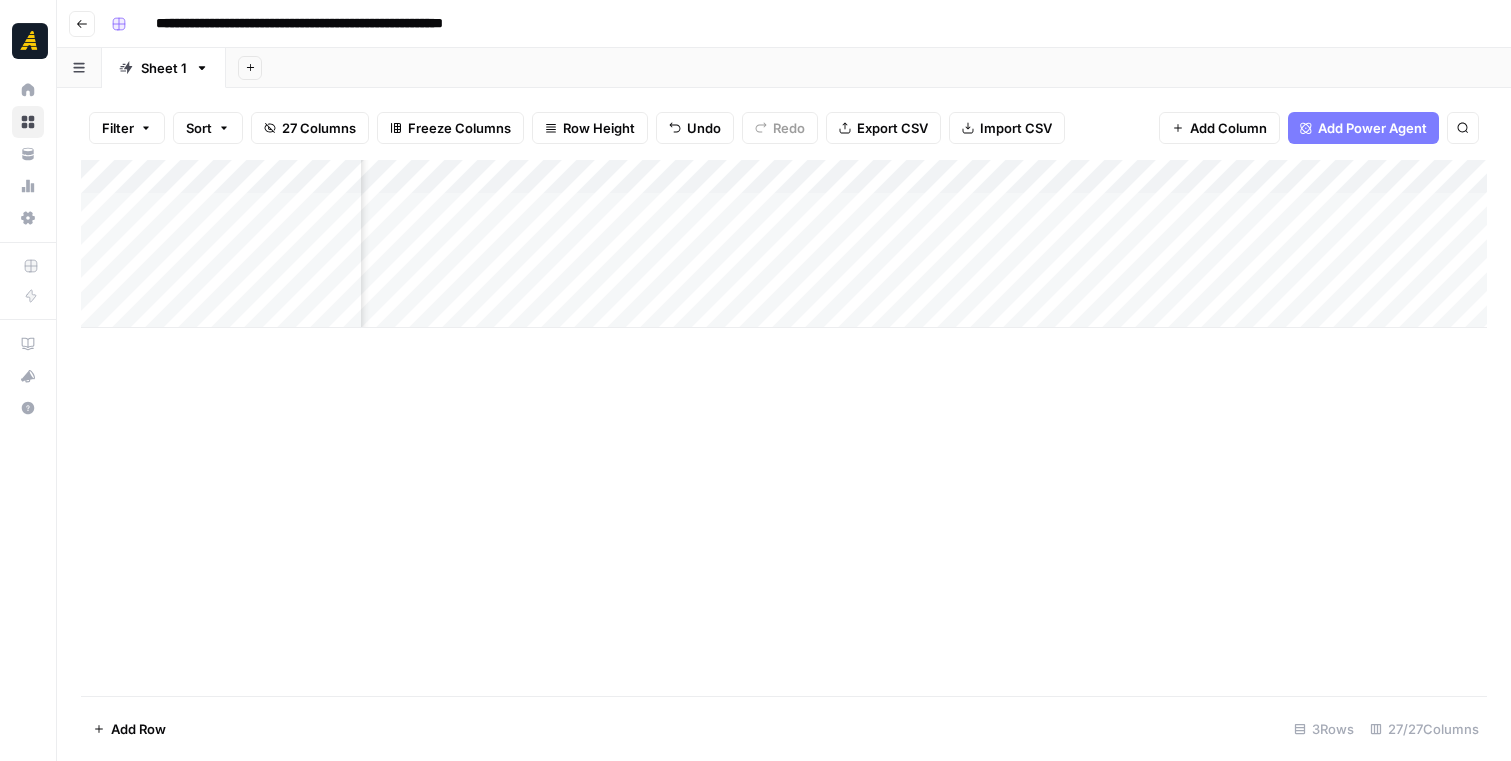click on "Add Column" at bounding box center (784, 244) 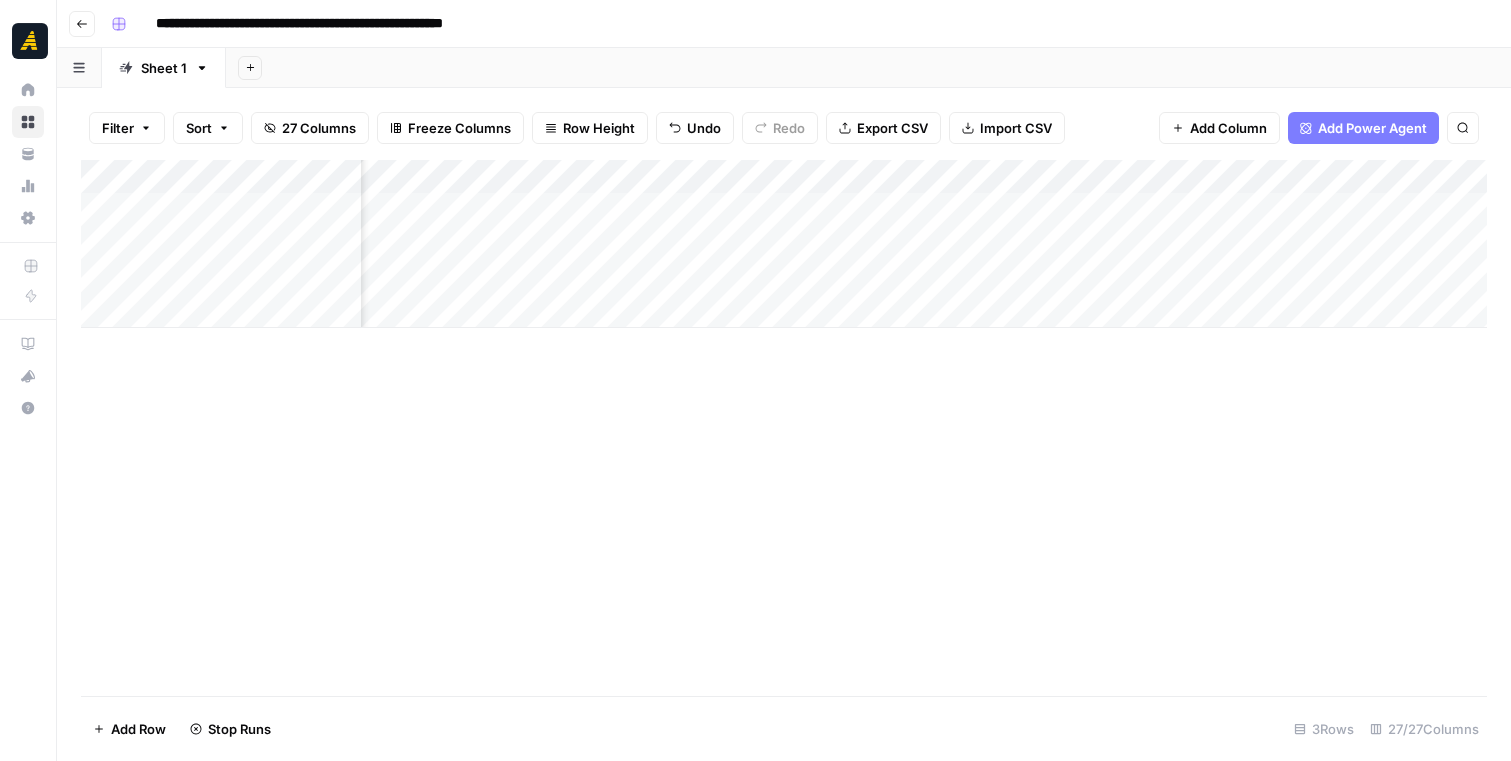 scroll, scrollTop: 0, scrollLeft: 3886, axis: horizontal 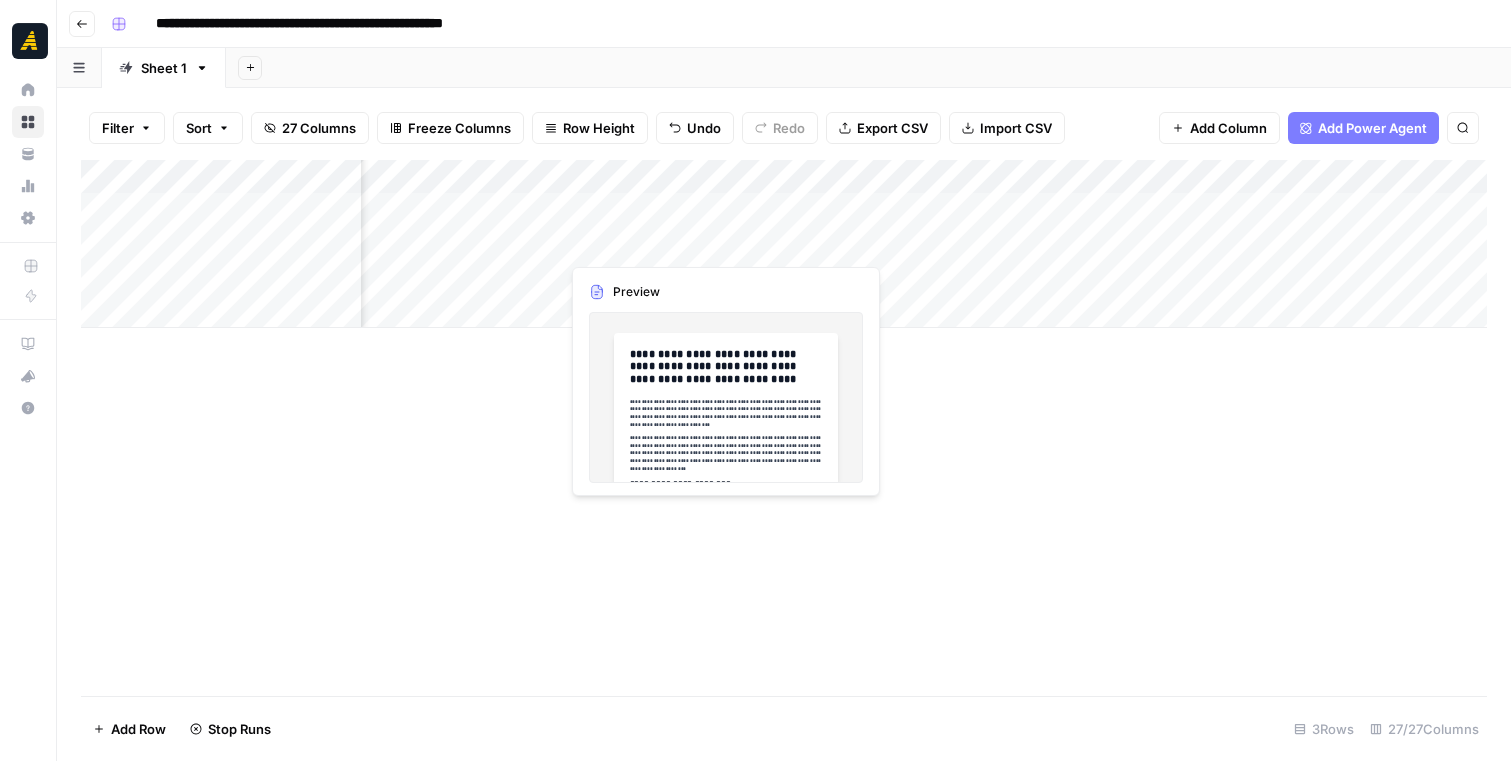 click on "Add Column" at bounding box center [784, 244] 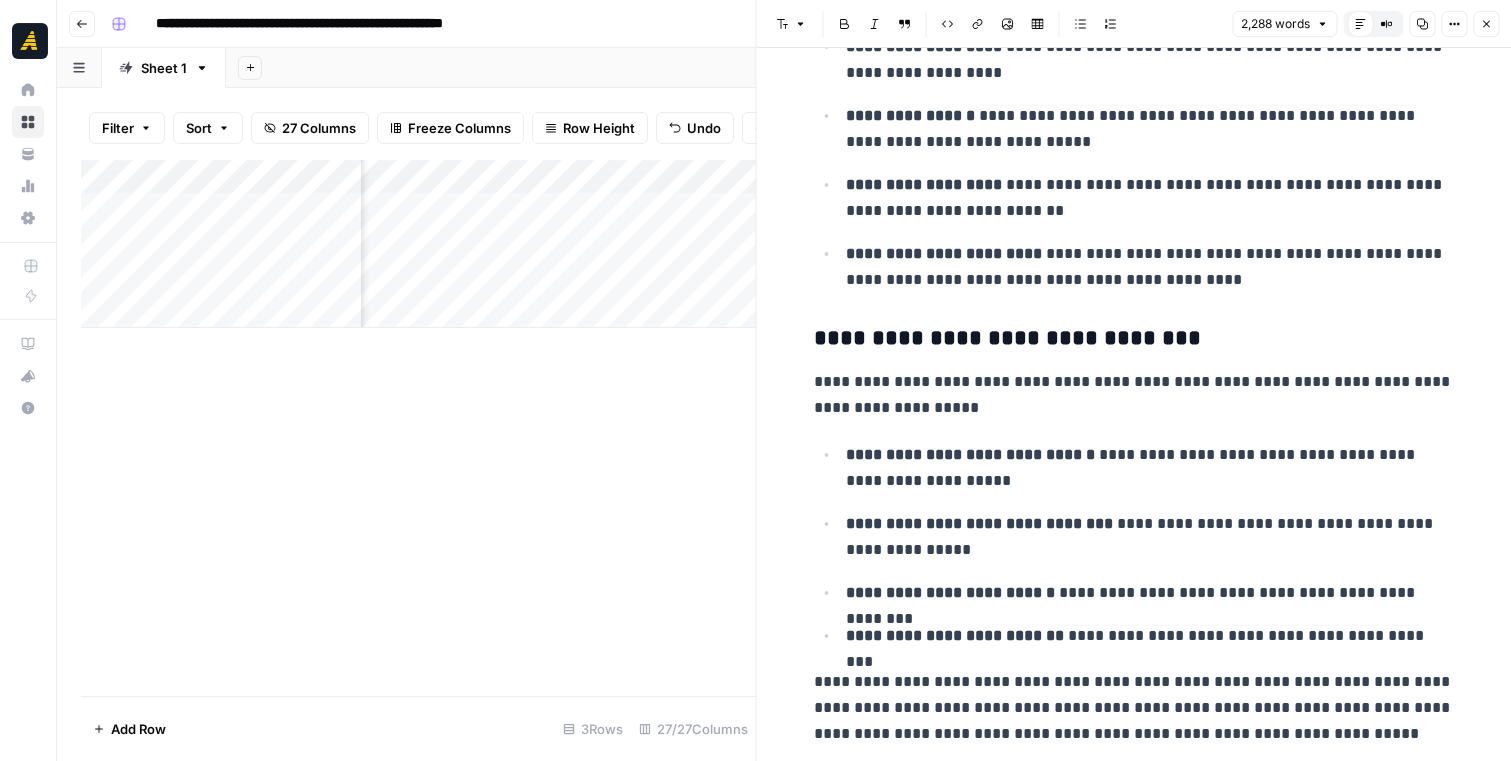scroll, scrollTop: 830, scrollLeft: 0, axis: vertical 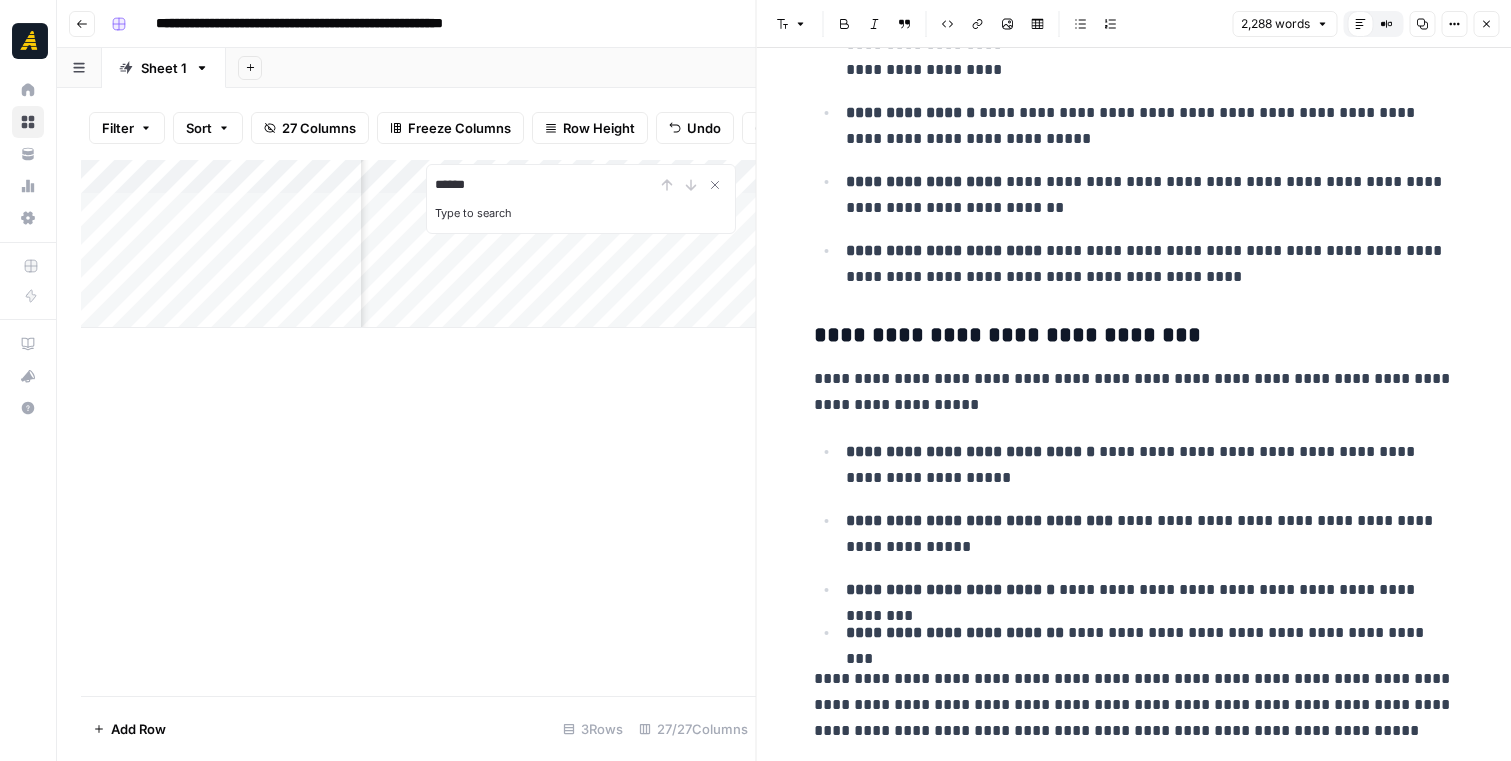 type on "******" 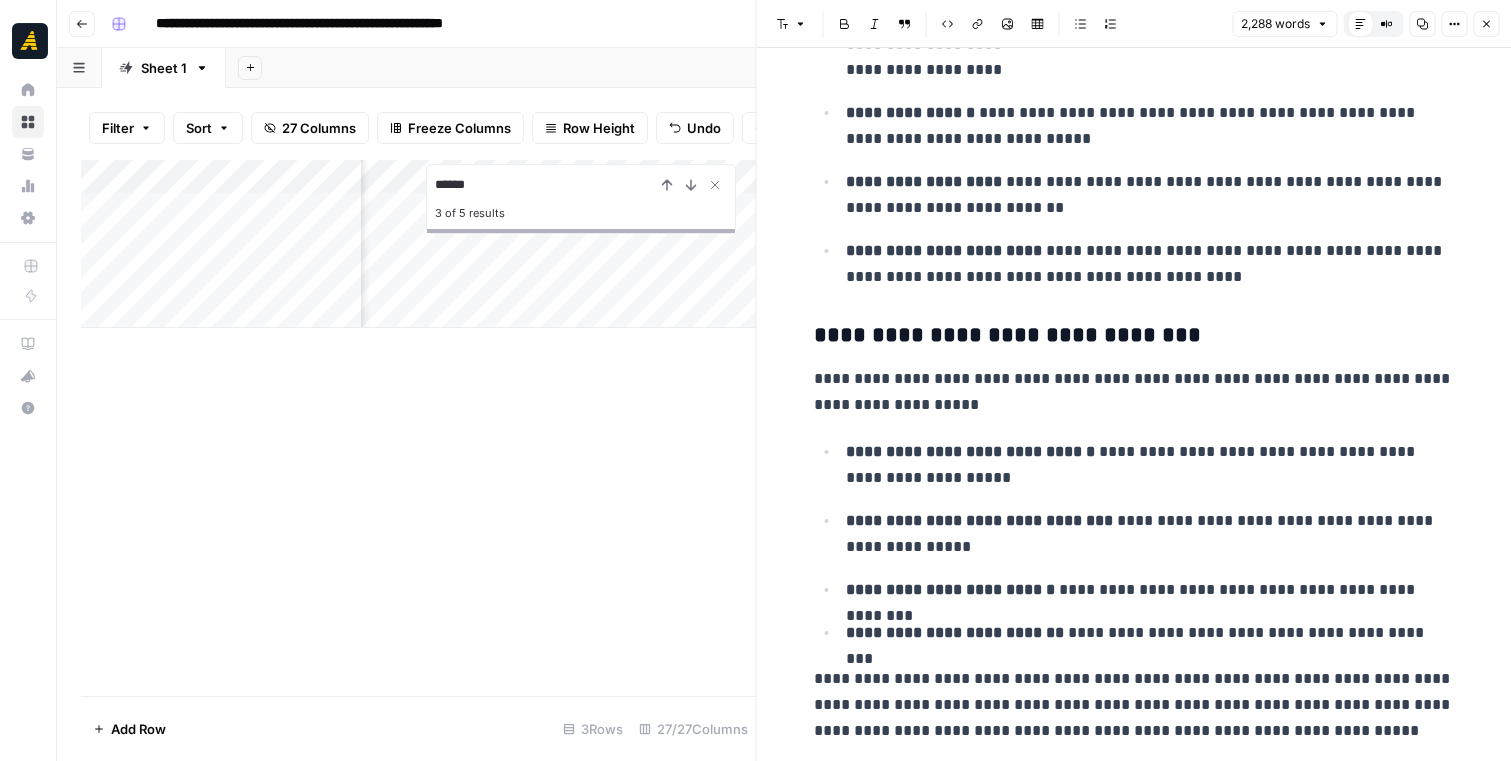 scroll, scrollTop: 0, scrollLeft: 3216, axis: horizontal 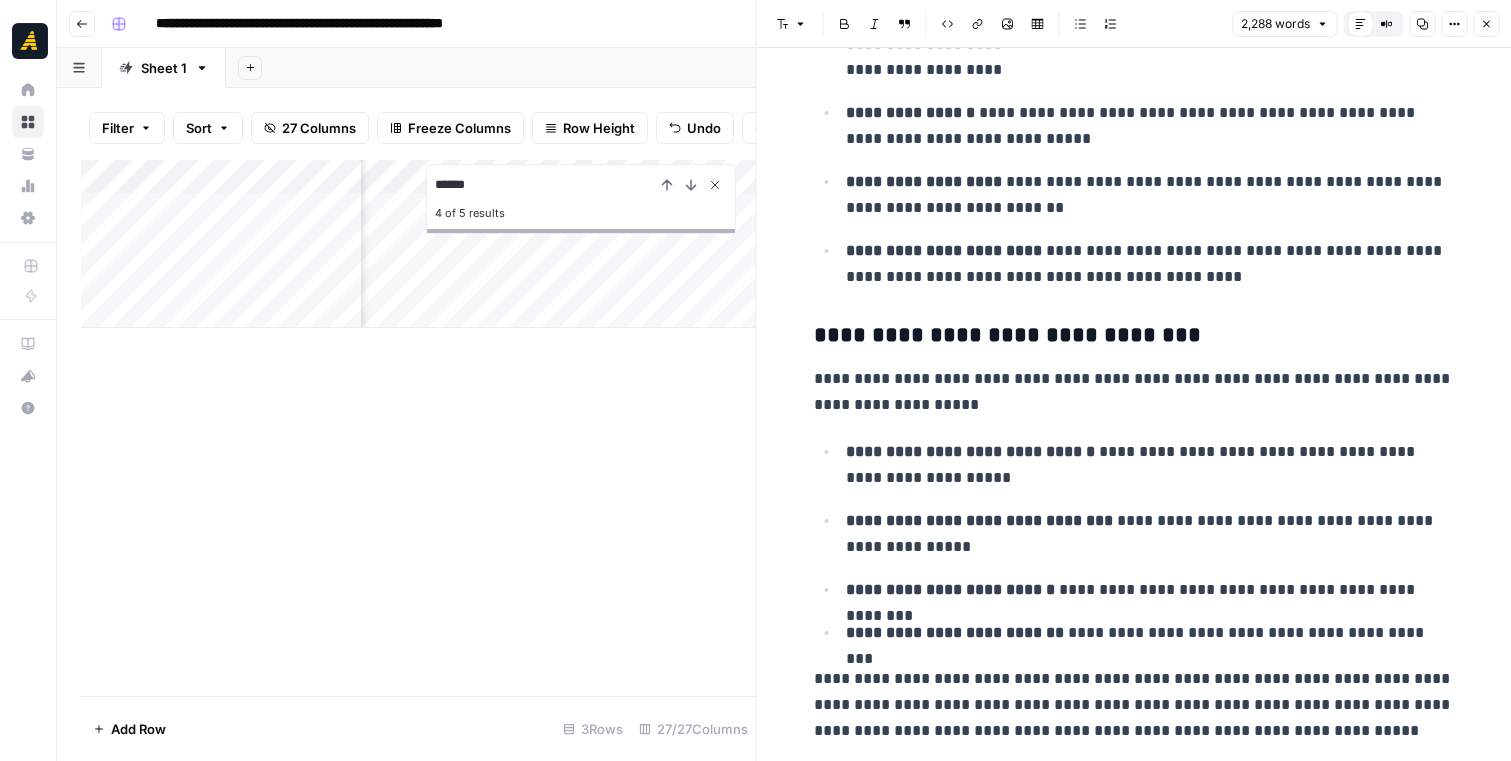 click 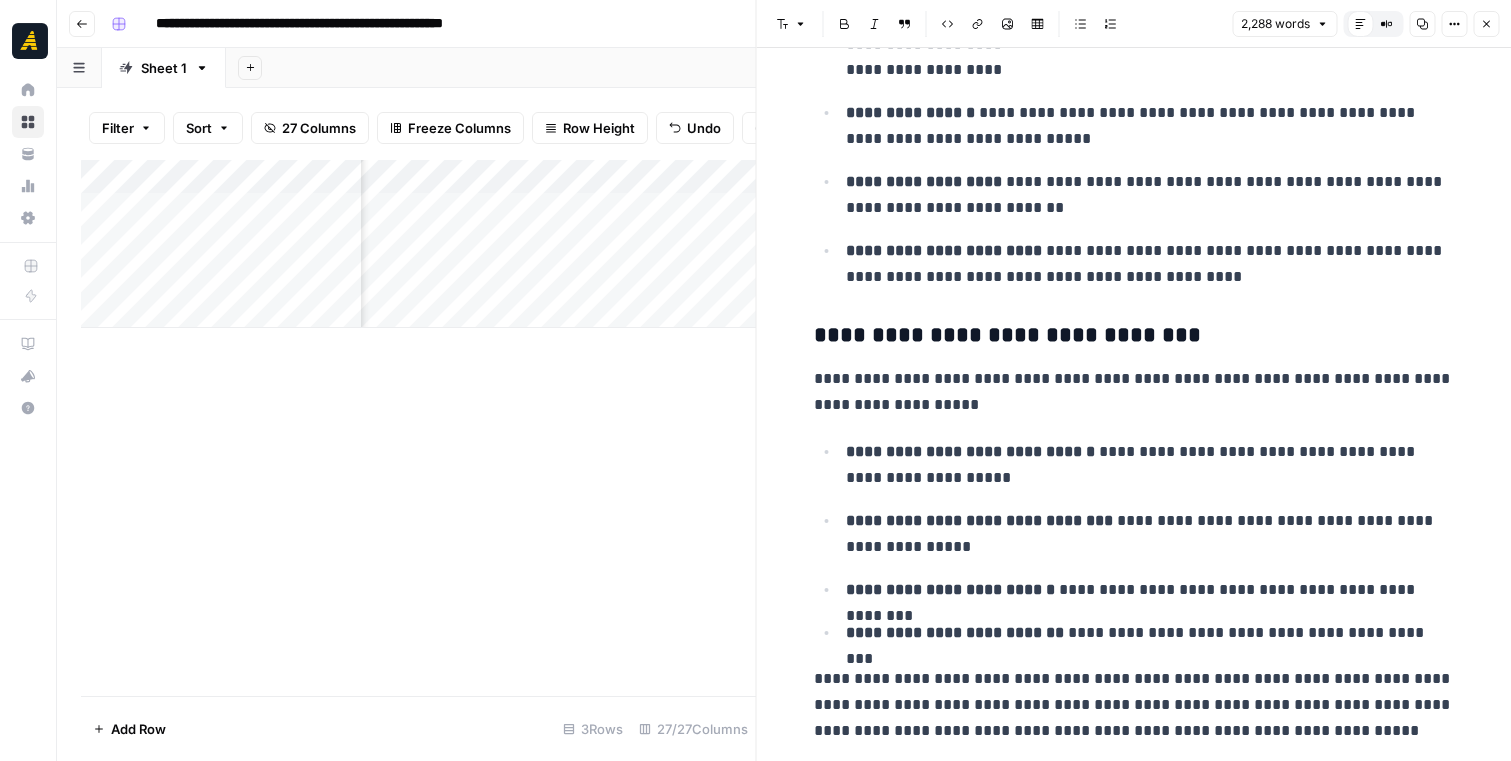 scroll, scrollTop: 0, scrollLeft: 3650, axis: horizontal 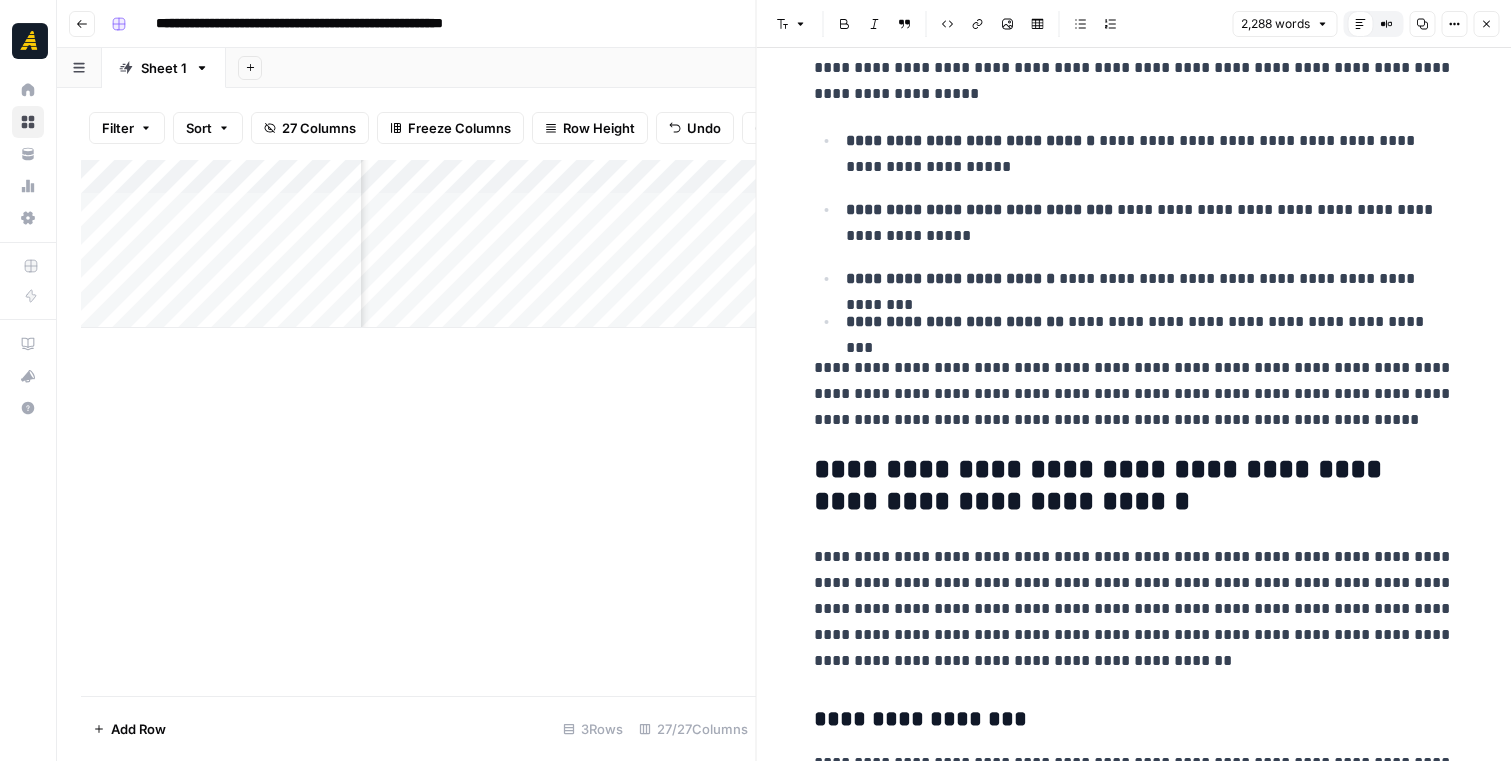 click on "**********" at bounding box center (955, 321) 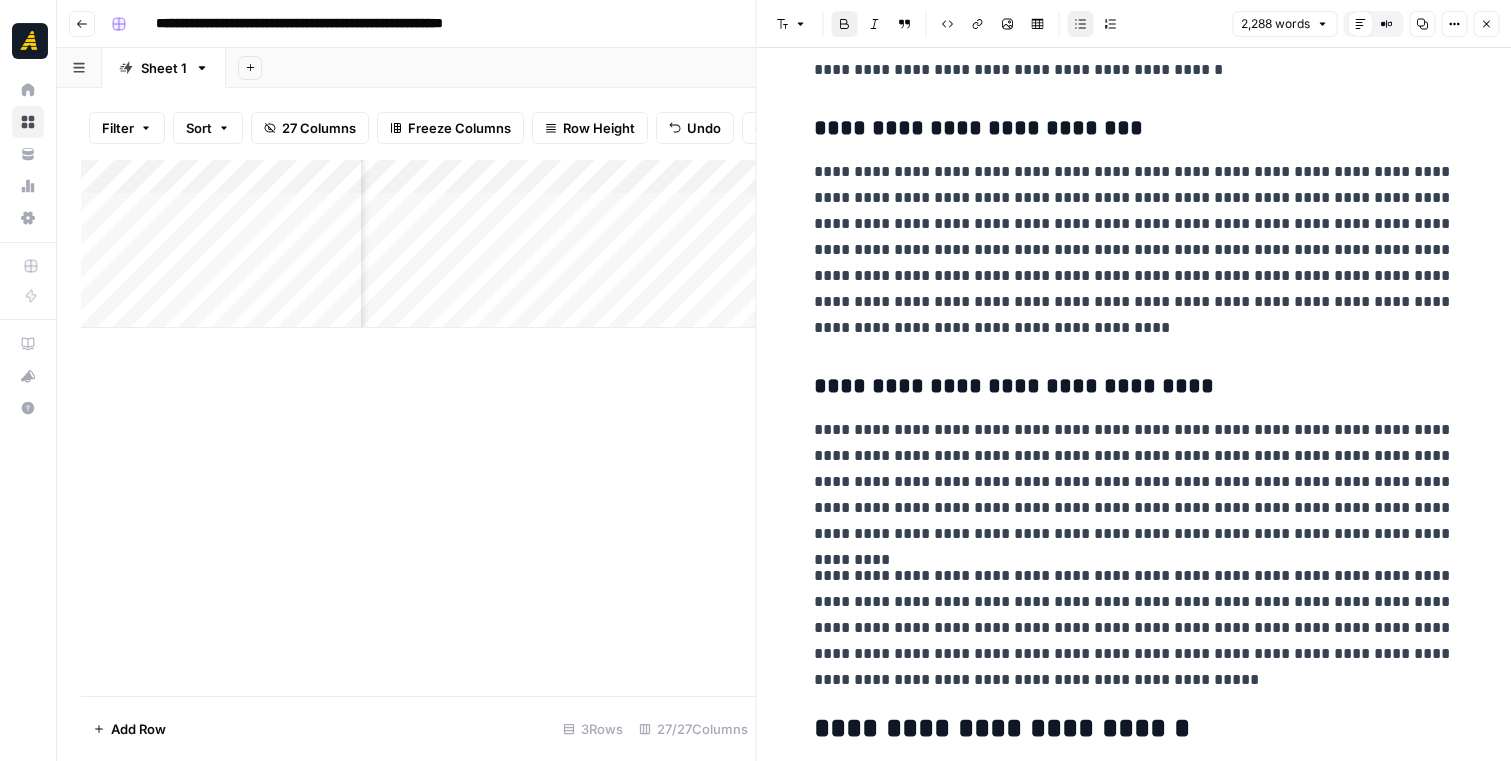 scroll, scrollTop: 3062, scrollLeft: 0, axis: vertical 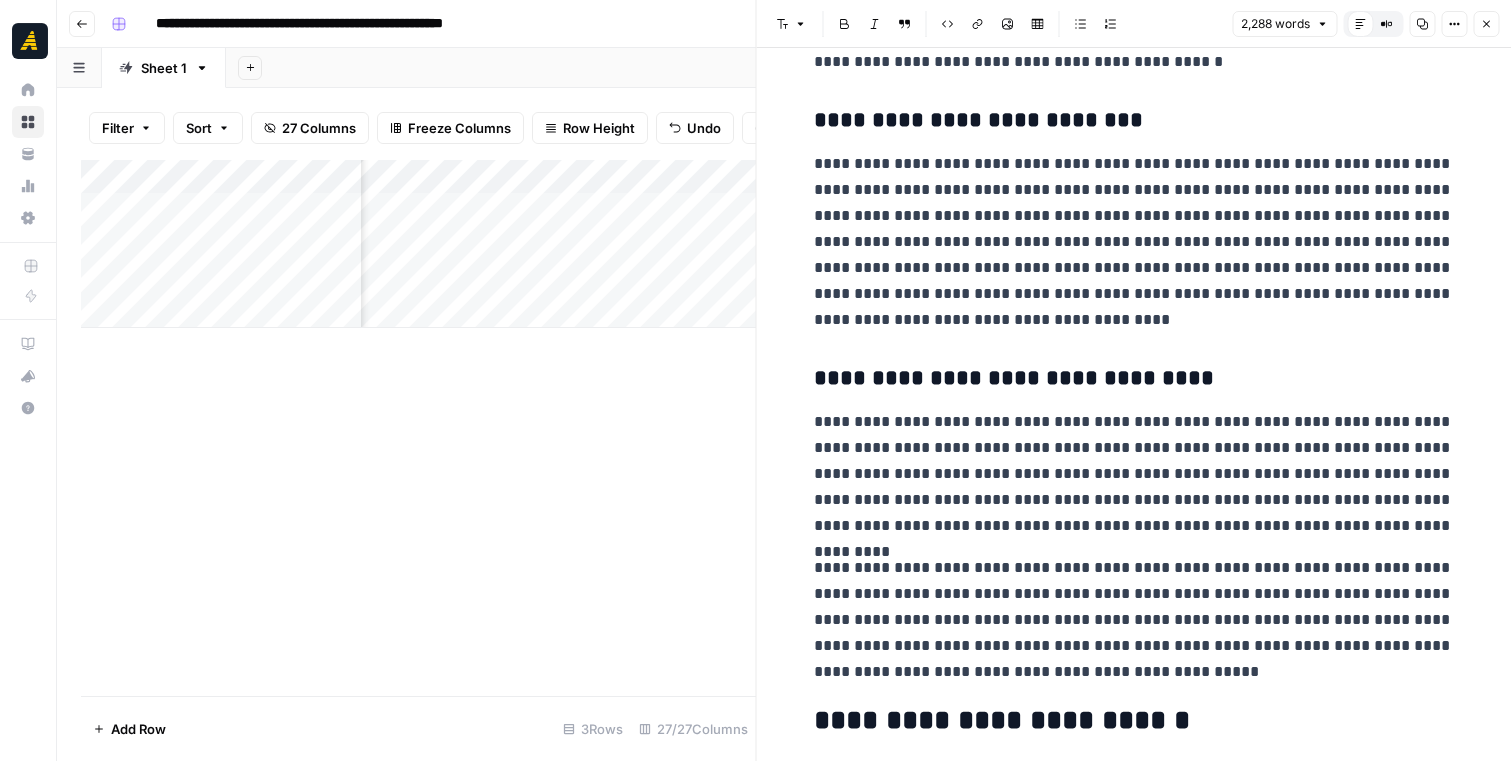 click on "**********" at bounding box center (1134, 242) 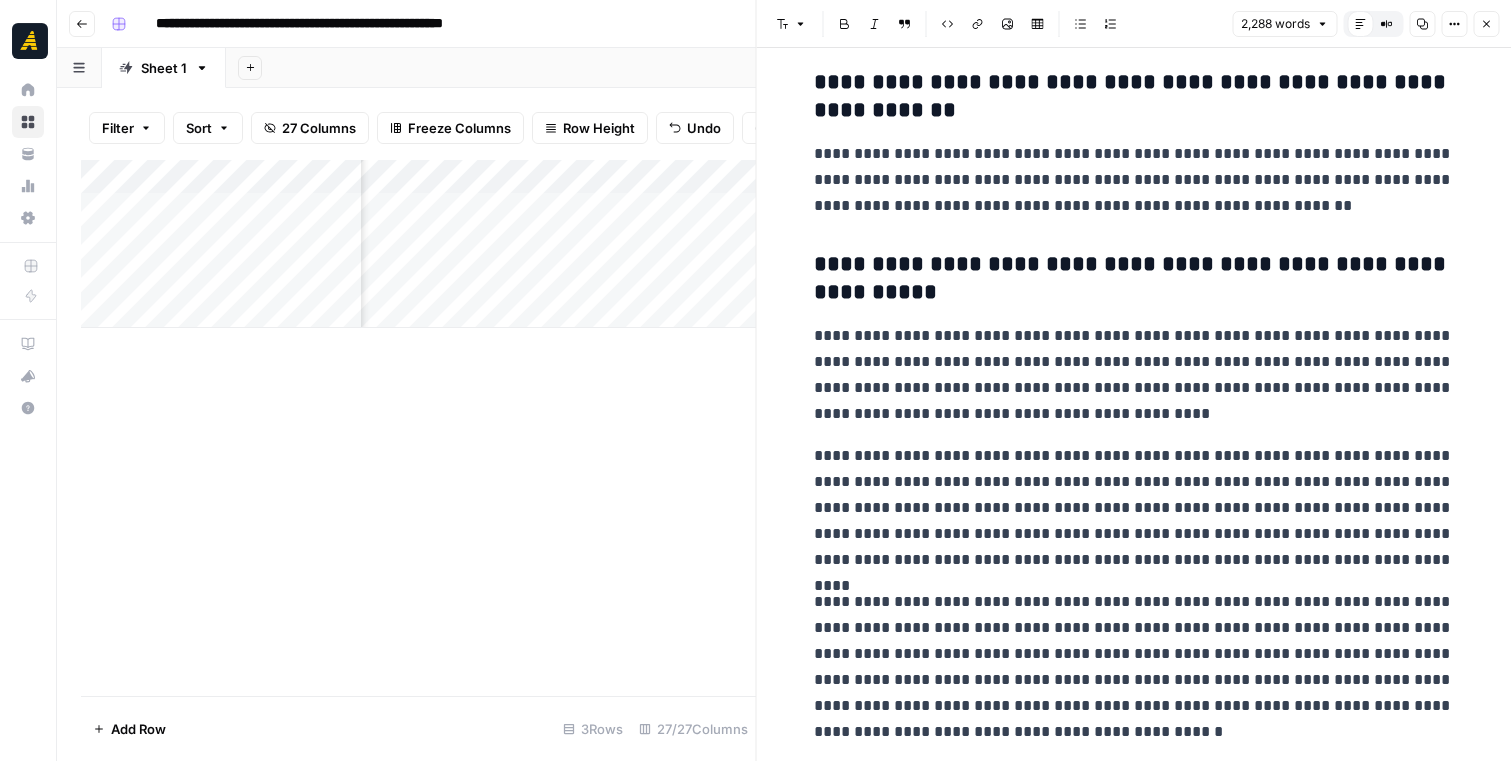 scroll, scrollTop: 7351, scrollLeft: 0, axis: vertical 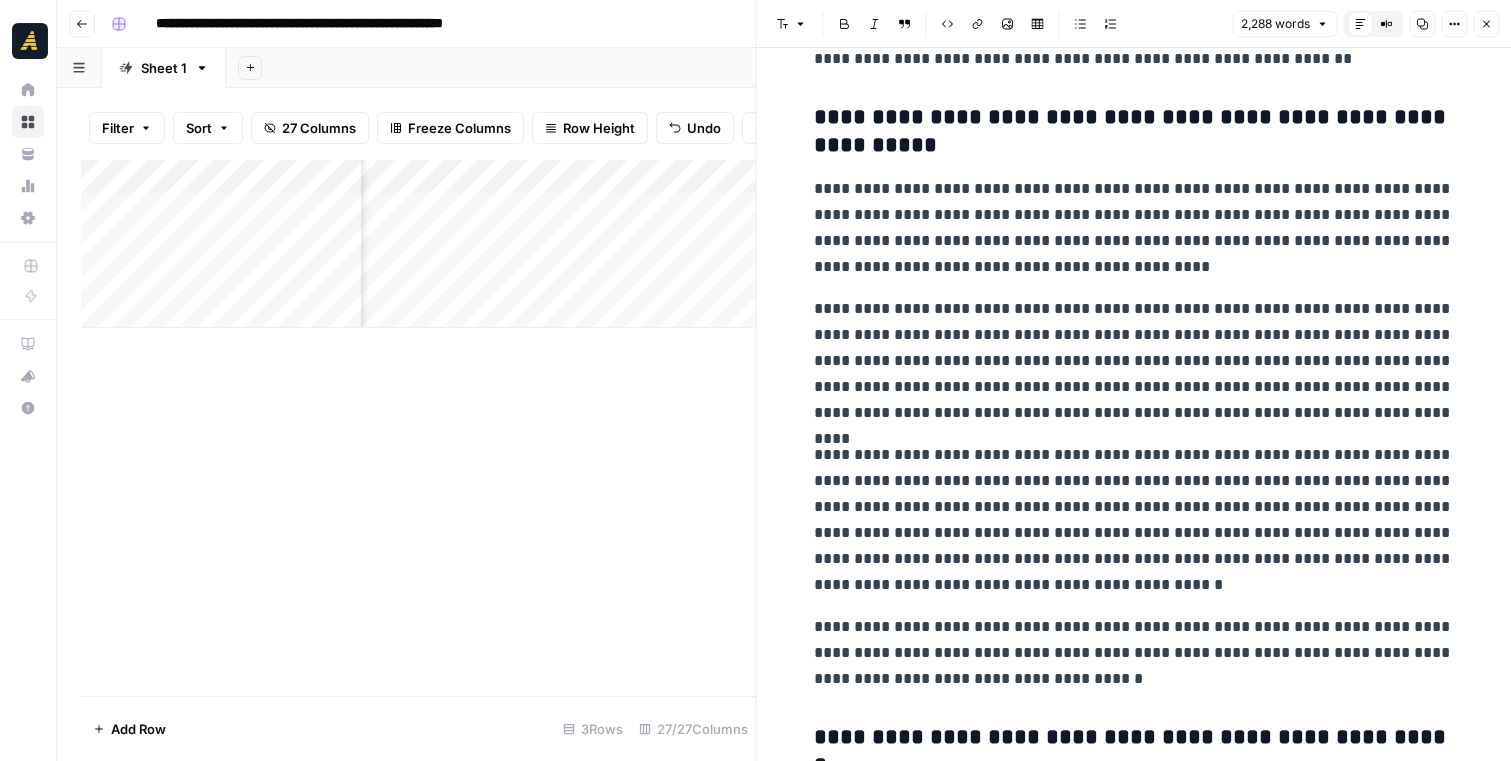 click 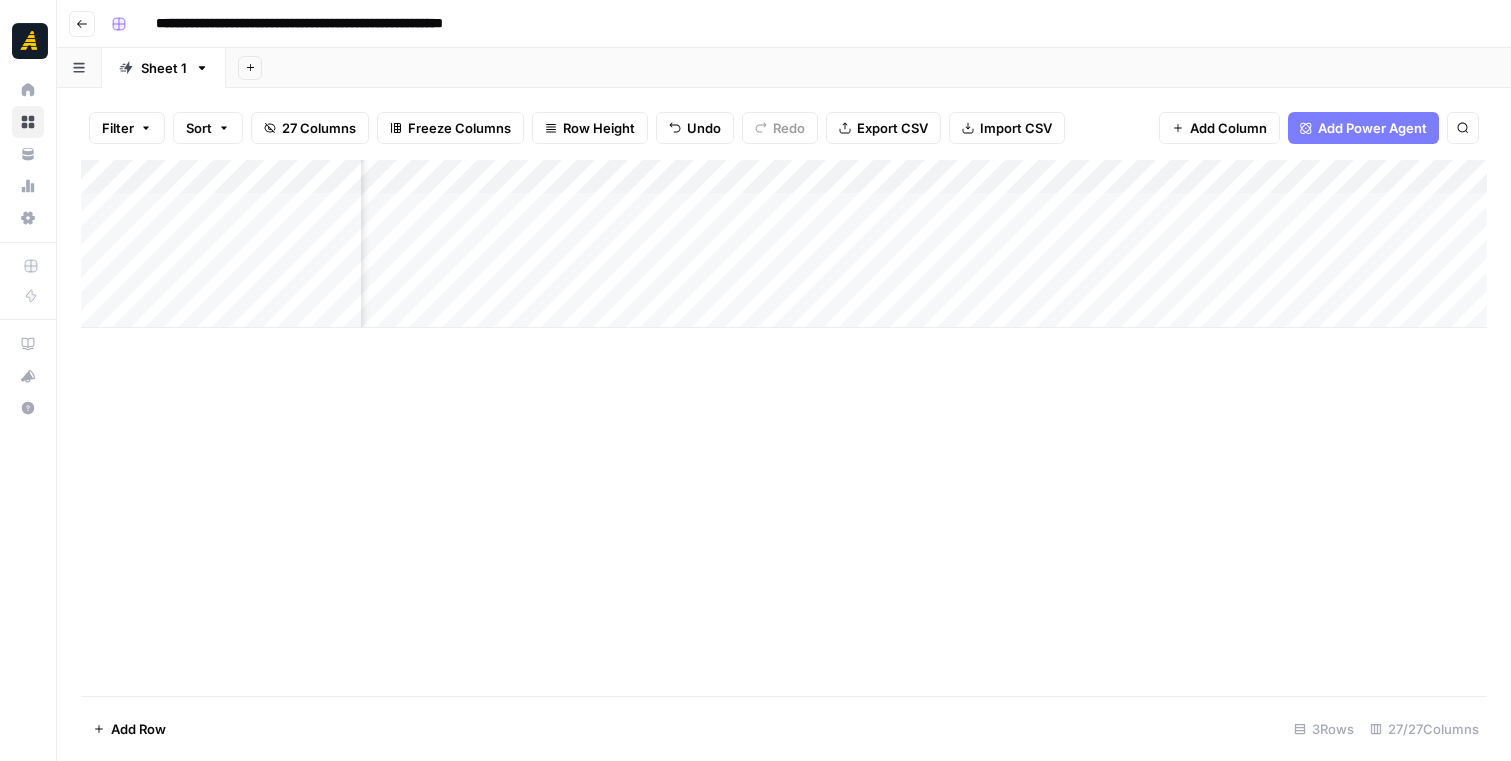 scroll, scrollTop: 0, scrollLeft: 3841, axis: horizontal 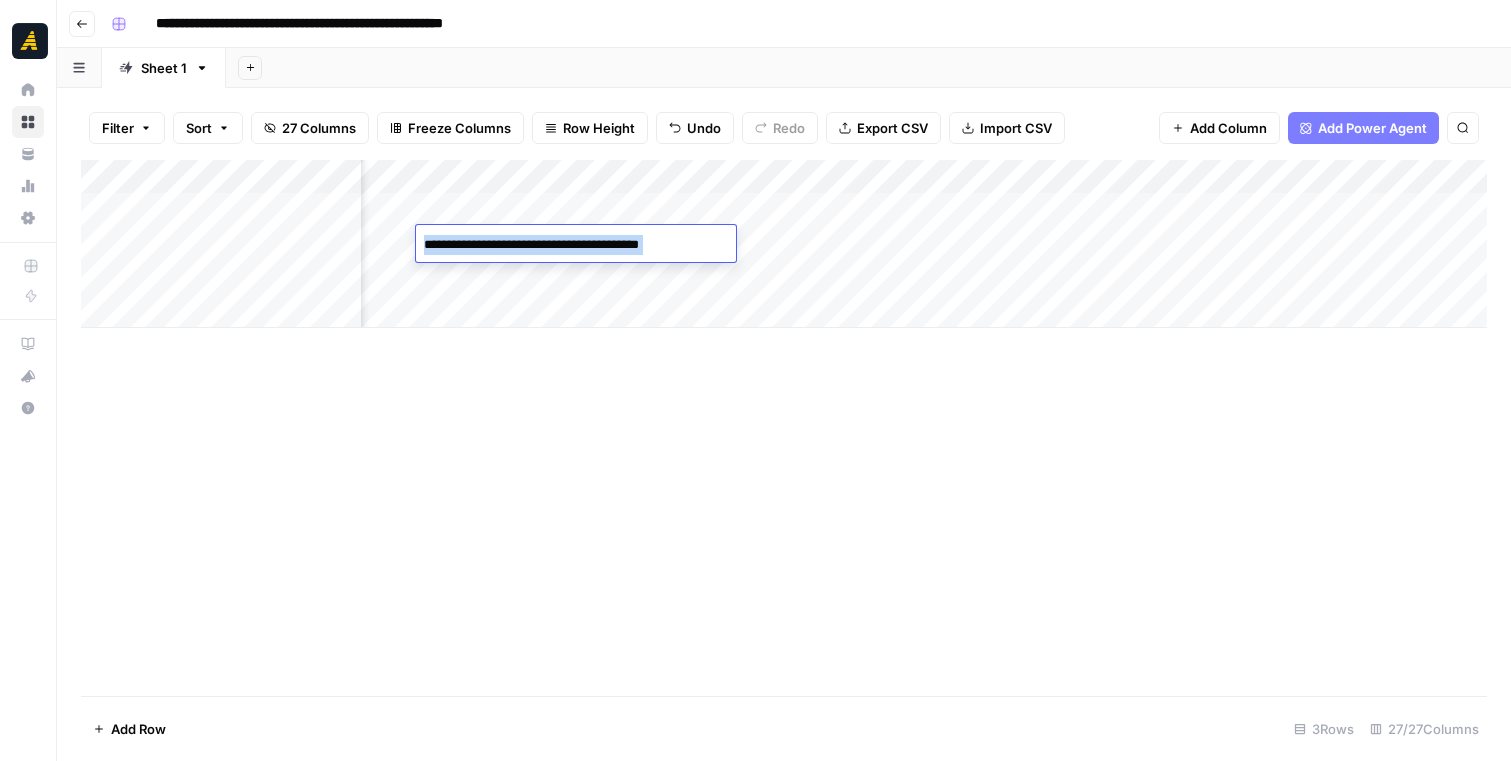 click on "Add Column" at bounding box center (784, 244) 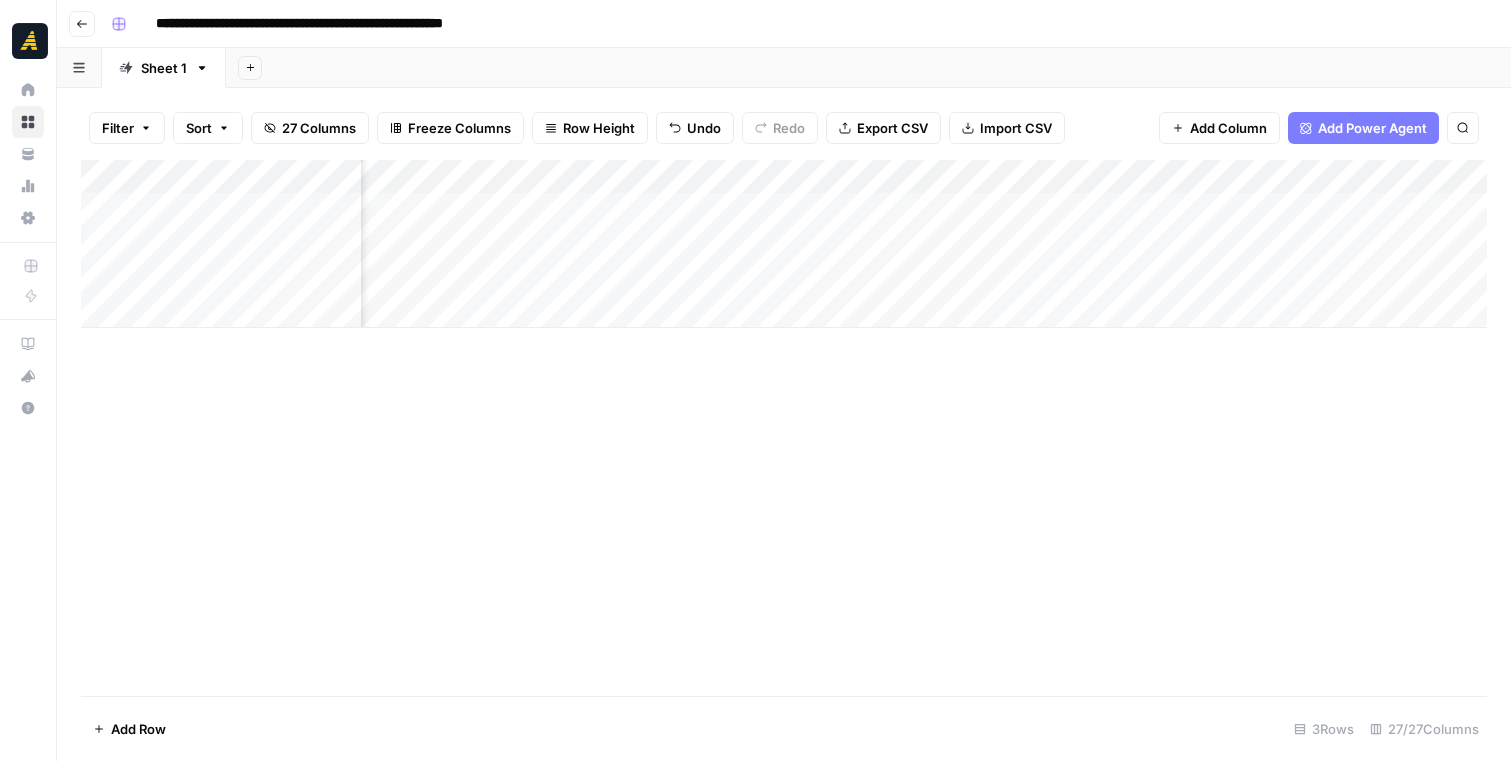 click on "Add Column" at bounding box center (784, 244) 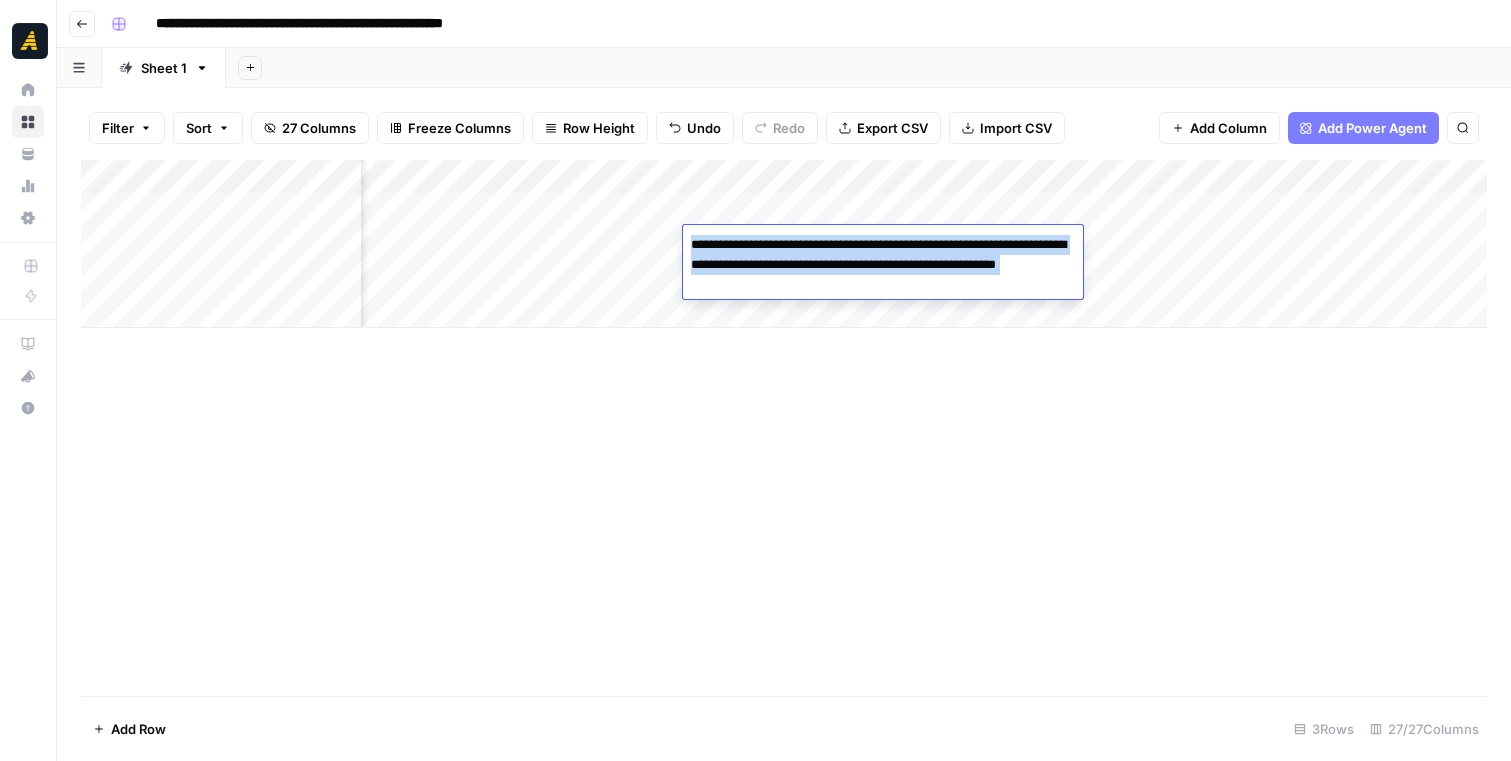 click on "Add Column" at bounding box center (784, 244) 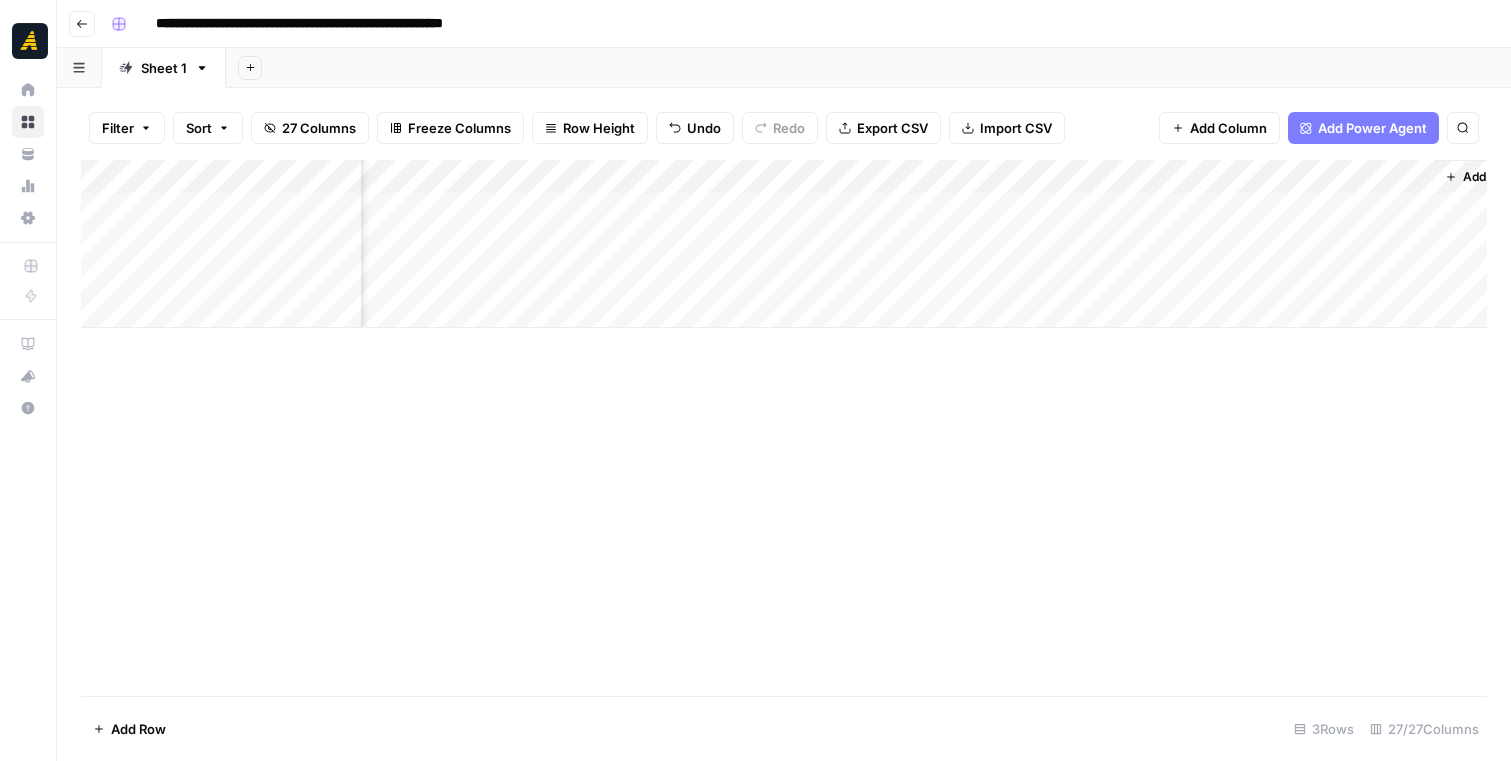 scroll, scrollTop: 0, scrollLeft: 5187, axis: horizontal 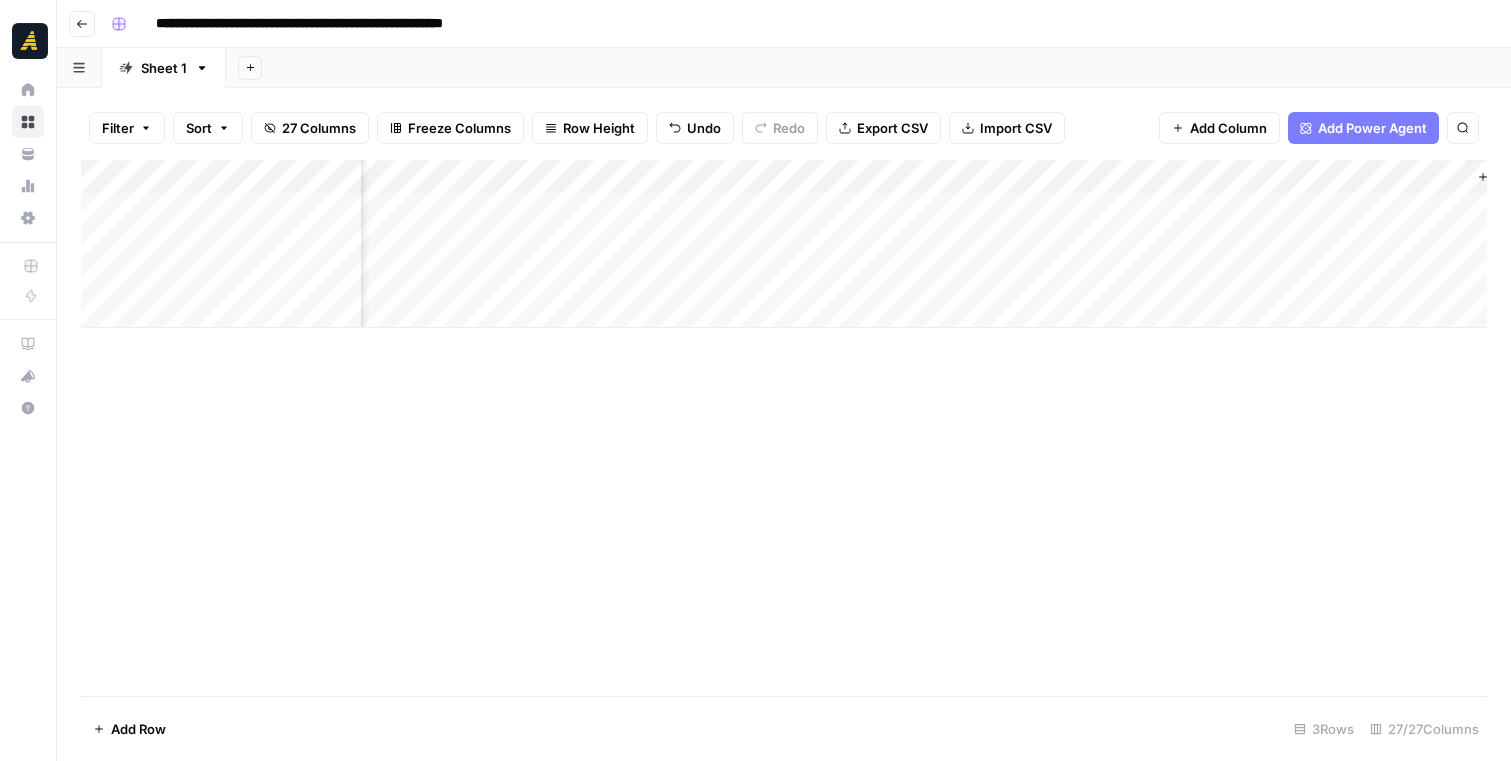 click on "Add Column" at bounding box center [784, 244] 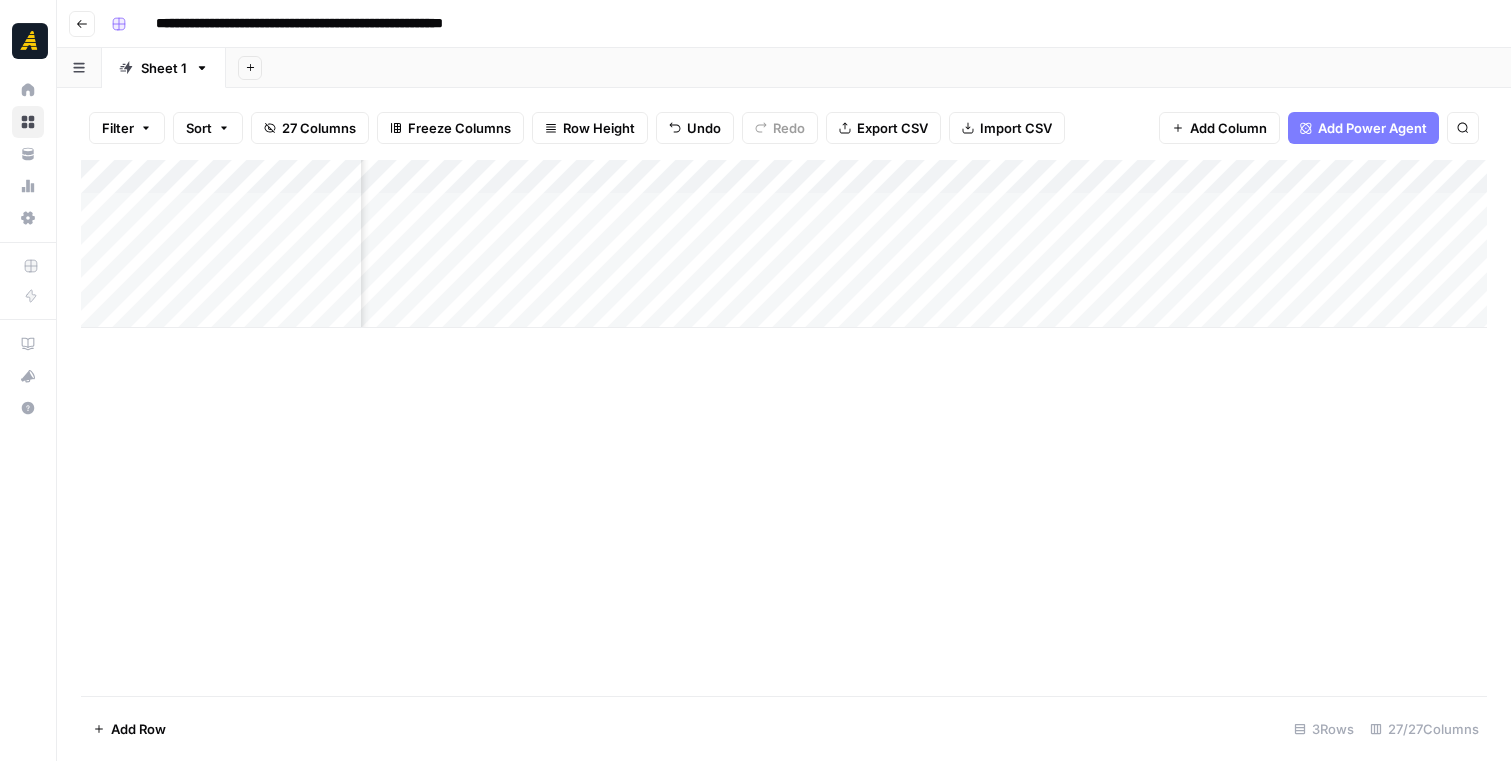 scroll, scrollTop: 0, scrollLeft: 2577, axis: horizontal 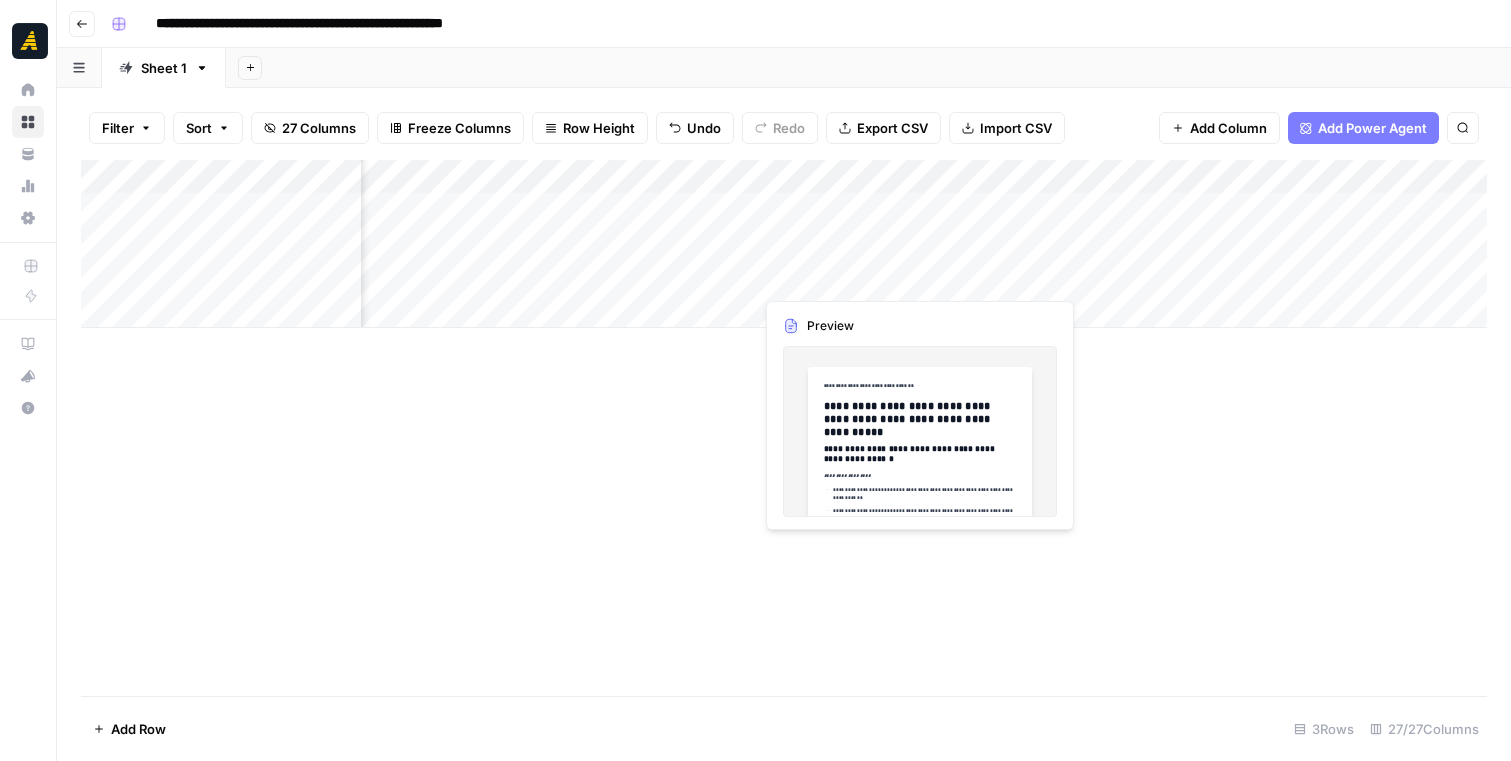 click on "Add Column" at bounding box center (784, 244) 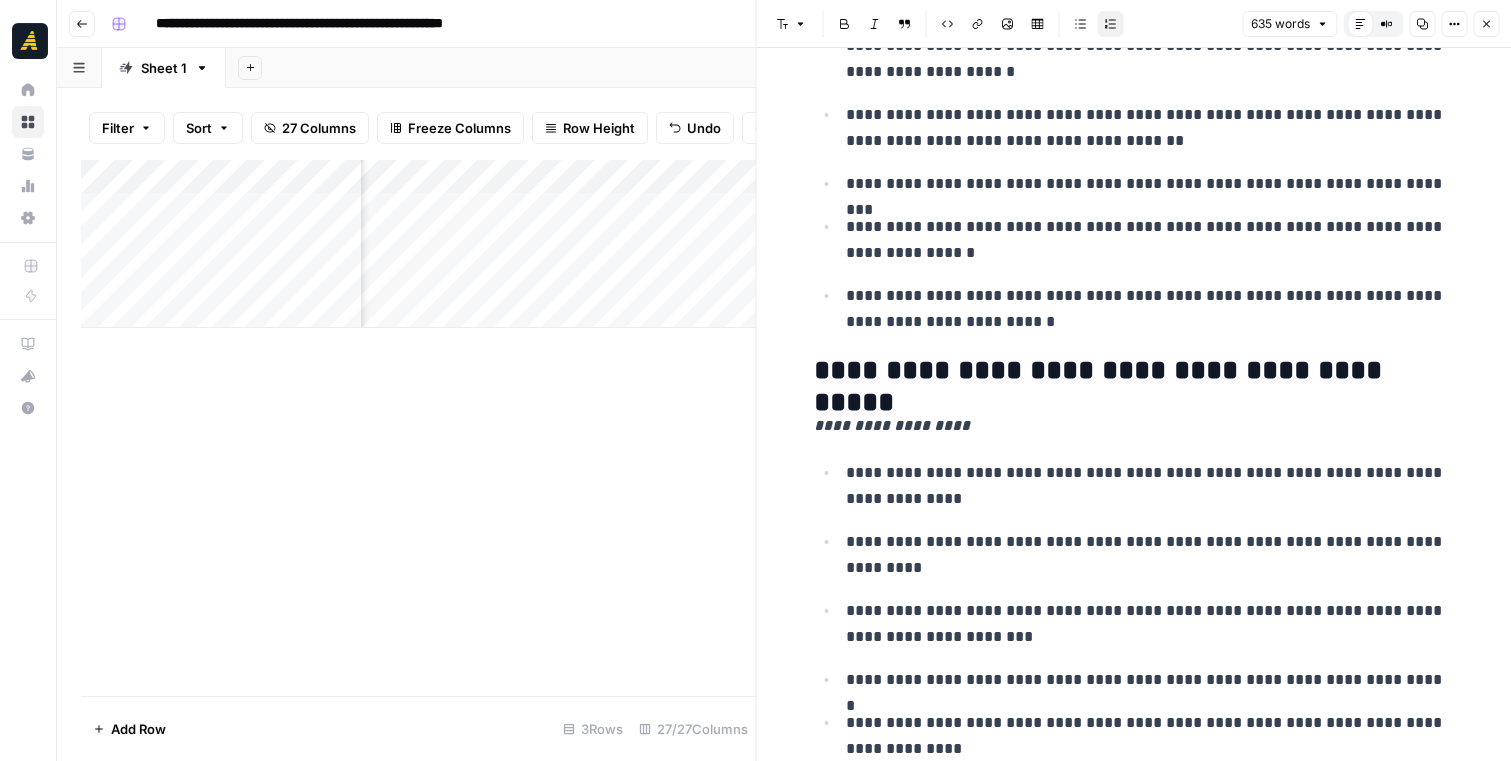 scroll, scrollTop: 1292, scrollLeft: 0, axis: vertical 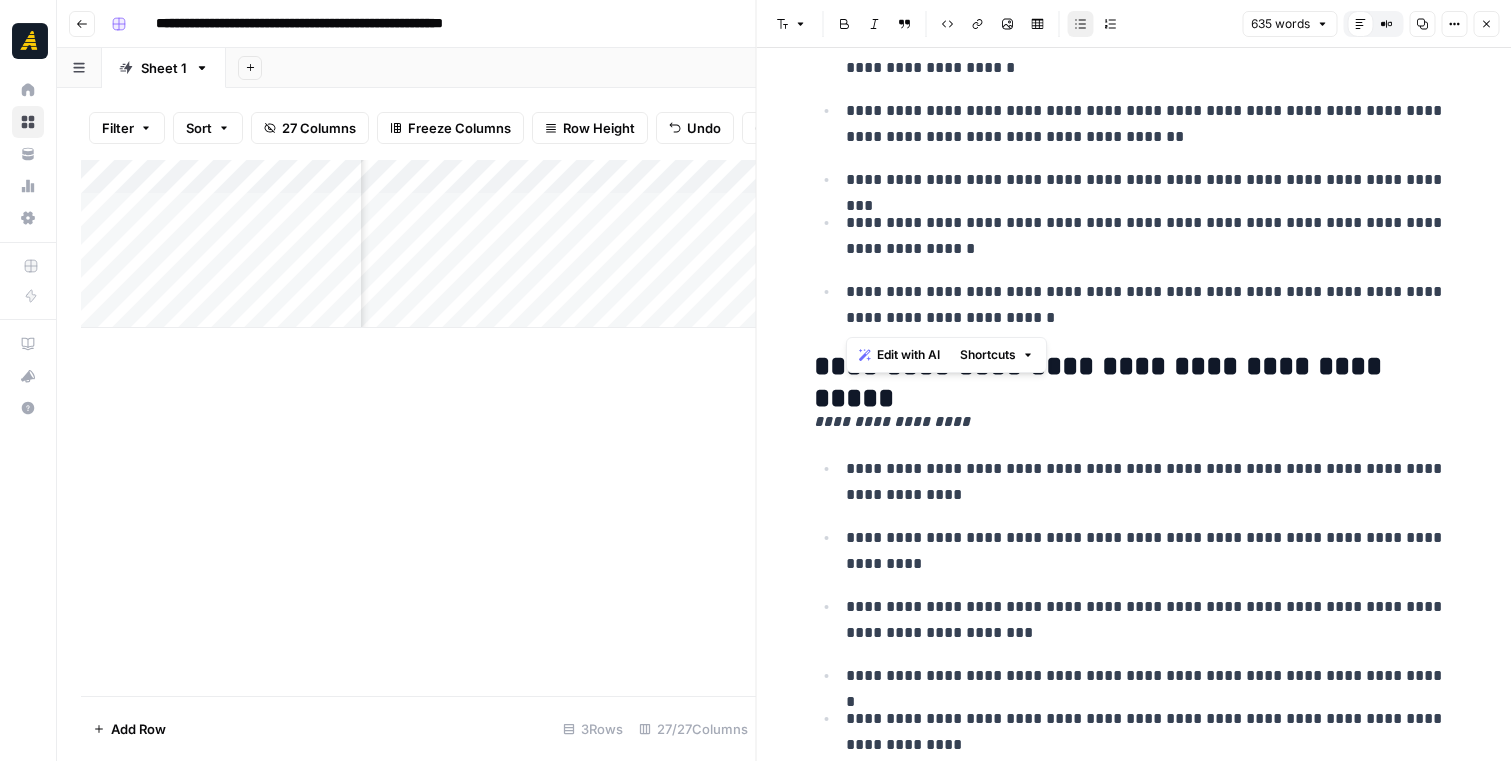 drag, startPoint x: 1001, startPoint y: 315, endPoint x: 837, endPoint y: 287, distance: 166.37308 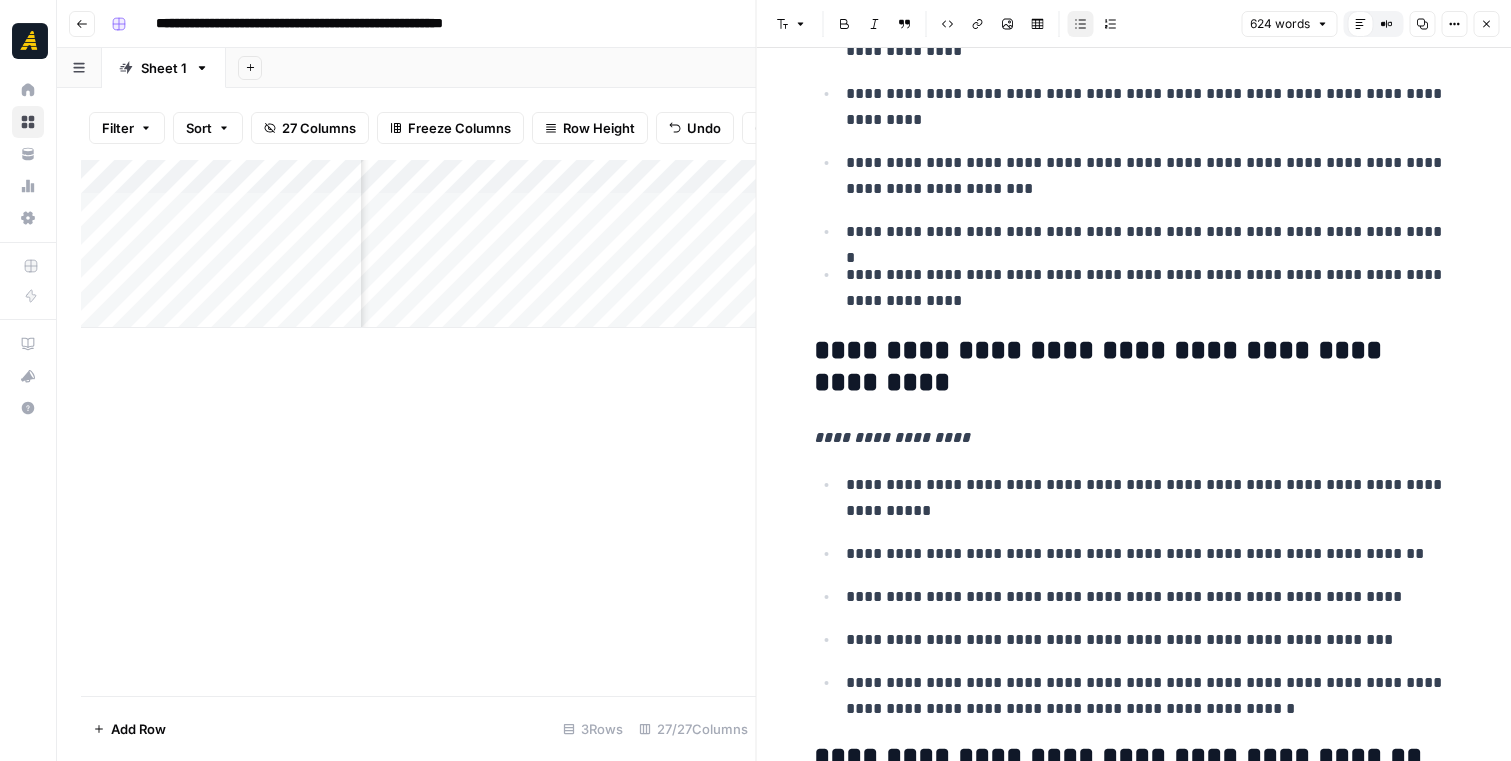 scroll, scrollTop: 1678, scrollLeft: 0, axis: vertical 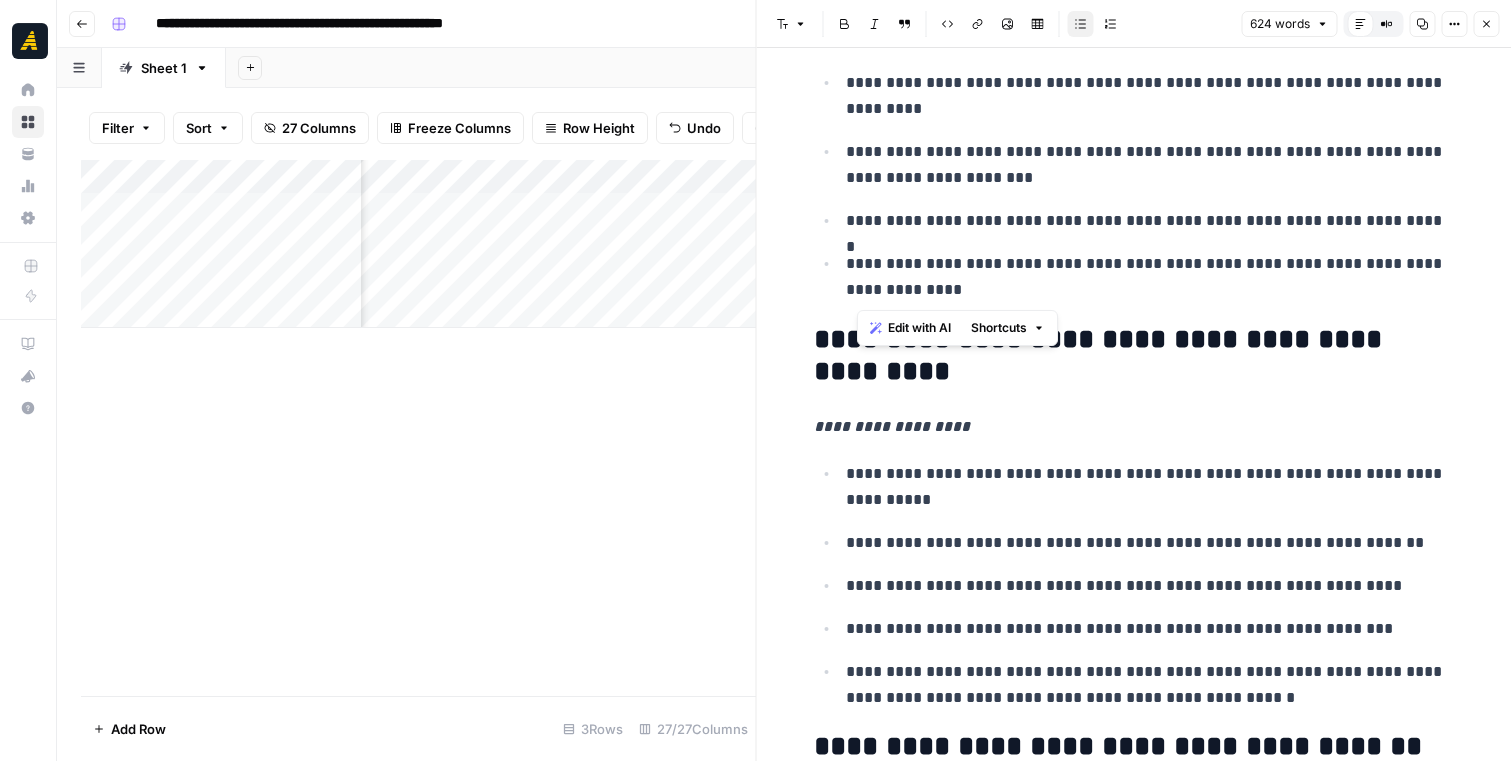 drag, startPoint x: 982, startPoint y: 295, endPoint x: 838, endPoint y: 273, distance: 145.67087 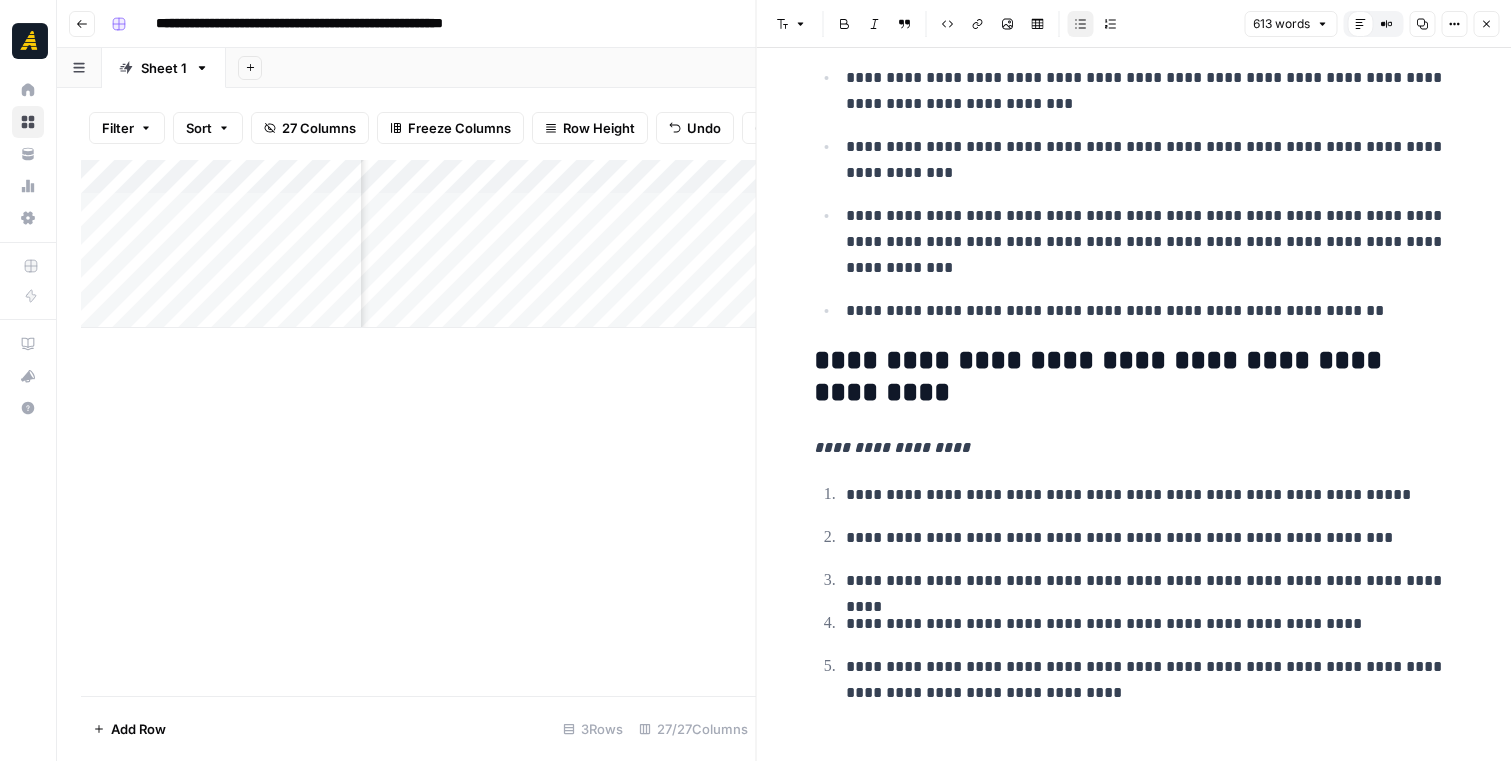 scroll, scrollTop: 3272, scrollLeft: 0, axis: vertical 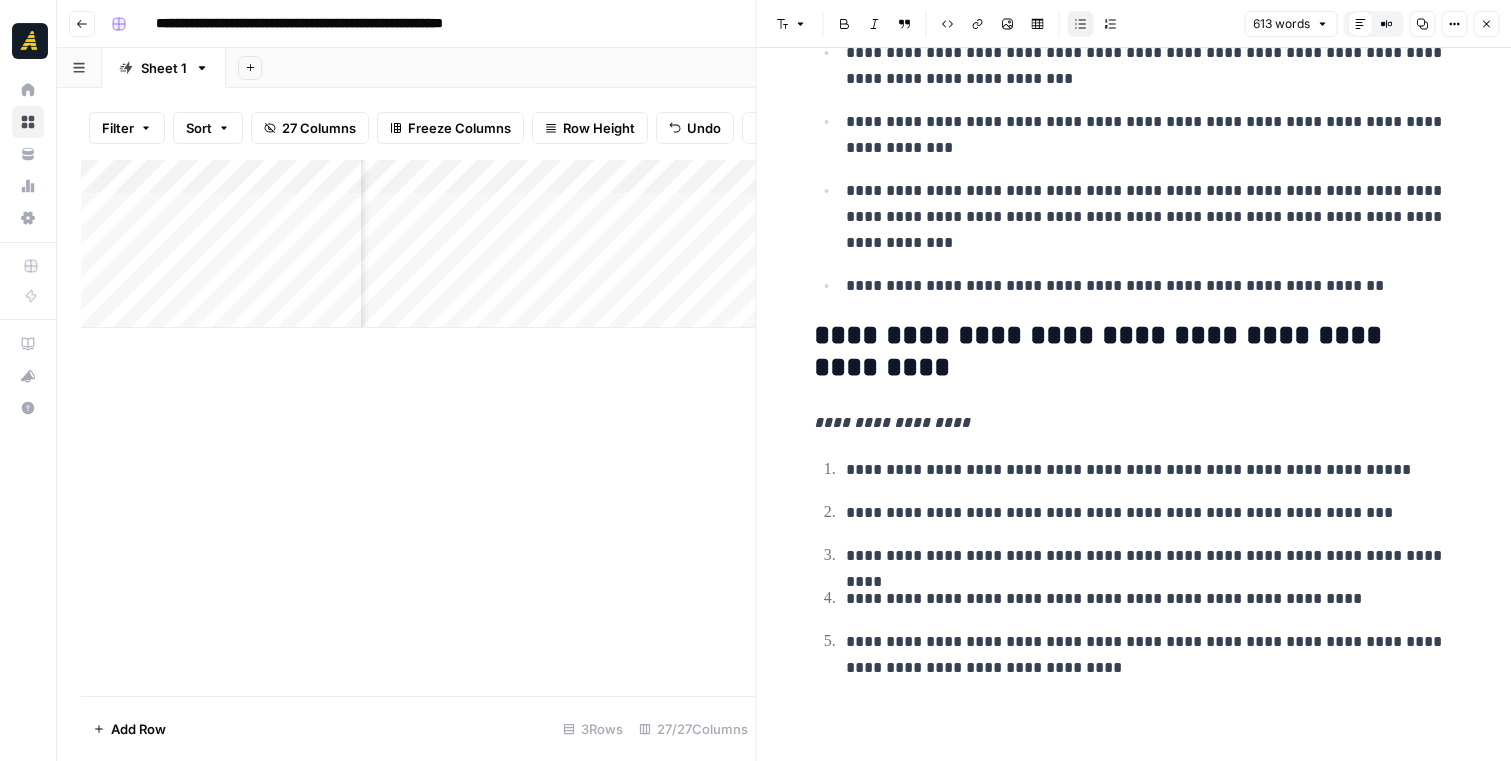 click 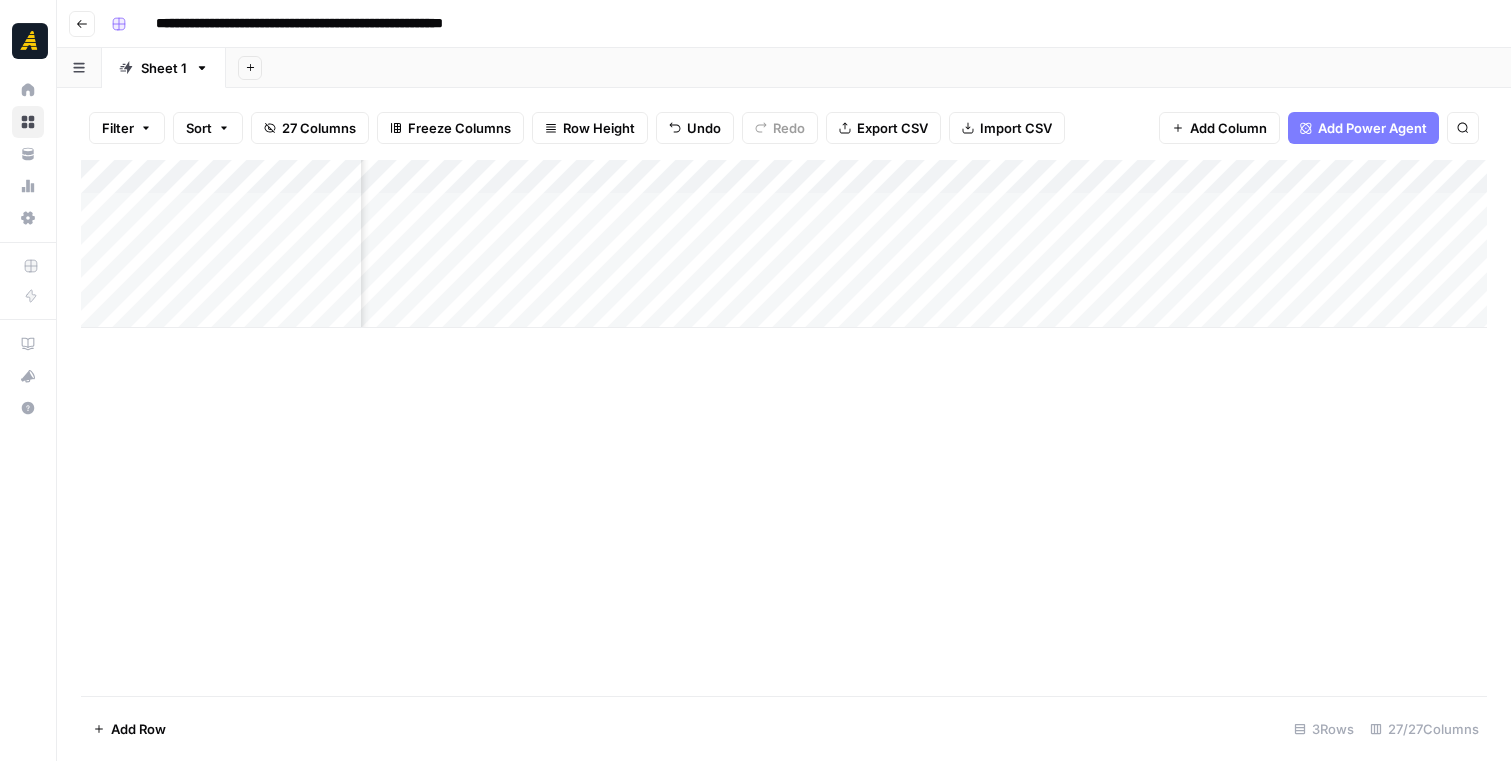 scroll, scrollTop: 0, scrollLeft: 2742, axis: horizontal 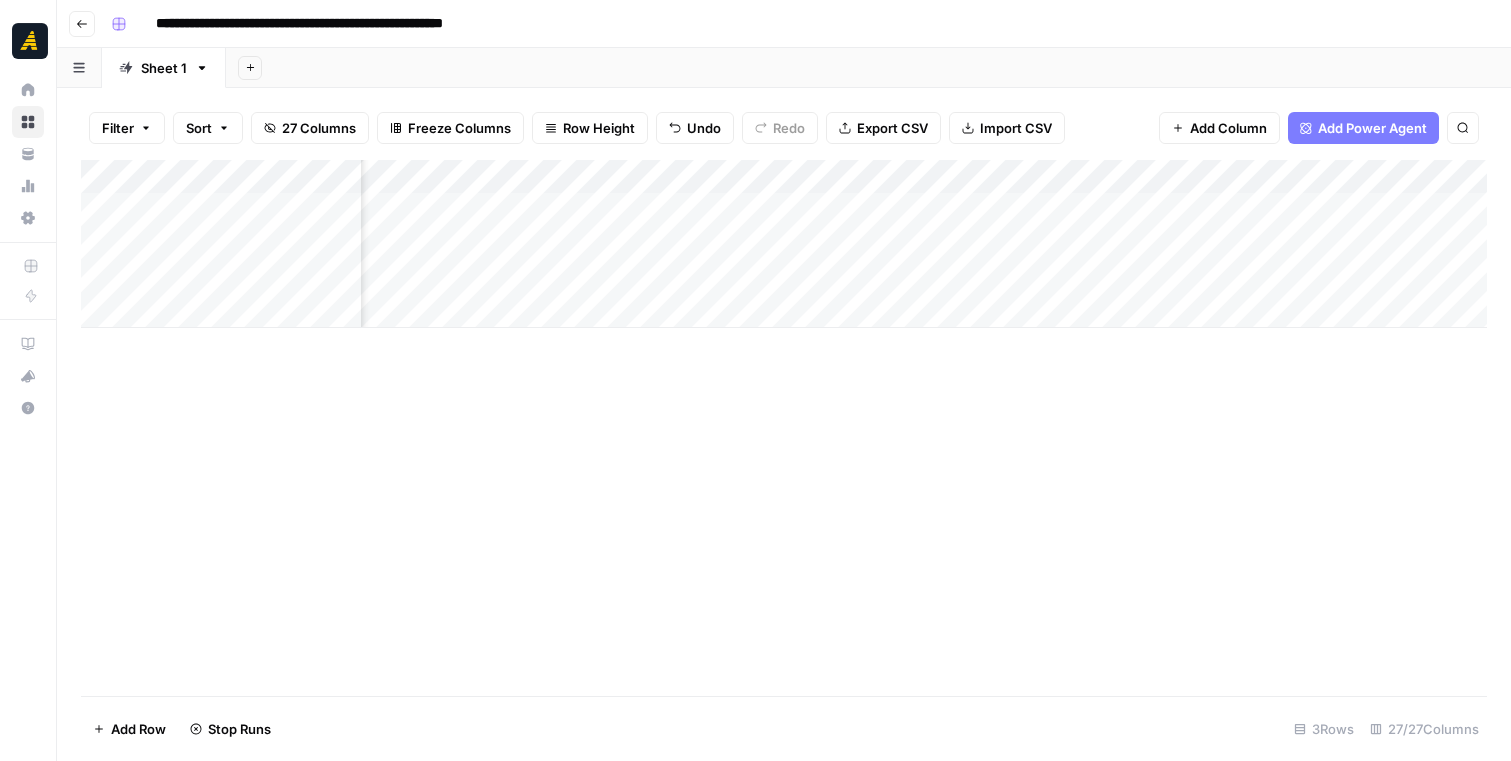 click on "Add Column" at bounding box center [784, 244] 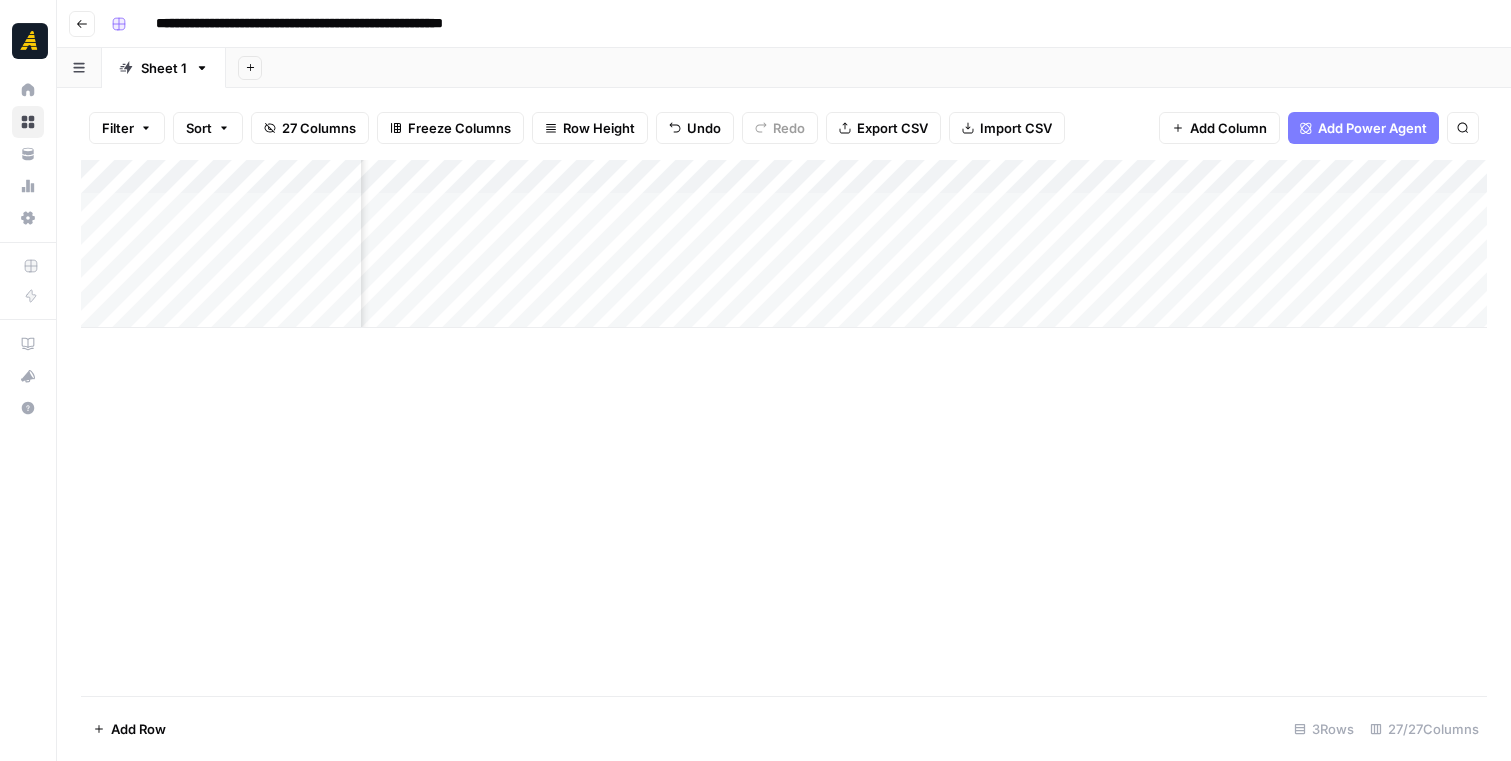 click on "Add Column" at bounding box center [784, 244] 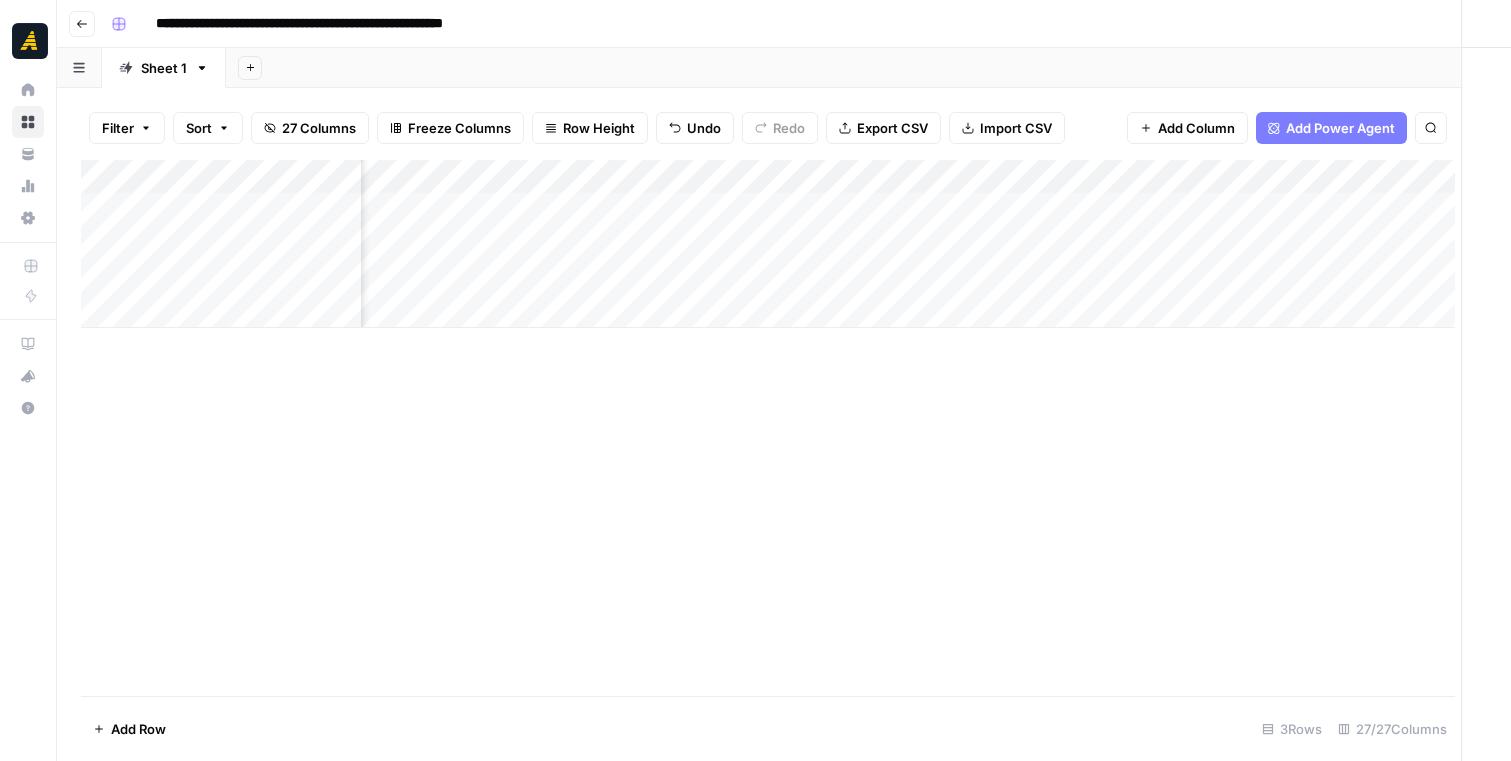 click at bounding box center (1023, 243) 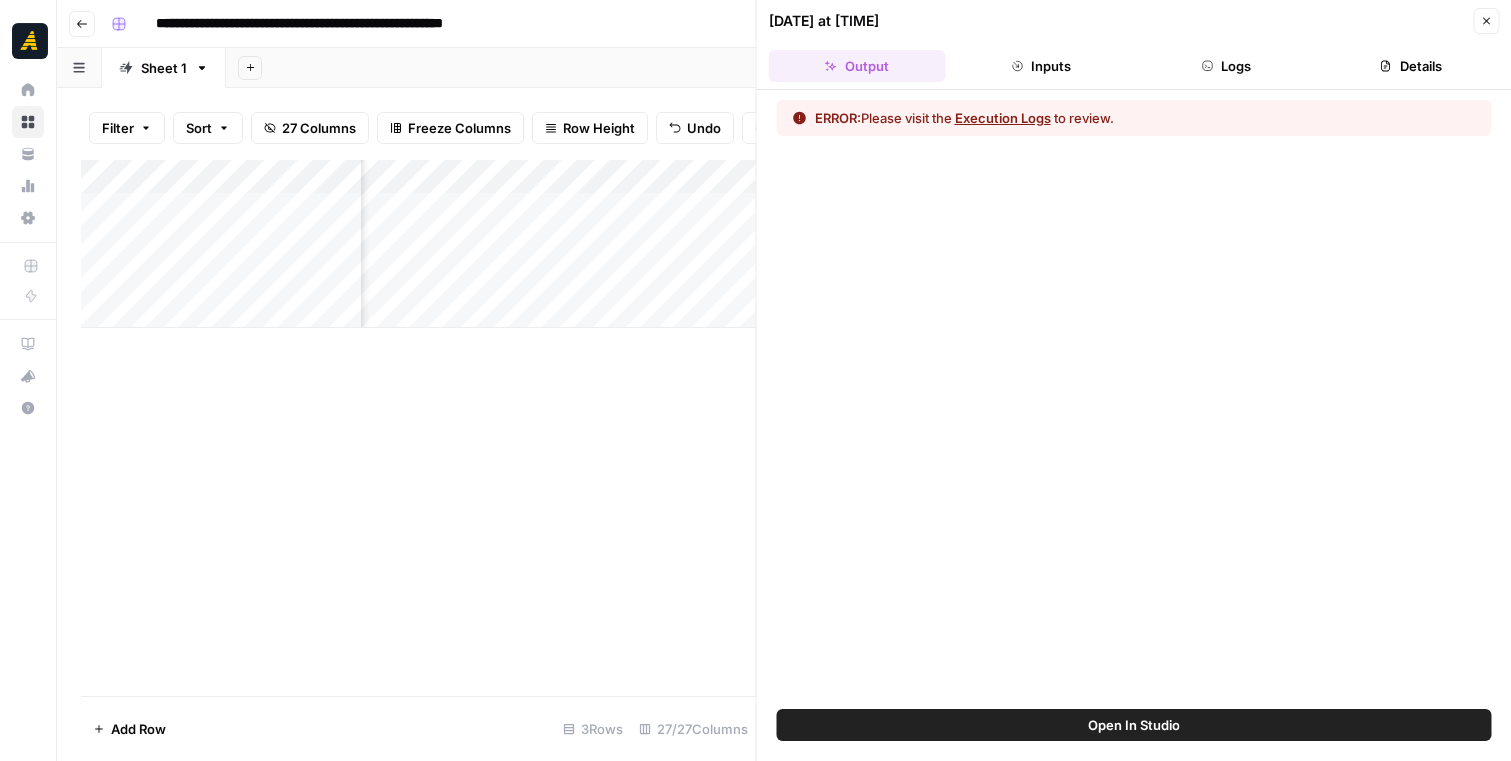 click on "Execution Logs" at bounding box center (1003, 118) 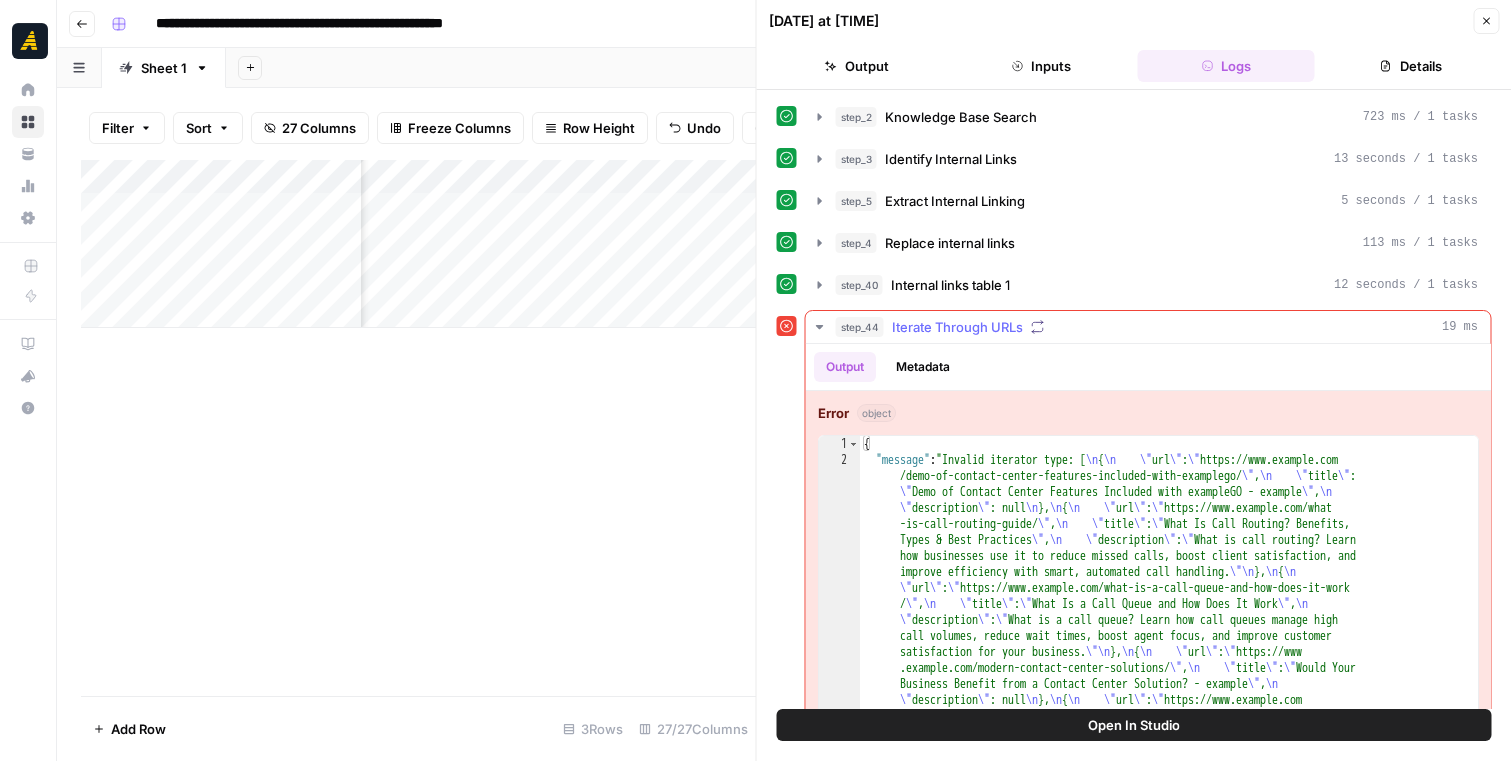 scroll, scrollTop: 3, scrollLeft: 0, axis: vertical 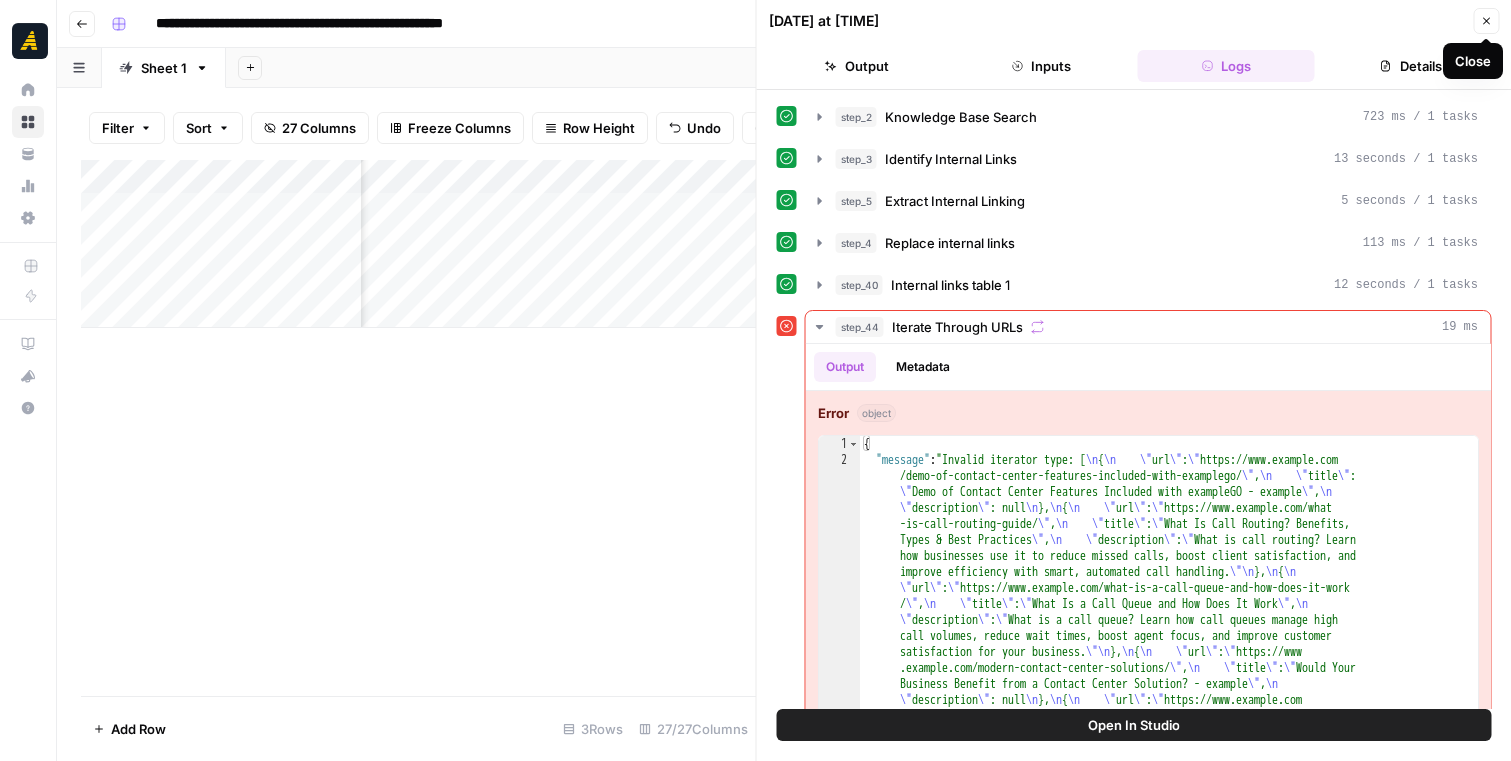 click 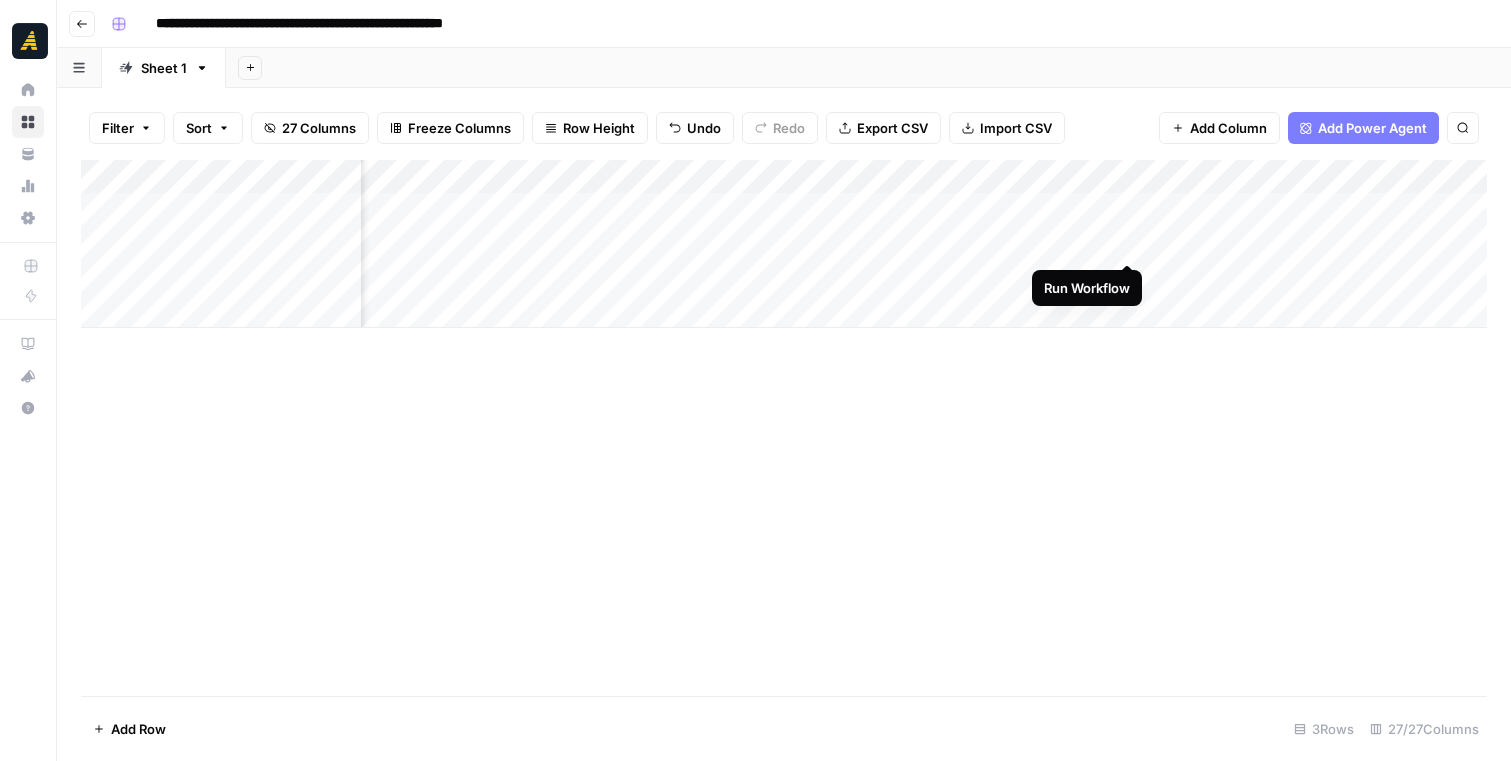 click on "Add Column" at bounding box center (784, 244) 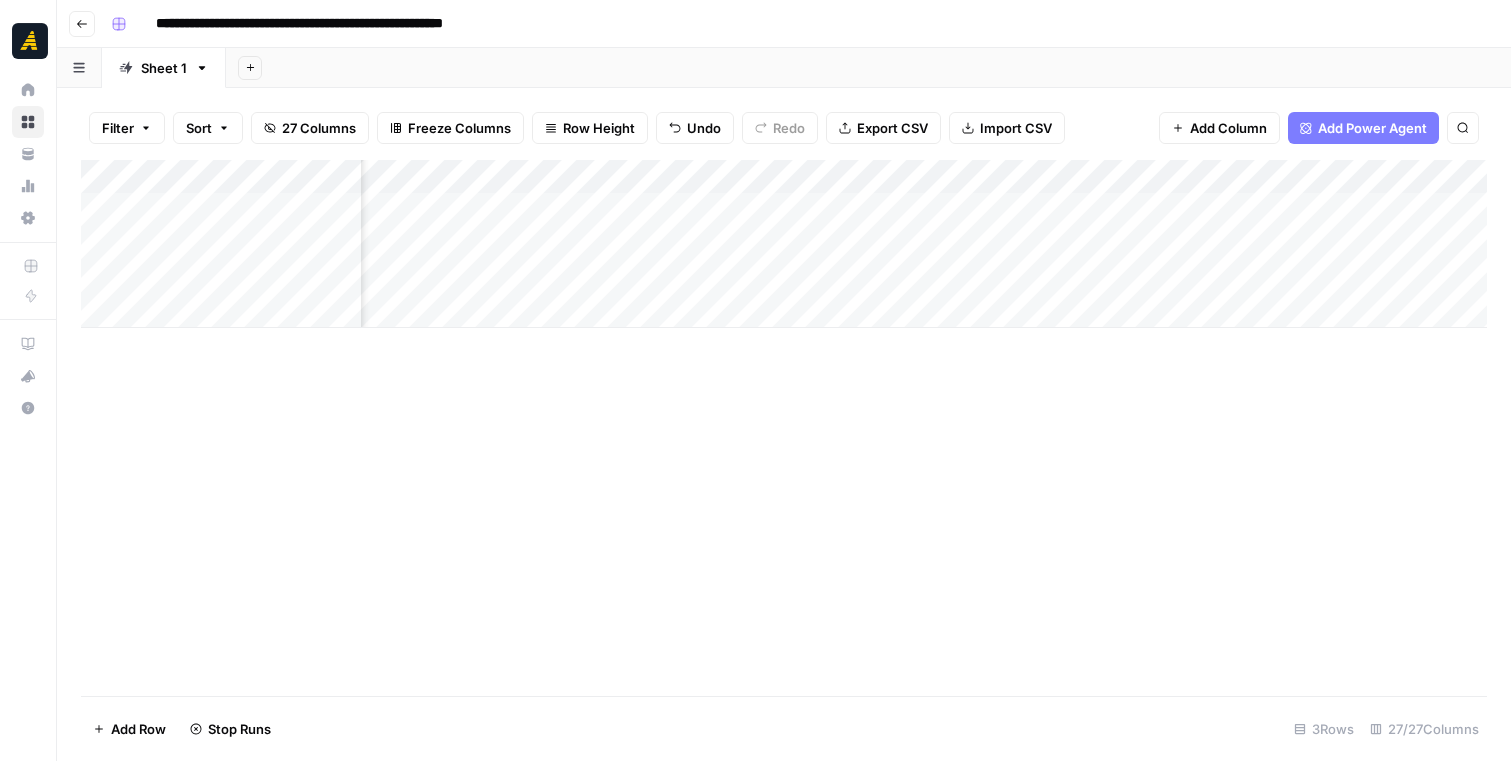 scroll, scrollTop: 0, scrollLeft: 5142, axis: horizontal 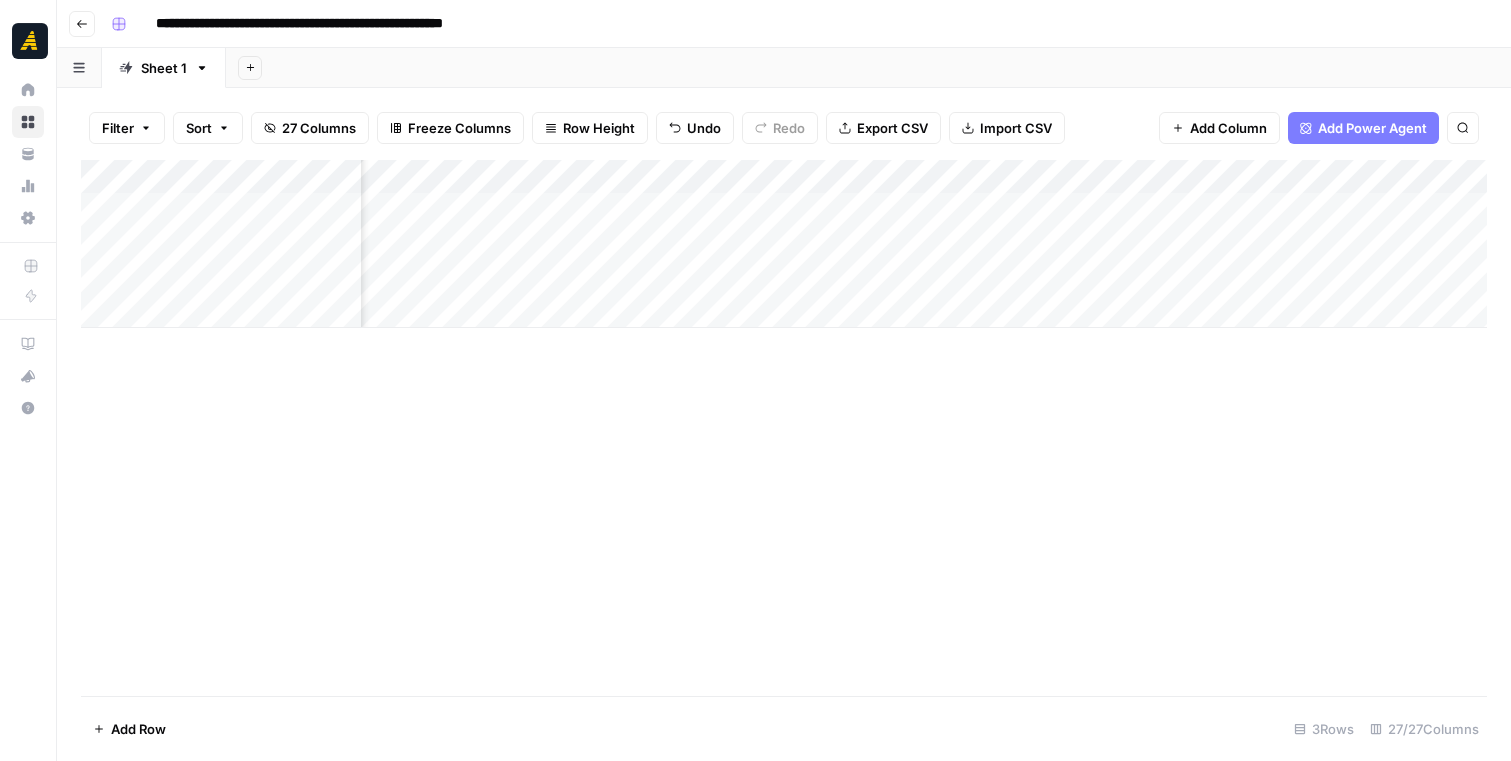 click on "Add Column" at bounding box center [784, 244] 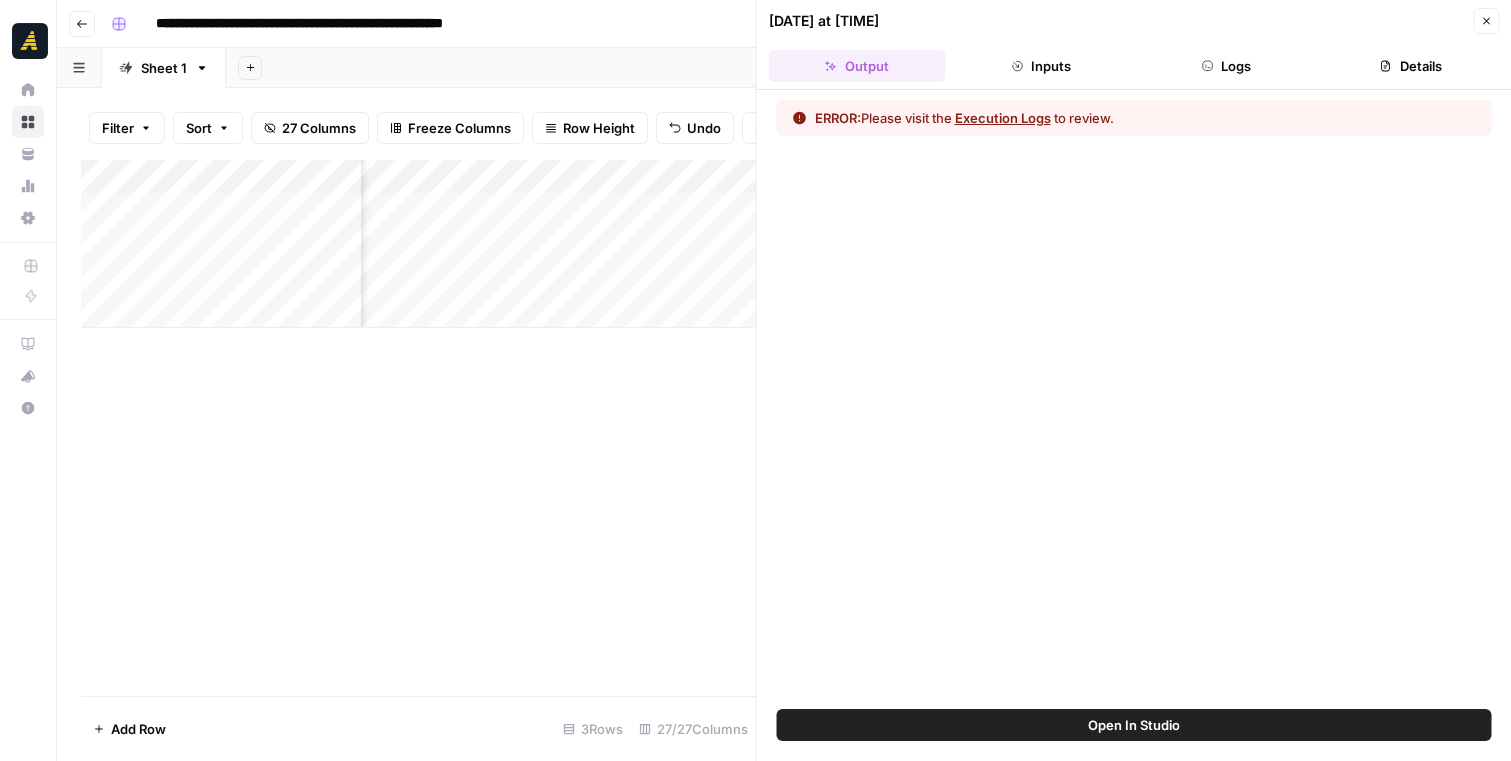 click 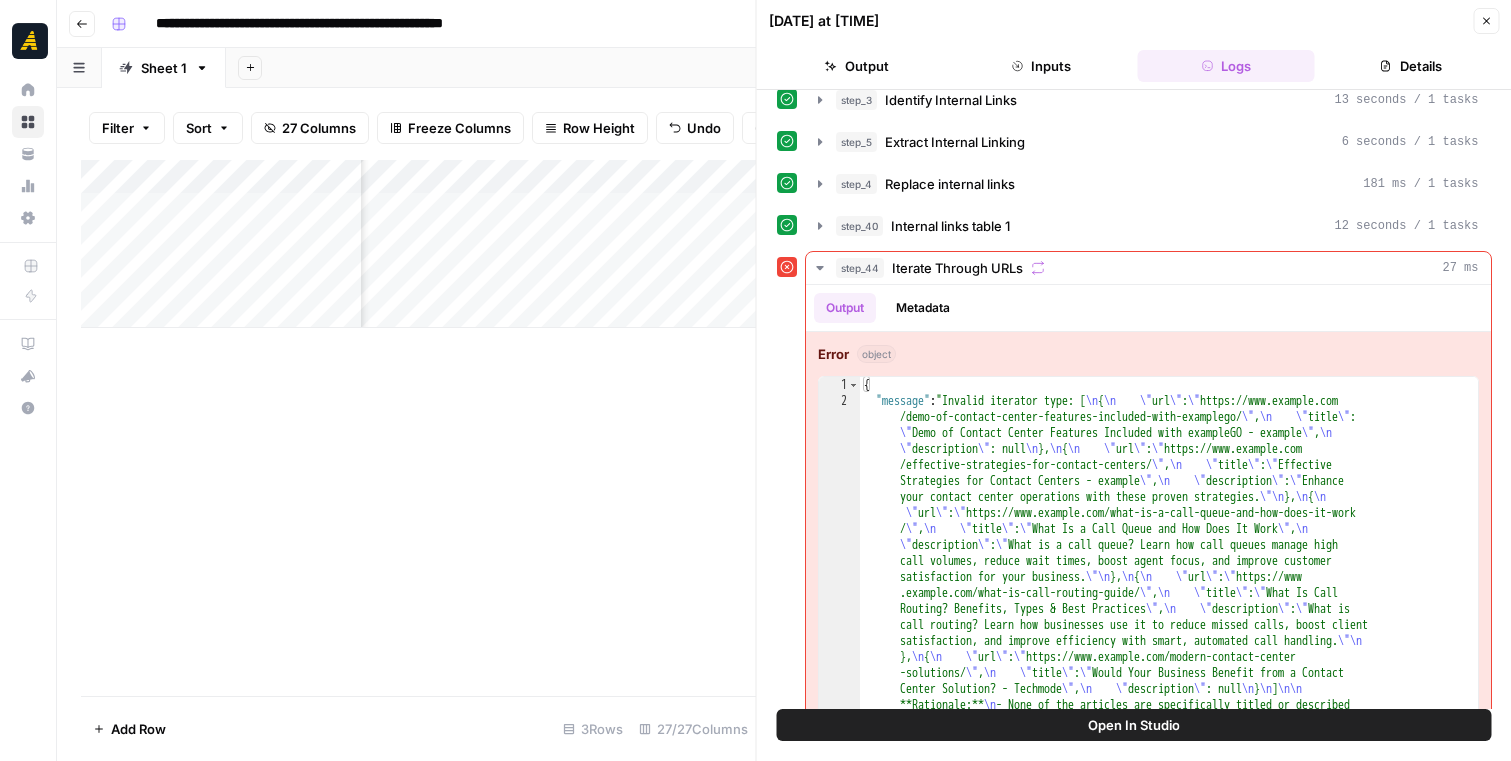 scroll, scrollTop: 61, scrollLeft: 0, axis: vertical 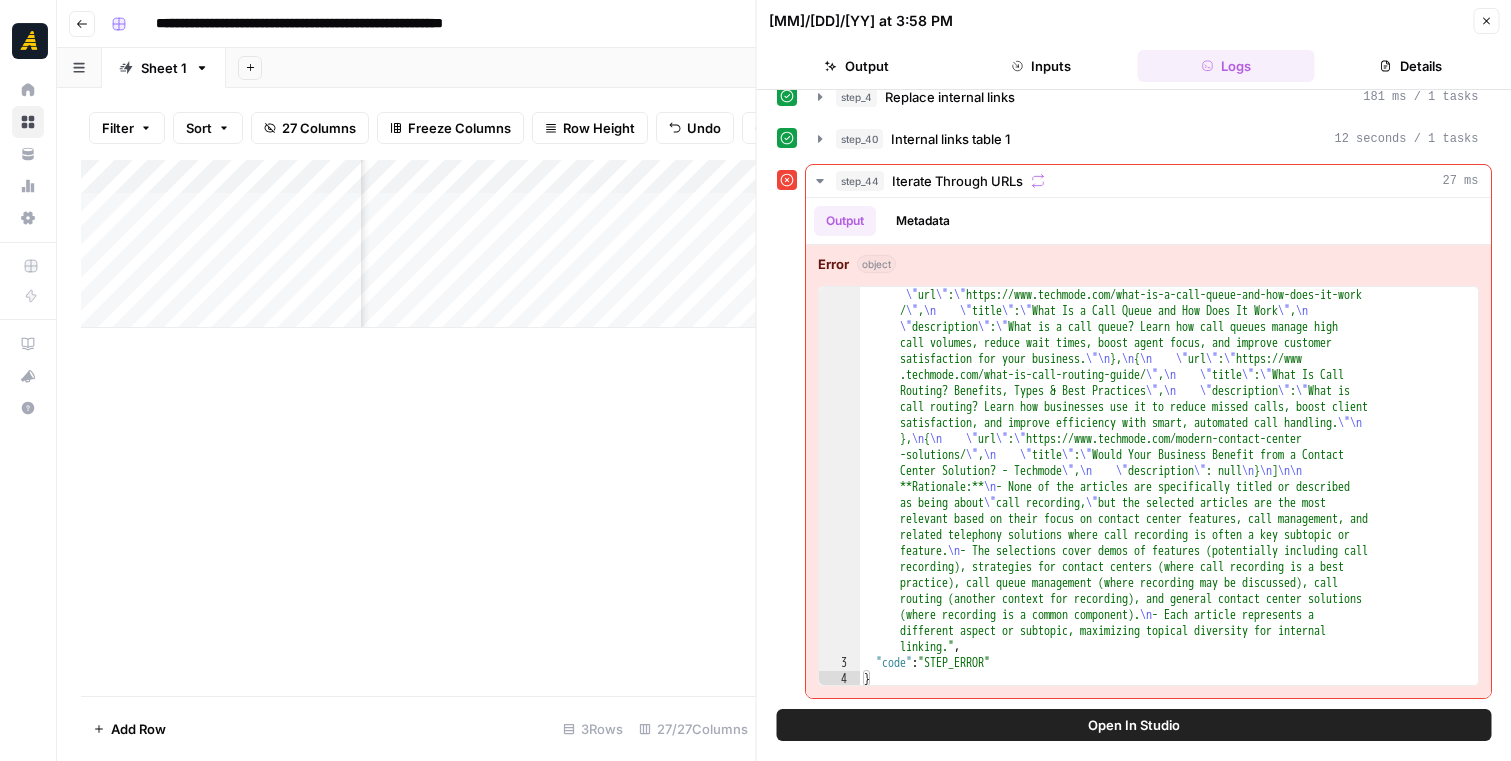 click on "Open In Studio" at bounding box center [1134, 725] 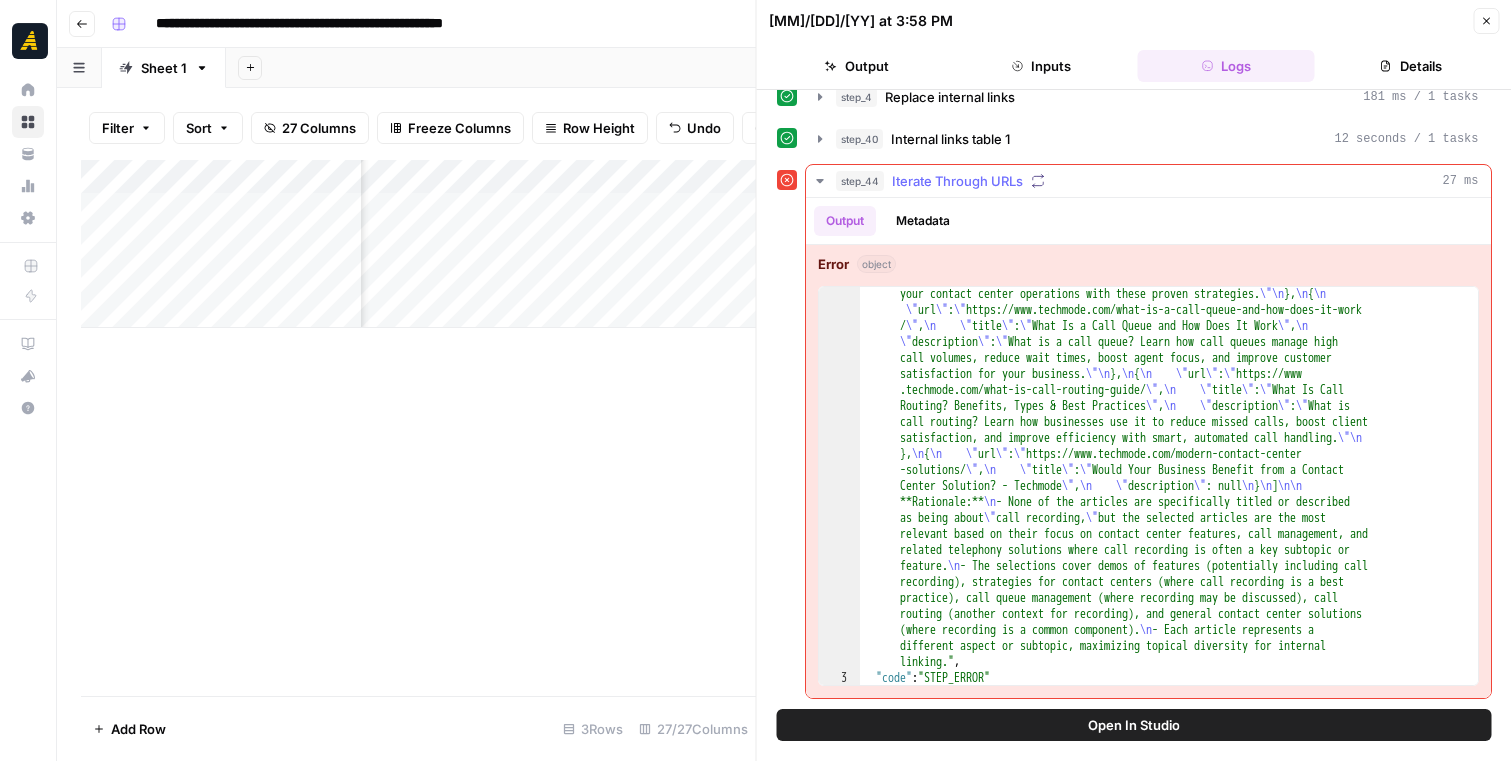 scroll, scrollTop: 106, scrollLeft: 0, axis: vertical 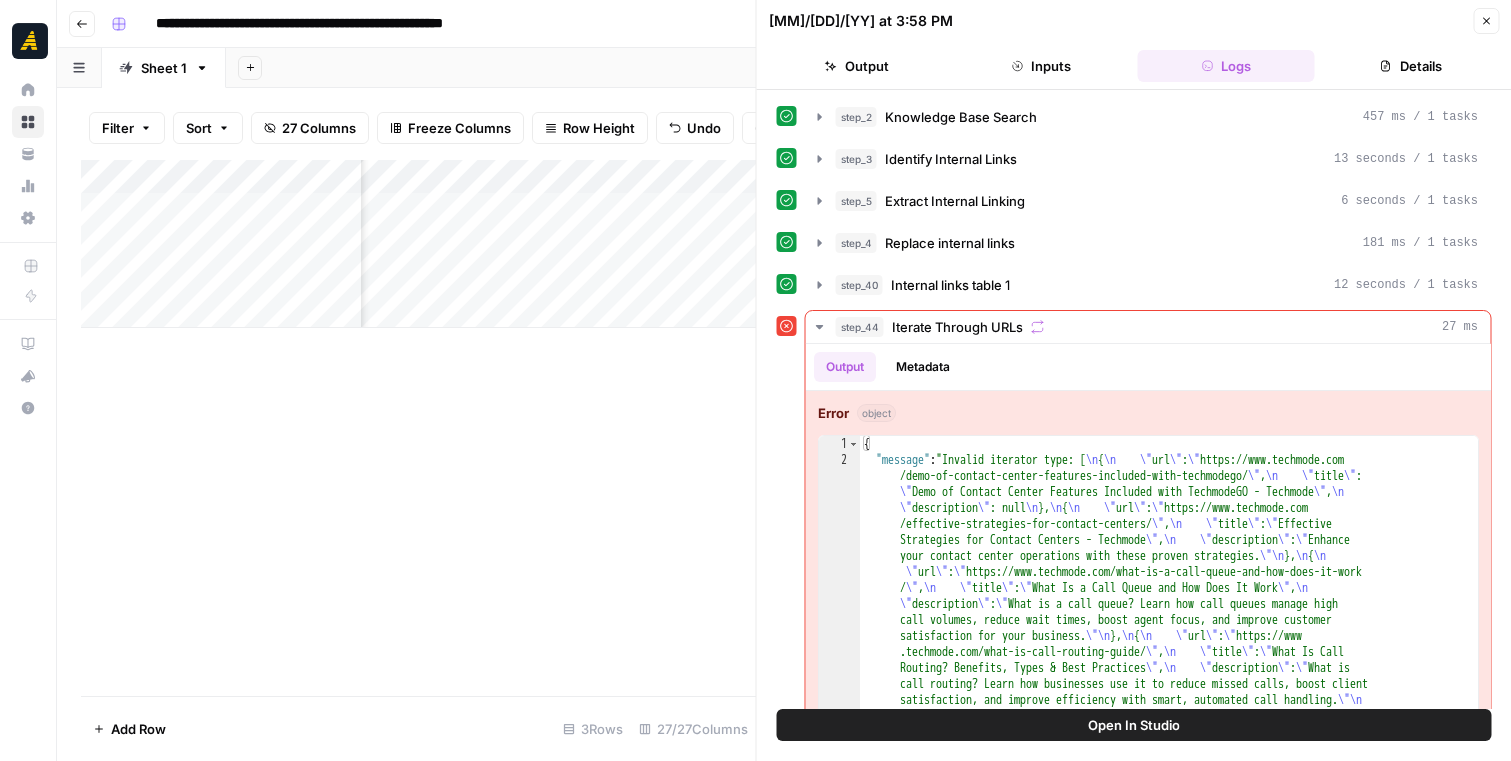 click on "Details" at bounding box center [1410, 66] 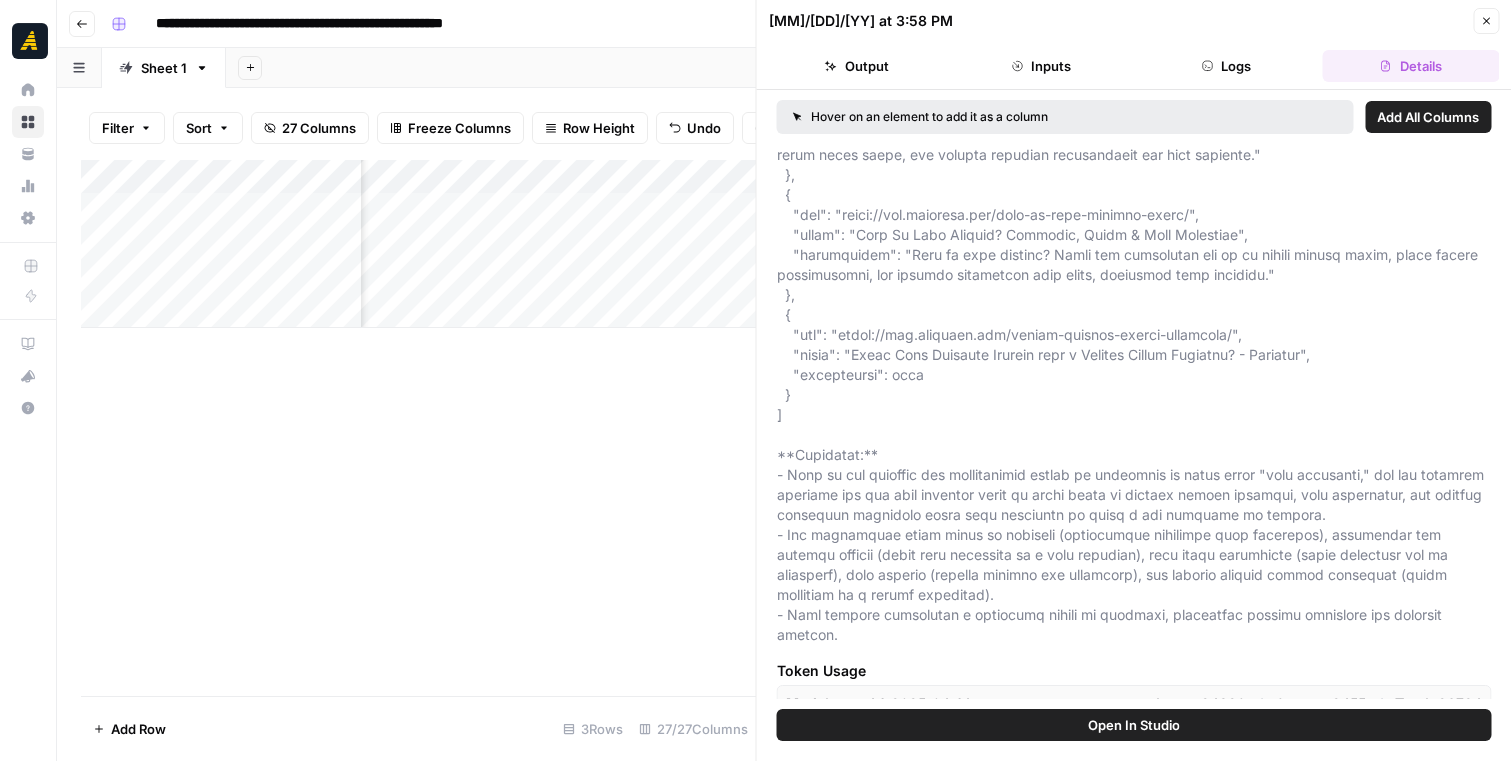 scroll, scrollTop: 779, scrollLeft: 0, axis: vertical 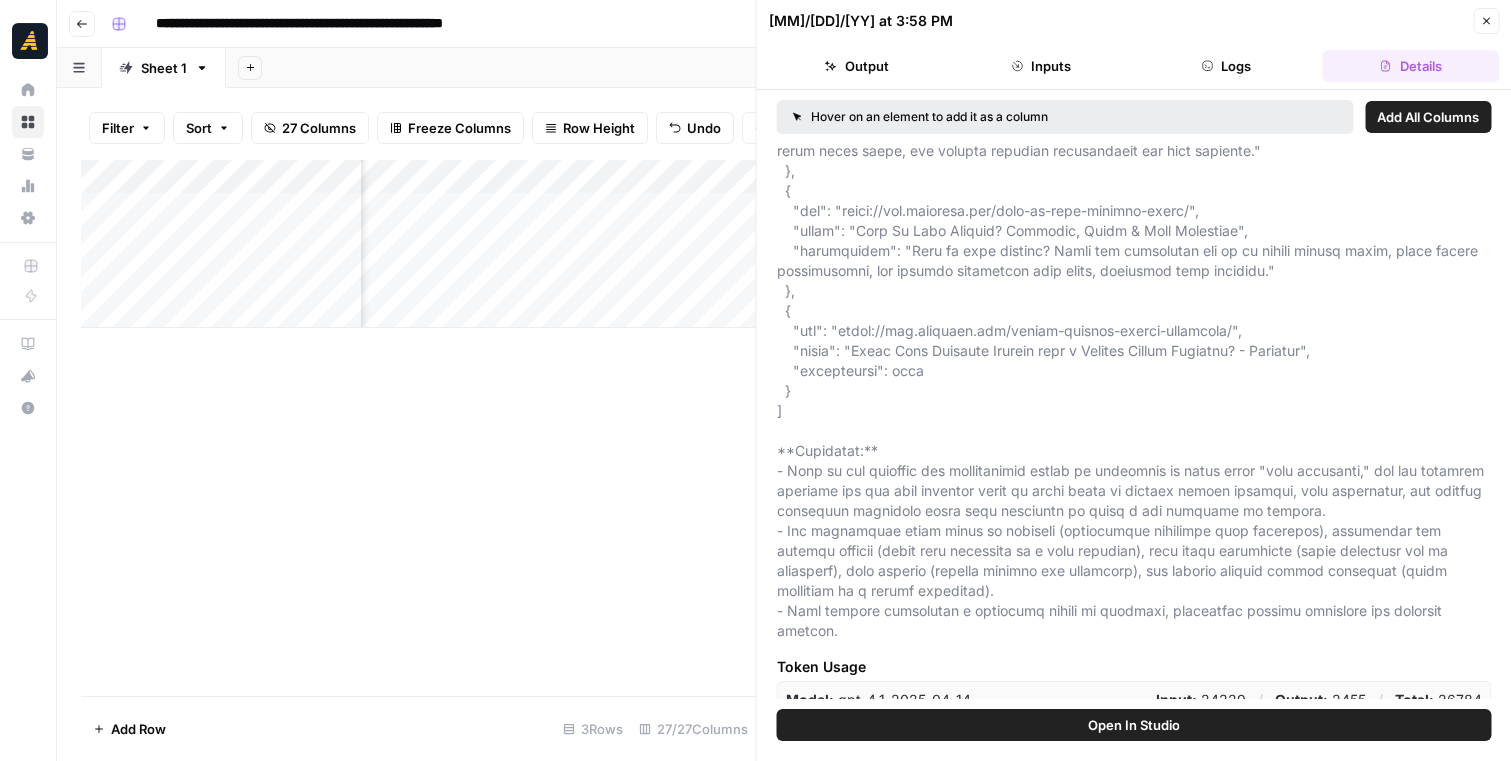 click on "Output" at bounding box center [857, 66] 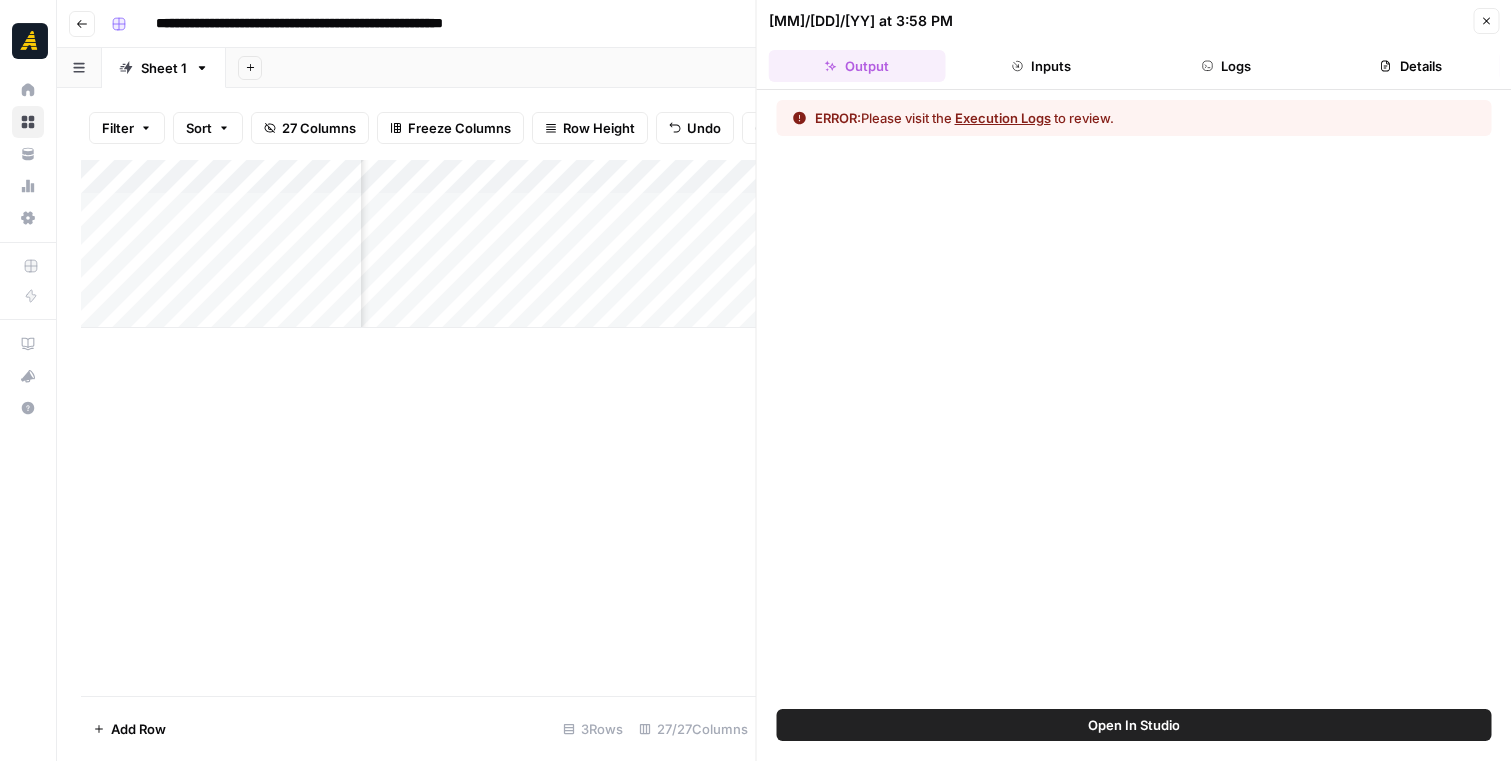 click on "ERROR:  Please visit the   Execution Logs   to review." at bounding box center [964, 118] 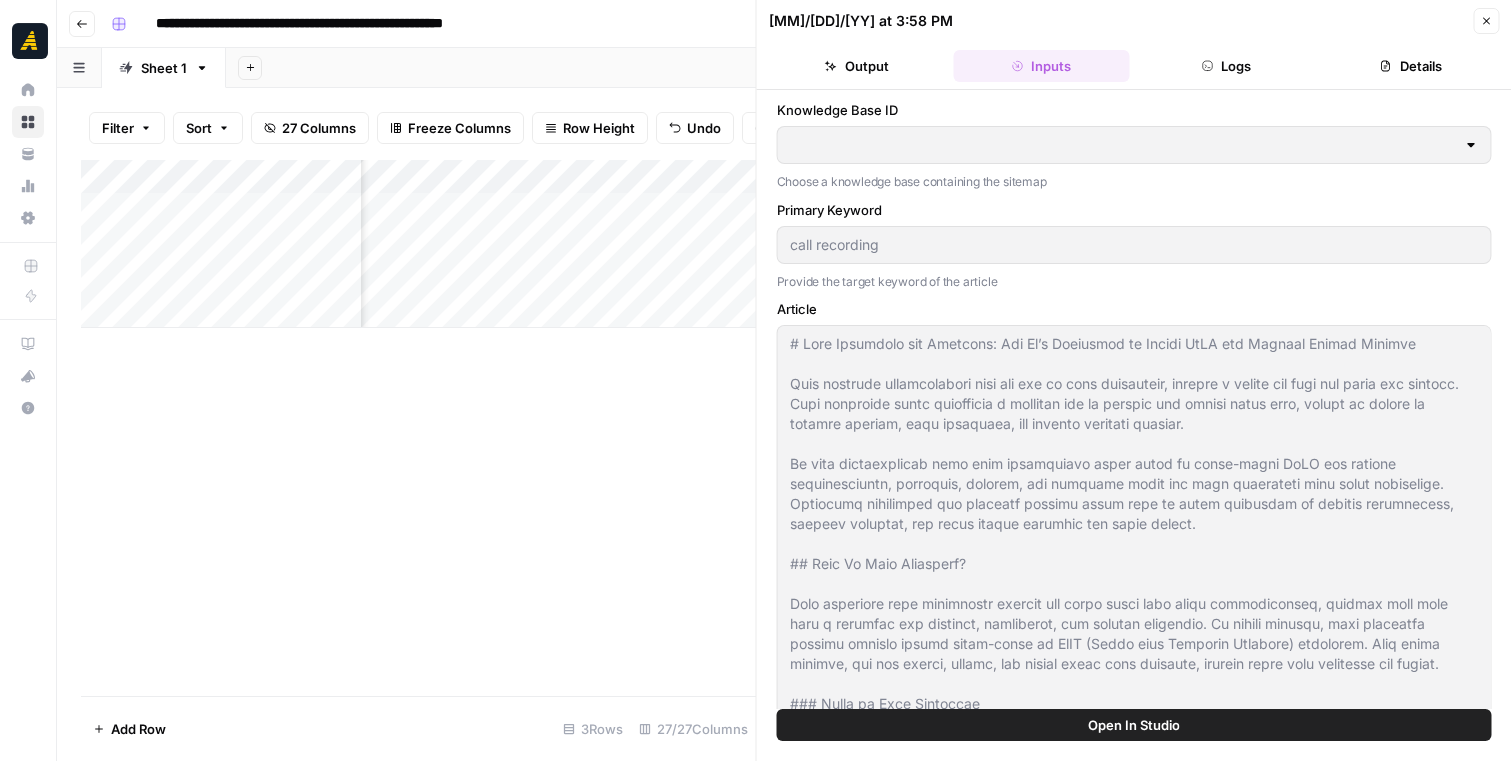 type on "Techmode" 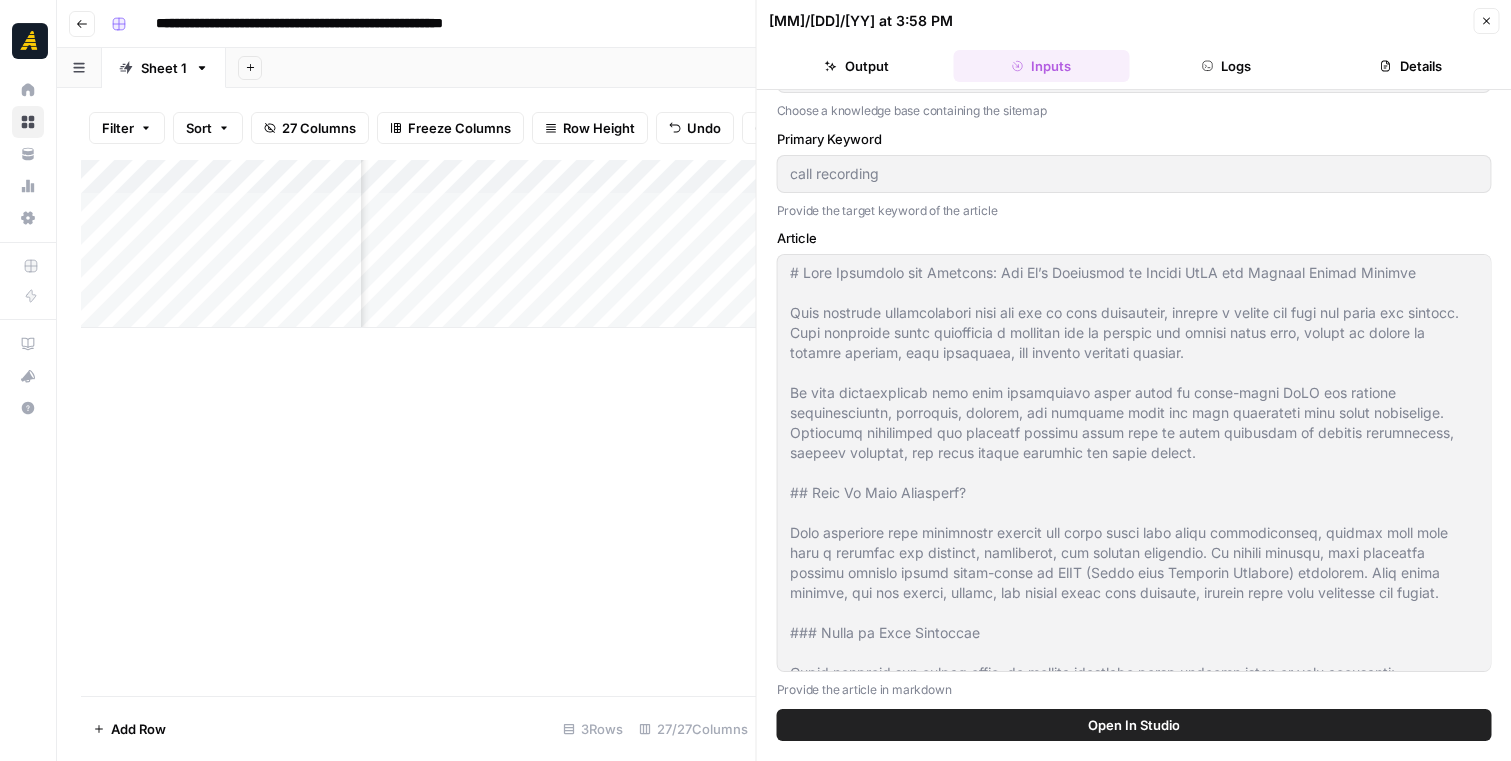 scroll, scrollTop: 71, scrollLeft: 0, axis: vertical 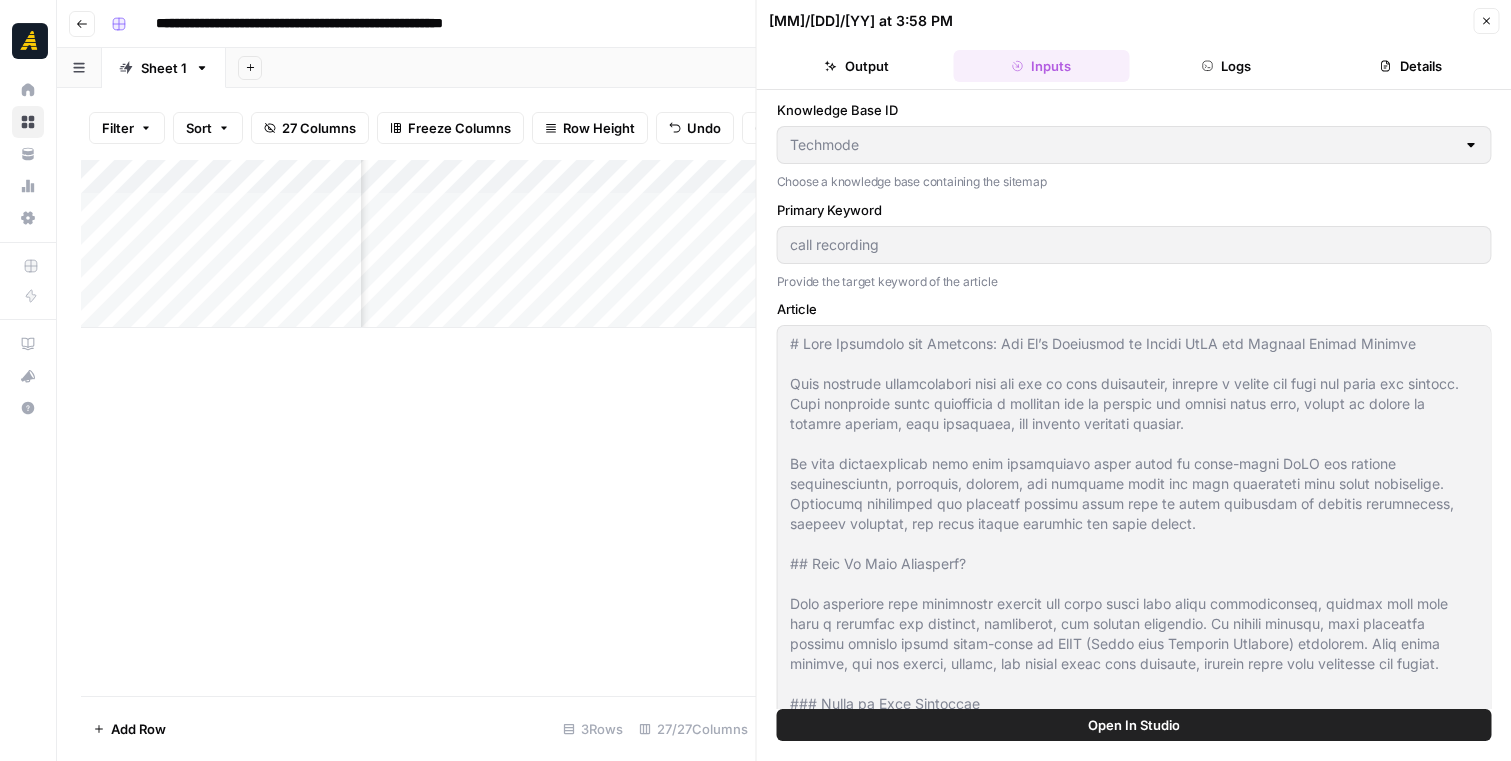 click on "Details" at bounding box center [1410, 66] 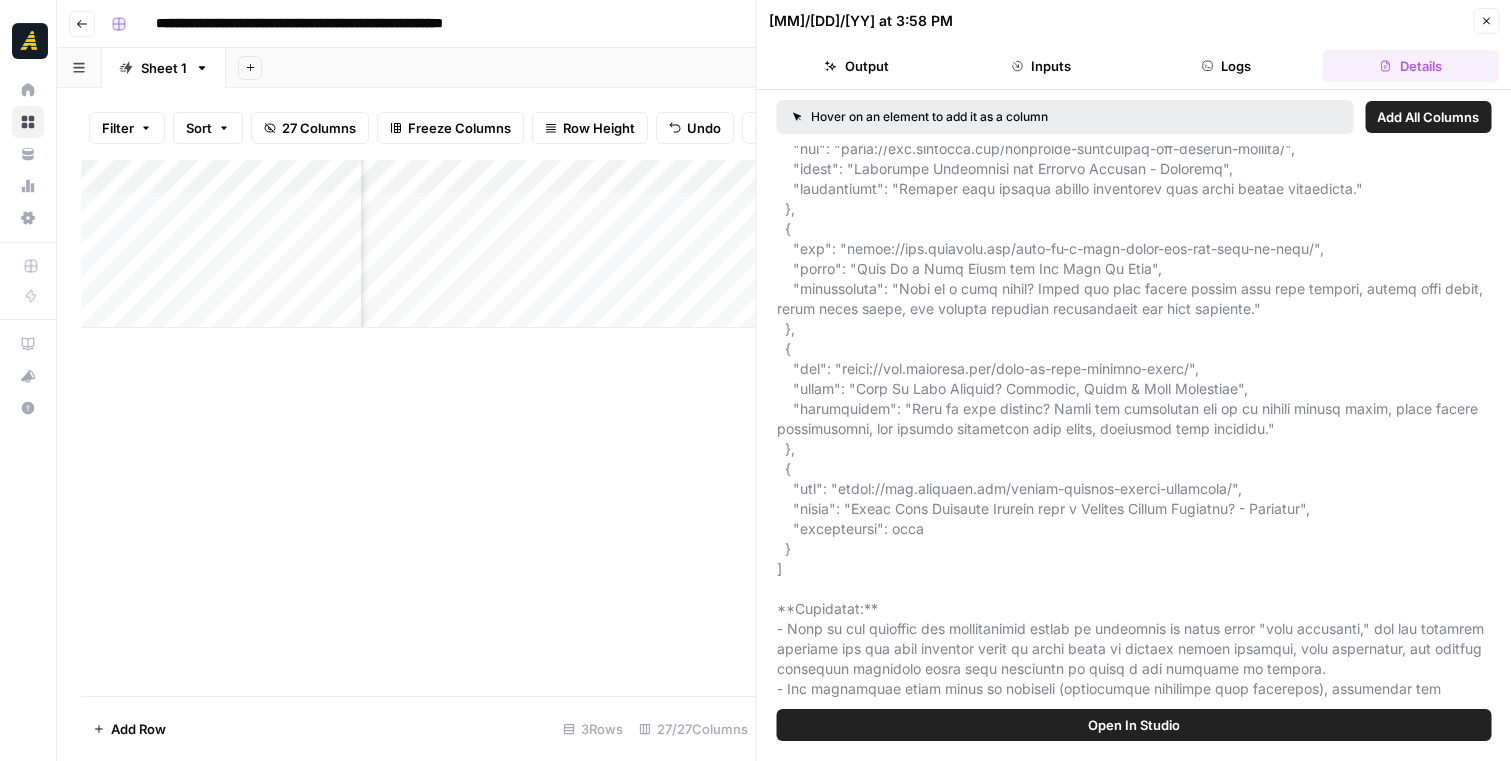 scroll, scrollTop: 779, scrollLeft: 0, axis: vertical 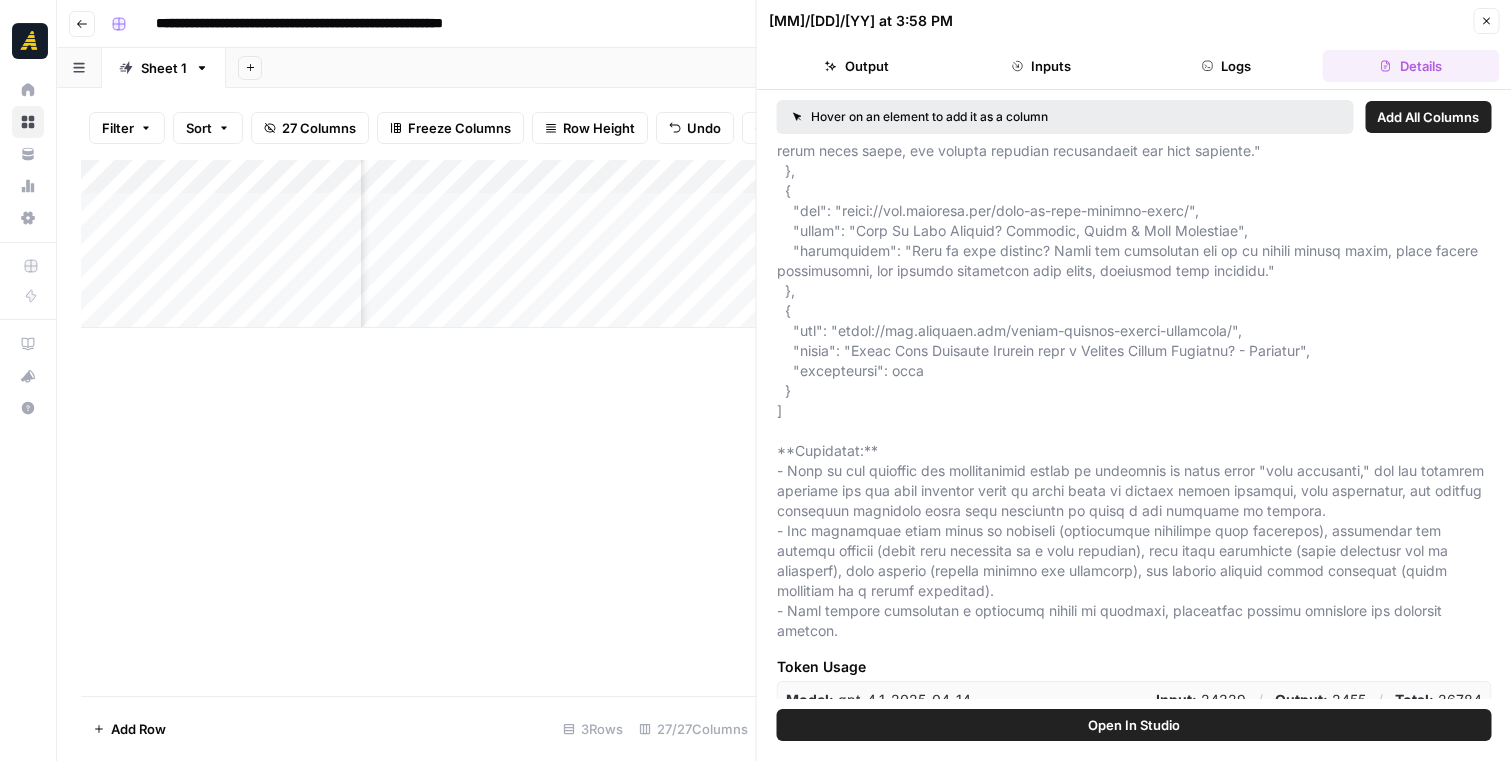 click 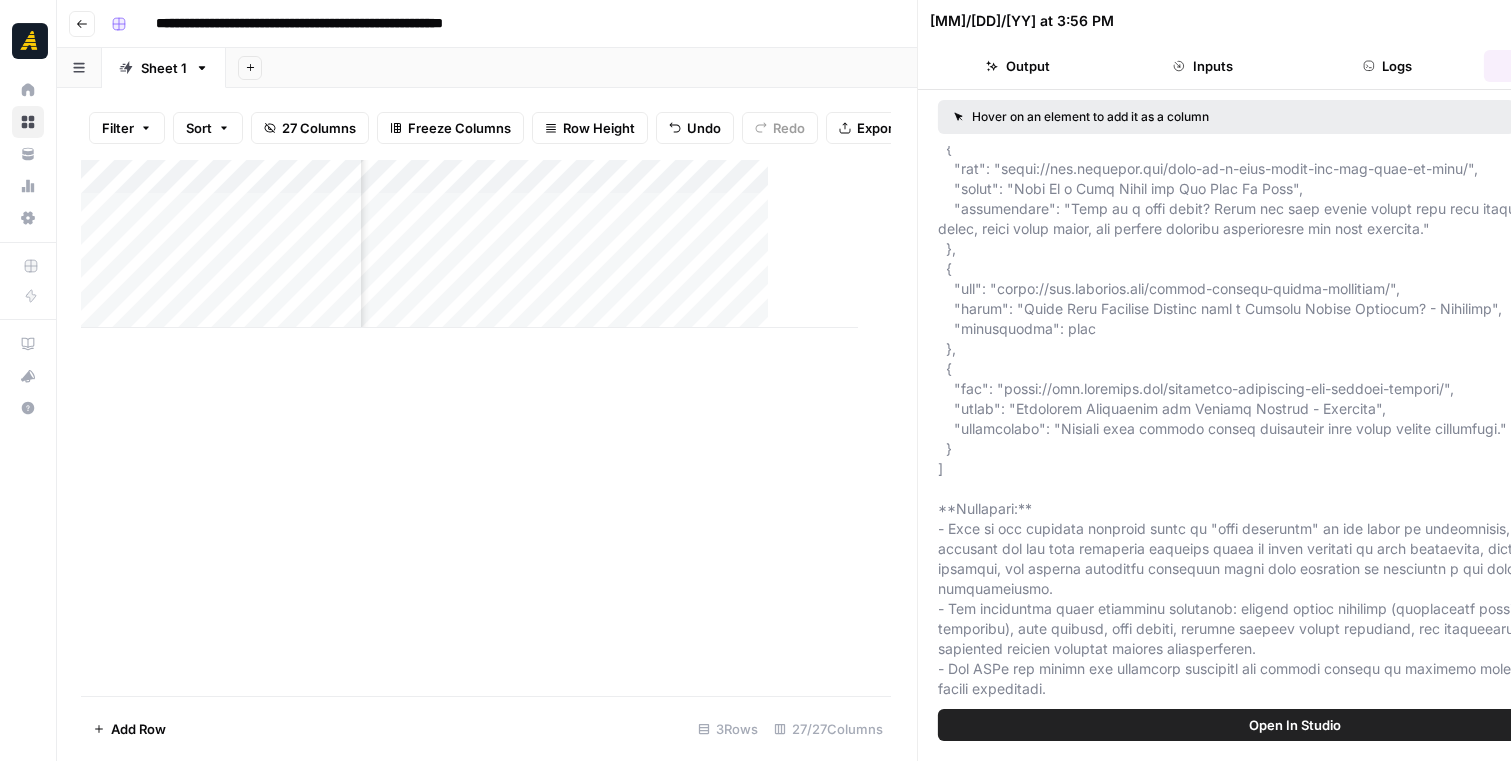 scroll, scrollTop: 0, scrollLeft: 0, axis: both 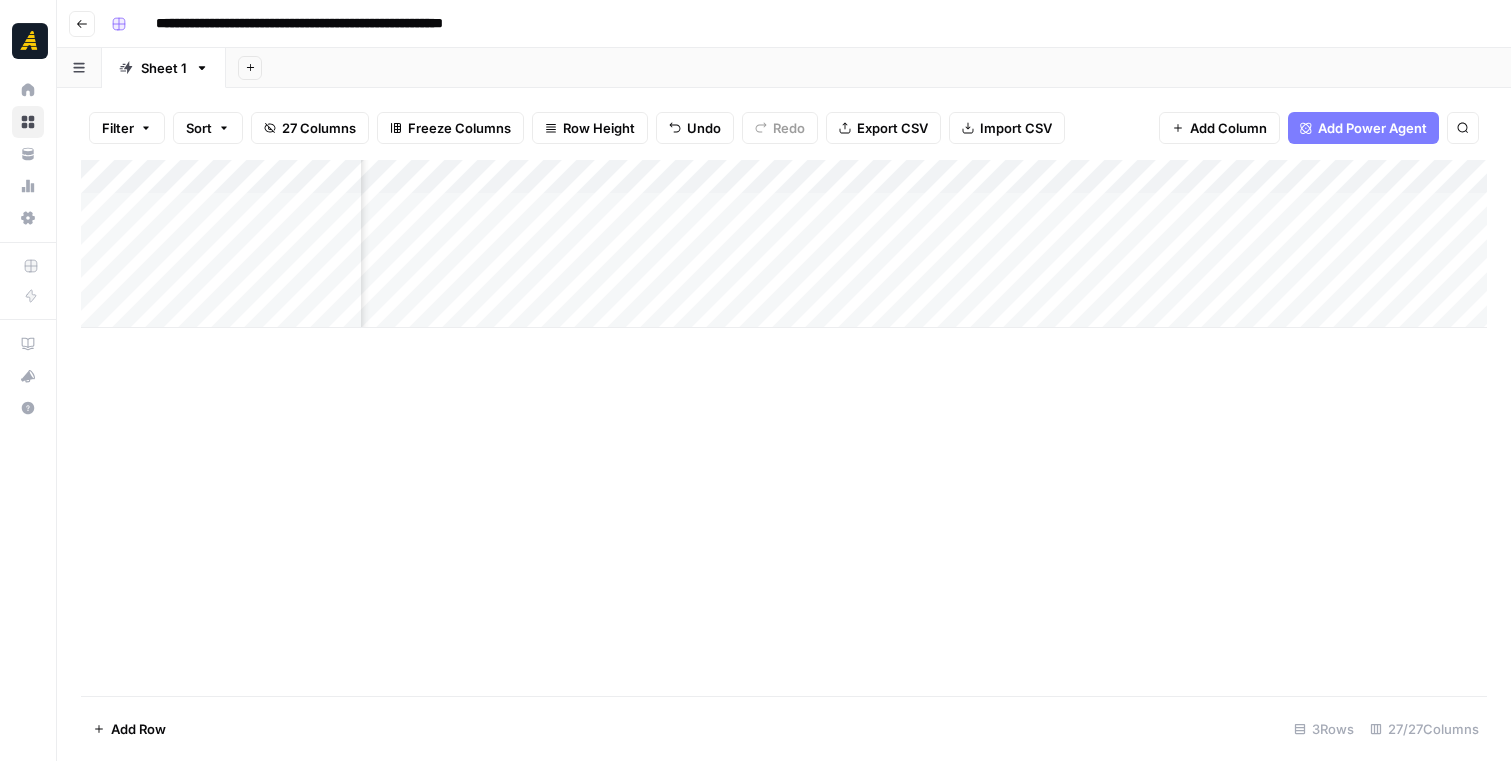 click on "Add Column" at bounding box center [784, 428] 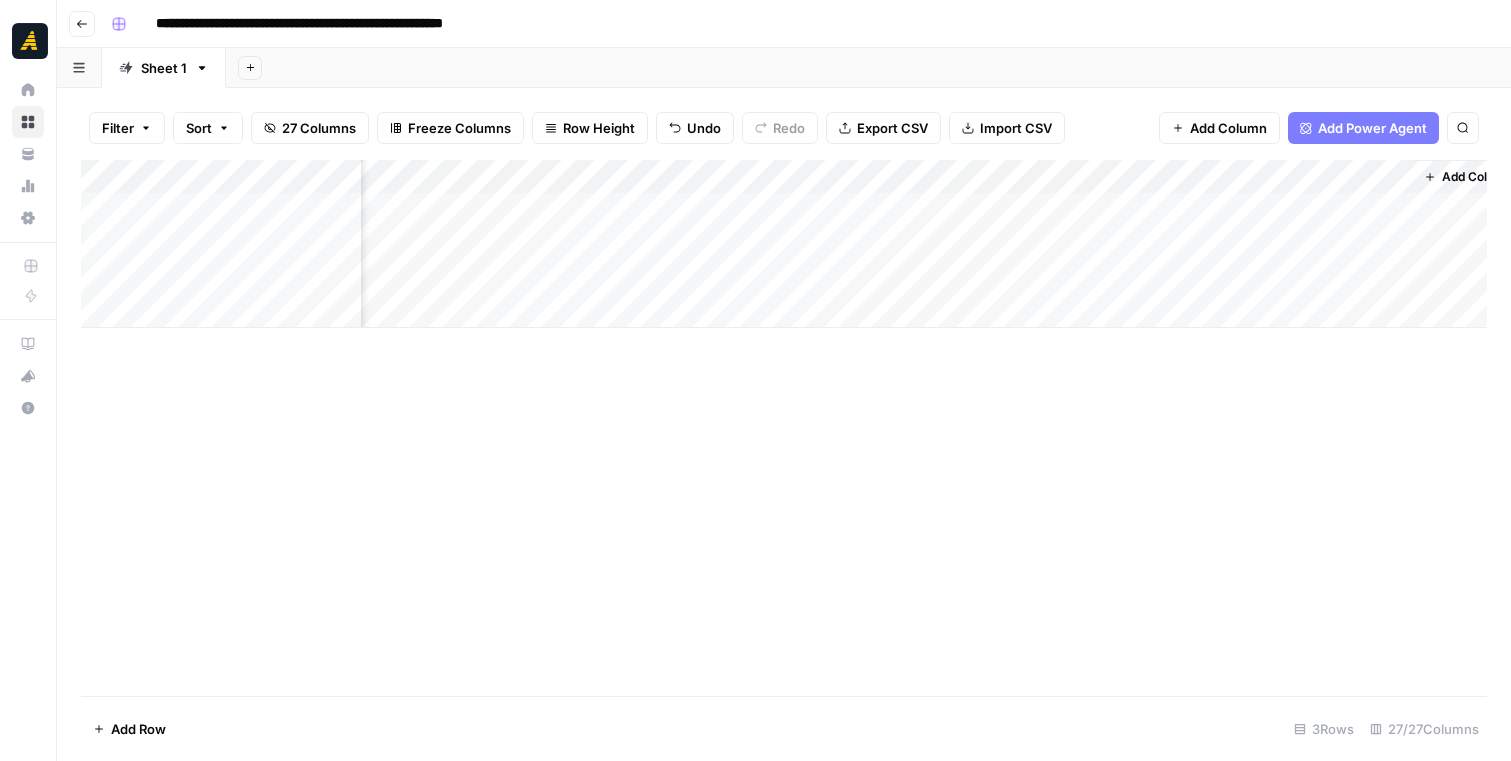 scroll, scrollTop: 0, scrollLeft: 5236, axis: horizontal 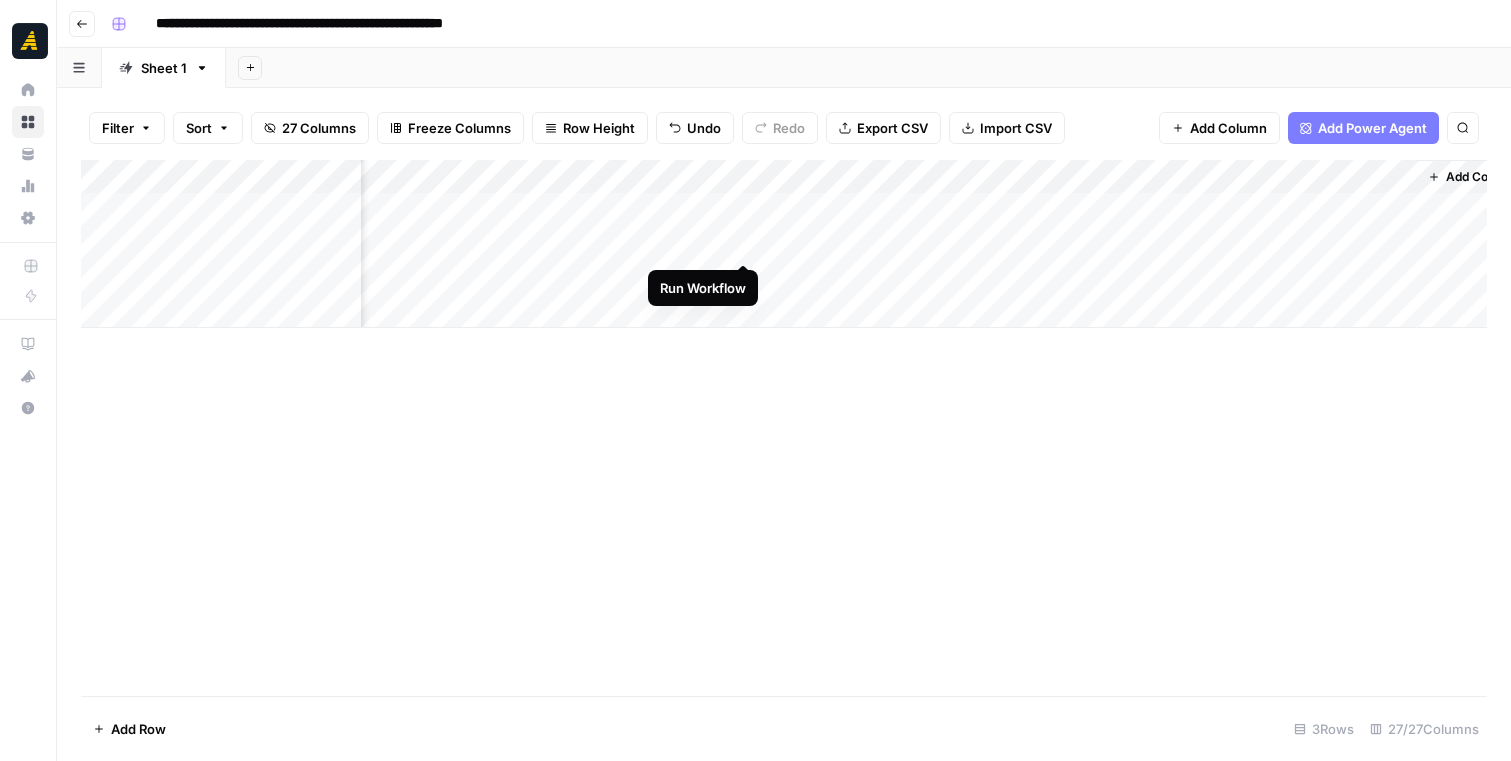 click on "Add Column" at bounding box center [784, 244] 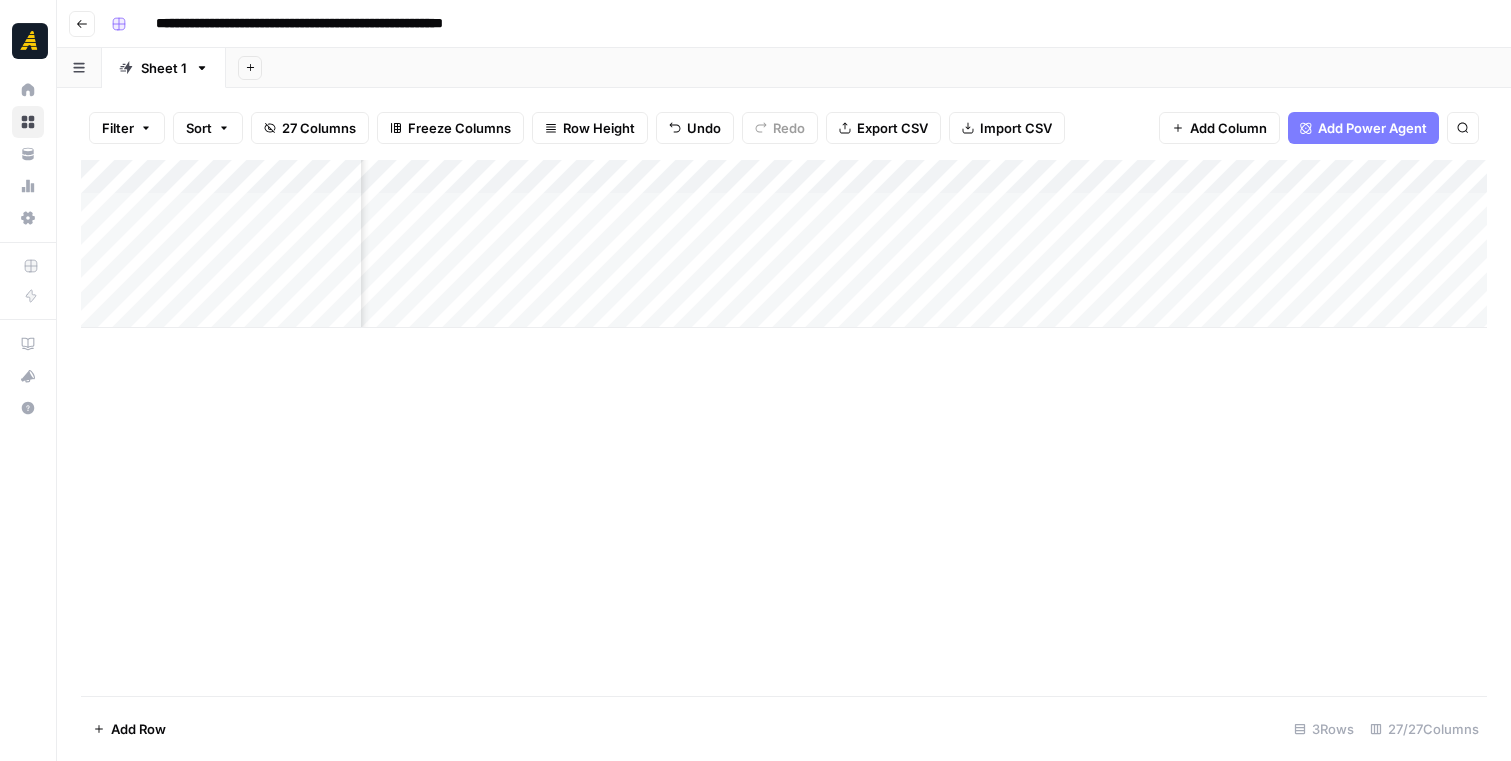 scroll, scrollTop: 0, scrollLeft: 3200, axis: horizontal 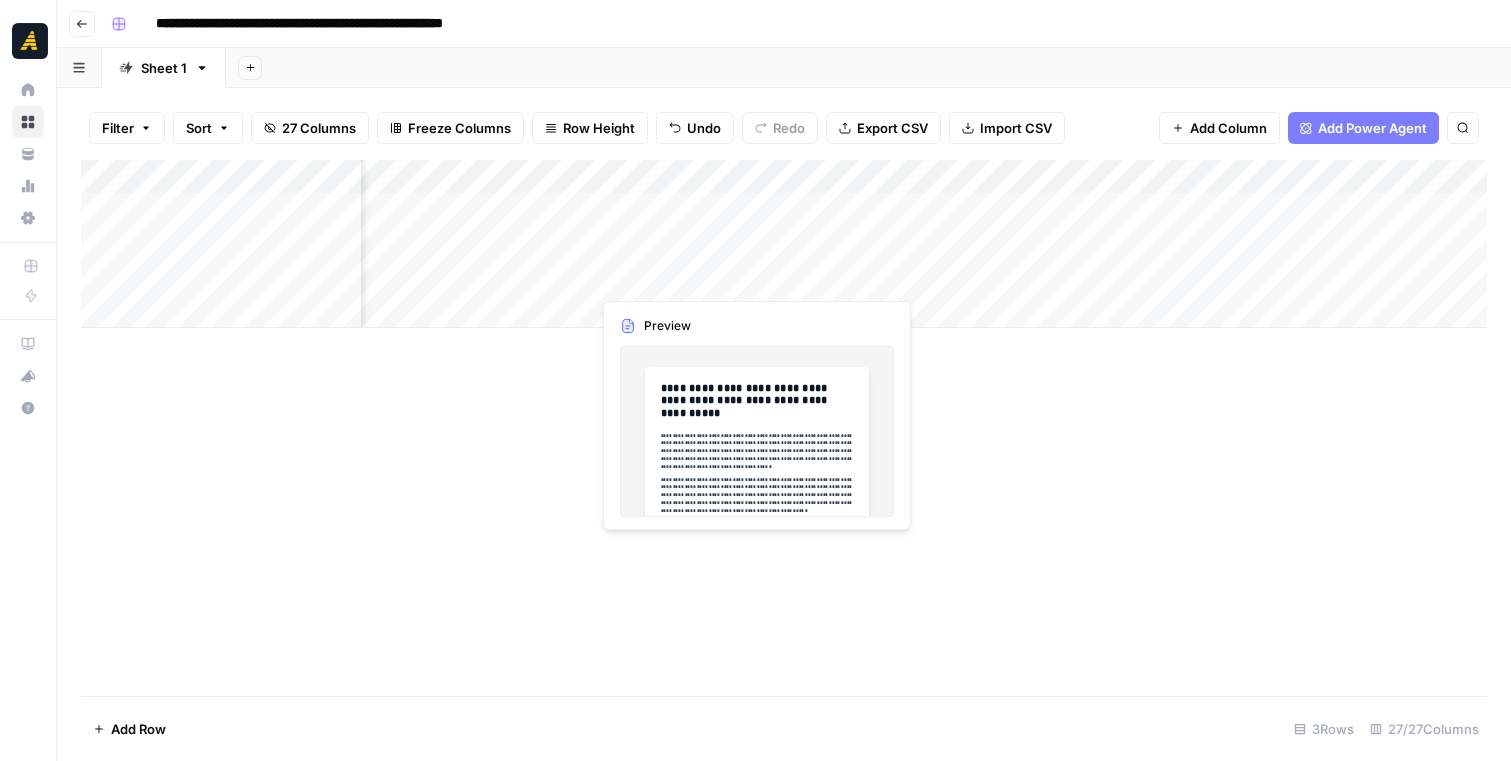 click on "Add Column" at bounding box center (784, 244) 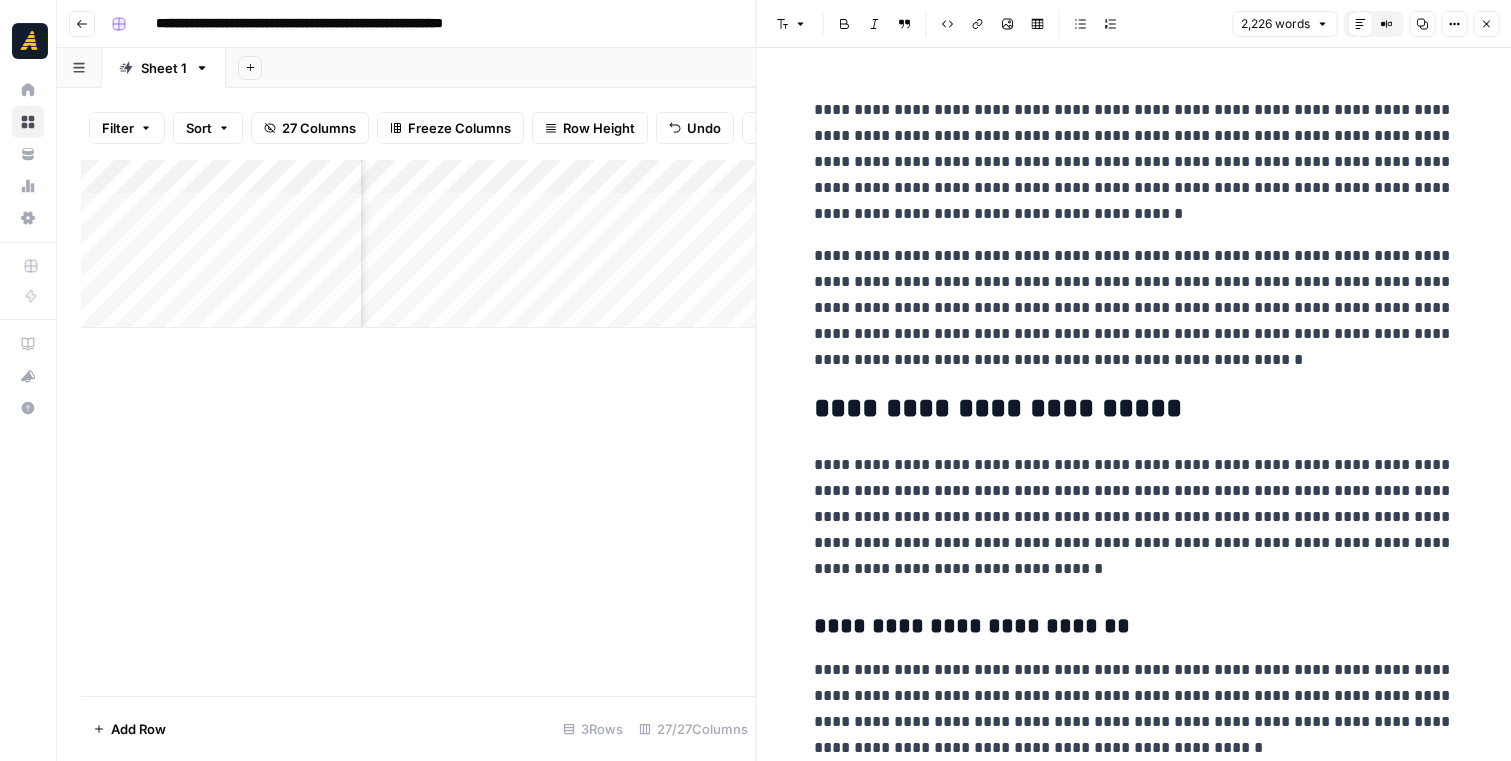 scroll, scrollTop: 159, scrollLeft: 0, axis: vertical 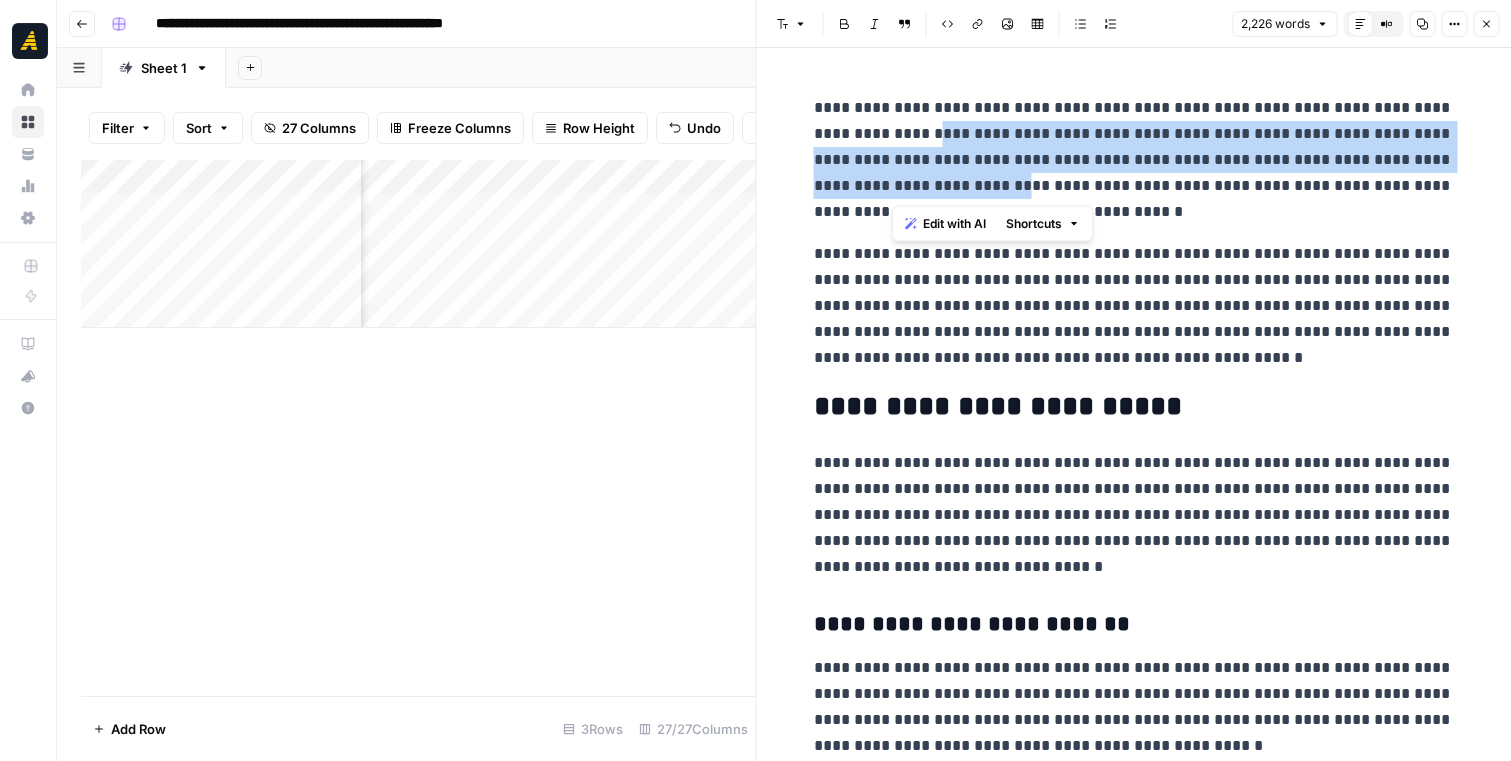 drag, startPoint x: 893, startPoint y: 134, endPoint x: 940, endPoint y: 188, distance: 71.5891 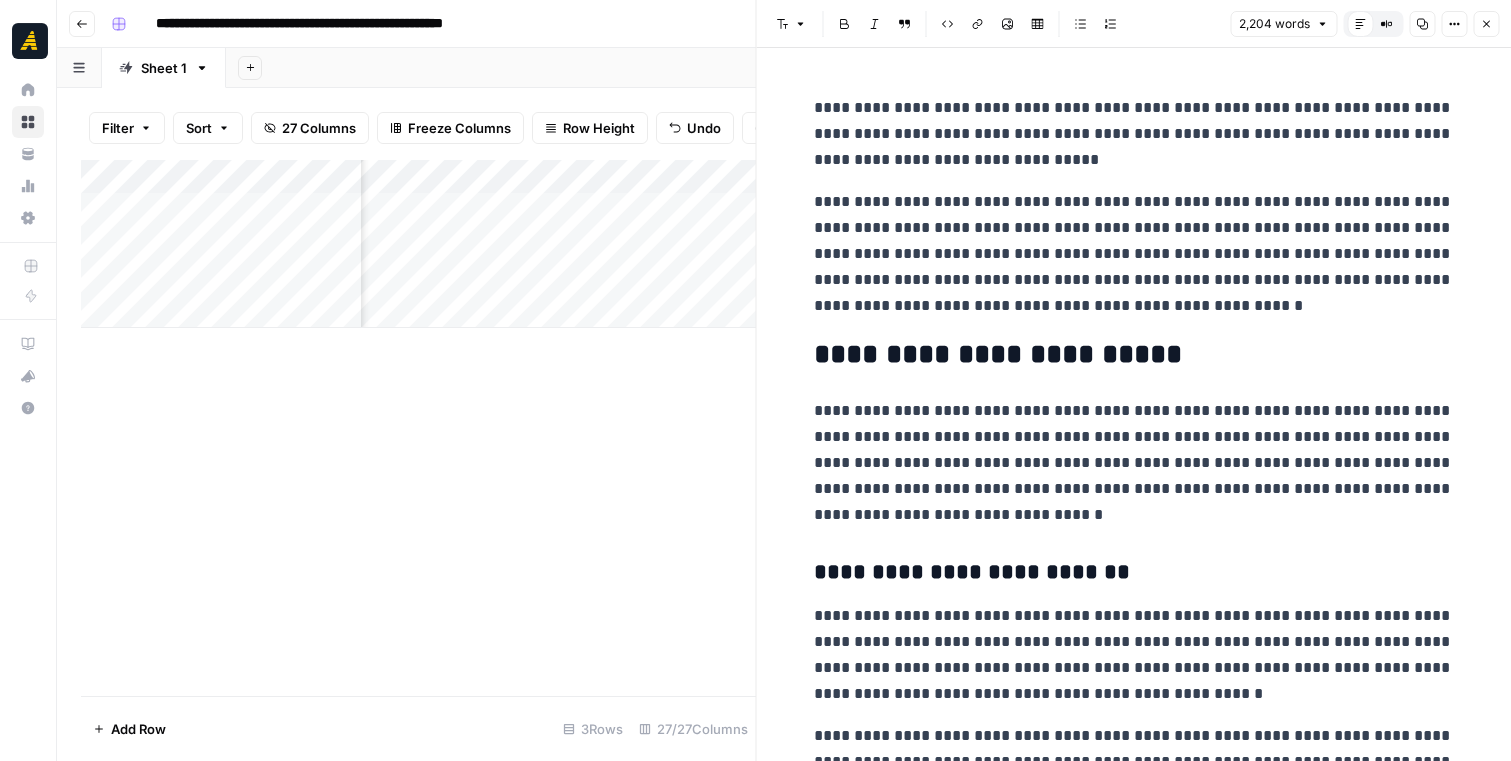 click on "**********" at bounding box center (1134, 254) 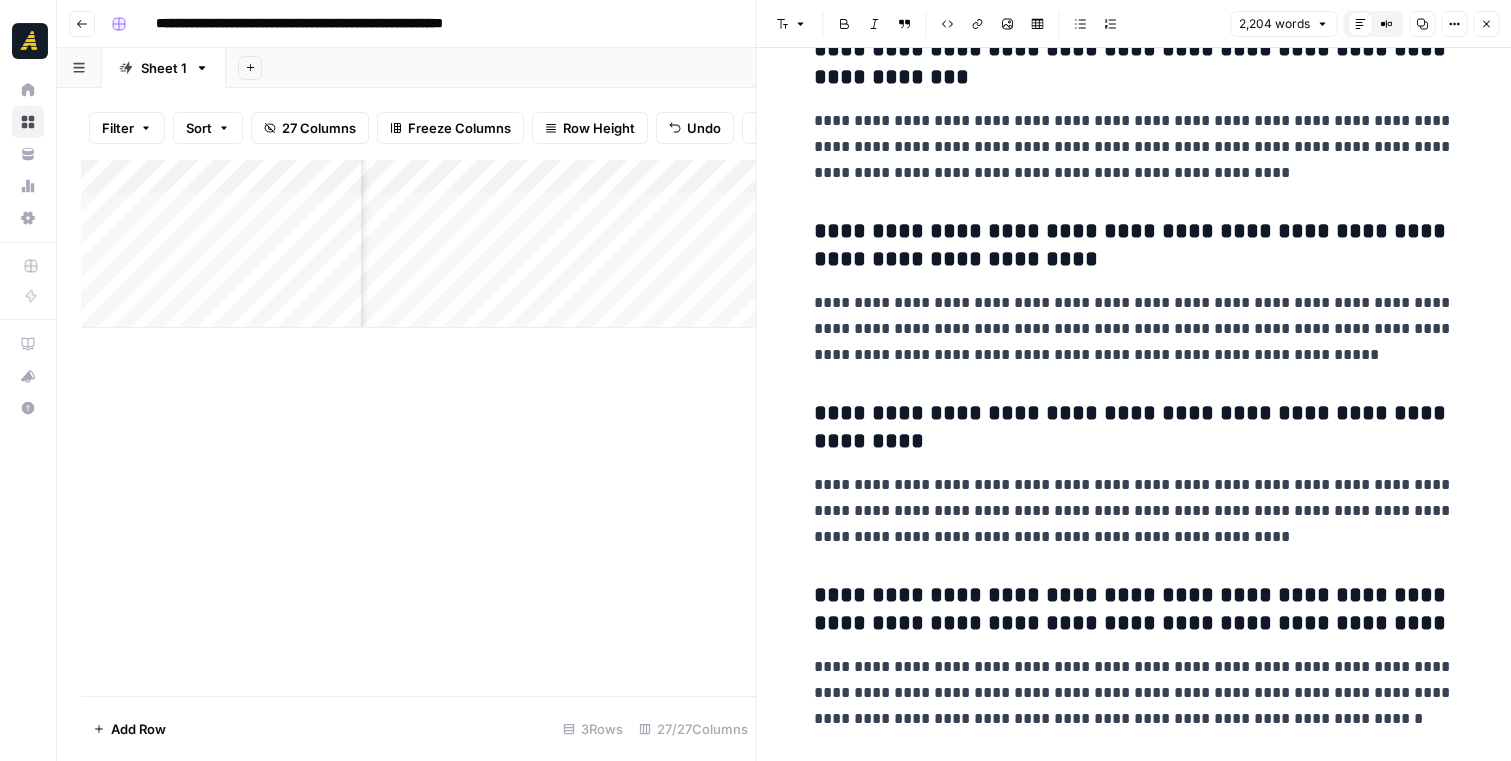 scroll, scrollTop: 7626, scrollLeft: 0, axis: vertical 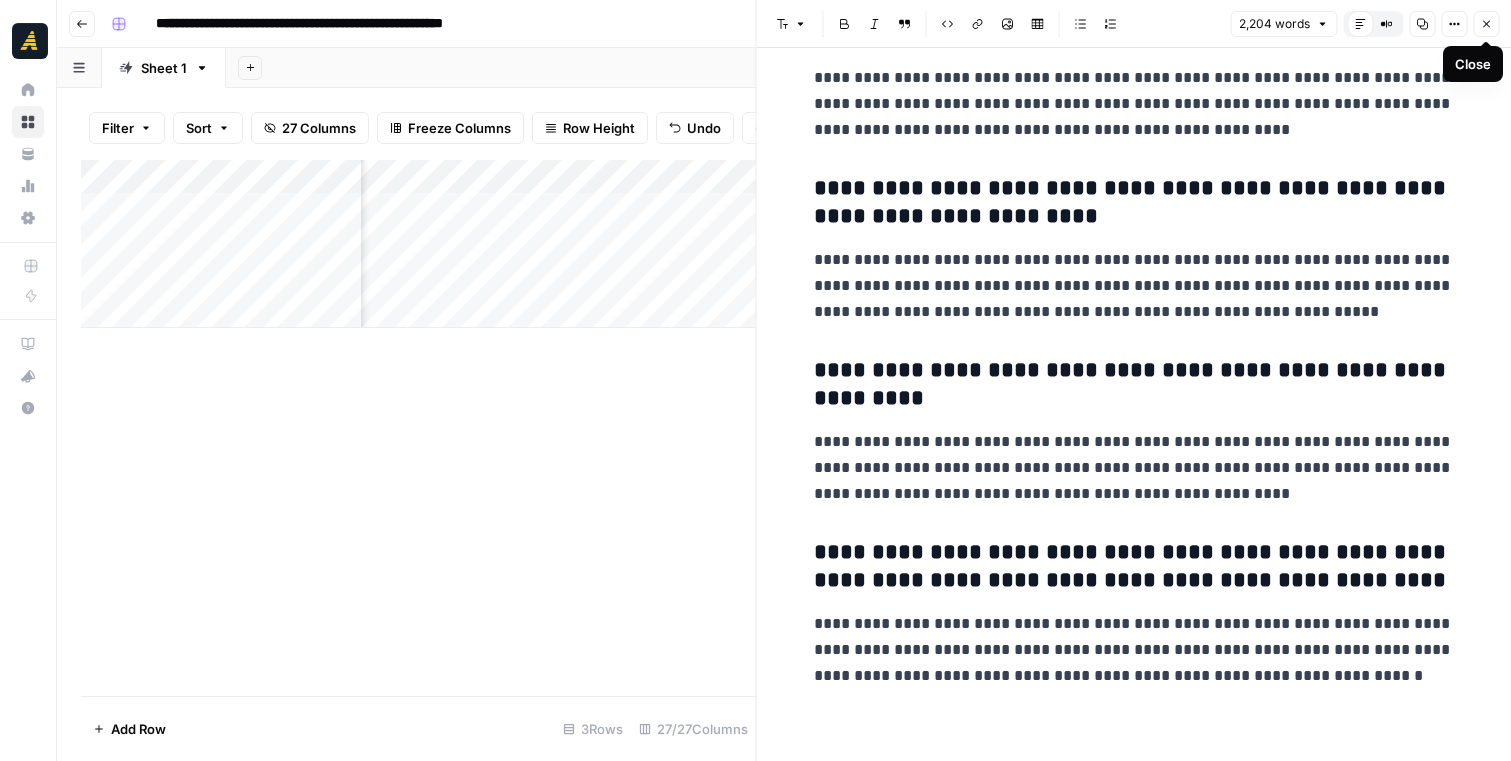 click 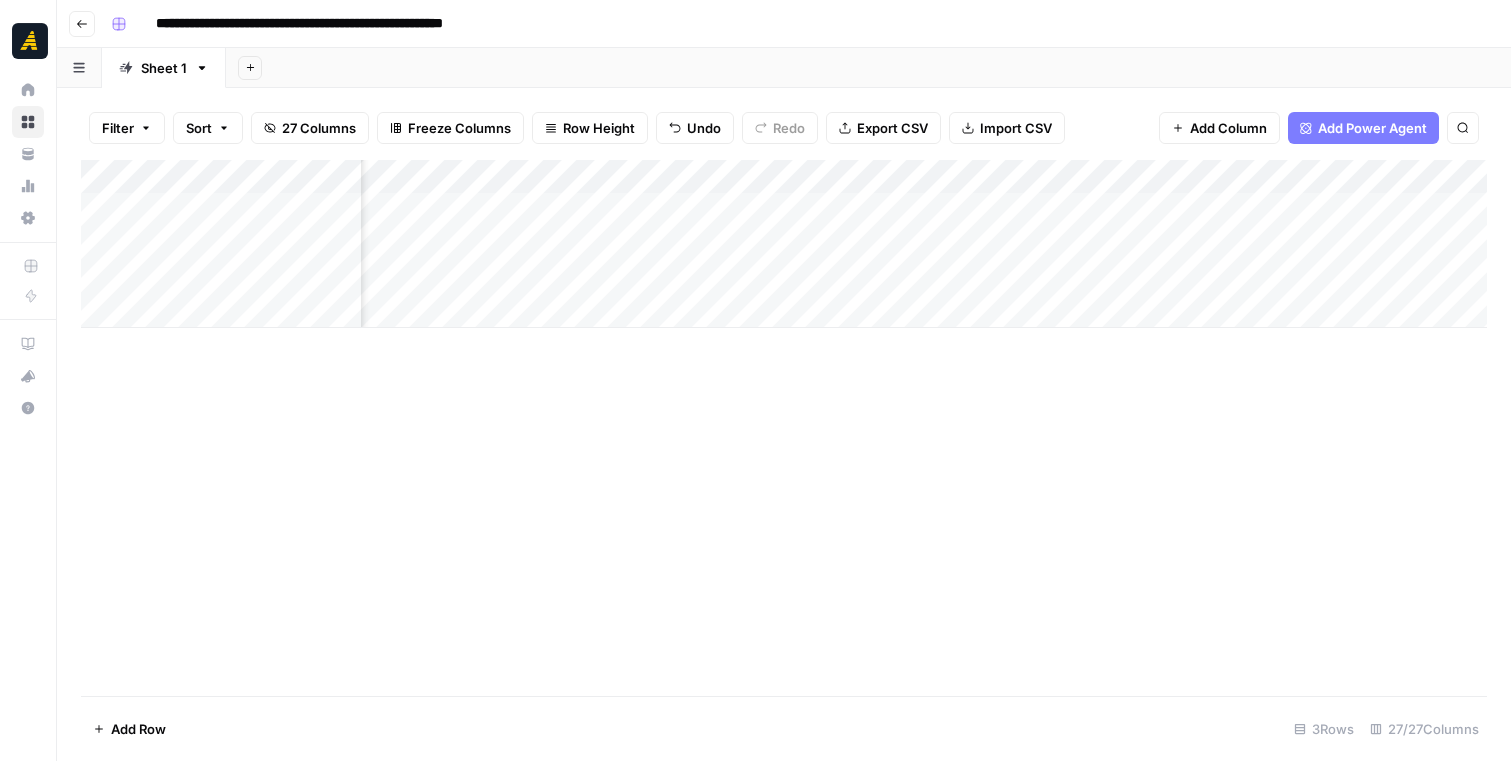 click on "Add Column" at bounding box center [784, 244] 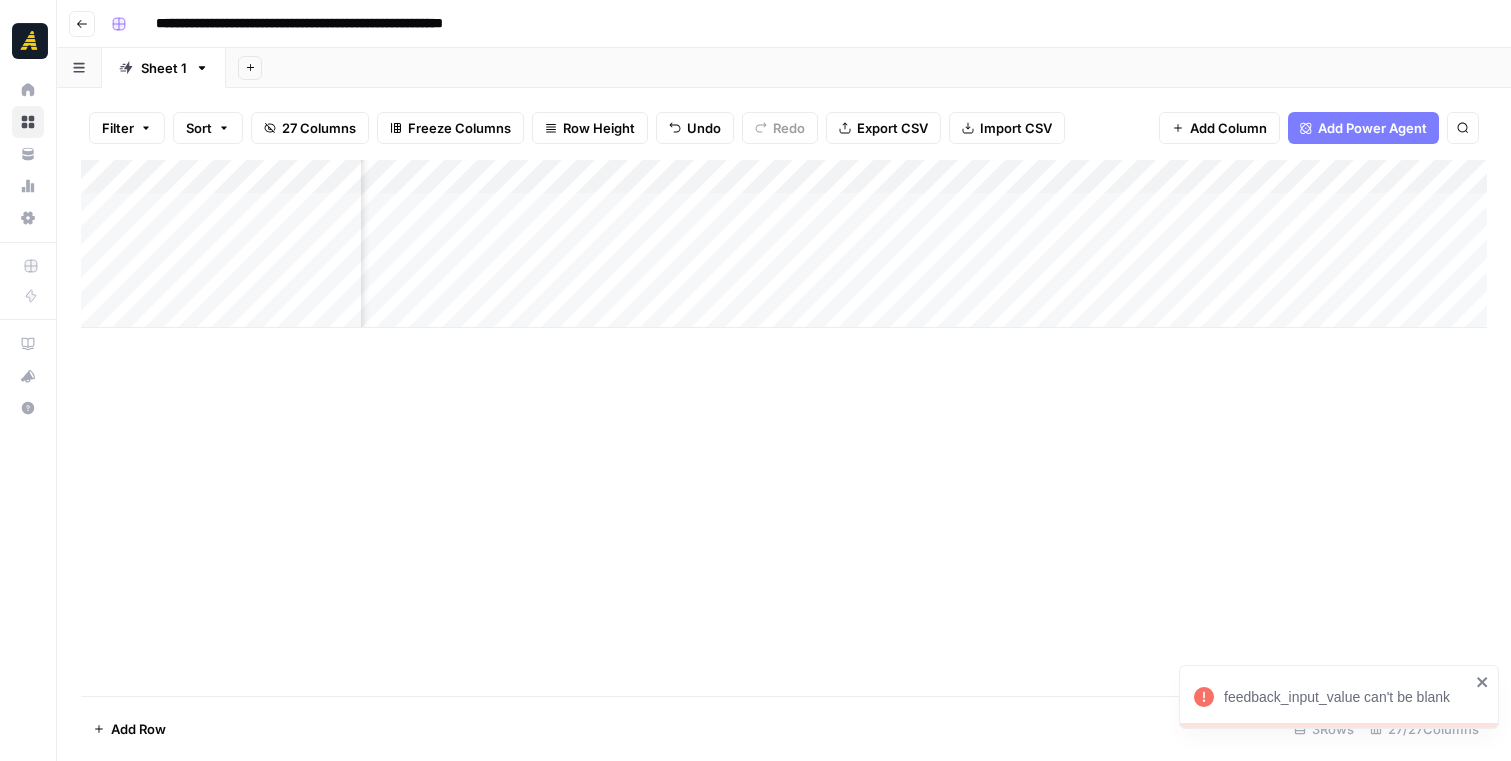 scroll, scrollTop: 0, scrollLeft: 3190, axis: horizontal 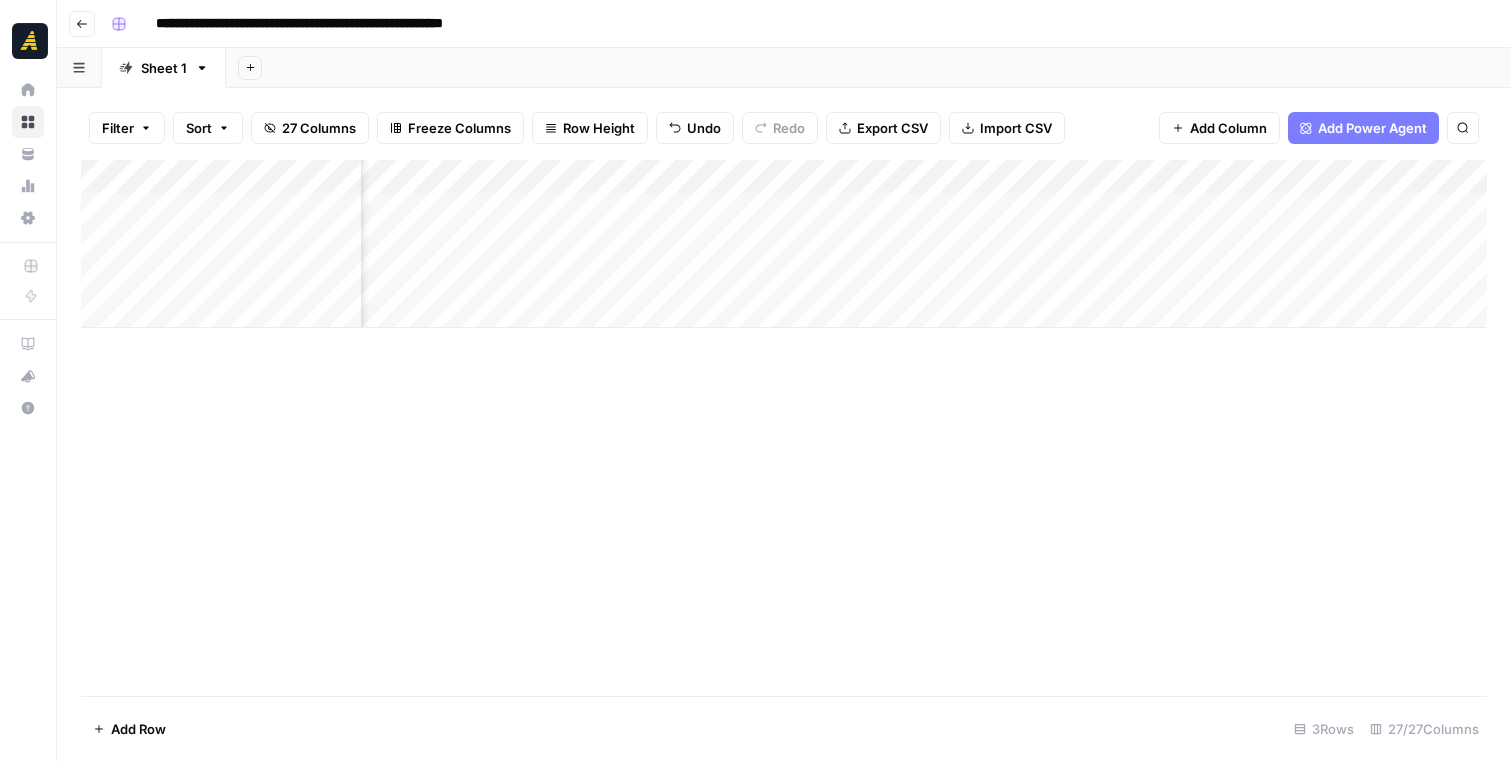 click on "Add Column" at bounding box center (784, 244) 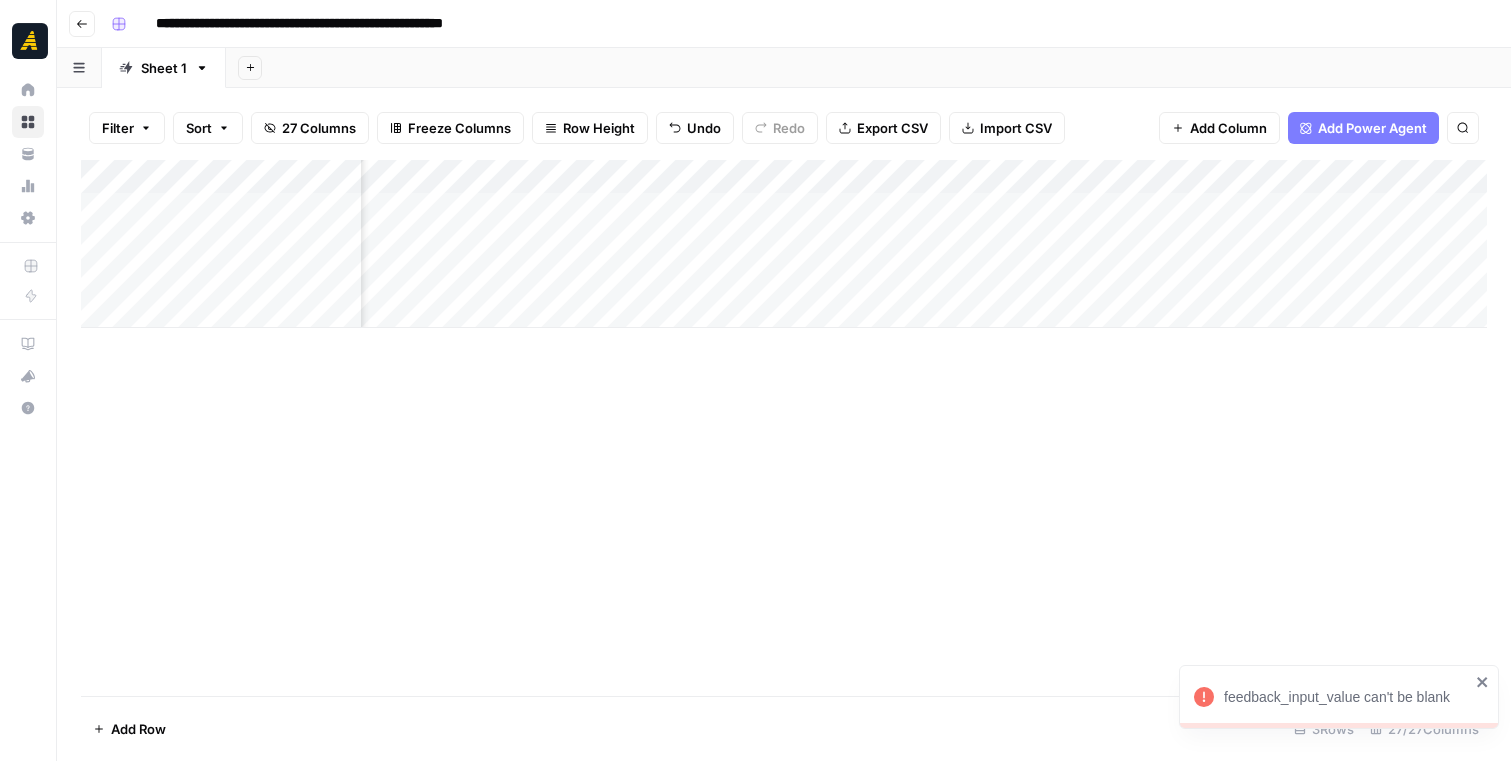 click on "Add Column" at bounding box center (784, 244) 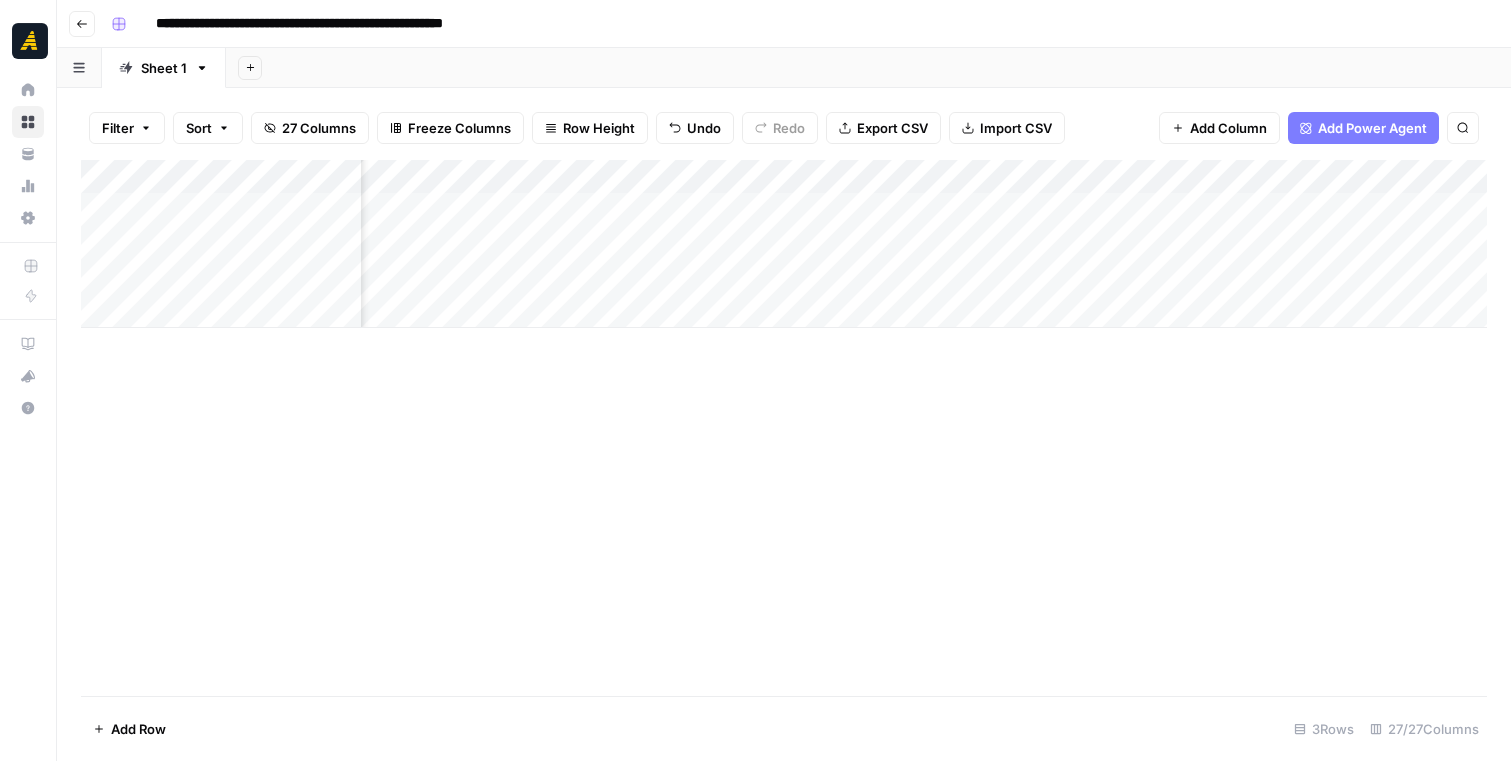 click on "Add Column" at bounding box center (784, 244) 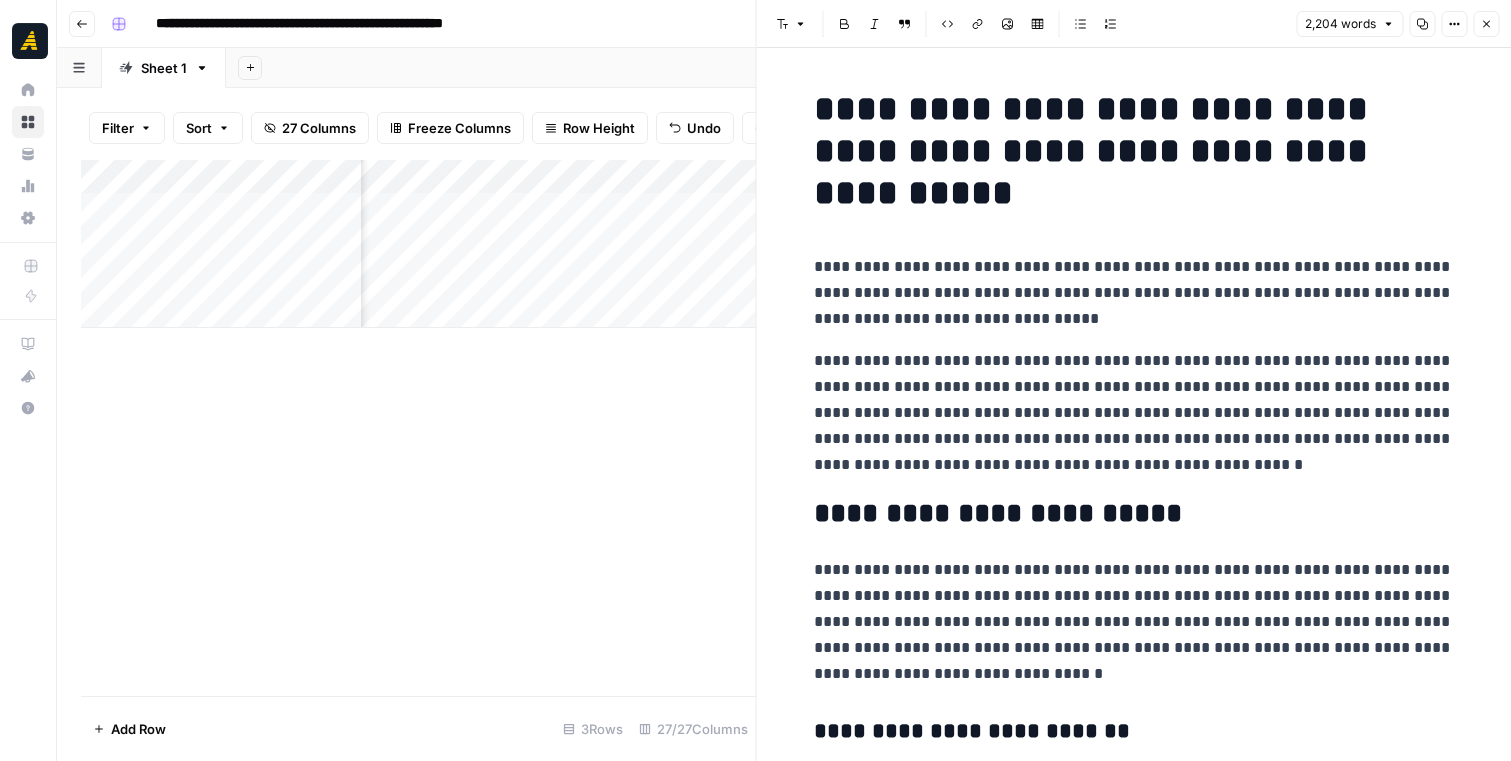 click 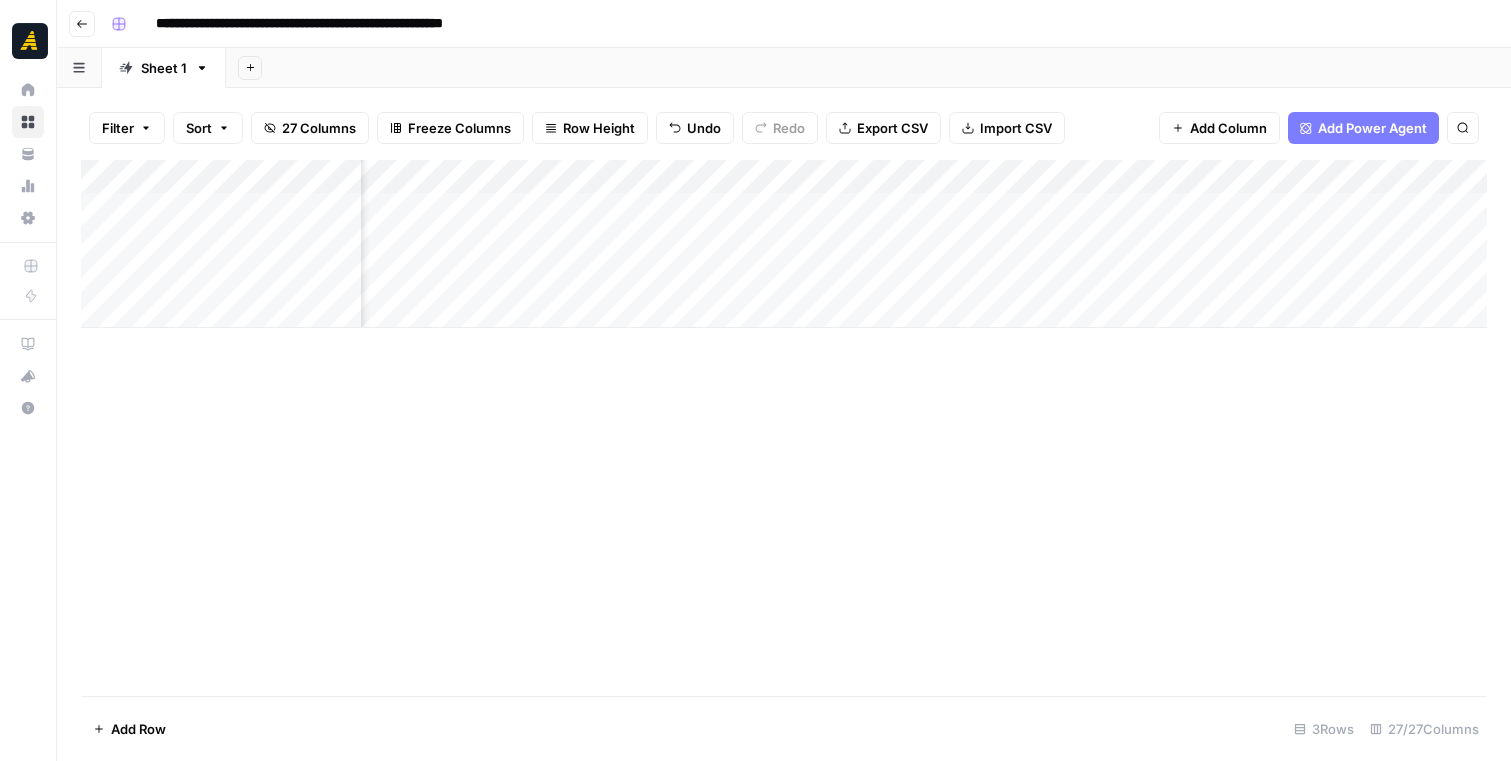 scroll, scrollTop: 0, scrollLeft: 3662, axis: horizontal 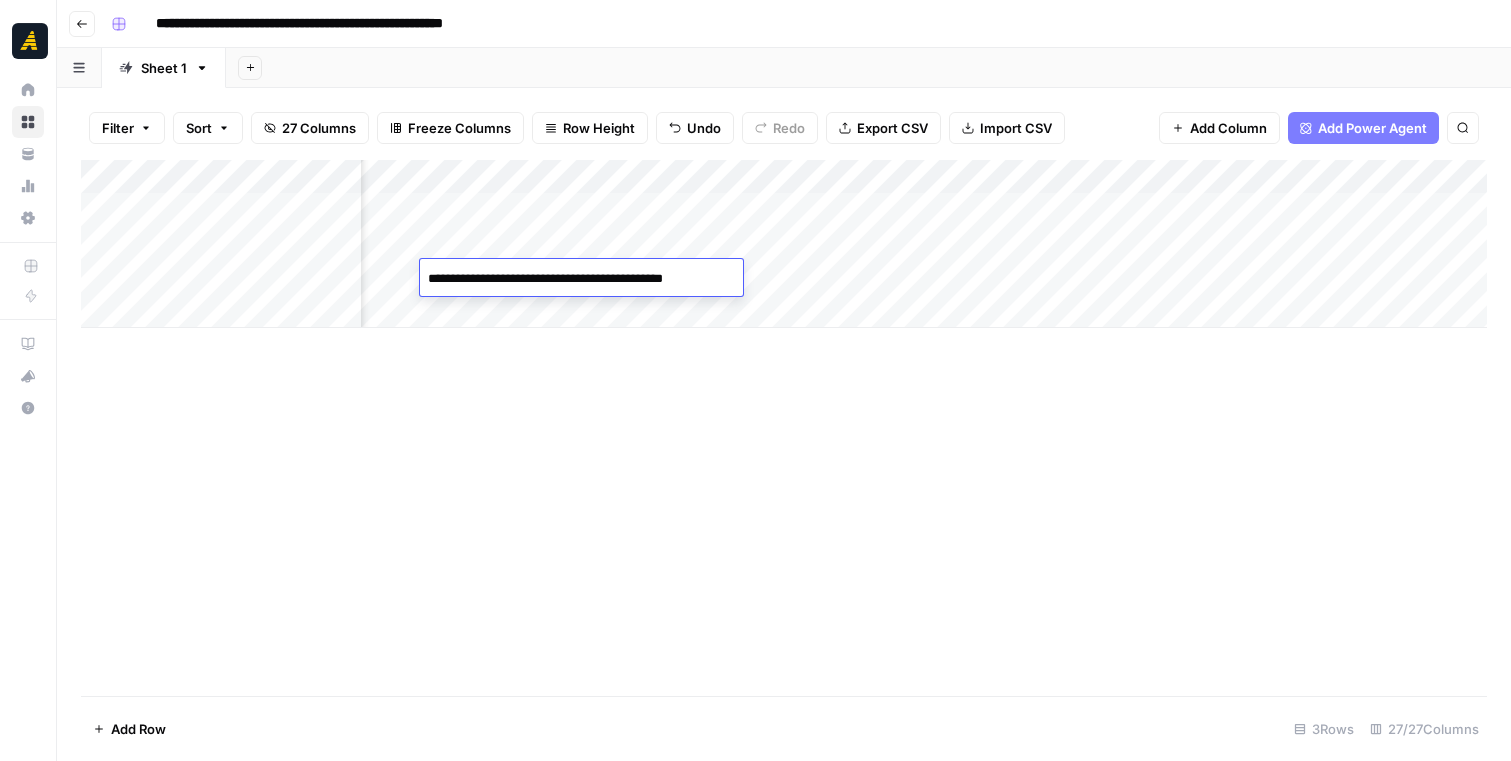 click on "Add Column" at bounding box center [784, 244] 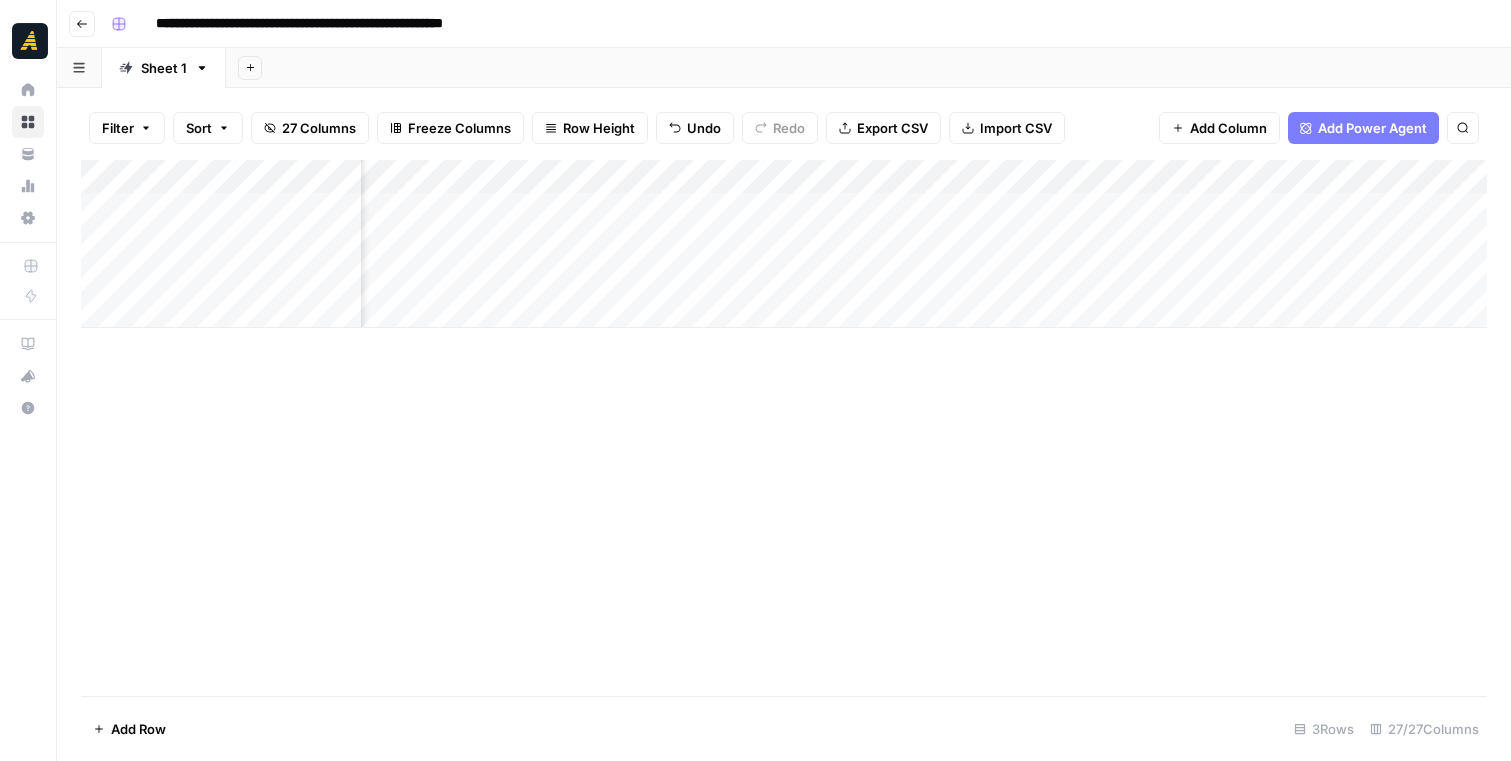 click on "Add Column" at bounding box center (784, 244) 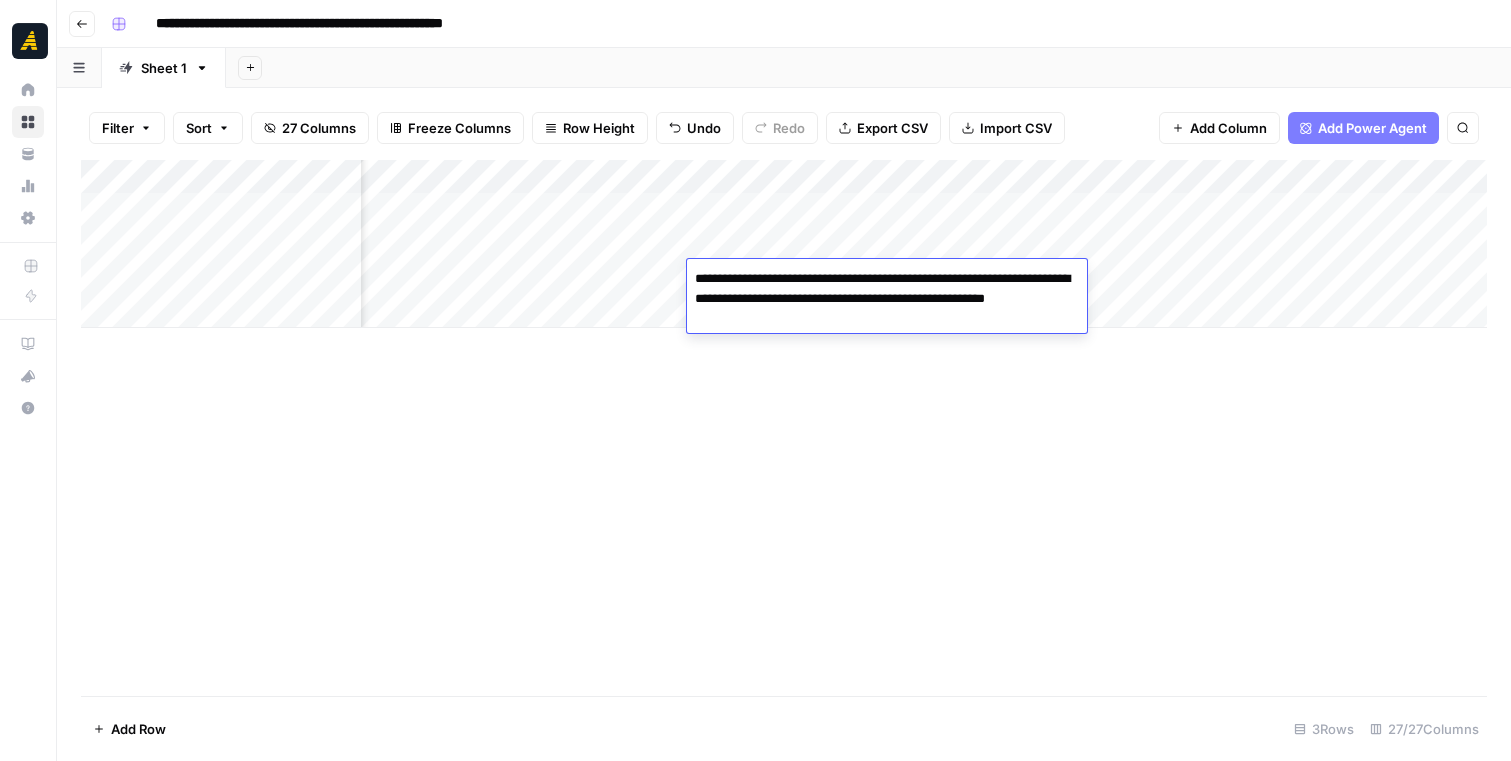 click on "Add Column" at bounding box center (784, 428) 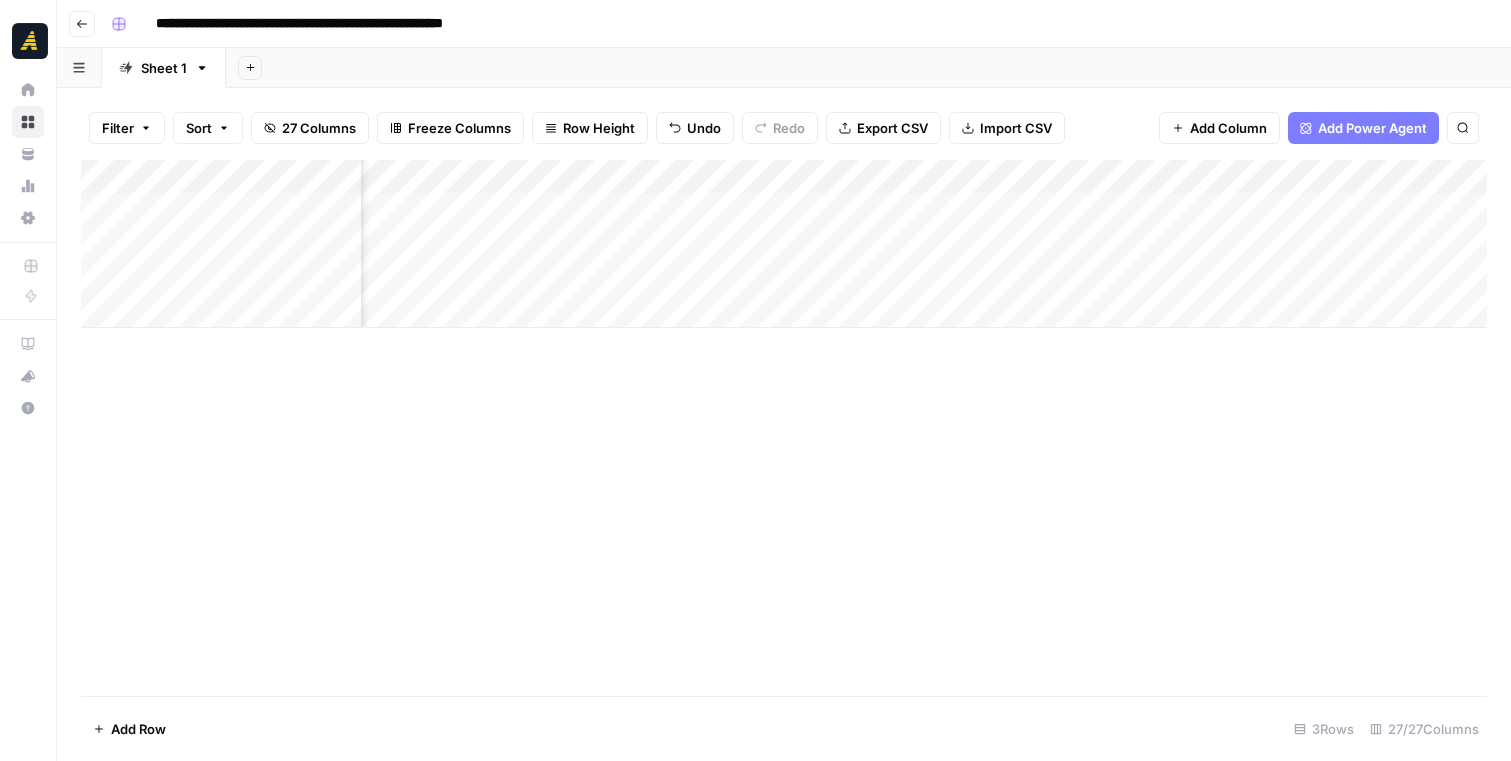 scroll, scrollTop: 0, scrollLeft: 4958, axis: horizontal 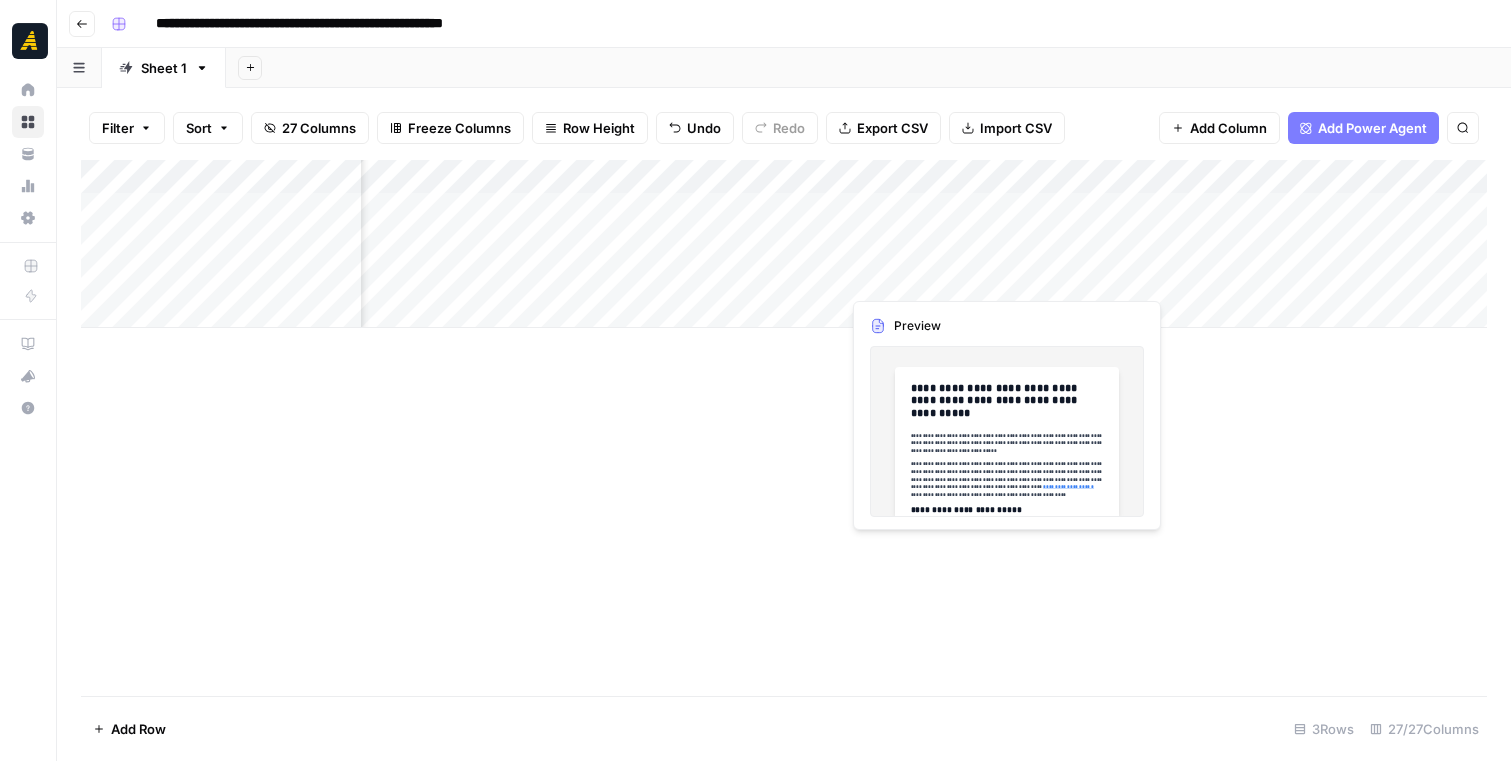 click on "Add Column" at bounding box center [784, 244] 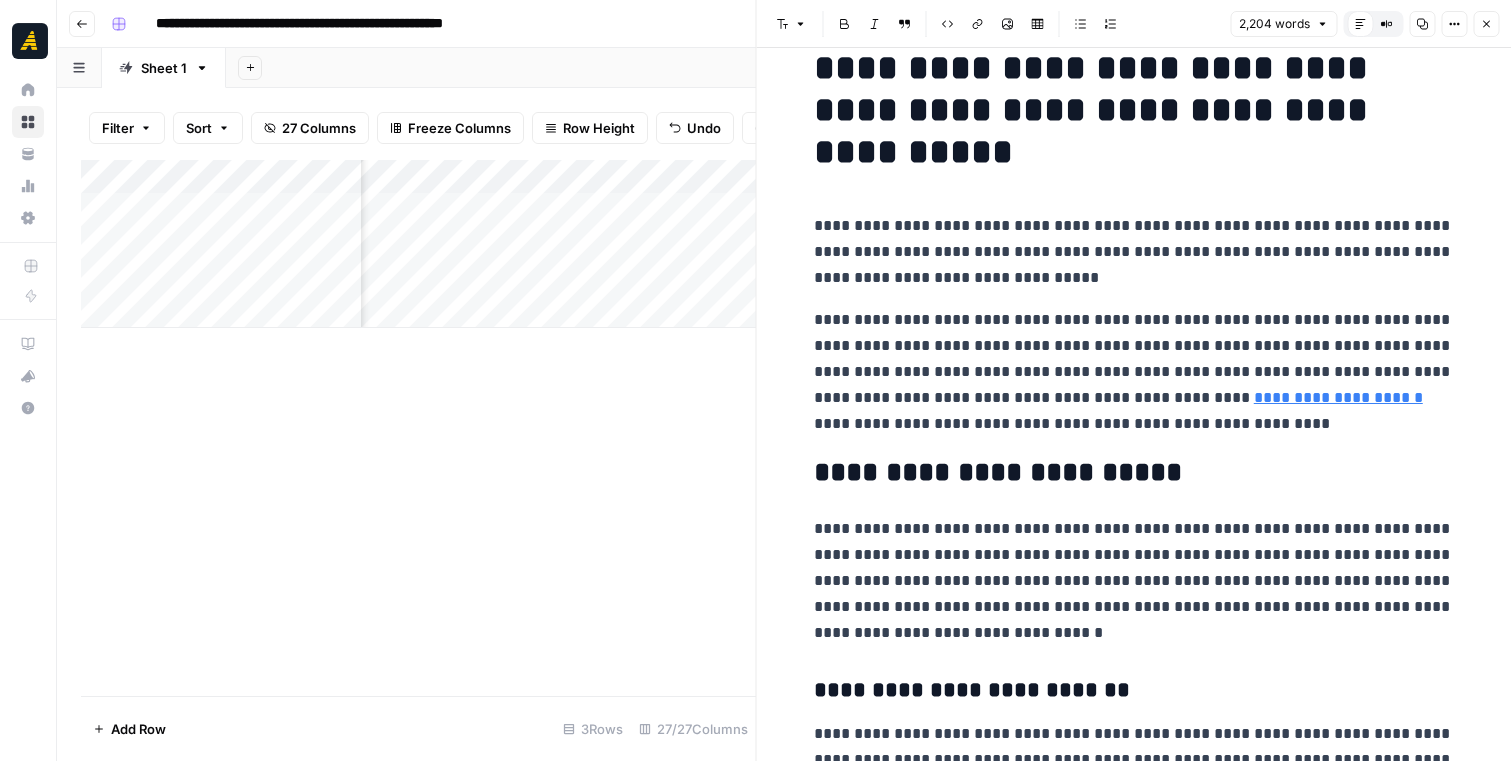 scroll, scrollTop: 46, scrollLeft: 0, axis: vertical 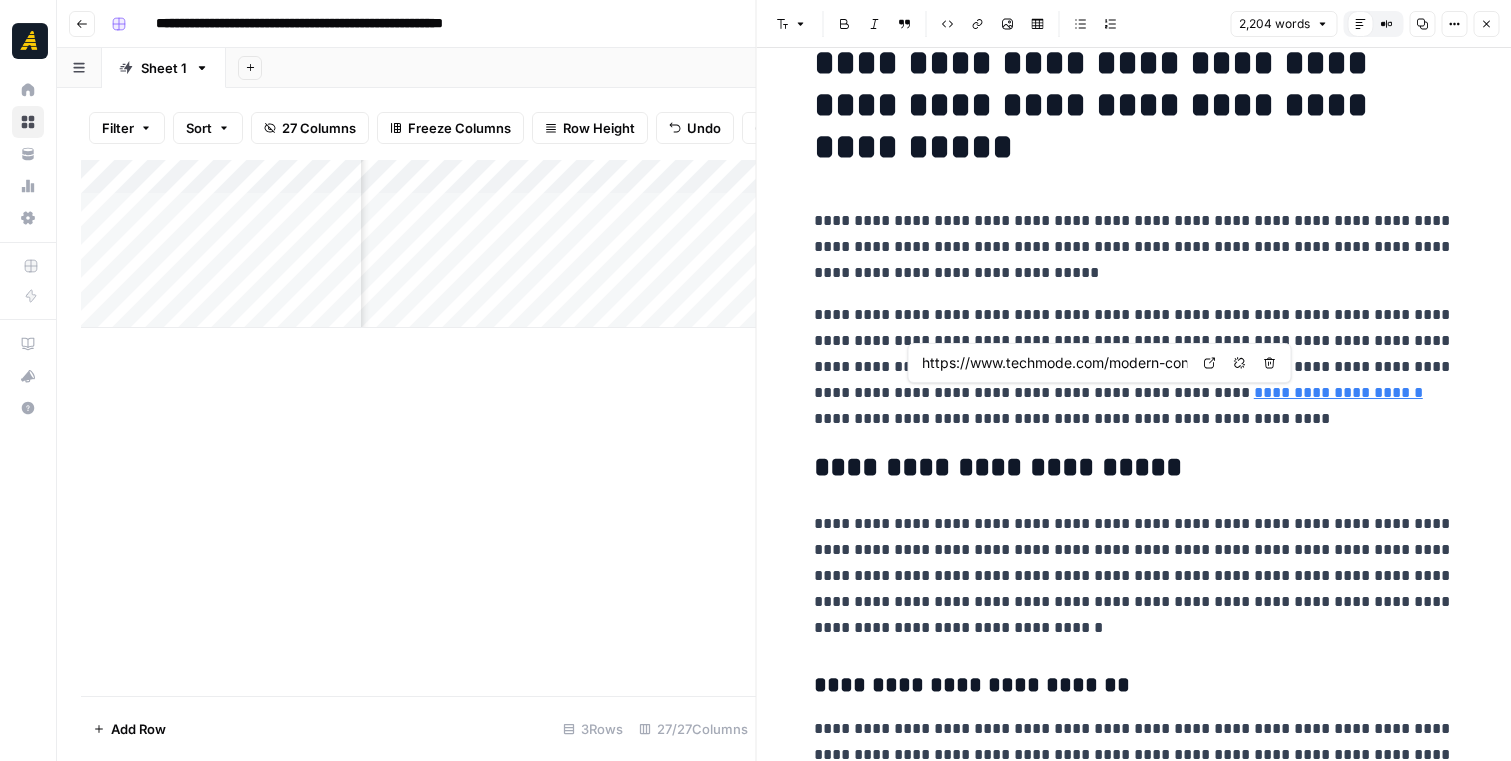 click on "**********" at bounding box center (1338, 392) 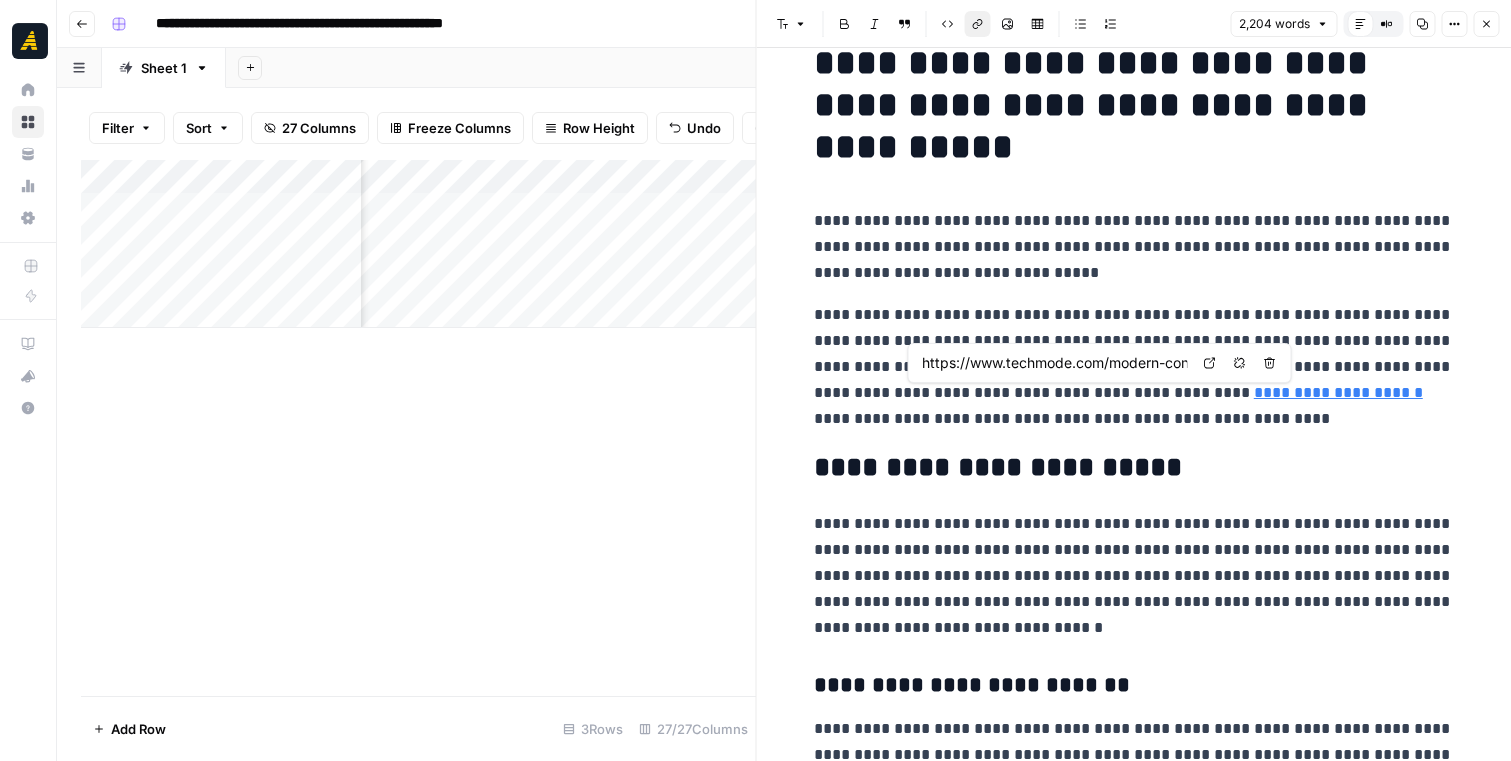 click on "**********" at bounding box center (1338, 392) 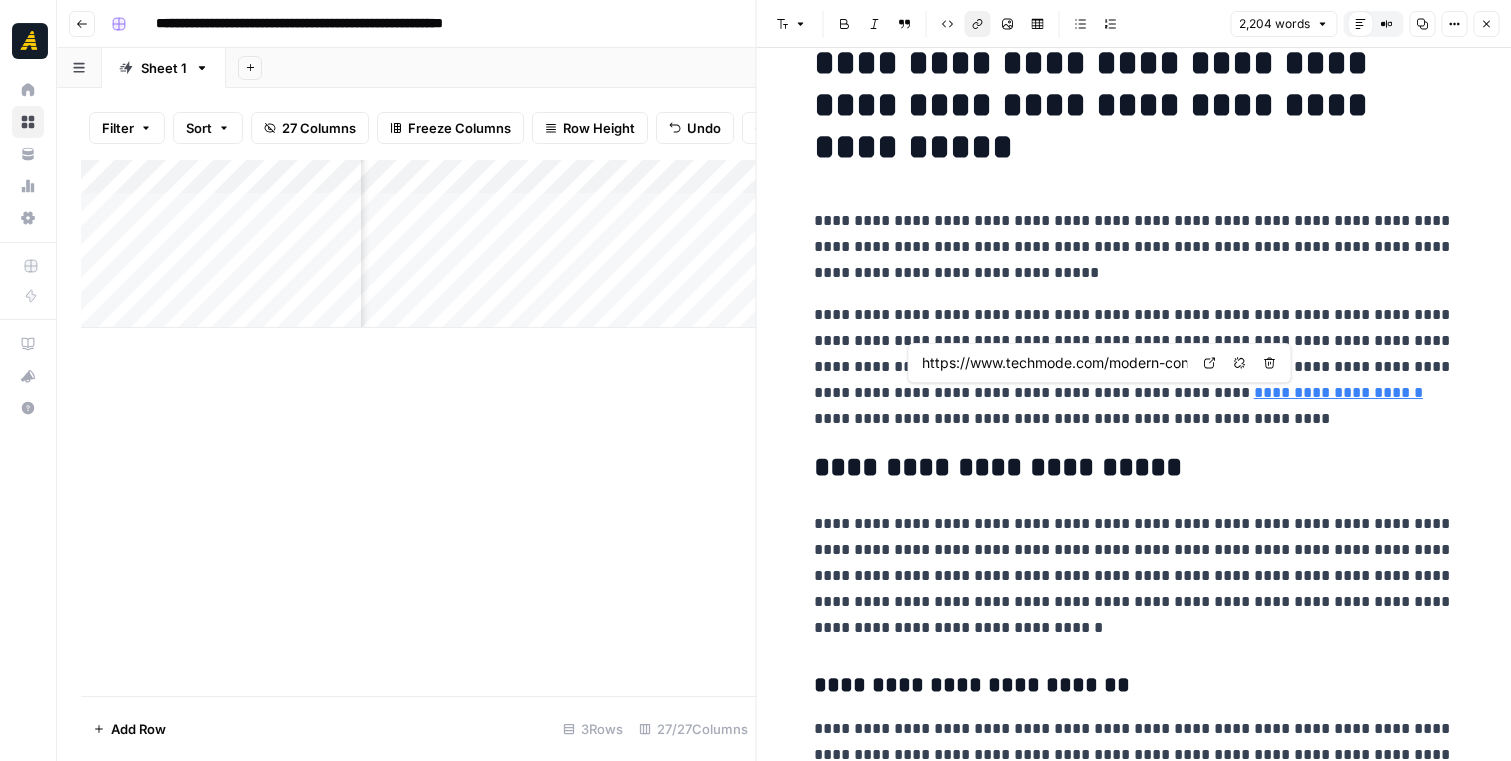 click 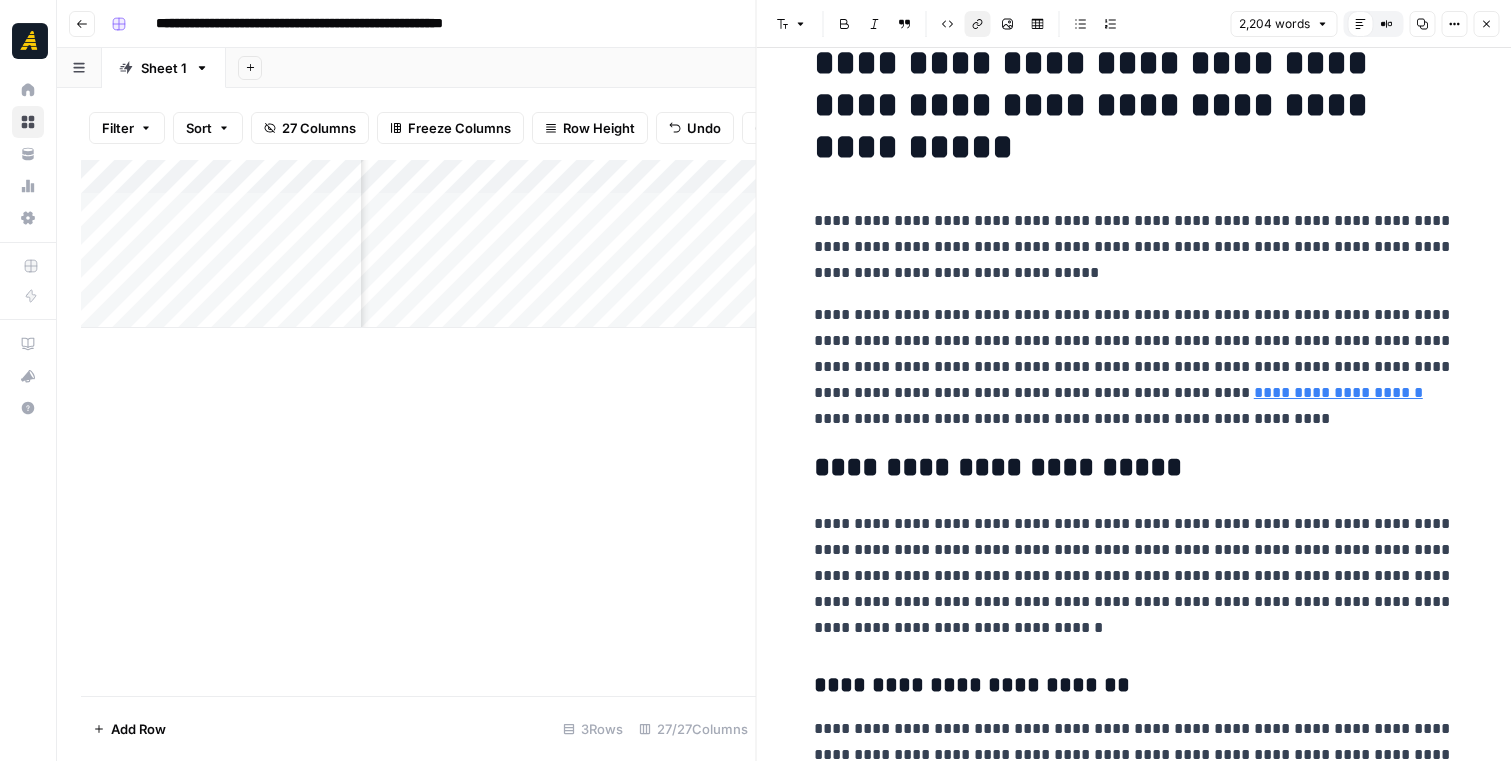 click on "**********" at bounding box center (1134, 367) 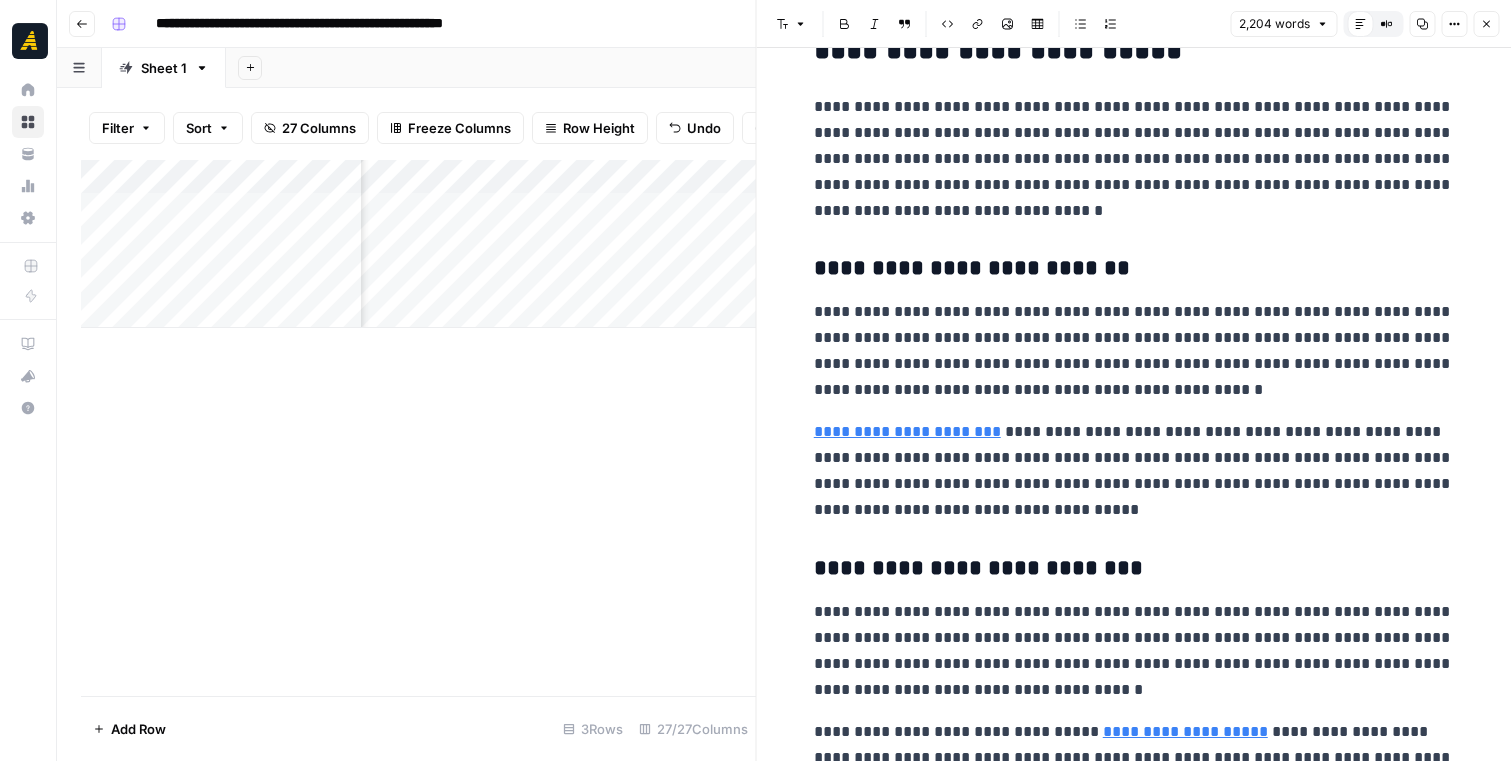 scroll, scrollTop: 475, scrollLeft: 0, axis: vertical 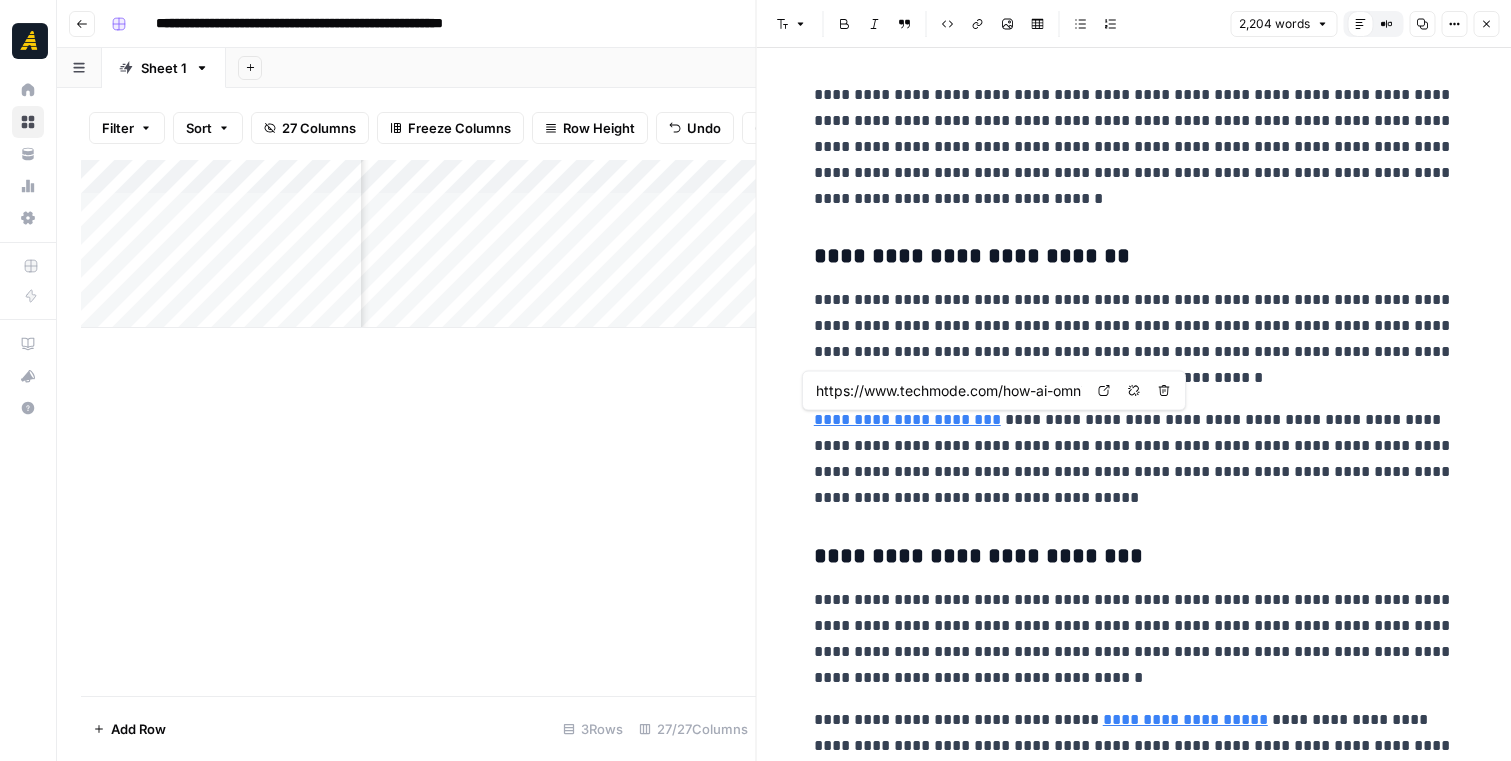 click on "**********" at bounding box center (907, 419) 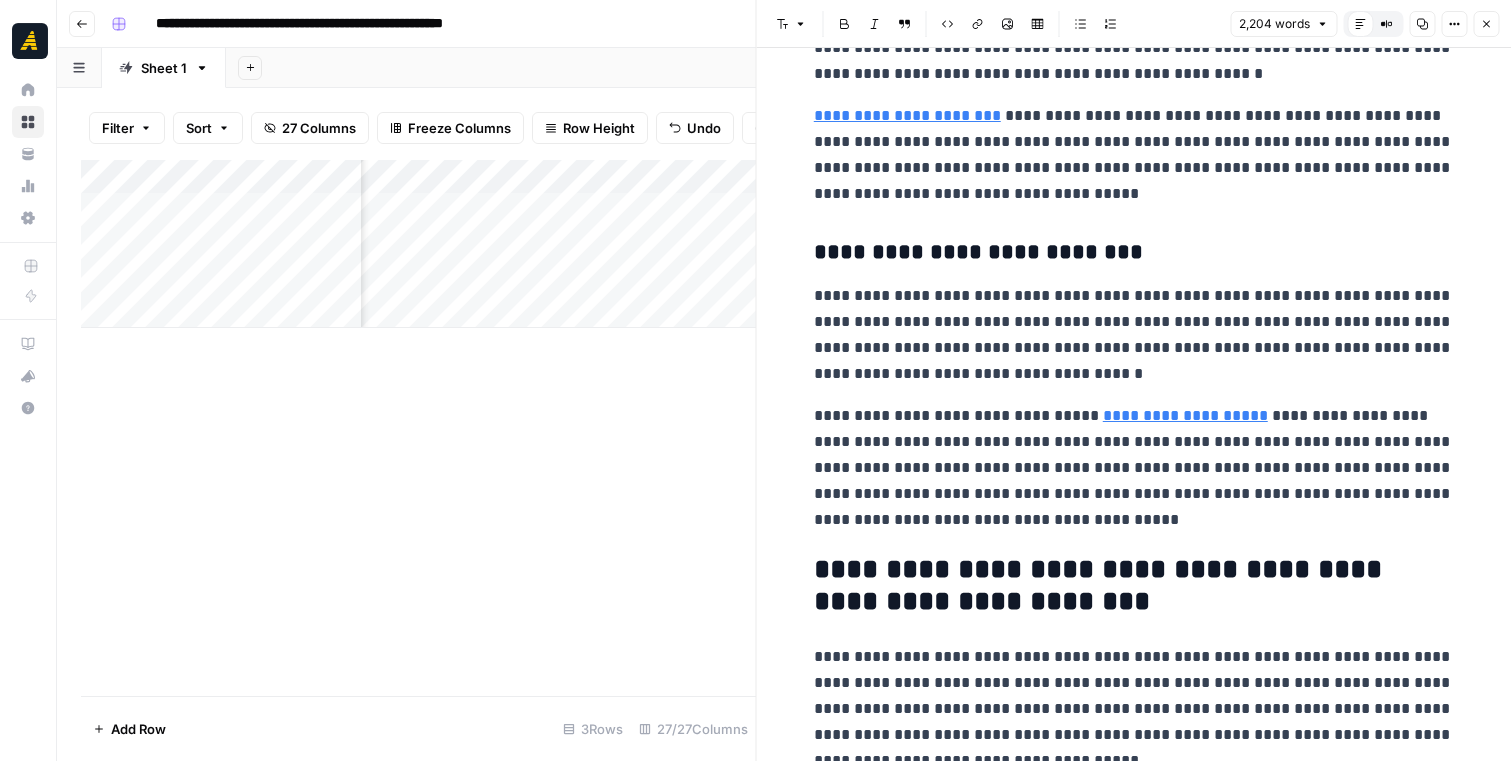 scroll, scrollTop: 799, scrollLeft: 0, axis: vertical 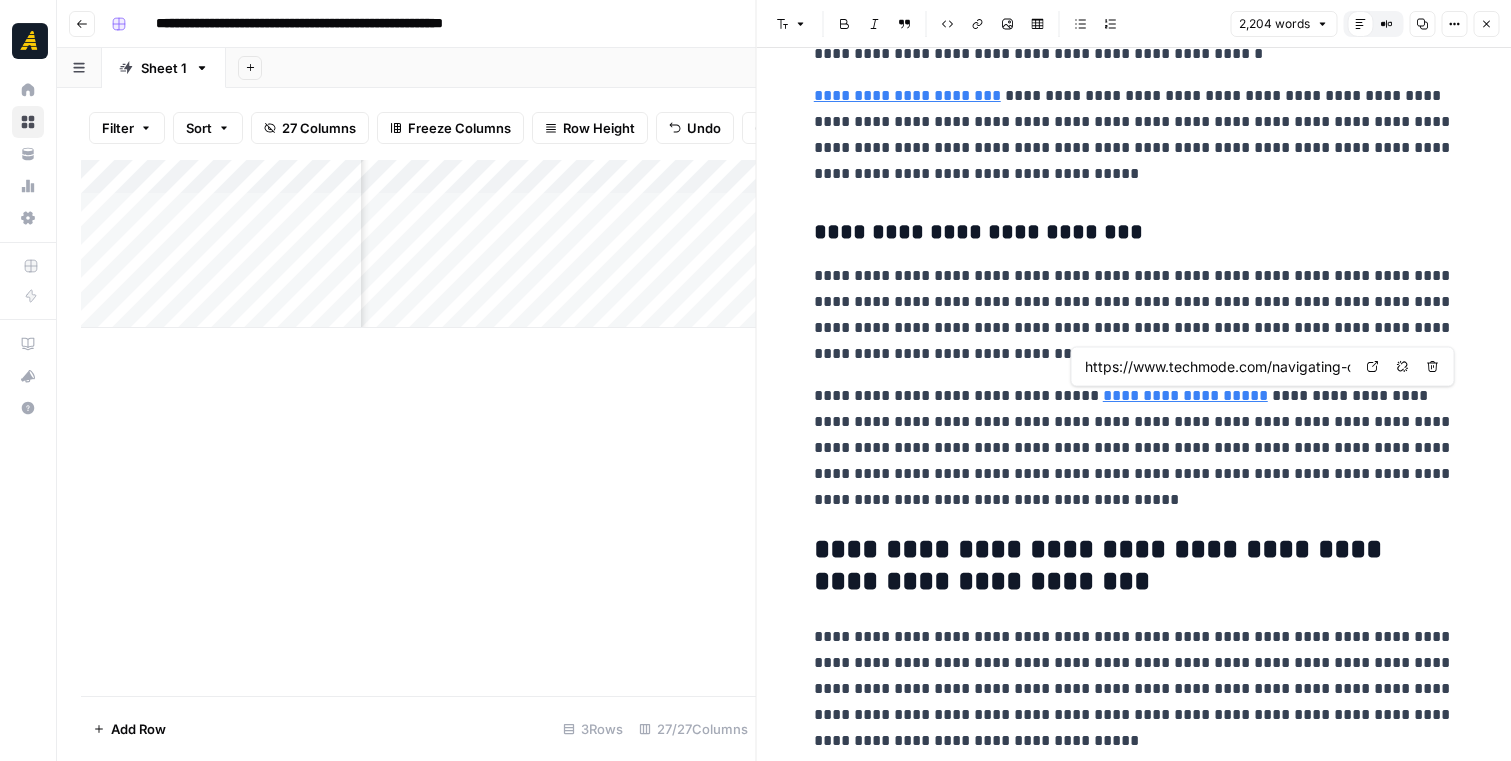 click on "**********" at bounding box center [1185, 395] 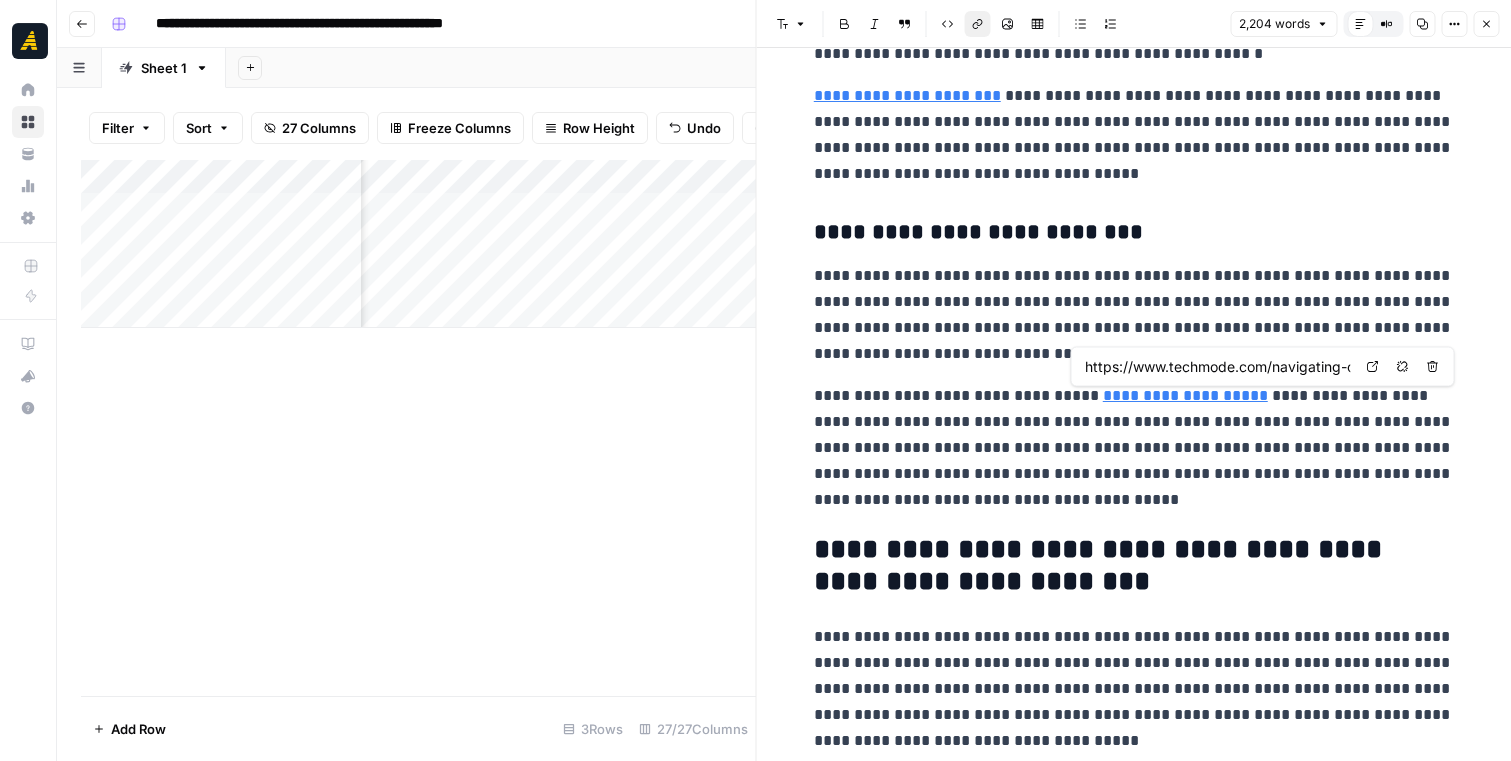 click 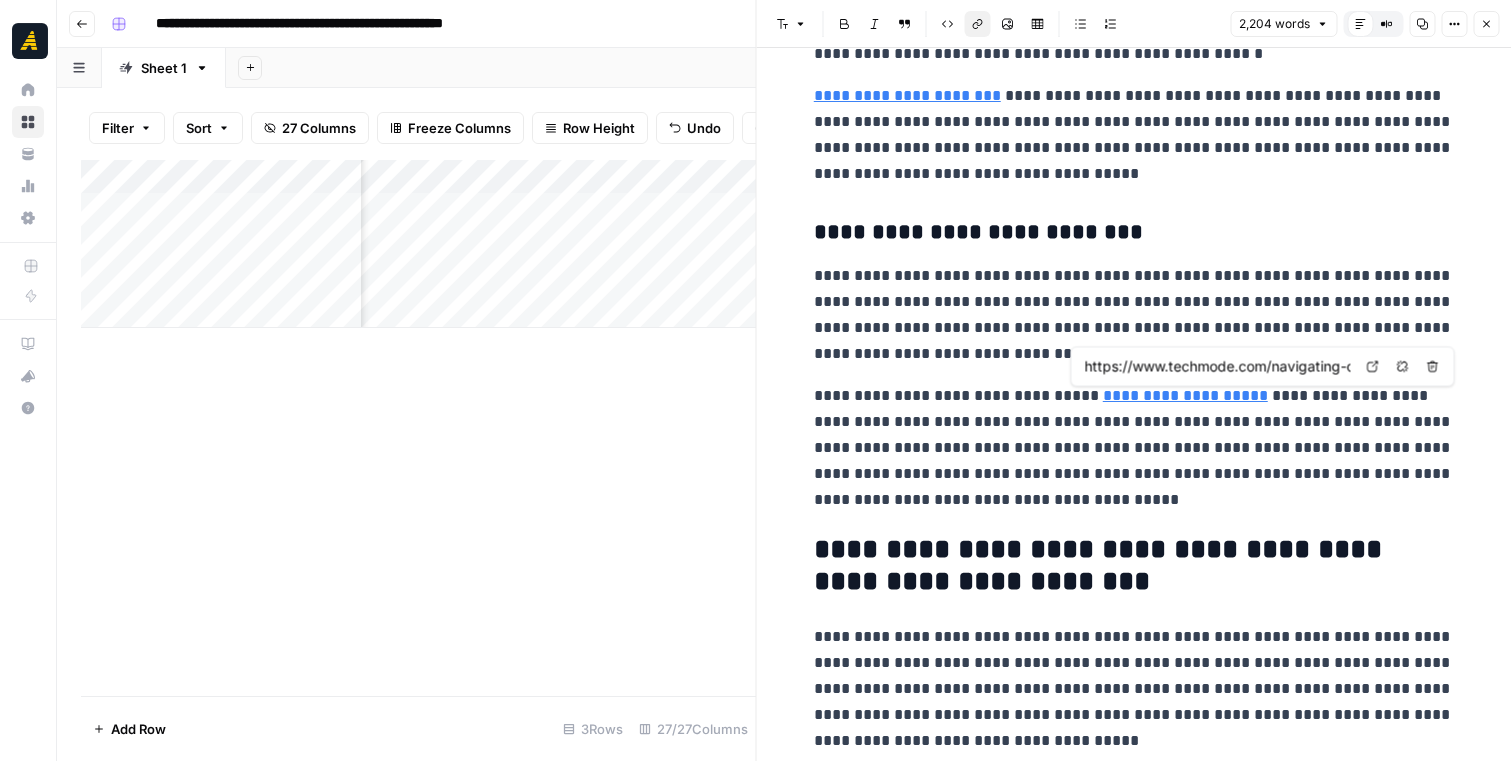 click on "**********" at bounding box center (1185, 395) 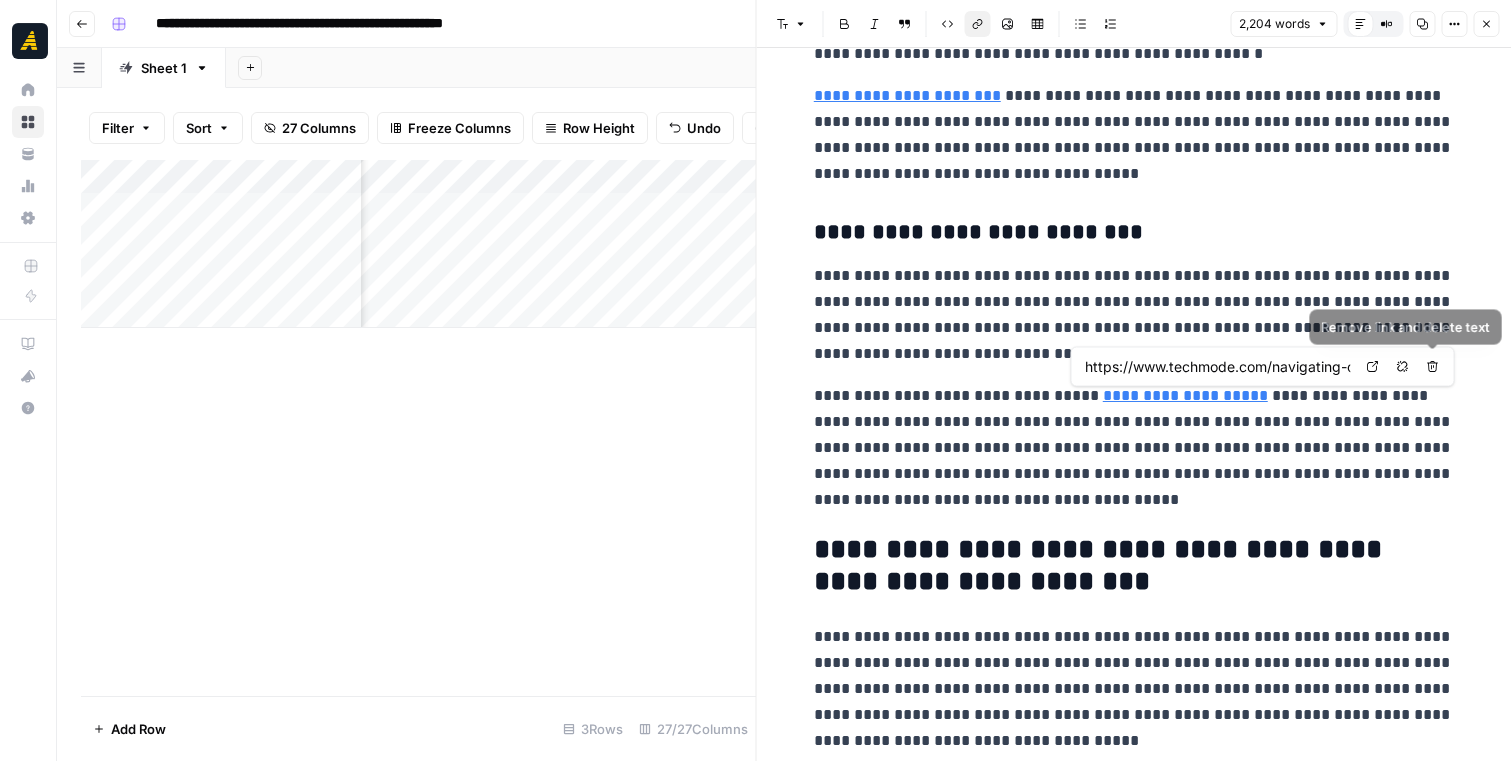 click on "Remove link and delete text" at bounding box center [1433, 367] 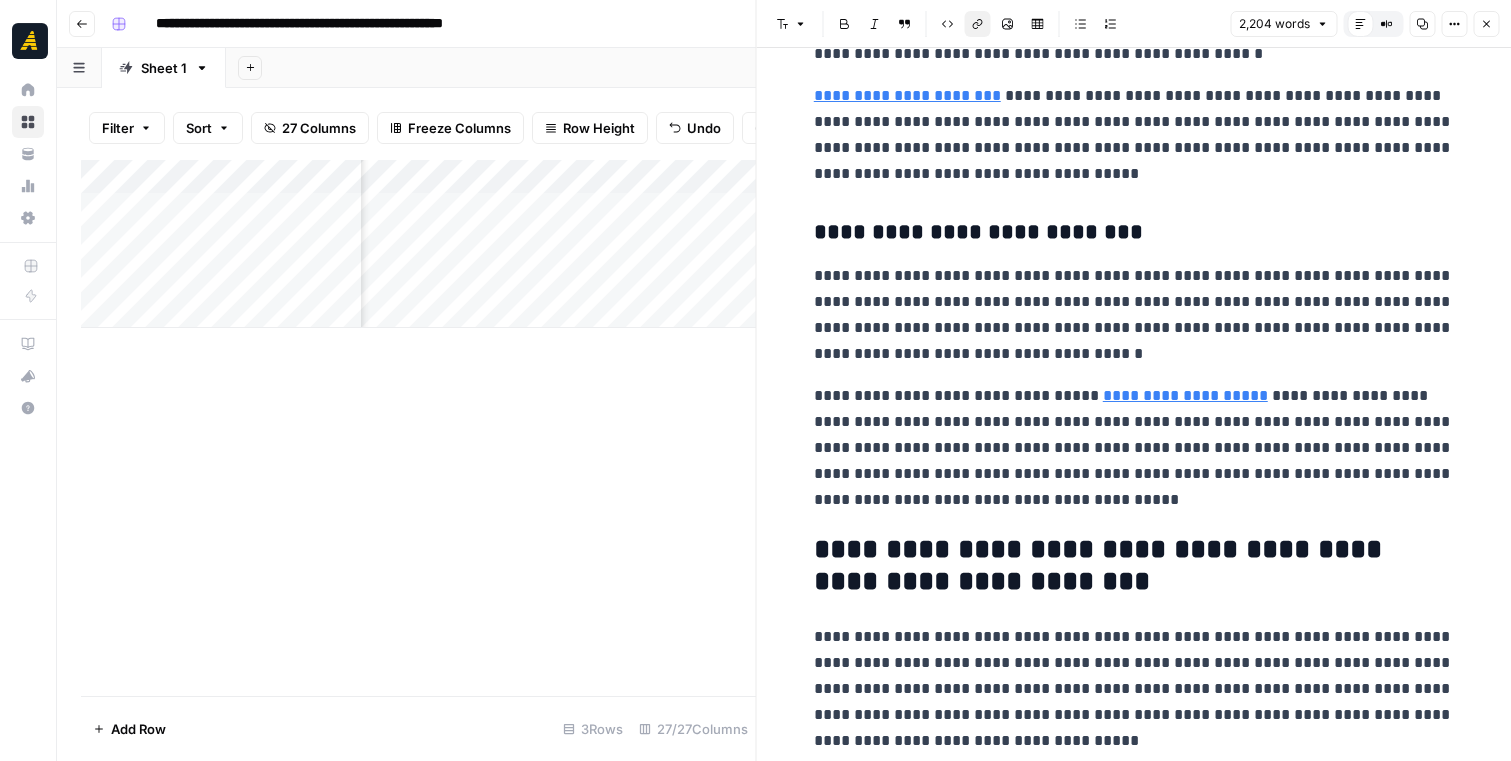 click on "**********" at bounding box center [1185, 395] 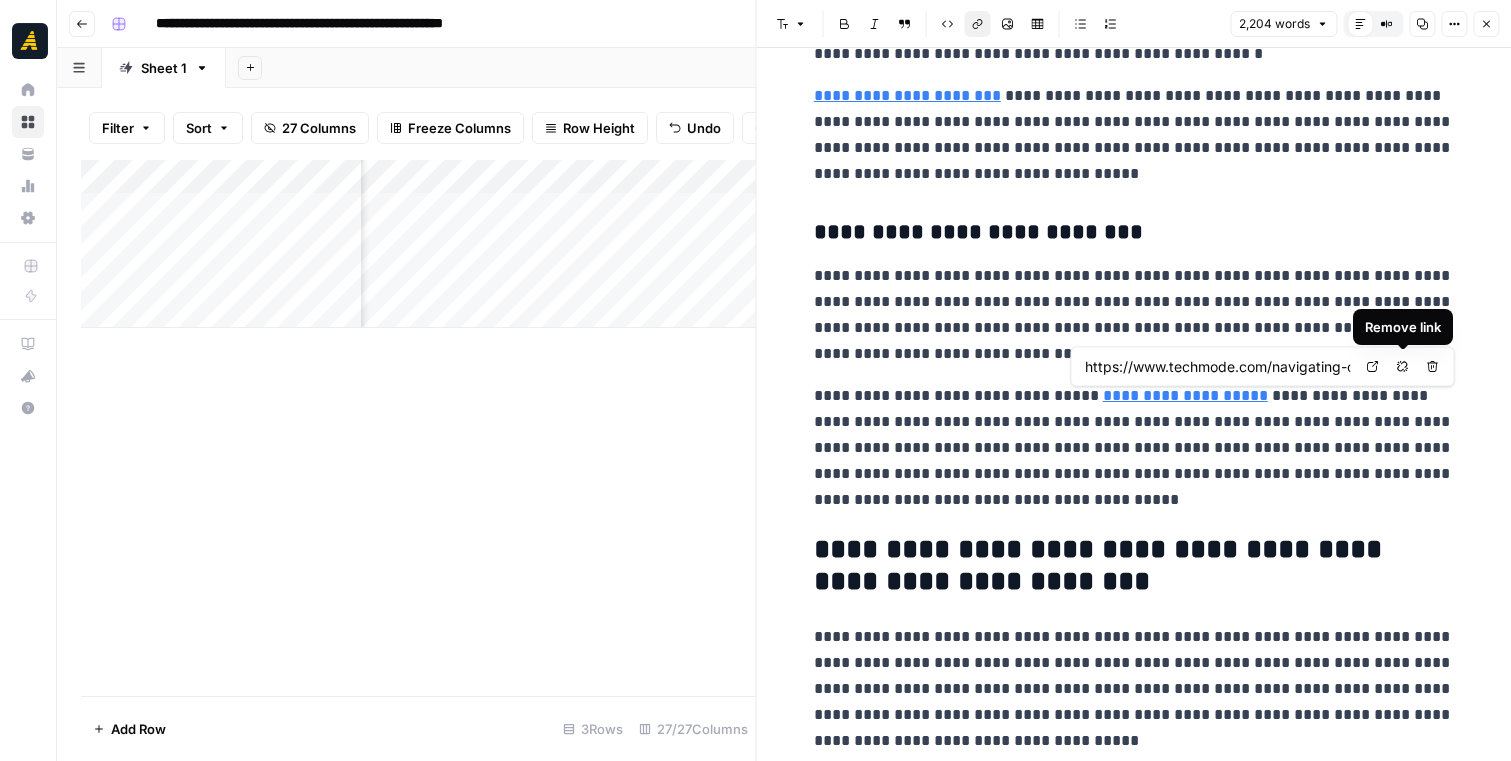 click 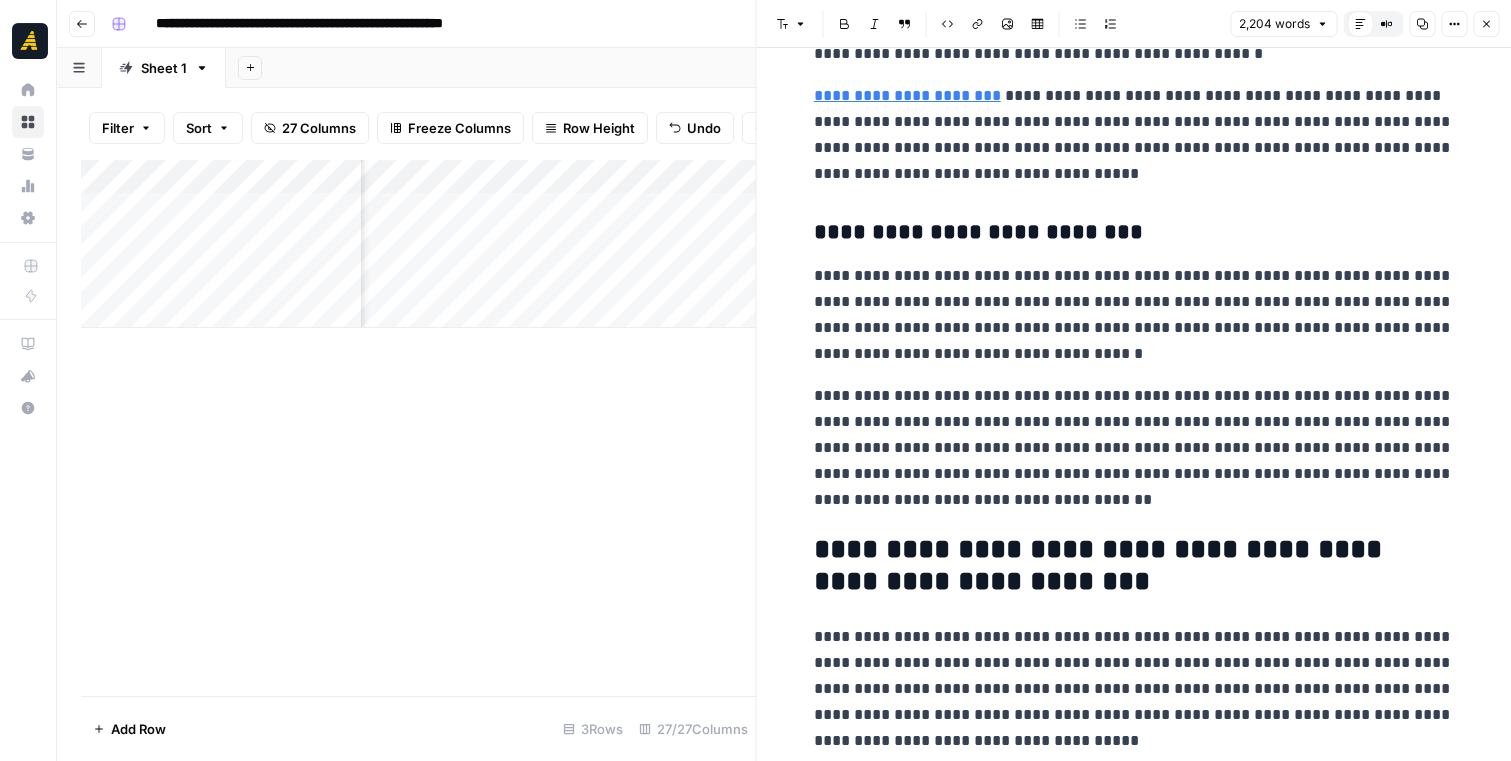 click on "**********" at bounding box center [1134, 448] 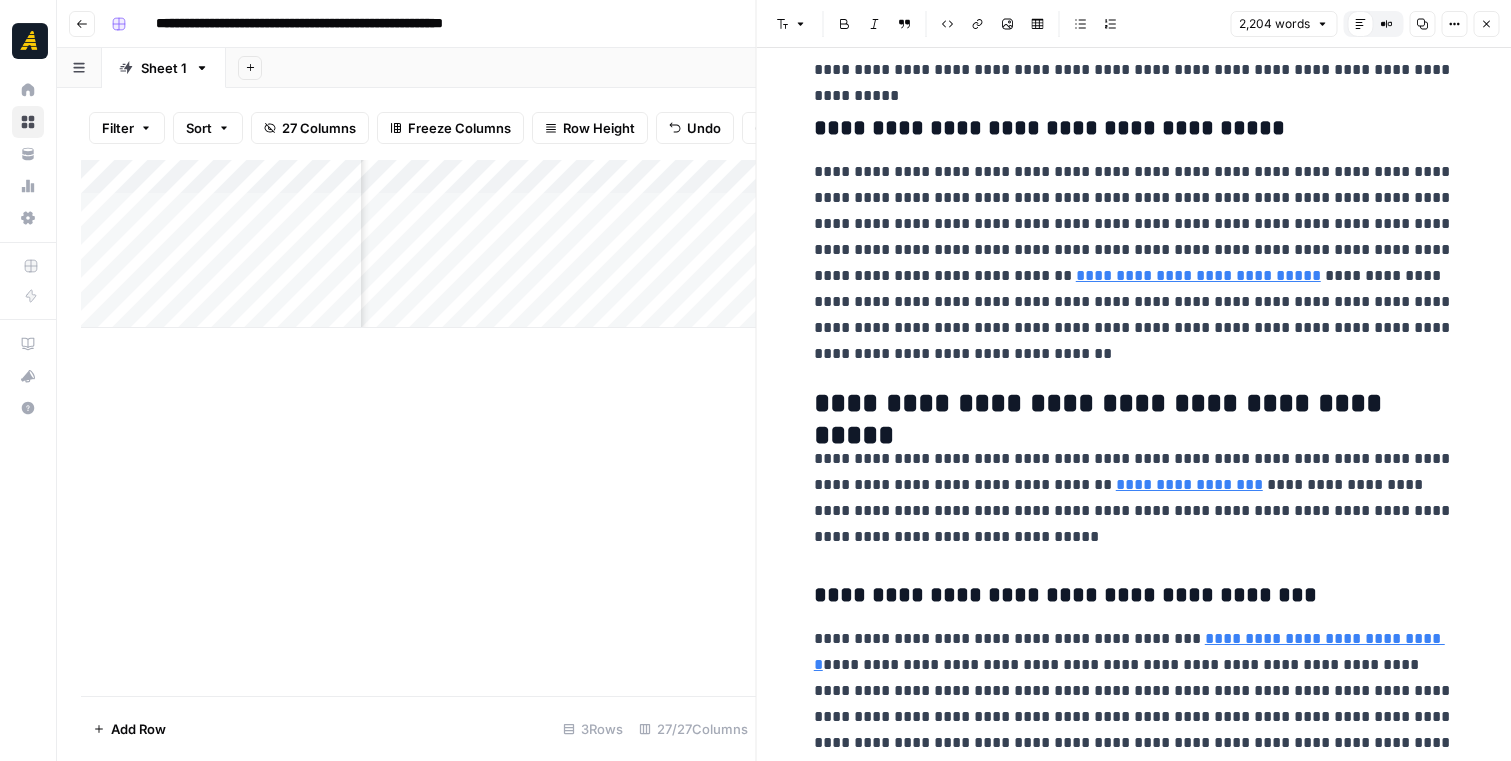 scroll, scrollTop: 2204, scrollLeft: 0, axis: vertical 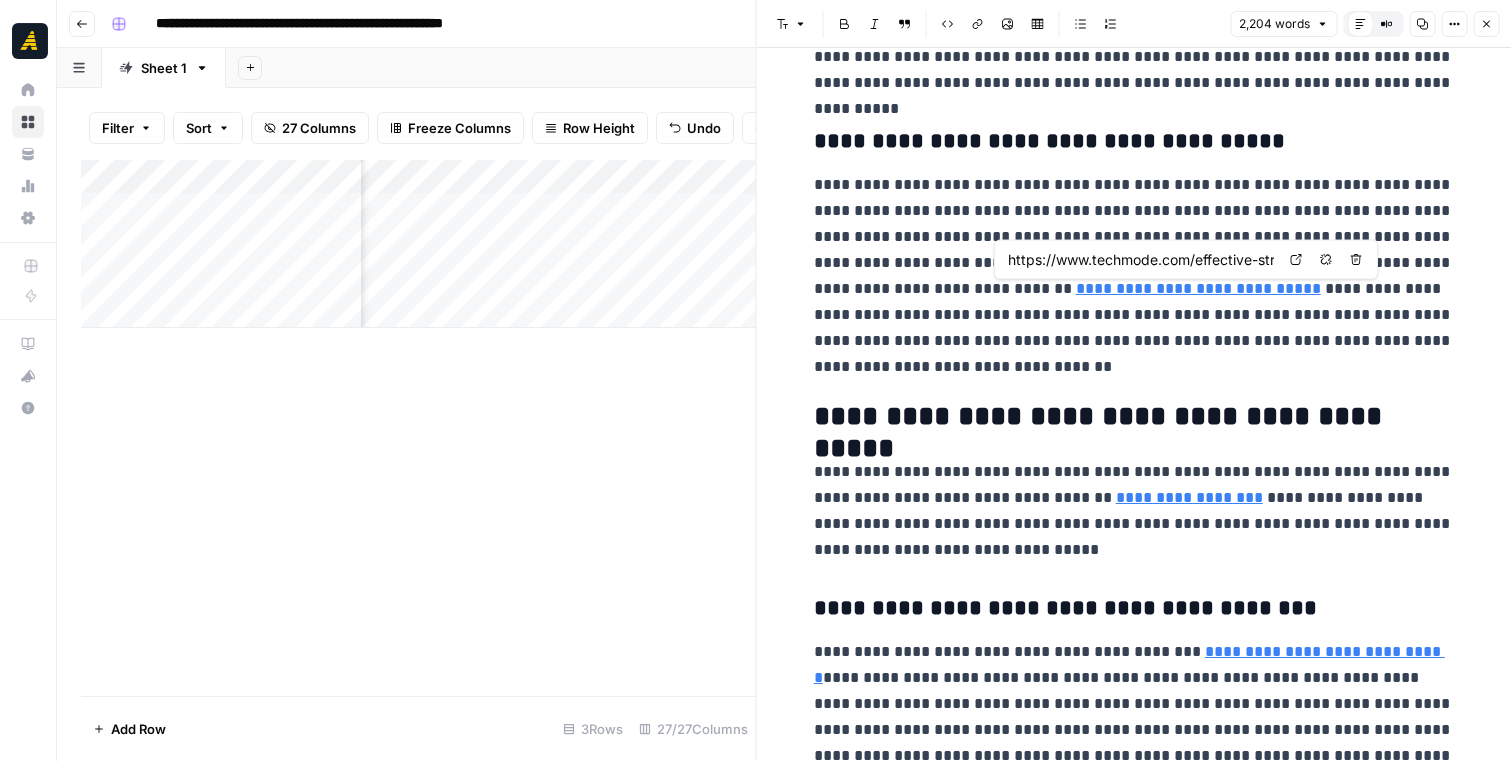click 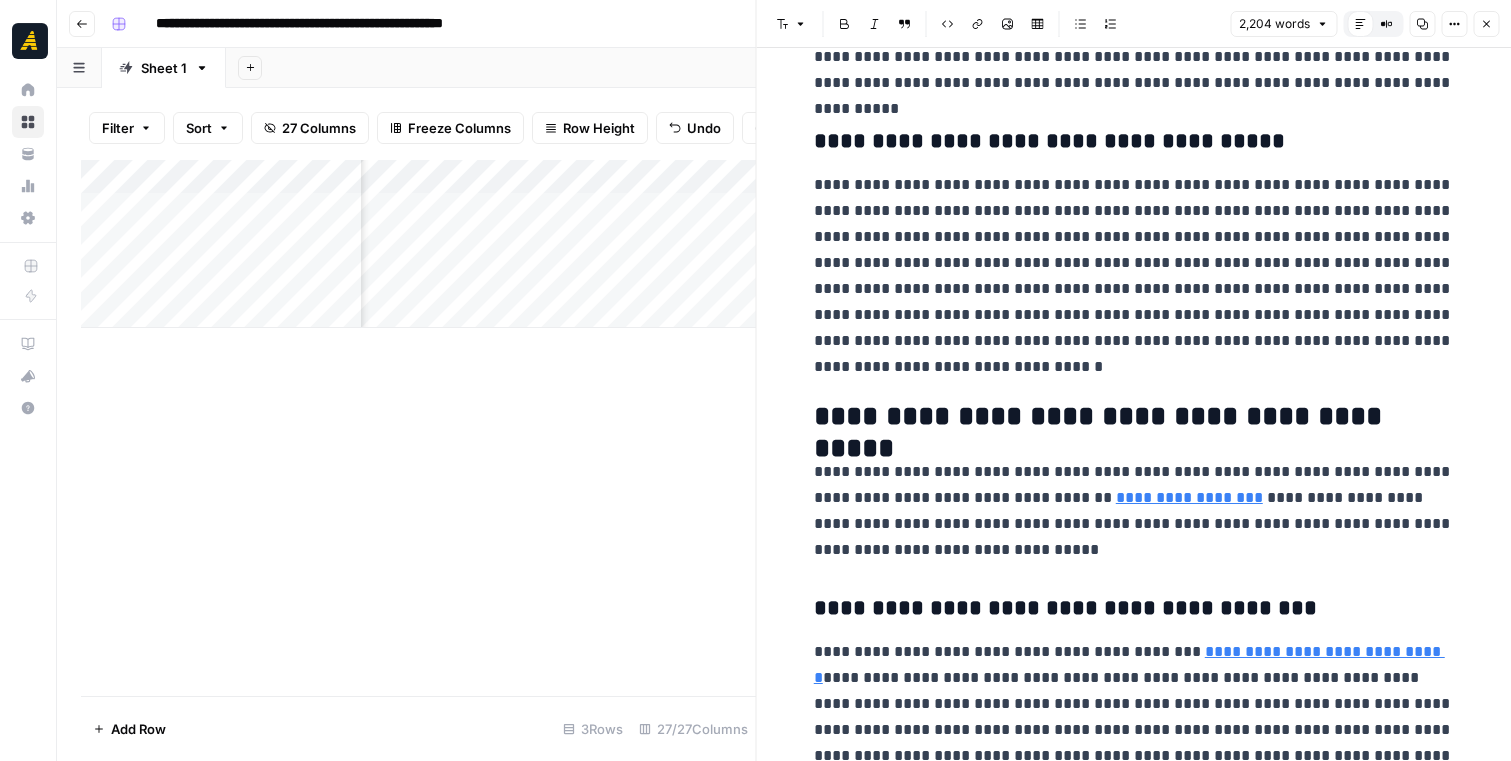 click on "**********" at bounding box center (1134, 276) 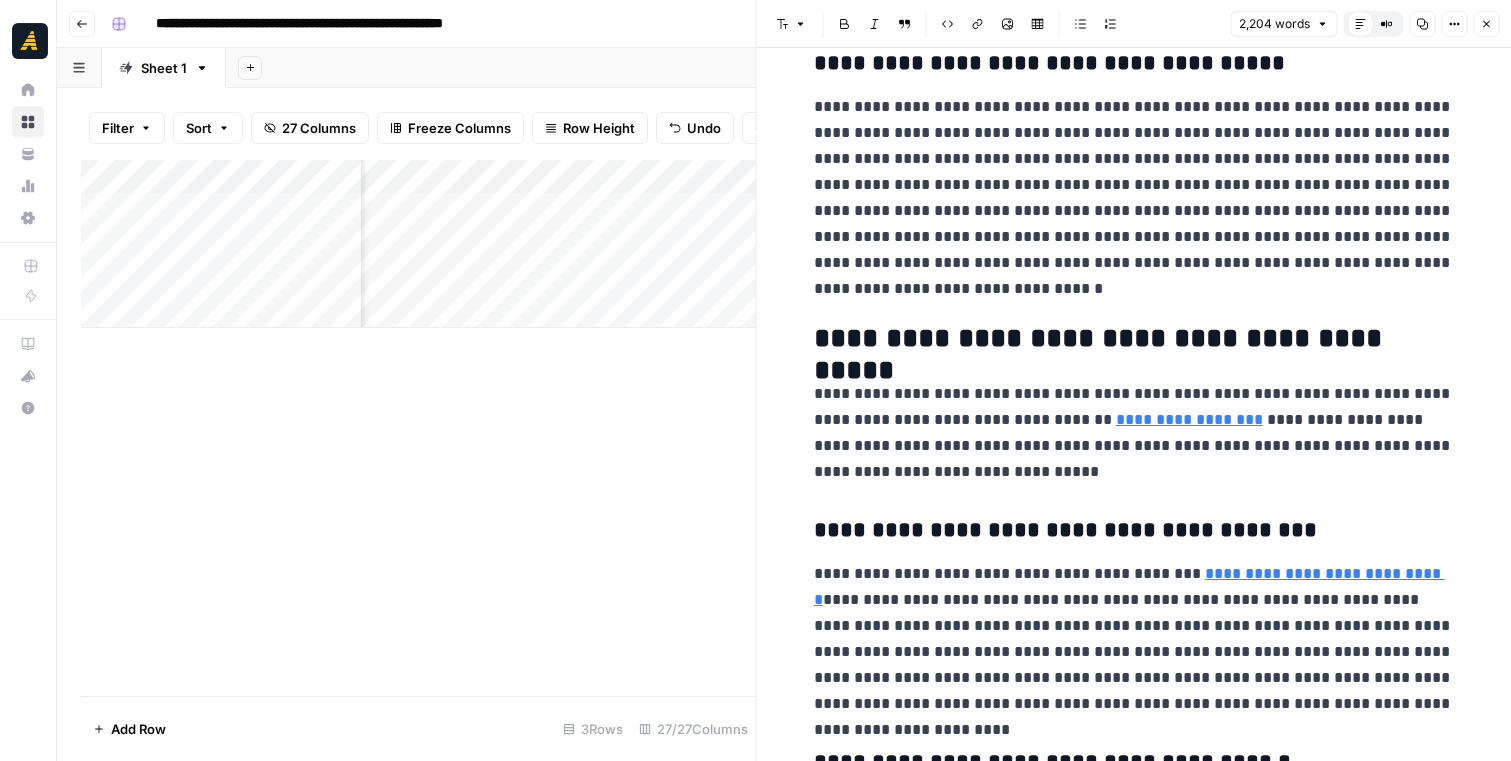 scroll, scrollTop: 2289, scrollLeft: 0, axis: vertical 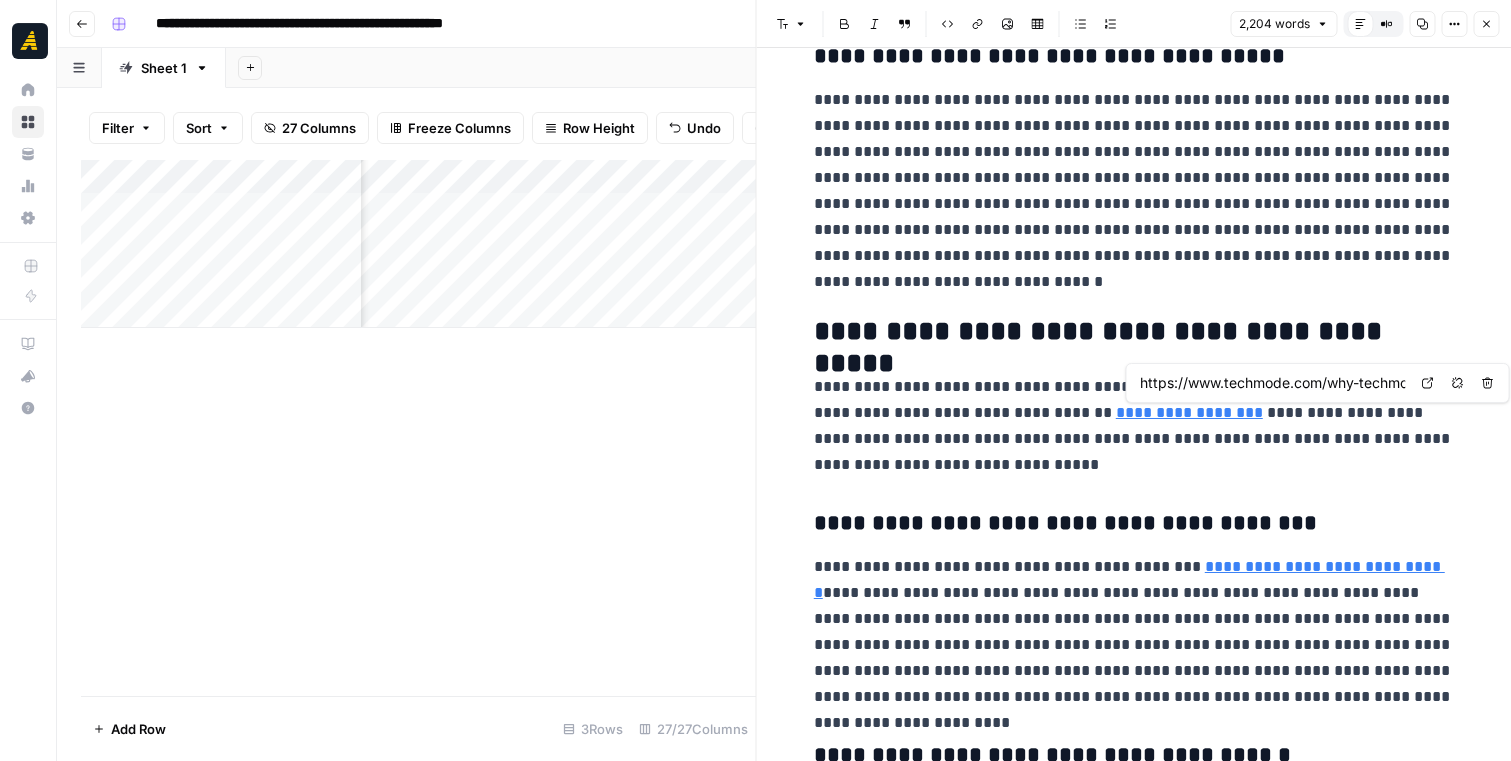 click 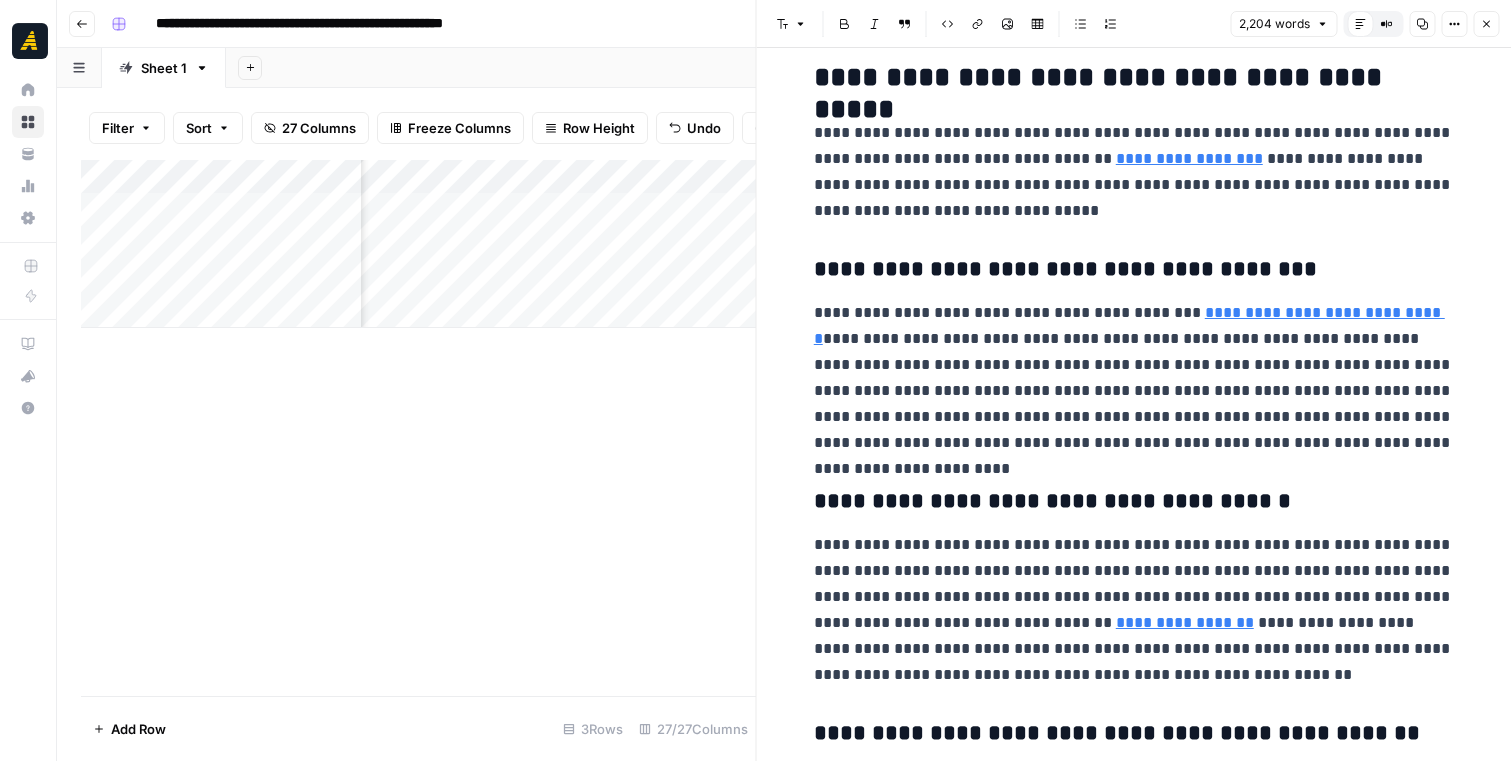 scroll, scrollTop: 2551, scrollLeft: 0, axis: vertical 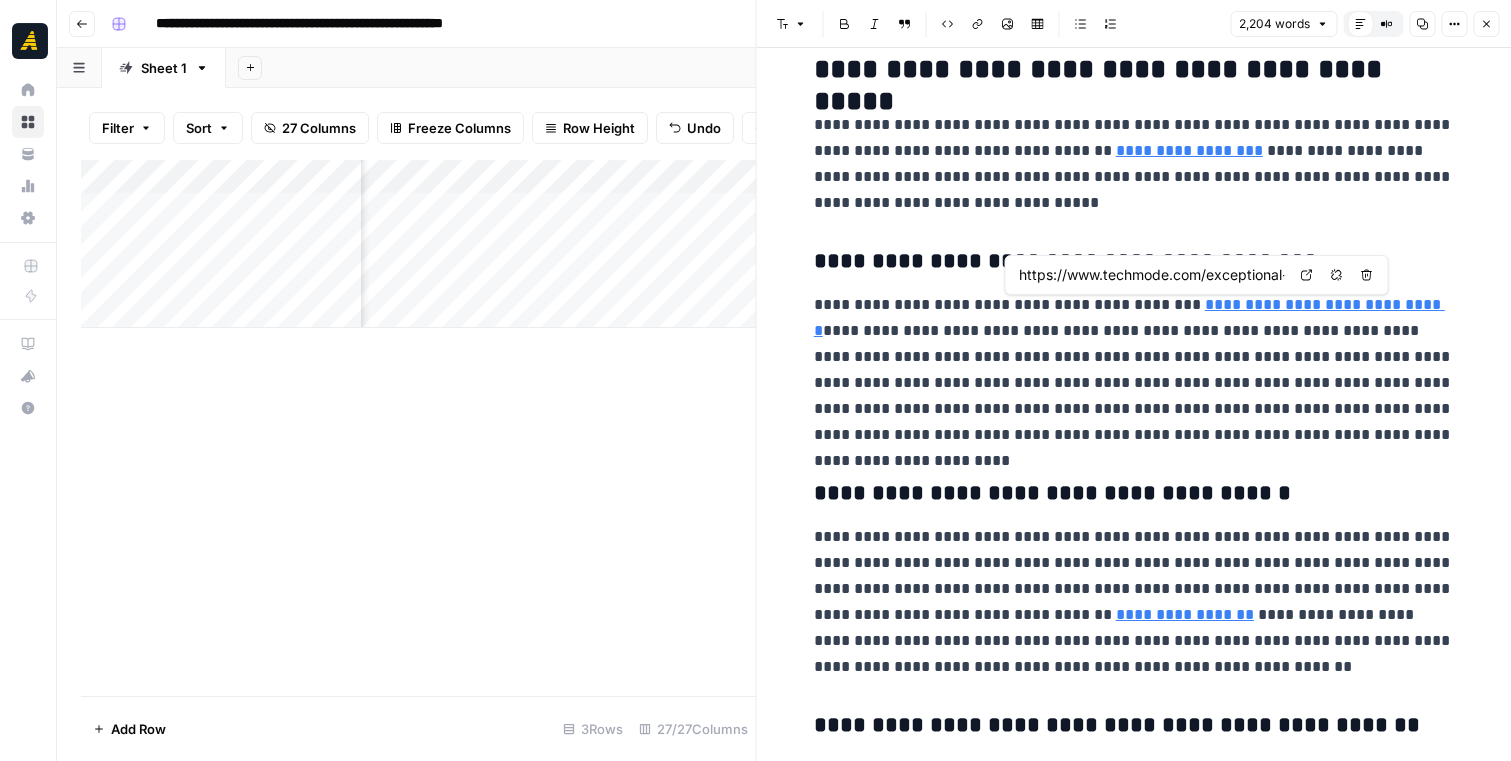 click 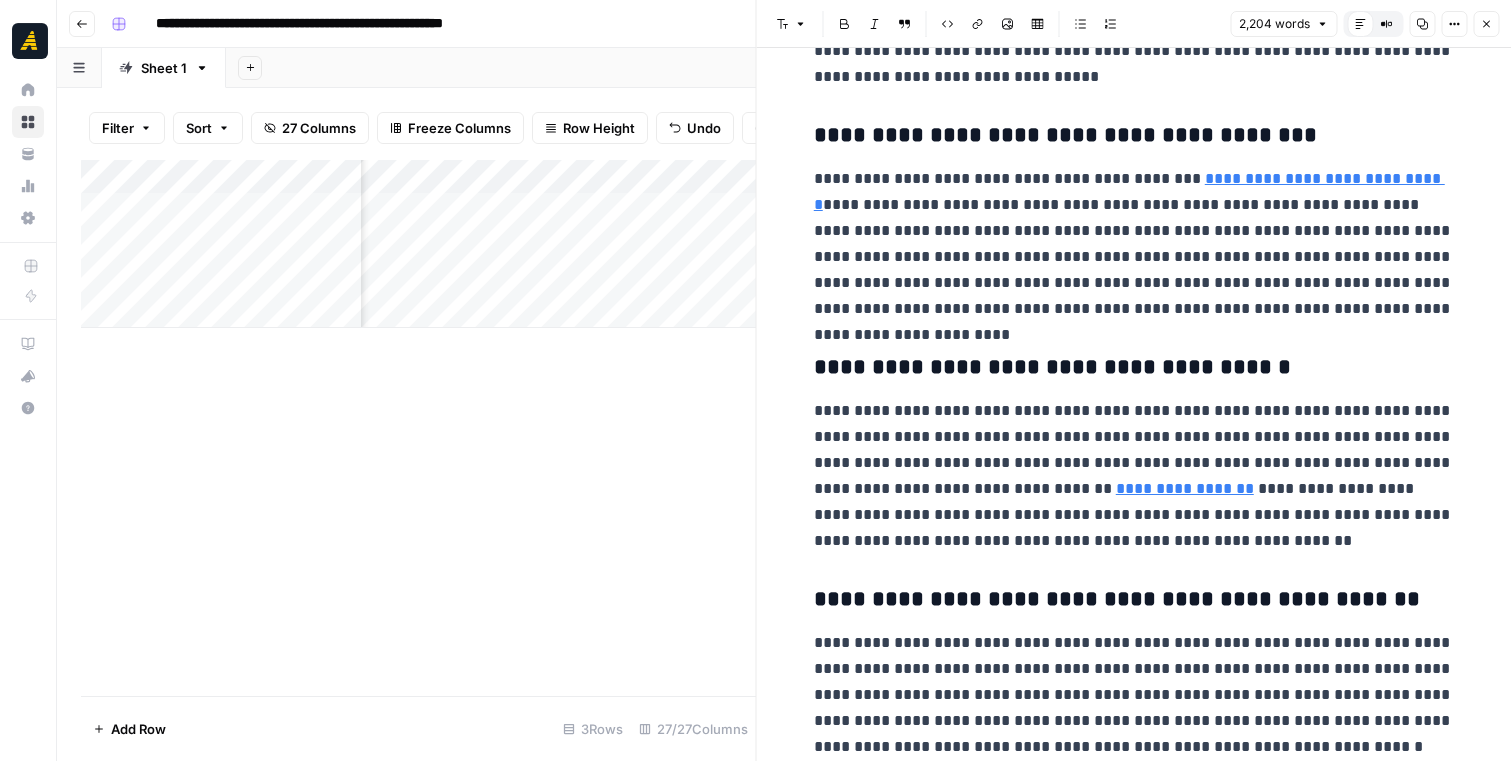 scroll, scrollTop: 2701, scrollLeft: 0, axis: vertical 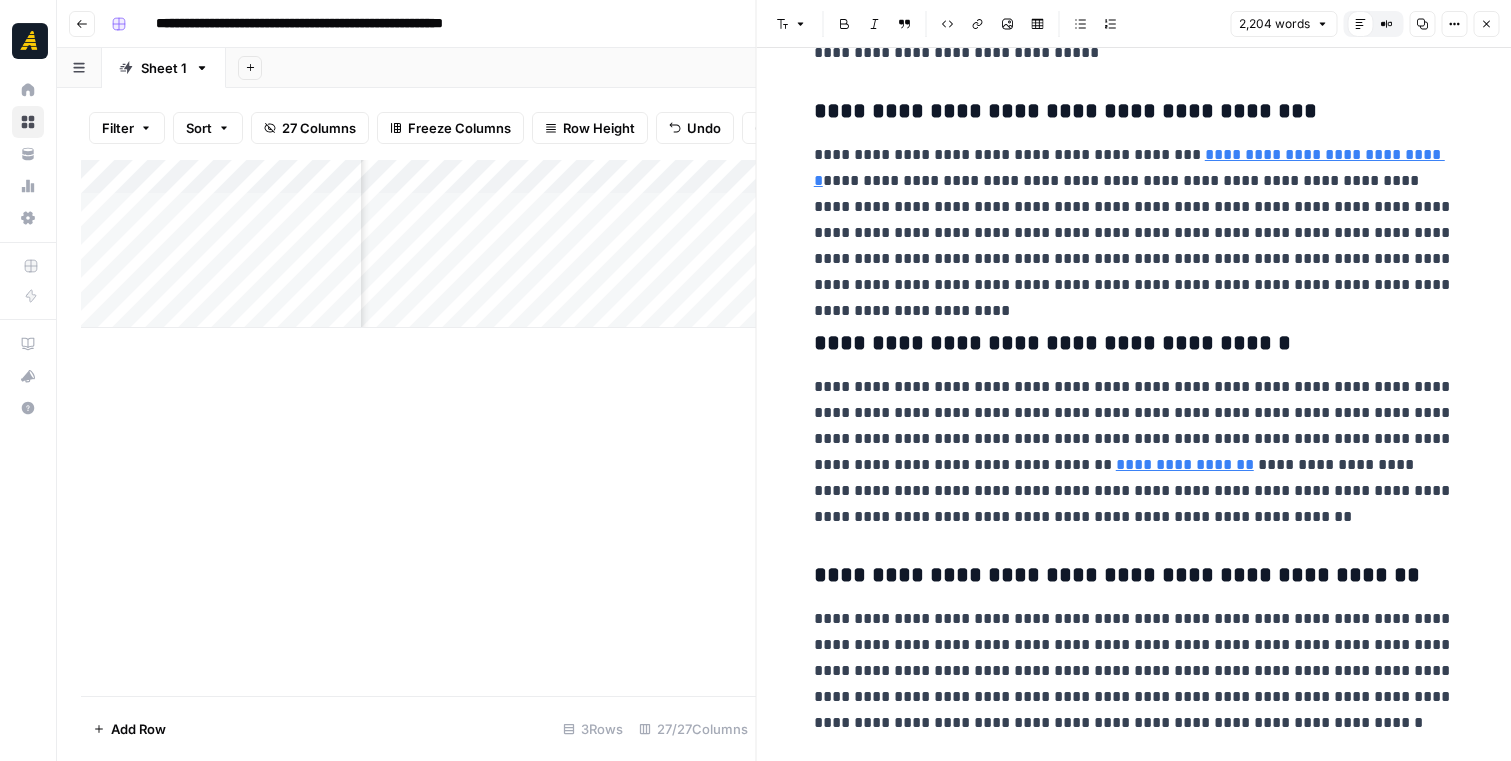 click on "**********" at bounding box center [1134, 452] 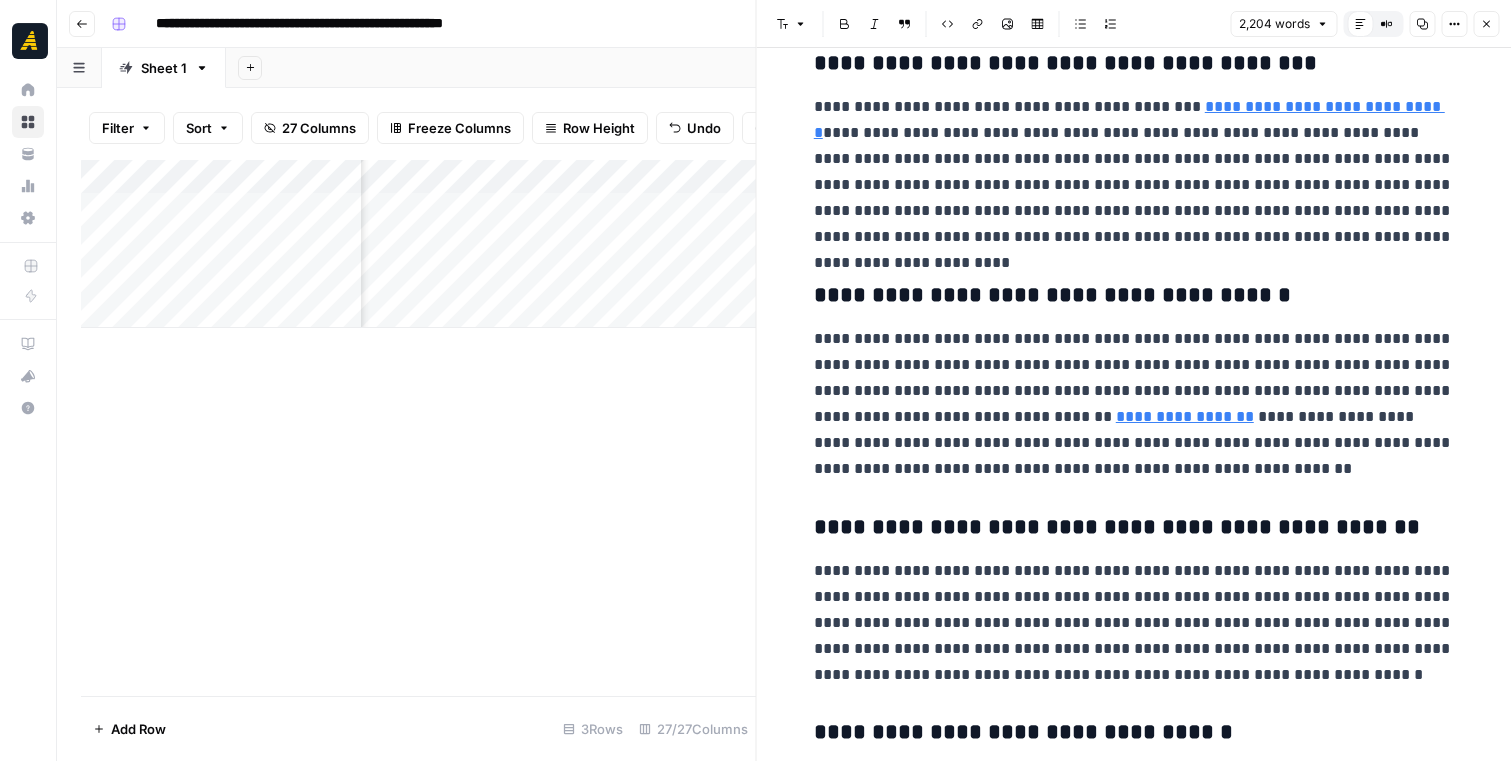scroll, scrollTop: 2764, scrollLeft: 0, axis: vertical 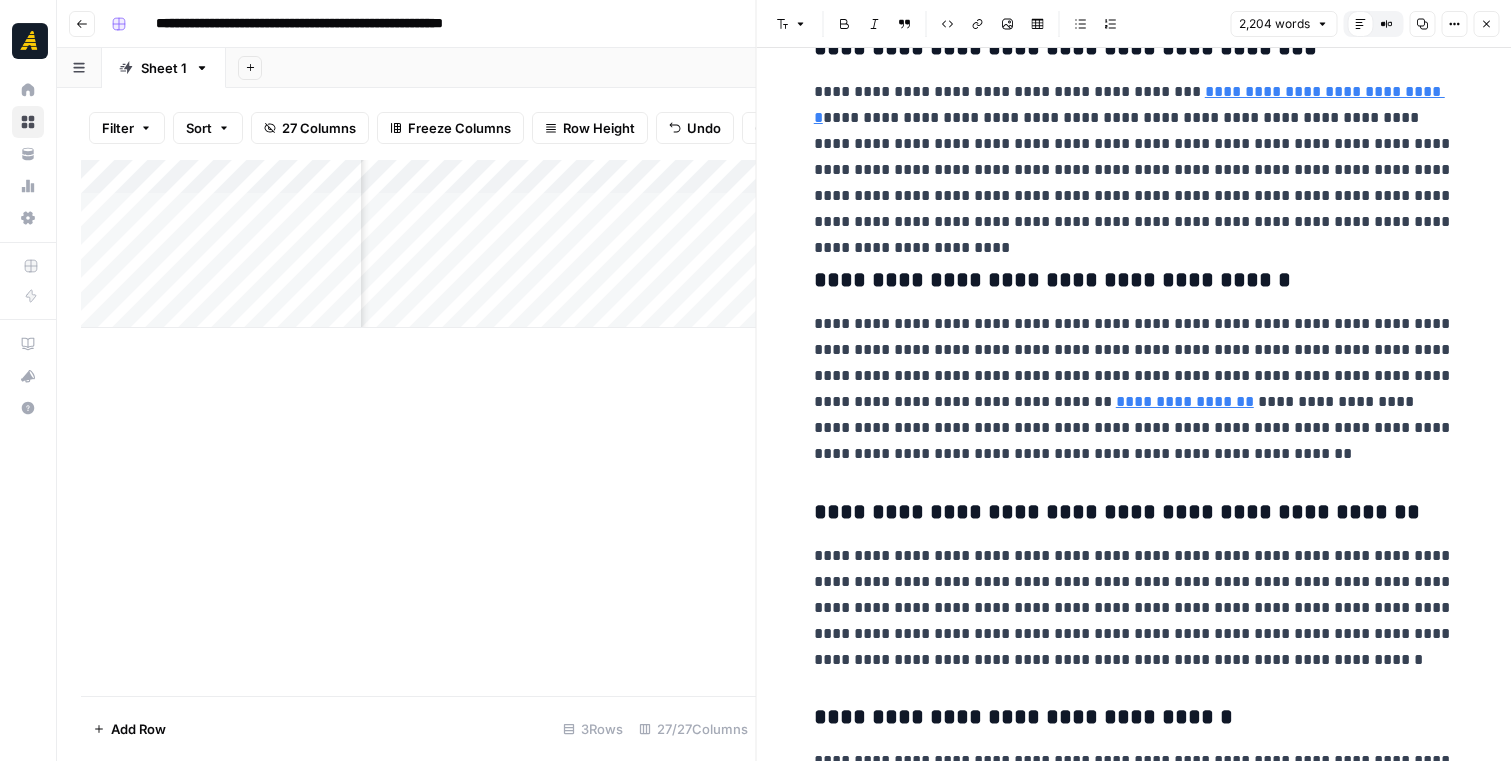 click on "**********" at bounding box center (1134, 389) 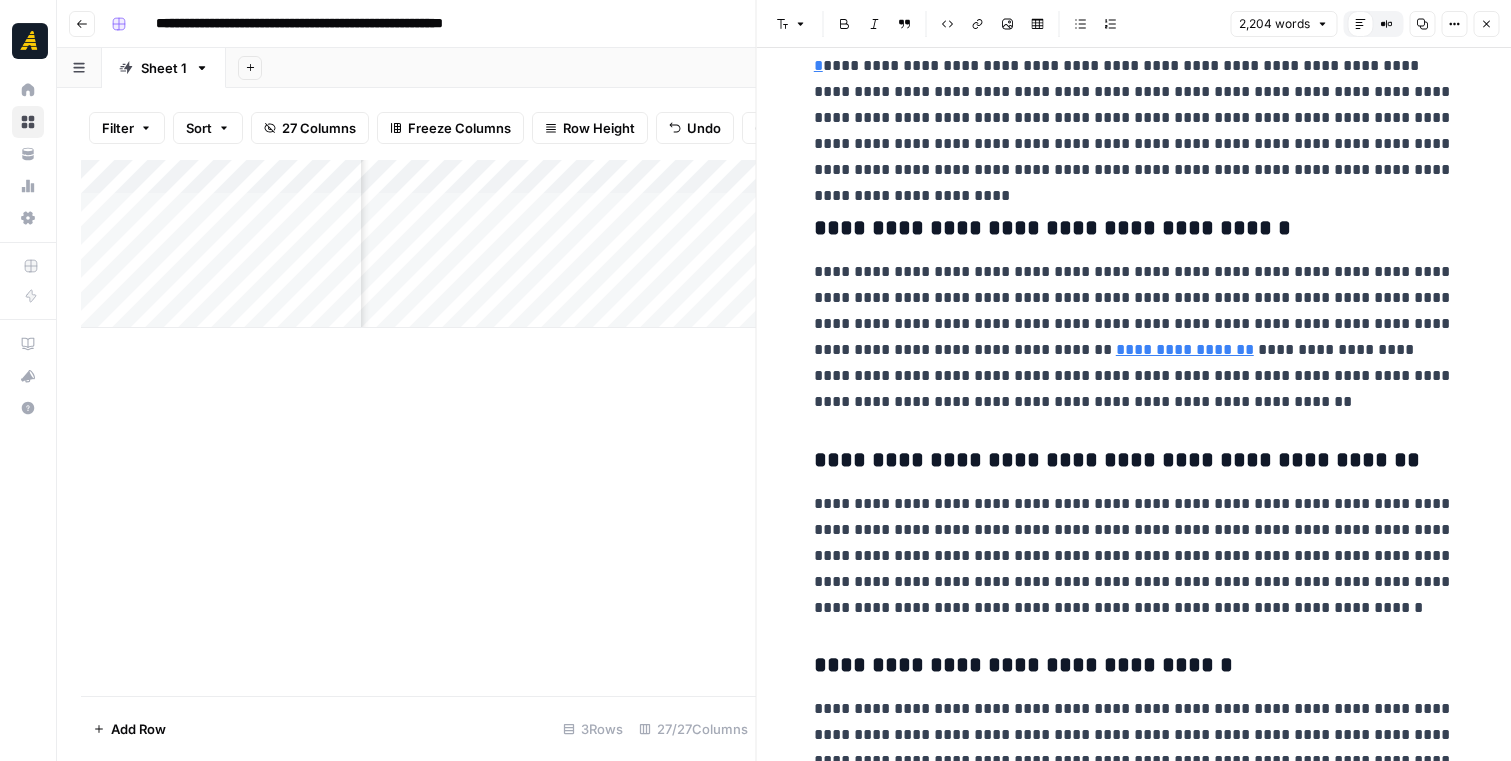 scroll, scrollTop: 2818, scrollLeft: 0, axis: vertical 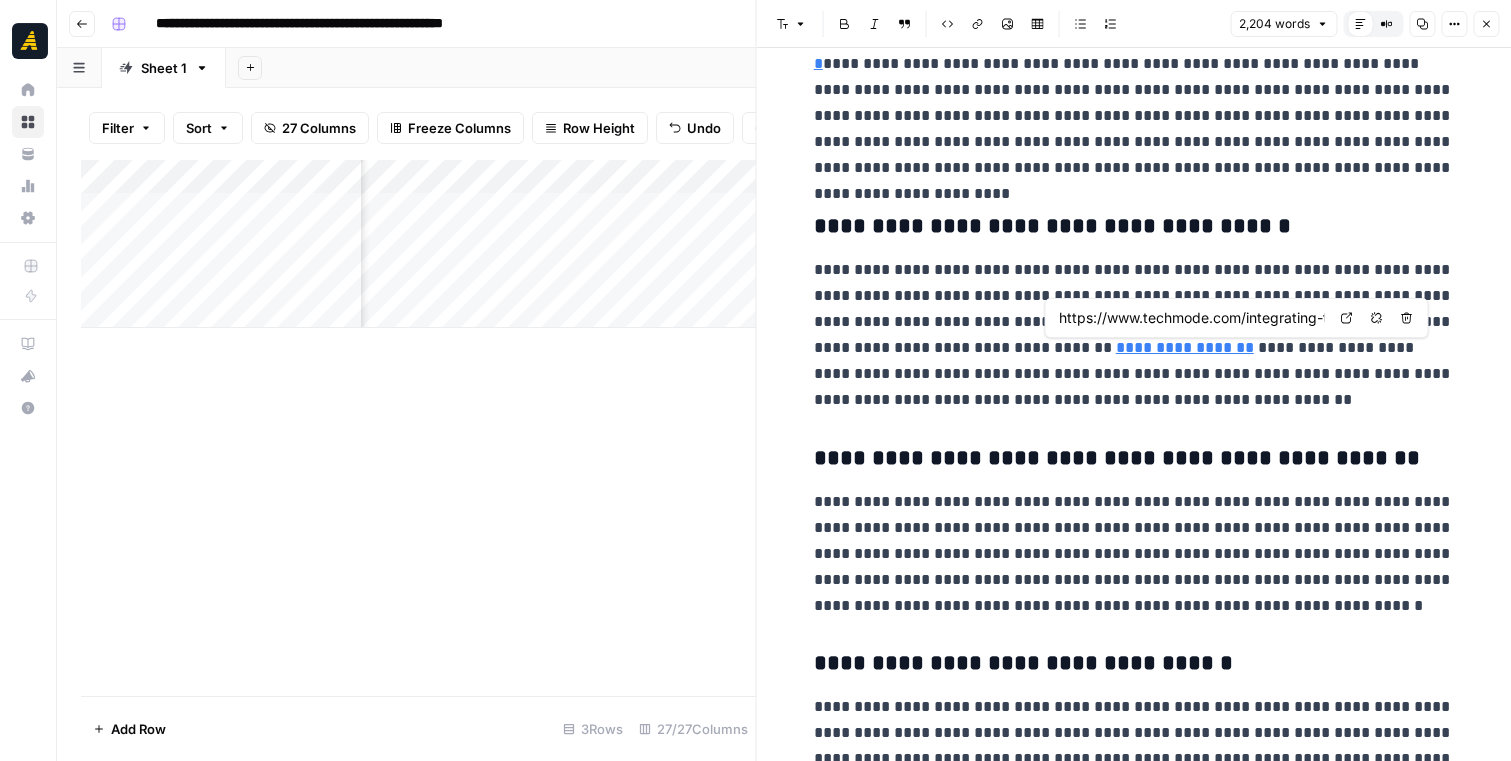 click 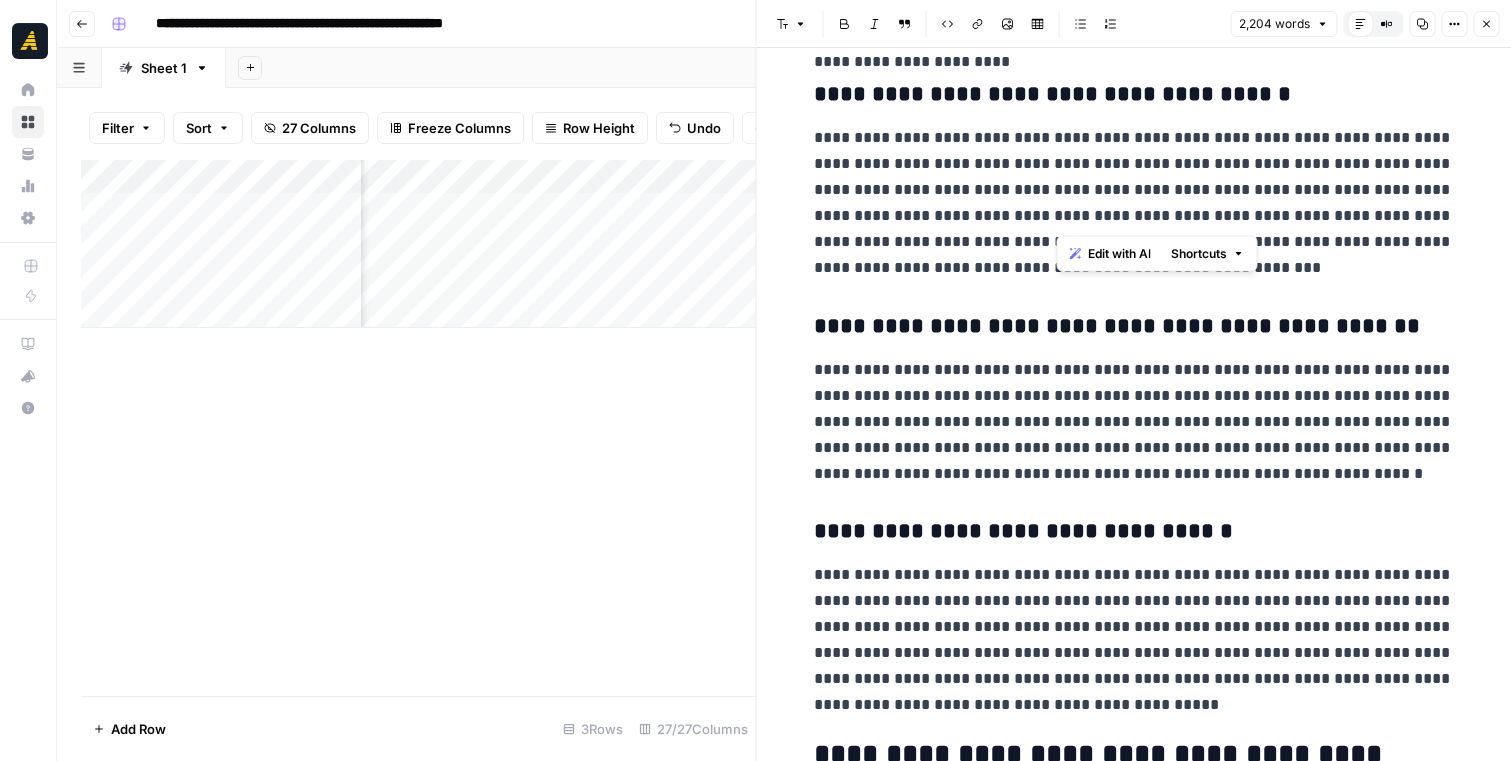click on "**********" at bounding box center (1134, 422) 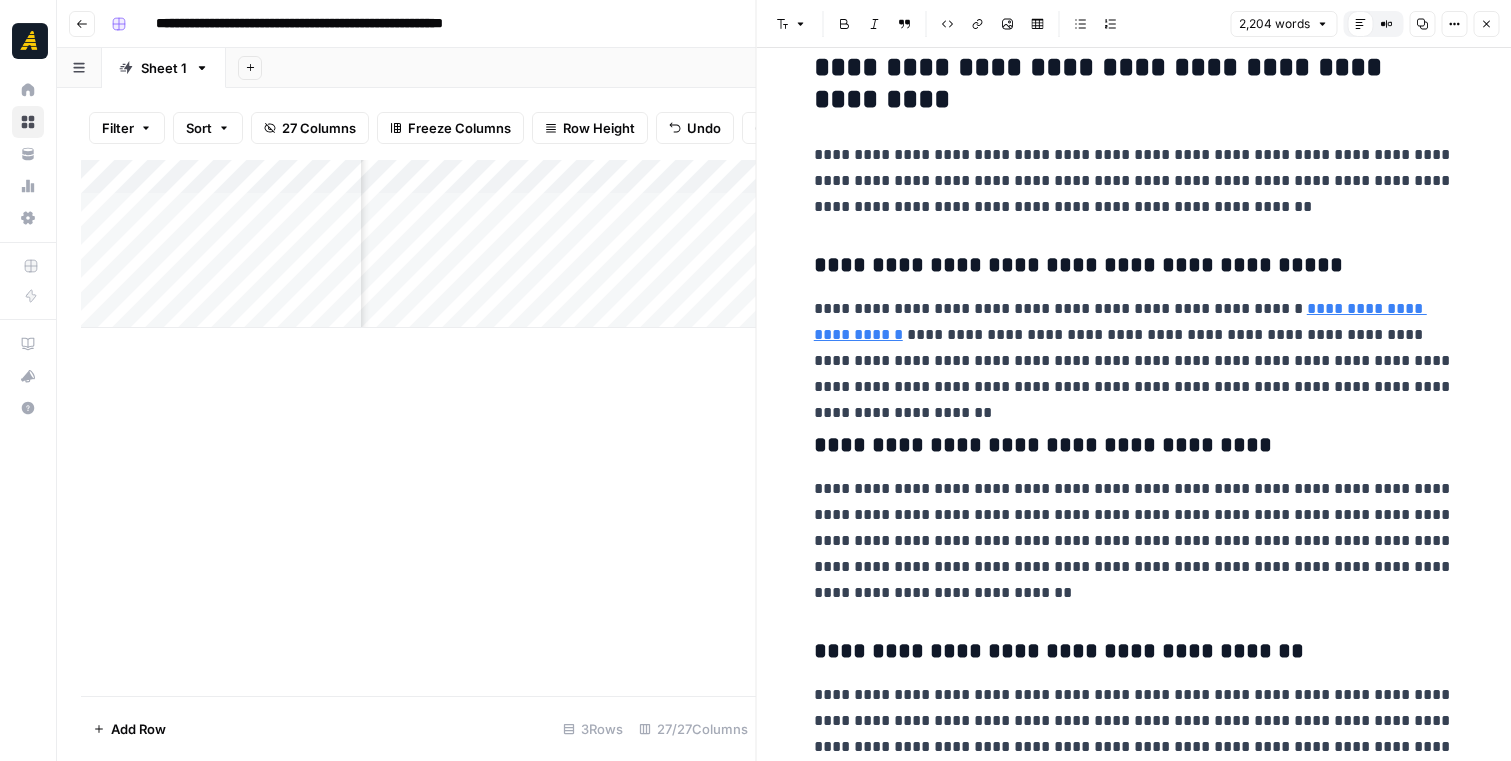 scroll, scrollTop: 3638, scrollLeft: 0, axis: vertical 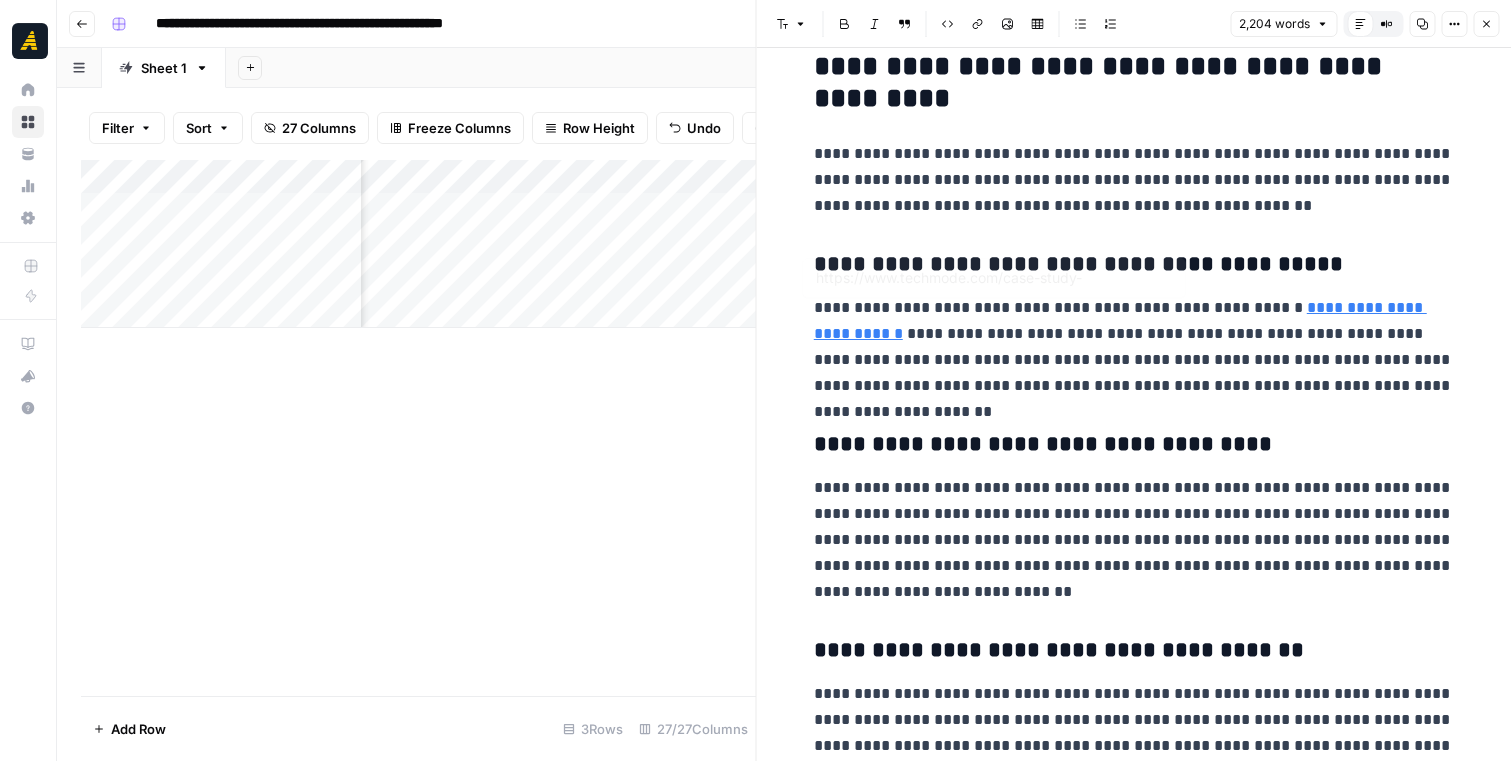 click on "**********" at bounding box center [1120, 320] 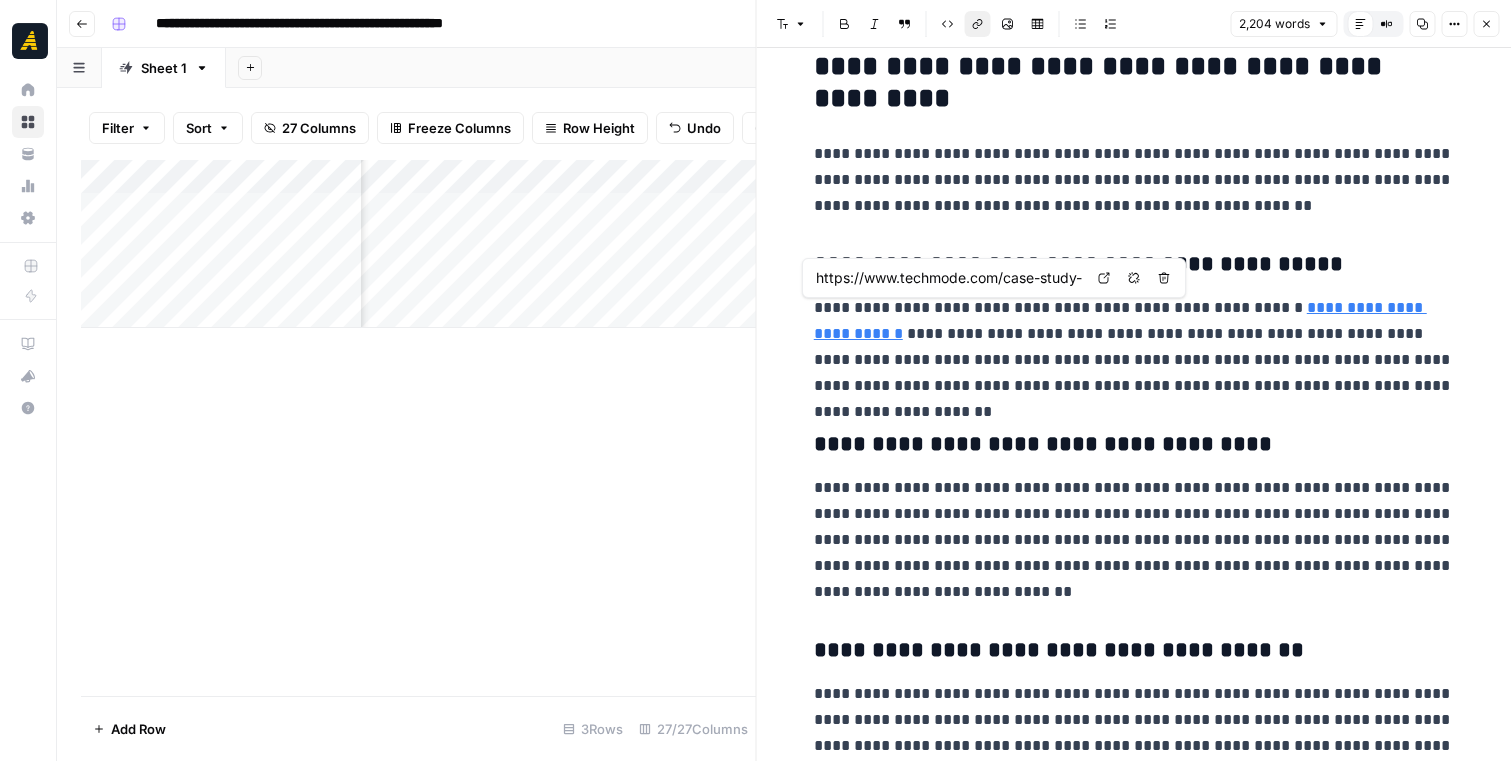 click on "**********" at bounding box center [1134, 347] 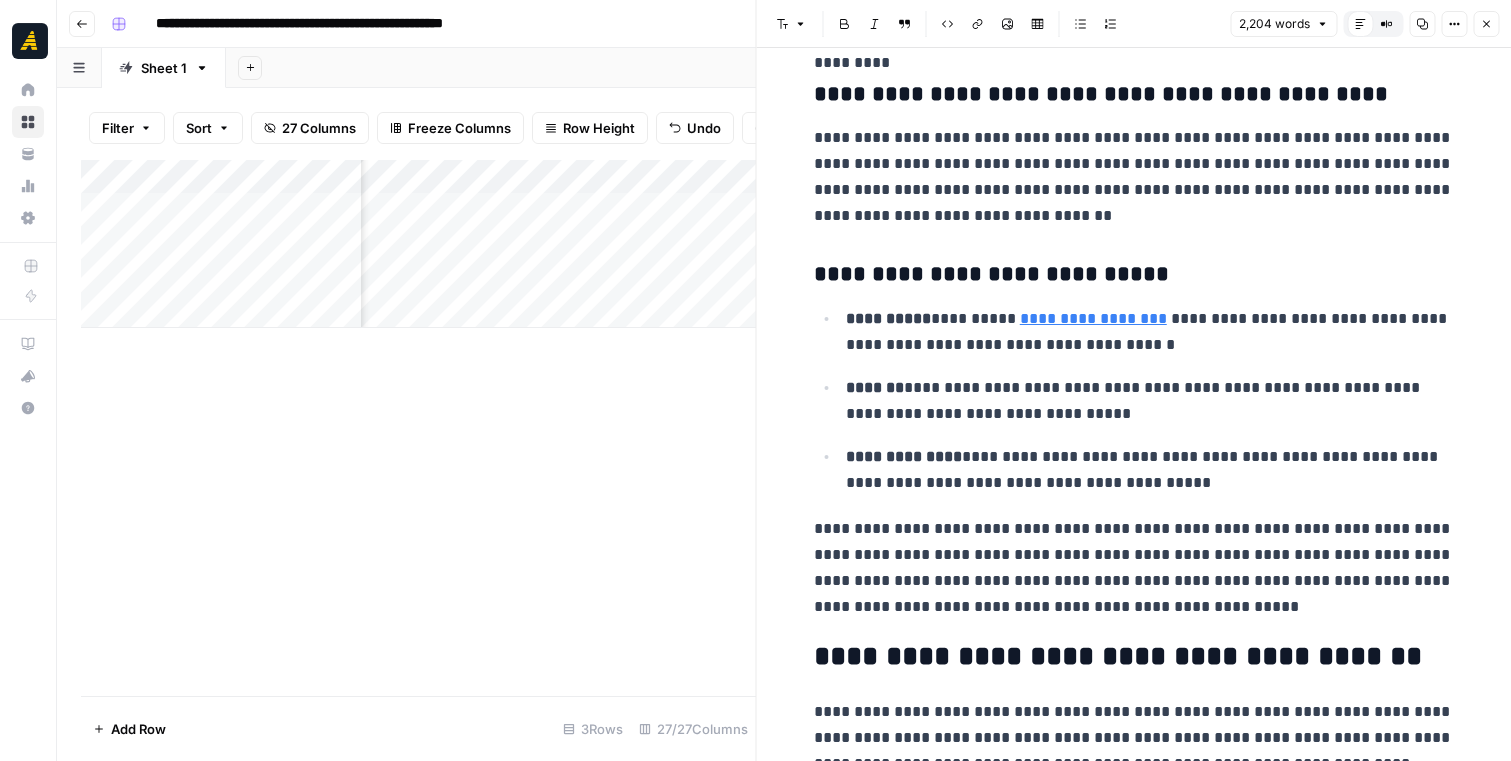 scroll, scrollTop: 4375, scrollLeft: 0, axis: vertical 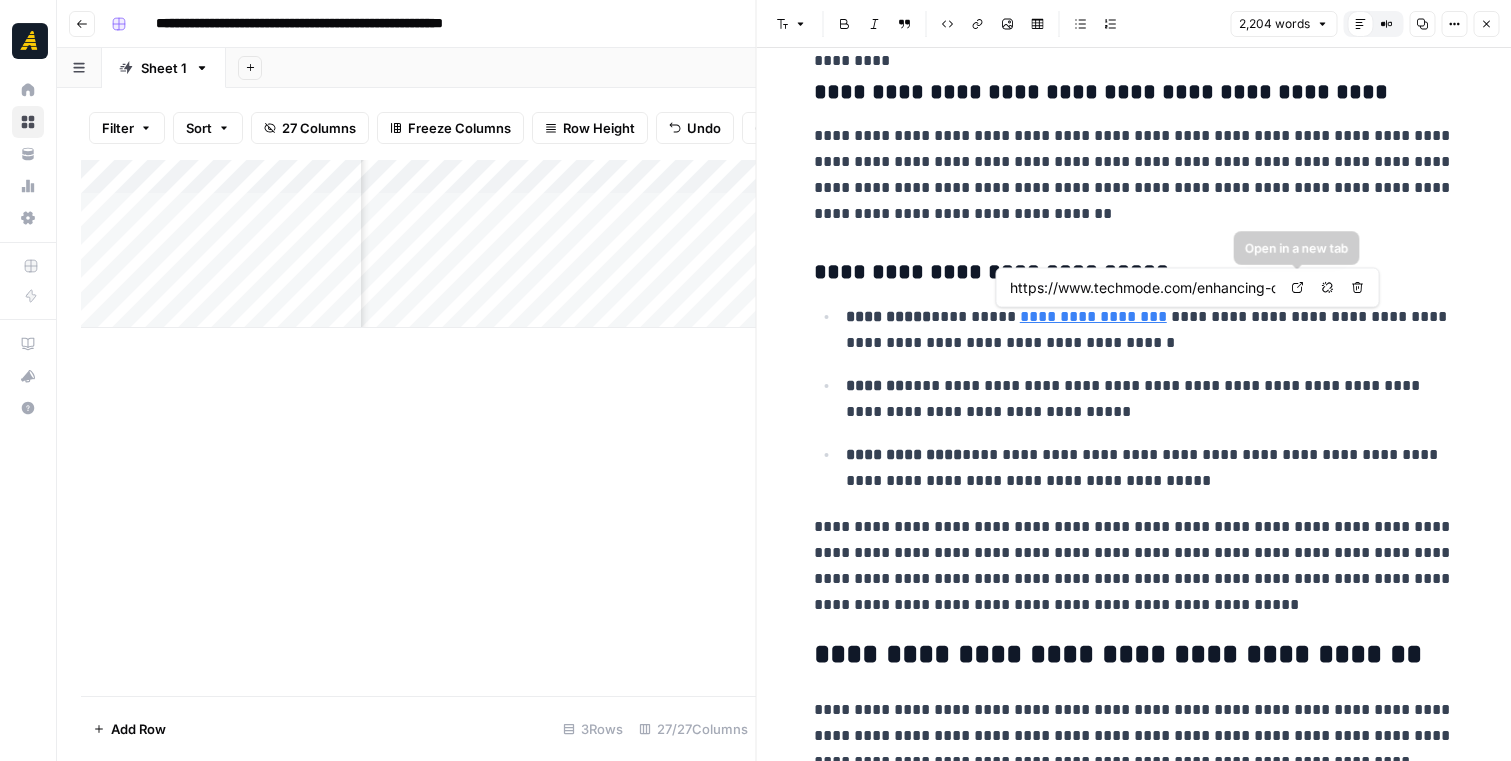 click on "Open in a new tab" at bounding box center (1298, 288) 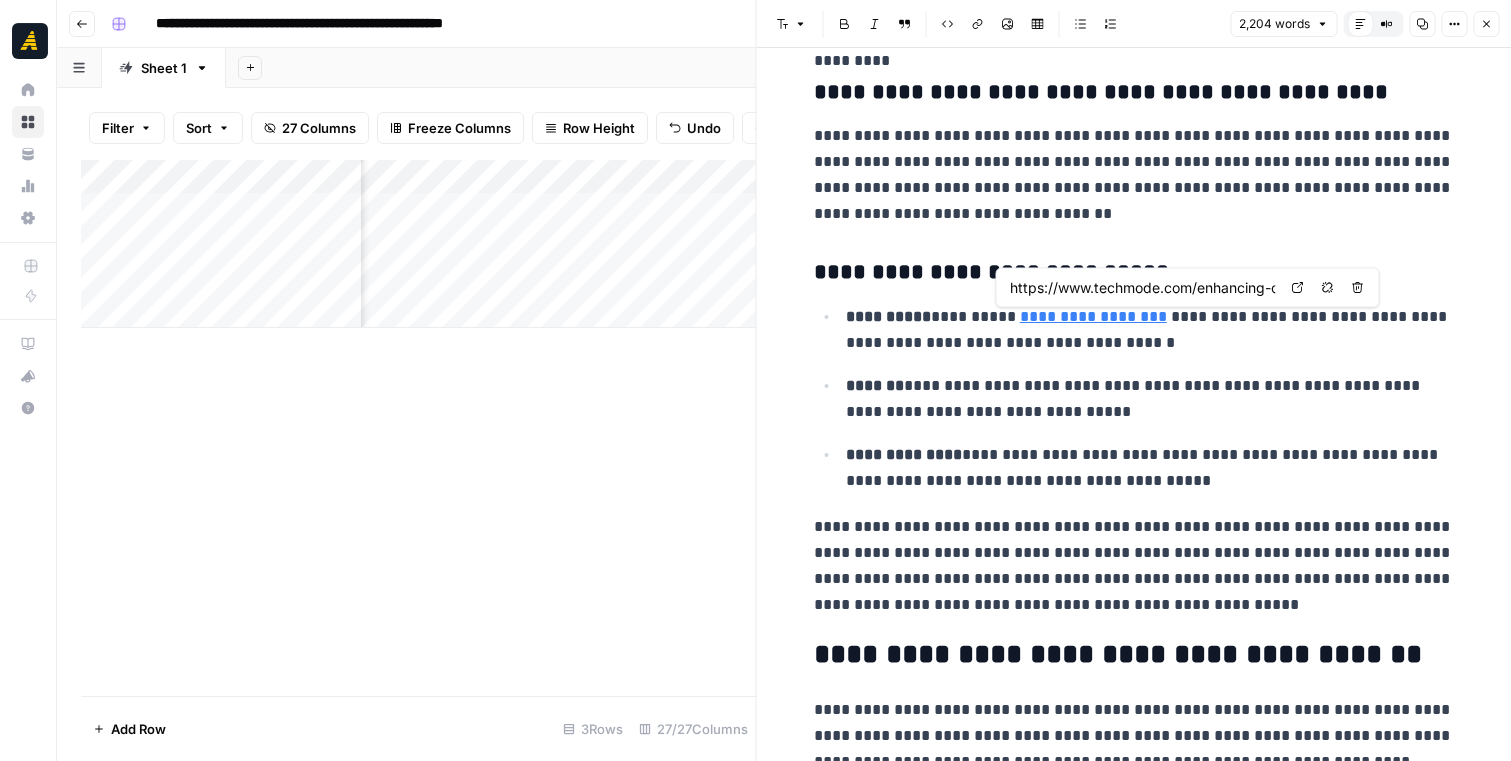 click 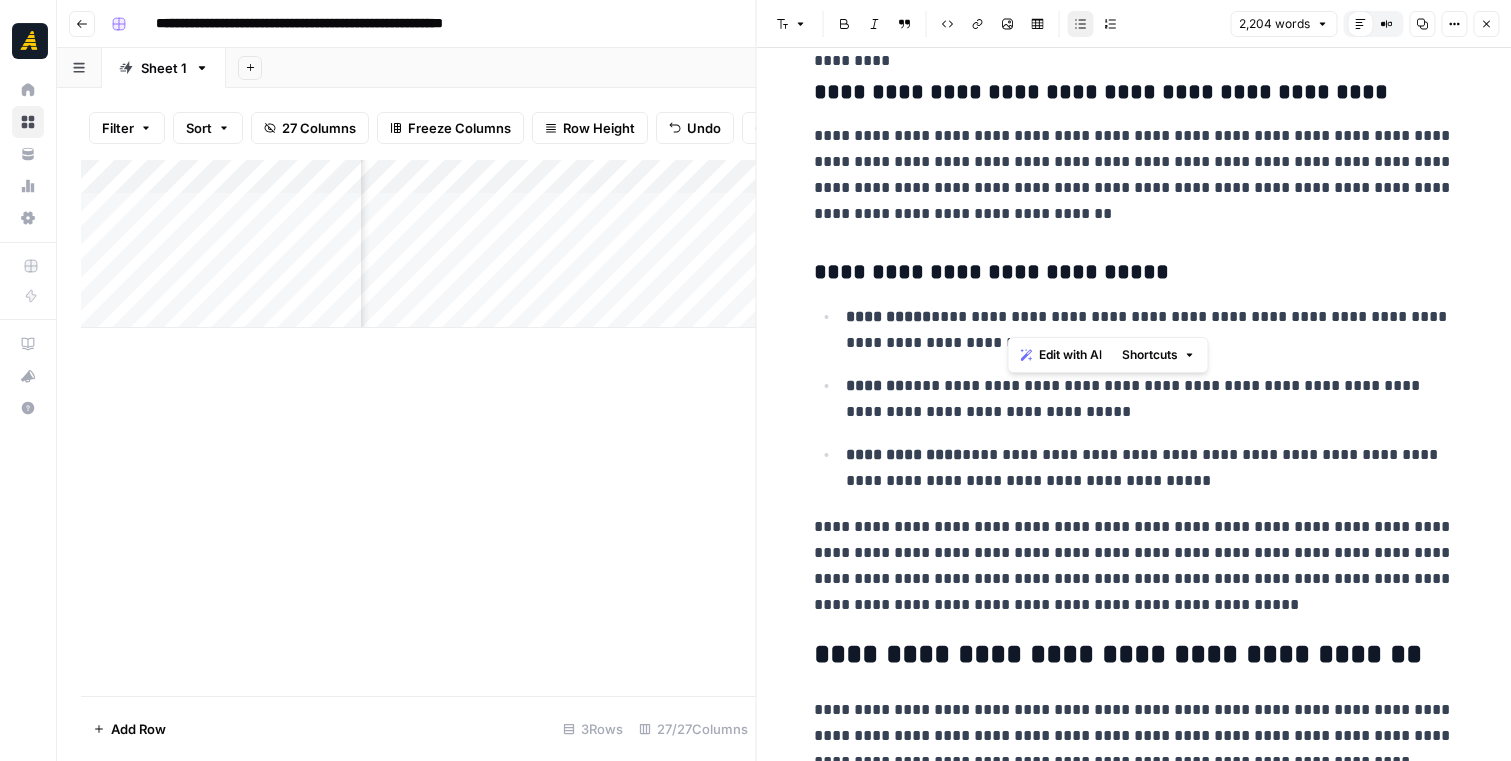 click on "**********" at bounding box center (1150, 399) 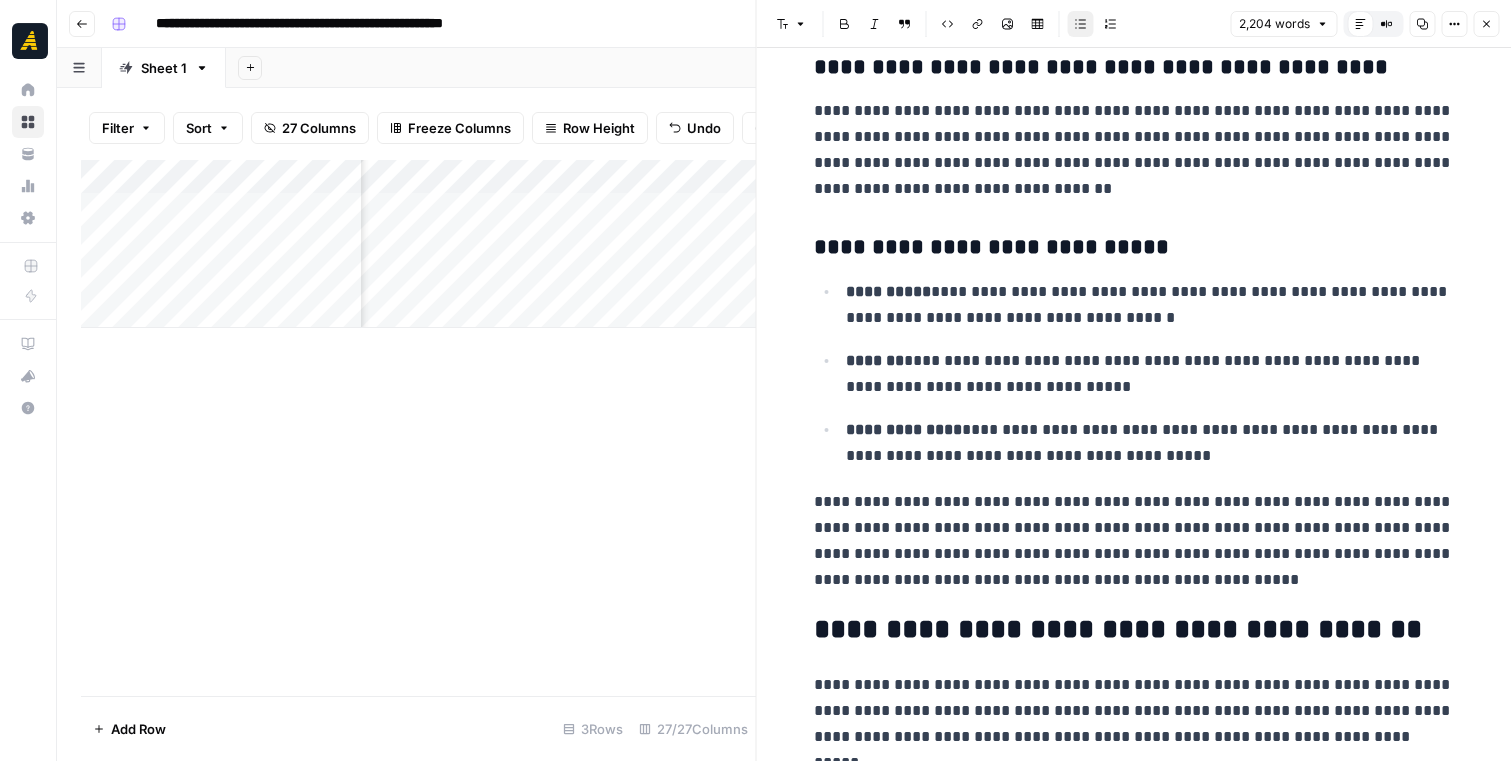 scroll, scrollTop: 4403, scrollLeft: 0, axis: vertical 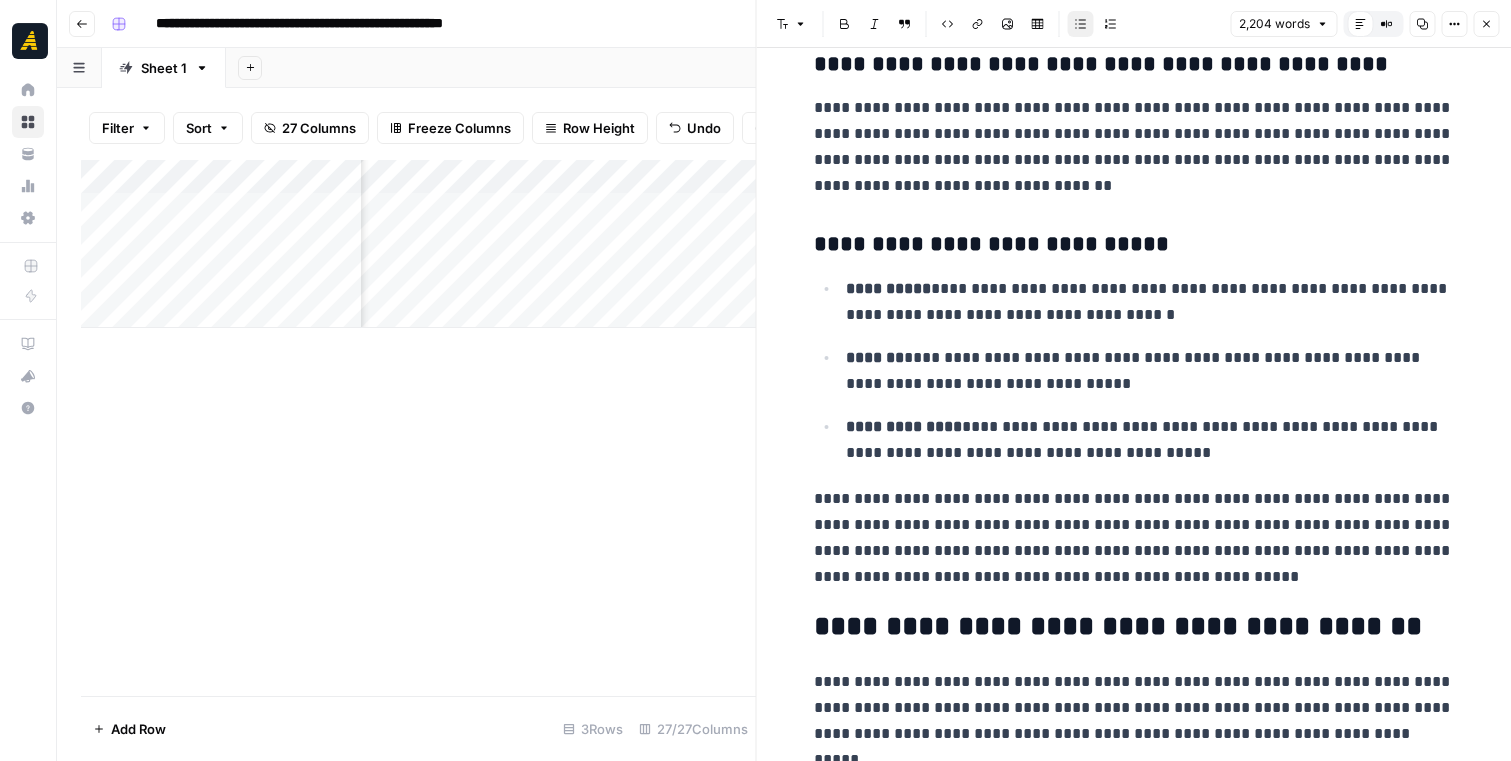 click on "**********" at bounding box center [1150, 371] 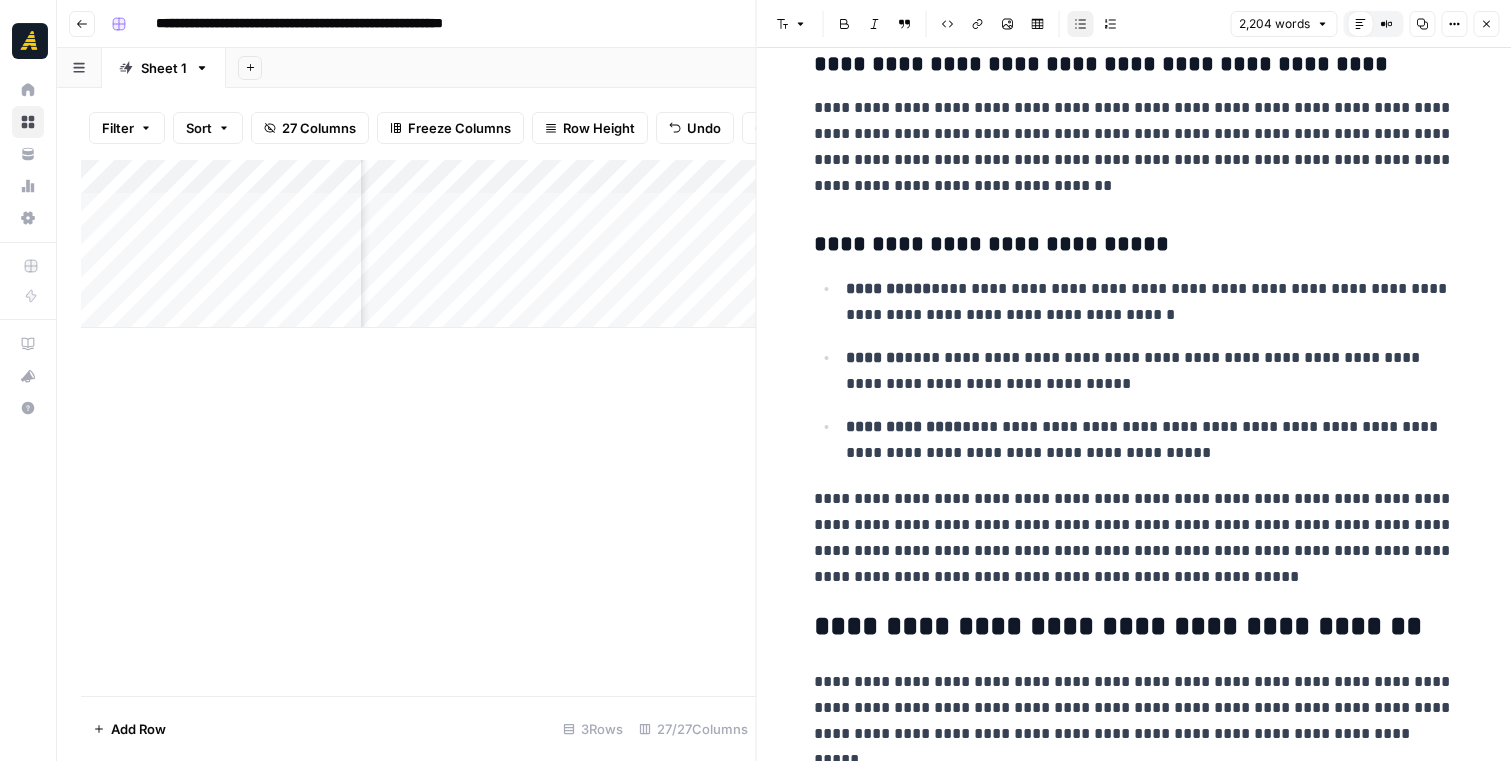 click on "**********" at bounding box center (888, 288) 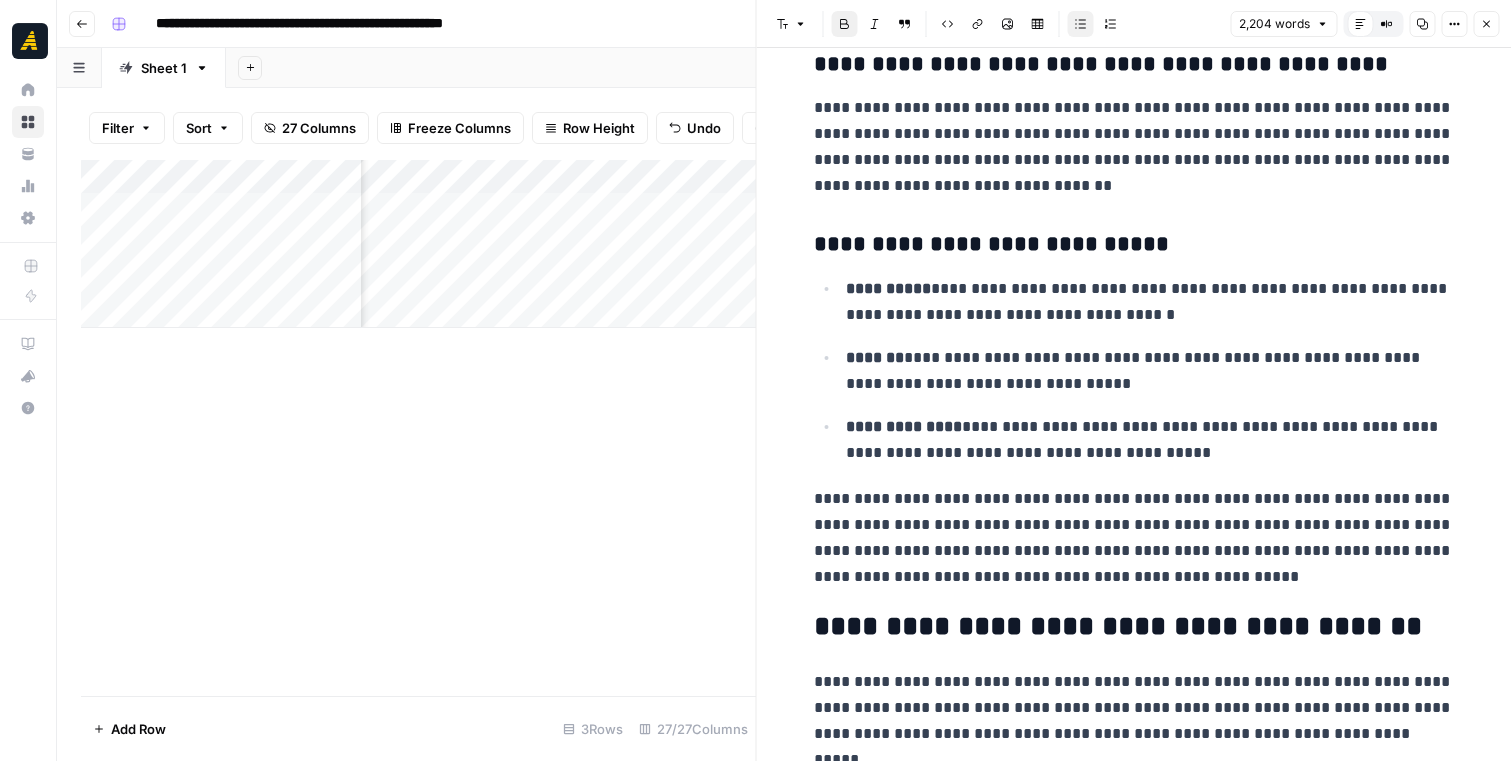 click on "**********" at bounding box center (888, 288) 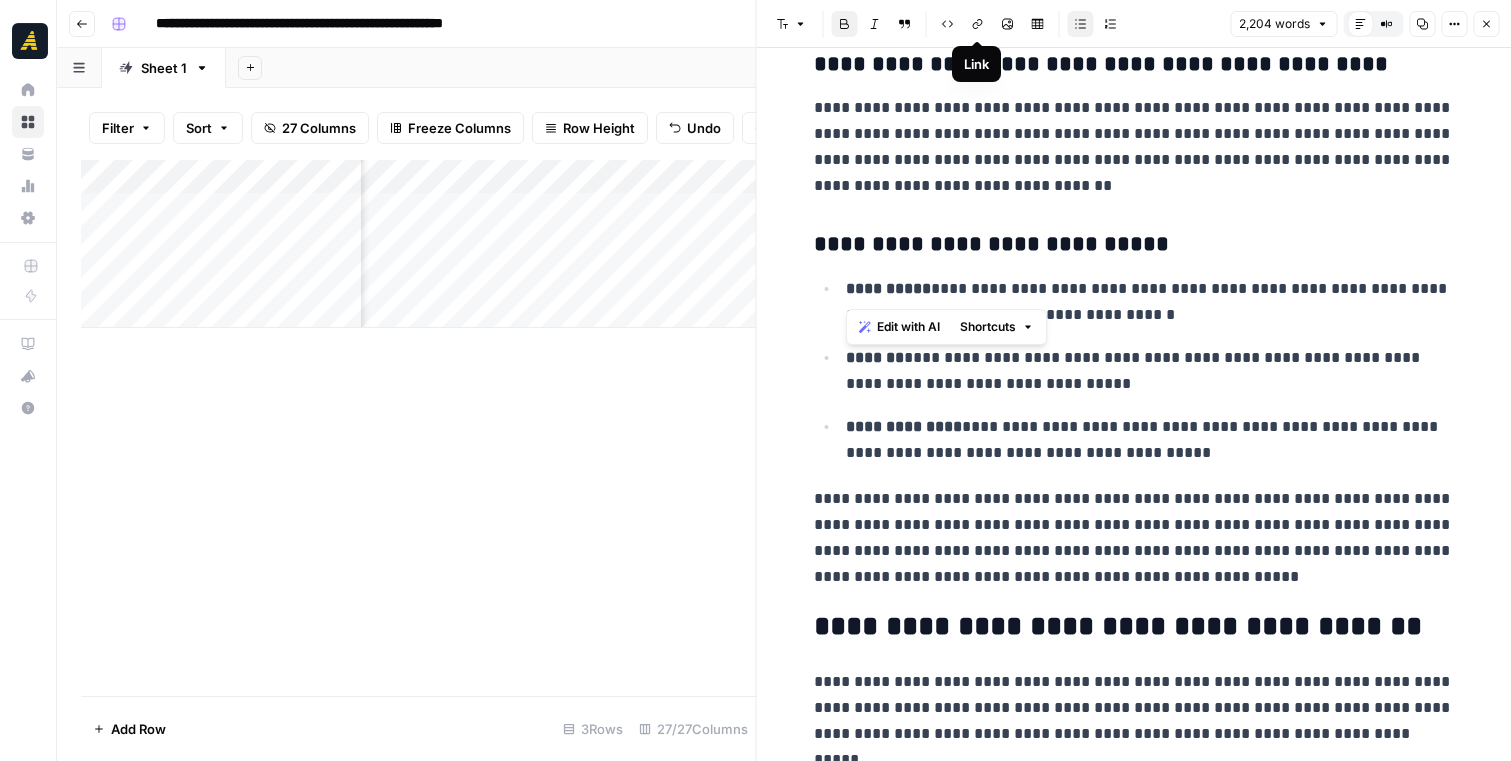 click 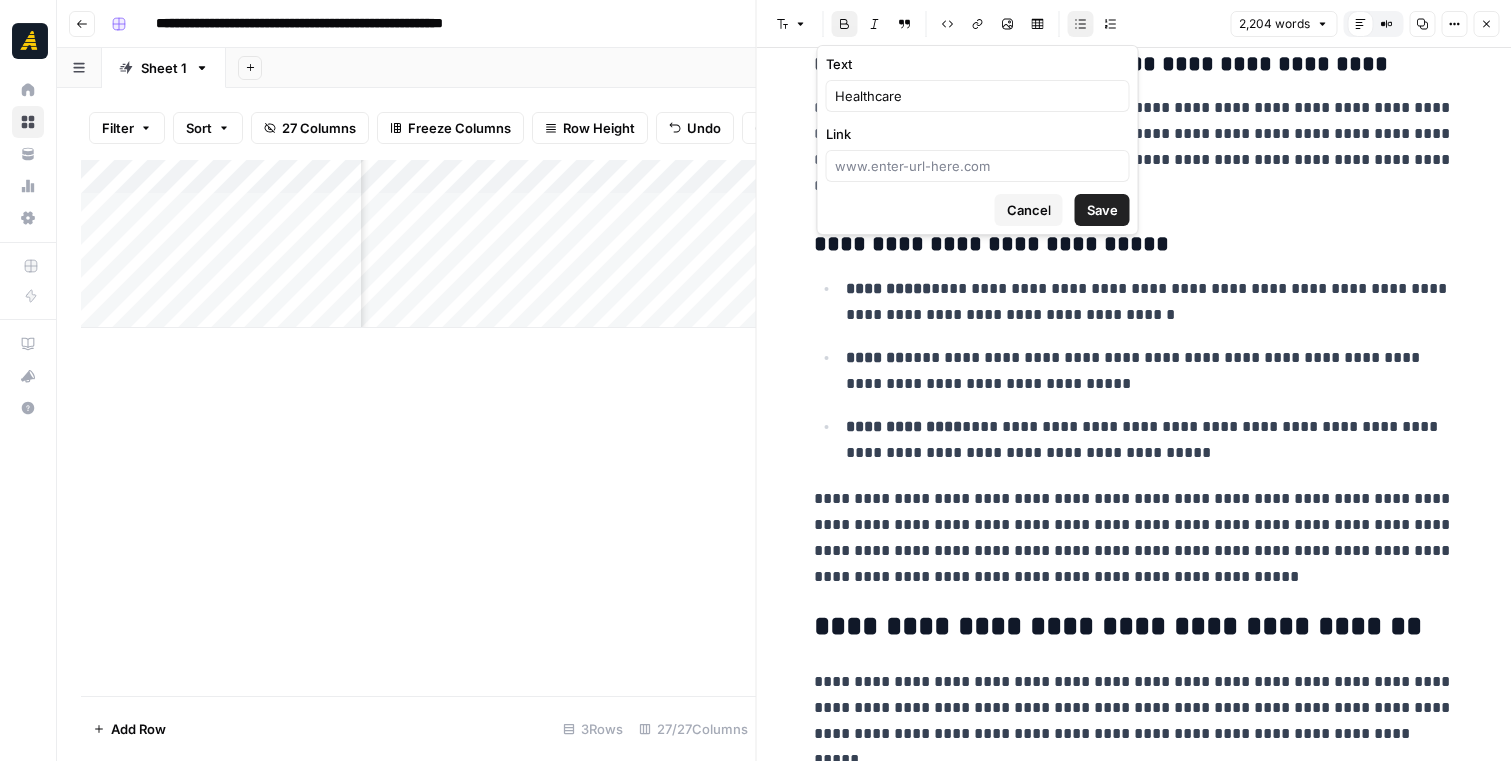 type 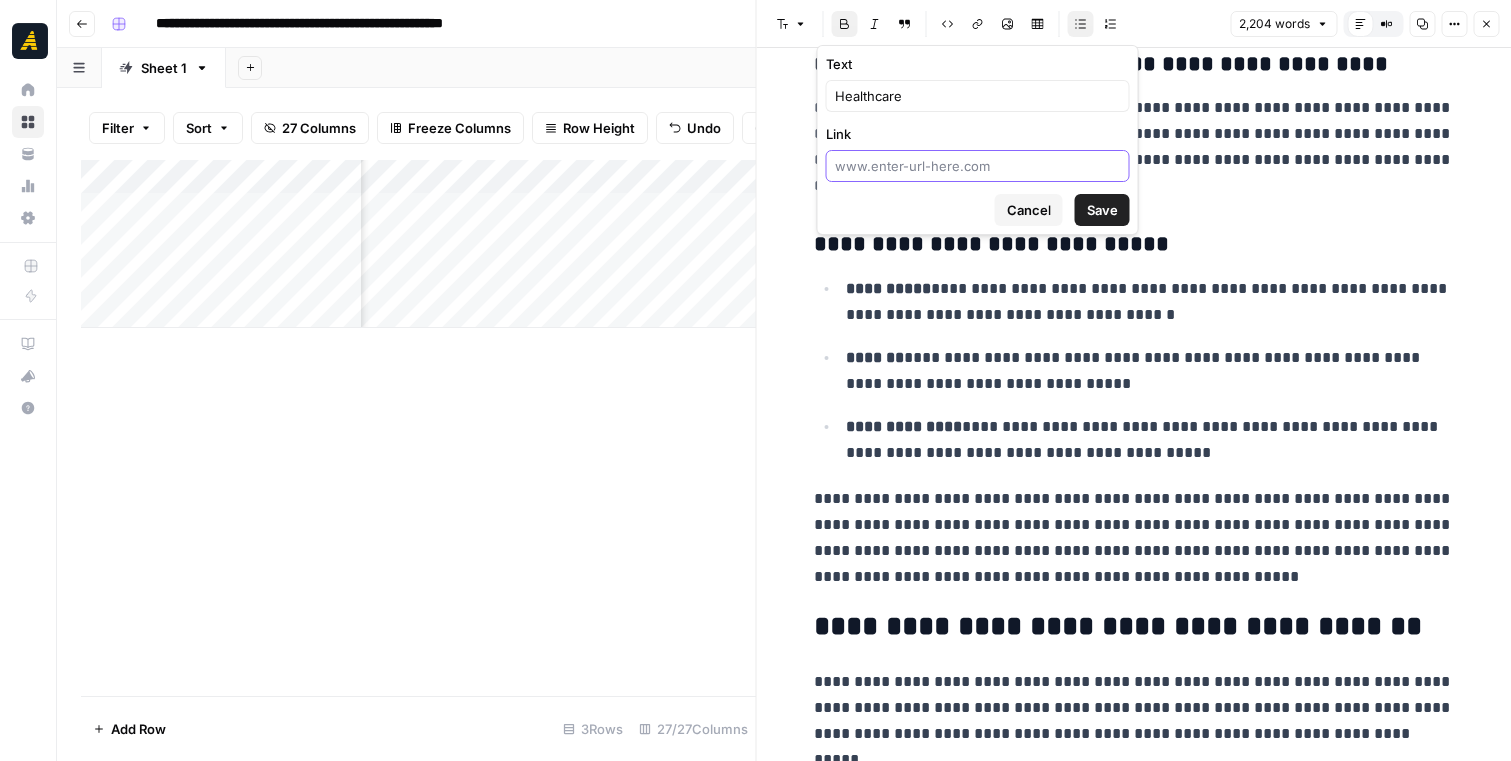 click on "Link" at bounding box center (978, 166) 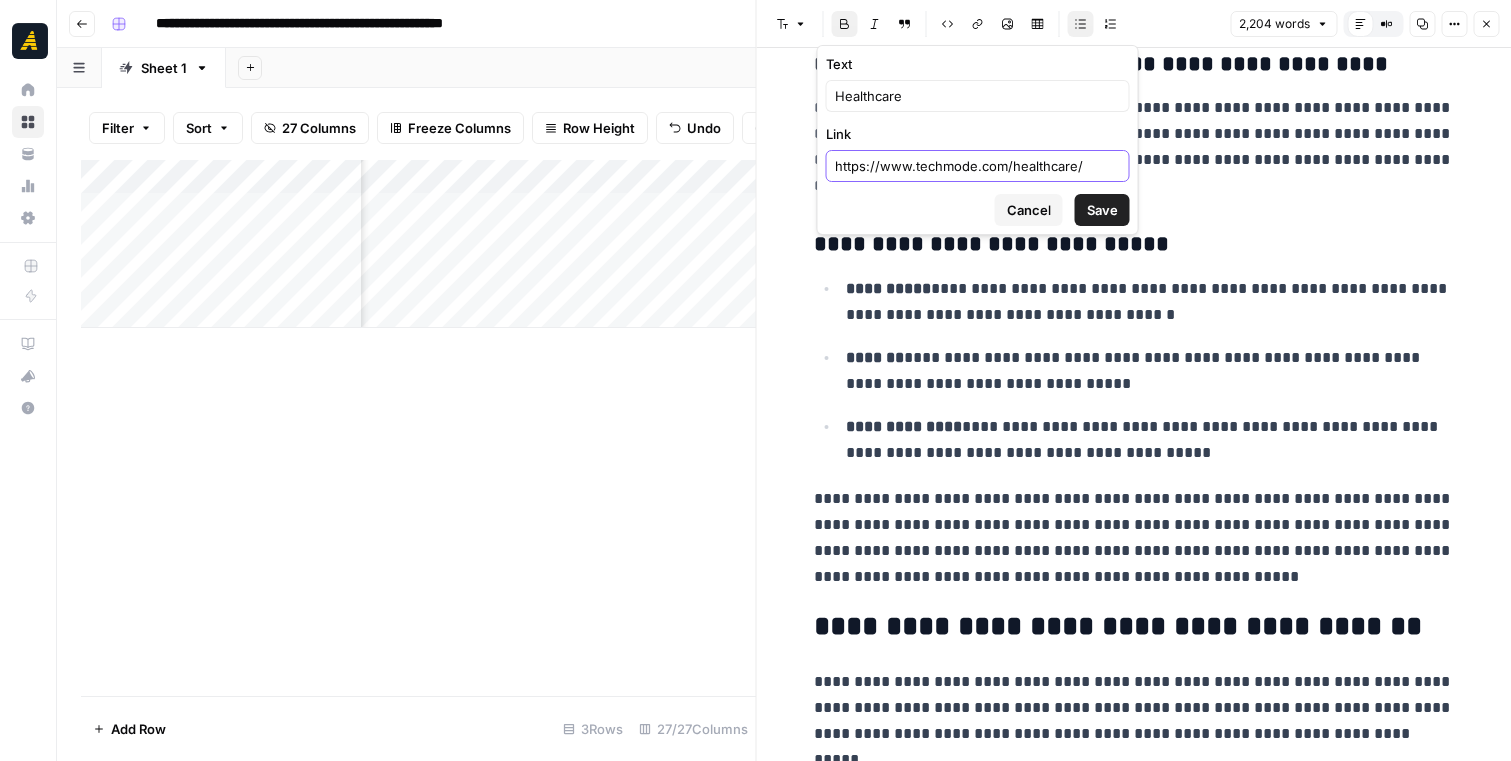 type on "https://www.techmode.com/healthcare/" 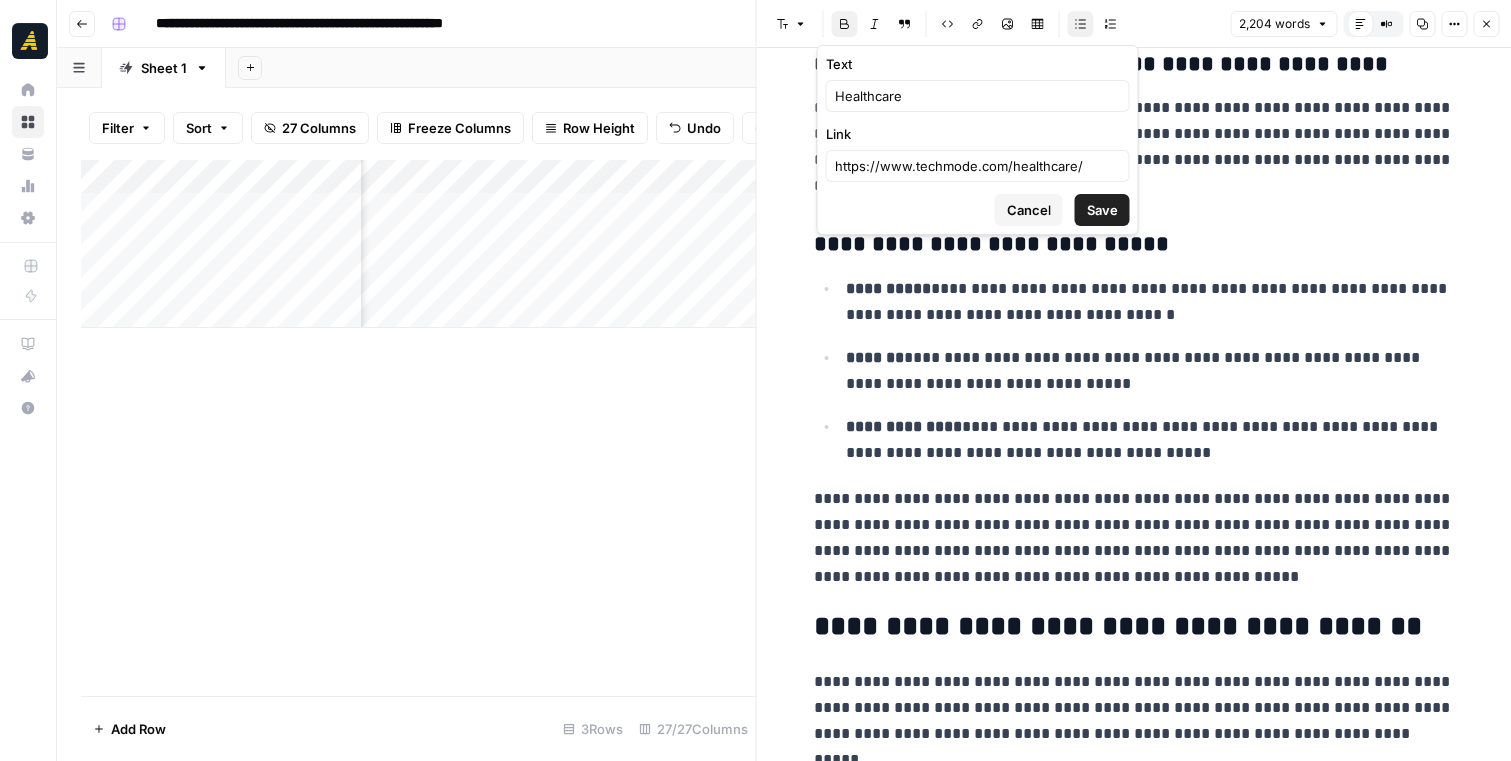 click on "Save" at bounding box center (1102, 210) 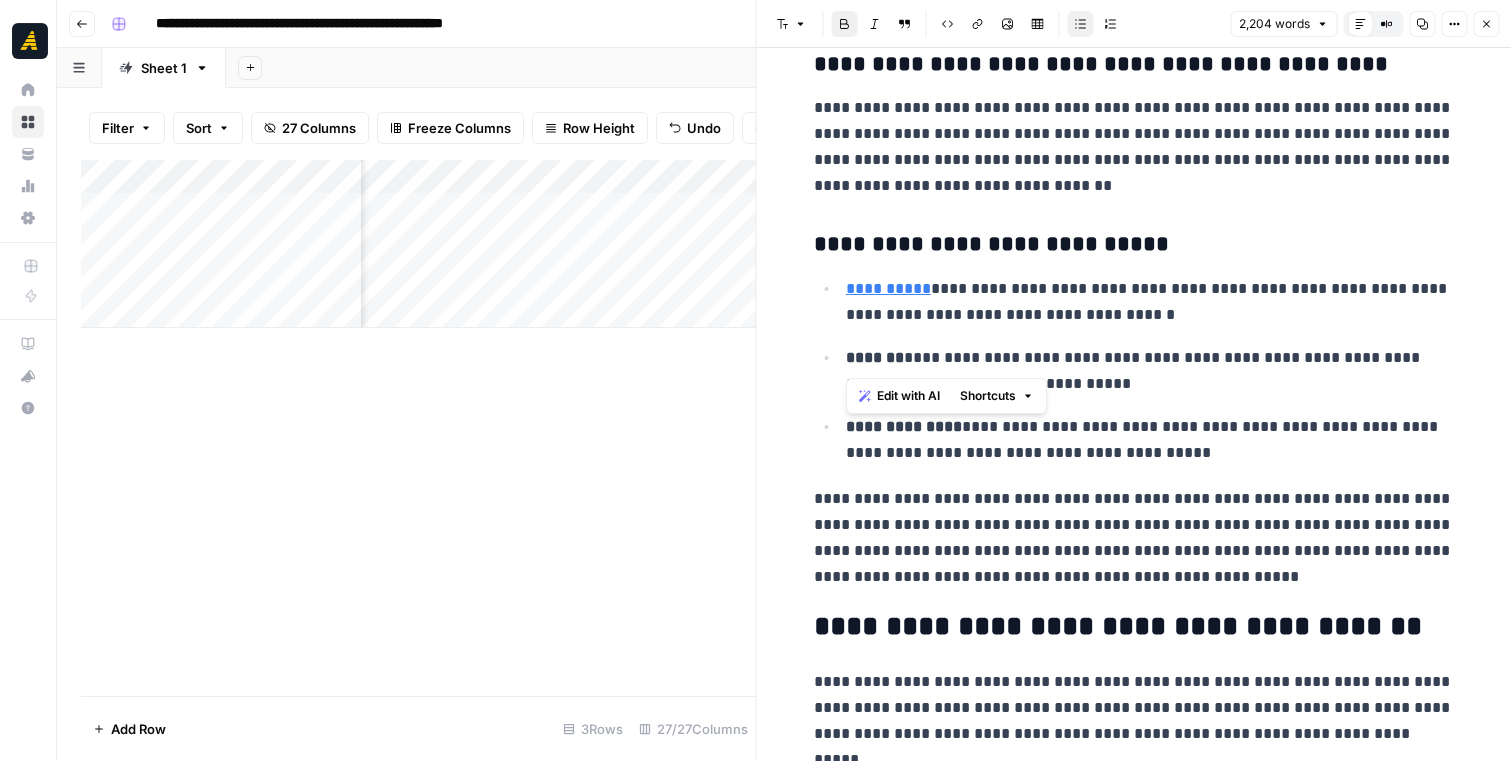 drag, startPoint x: 904, startPoint y: 360, endPoint x: 848, endPoint y: 363, distance: 56.0803 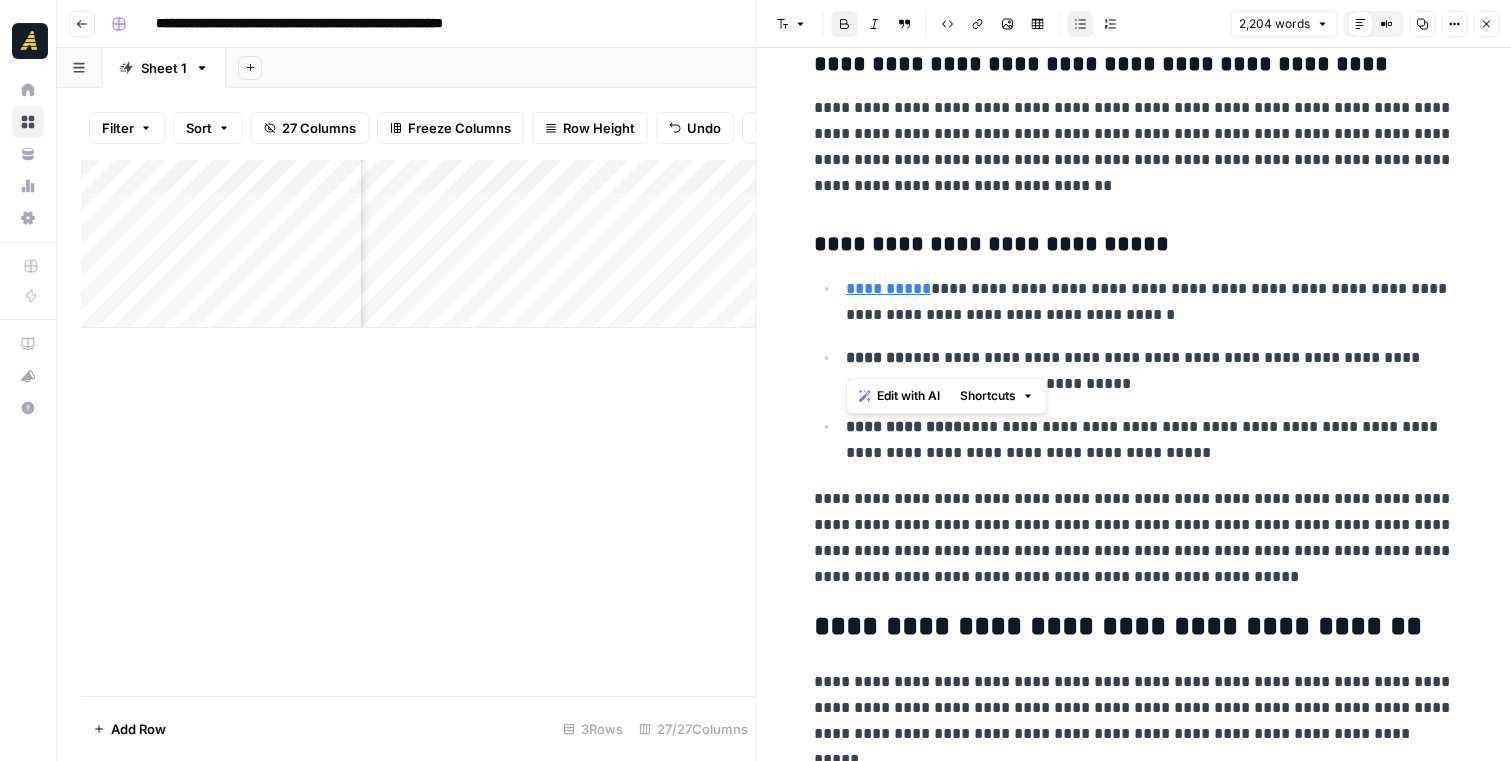 click 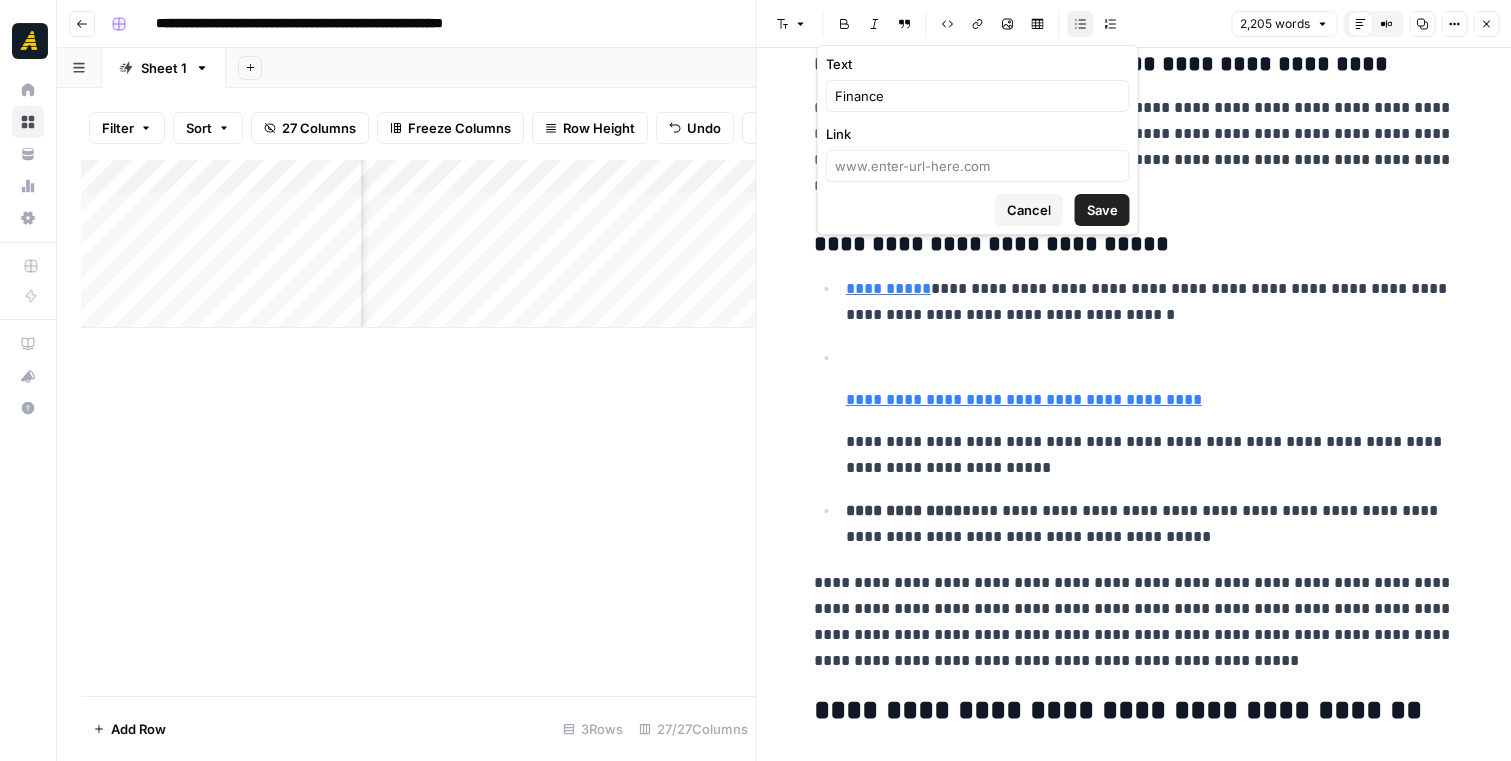 scroll, scrollTop: 0, scrollLeft: 4085, axis: horizontal 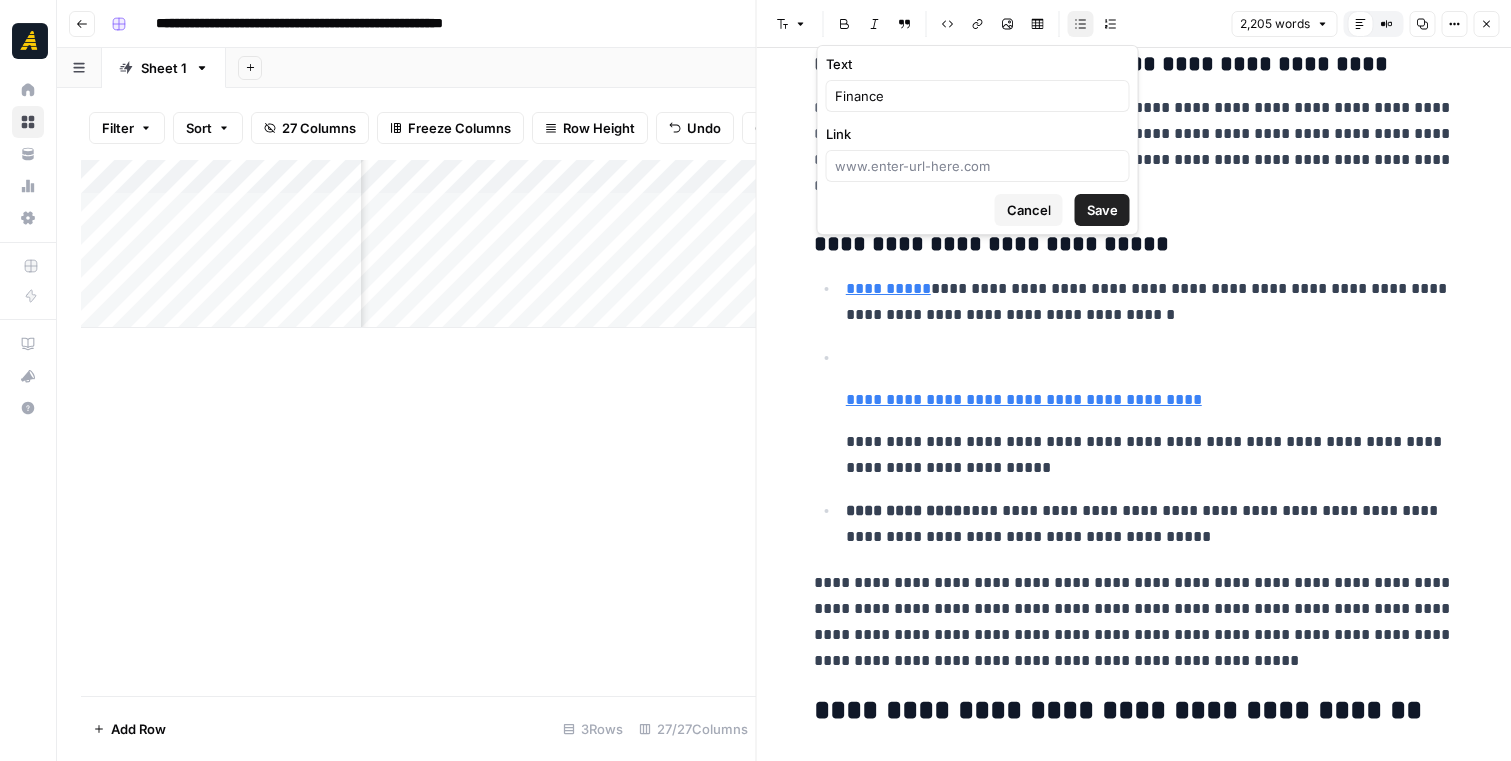 click on "Cancel" at bounding box center (1029, 210) 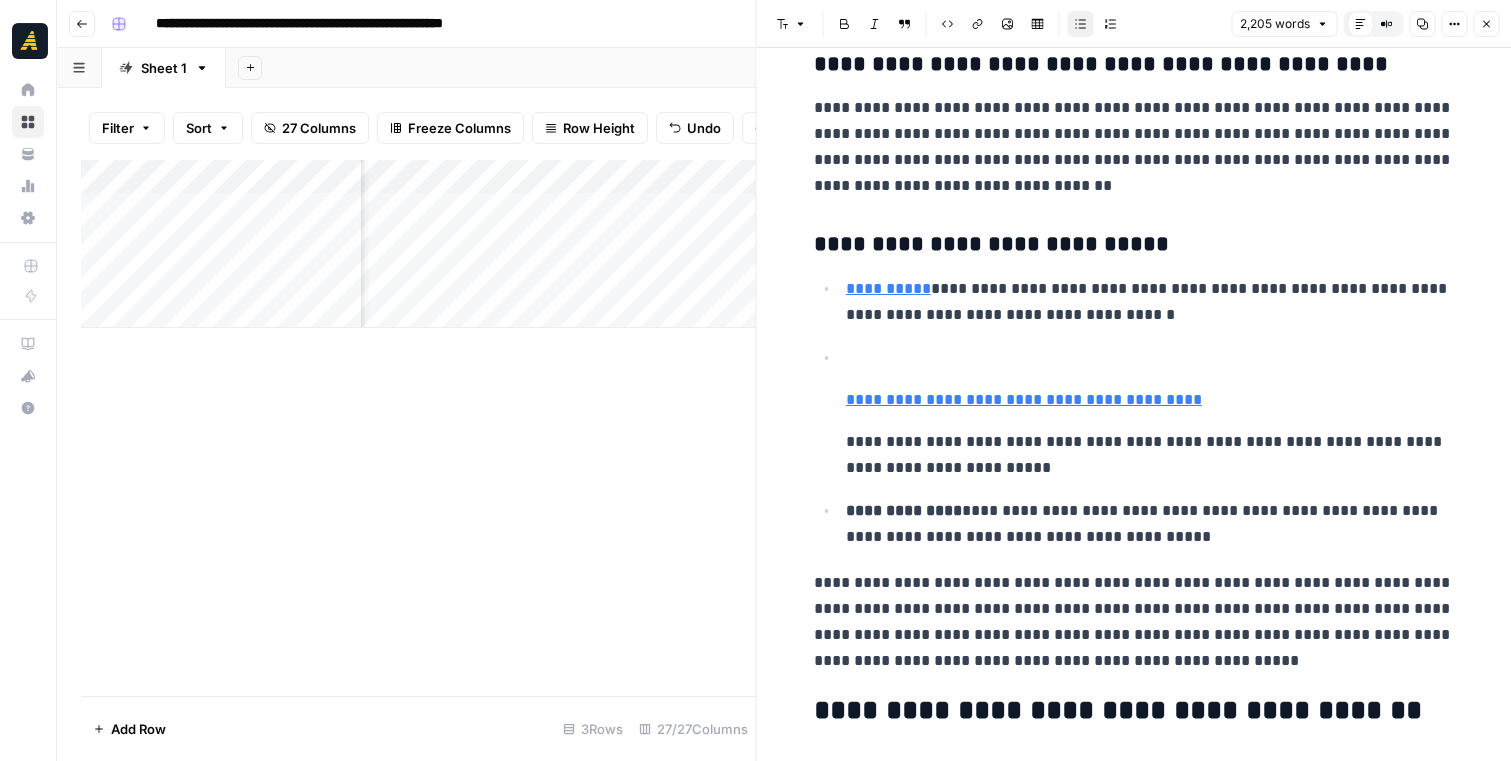 click on "**********" at bounding box center (1150, 455) 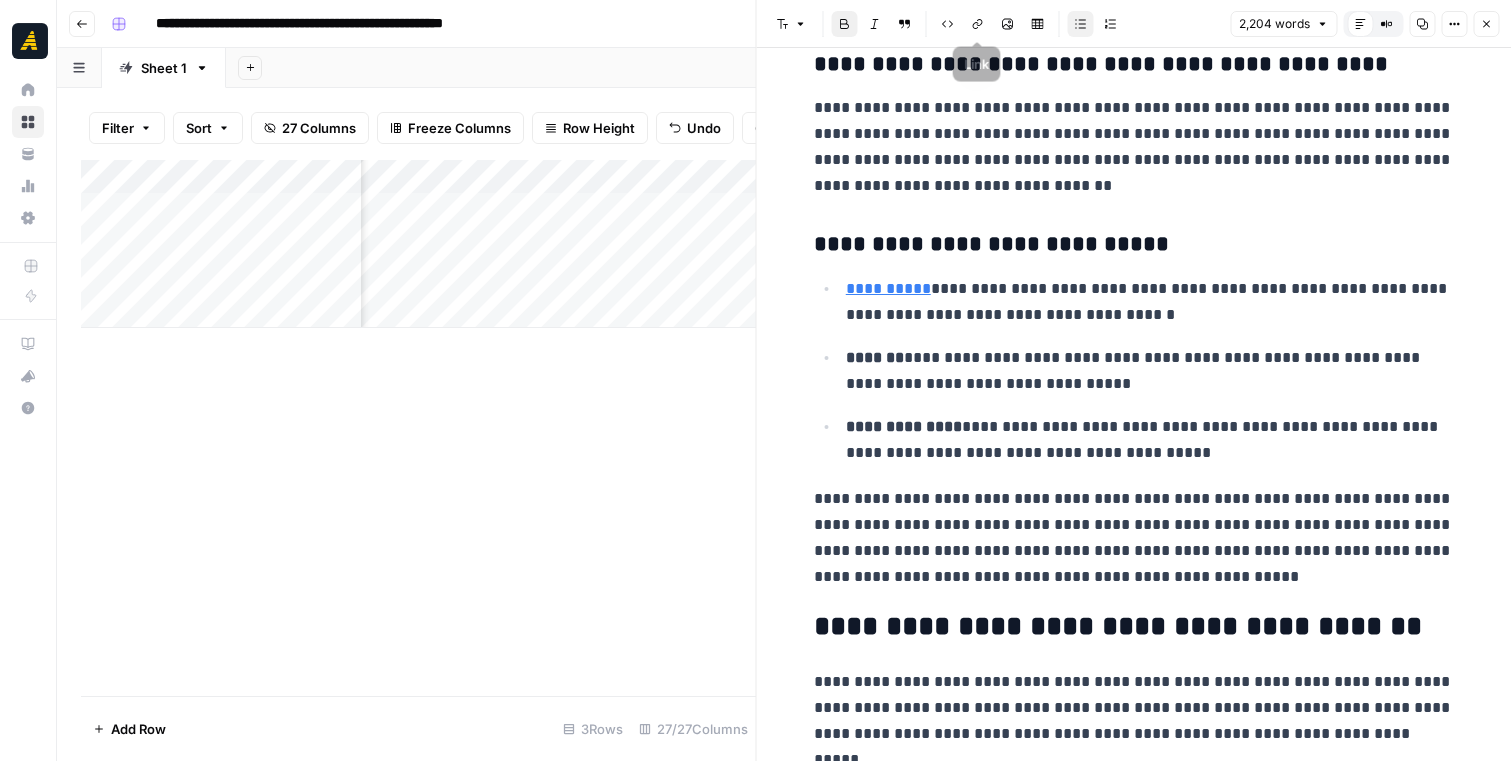 click 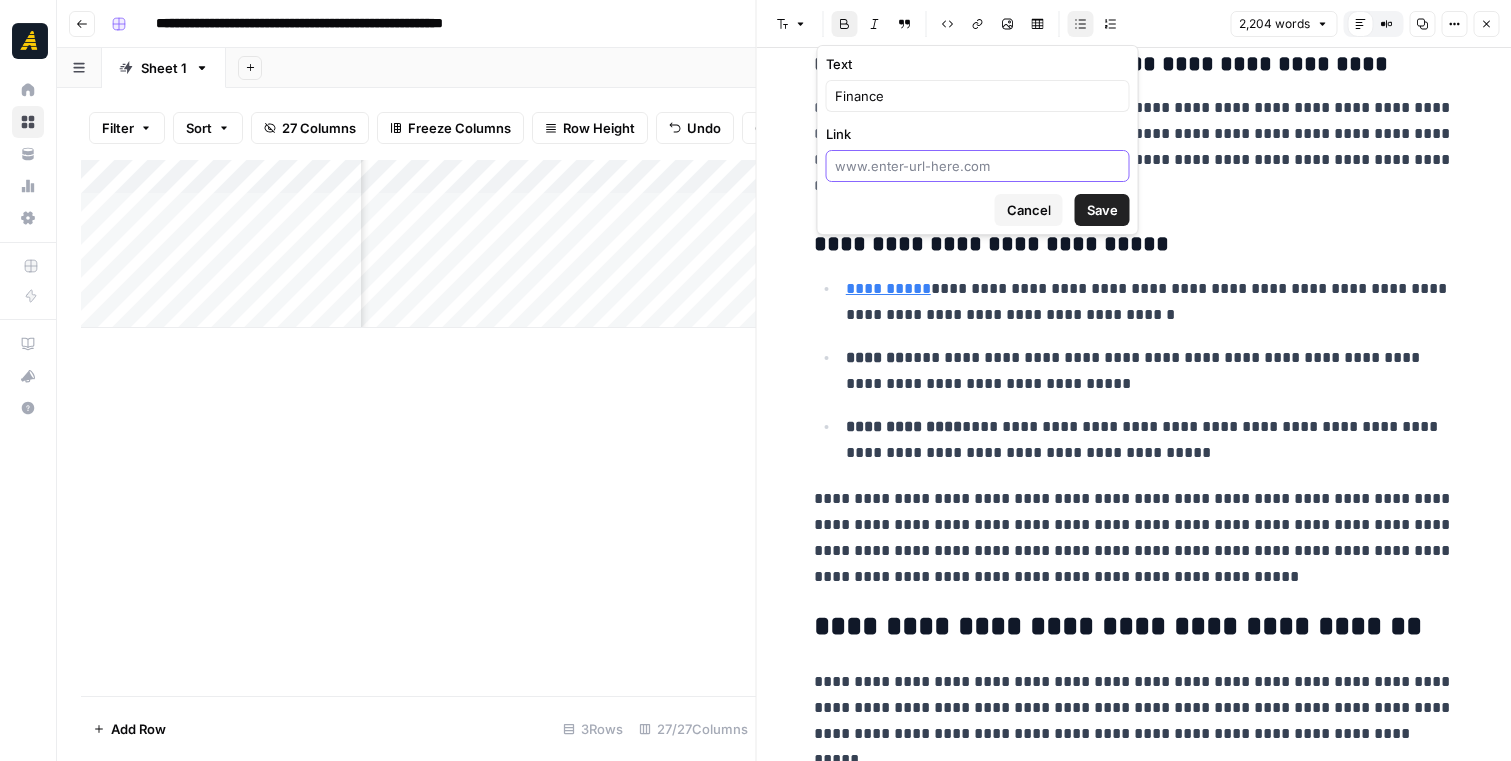 click on "Link" at bounding box center [978, 166] 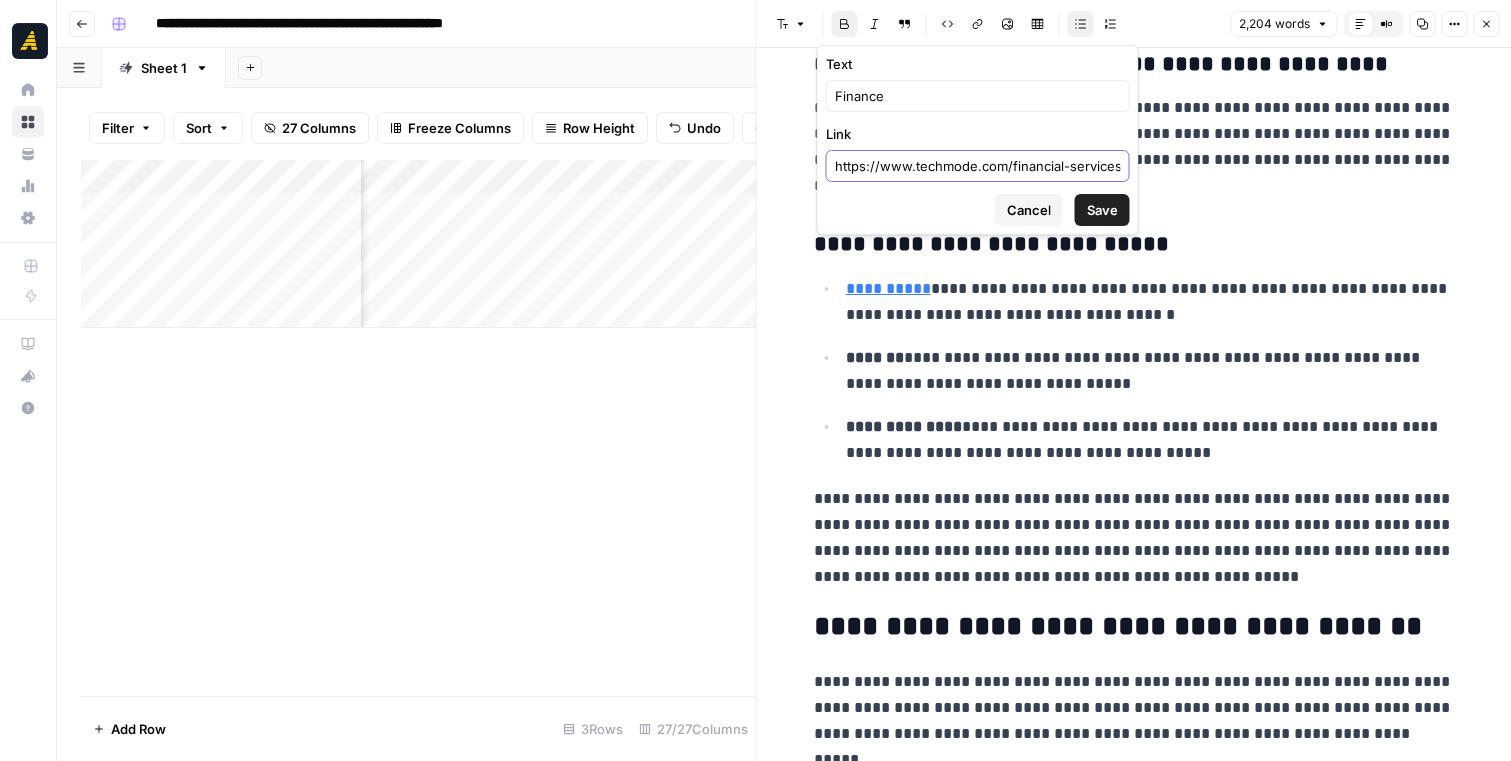 scroll, scrollTop: 0, scrollLeft: 3, axis: horizontal 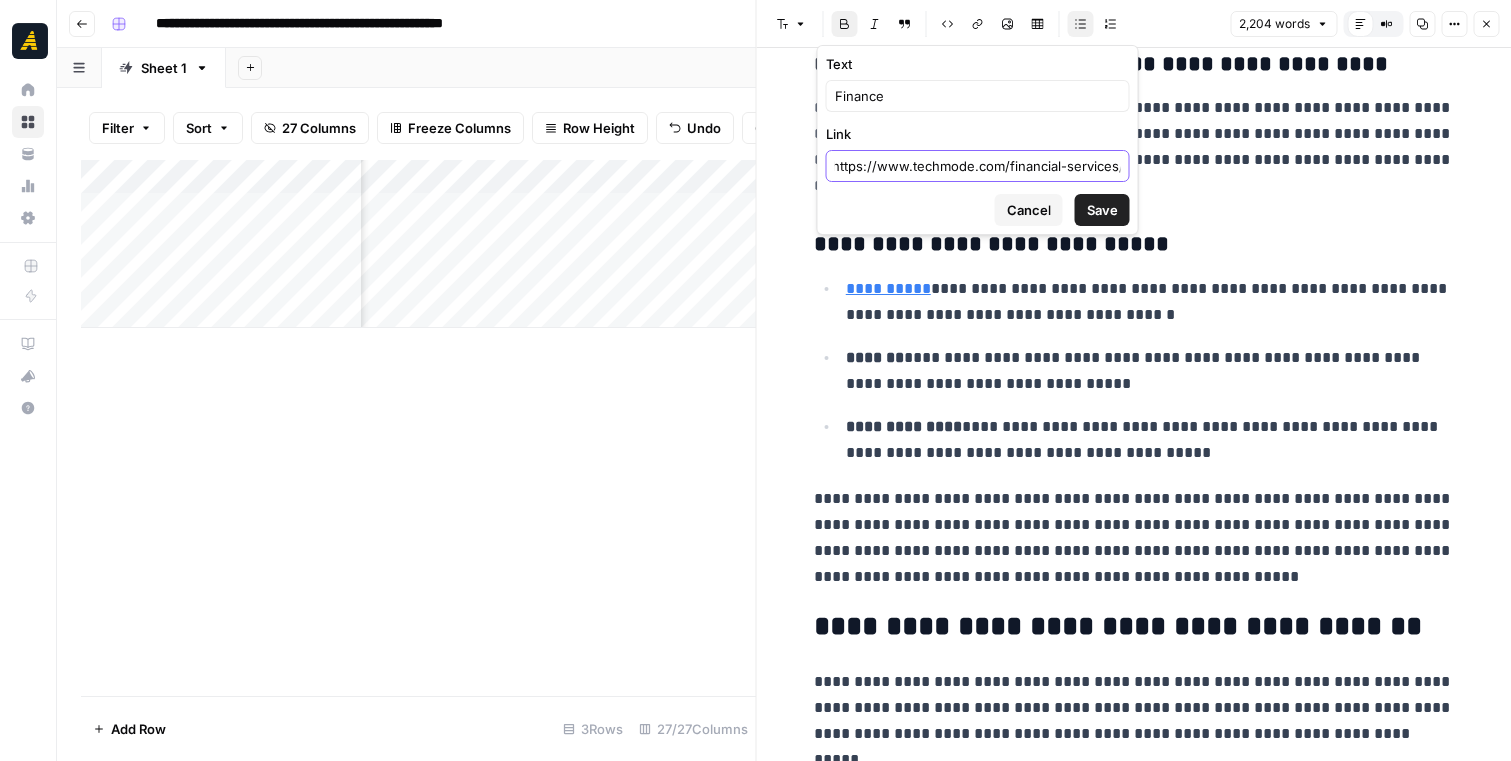 type on "https://www.techmode.com/financial-services/" 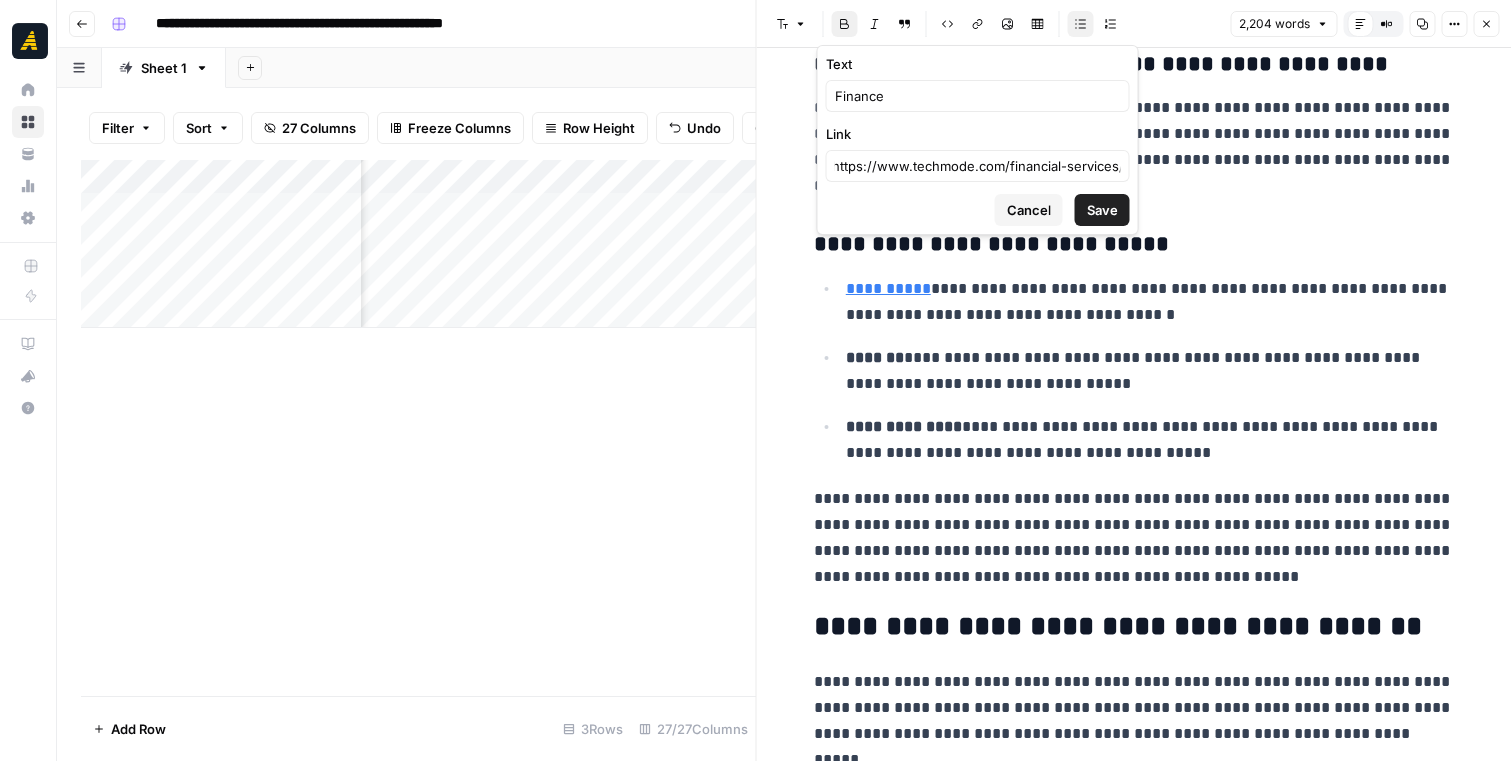 scroll, scrollTop: 0, scrollLeft: 0, axis: both 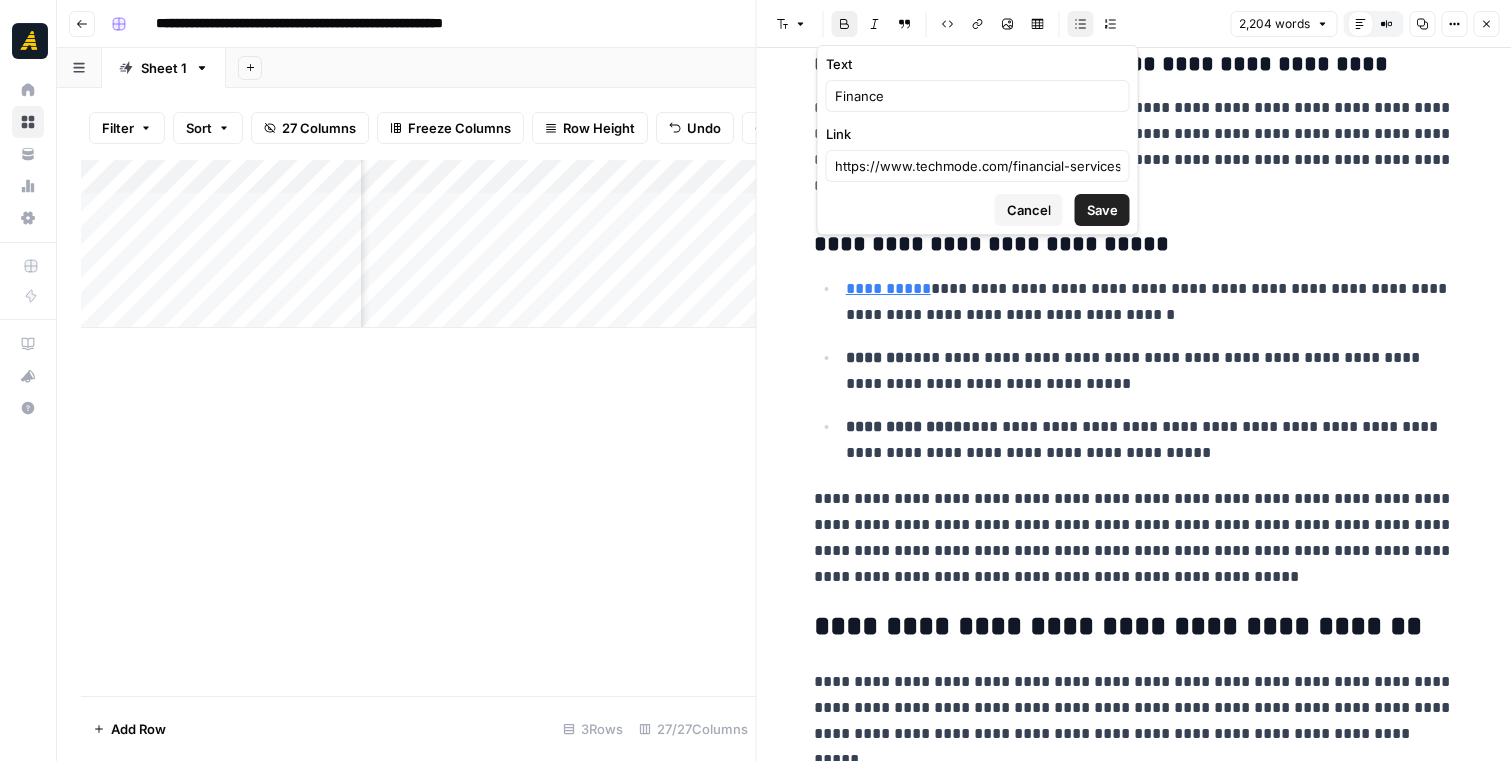 click on "Save" at bounding box center [1102, 210] 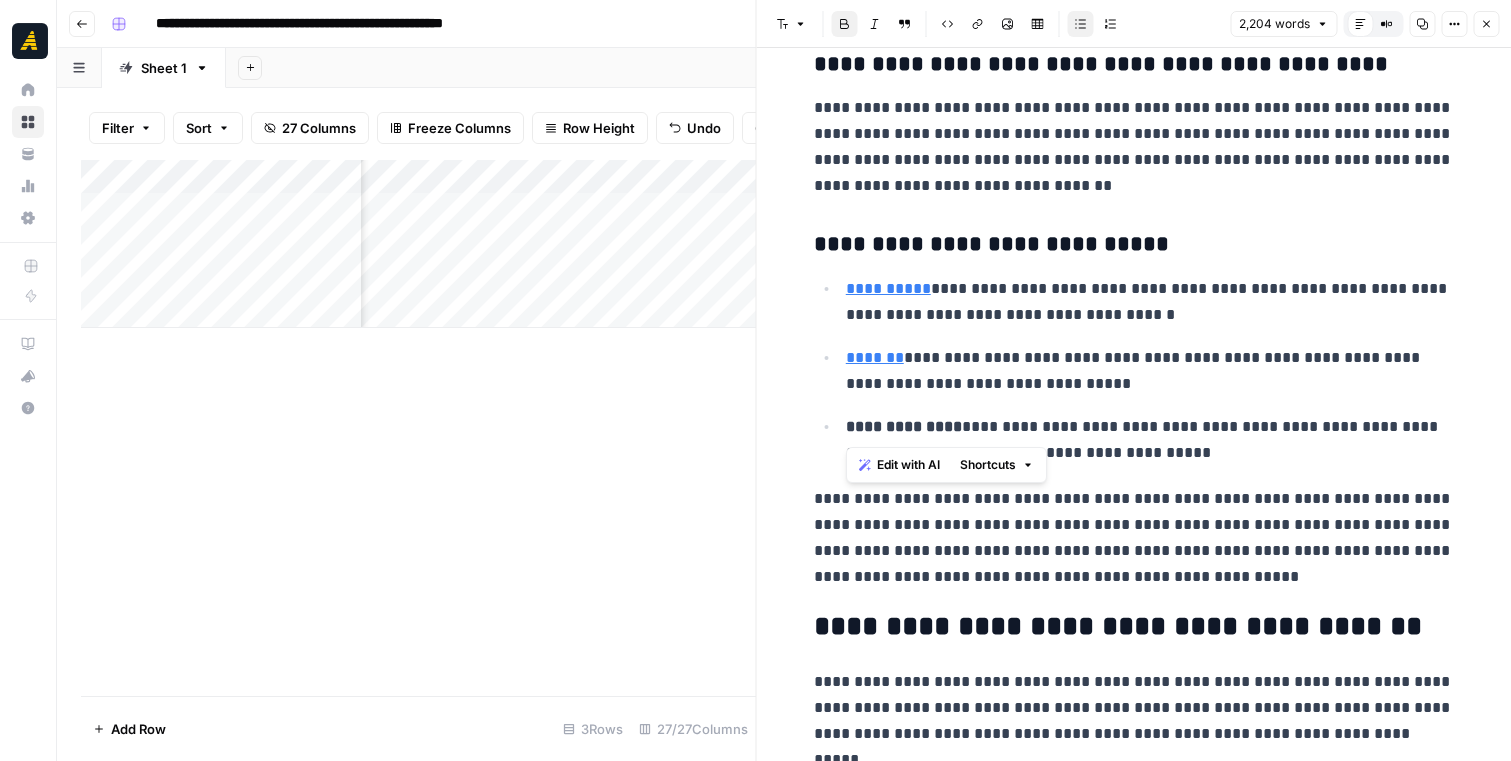 drag, startPoint x: 954, startPoint y: 430, endPoint x: 847, endPoint y: 430, distance: 107 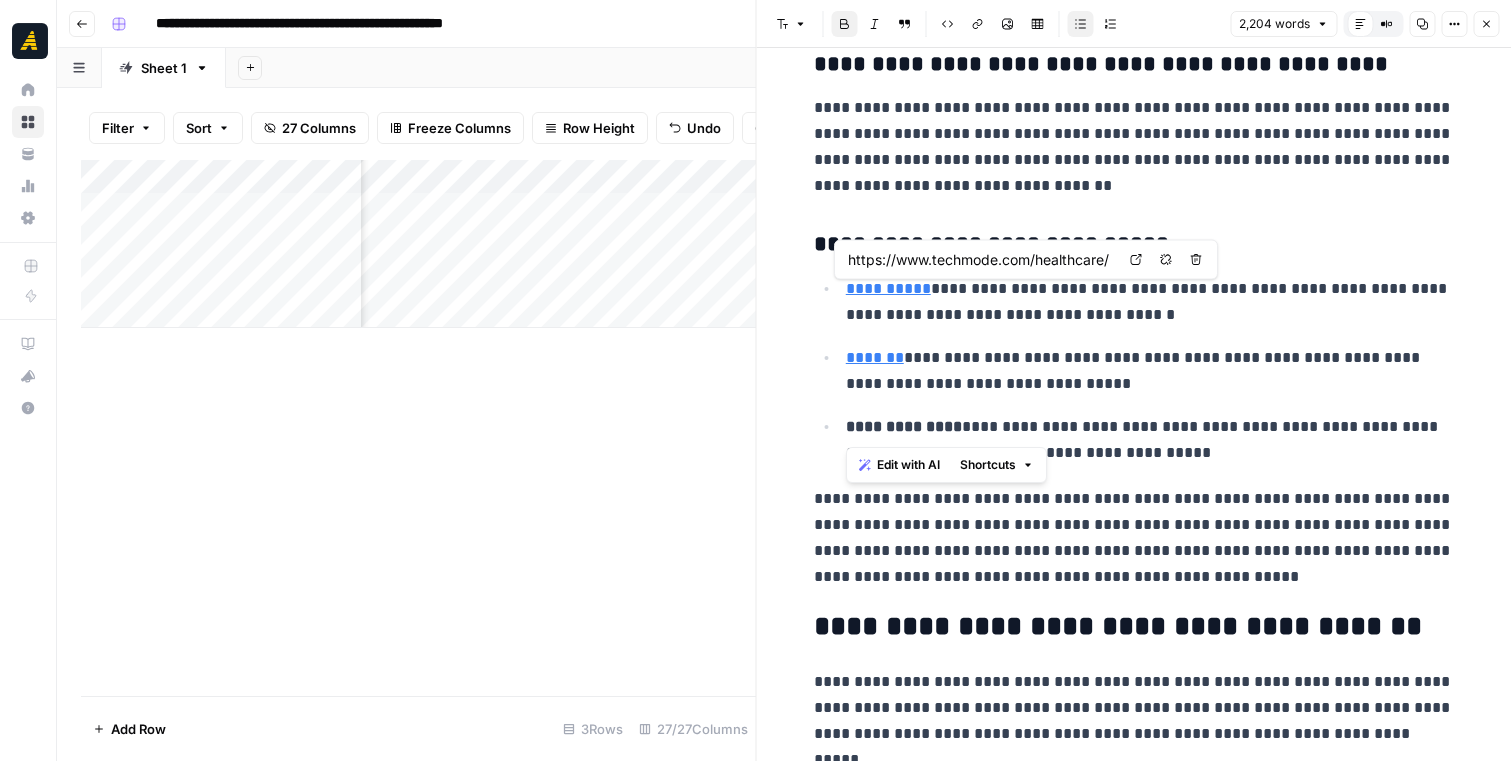 type on "https://www.techmode.com/financial-services/" 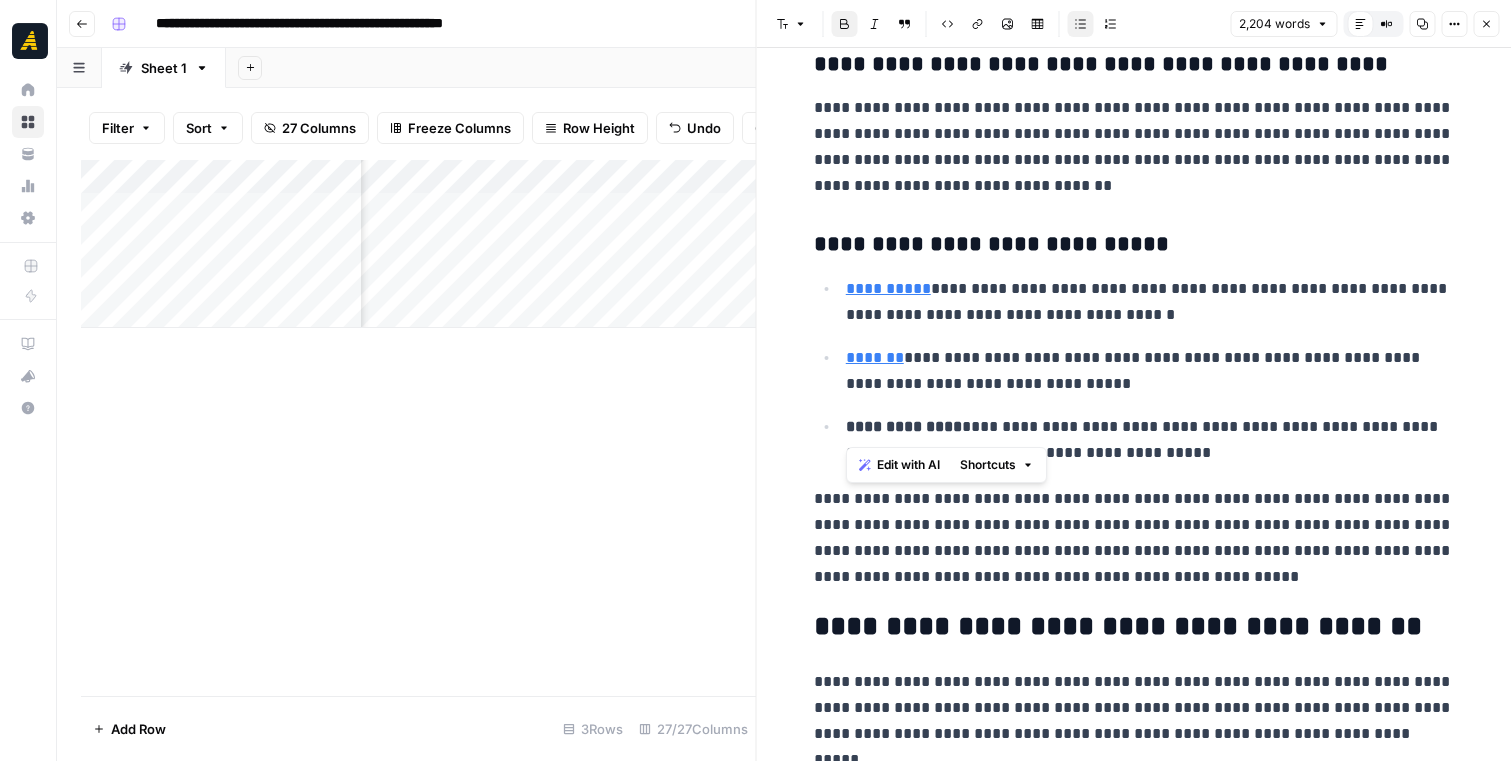 click on "**********" at bounding box center (904, 426) 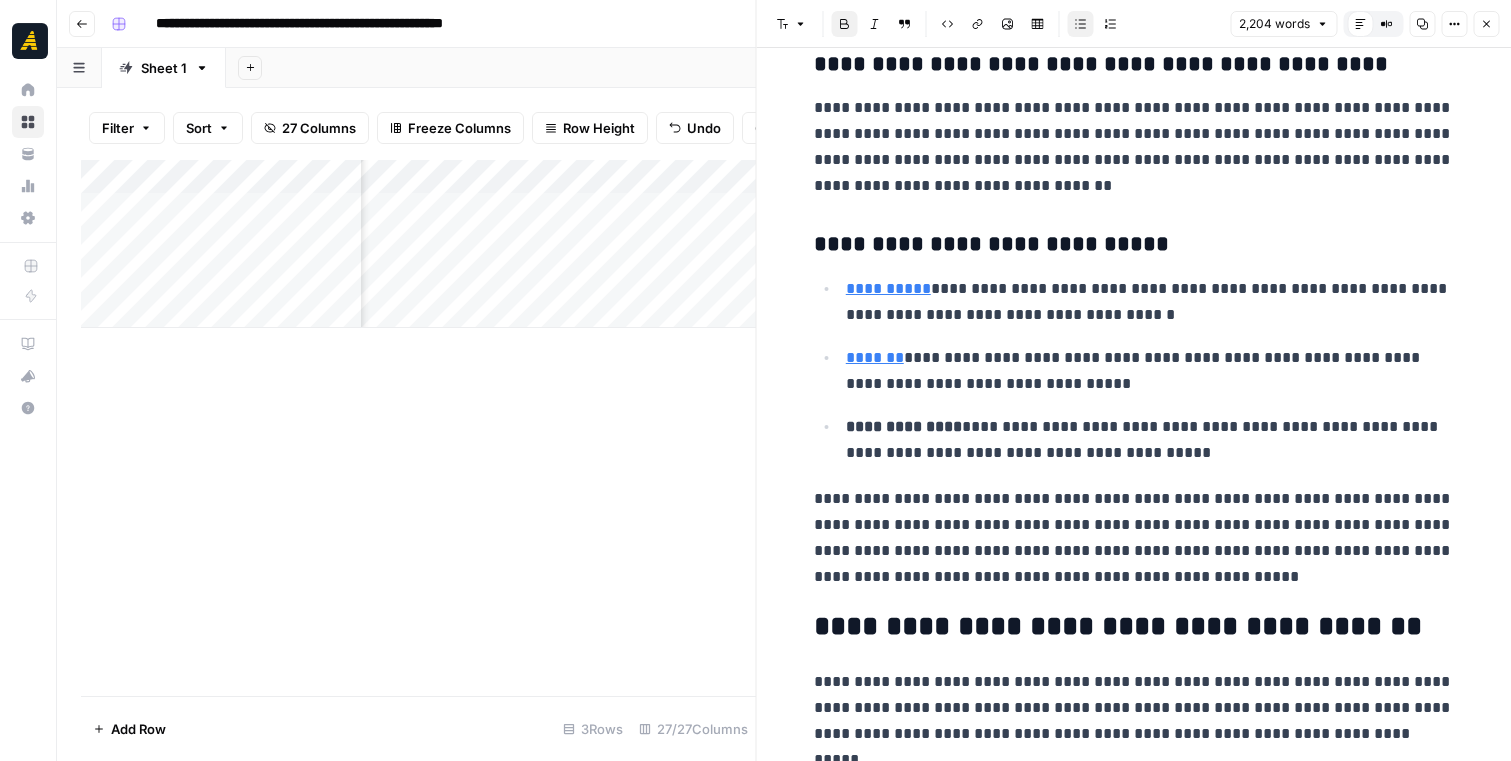 click 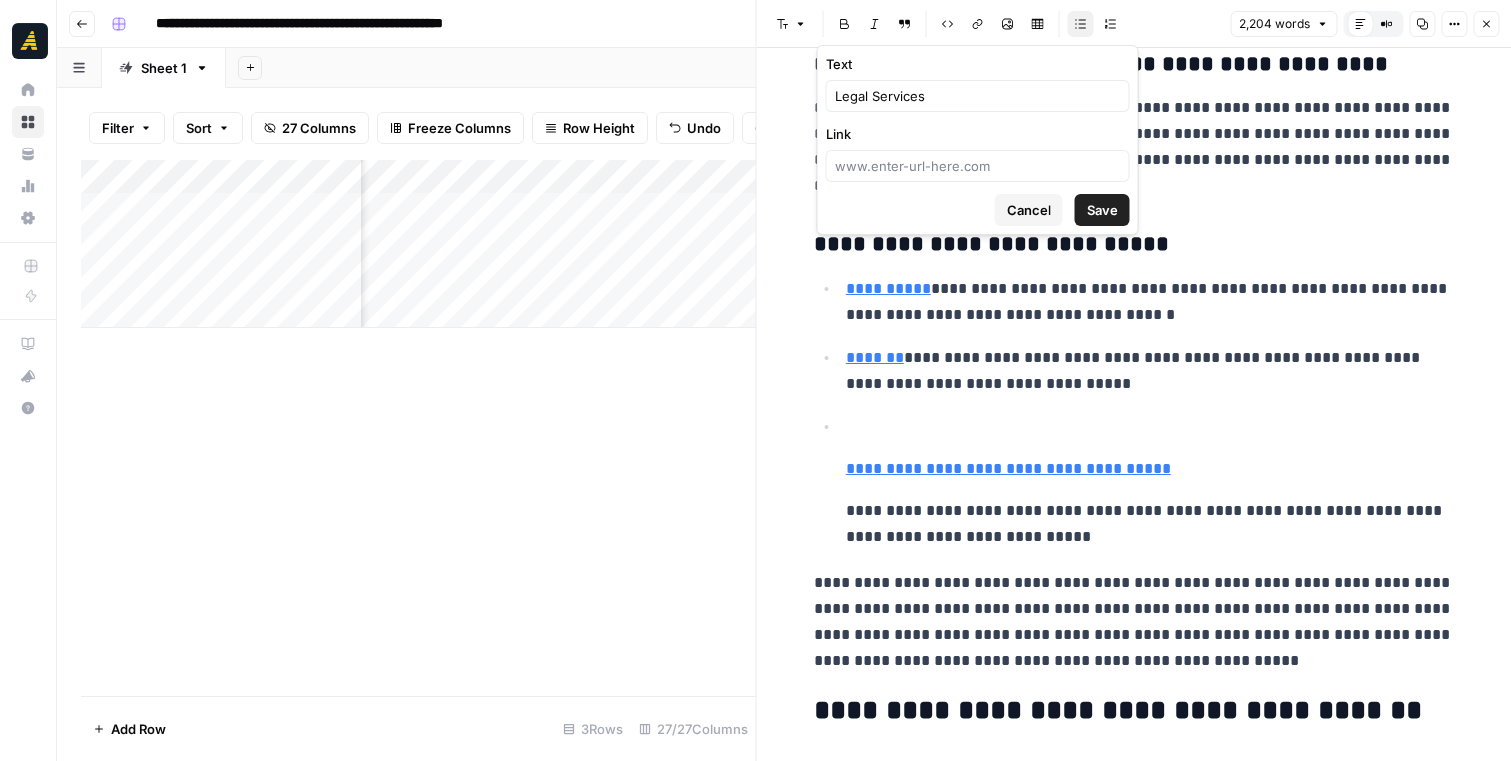 scroll, scrollTop: 0, scrollLeft: 3430, axis: horizontal 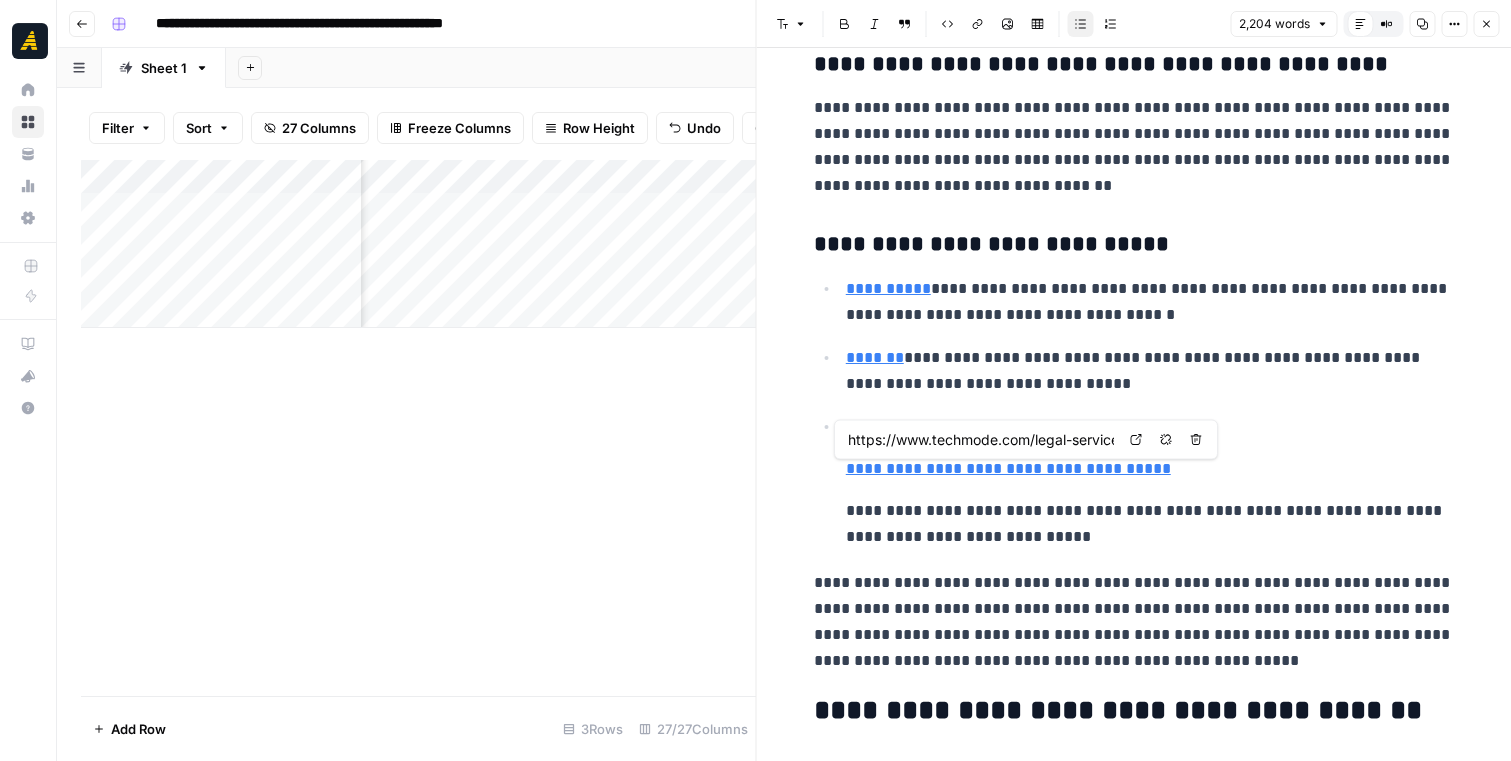 click on "**********" at bounding box center (1134, 412) 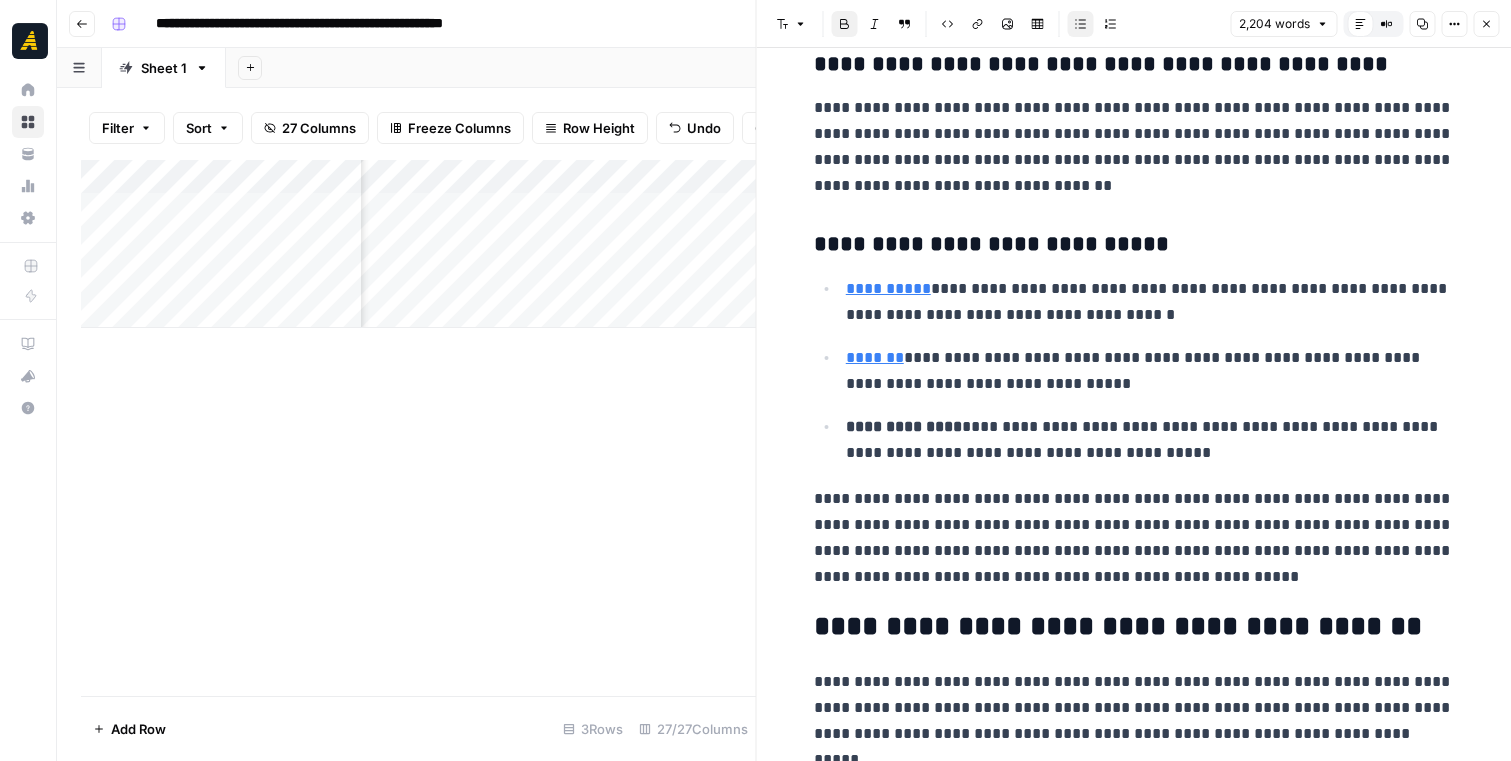 click 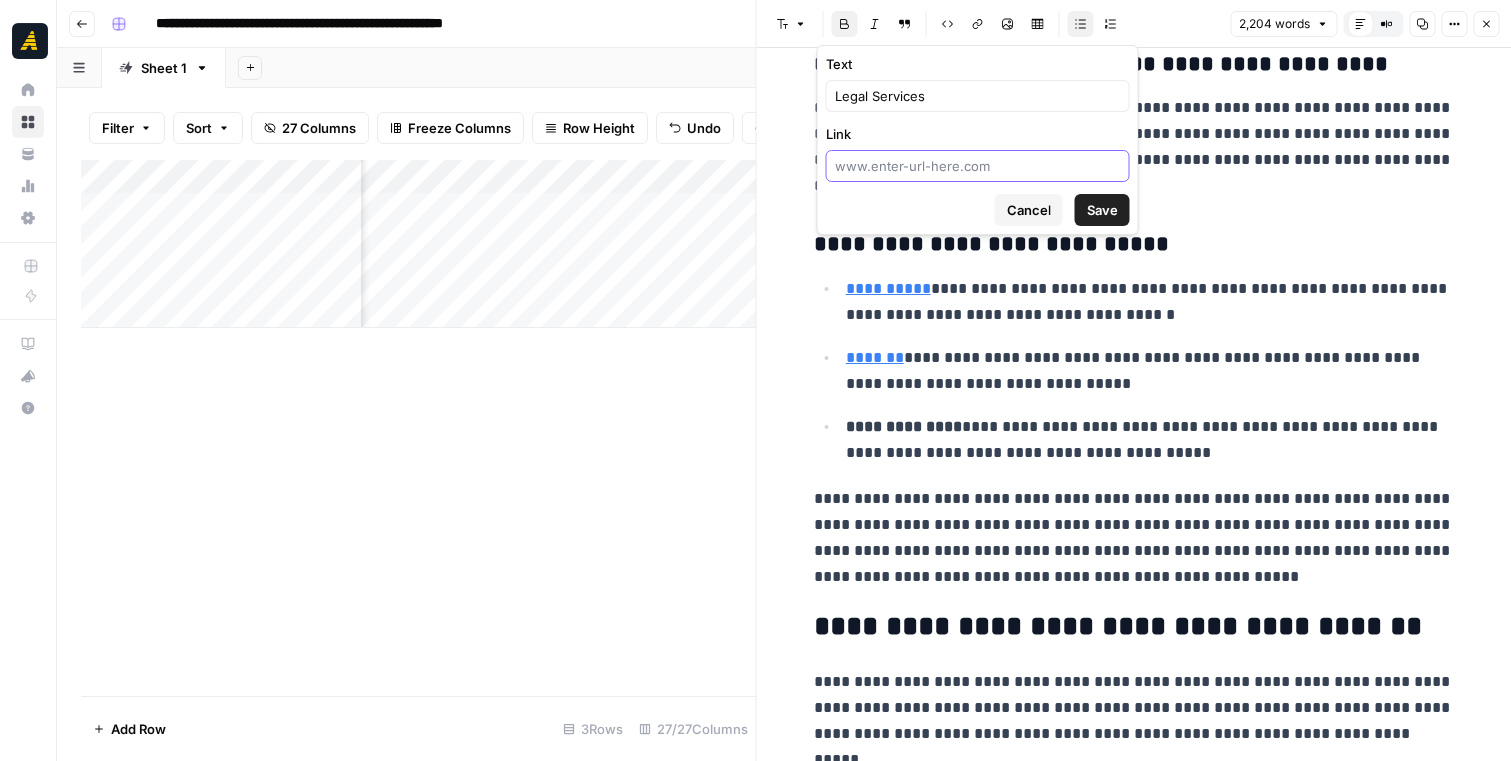 click on "Link" at bounding box center (978, 166) 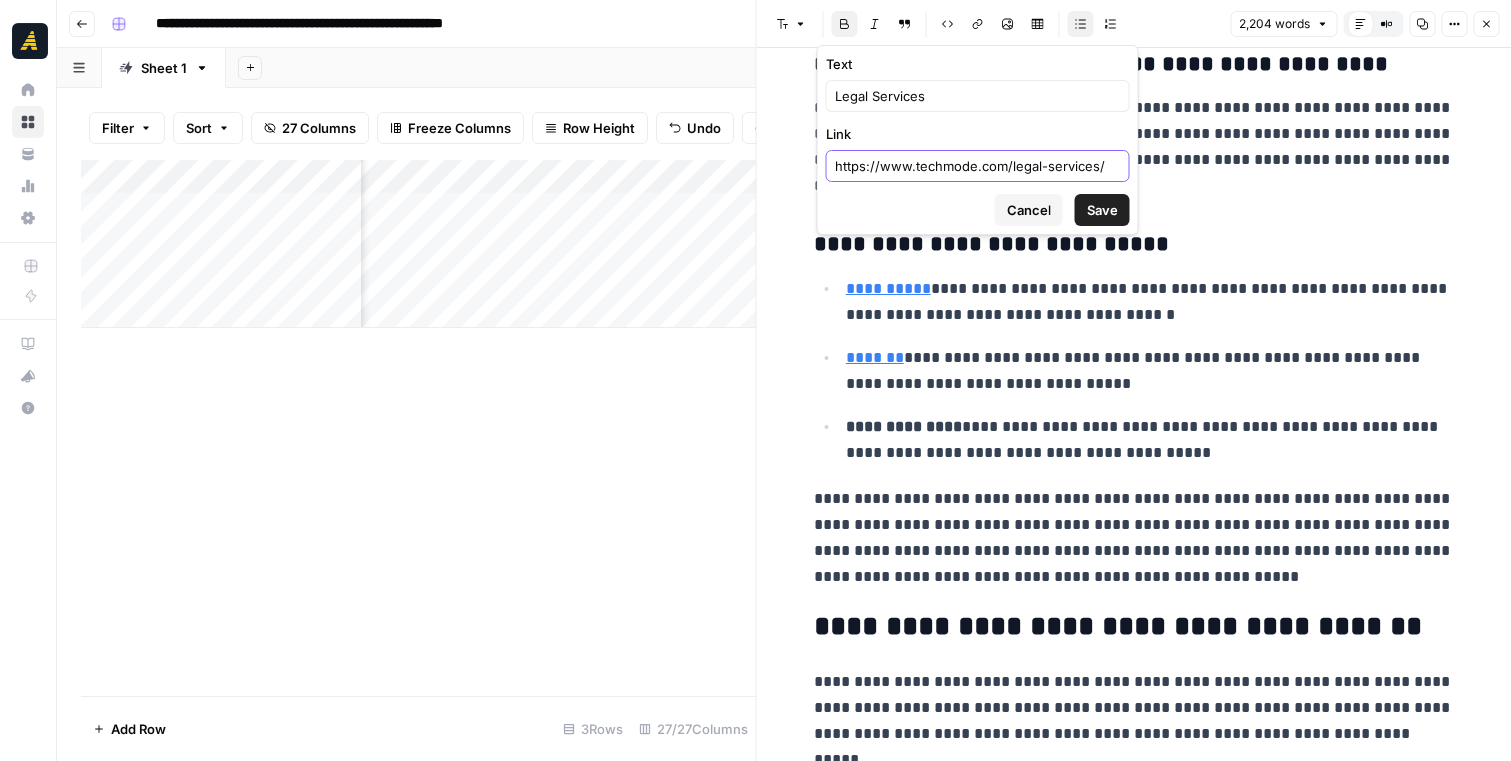 type on "https://www.techmode.com/legal-services/" 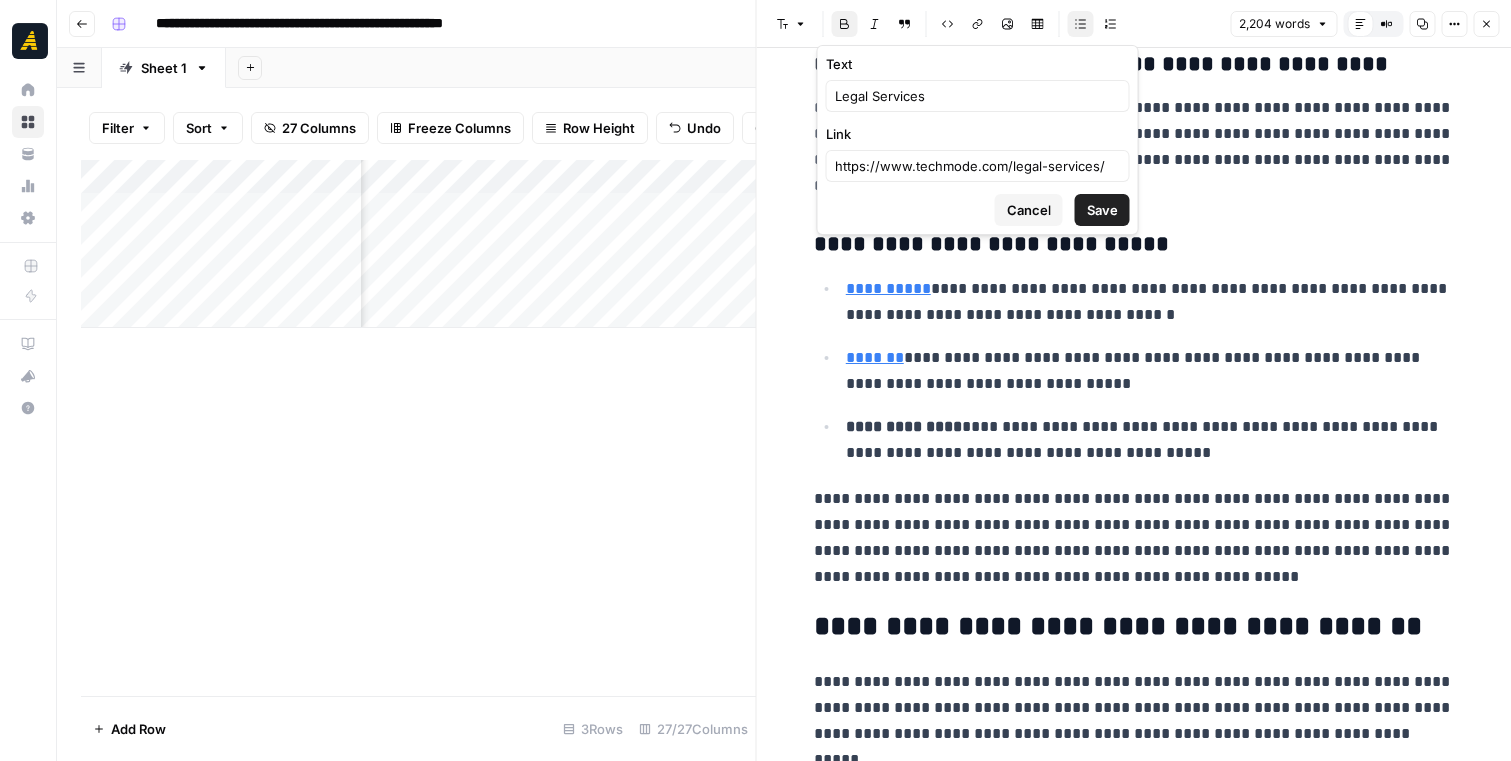 click on "Save" at bounding box center (1102, 210) 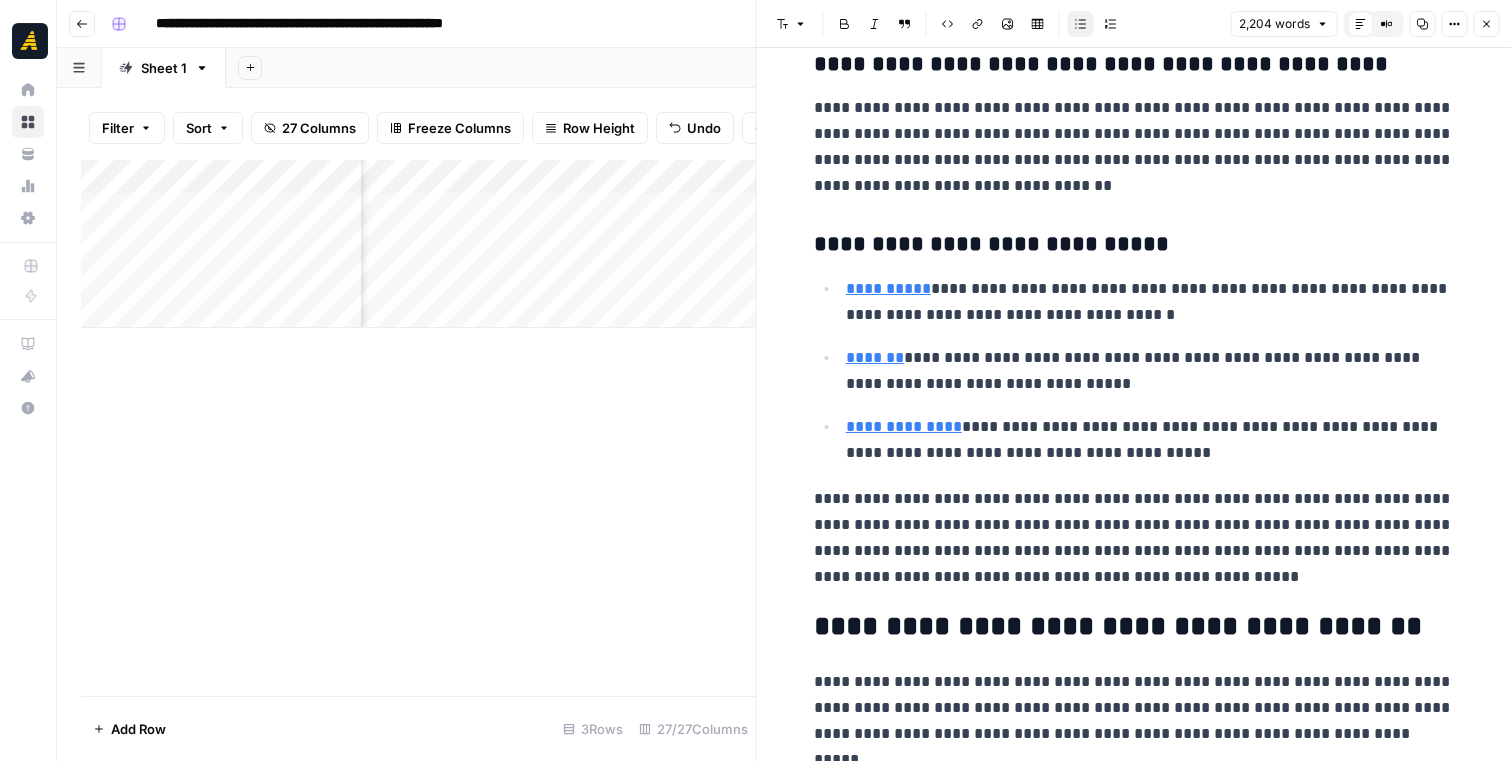 click on "**********" at bounding box center (1150, 371) 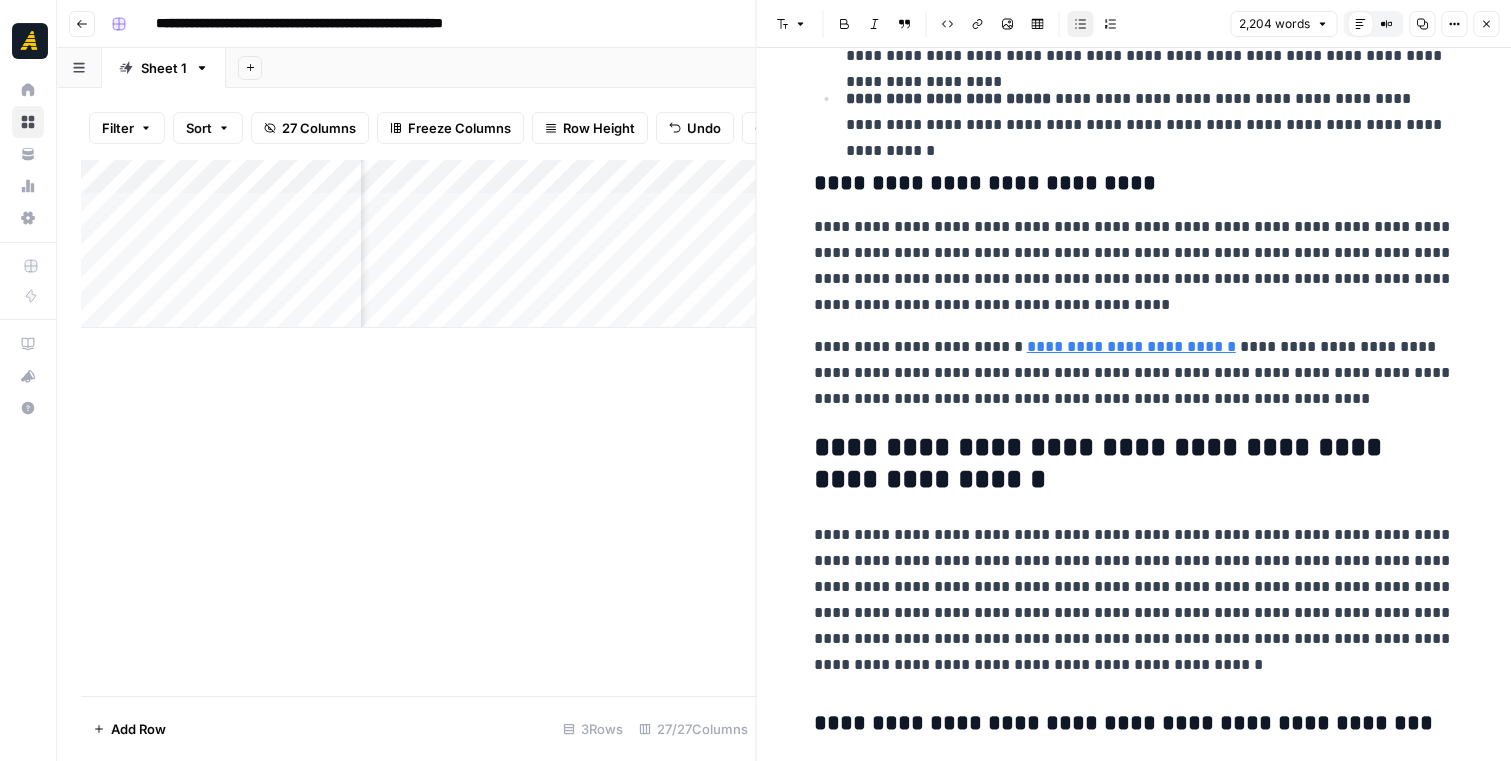 scroll, scrollTop: 5416, scrollLeft: 0, axis: vertical 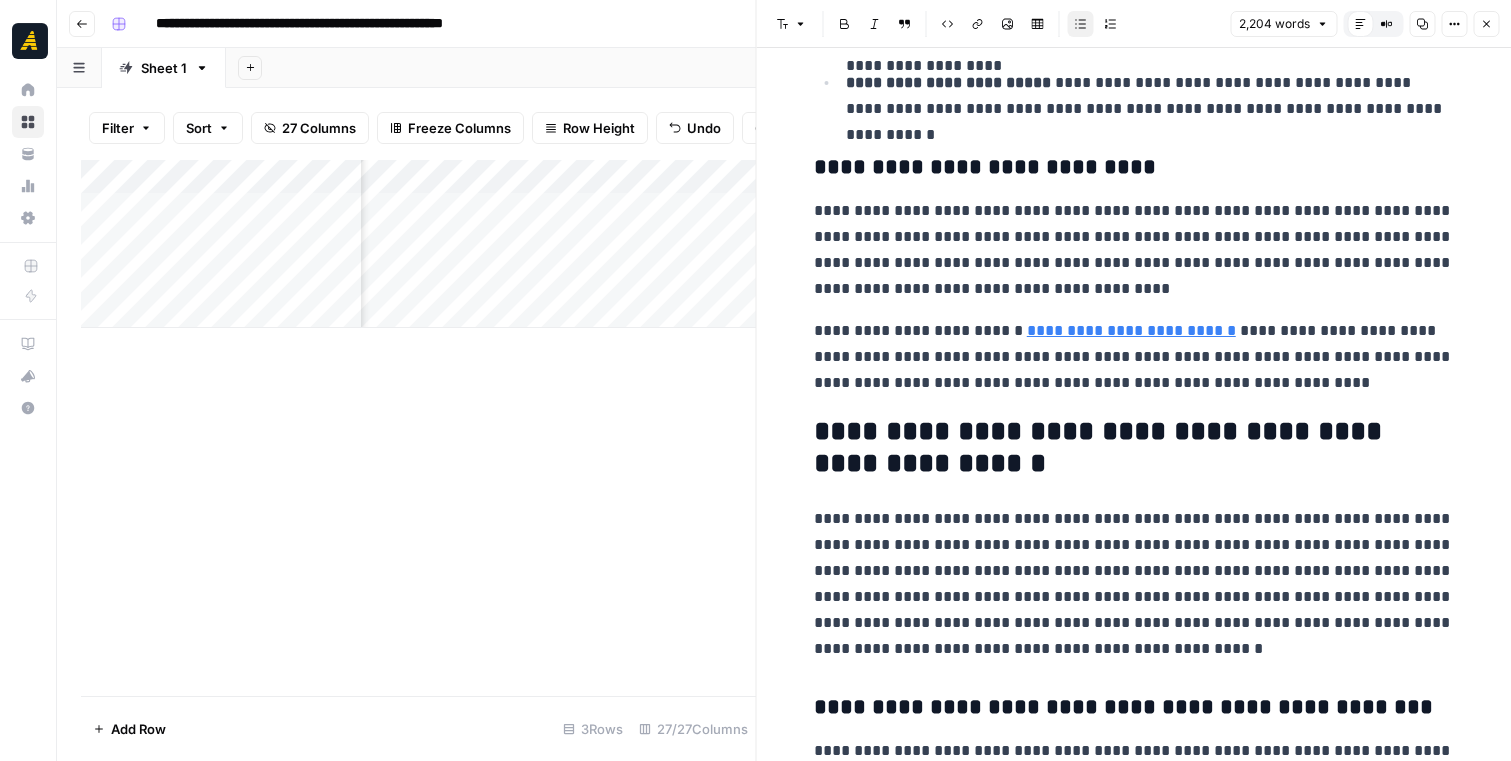click on "**********" at bounding box center [1131, 330] 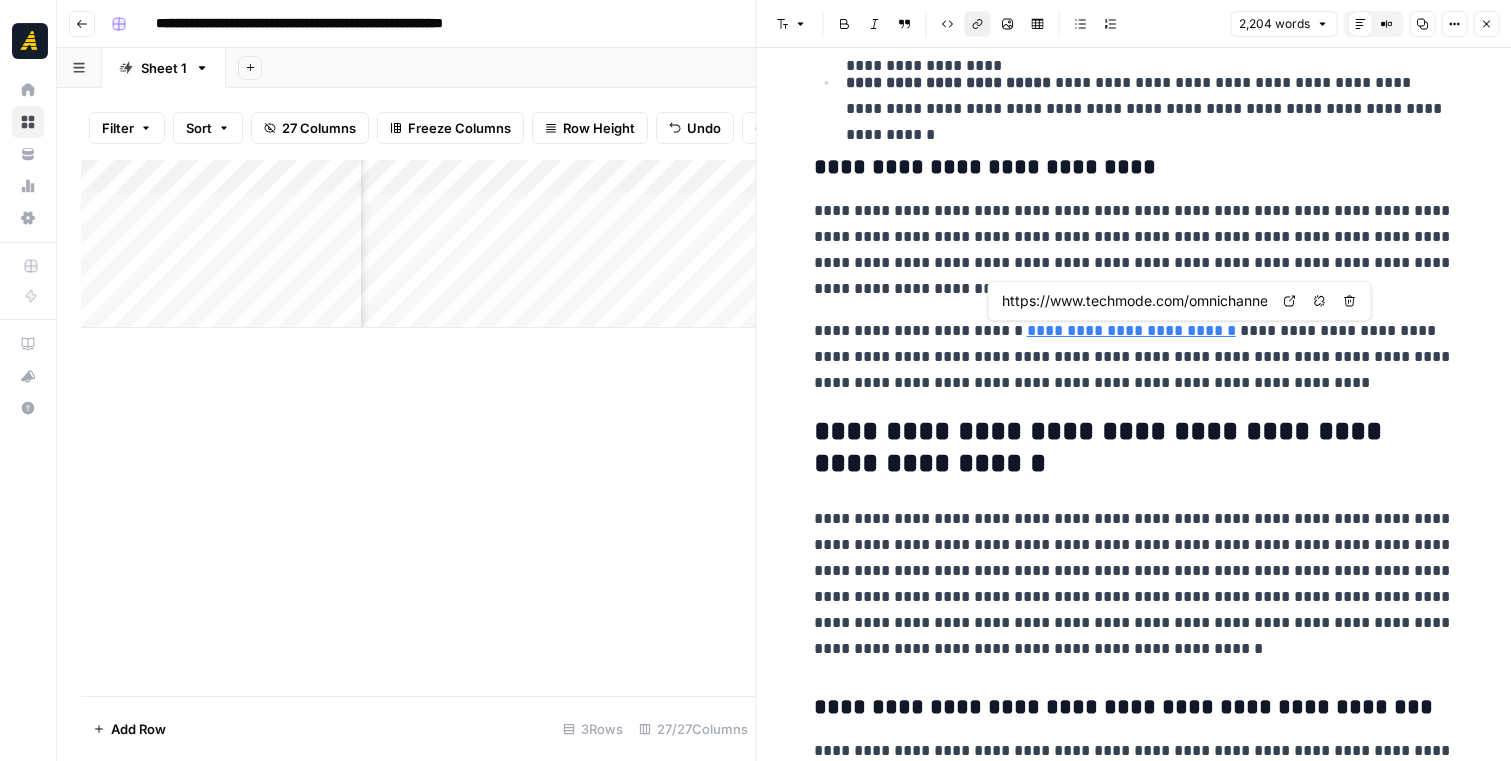 click 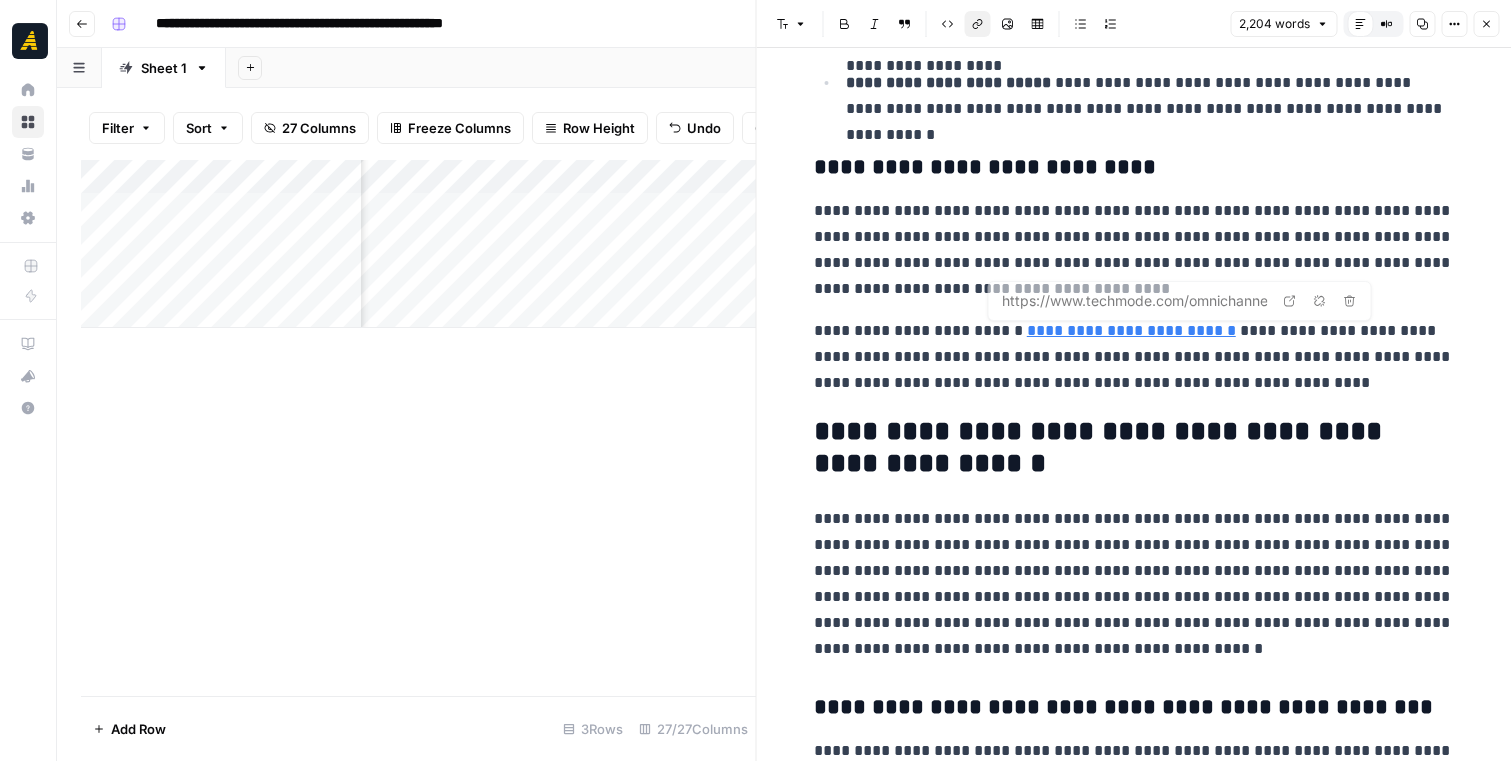 click on "**********" at bounding box center (1134, 357) 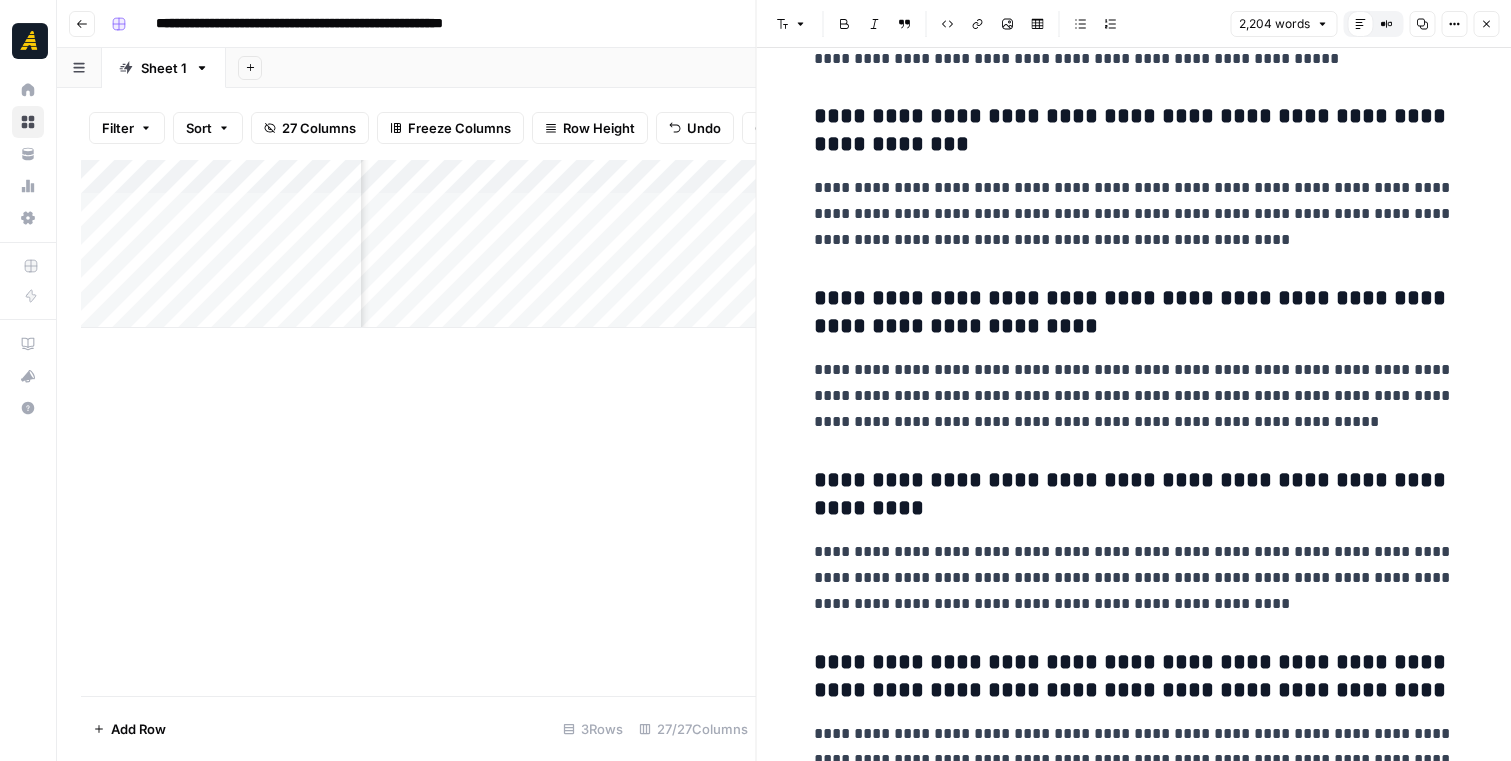 scroll, scrollTop: 7482, scrollLeft: 0, axis: vertical 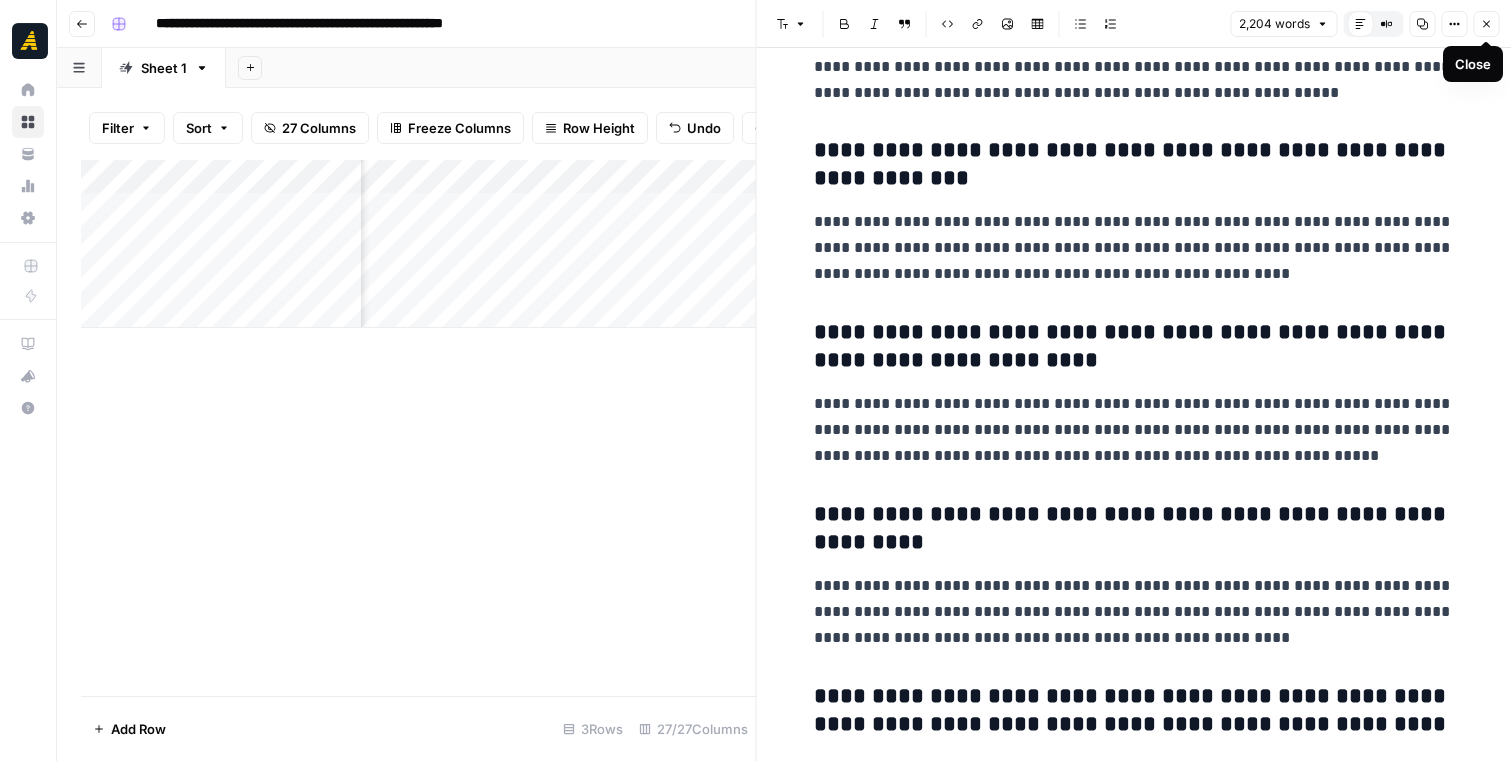 click on "**********" at bounding box center (1134, -3281) 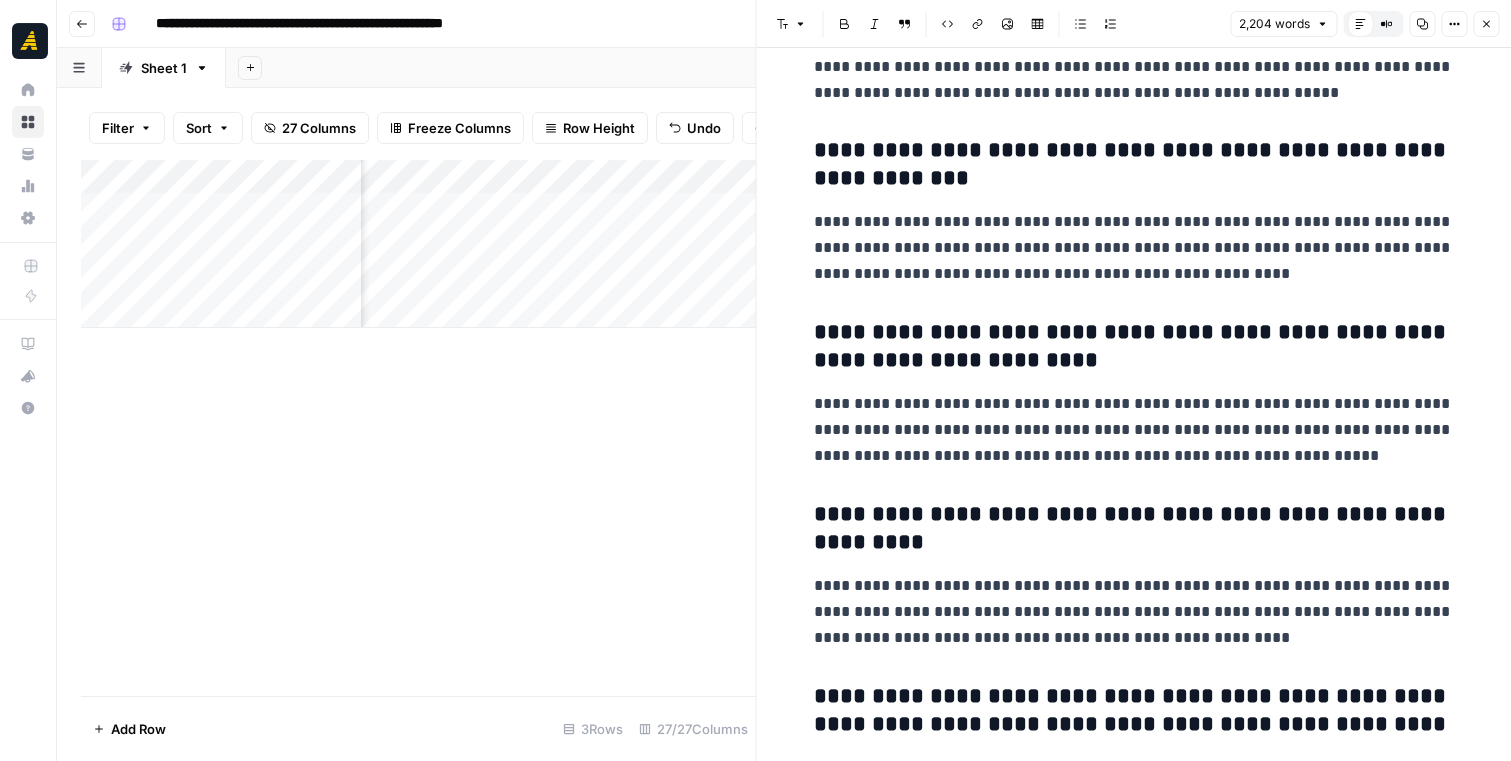 click on "Close" at bounding box center (1486, 24) 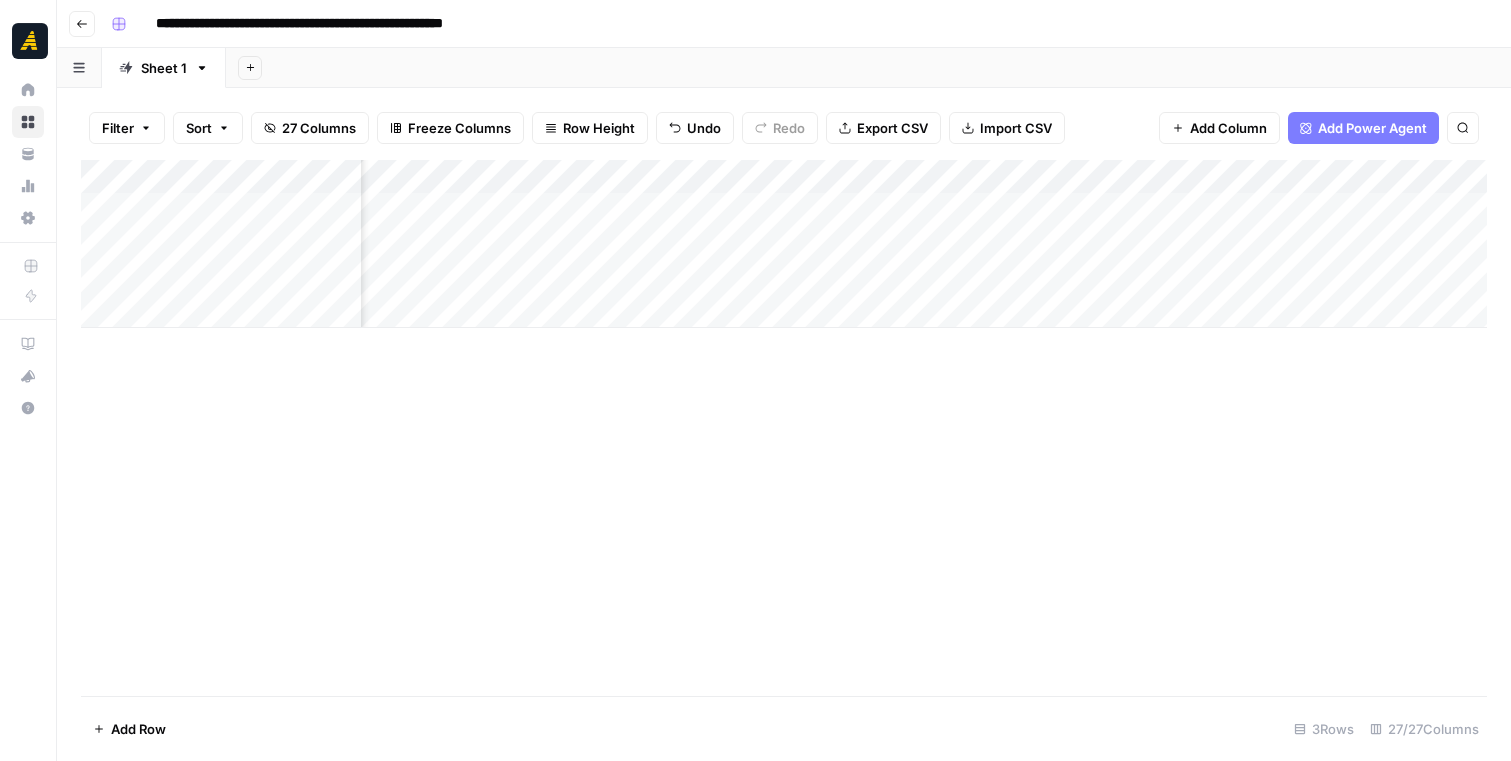 scroll, scrollTop: 0, scrollLeft: 3607, axis: horizontal 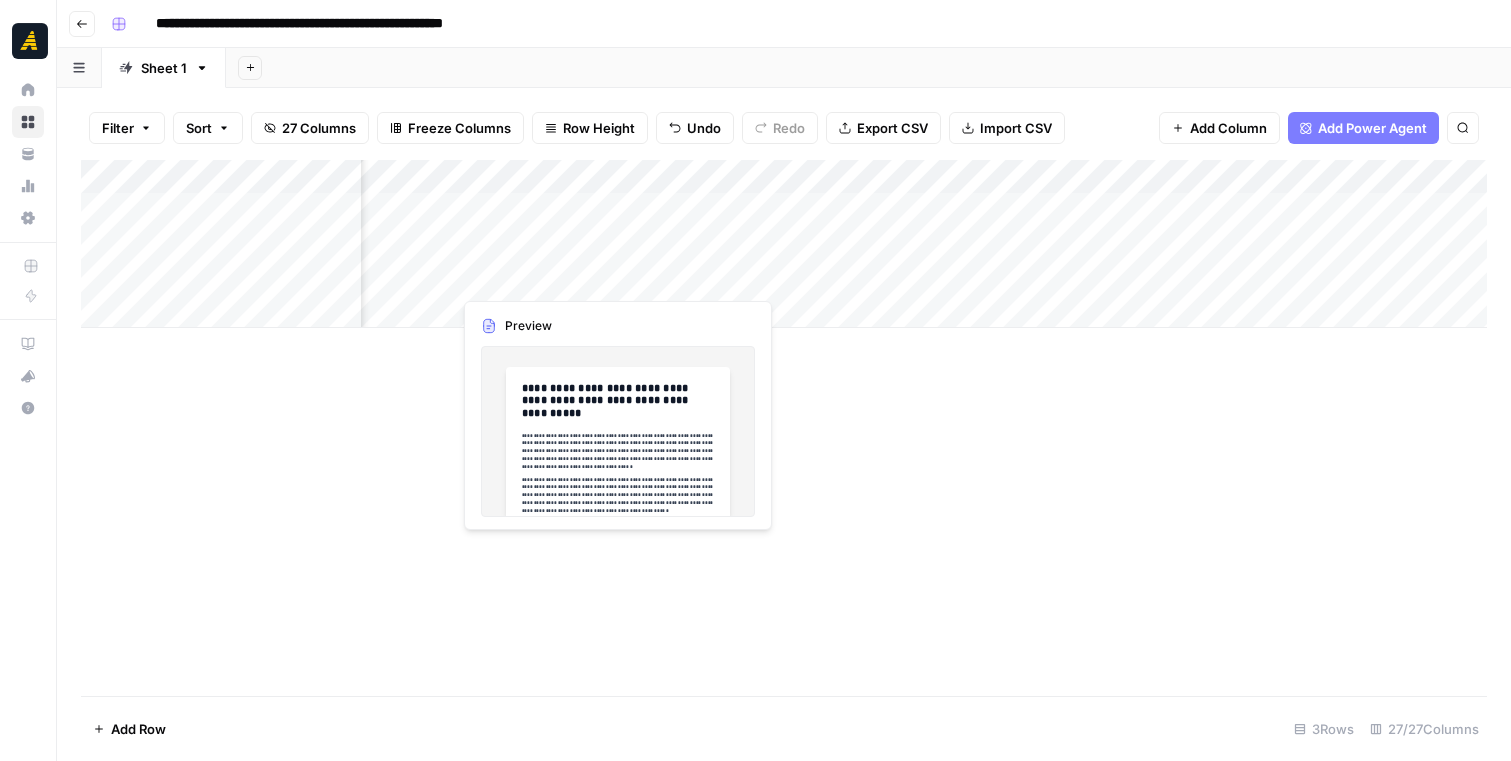 click on "Add Column" at bounding box center (784, 244) 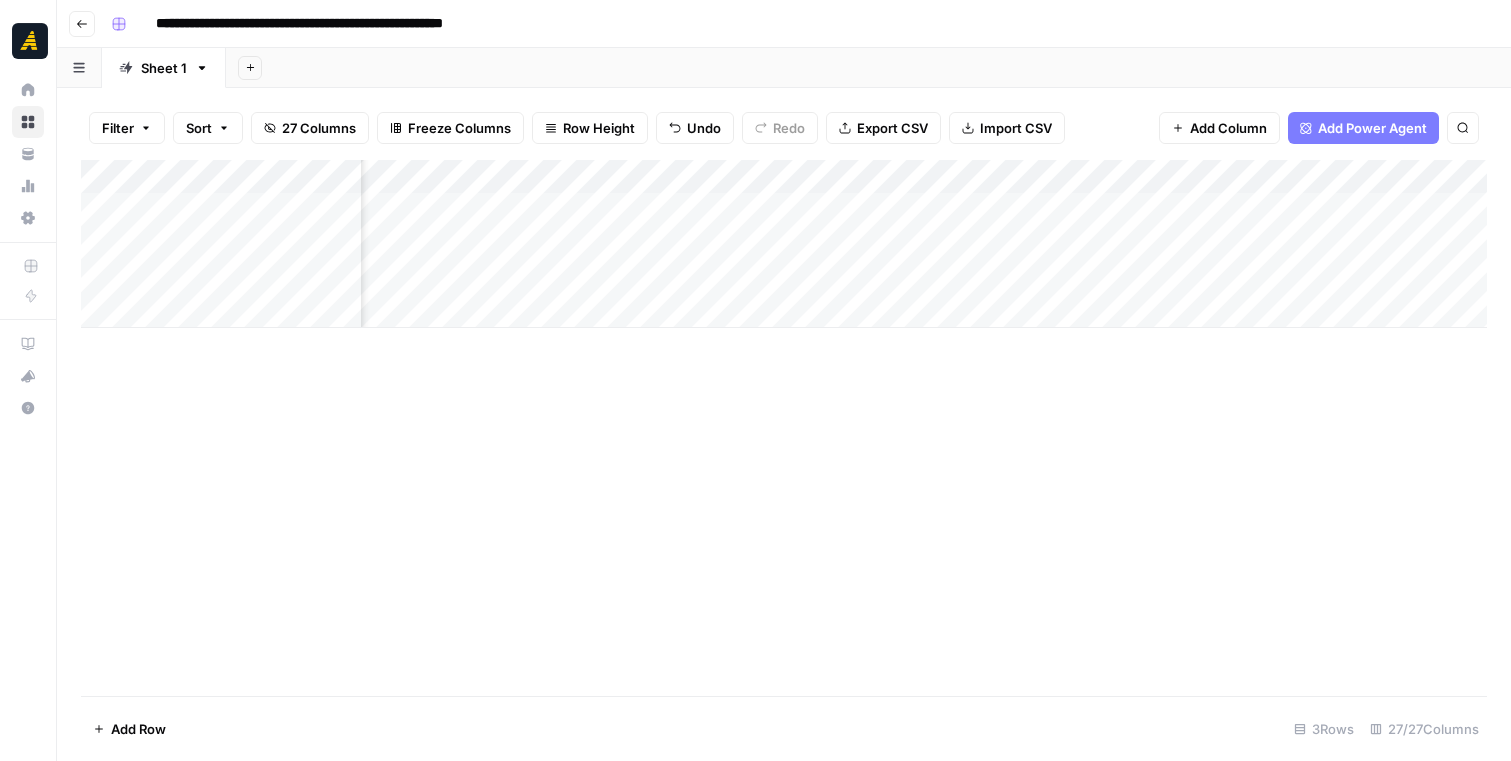 click on "Add Column" at bounding box center [784, 244] 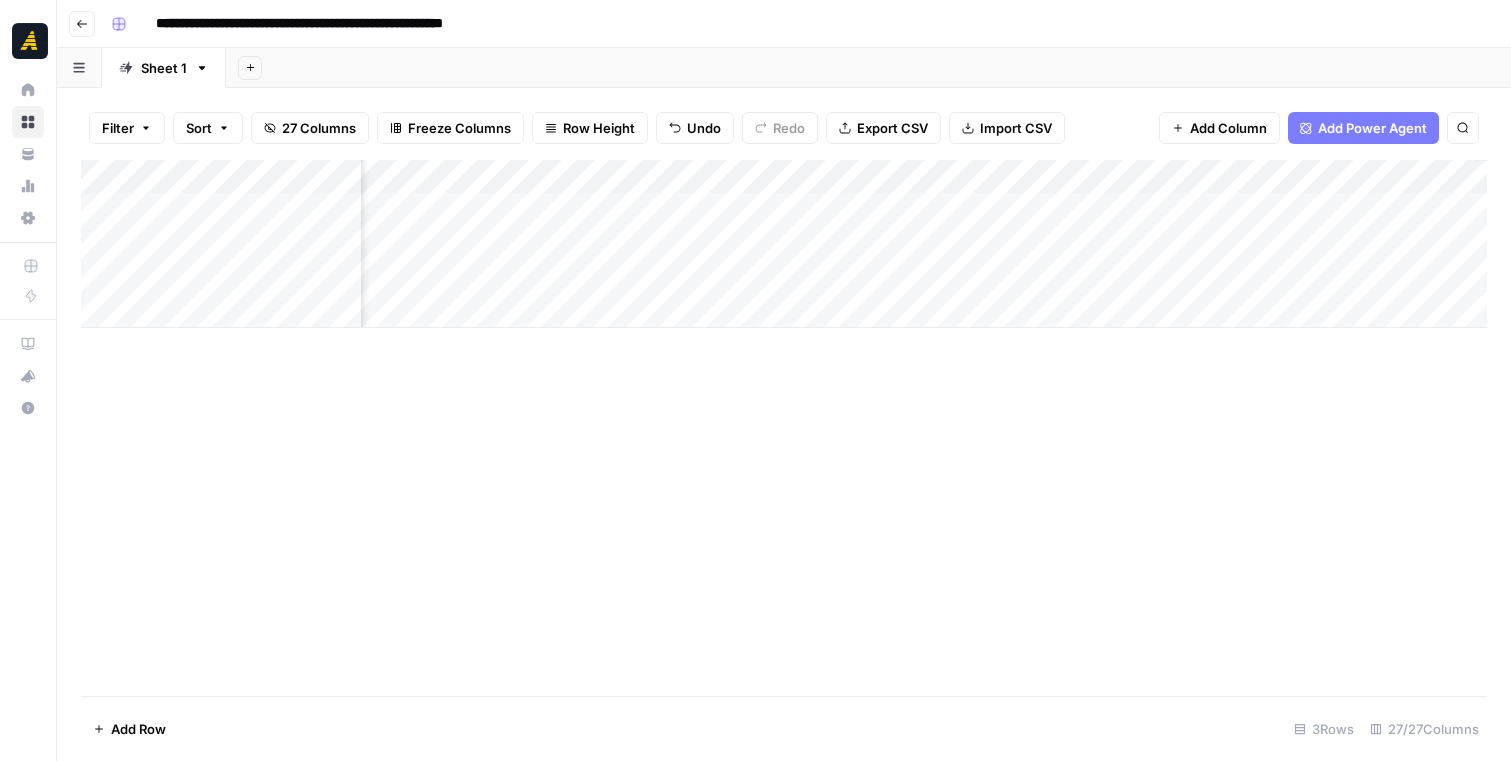 click on "Add Column" at bounding box center [784, 244] 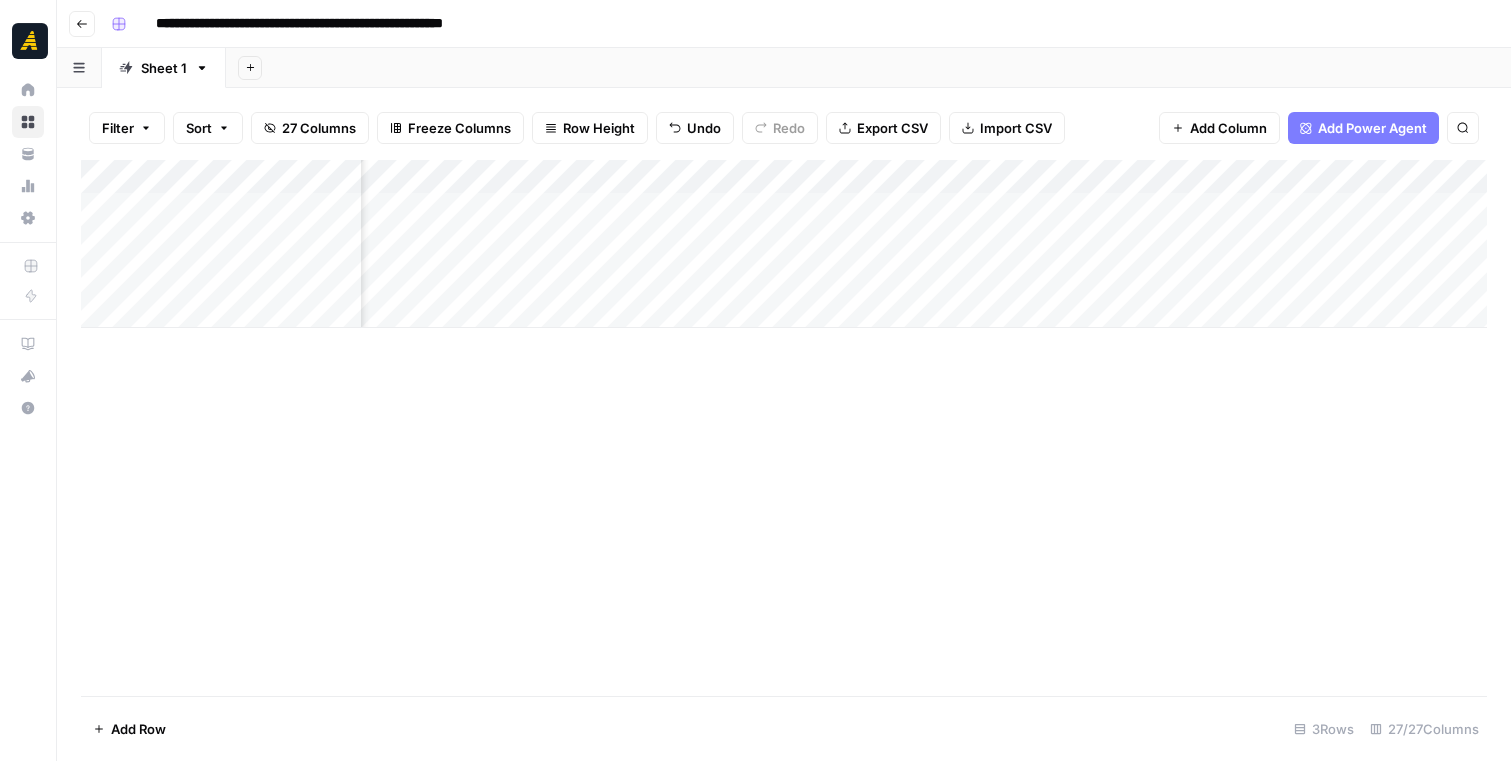 scroll, scrollTop: 0, scrollLeft: 5069, axis: horizontal 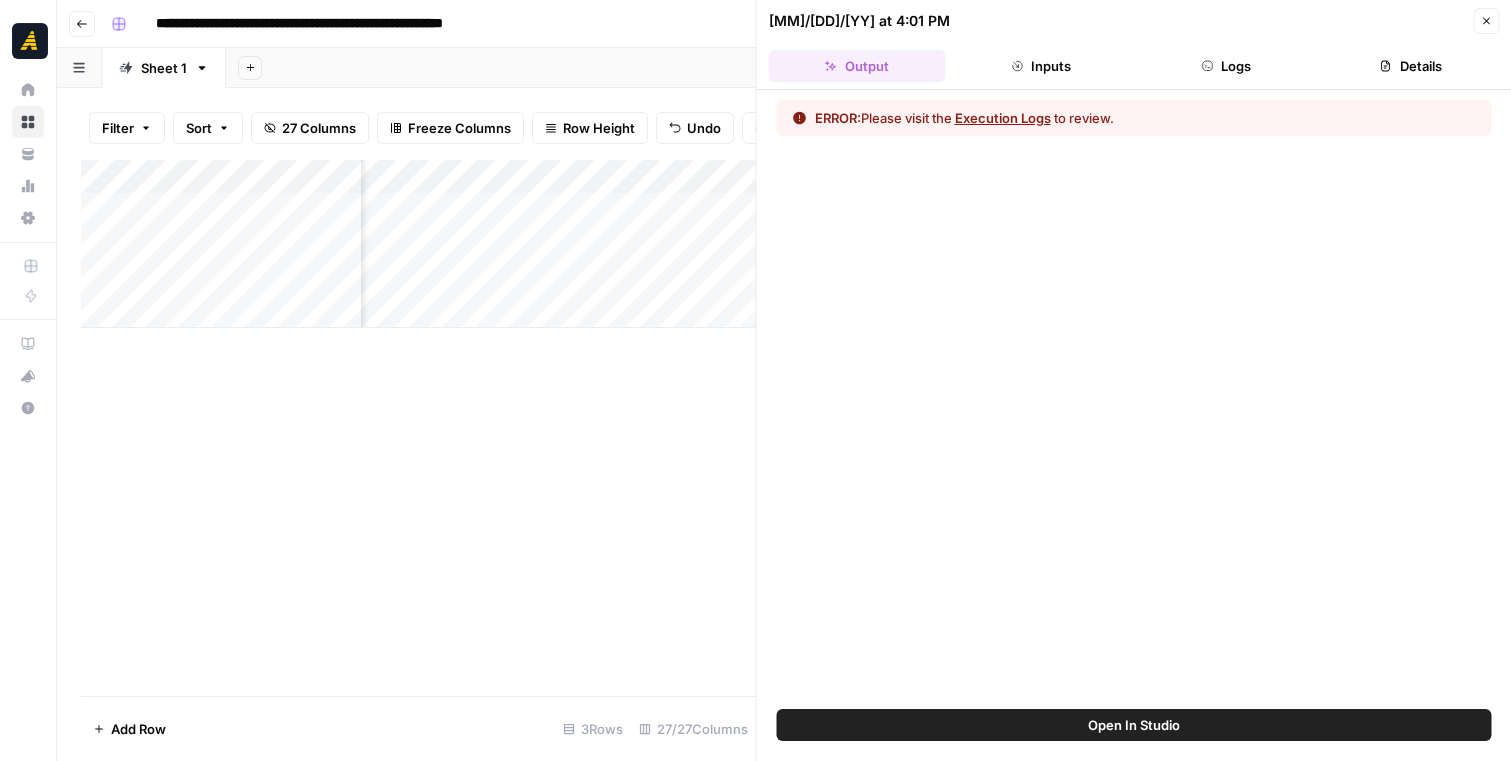click on "Logs" at bounding box center [1226, 66] 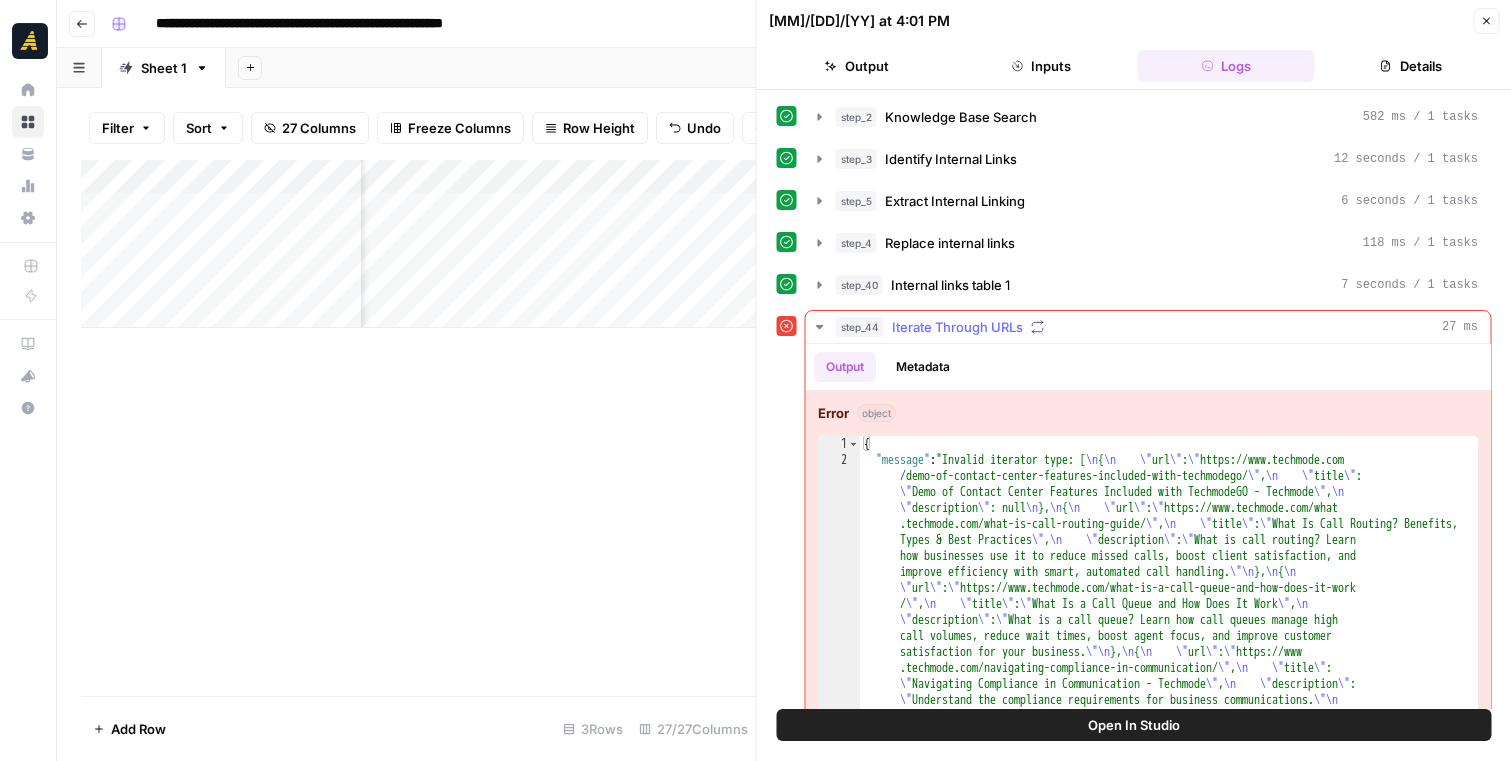 scroll, scrollTop: 3, scrollLeft: 0, axis: vertical 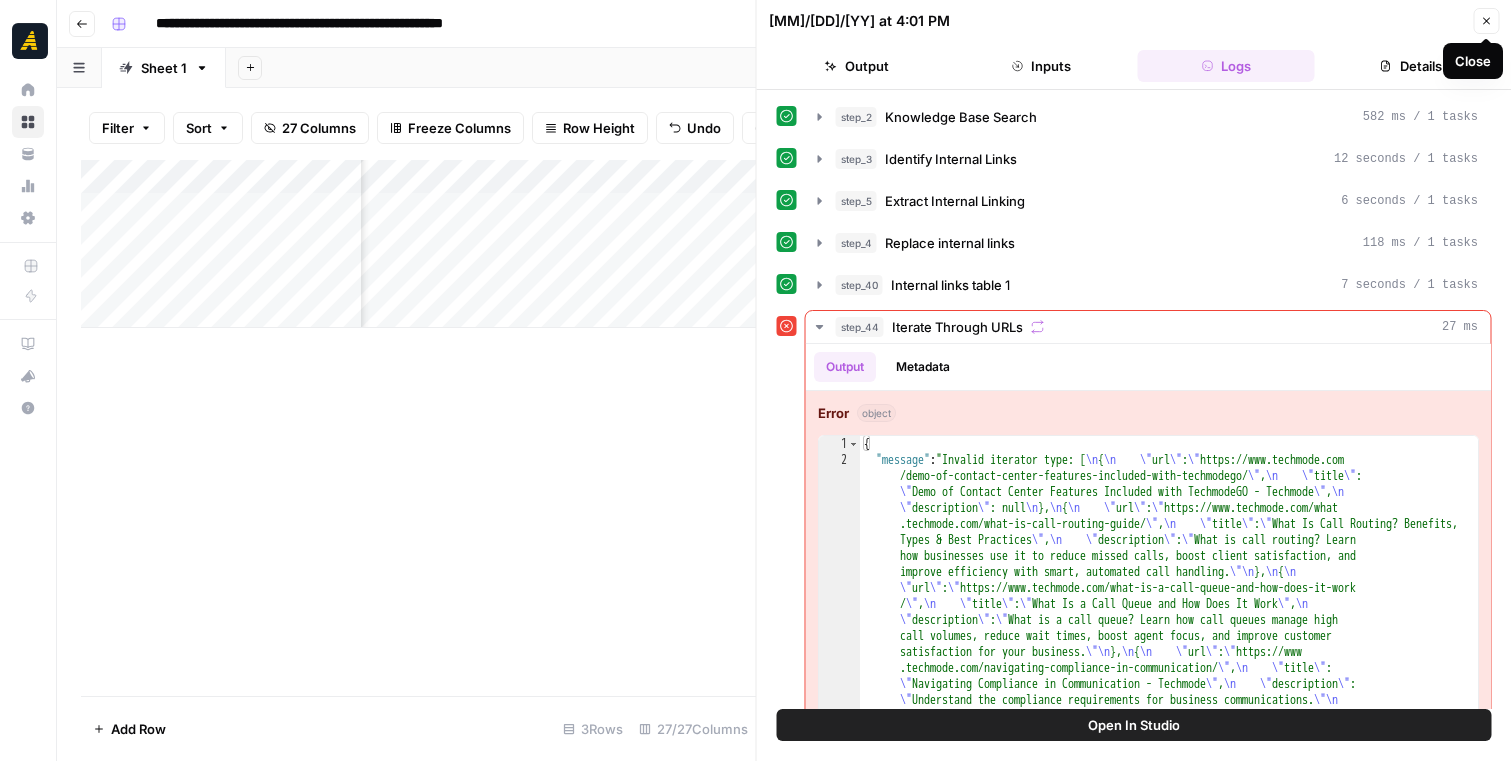 click on "Close" at bounding box center [1486, 21] 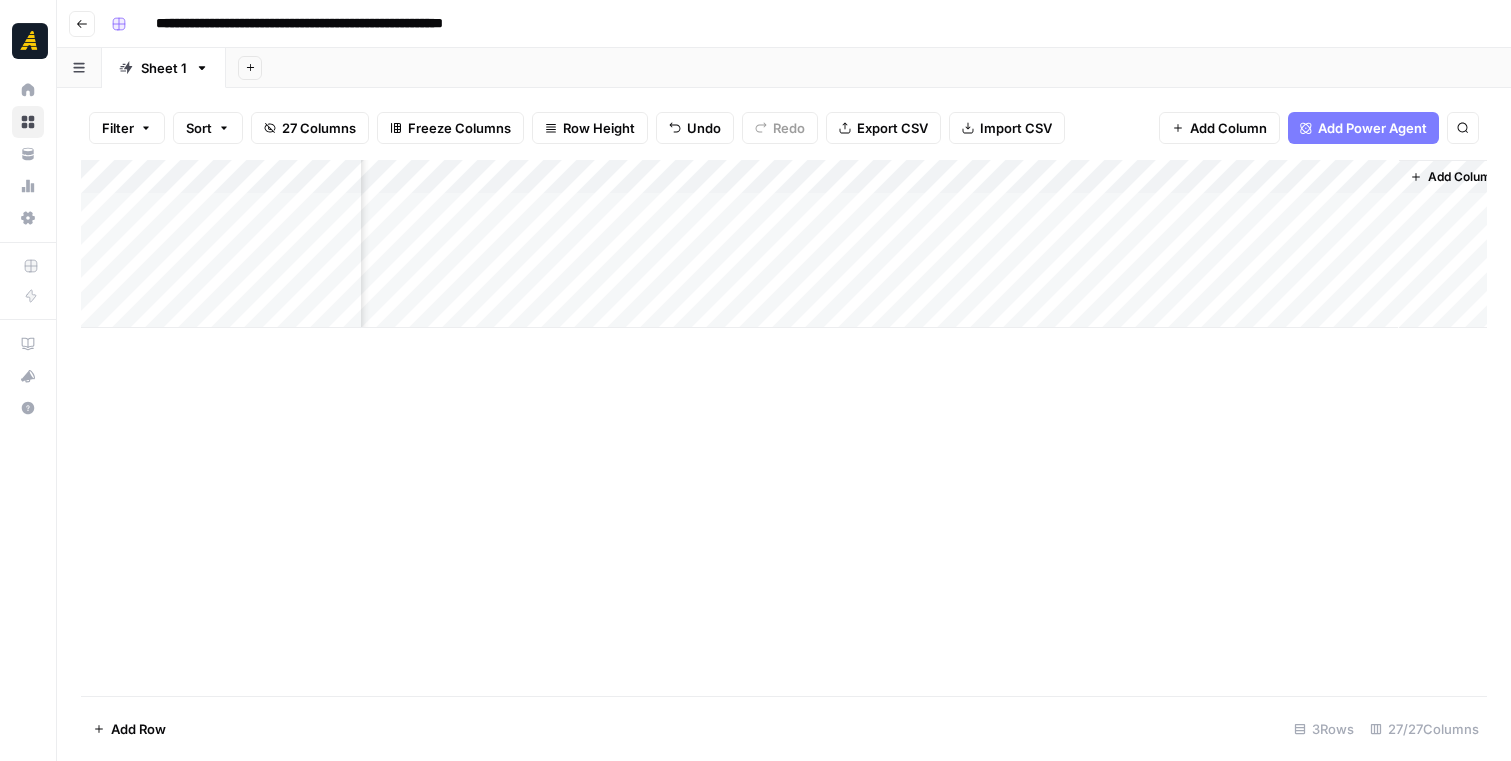 scroll, scrollTop: 0, scrollLeft: 5277, axis: horizontal 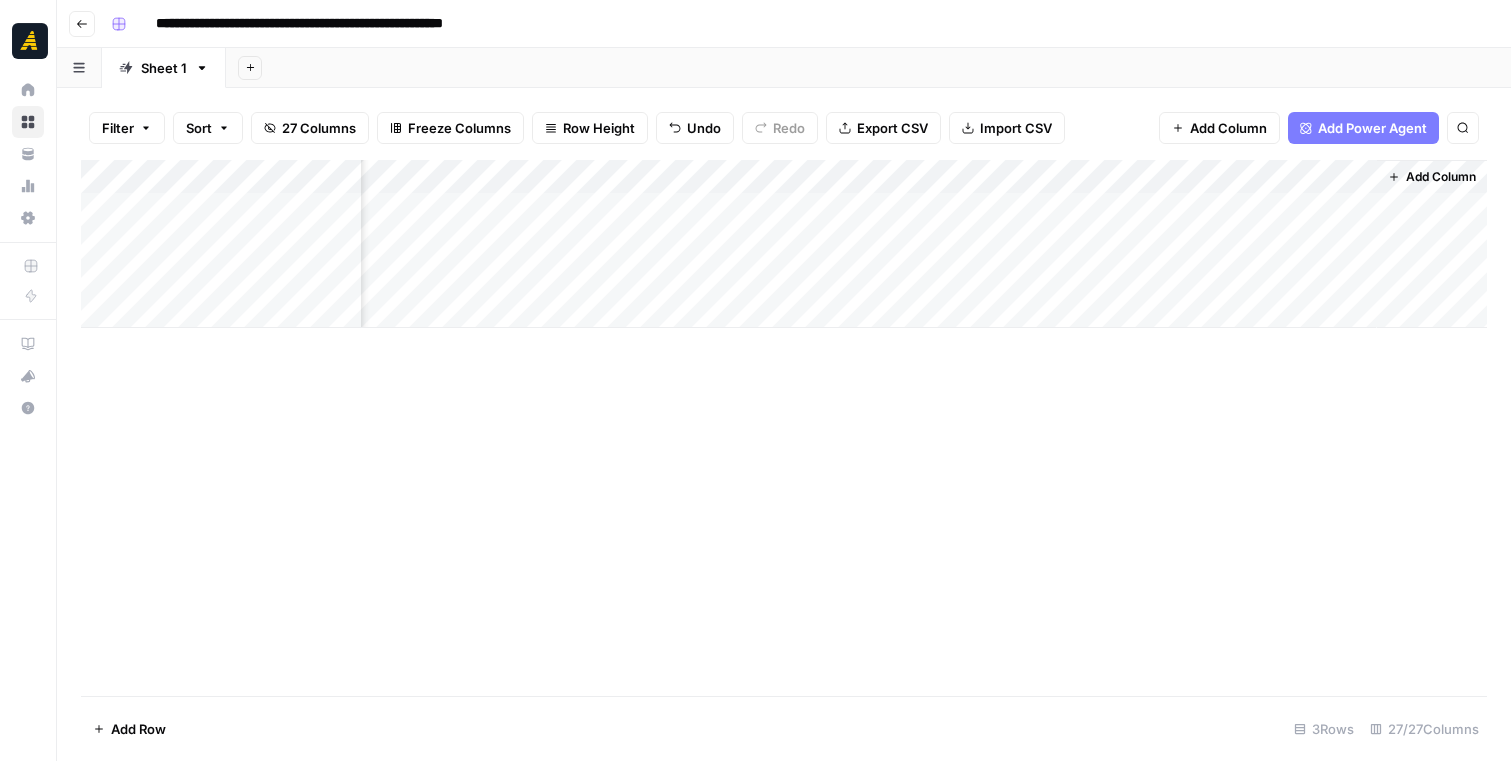 click on "Add Column" at bounding box center [784, 244] 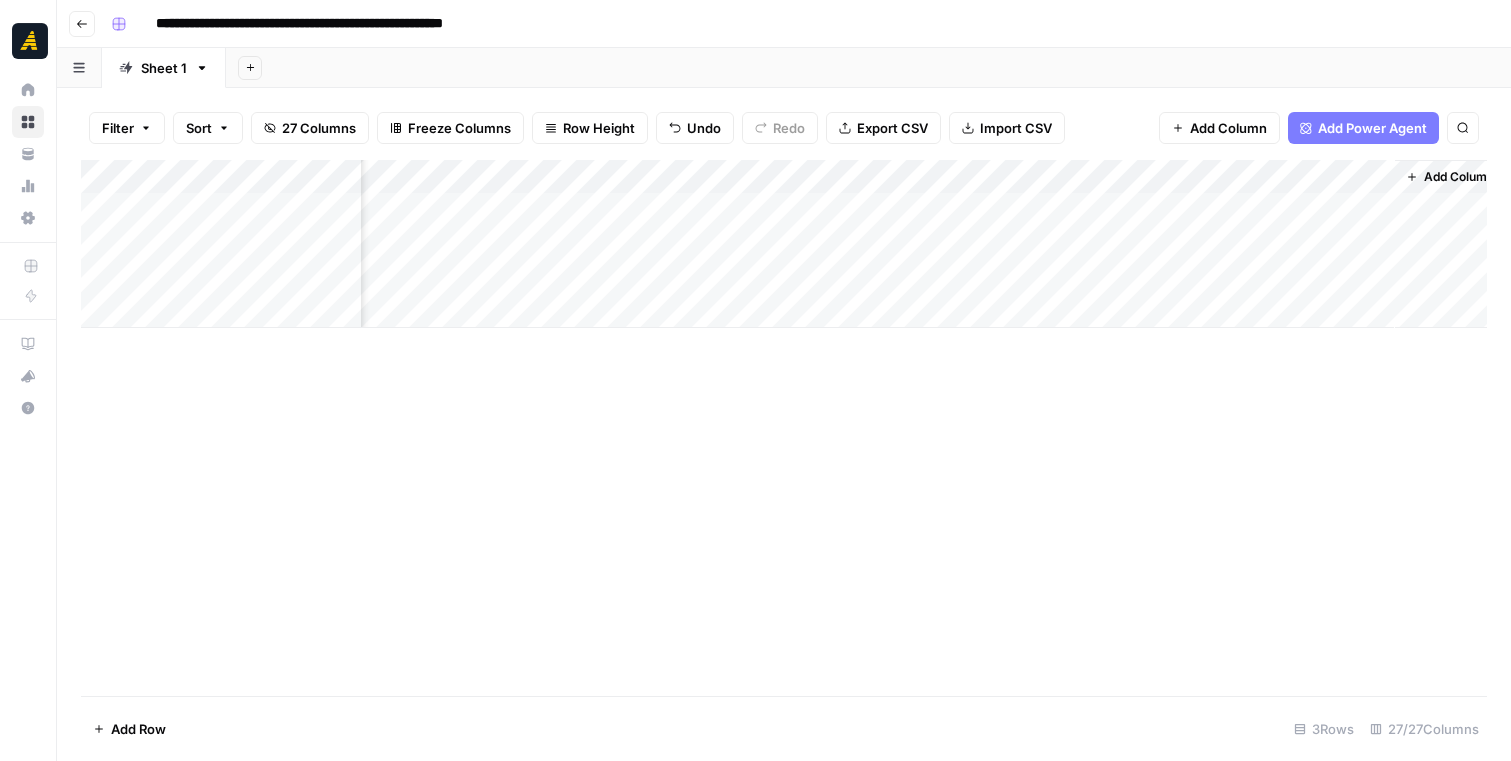 scroll, scrollTop: 0, scrollLeft: 5277, axis: horizontal 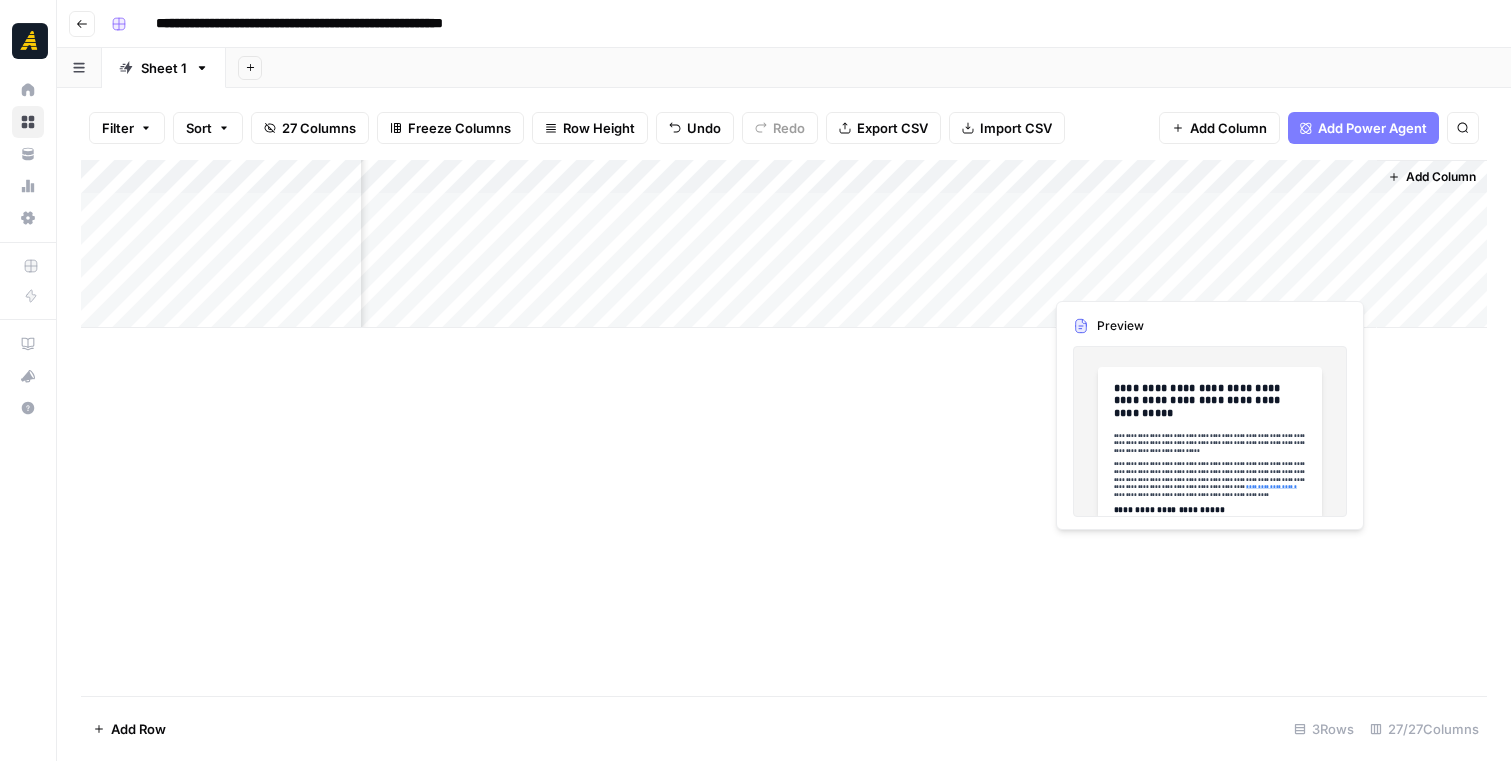 click on "Add Column" at bounding box center [784, 244] 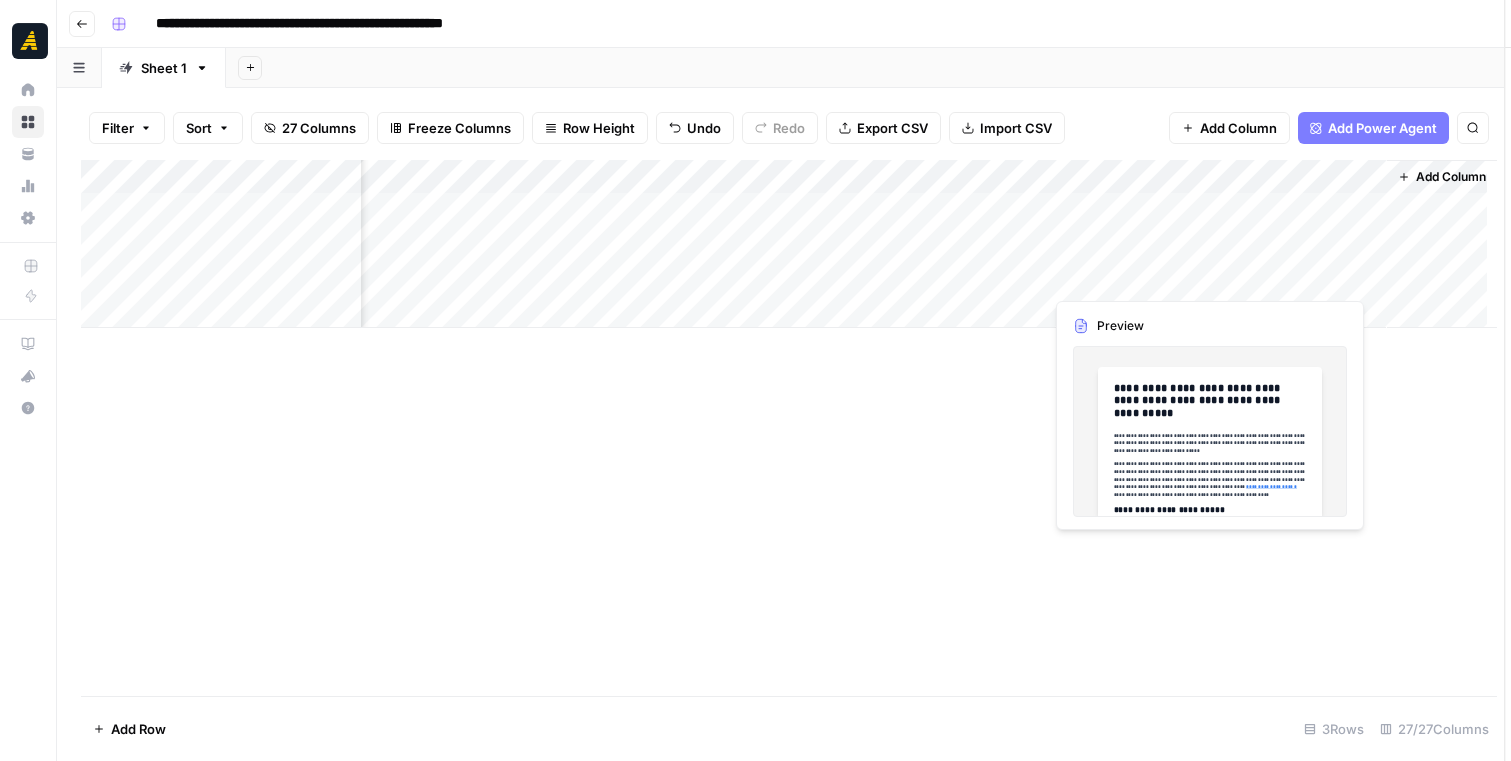 scroll, scrollTop: 0, scrollLeft: 5267, axis: horizontal 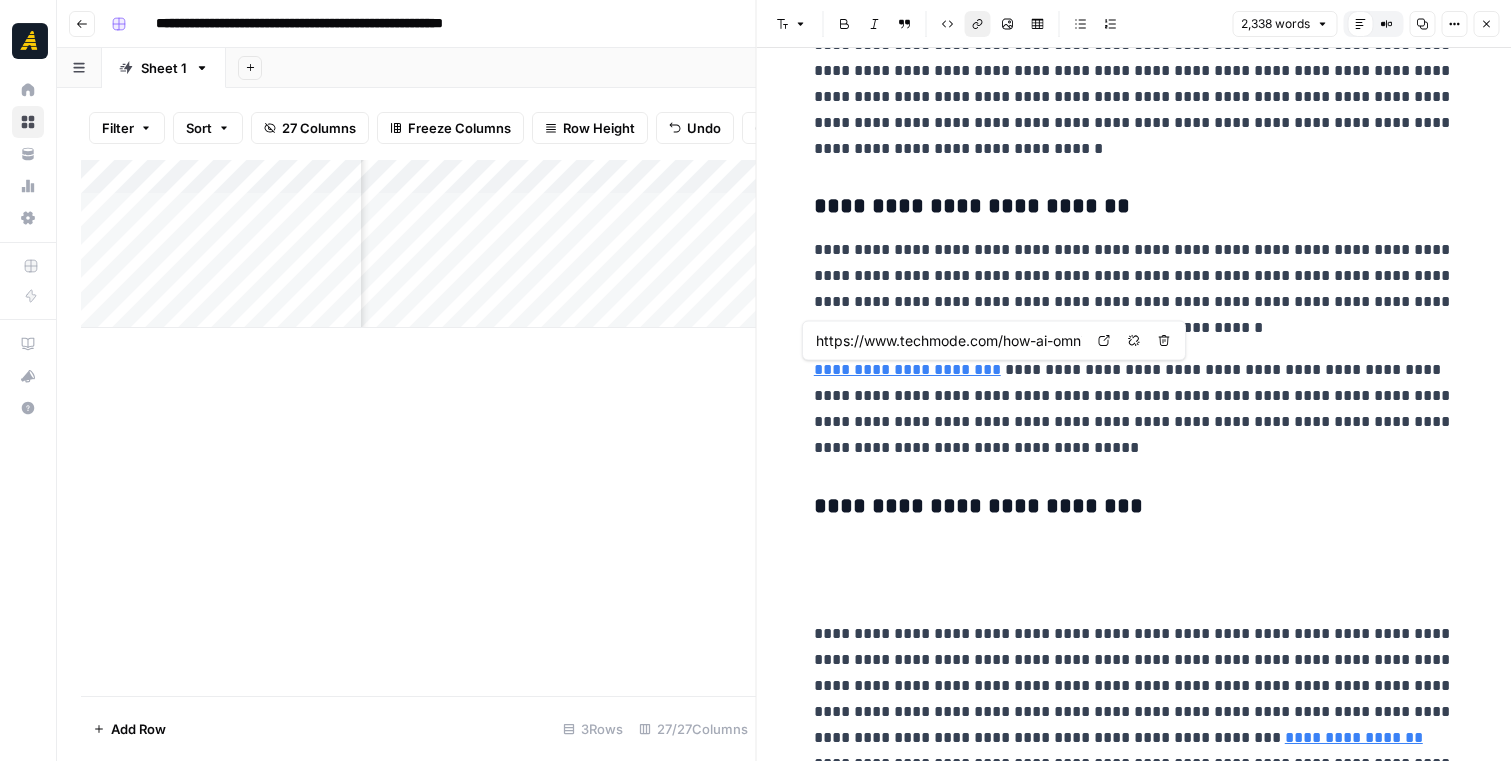 click on "**********" at bounding box center [907, 369] 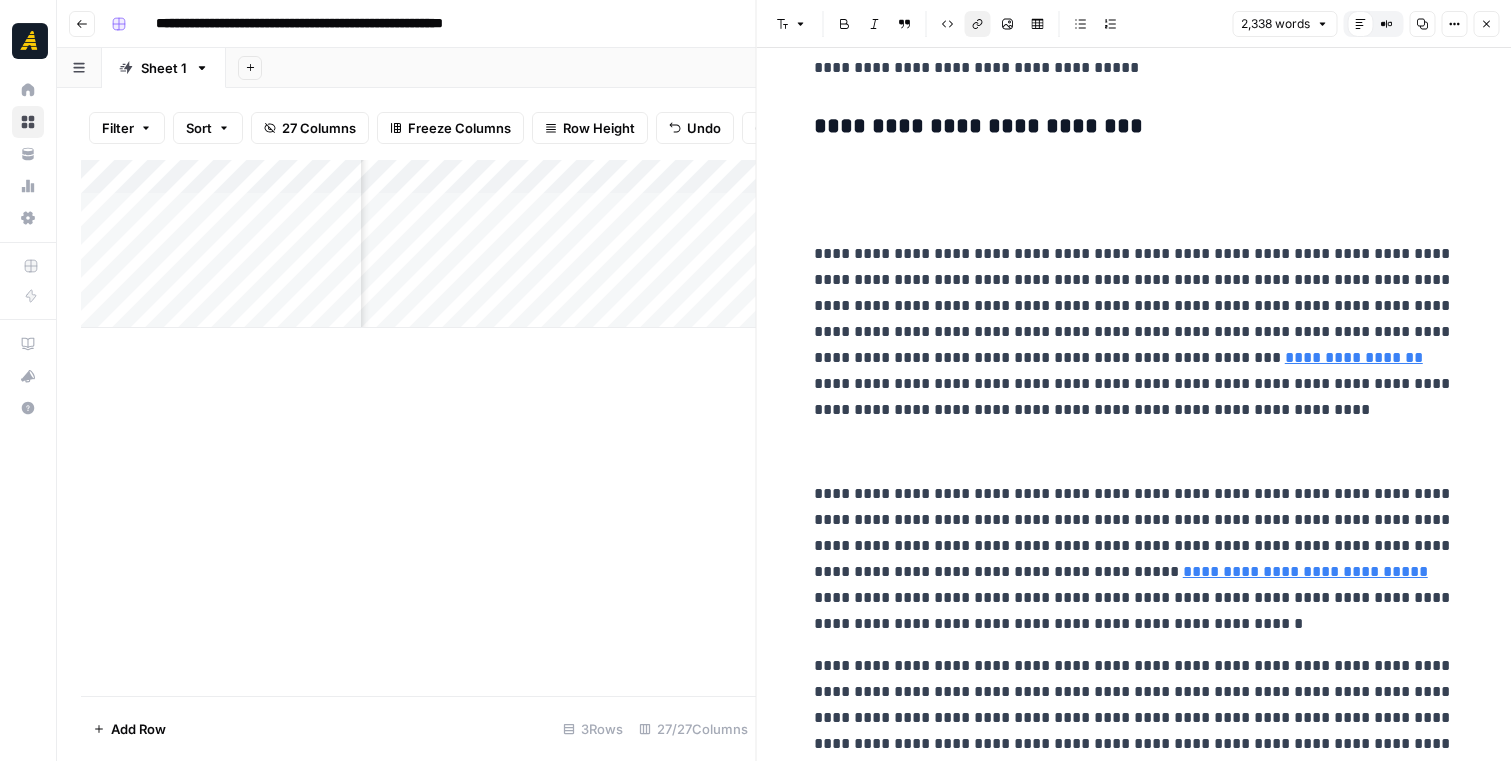 scroll, scrollTop: 841, scrollLeft: 0, axis: vertical 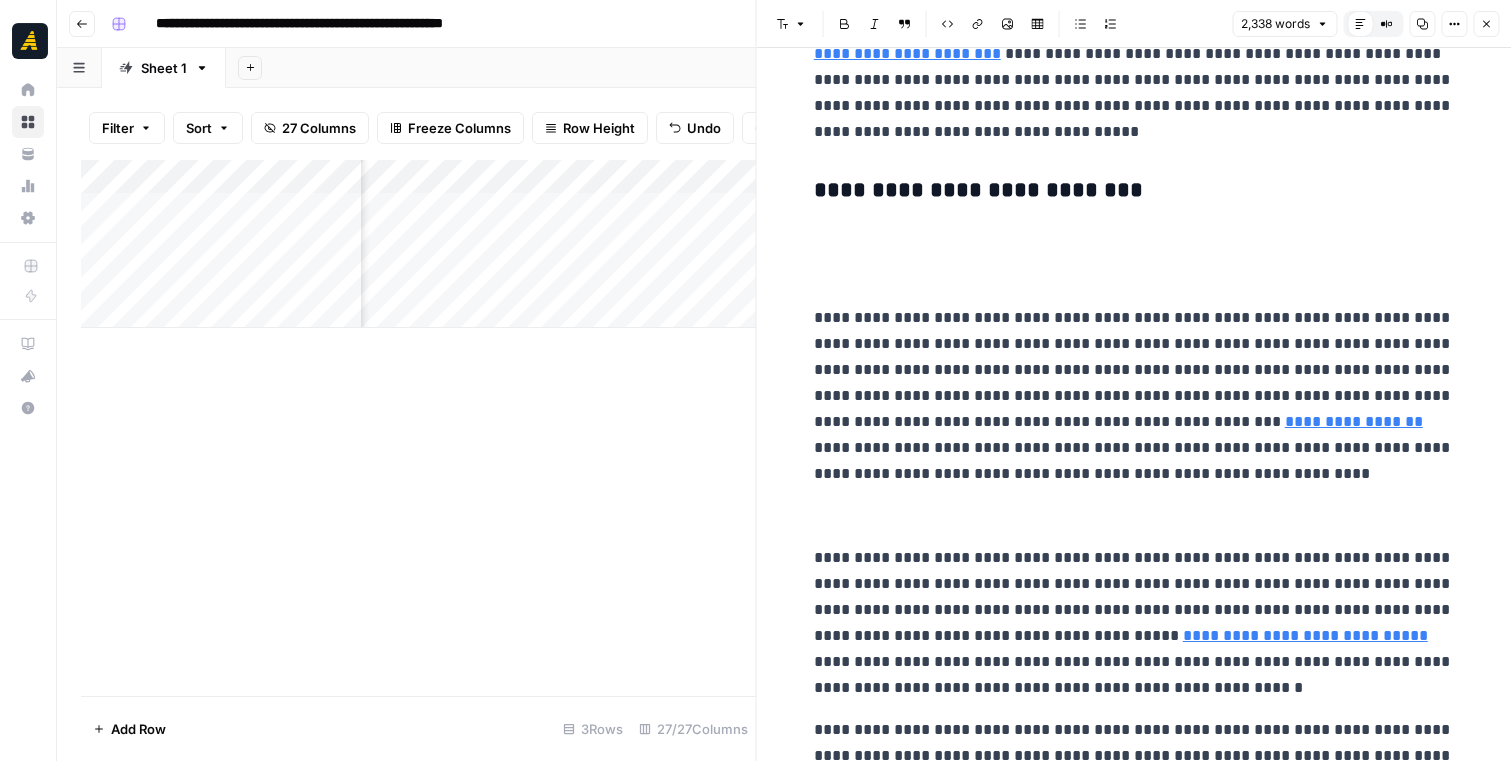 click at bounding box center (1134, 276) 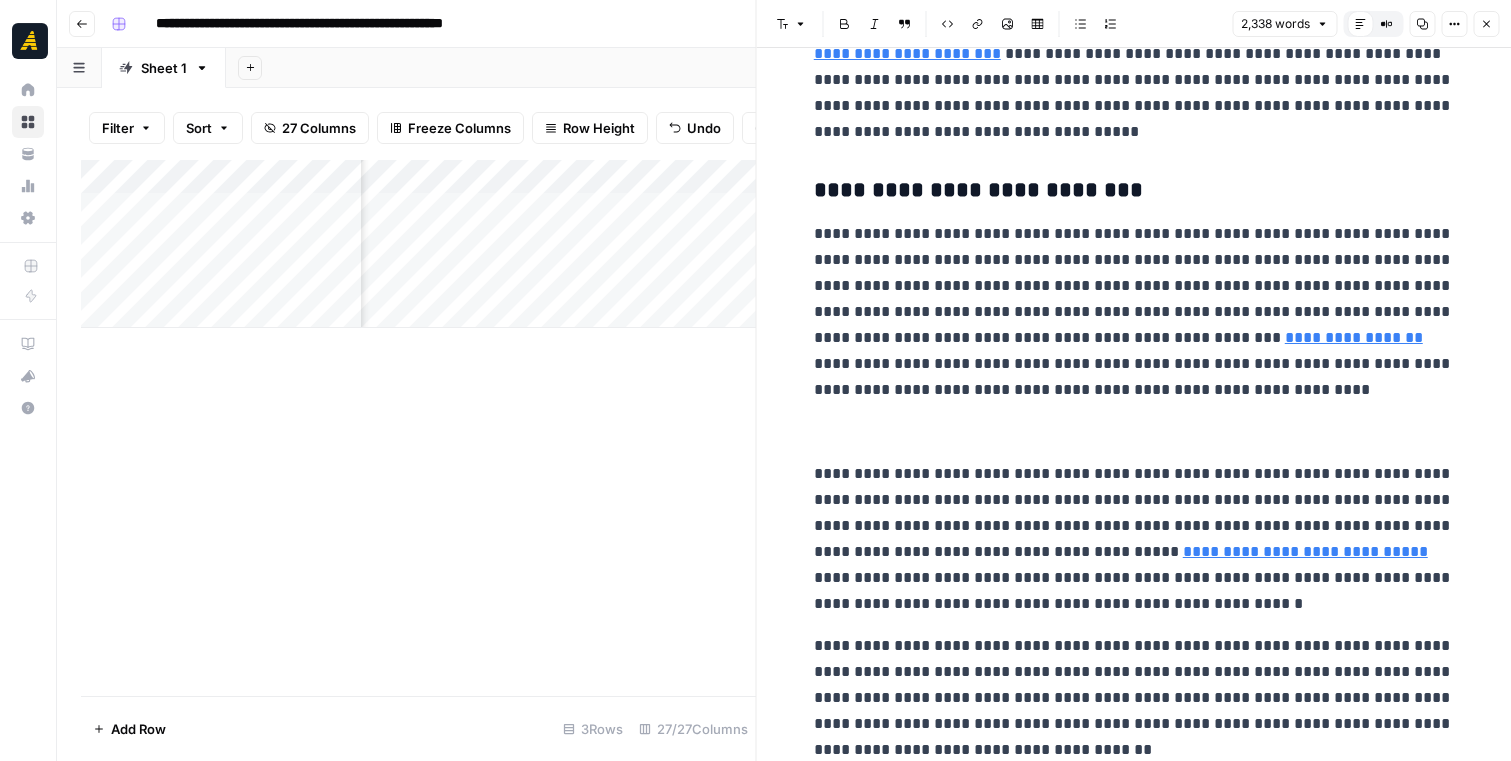 click at bounding box center [1134, 432] 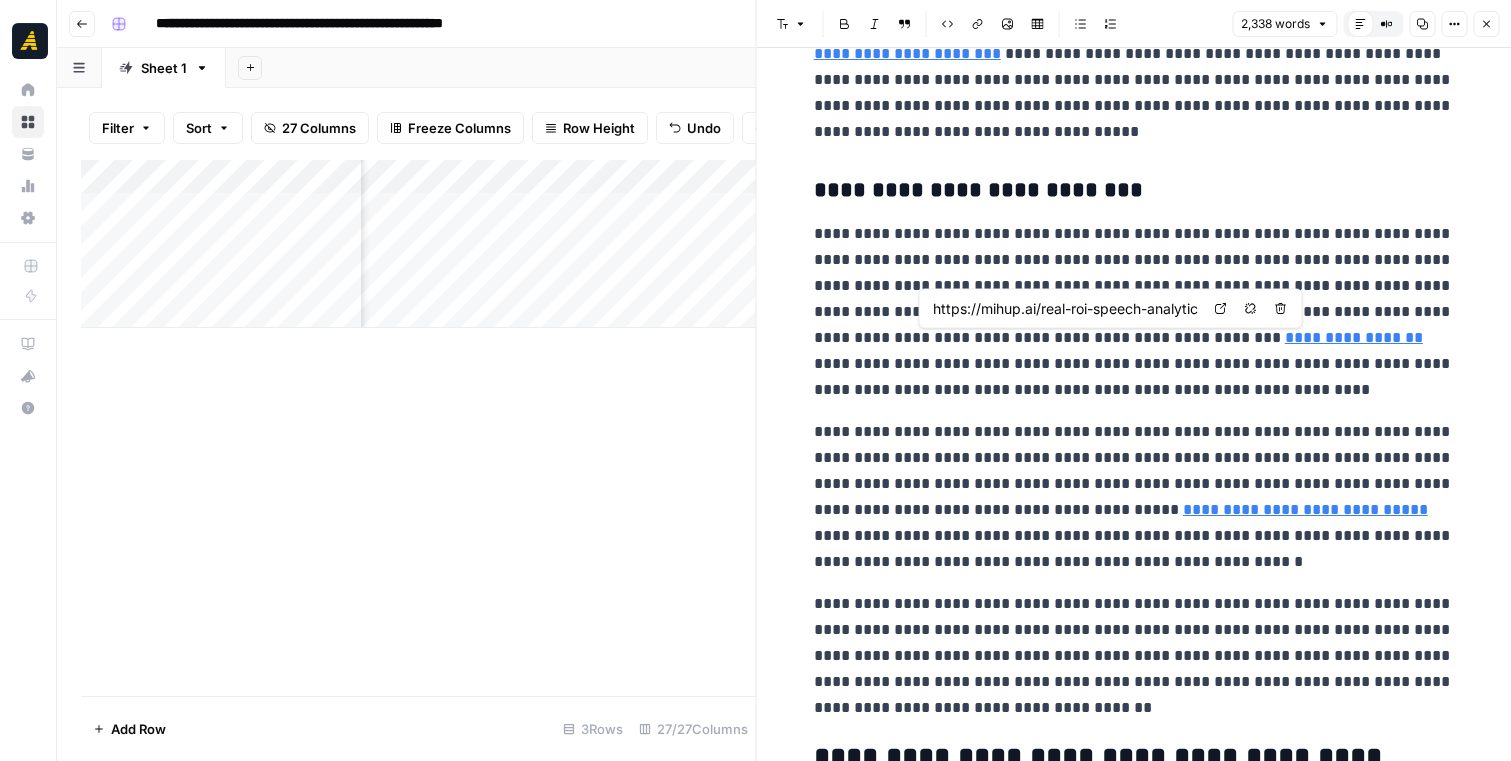 click 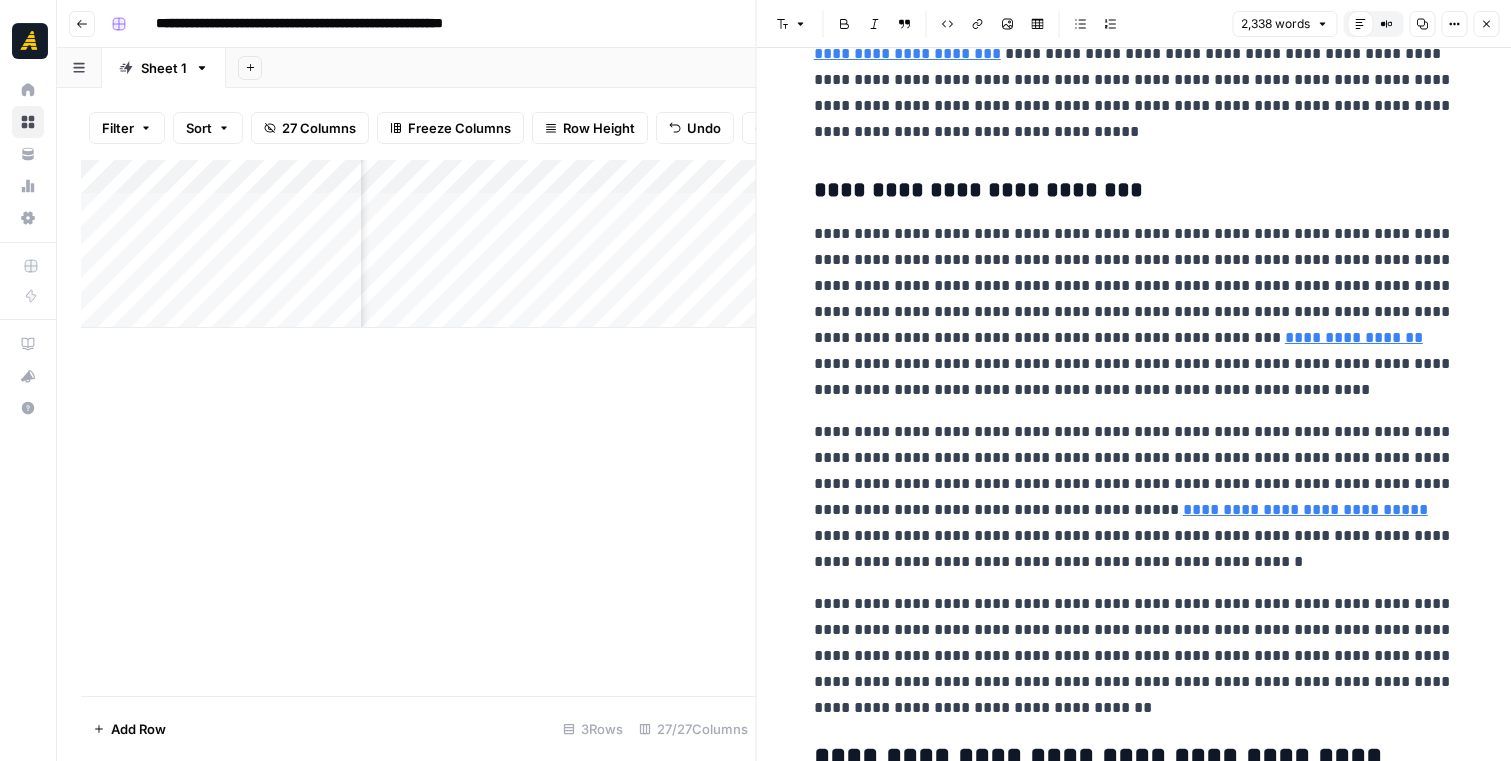 click on "**********" at bounding box center (1134, 312) 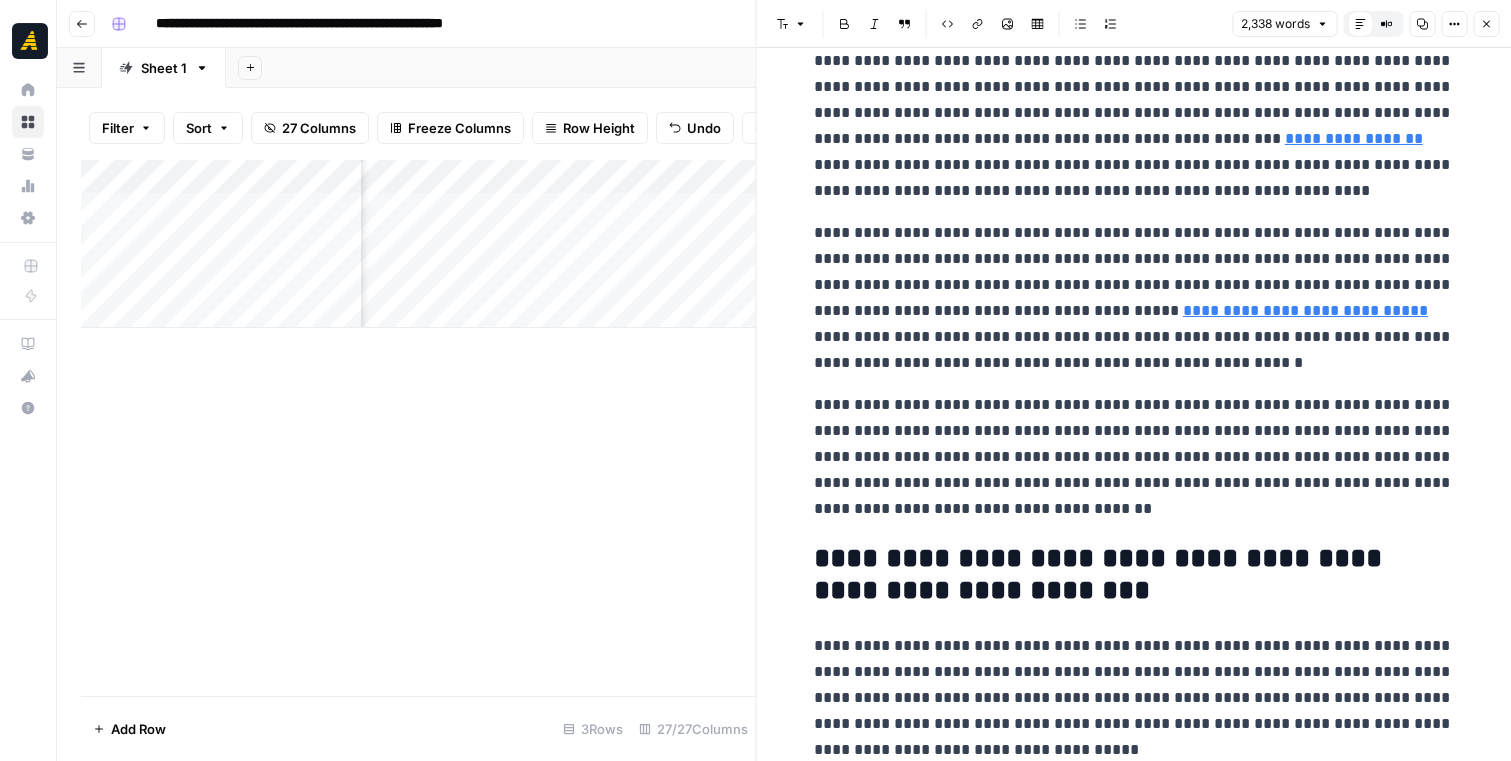 scroll, scrollTop: 1066, scrollLeft: 0, axis: vertical 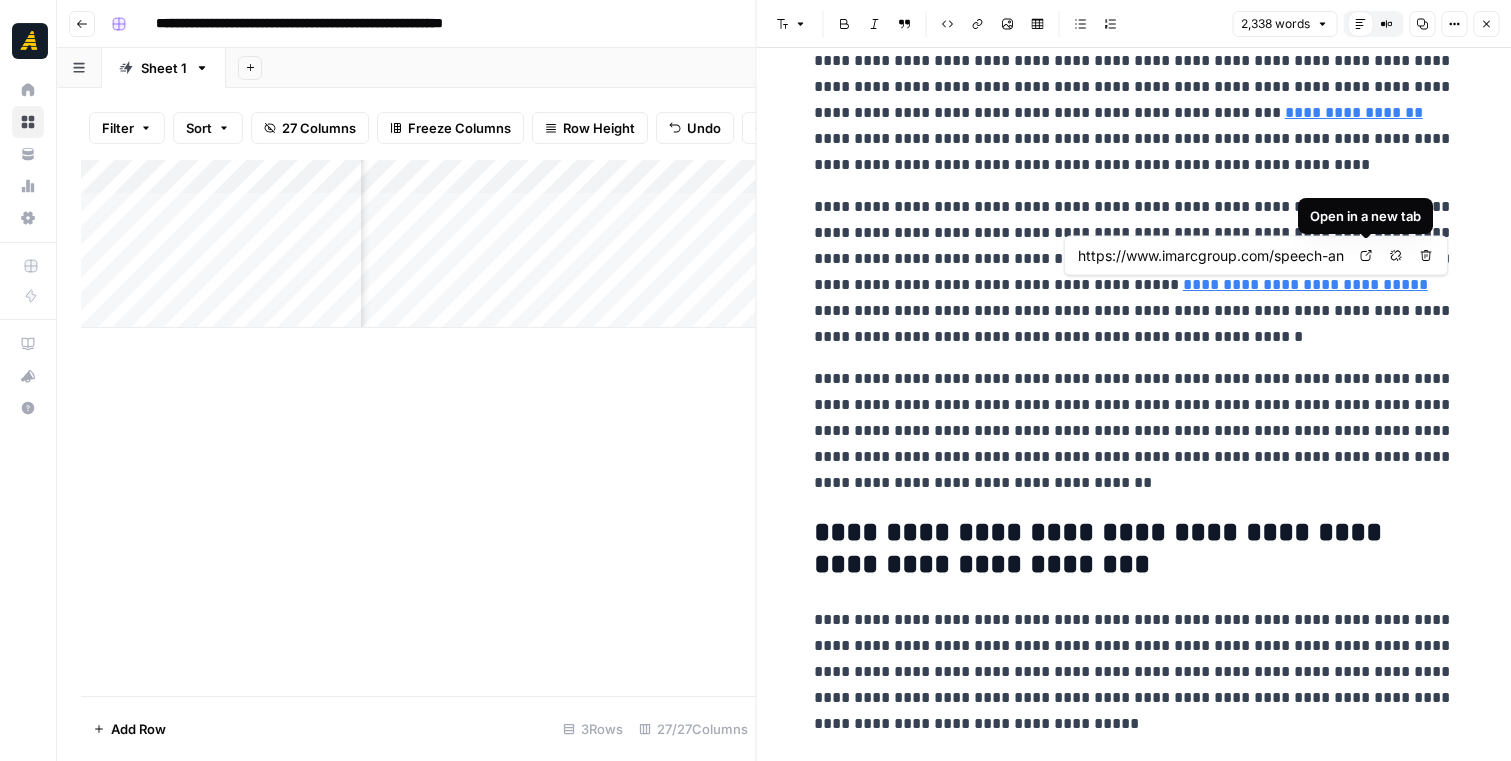 click 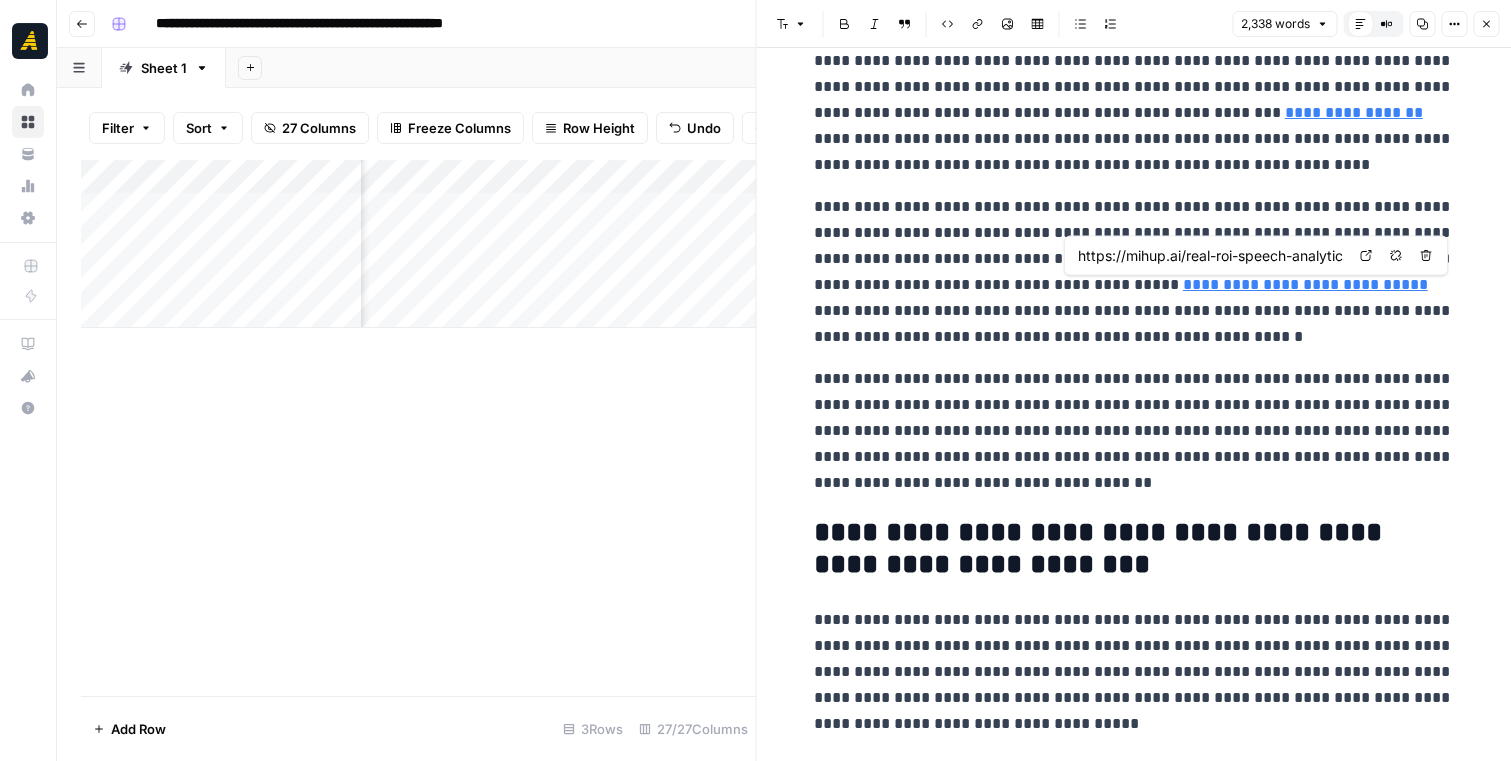 type on "https://www.imarcgroup.com/speech-analytics-market" 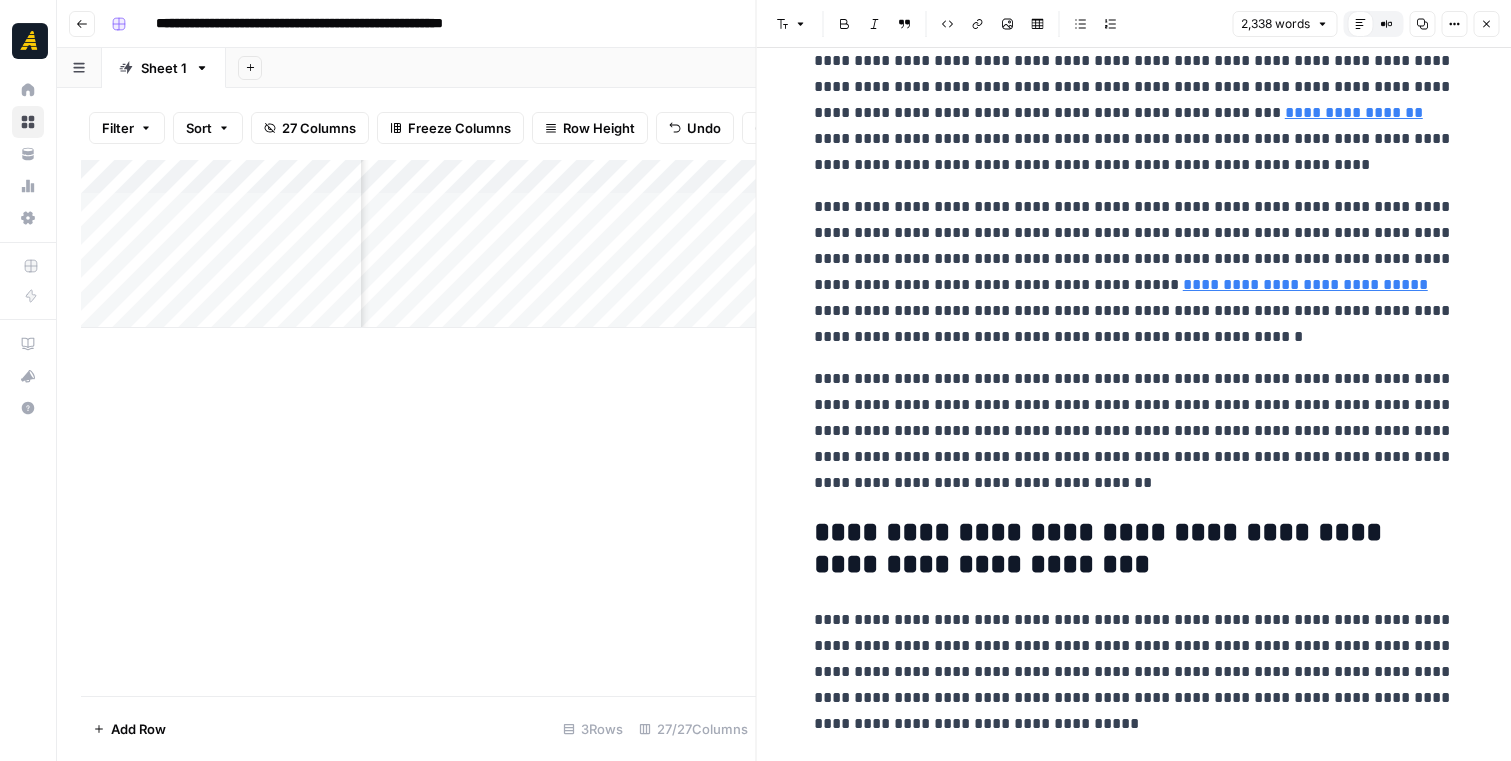 click on "**********" at bounding box center (1134, 272) 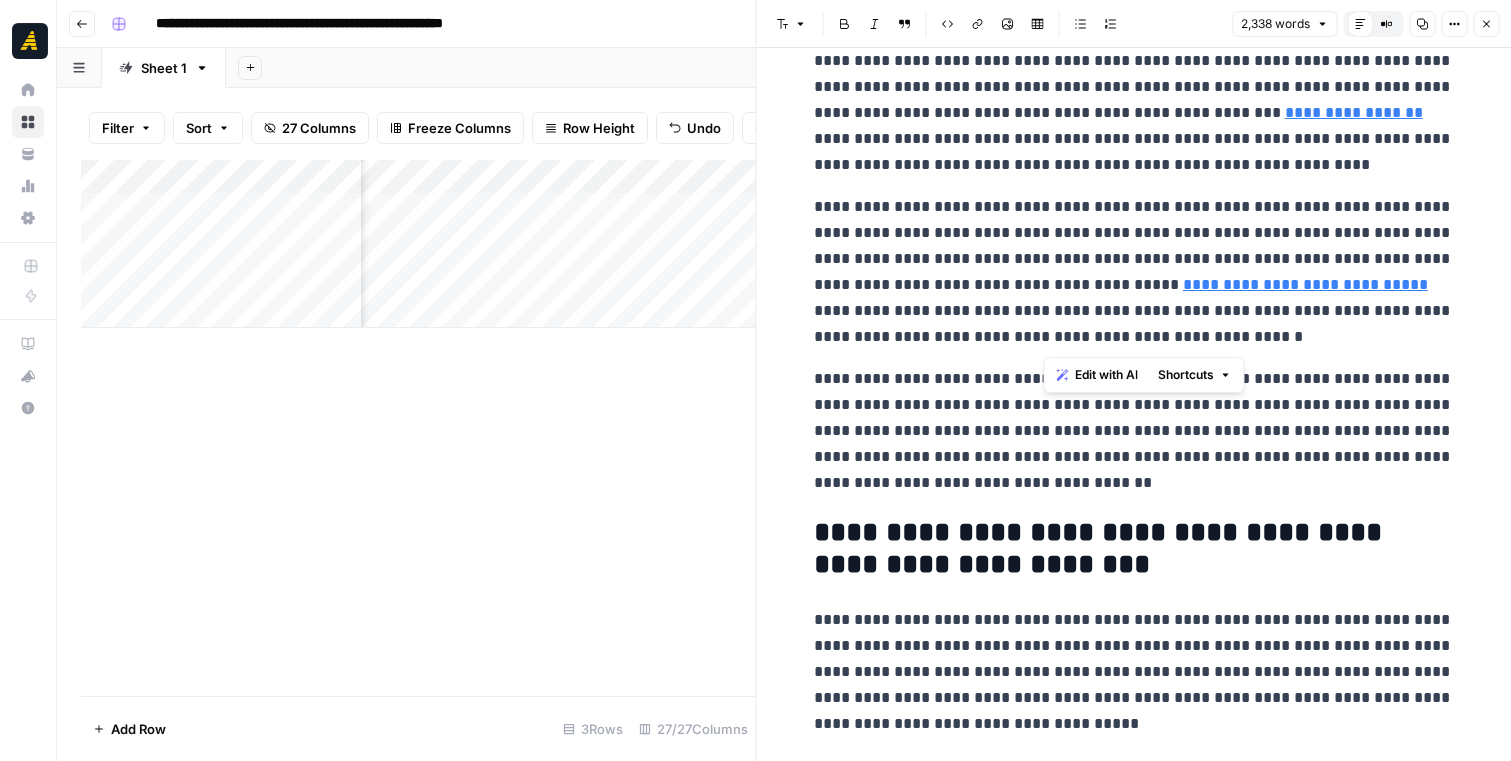 drag, startPoint x: 1151, startPoint y: 334, endPoint x: 1046, endPoint y: 288, distance: 114.6342 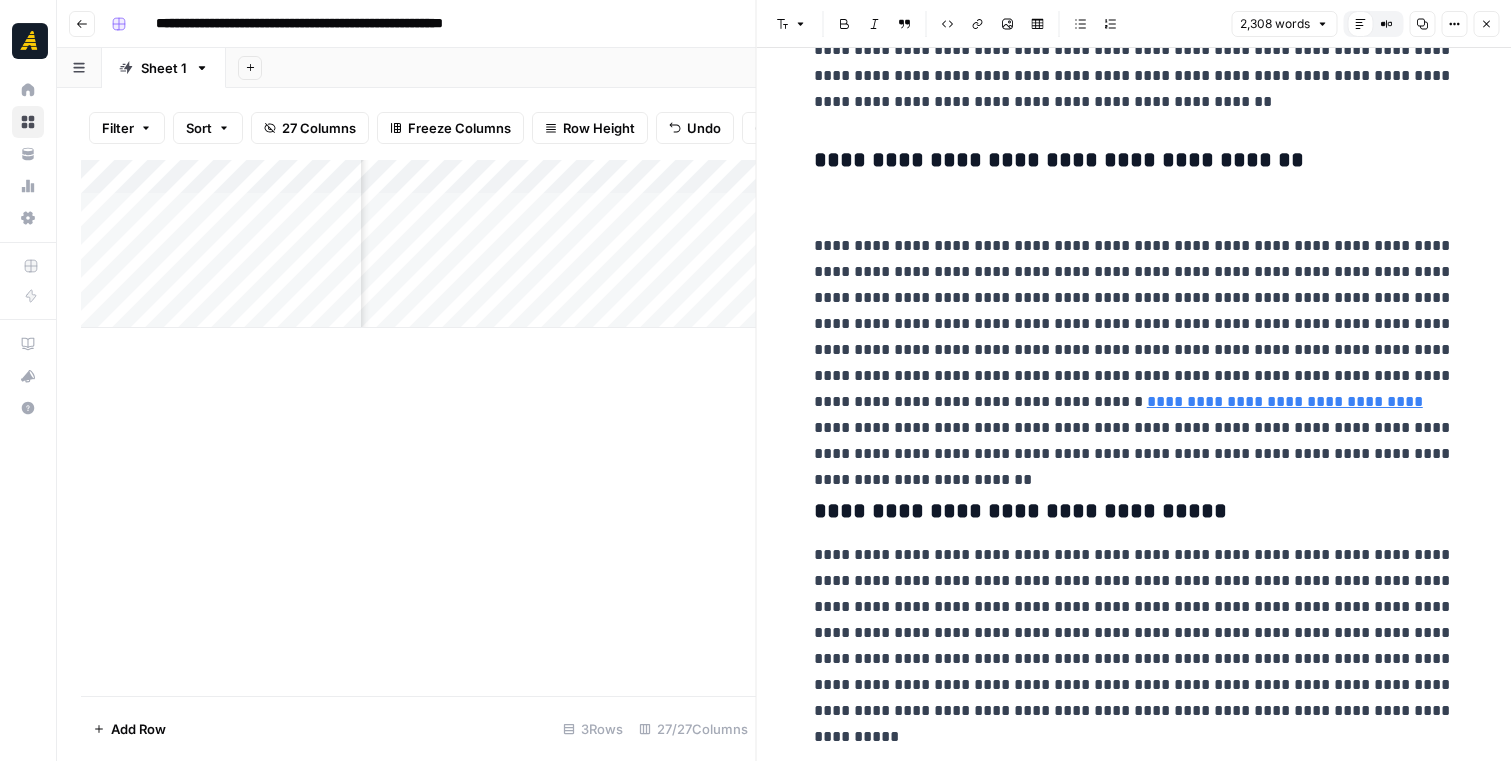 scroll, scrollTop: 1879, scrollLeft: 0, axis: vertical 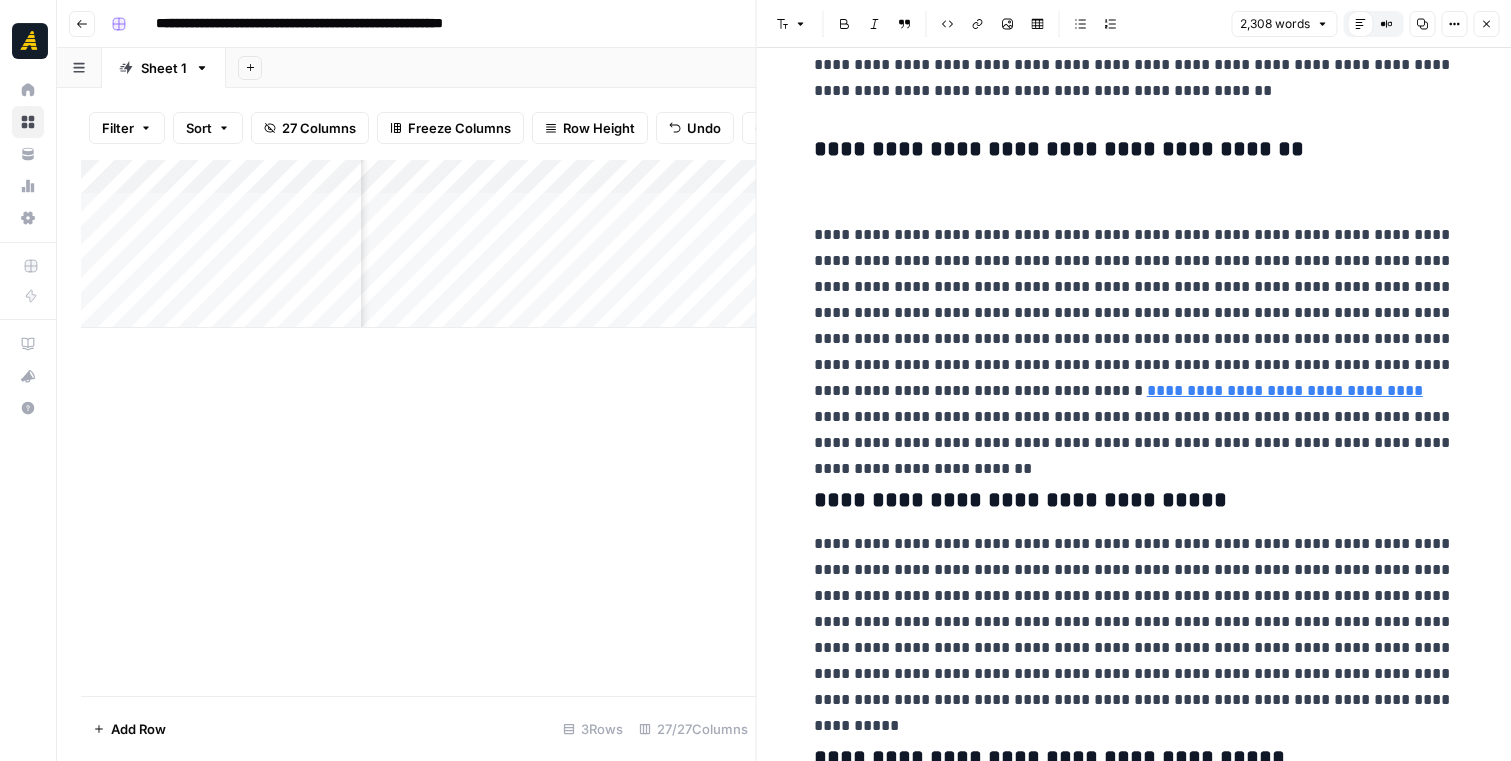 click at bounding box center [1134, 193] 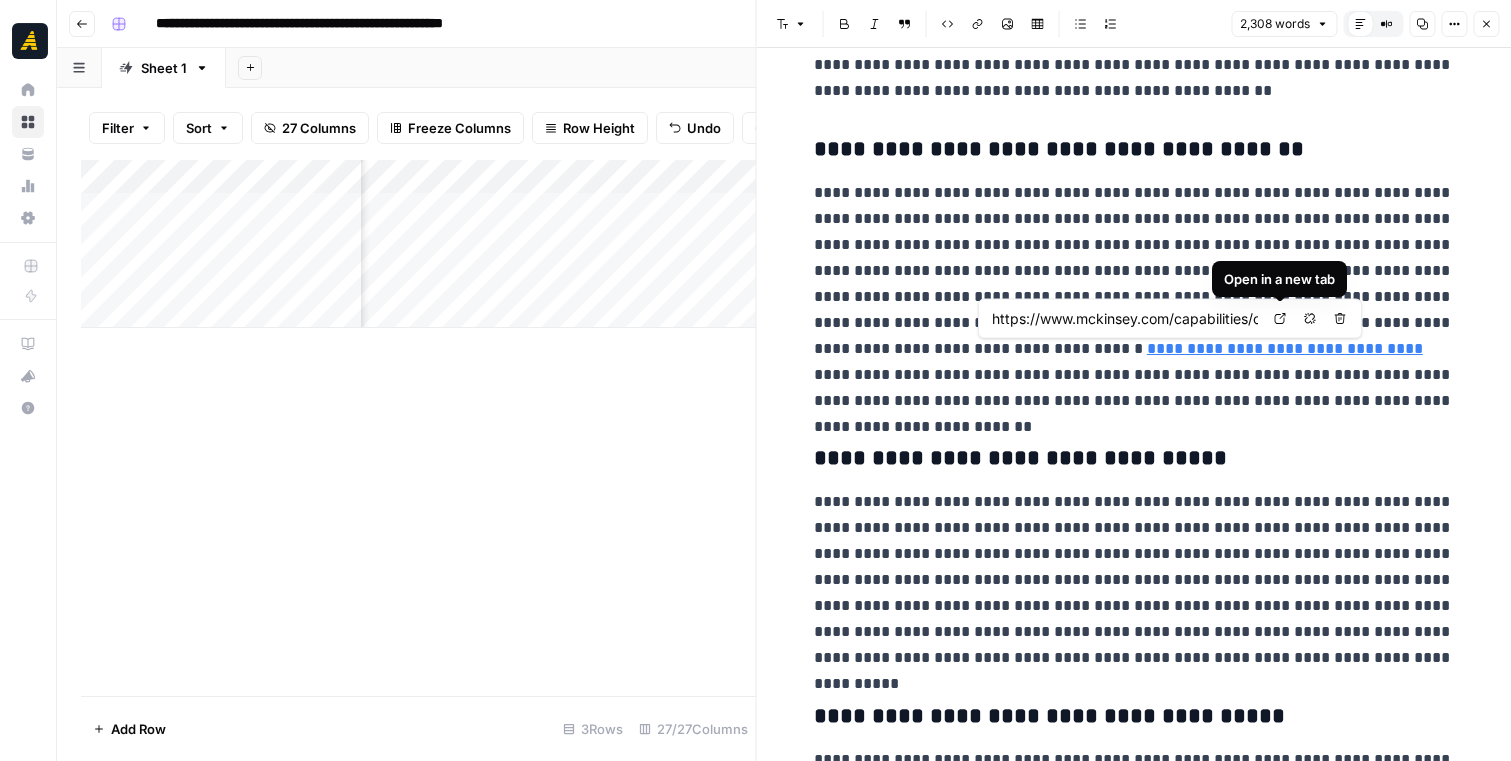 click 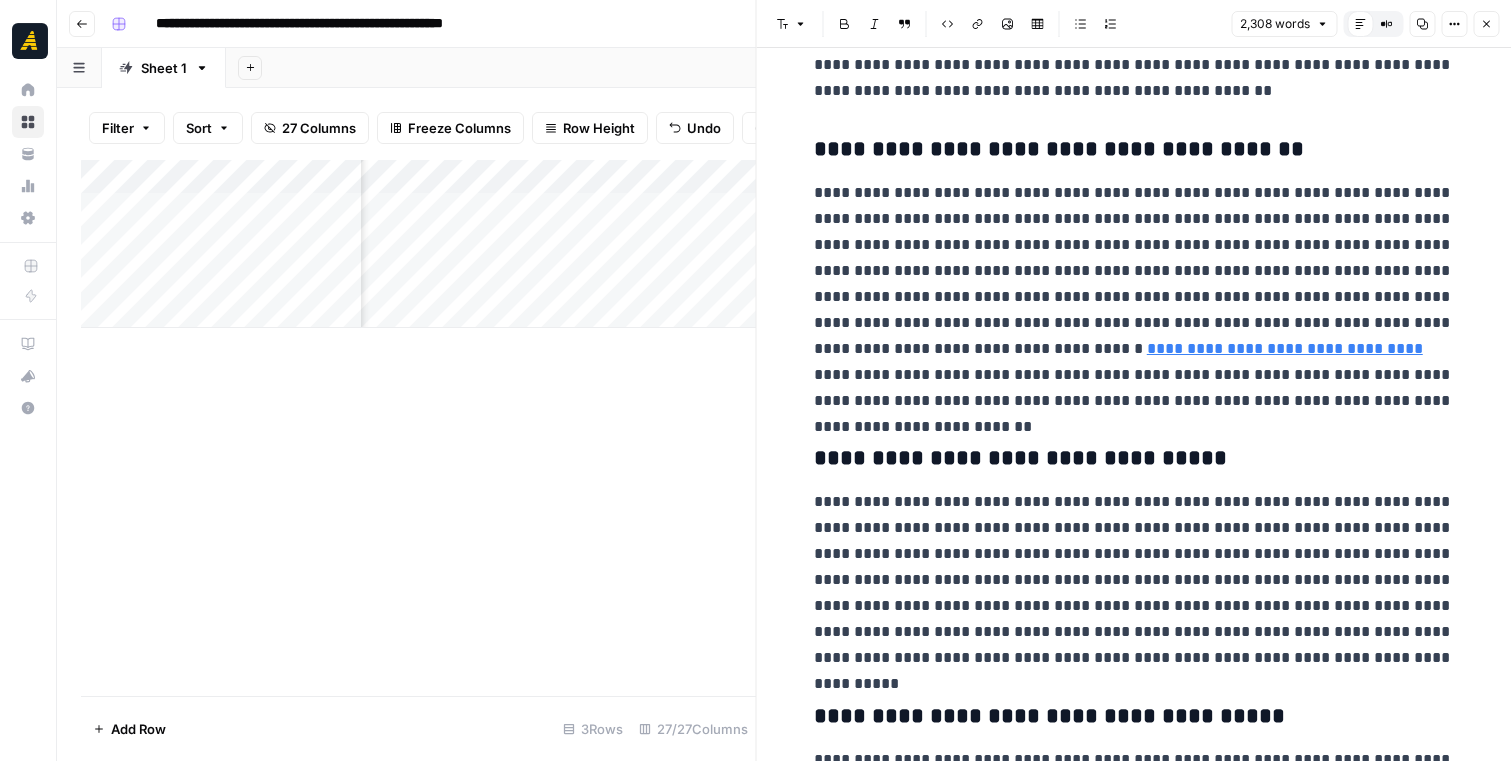 click on "**********" at bounding box center [1134, 297] 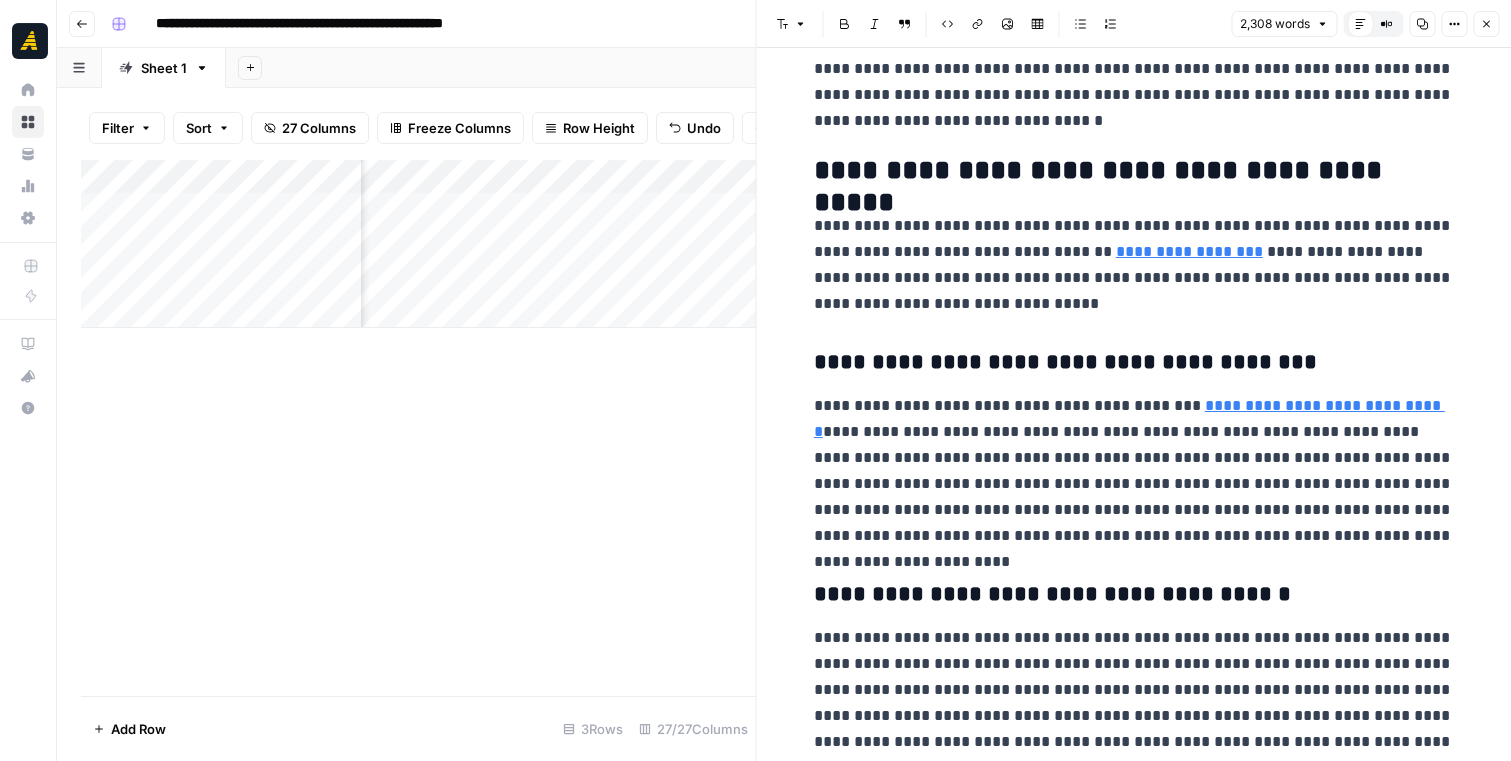scroll, scrollTop: 2761, scrollLeft: 0, axis: vertical 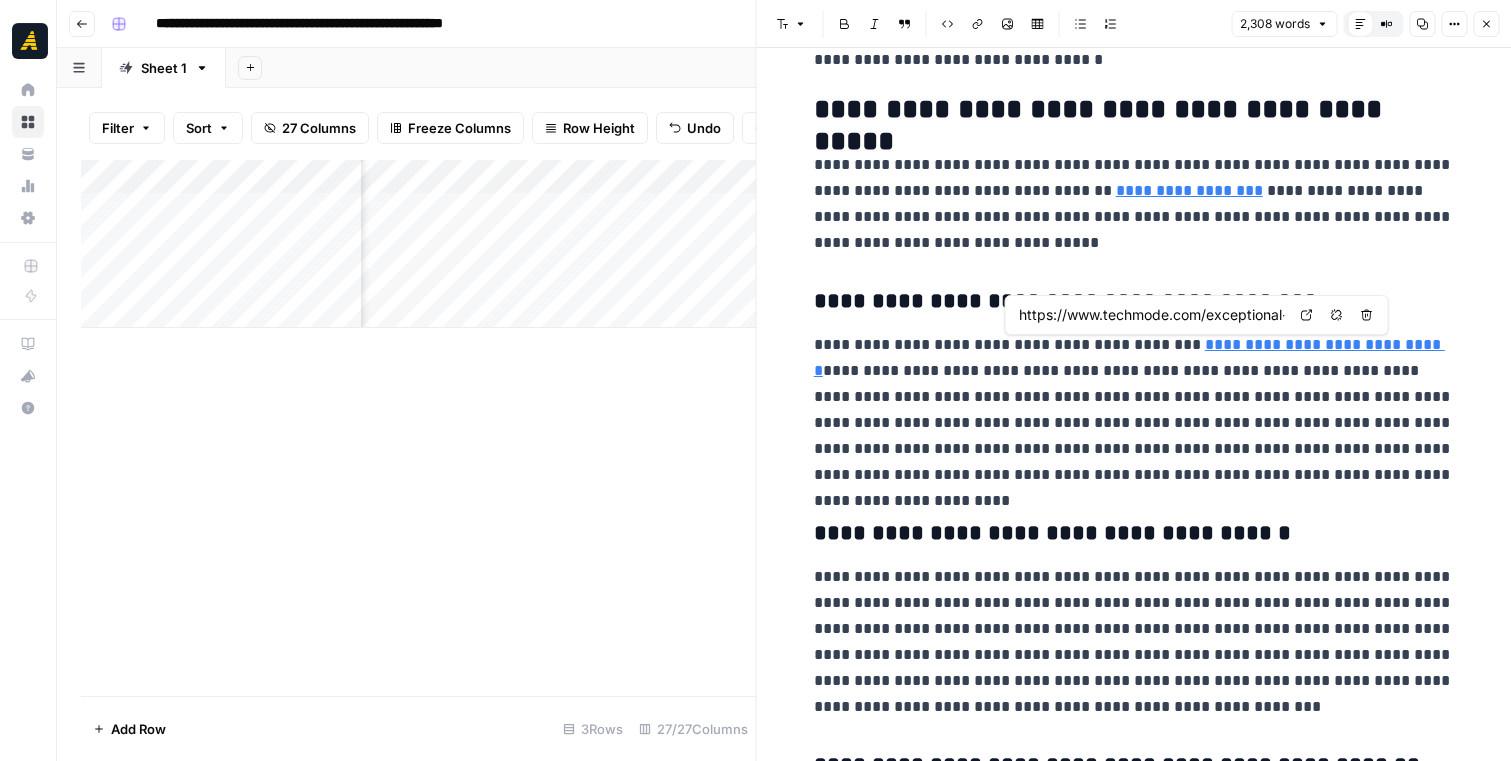 click on "Open in a new tab" at bounding box center (1307, 315) 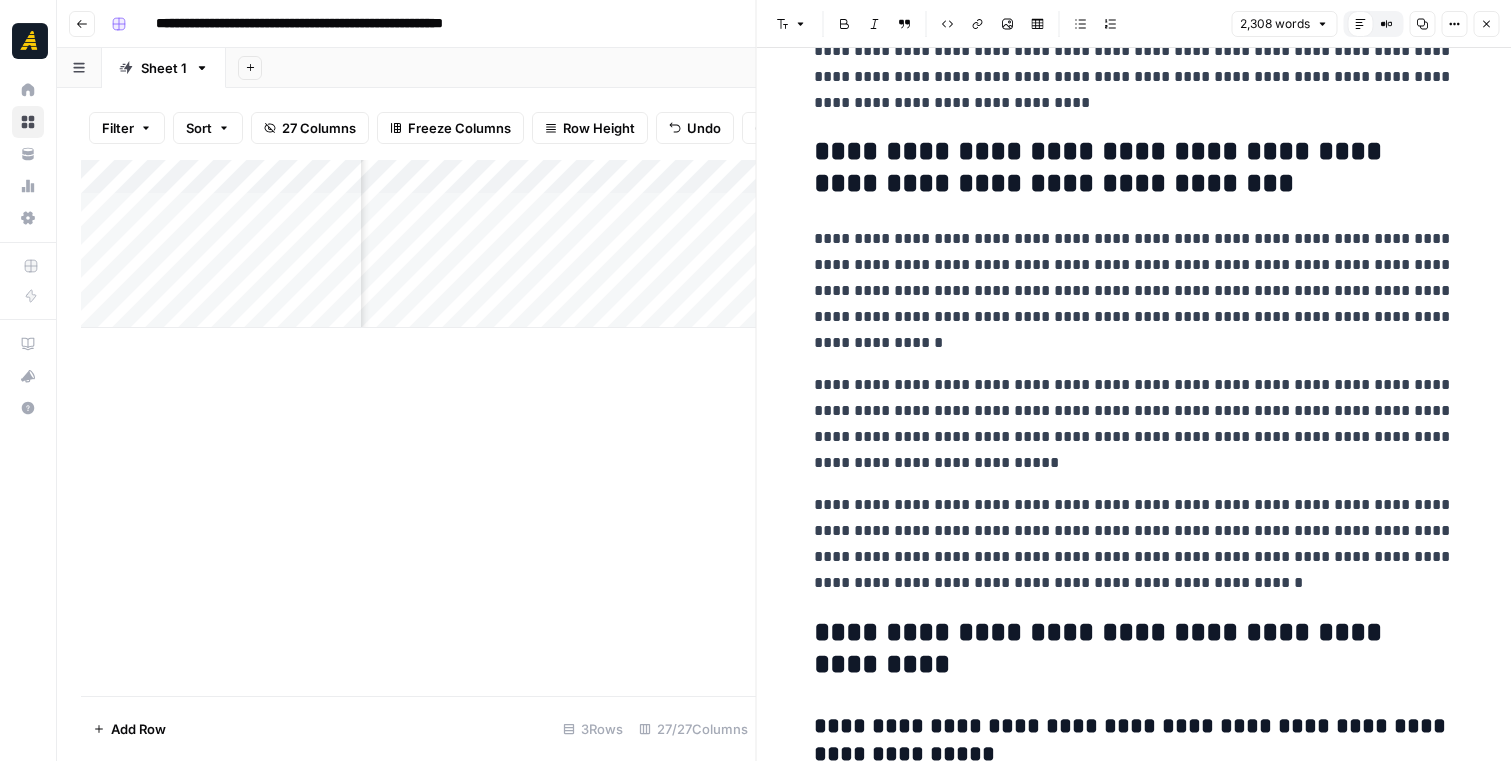 scroll, scrollTop: 6945, scrollLeft: 0, axis: vertical 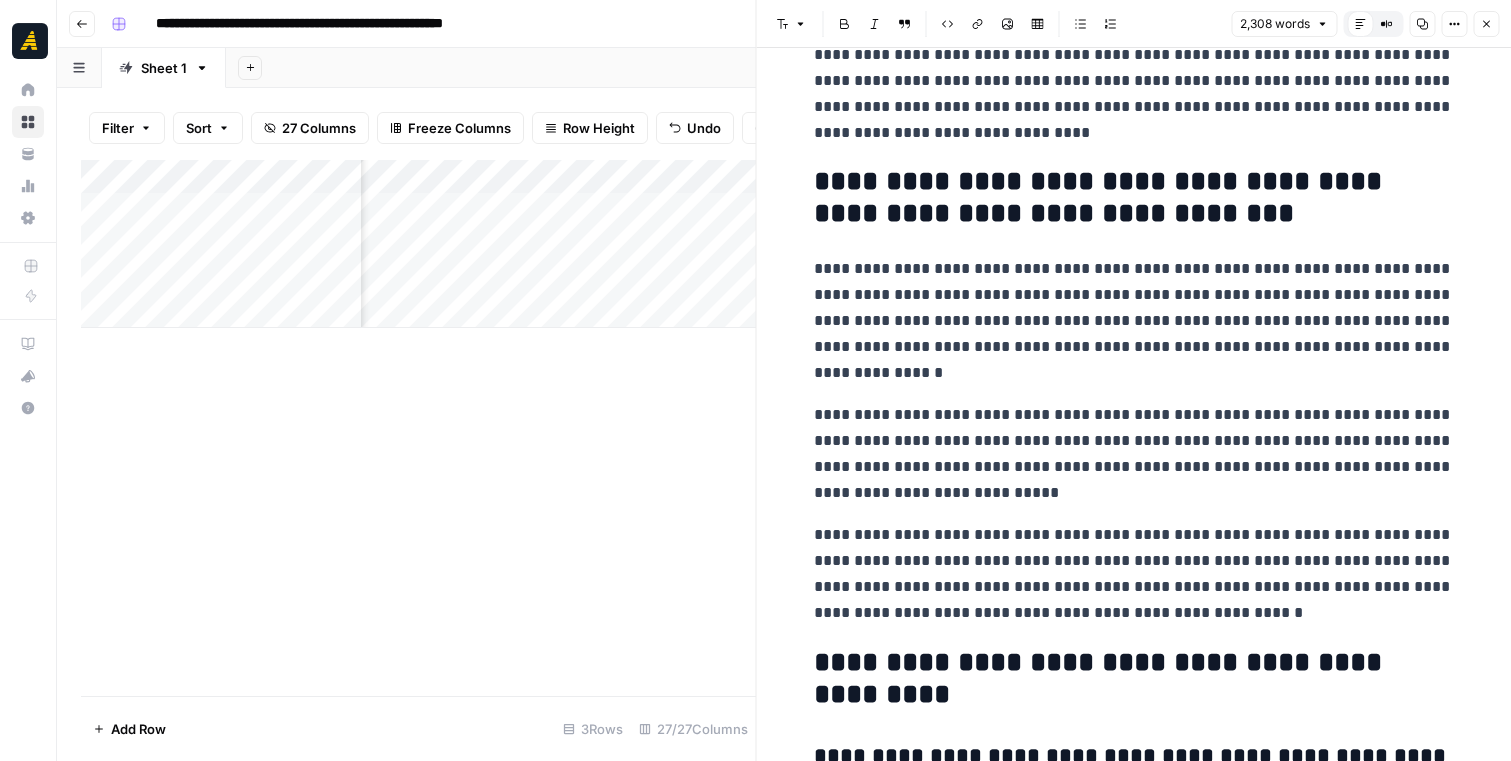click 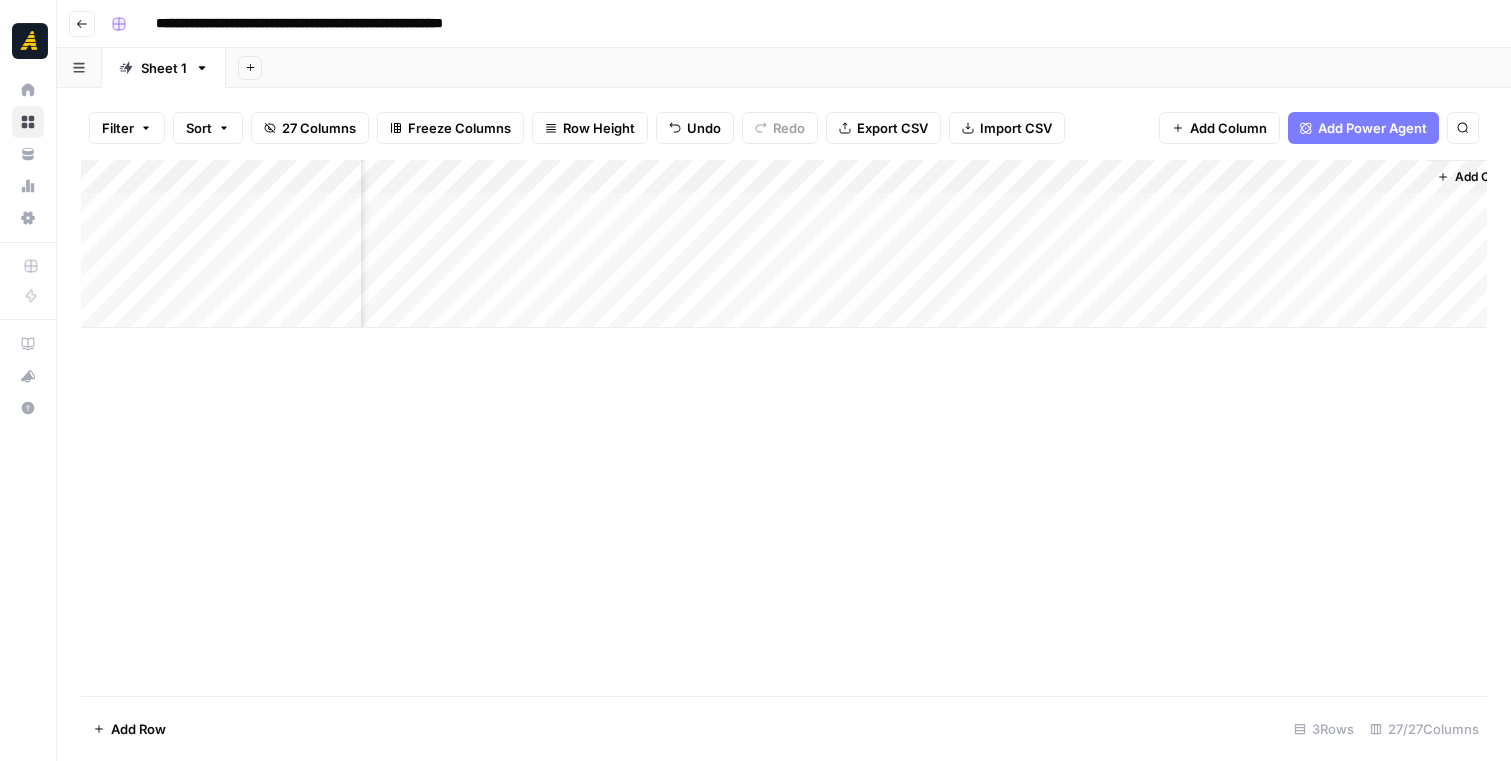 scroll, scrollTop: 0, scrollLeft: 5277, axis: horizontal 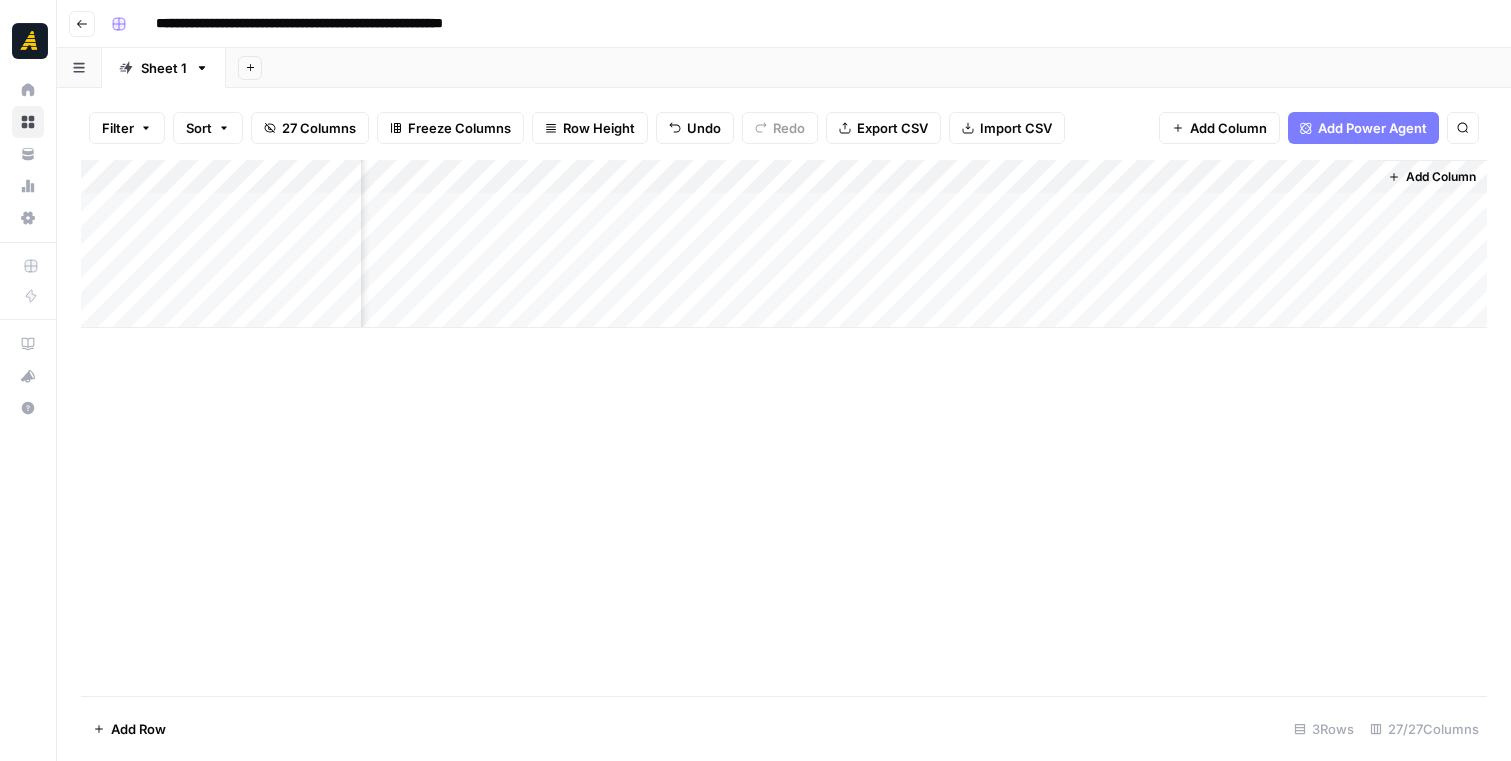 click on "Add Column" at bounding box center (784, 428) 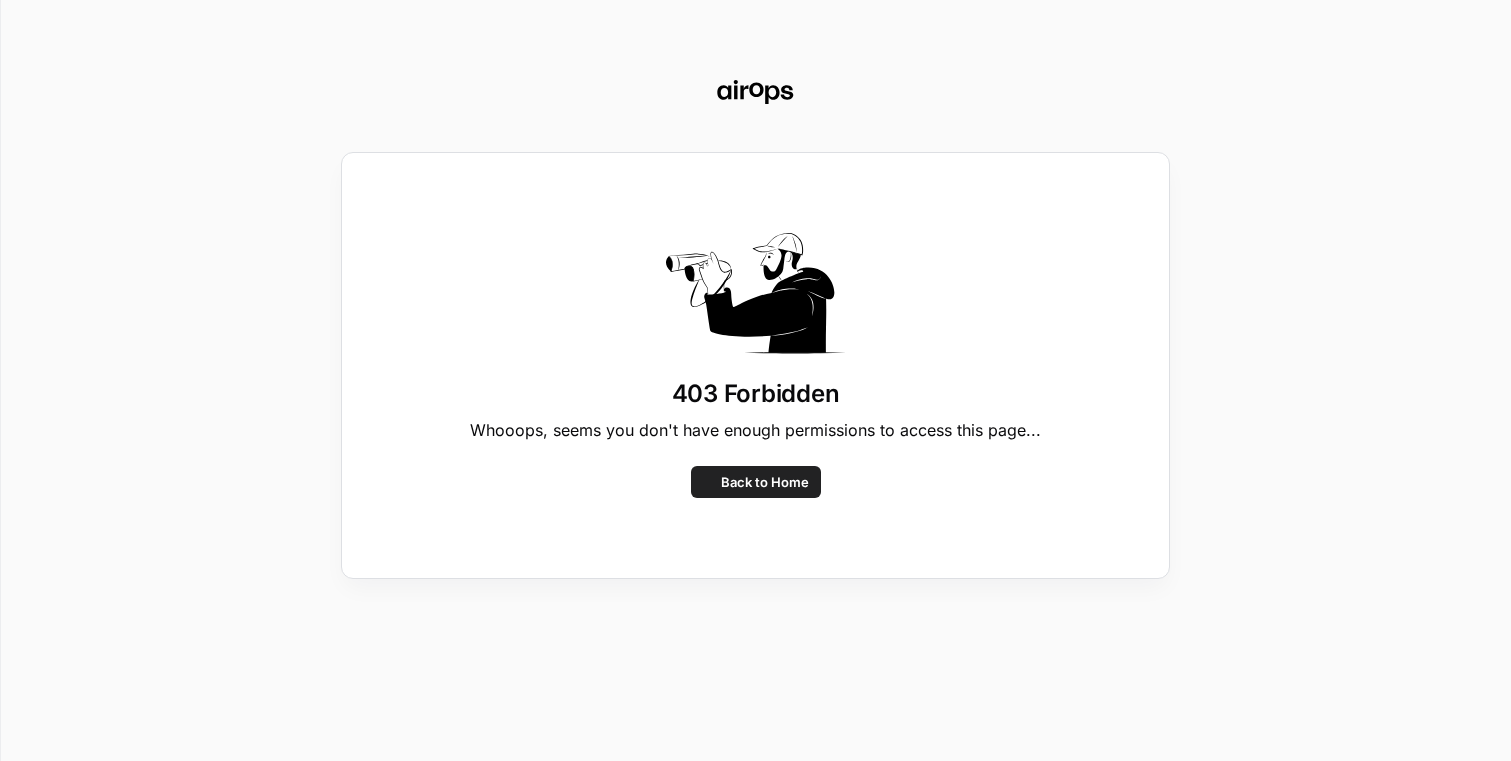 scroll, scrollTop: 0, scrollLeft: 0, axis: both 